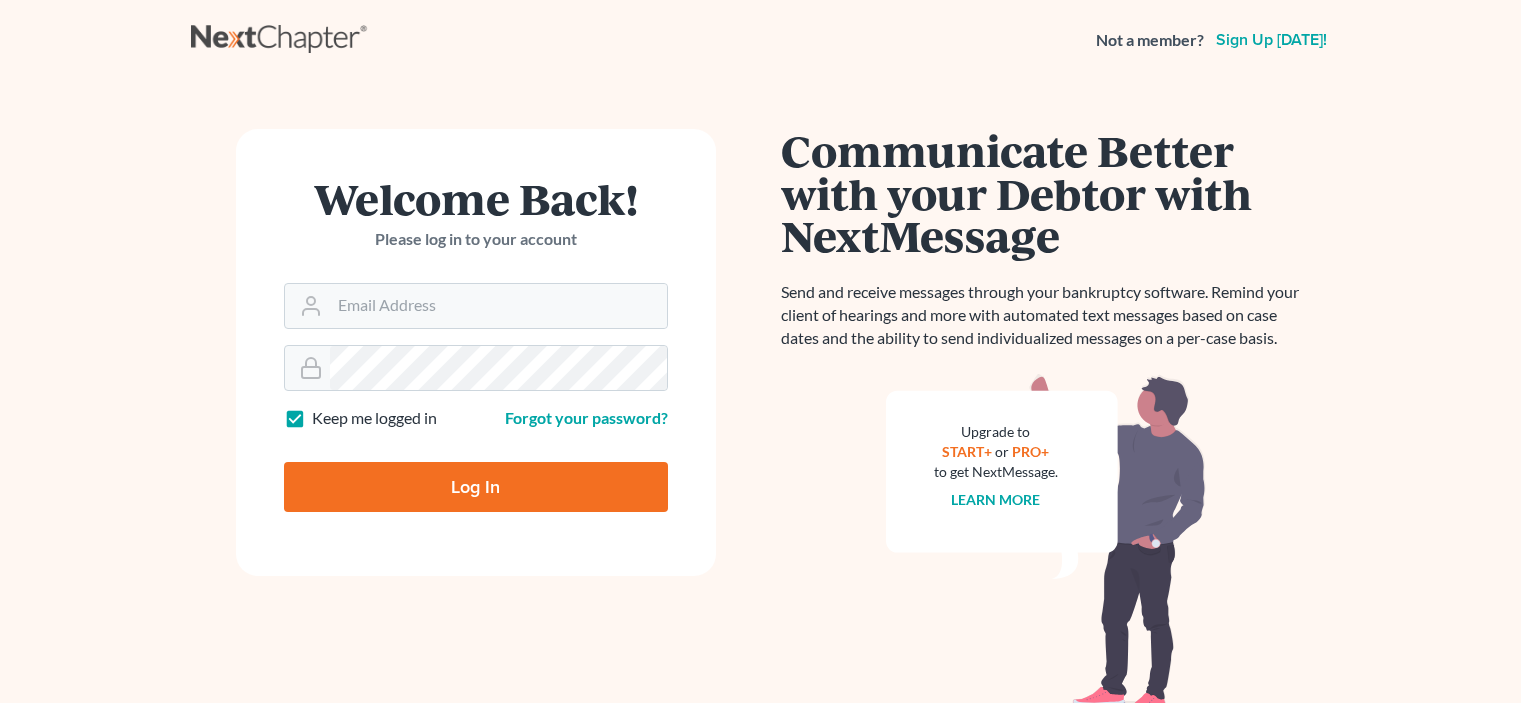 scroll, scrollTop: 0, scrollLeft: 0, axis: both 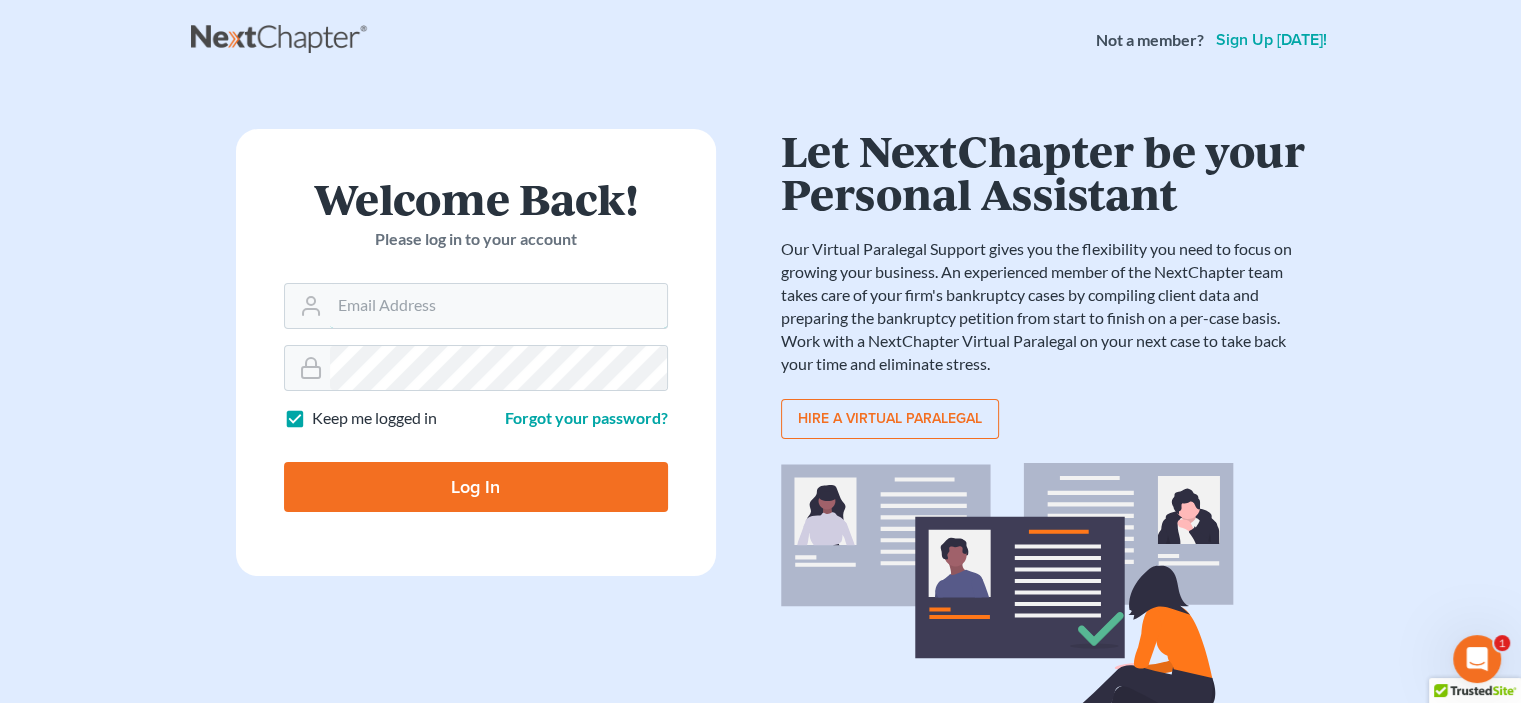 type on "[EMAIL_ADDRESS][DOMAIN_NAME]" 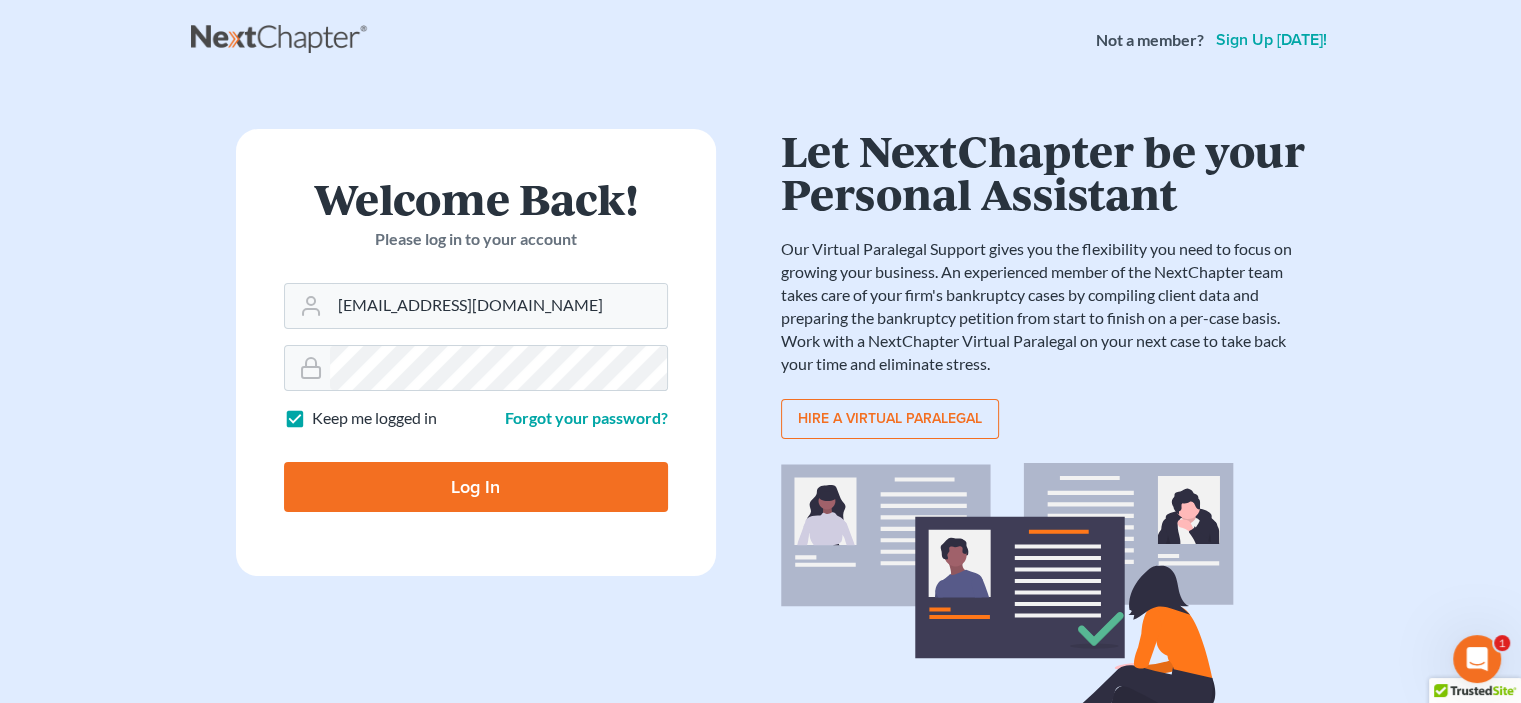 click on "Log In" at bounding box center [476, 487] 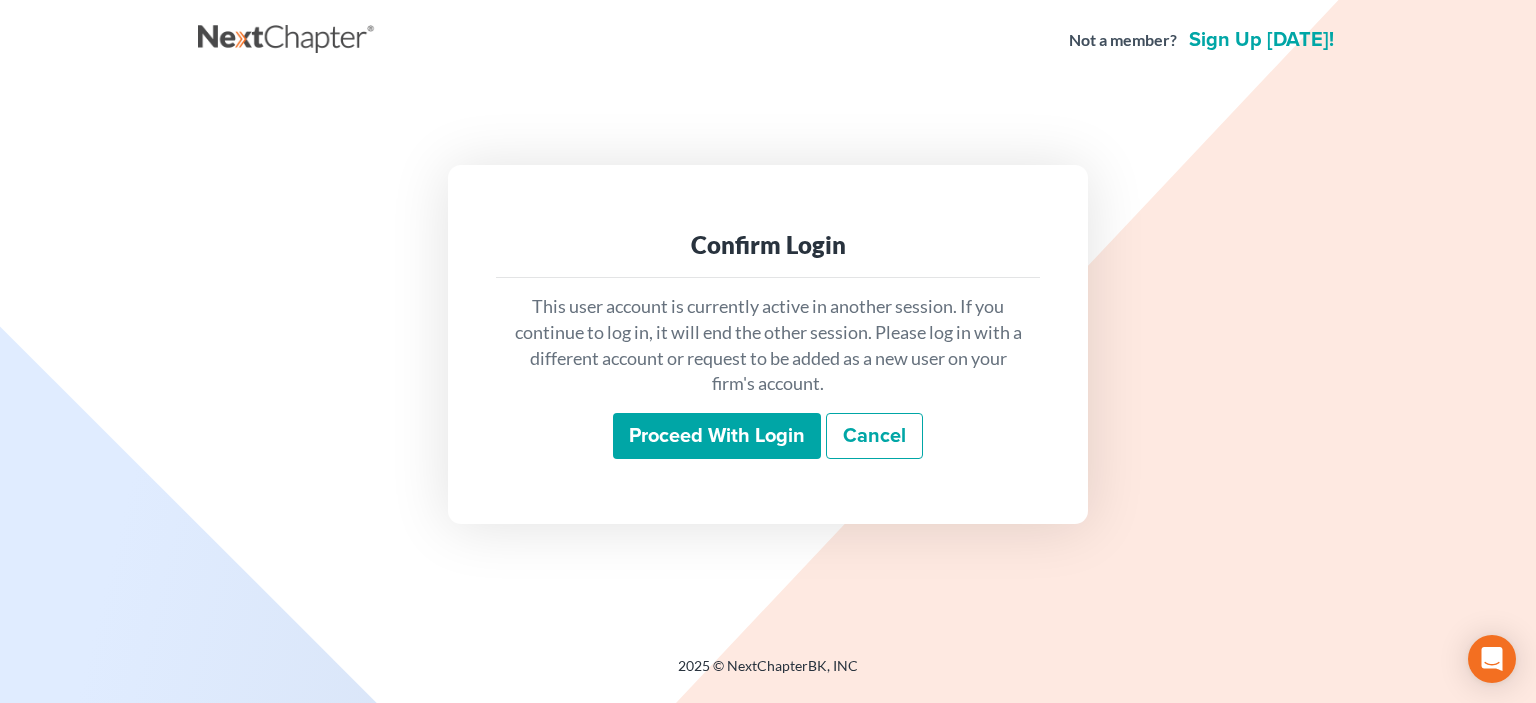 scroll, scrollTop: 0, scrollLeft: 0, axis: both 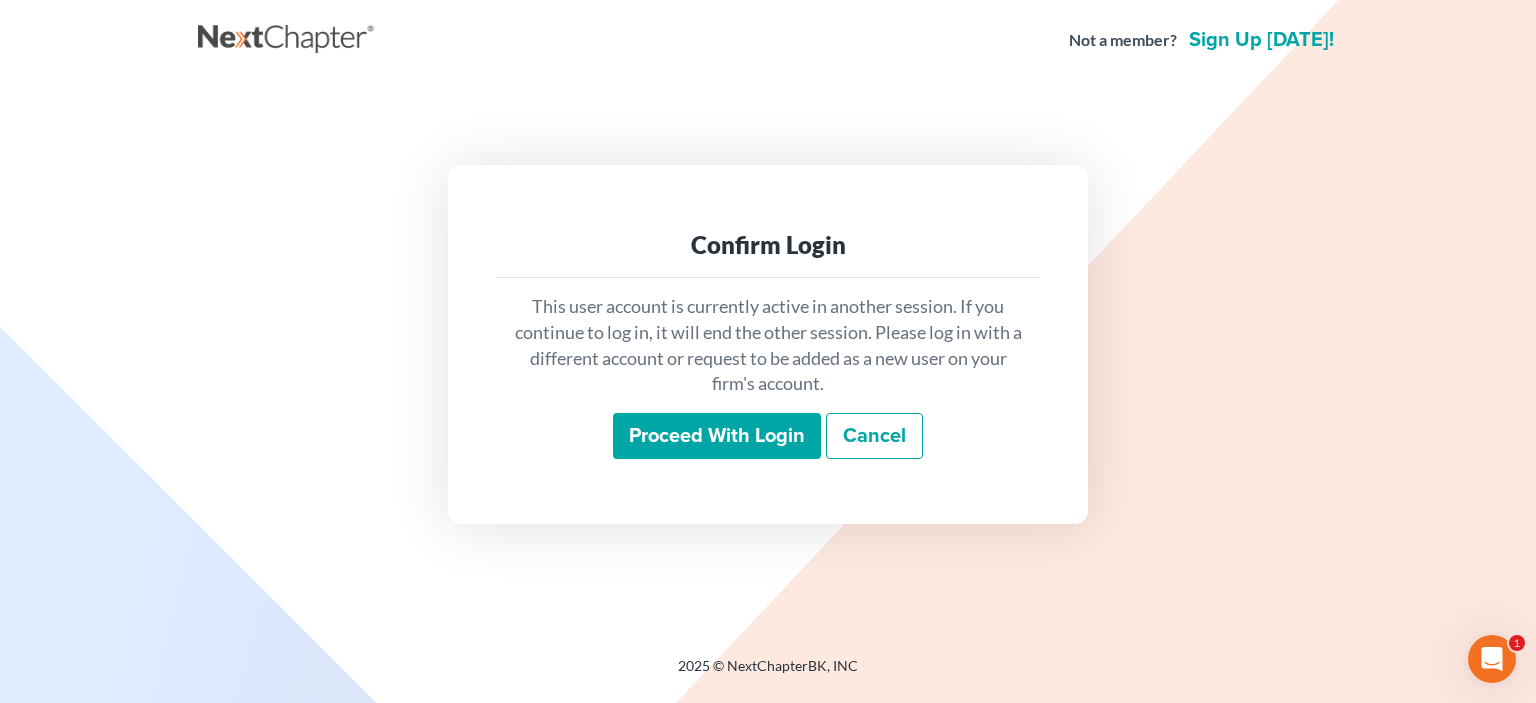 click on "Proceed with login" at bounding box center [717, 436] 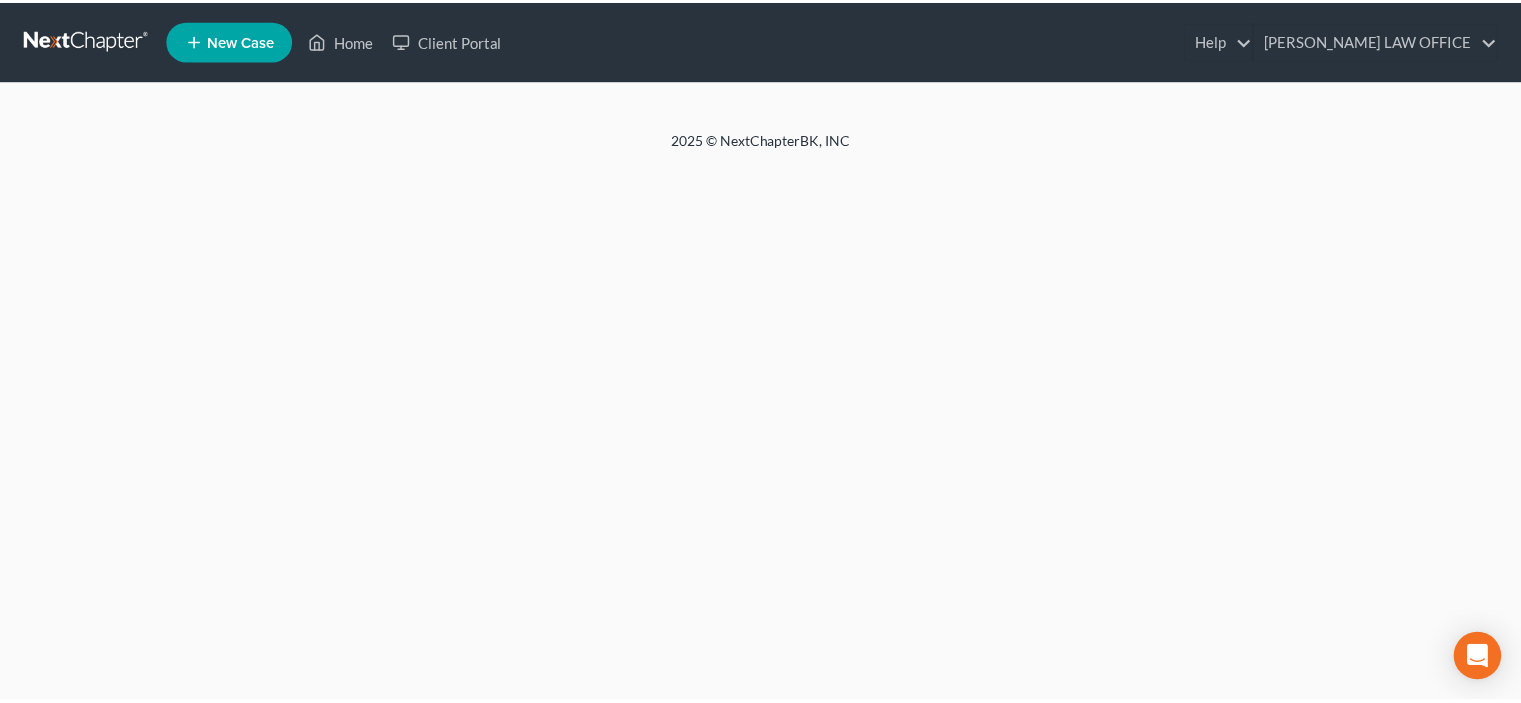scroll, scrollTop: 0, scrollLeft: 0, axis: both 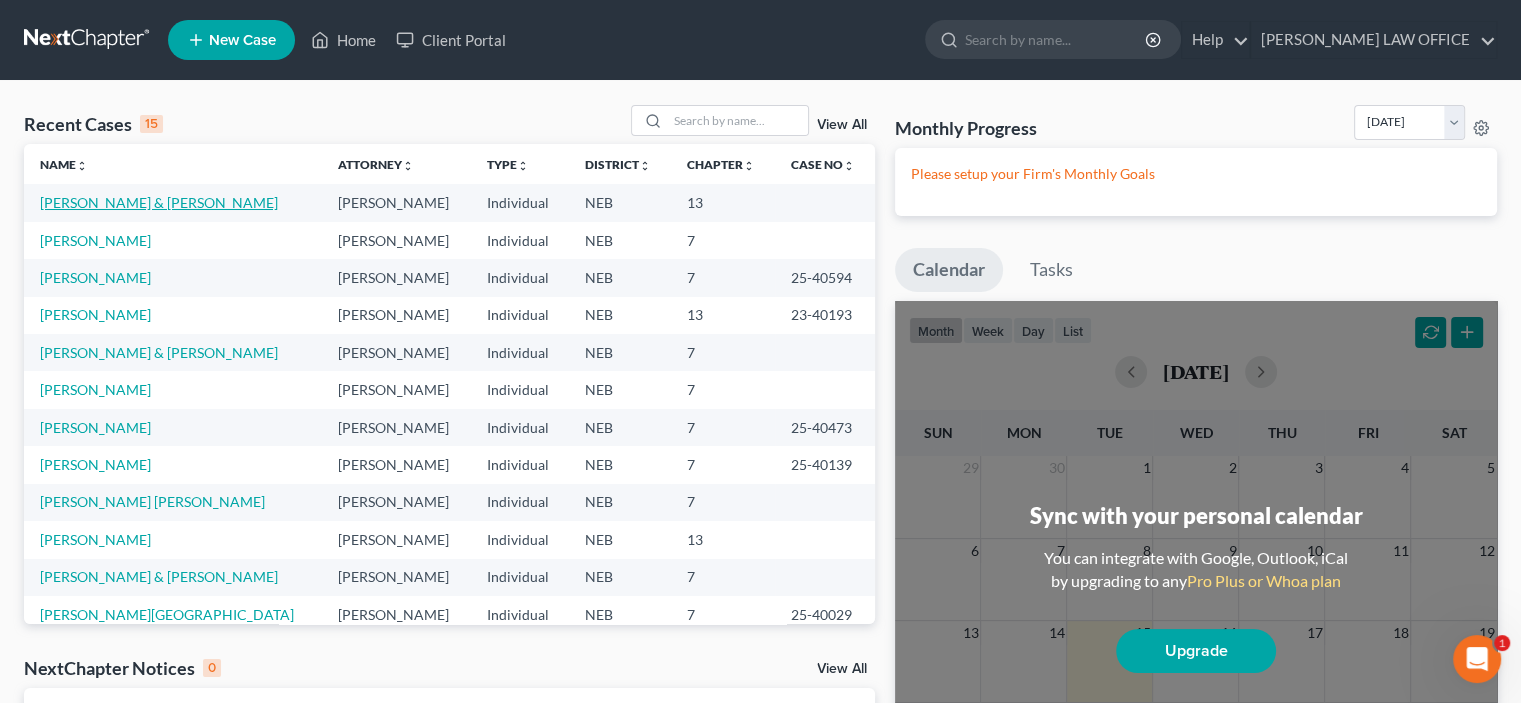 click on "[PERSON_NAME] & [PERSON_NAME]" at bounding box center [159, 202] 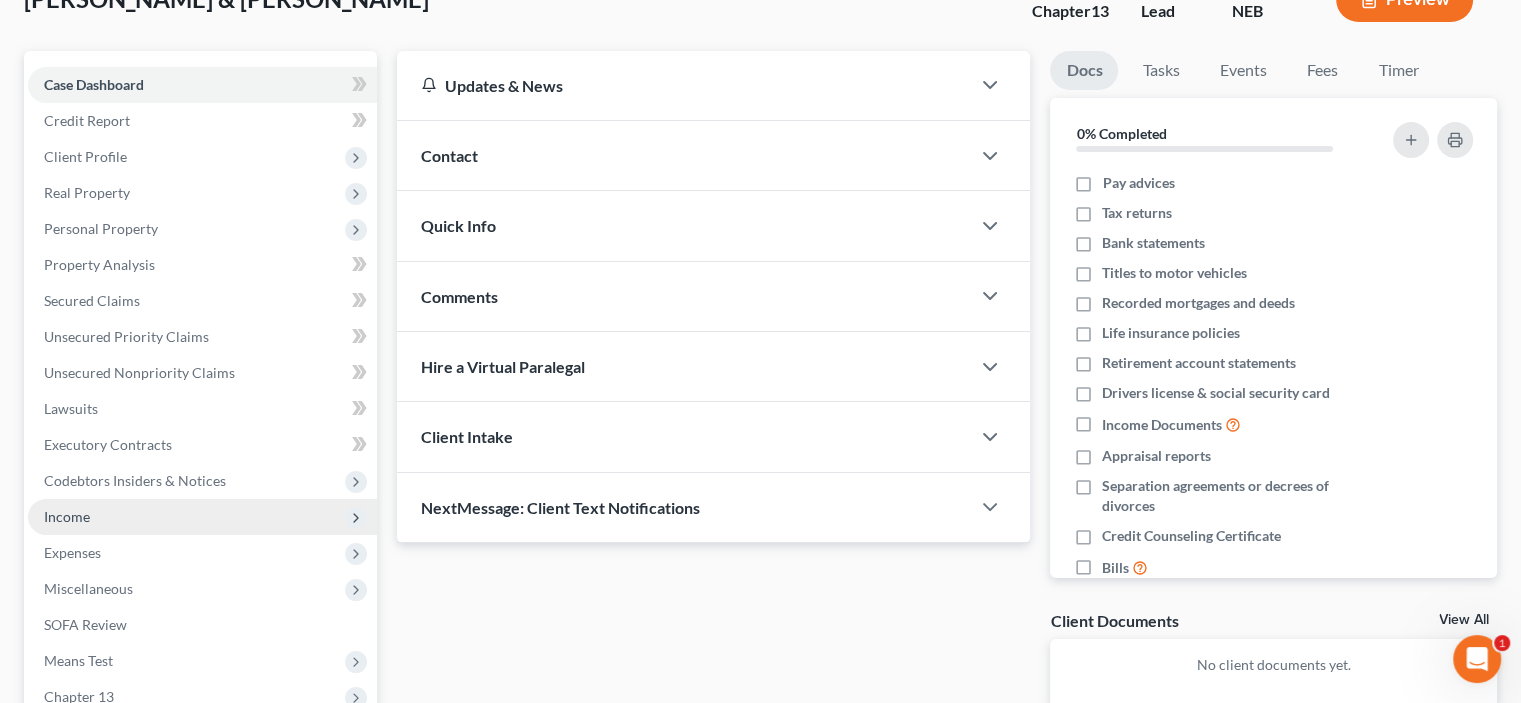scroll, scrollTop: 200, scrollLeft: 0, axis: vertical 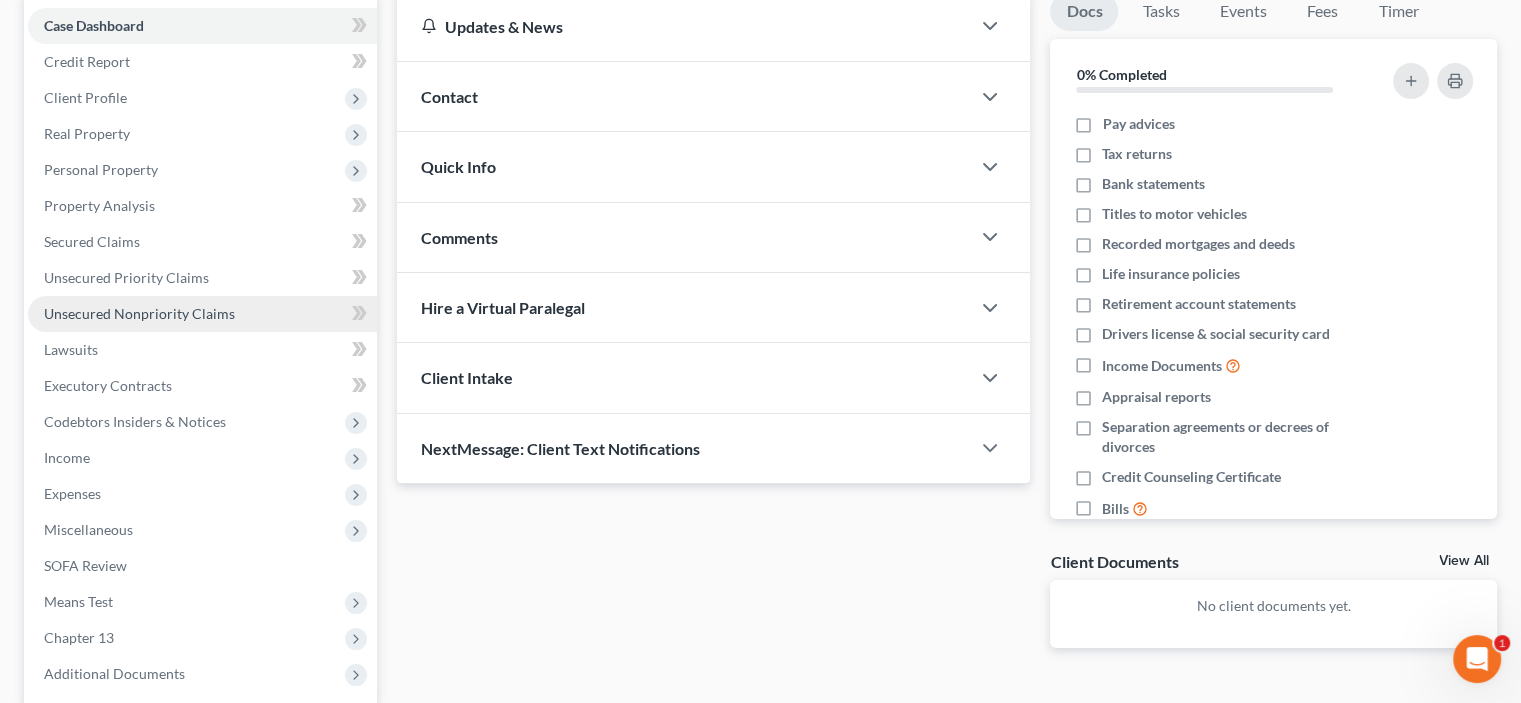 click on "Unsecured Nonpriority Claims" at bounding box center (139, 313) 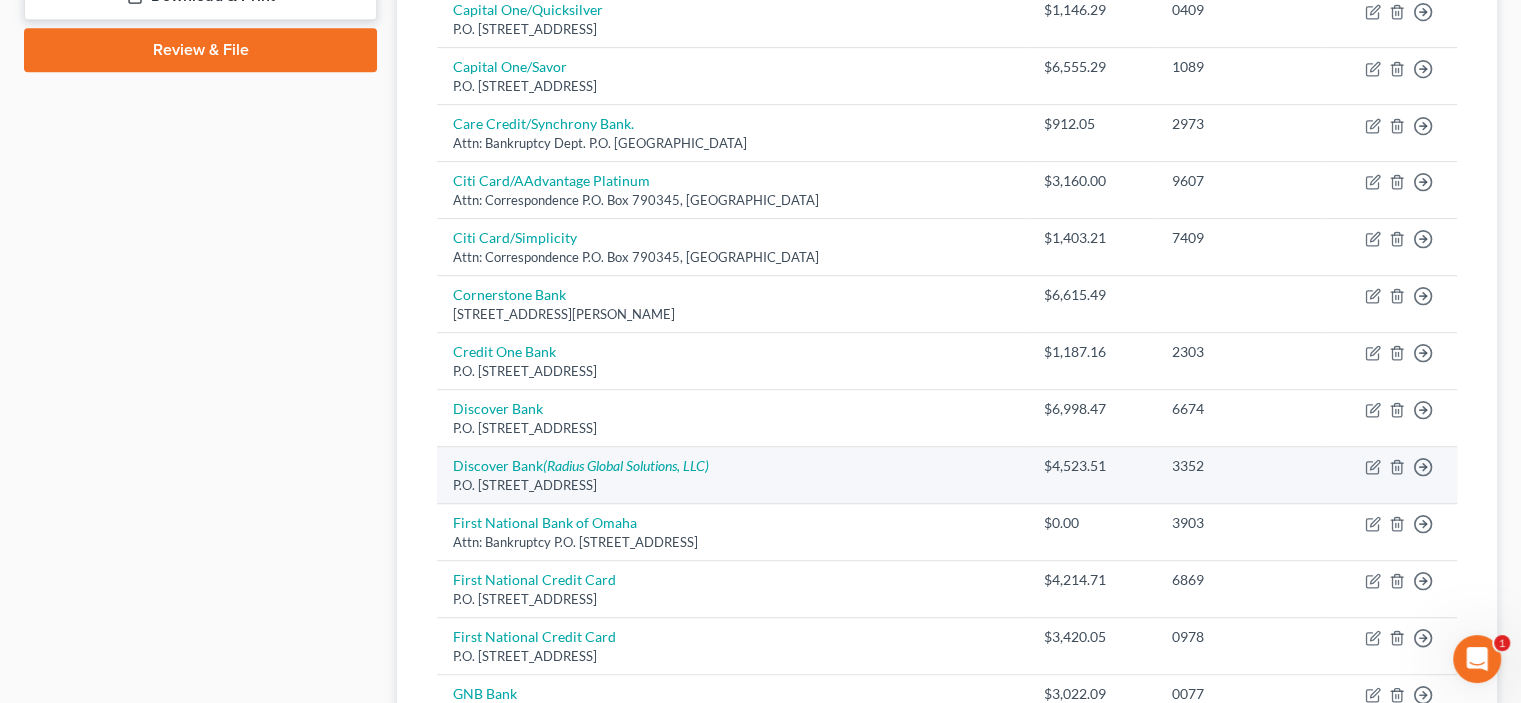 scroll, scrollTop: 1000, scrollLeft: 0, axis: vertical 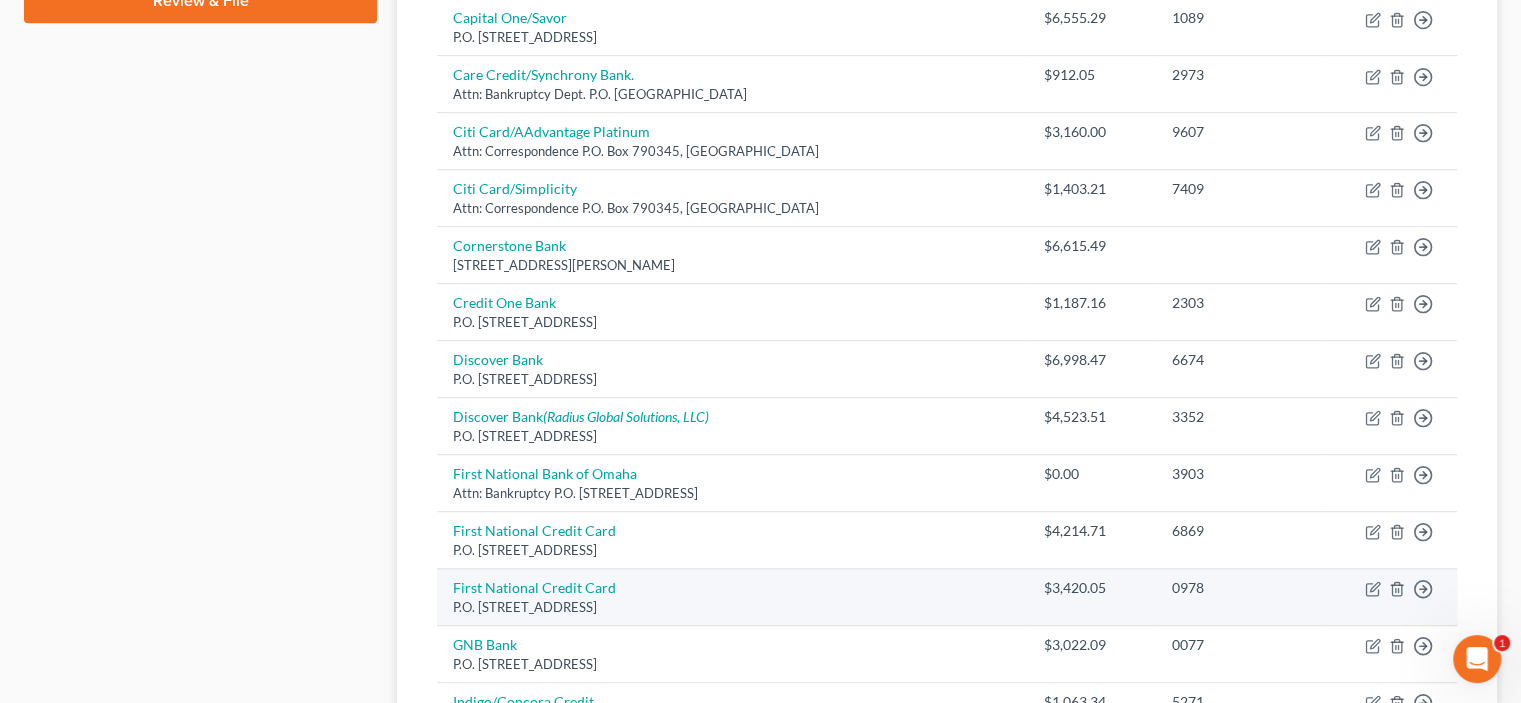 click on "$3,420.05" at bounding box center (1092, 597) 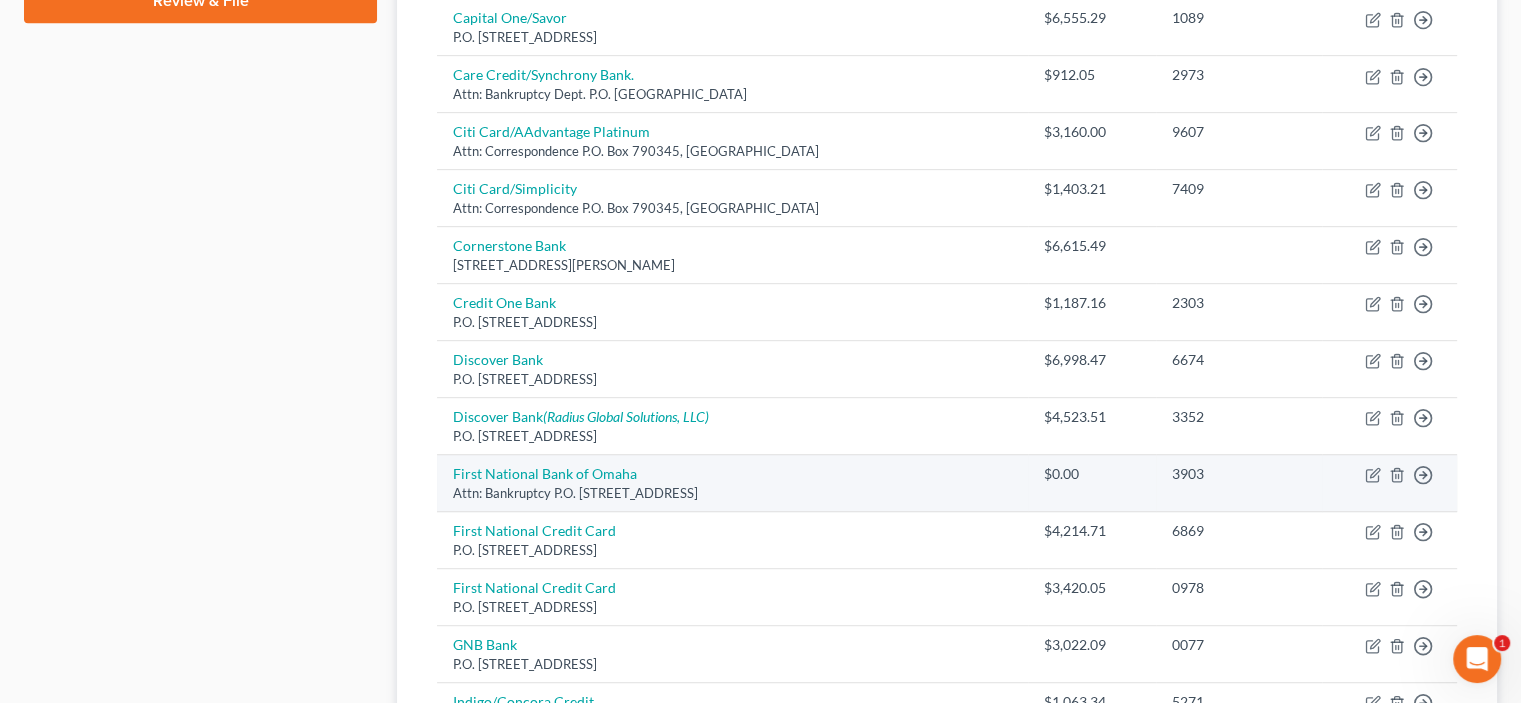 click on "Move to D Move to E Move to G Move to Notice Only" at bounding box center (1389, 483) 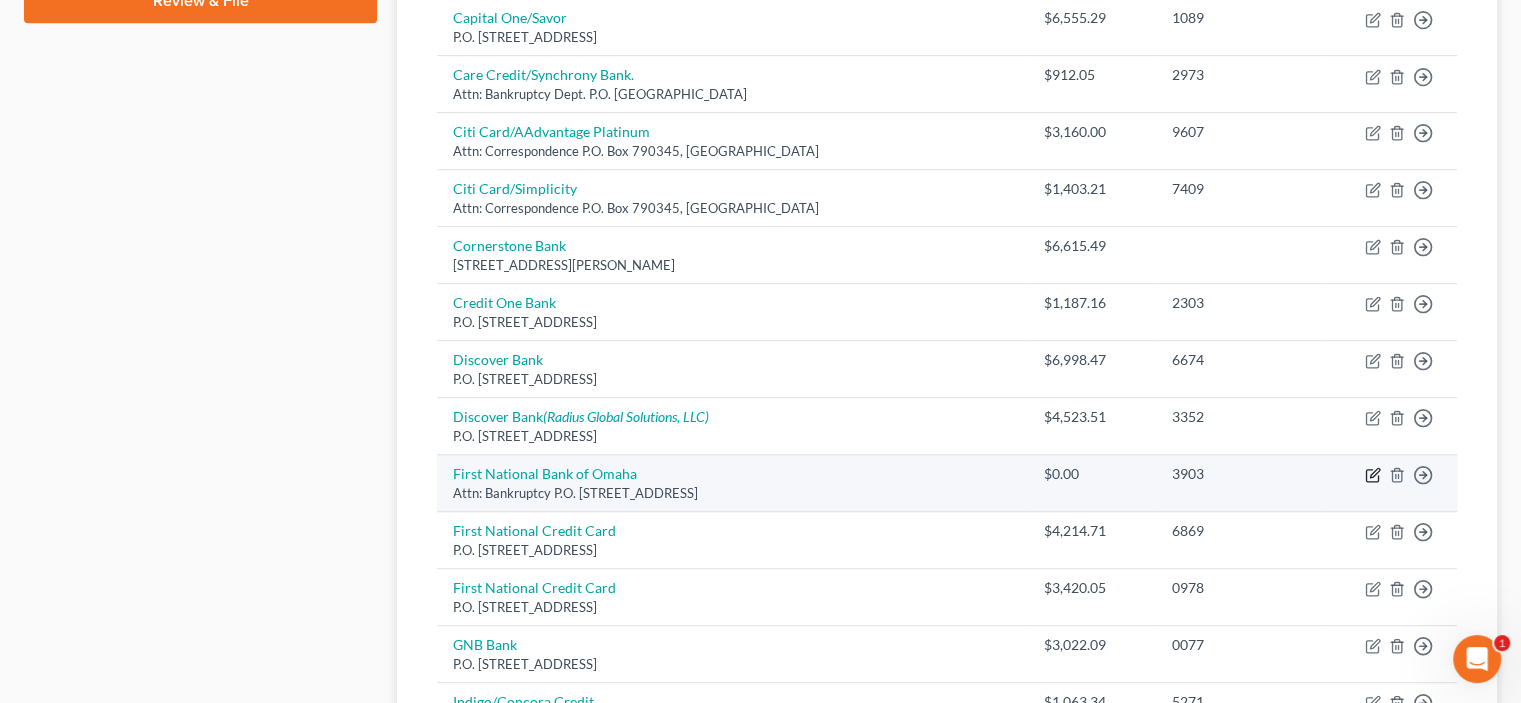 click 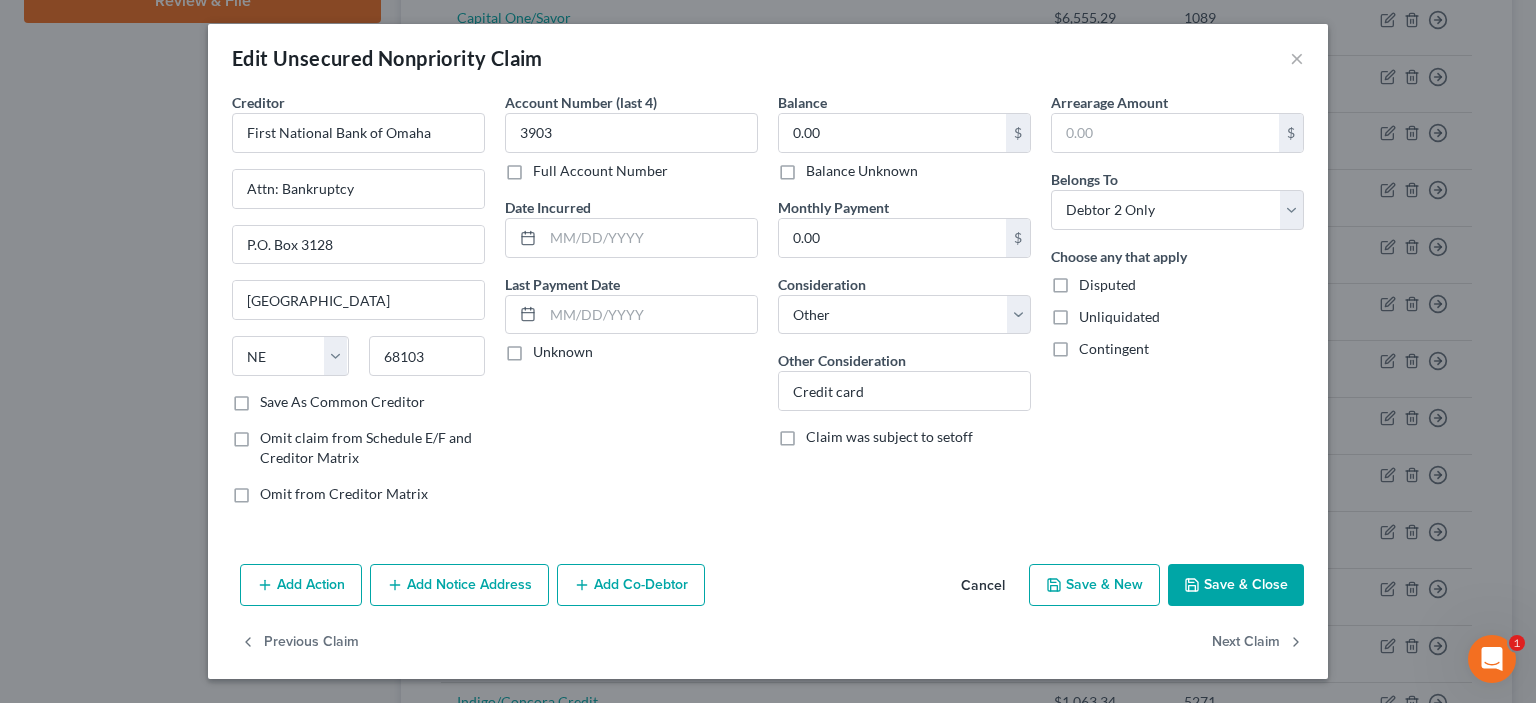 drag, startPoint x: 1216, startPoint y: 587, endPoint x: 1192, endPoint y: 578, distance: 25.632011 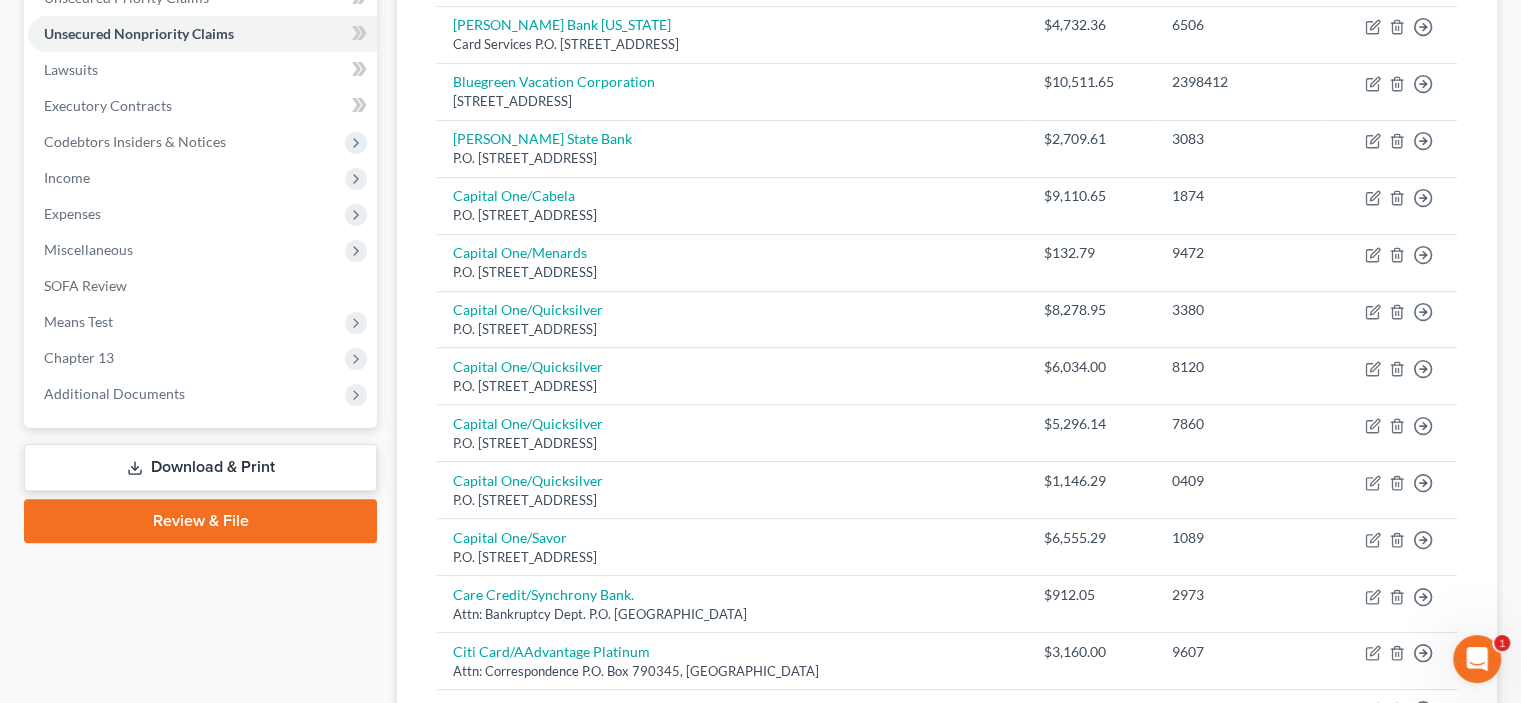 scroll, scrollTop: 100, scrollLeft: 0, axis: vertical 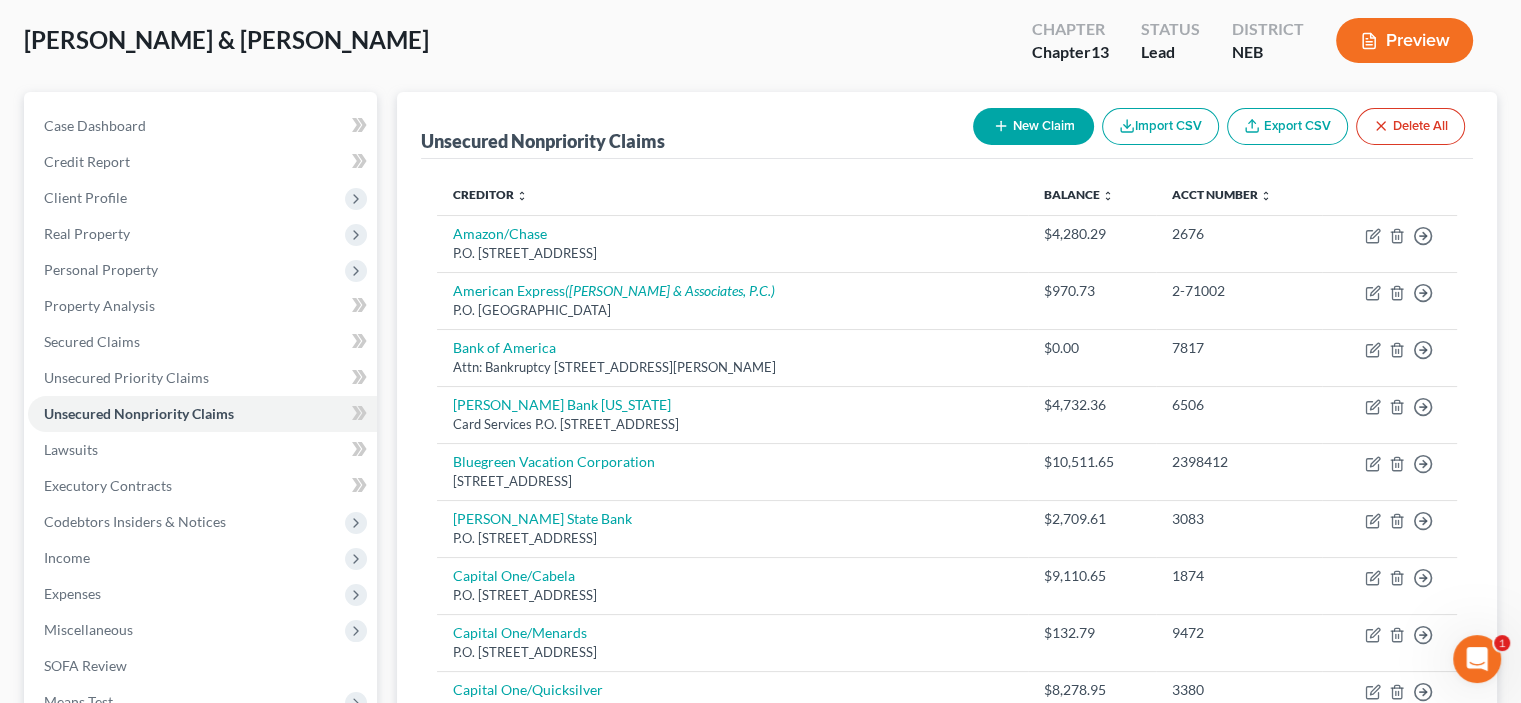 click on "New Claim" at bounding box center [1033, 126] 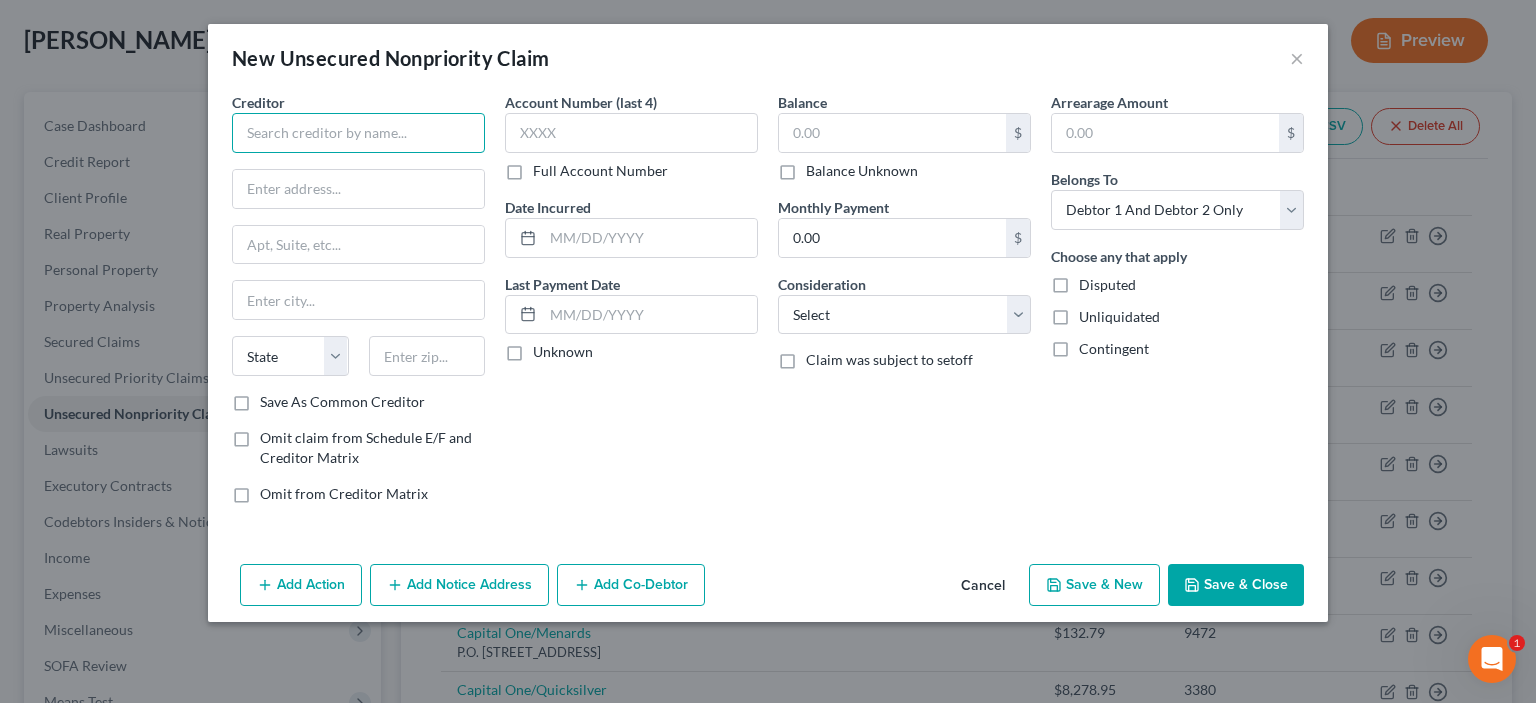 click at bounding box center [358, 133] 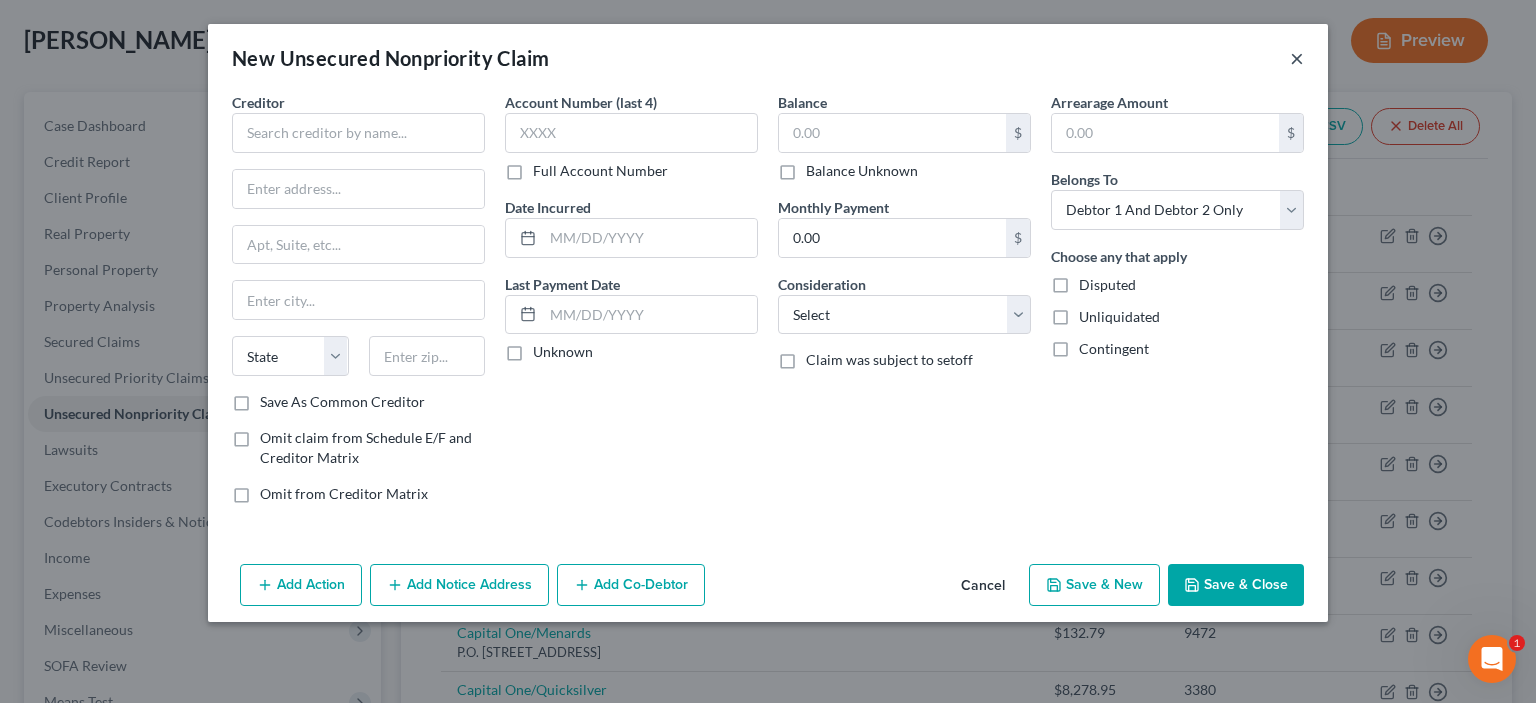 click on "×" at bounding box center [1297, 58] 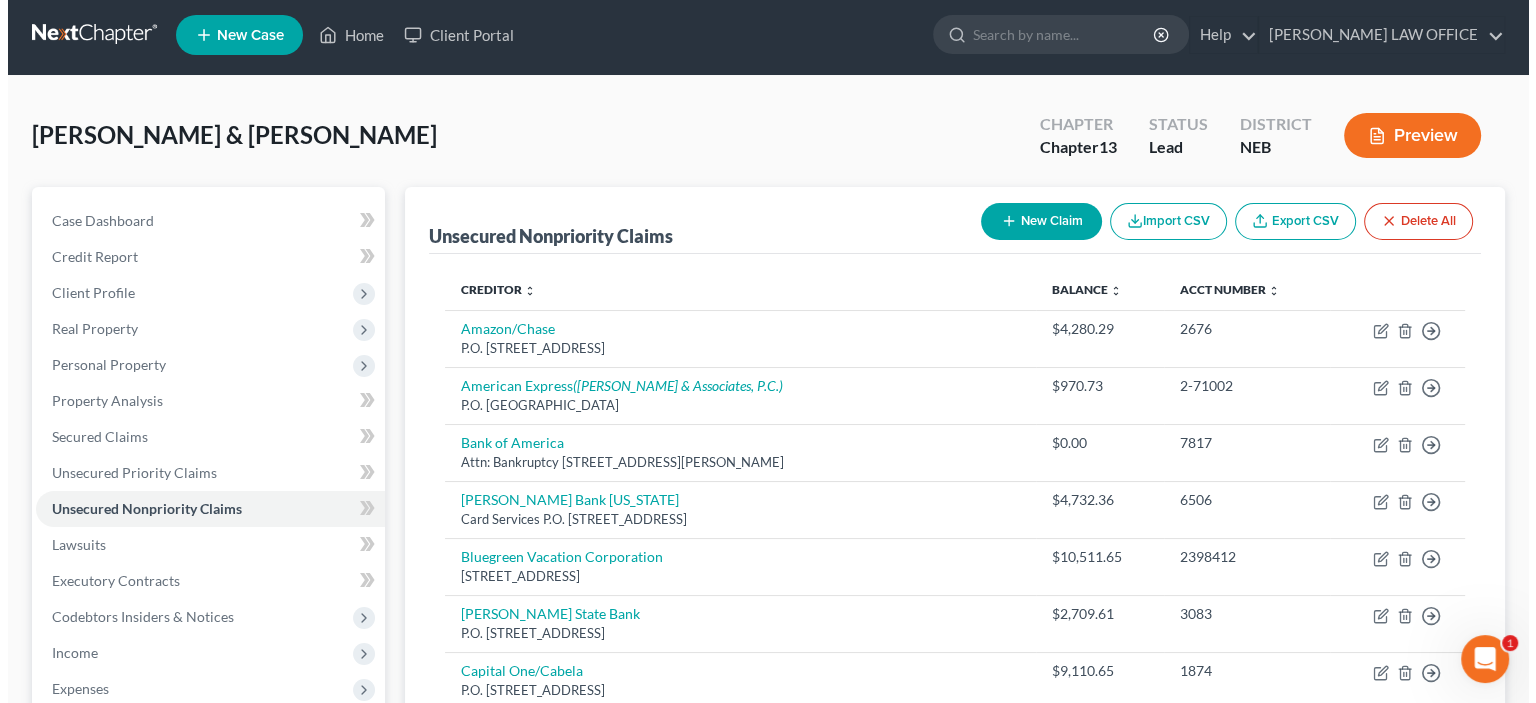 scroll, scrollTop: 0, scrollLeft: 0, axis: both 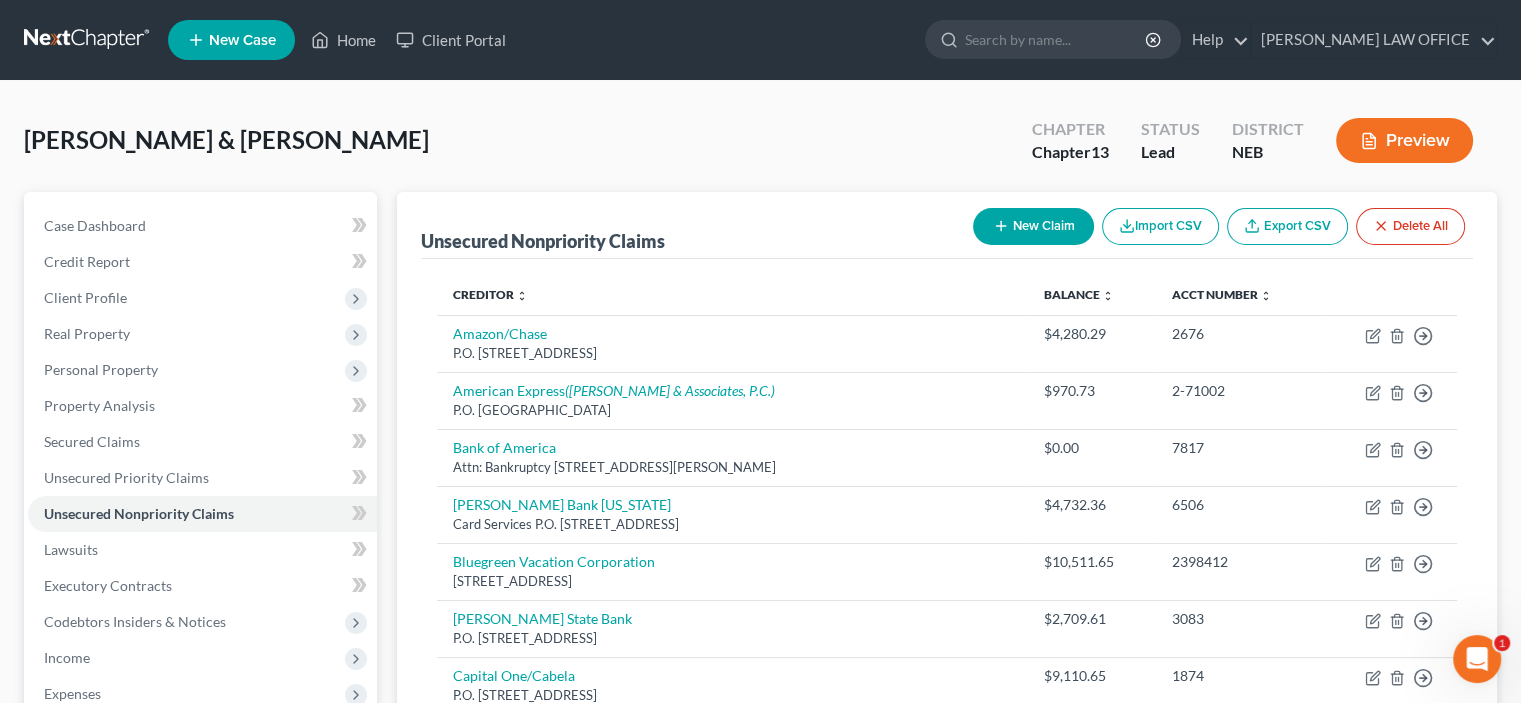 click on "New Claim" at bounding box center (1033, 226) 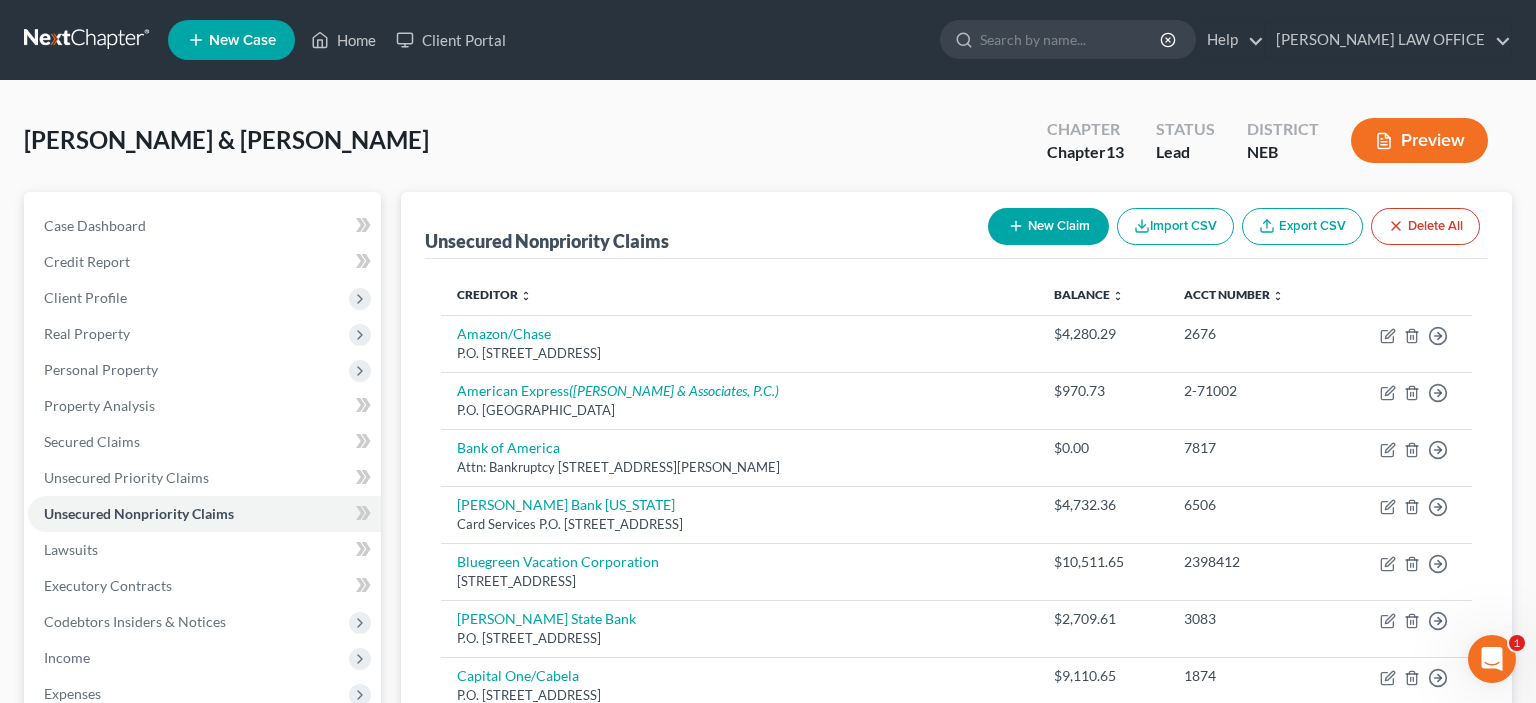 select on "2" 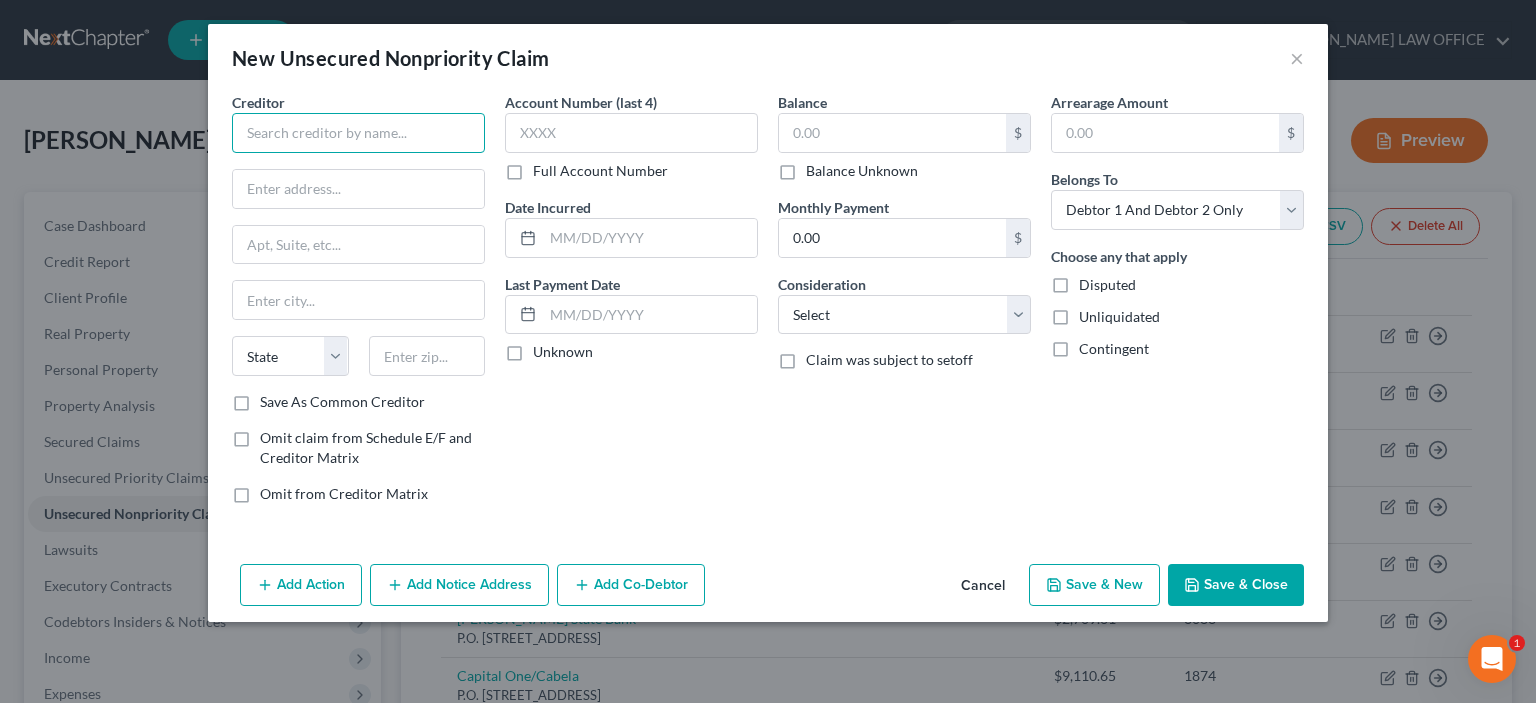 click at bounding box center (358, 133) 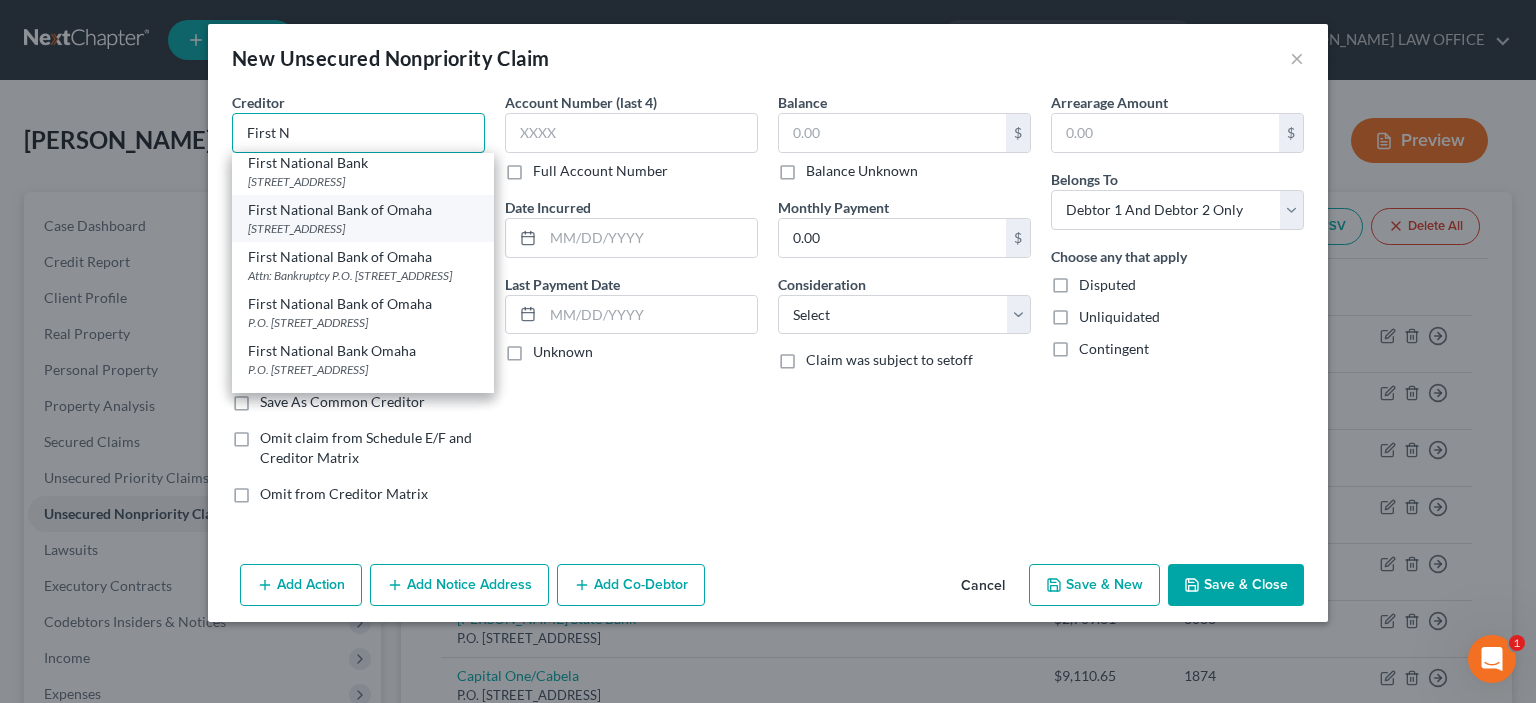 scroll, scrollTop: 100, scrollLeft: 0, axis: vertical 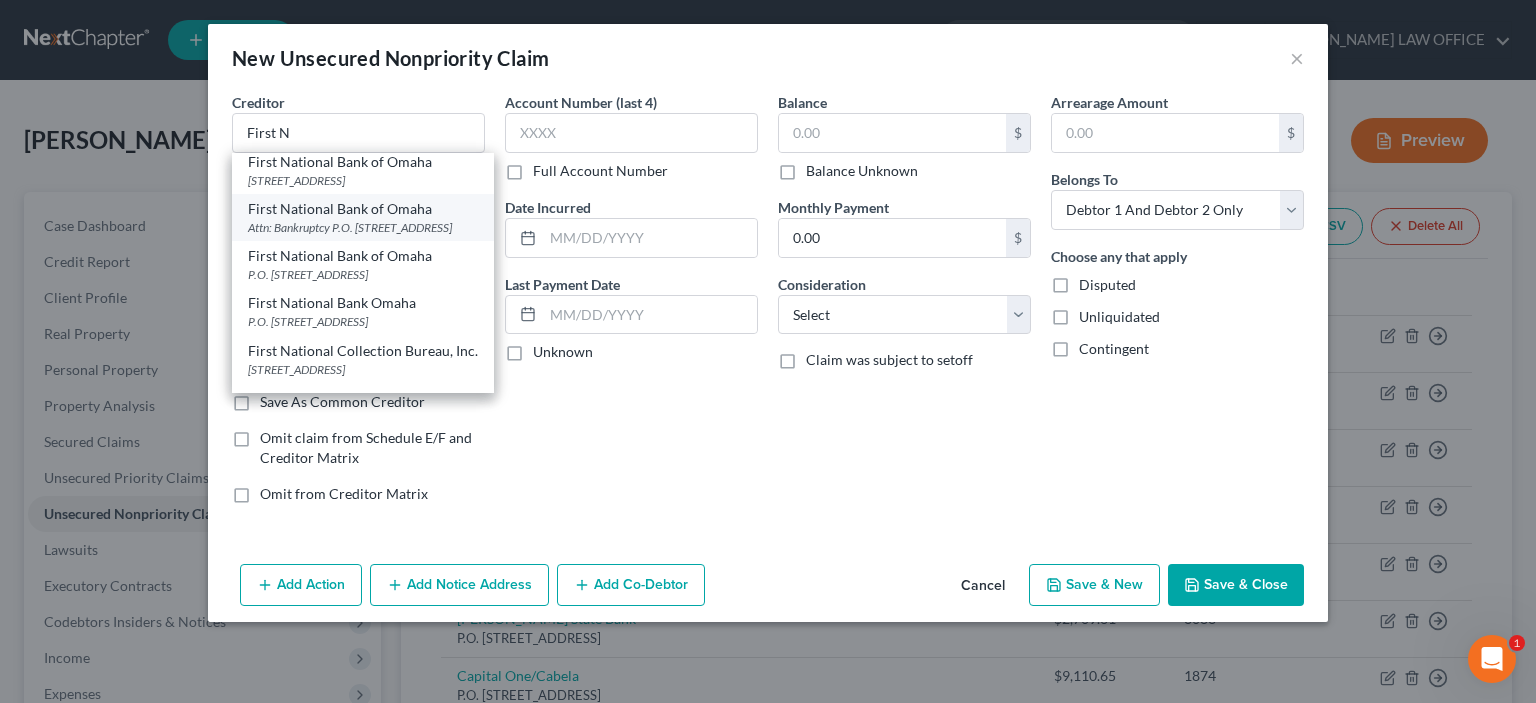 click on "Attn: Bankruptcy P.O. [STREET_ADDRESS]" at bounding box center [363, 227] 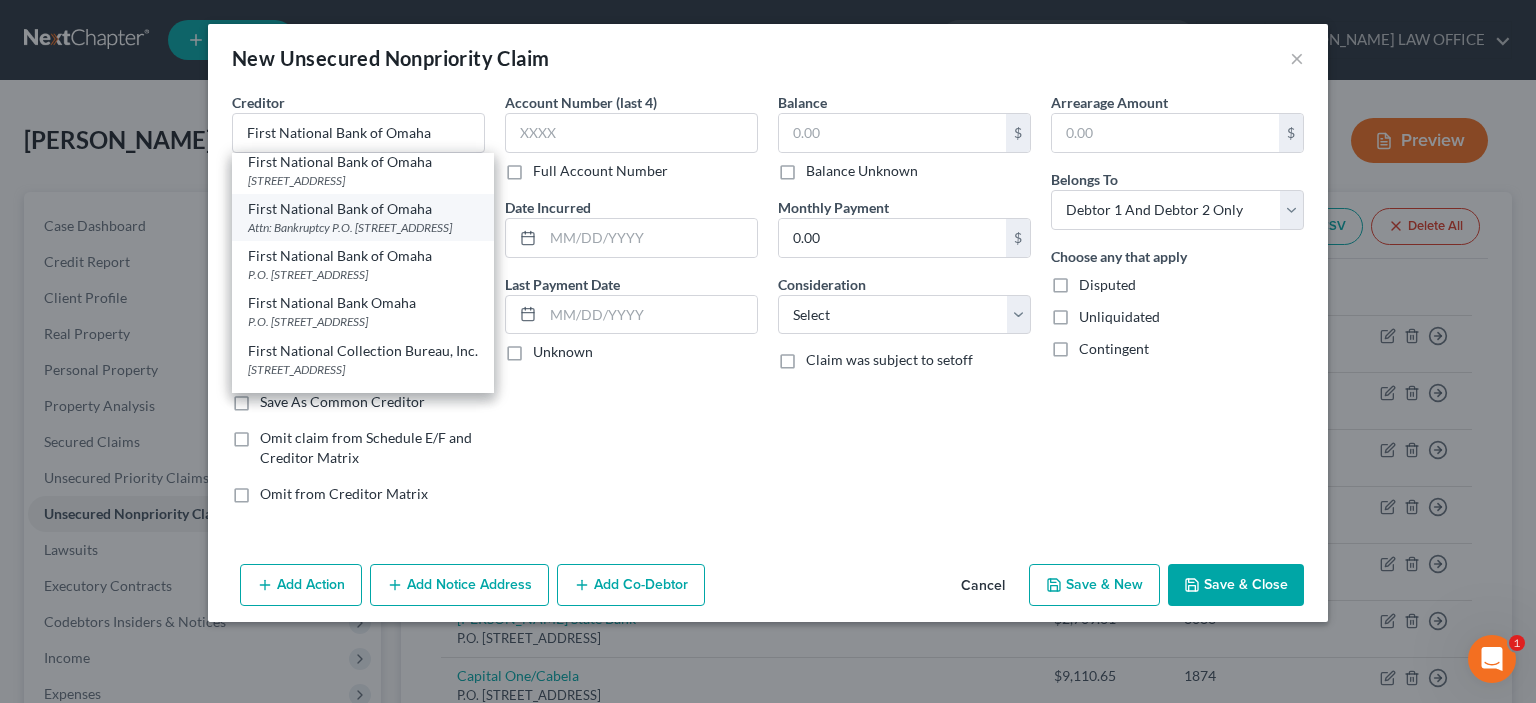 type on "Attn: Bankruptcy" 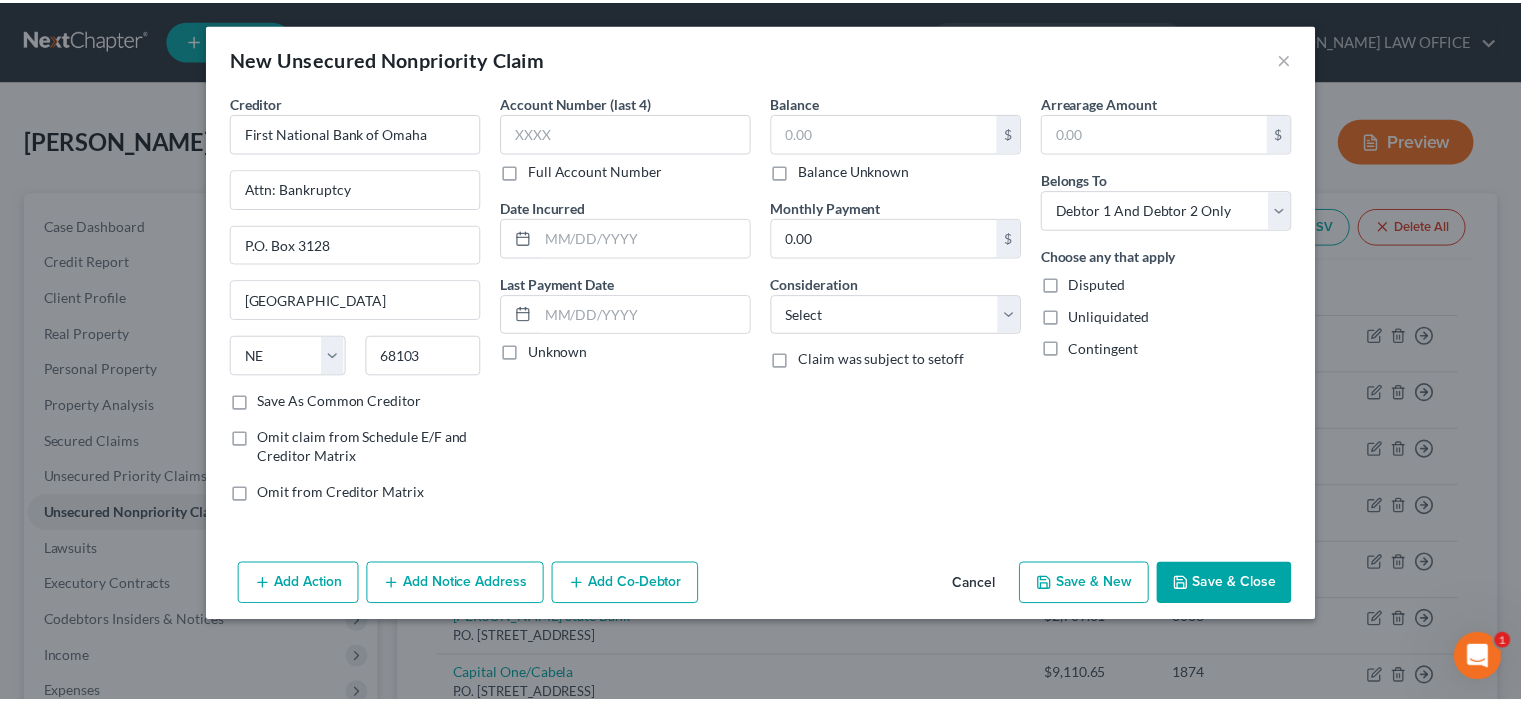 scroll, scrollTop: 0, scrollLeft: 0, axis: both 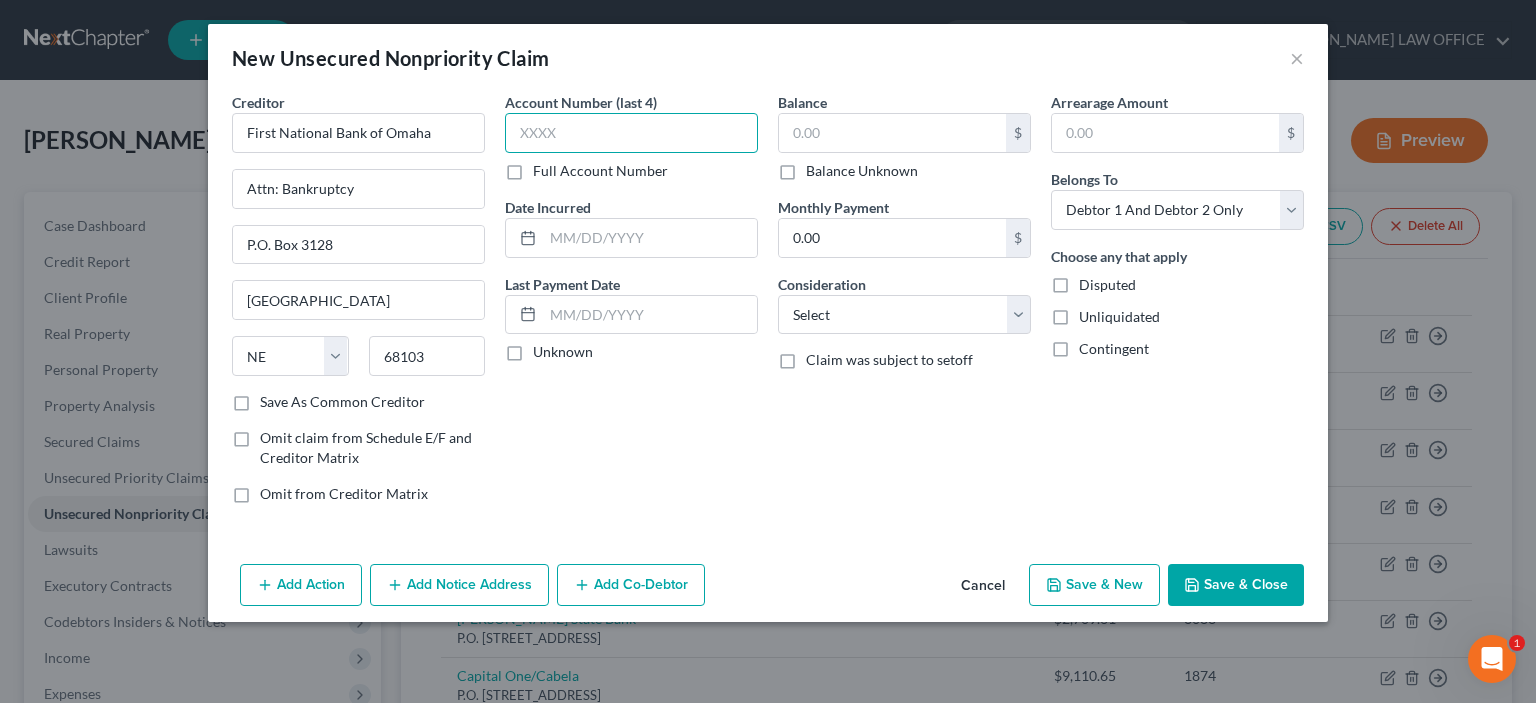 click at bounding box center [631, 133] 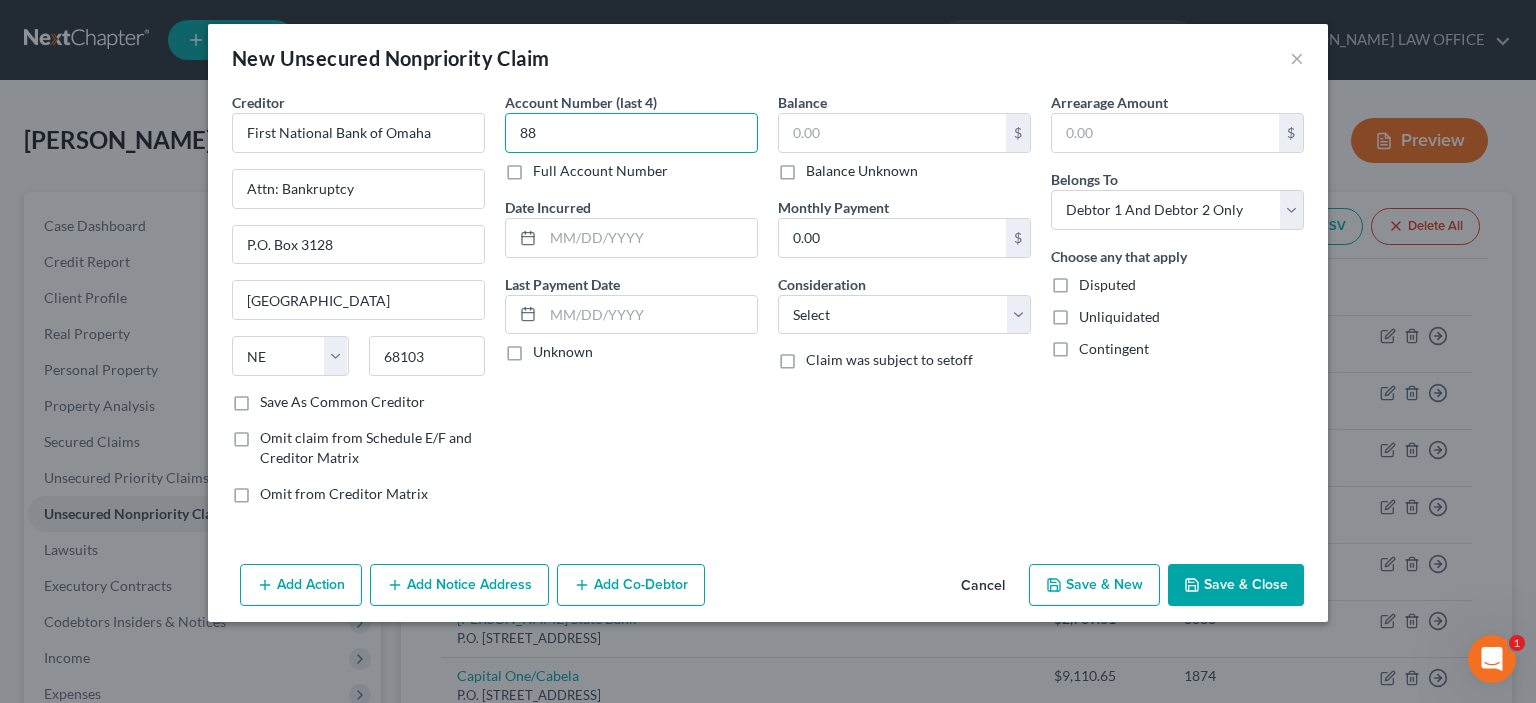 type on "8" 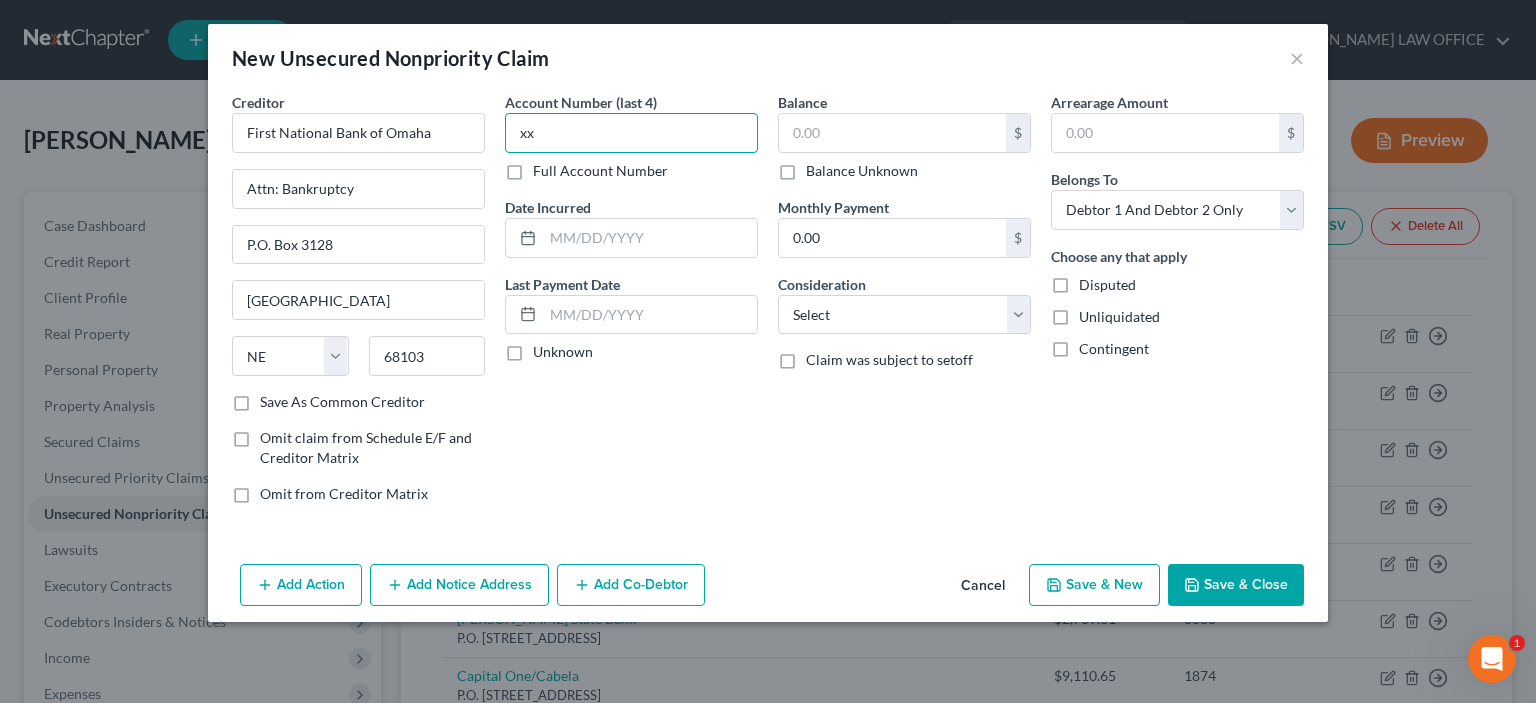 type on "xx" 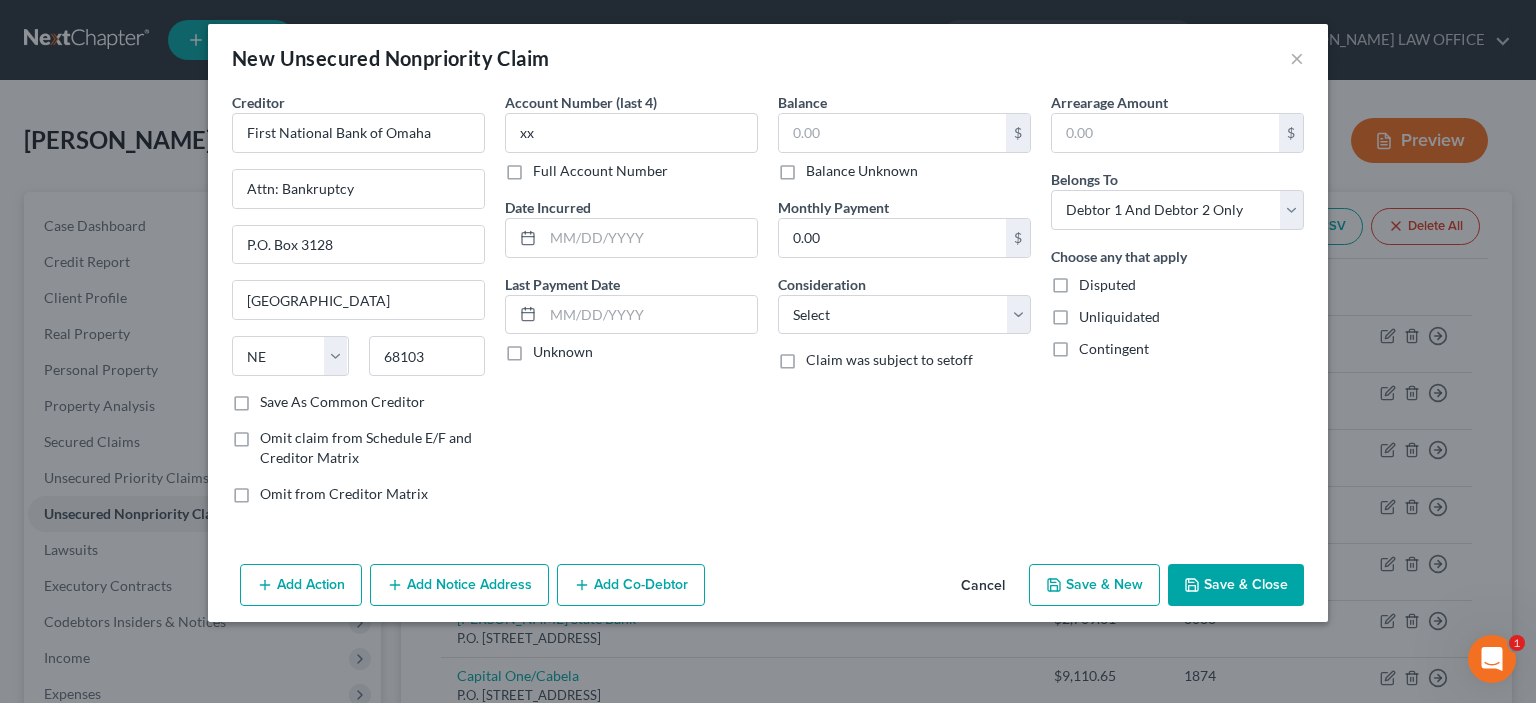 click on "Full Account Number" at bounding box center [600, 171] 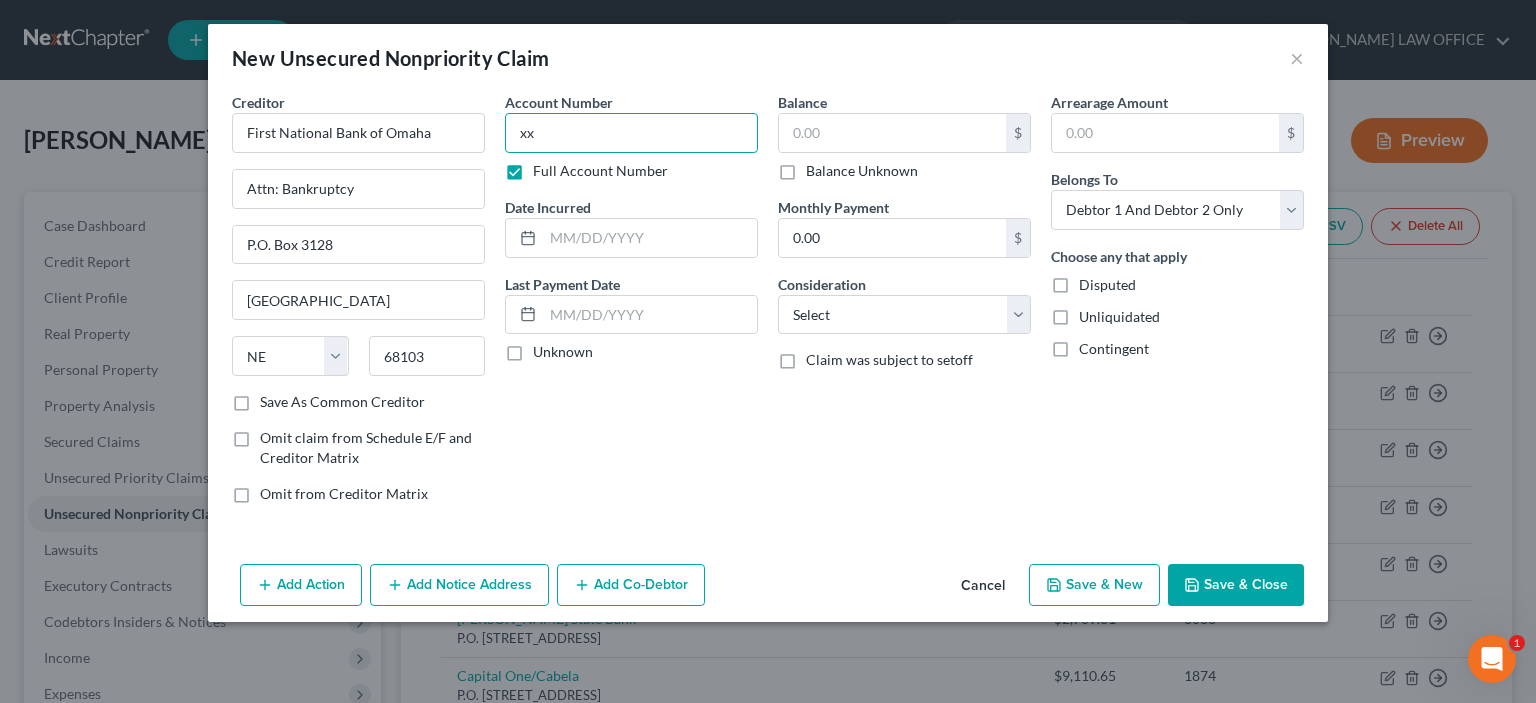 click on "xx" at bounding box center [631, 133] 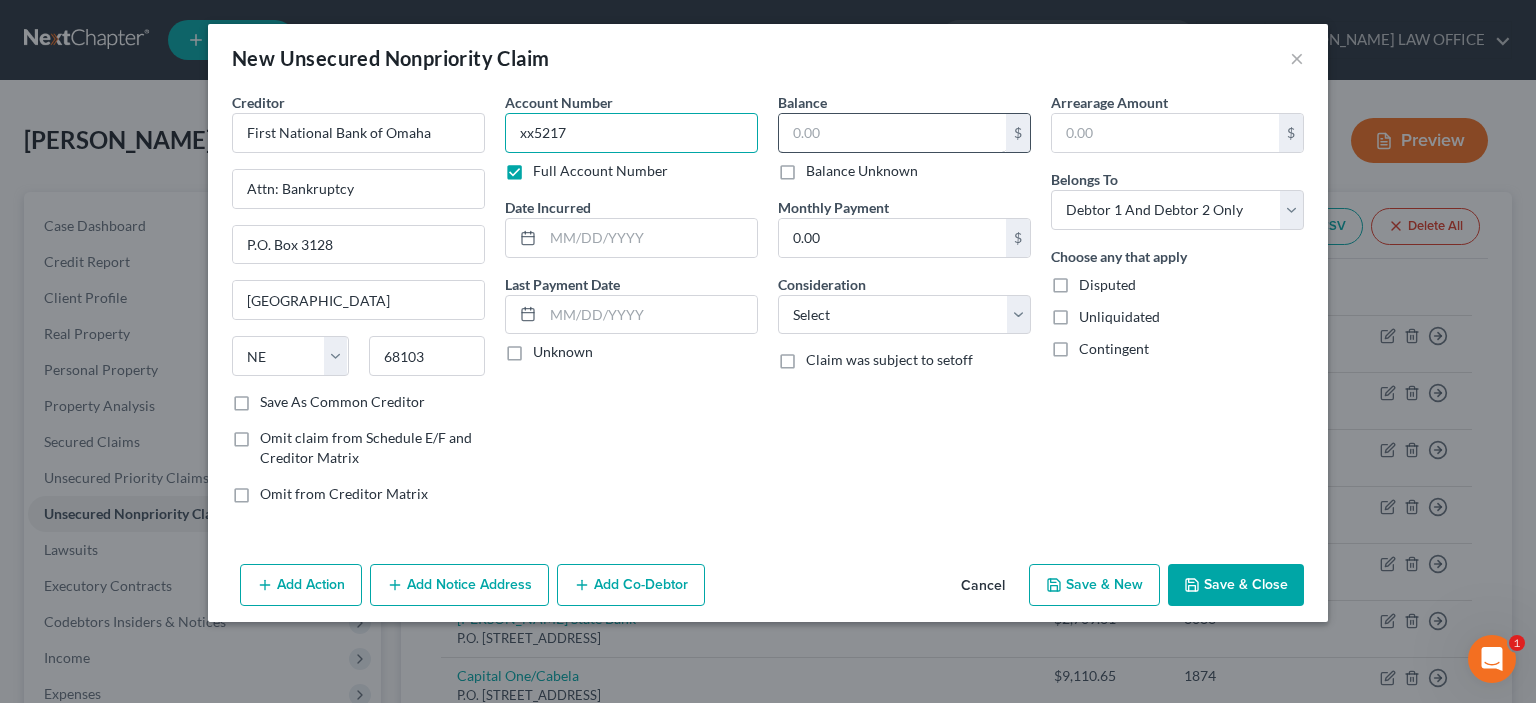 type on "xx5217" 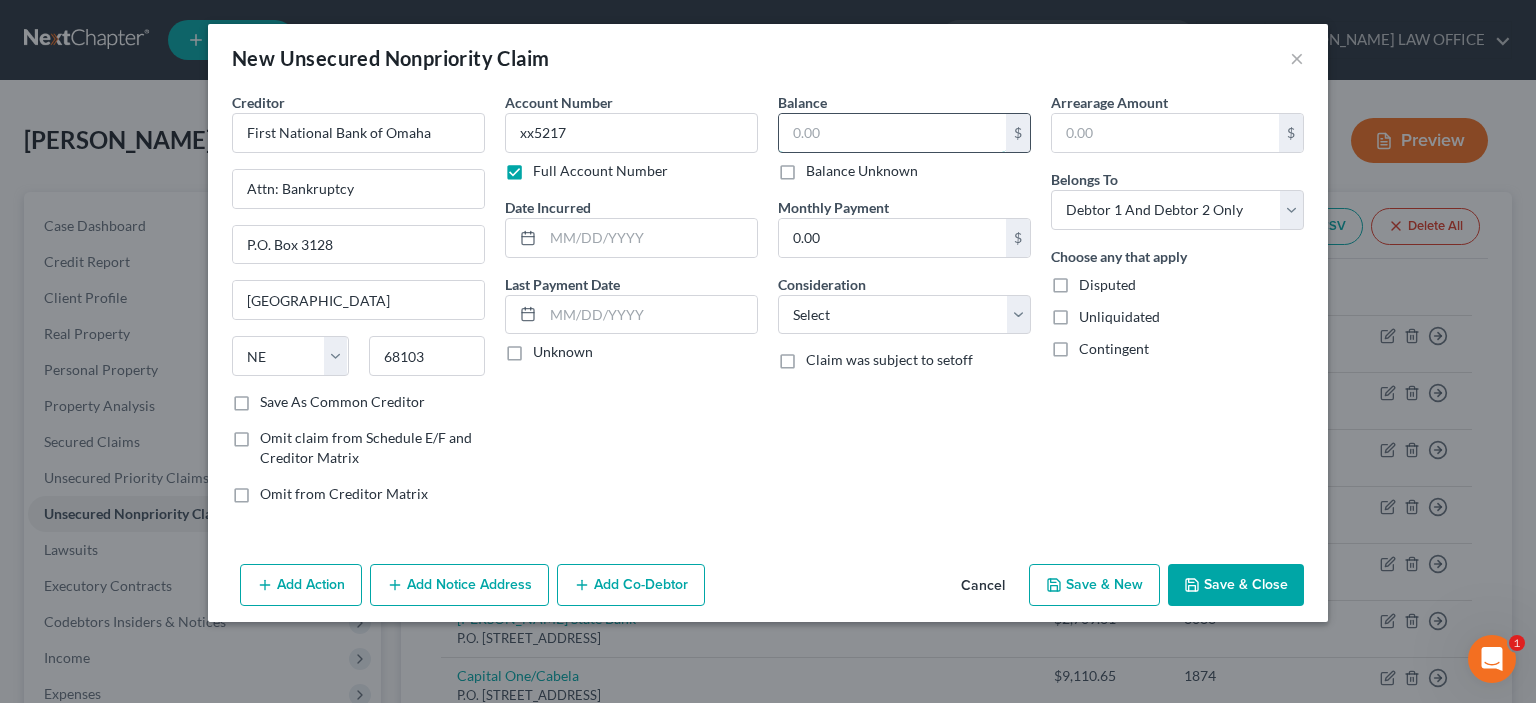 click at bounding box center (892, 133) 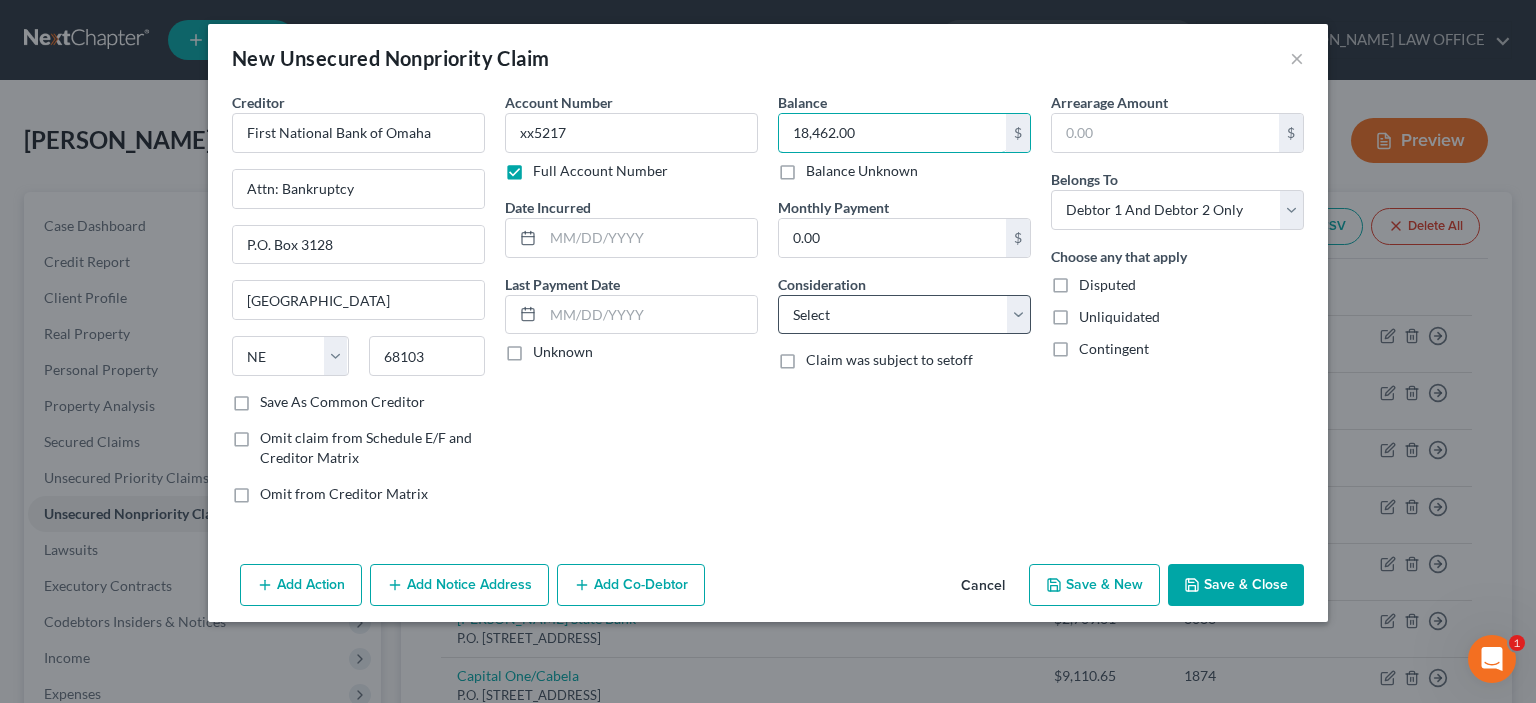 type on "18,462.00" 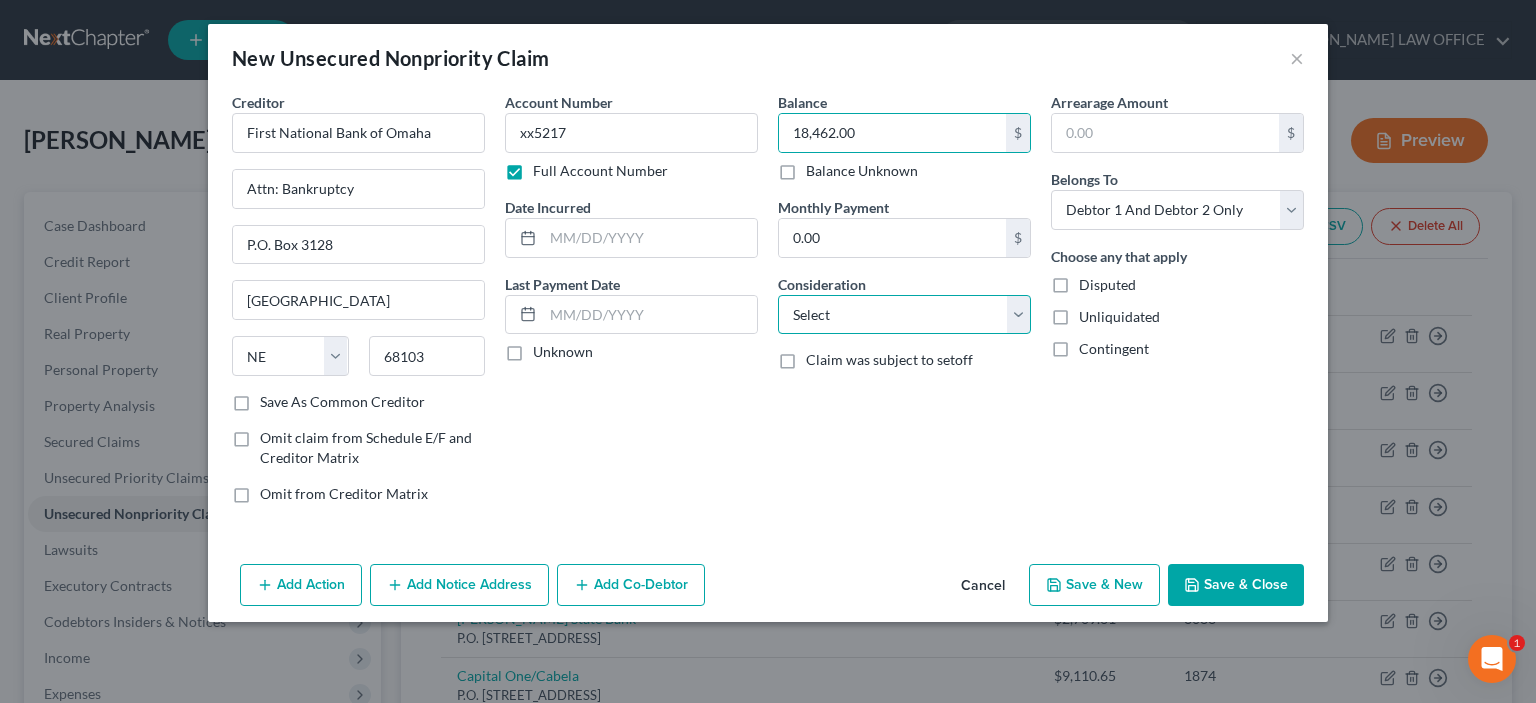click on "Select Cable / Satellite Services Collection Agency Credit Card Debt Debt Counseling / Attorneys Deficiency Balance Domestic Support Obligations Home / Car Repairs Income Taxes Judgment Liens Medical Services Monies Loaned / Advanced Mortgage Obligation From Divorce Or Separation Obligation To Pensions Other Overdrawn Bank Account Promised To Help Pay Creditors Student Loans Suppliers And Vendors Telephone / Internet Services Utility Services" at bounding box center (904, 315) 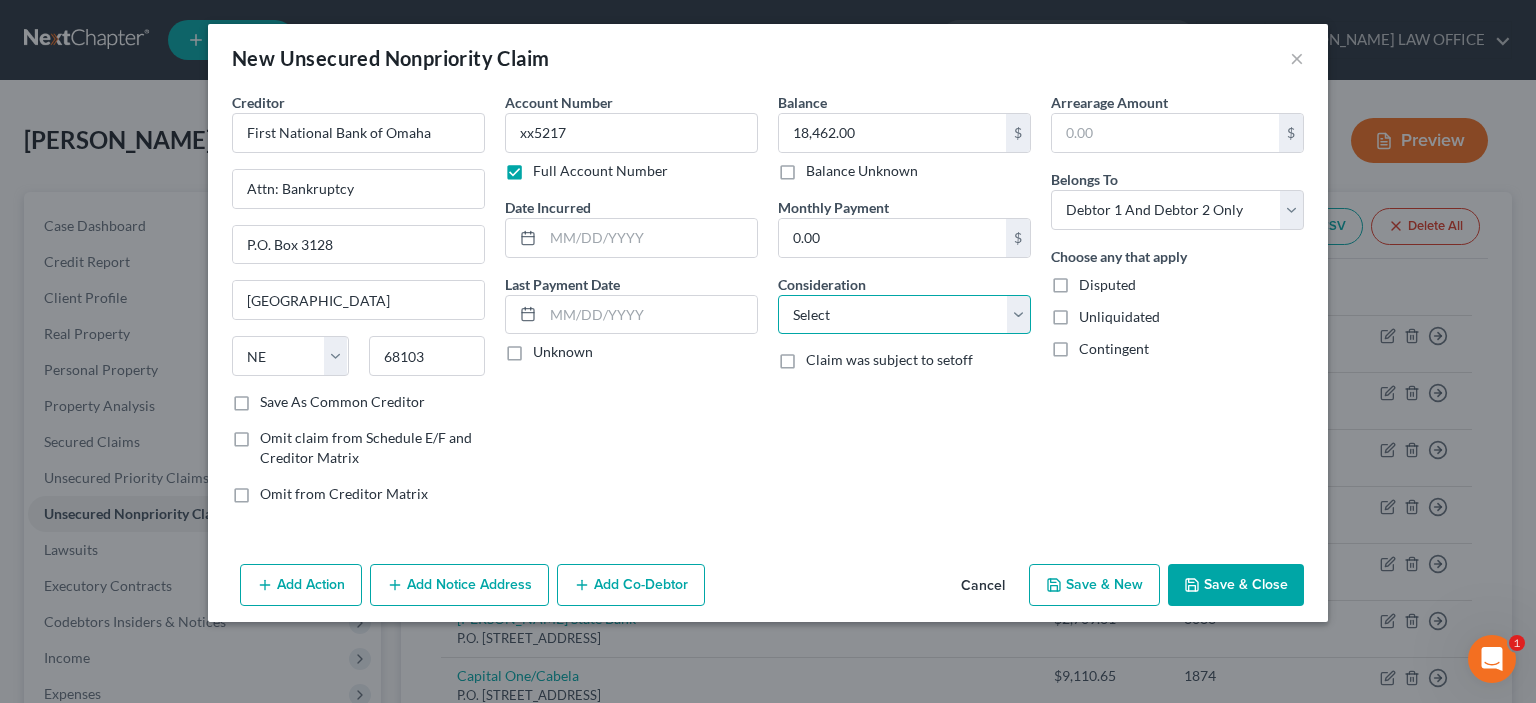 select on "14" 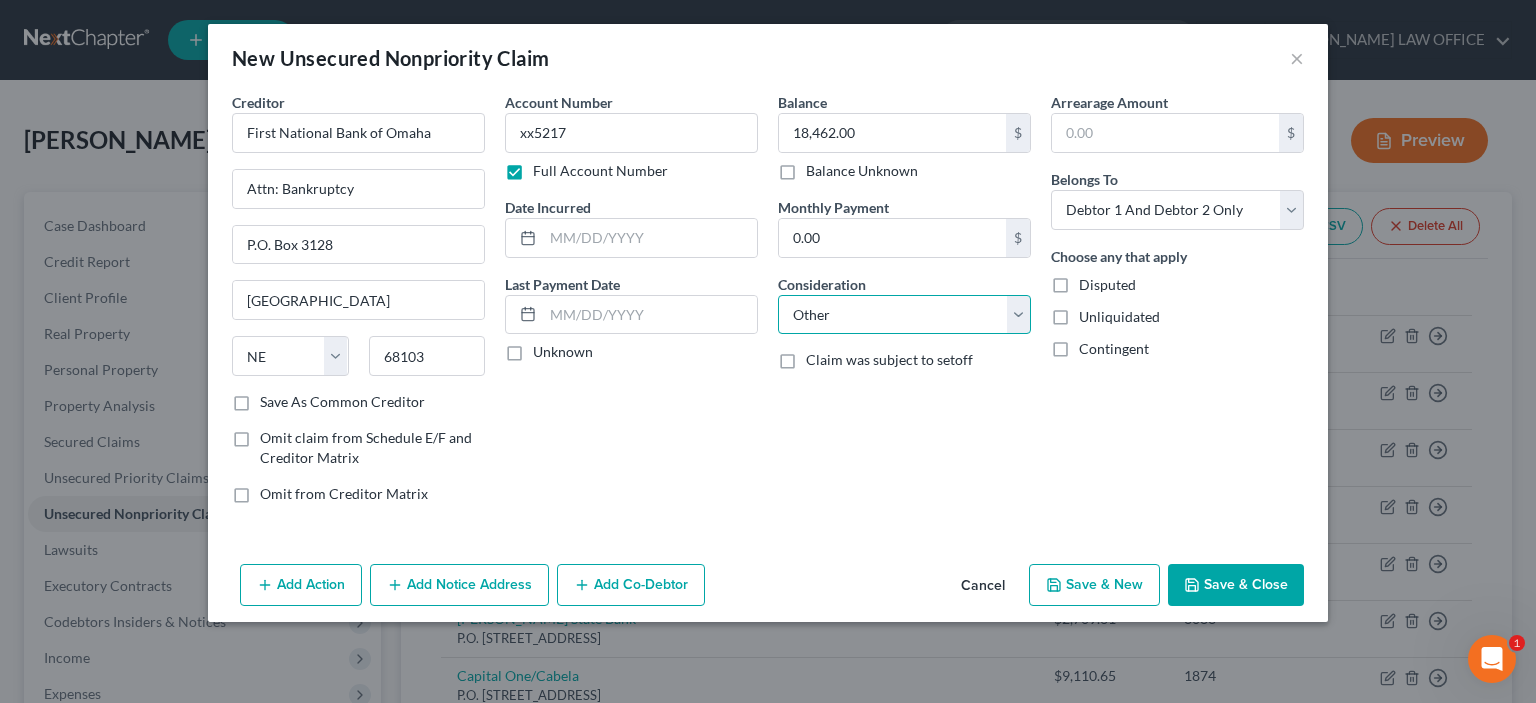 click on "Select Cable / Satellite Services Collection Agency Credit Card Debt Debt Counseling / Attorneys Deficiency Balance Domestic Support Obligations Home / Car Repairs Income Taxes Judgment Liens Medical Services Monies Loaned / Advanced Mortgage Obligation From Divorce Or Separation Obligation To Pensions Other Overdrawn Bank Account Promised To Help Pay Creditors Student Loans Suppliers And Vendors Telephone / Internet Services Utility Services" at bounding box center (904, 315) 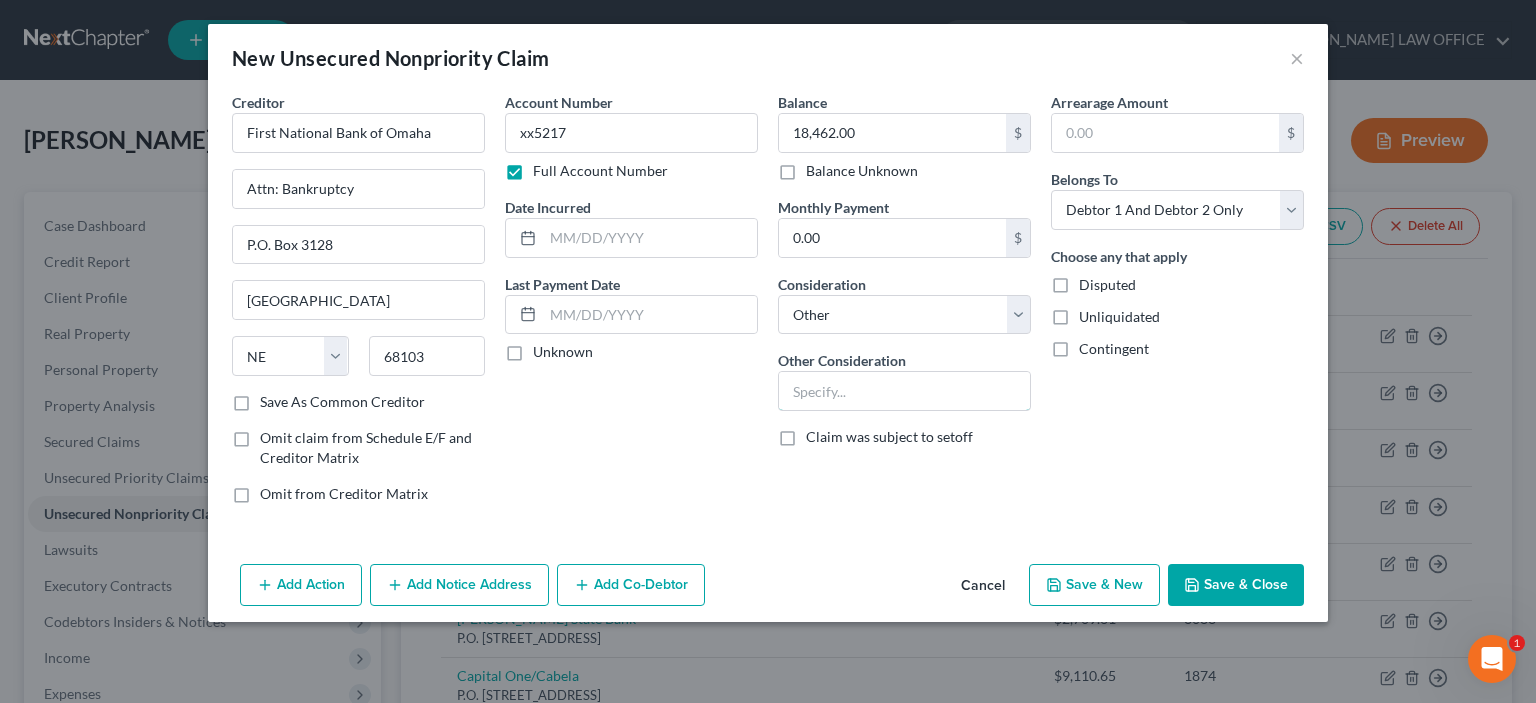 click on "Other Consideration" at bounding box center [904, 380] 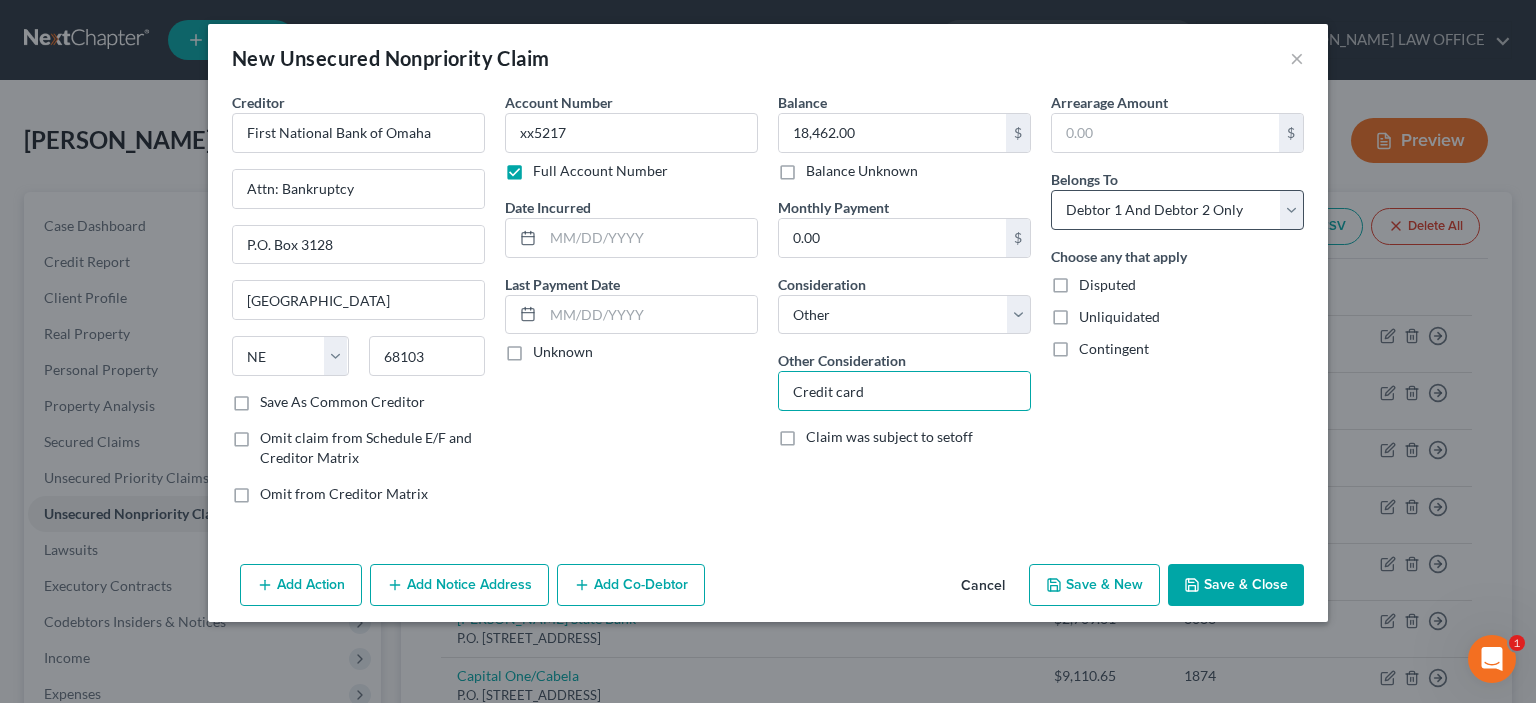 type on "Credit card" 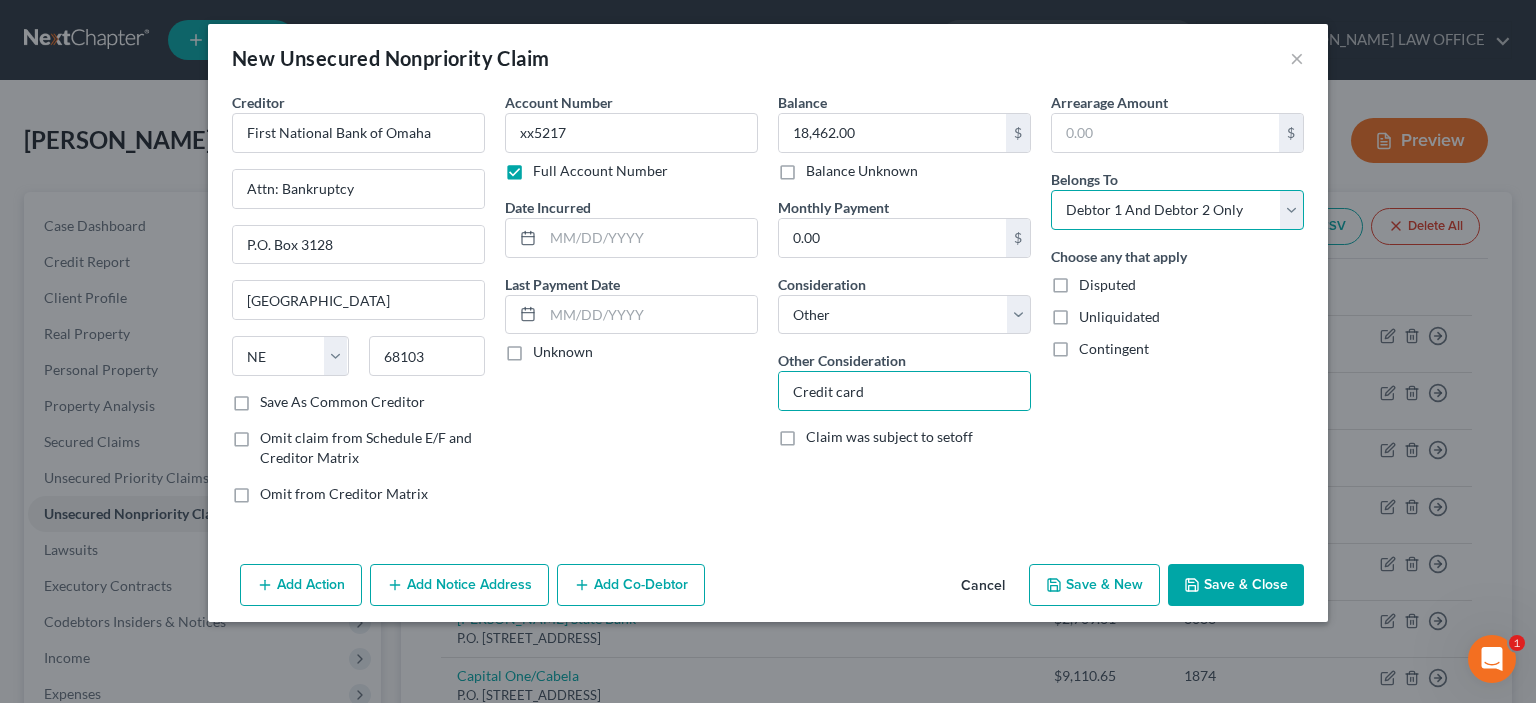 click on "Select Debtor 1 Only Debtor 2 Only Debtor 1 And Debtor 2 Only At Least One Of The Debtors And Another Community Property" at bounding box center [1177, 210] 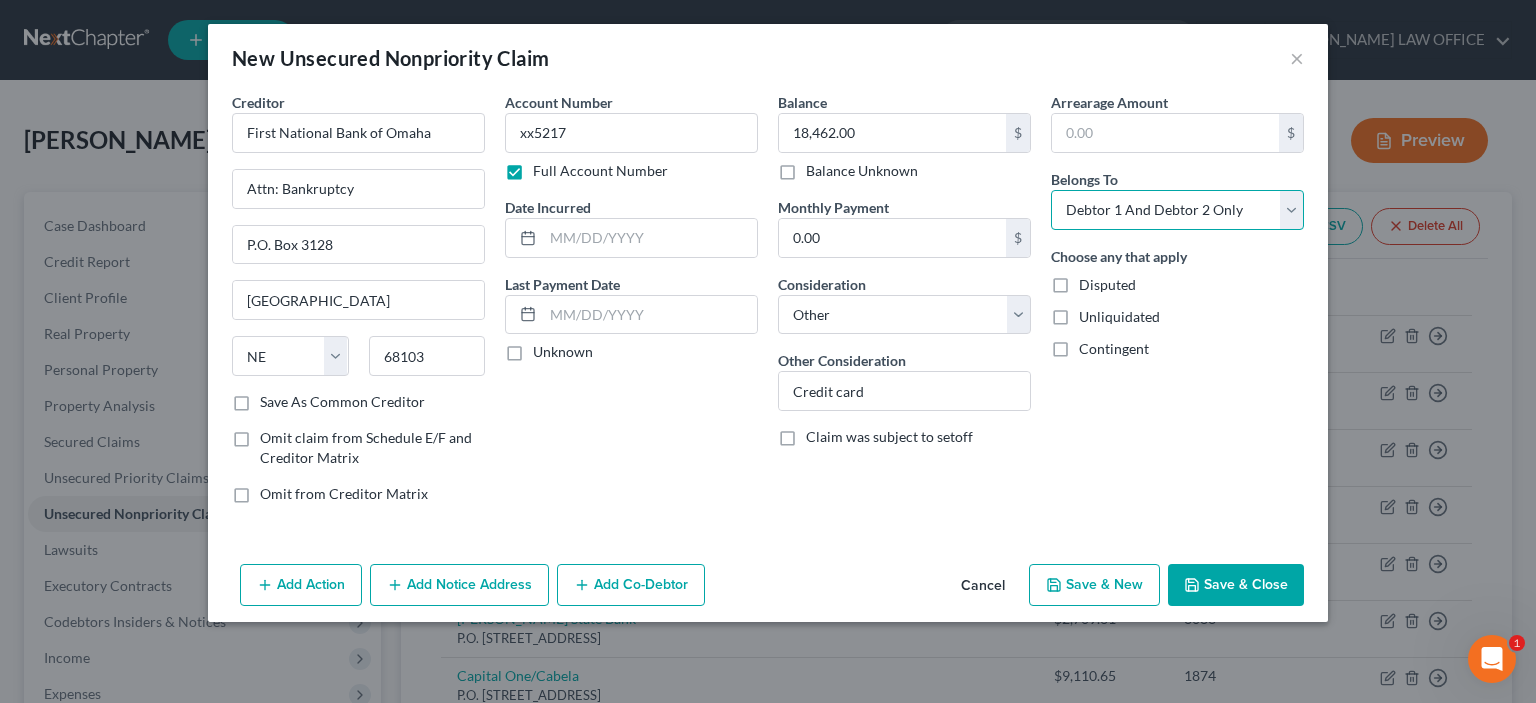 select on "0" 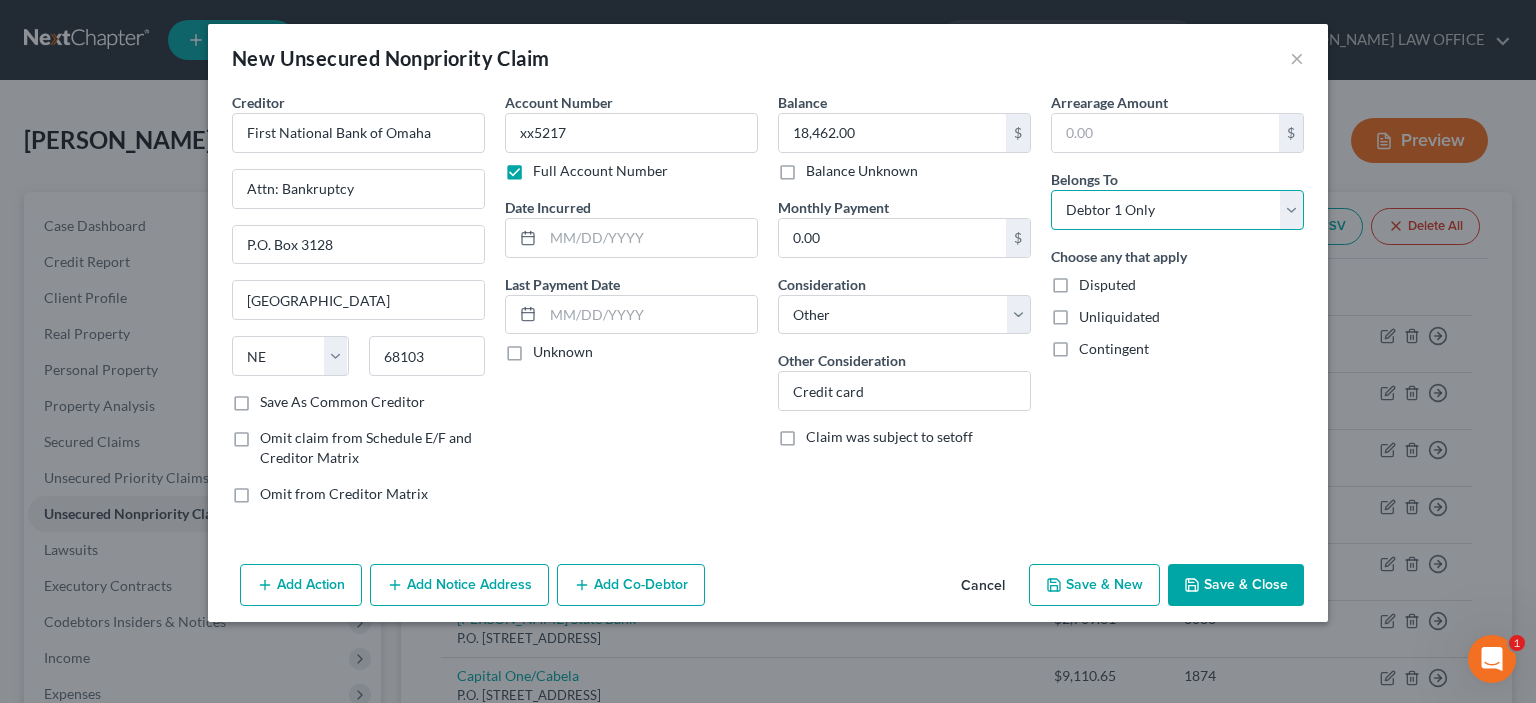 click on "Select Debtor 1 Only Debtor 2 Only Debtor 1 And Debtor 2 Only At Least One Of The Debtors And Another Community Property" at bounding box center [1177, 210] 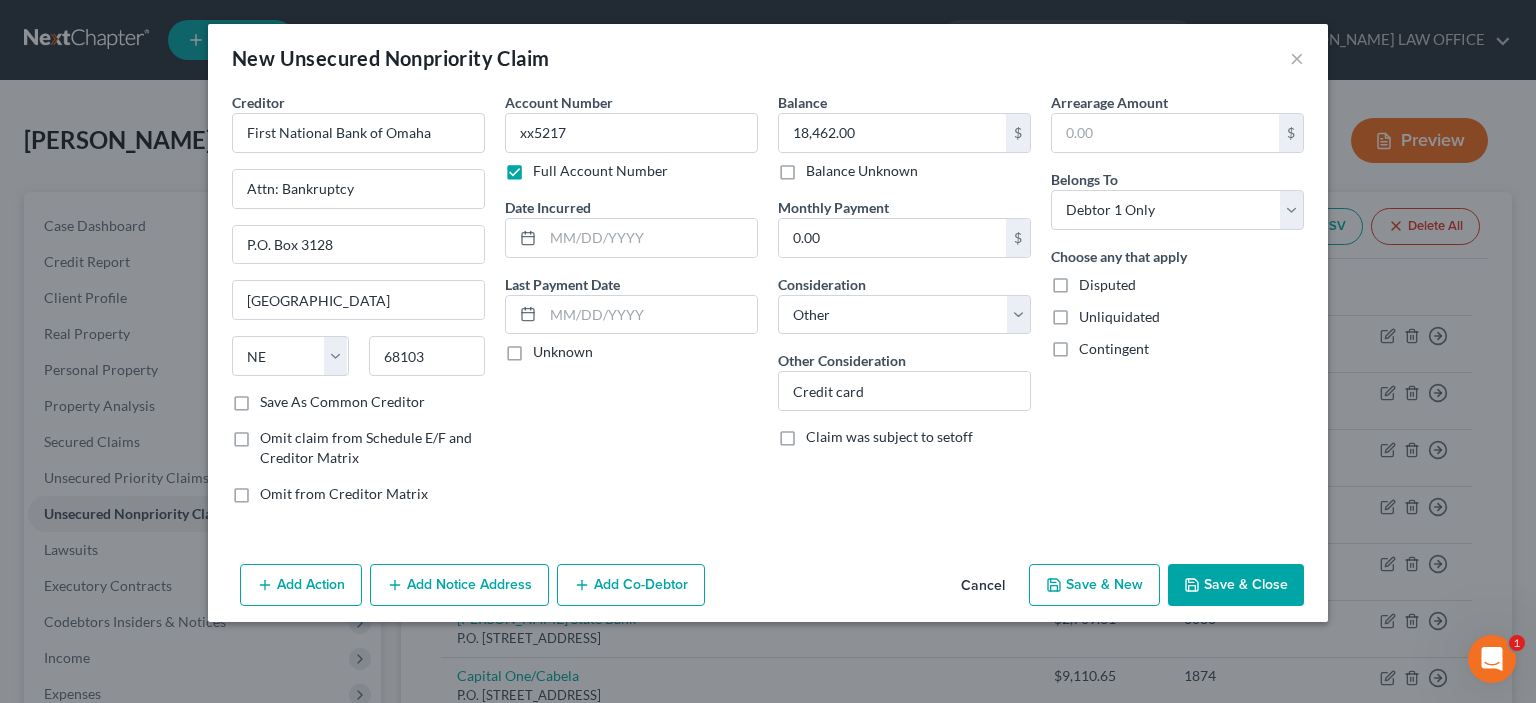 click on "Save & Close" at bounding box center [1236, 585] 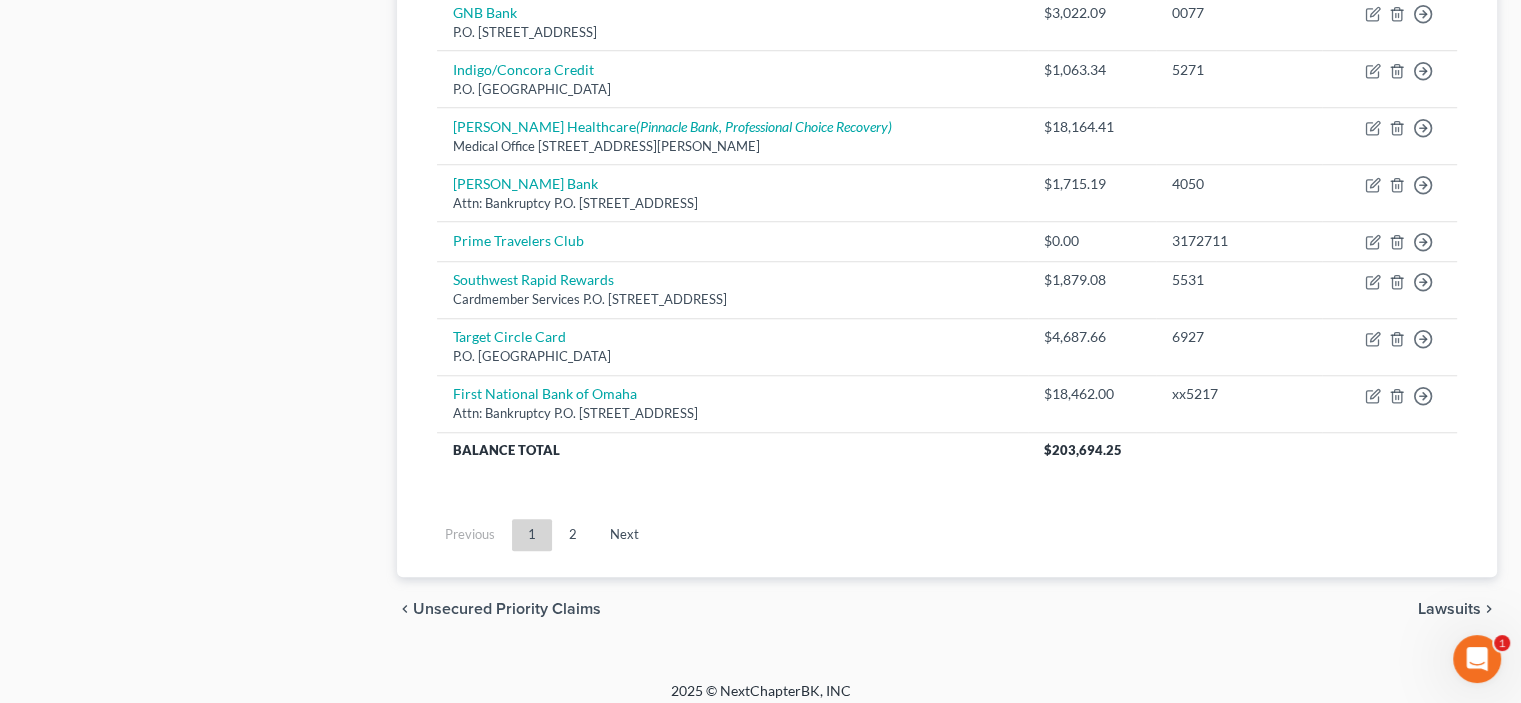 scroll, scrollTop: 1639, scrollLeft: 0, axis: vertical 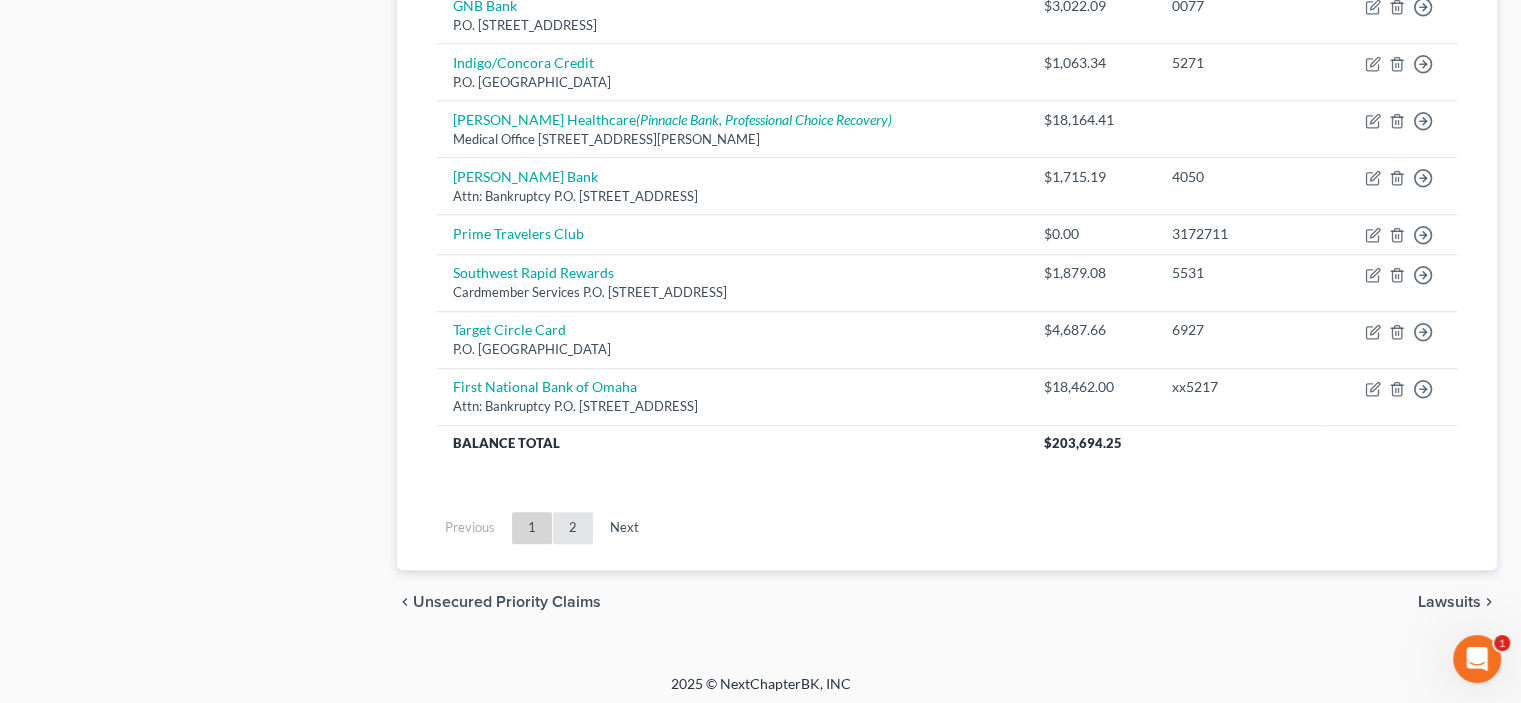 click on "2" at bounding box center (573, 528) 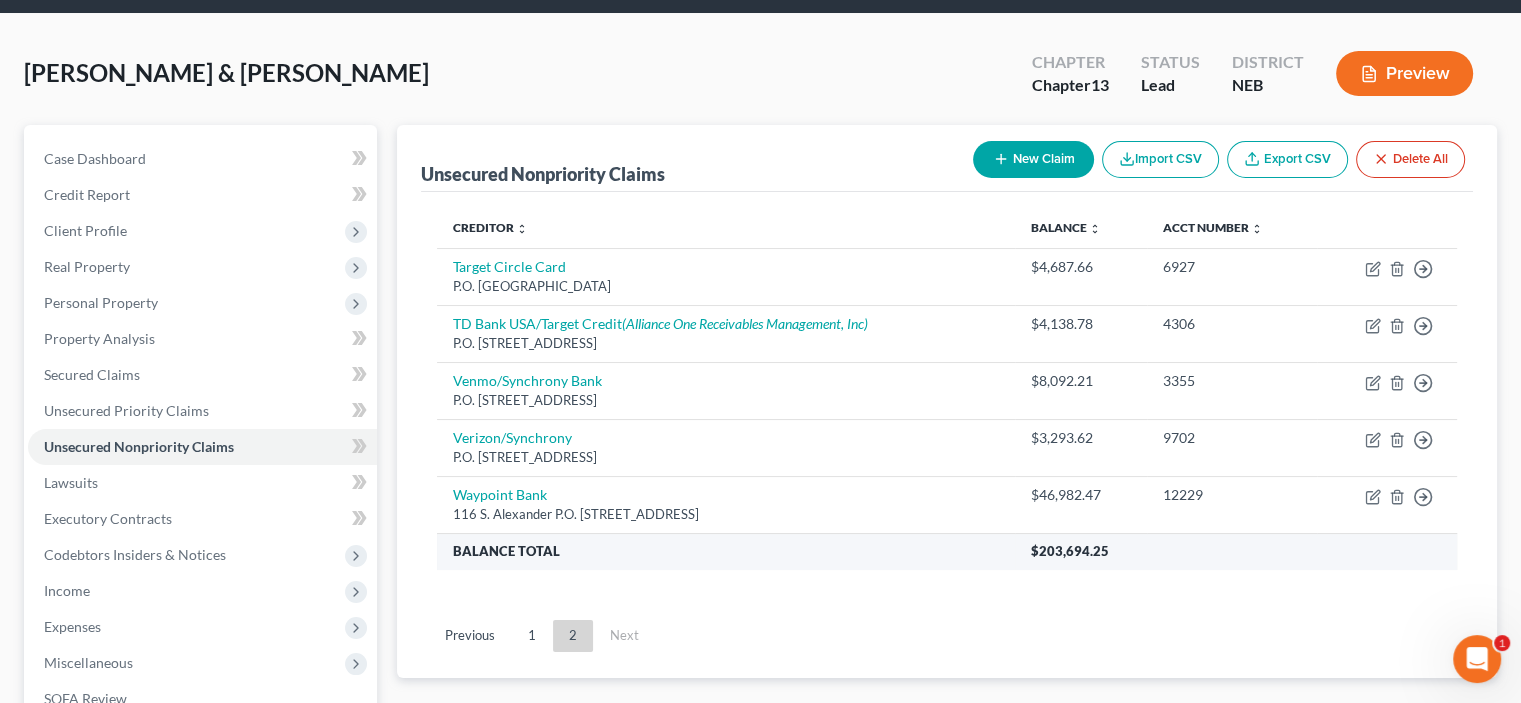 scroll, scrollTop: 200, scrollLeft: 0, axis: vertical 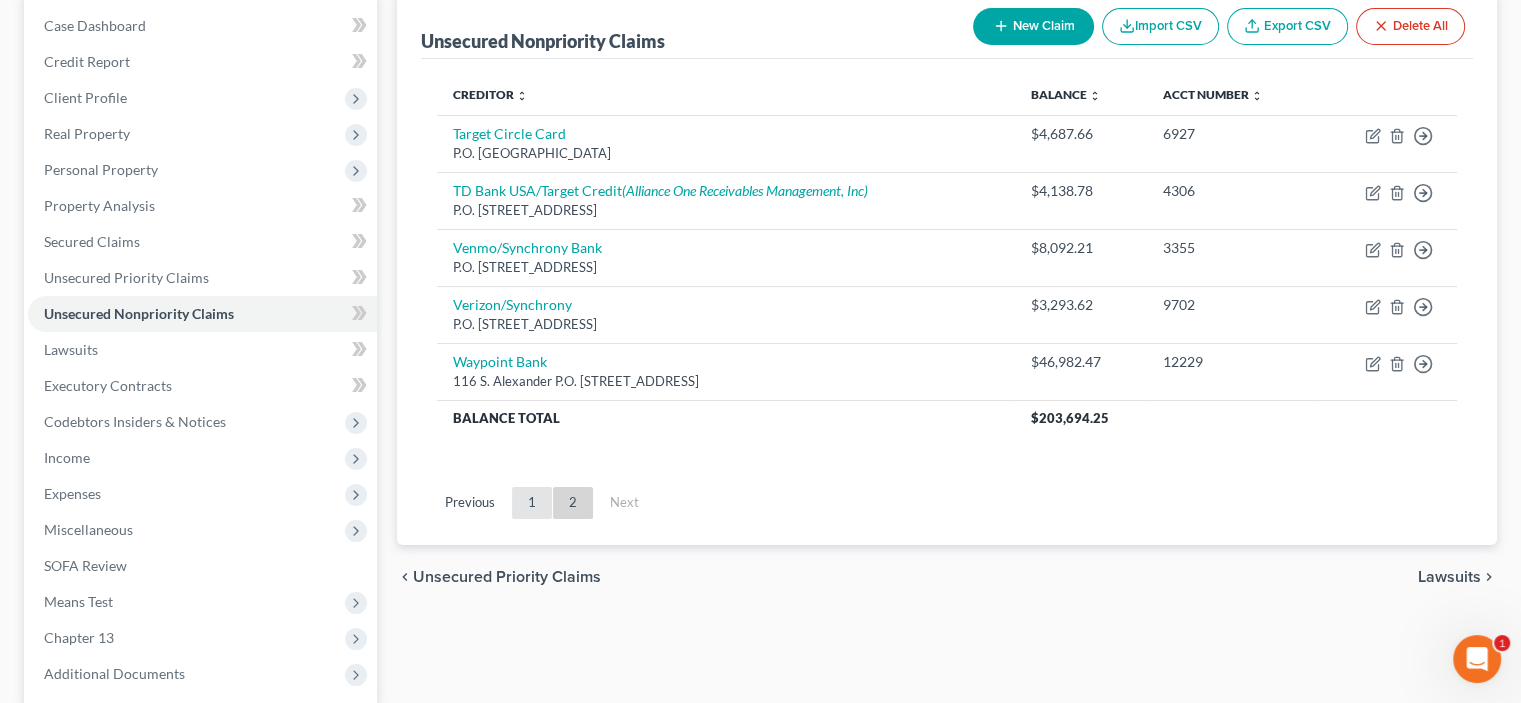 click on "1" at bounding box center [532, 503] 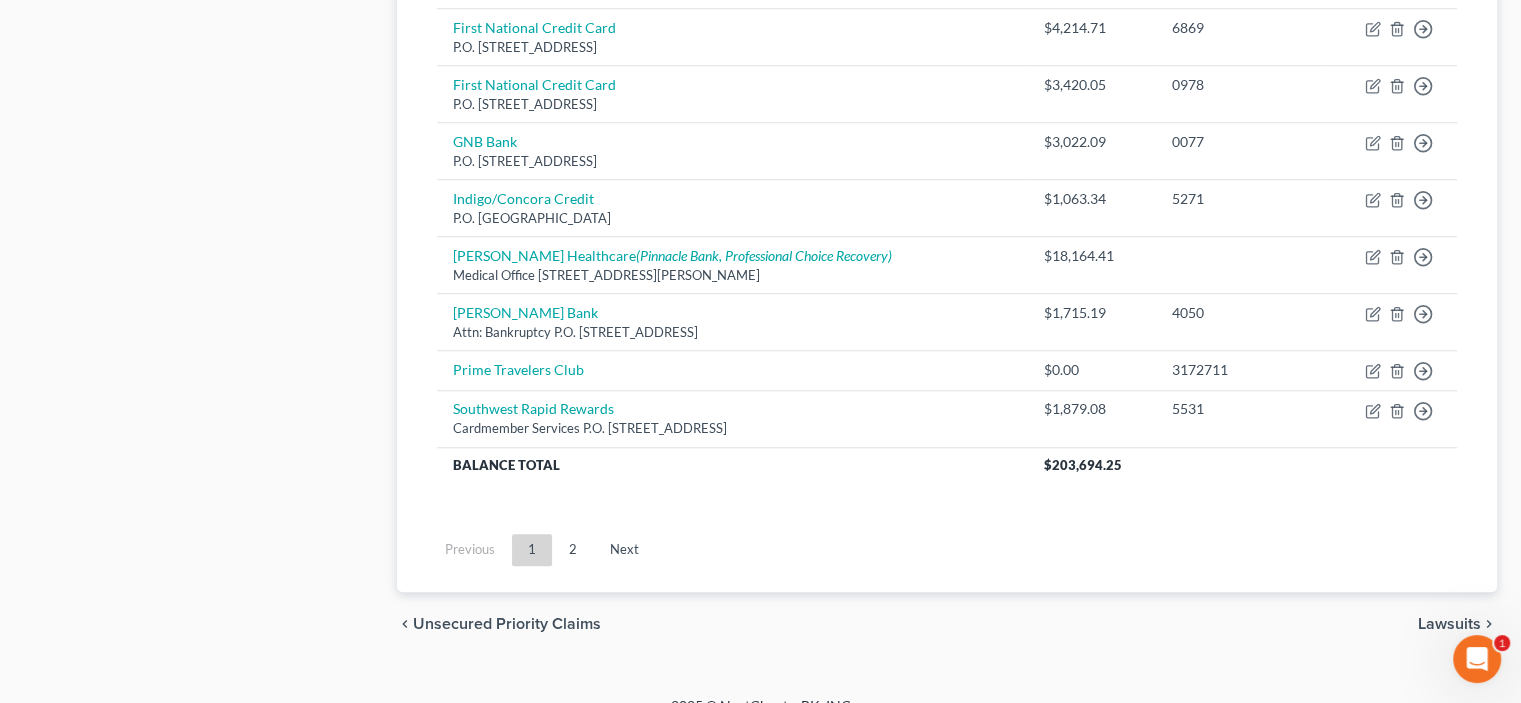 scroll, scrollTop: 1582, scrollLeft: 0, axis: vertical 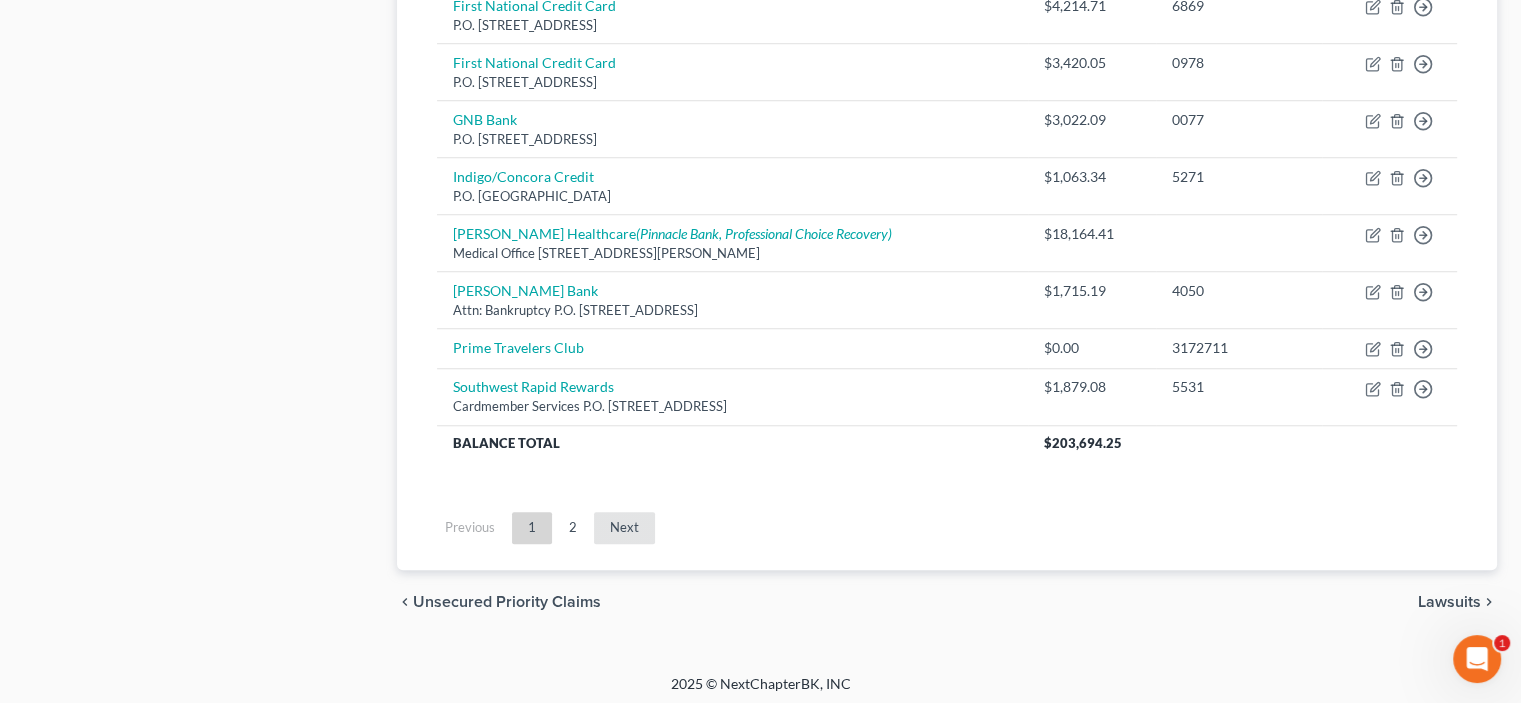 click on "Next" at bounding box center [624, 528] 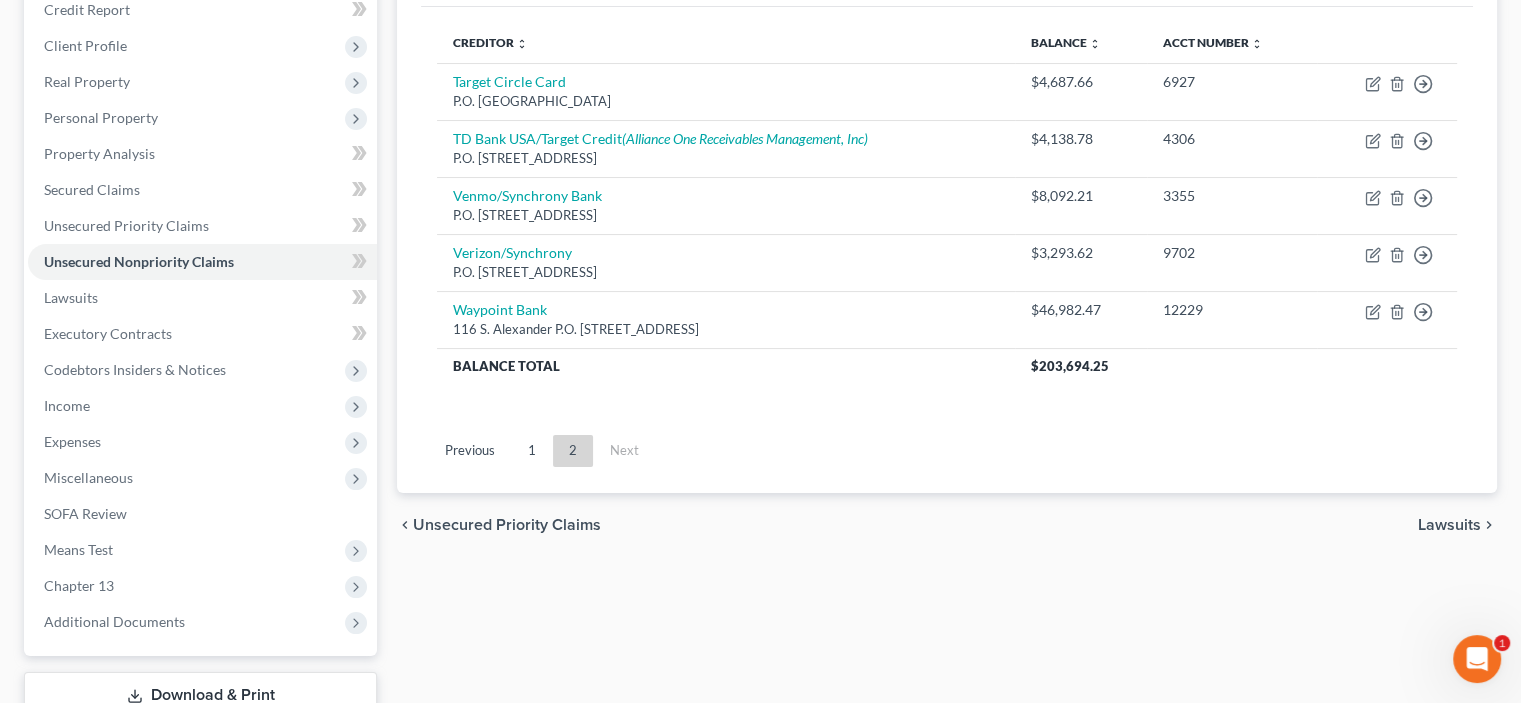 scroll, scrollTop: 394, scrollLeft: 0, axis: vertical 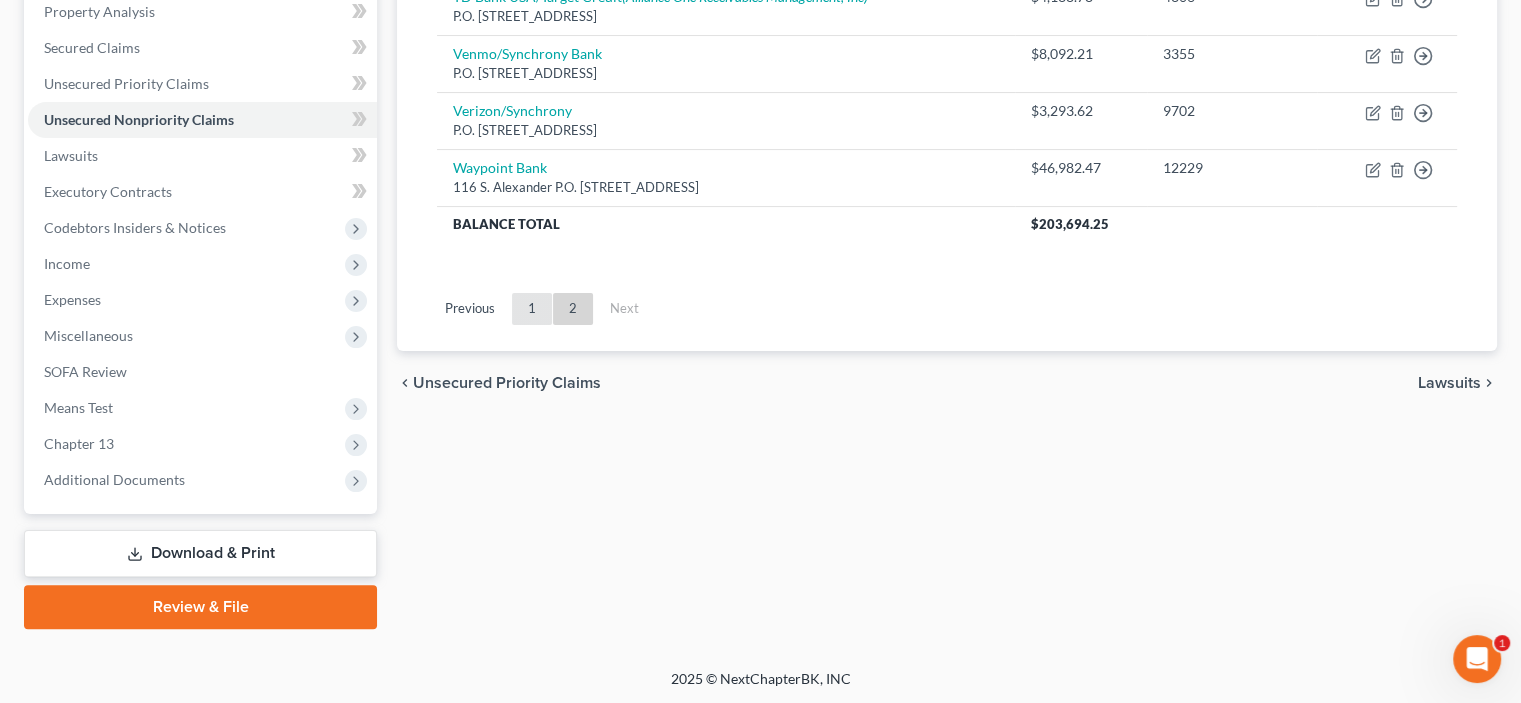 click on "1" at bounding box center [532, 309] 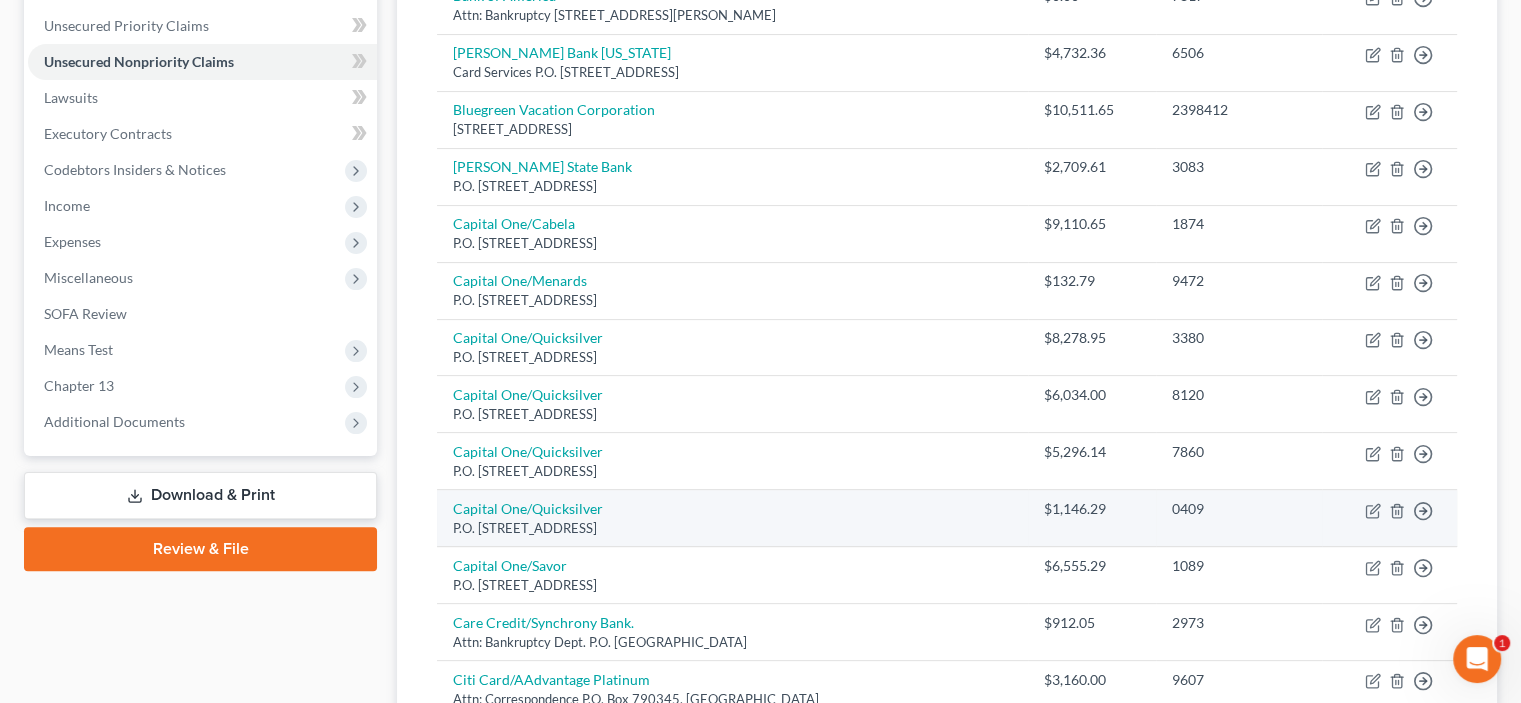 scroll, scrollTop: 94, scrollLeft: 0, axis: vertical 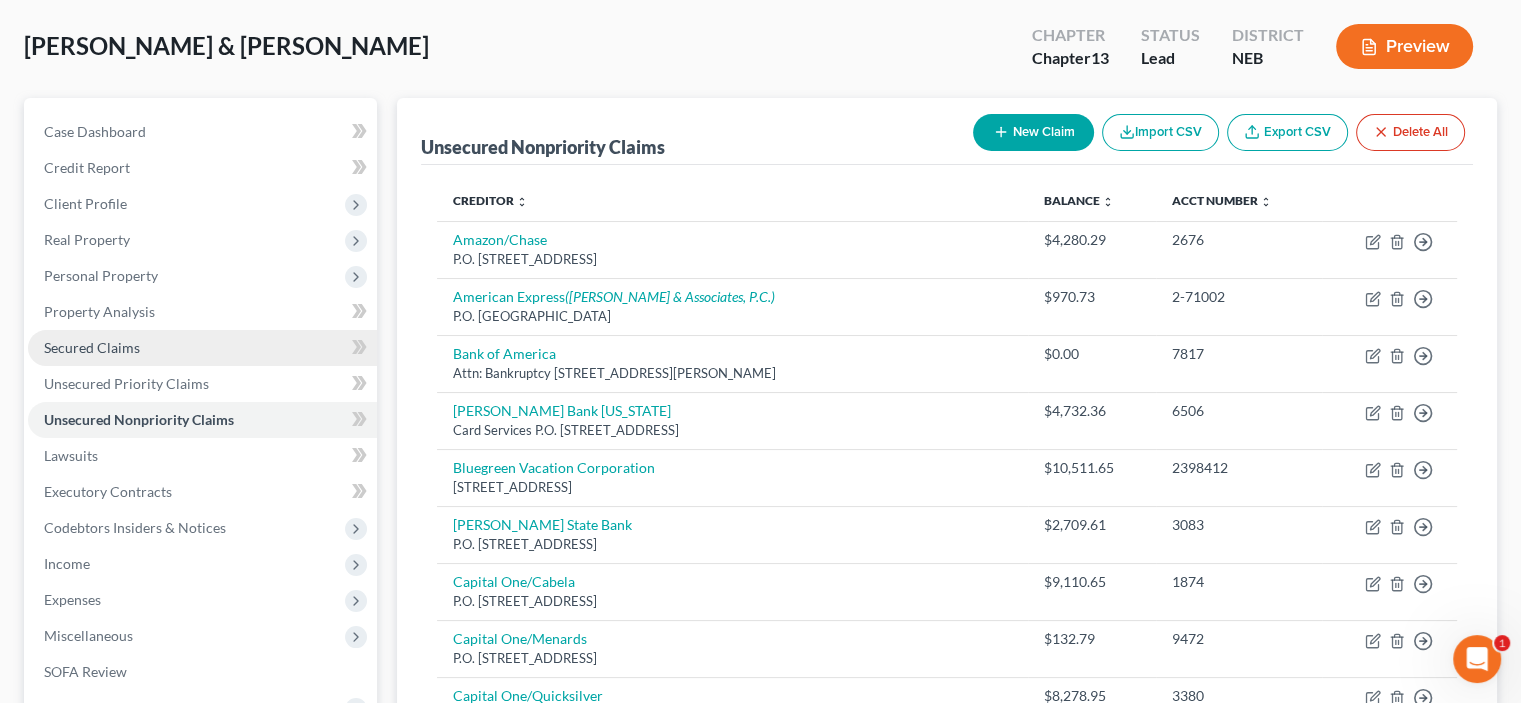 click on "Secured Claims" at bounding box center [92, 347] 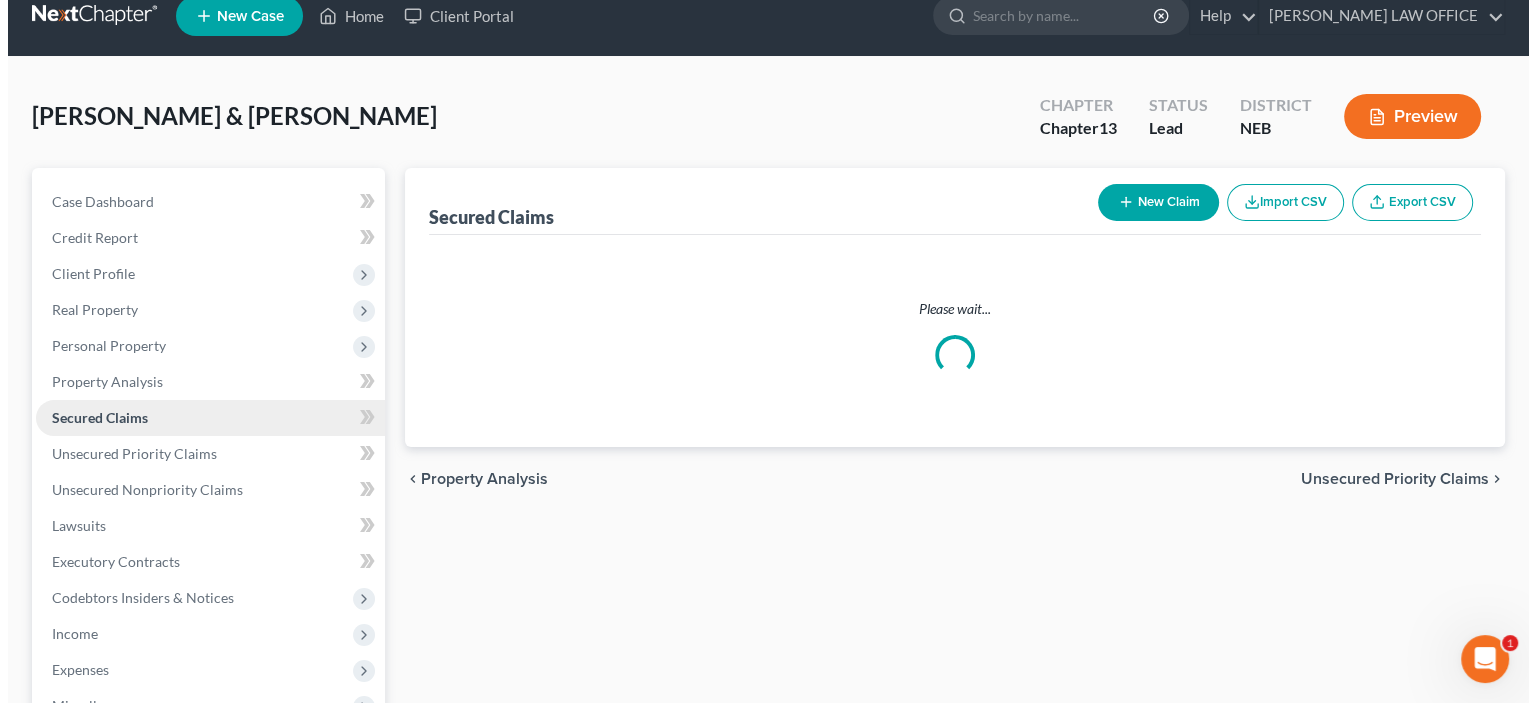 scroll, scrollTop: 0, scrollLeft: 0, axis: both 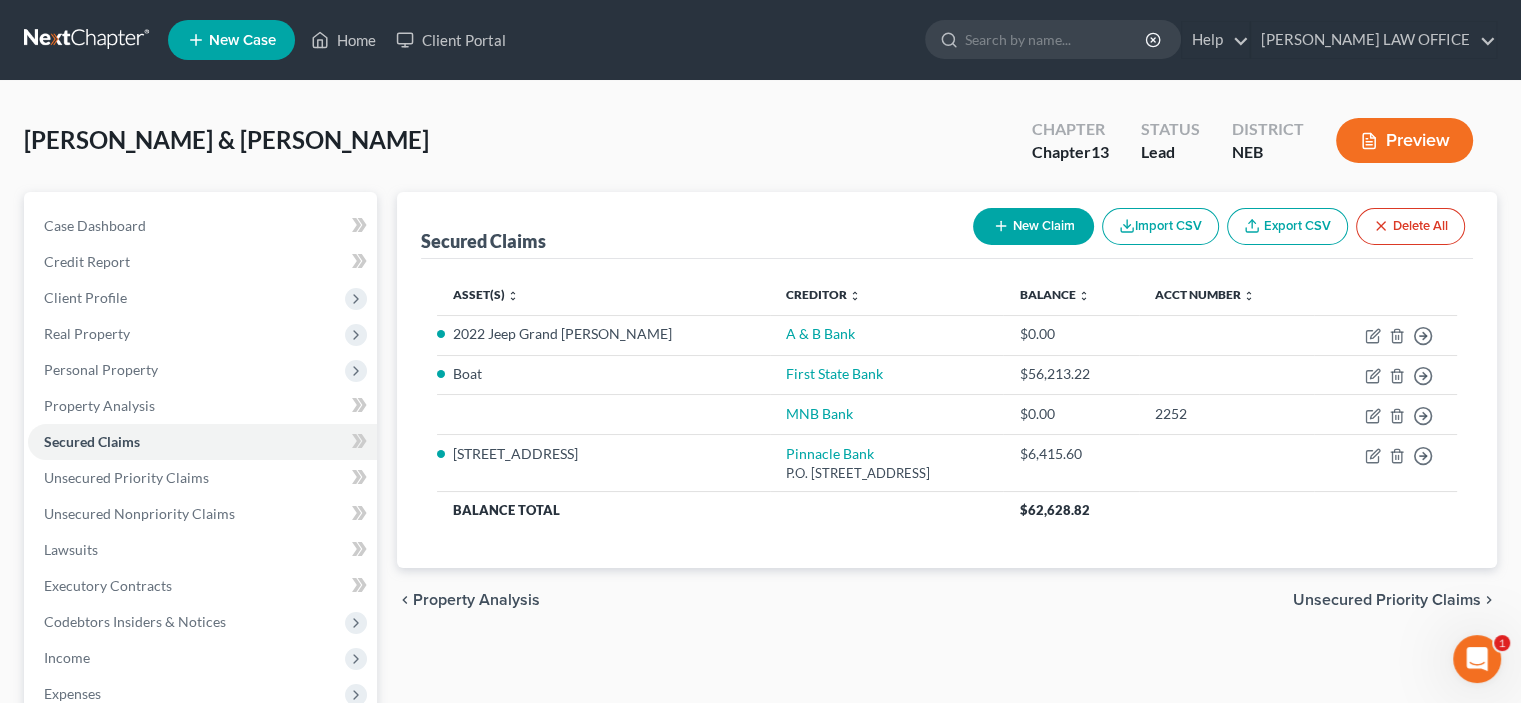 click on "New Claim" at bounding box center [1033, 226] 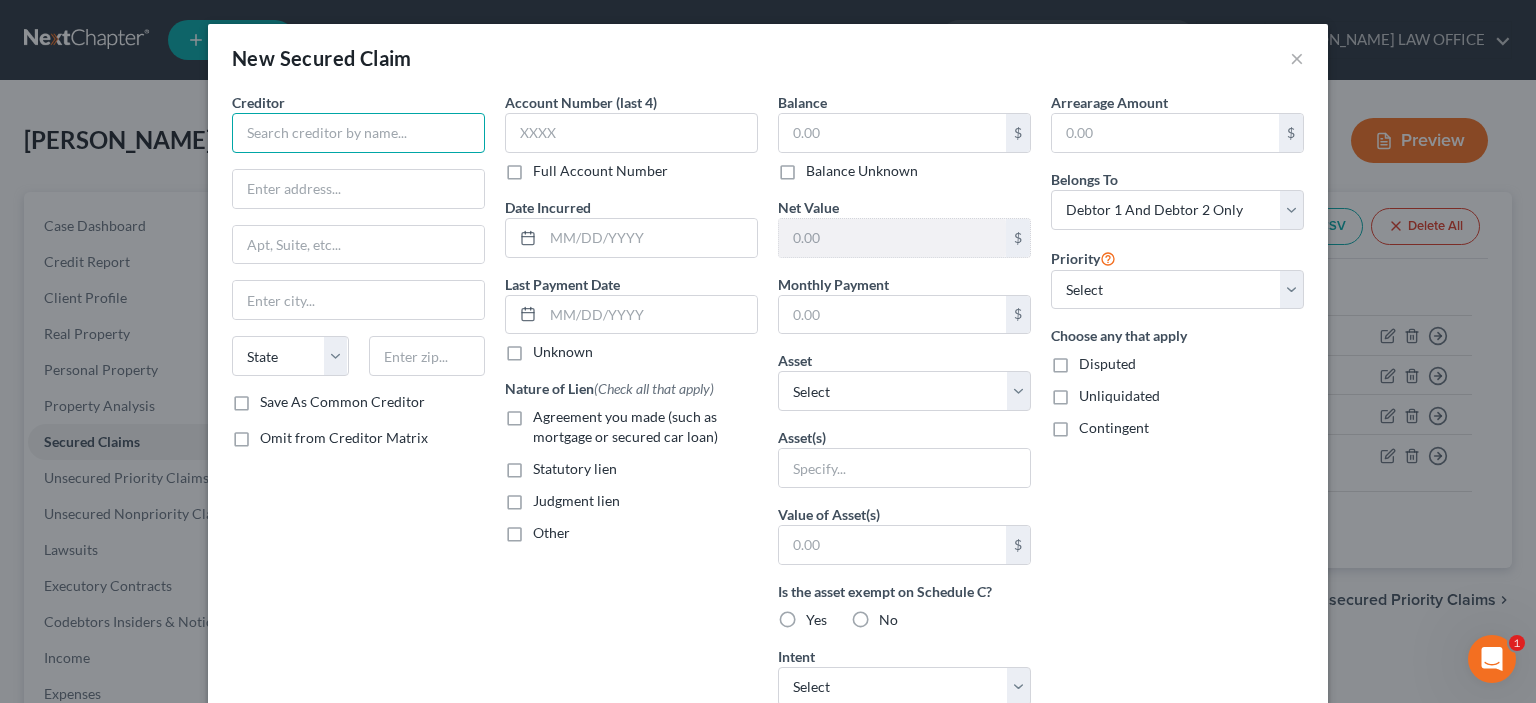 click at bounding box center (358, 133) 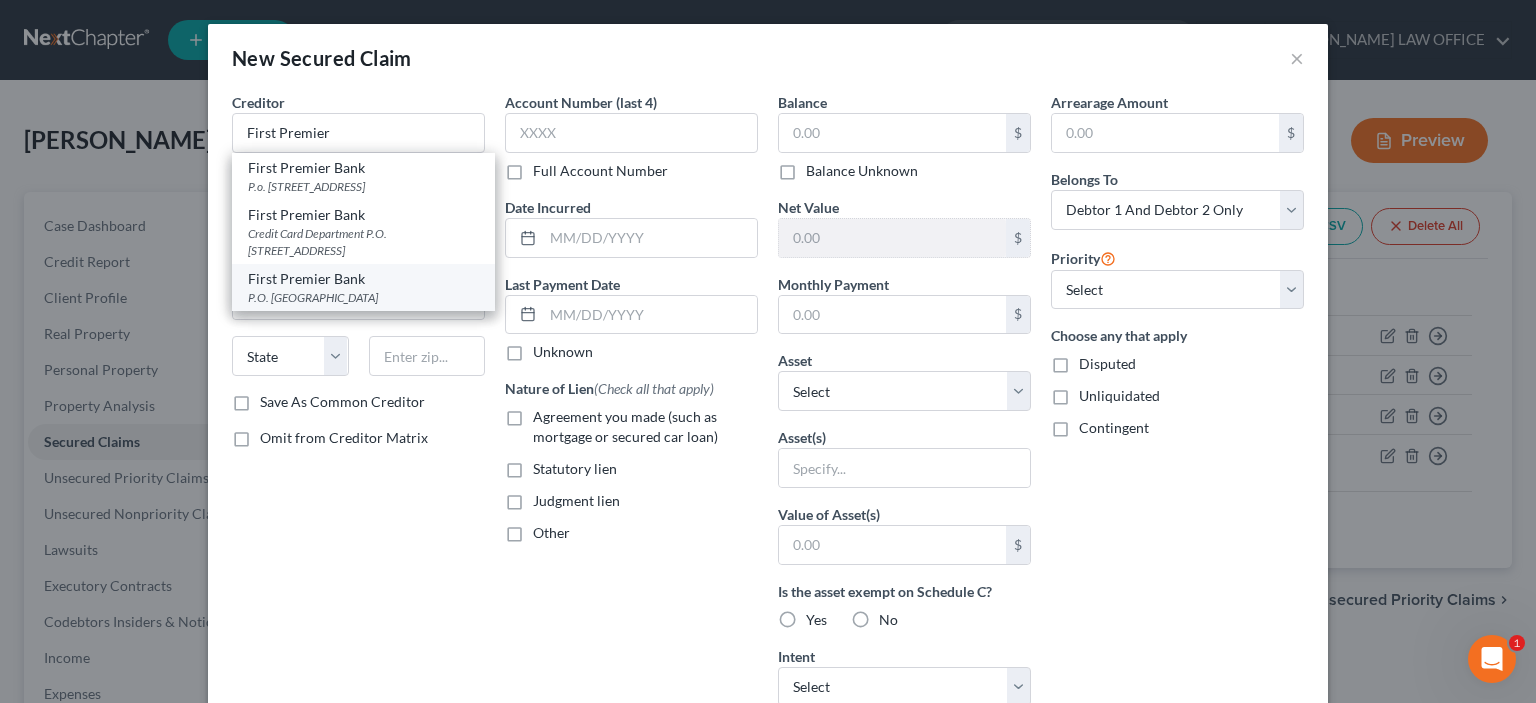 click on "P.O. [GEOGRAPHIC_DATA]" at bounding box center (363, 297) 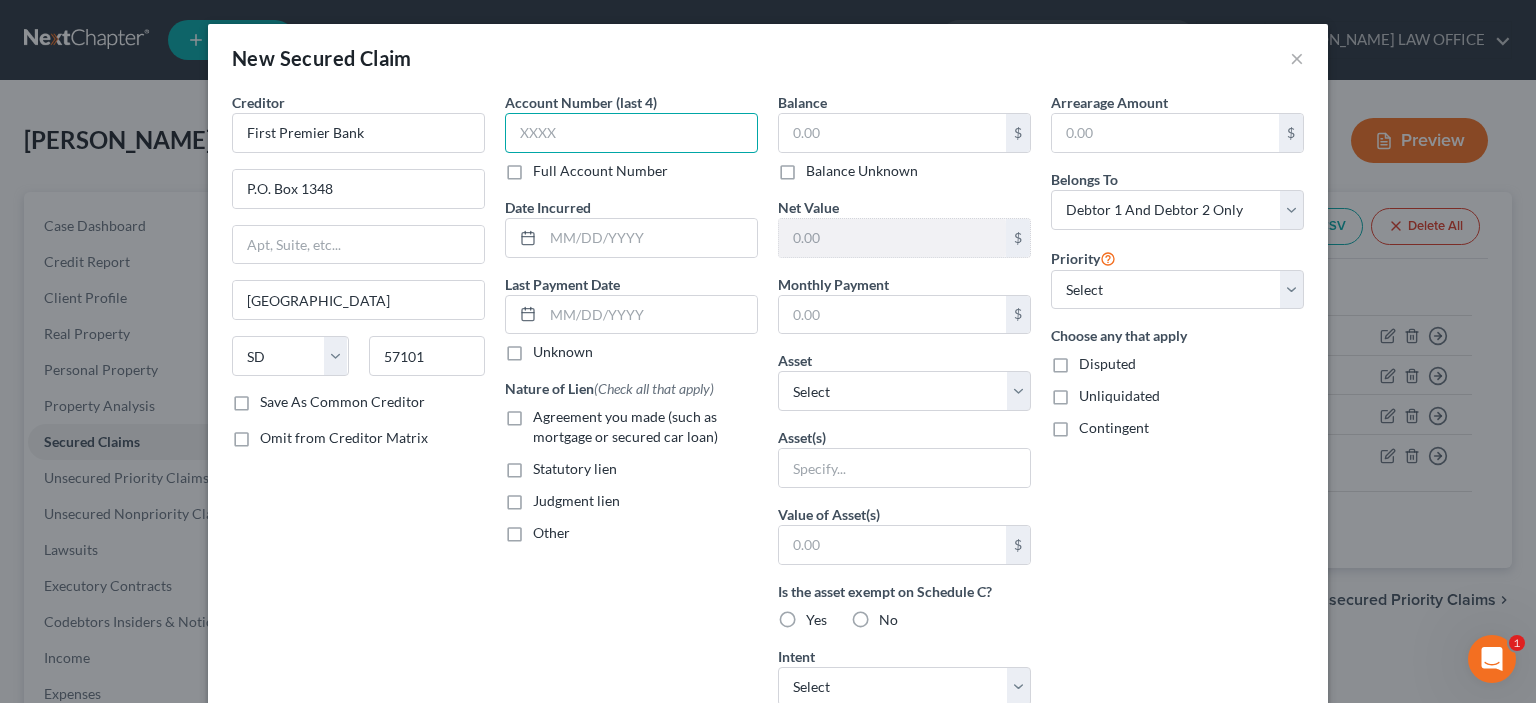 click at bounding box center [631, 133] 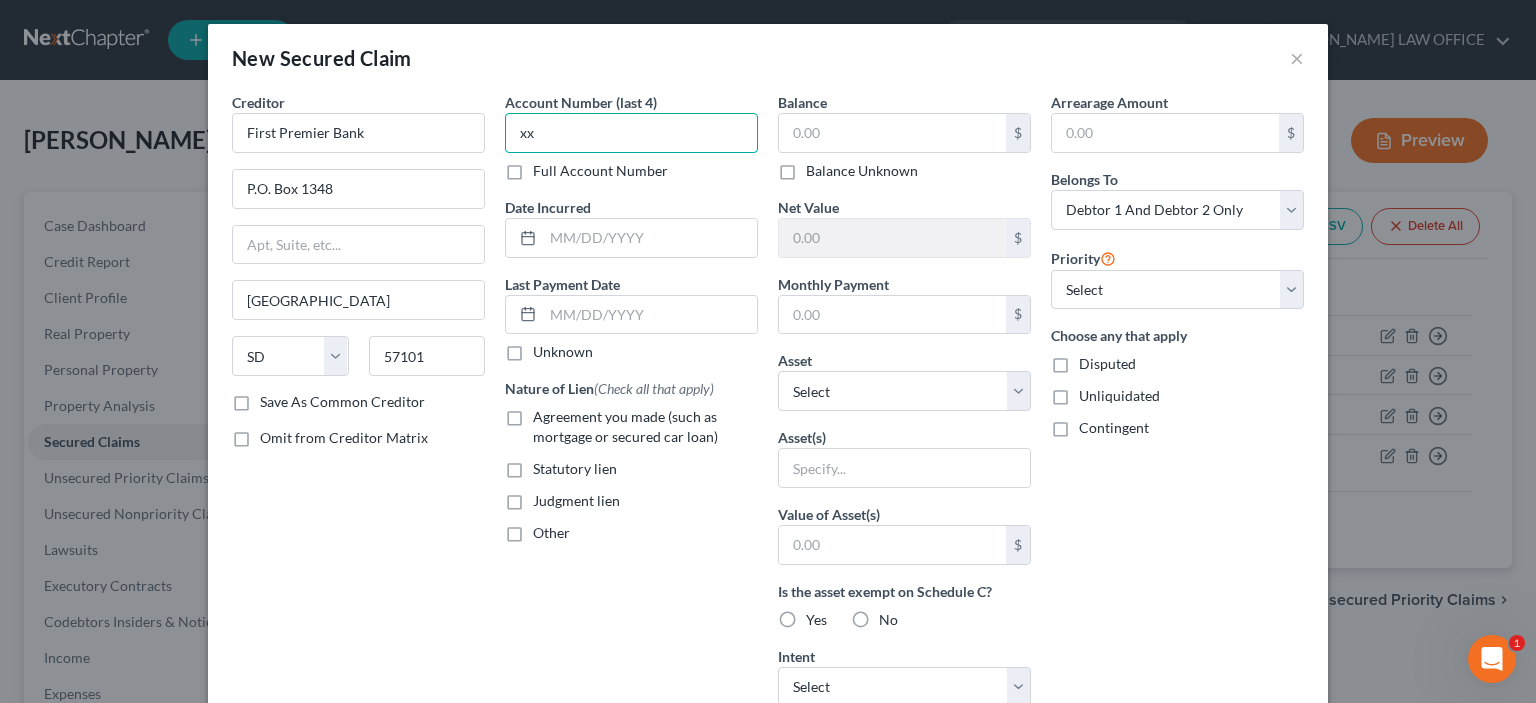 type on "xx" 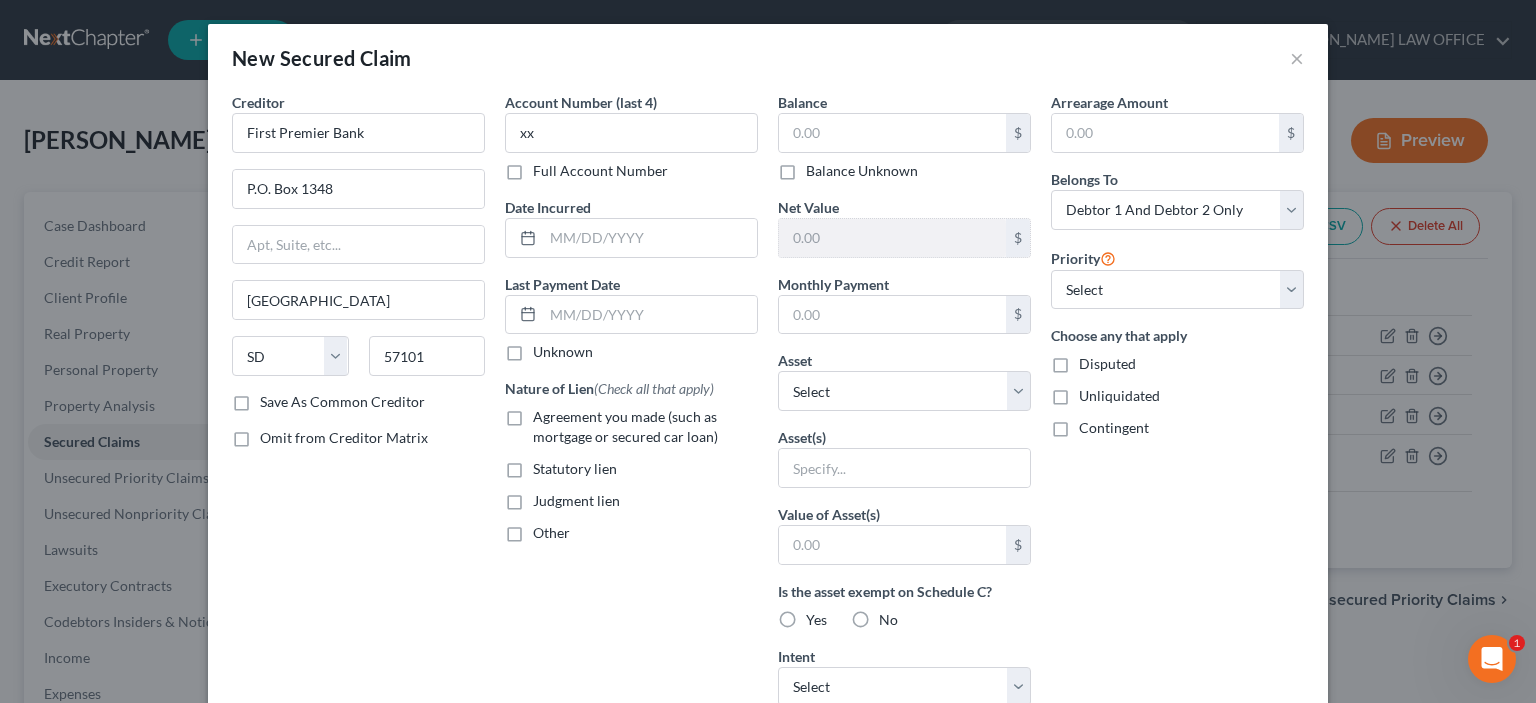 click on "Full Account Number" at bounding box center [600, 171] 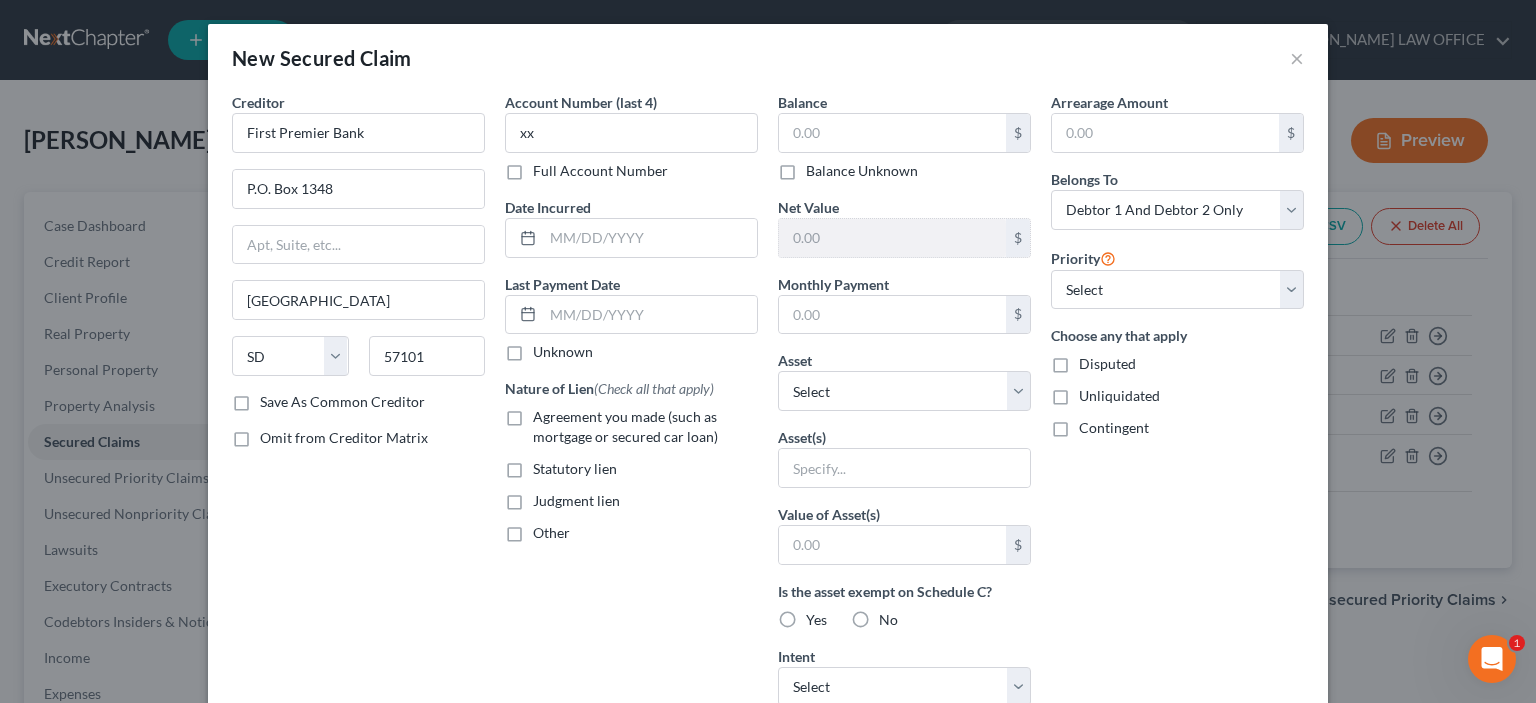 click on "Full Account Number" at bounding box center [547, 167] 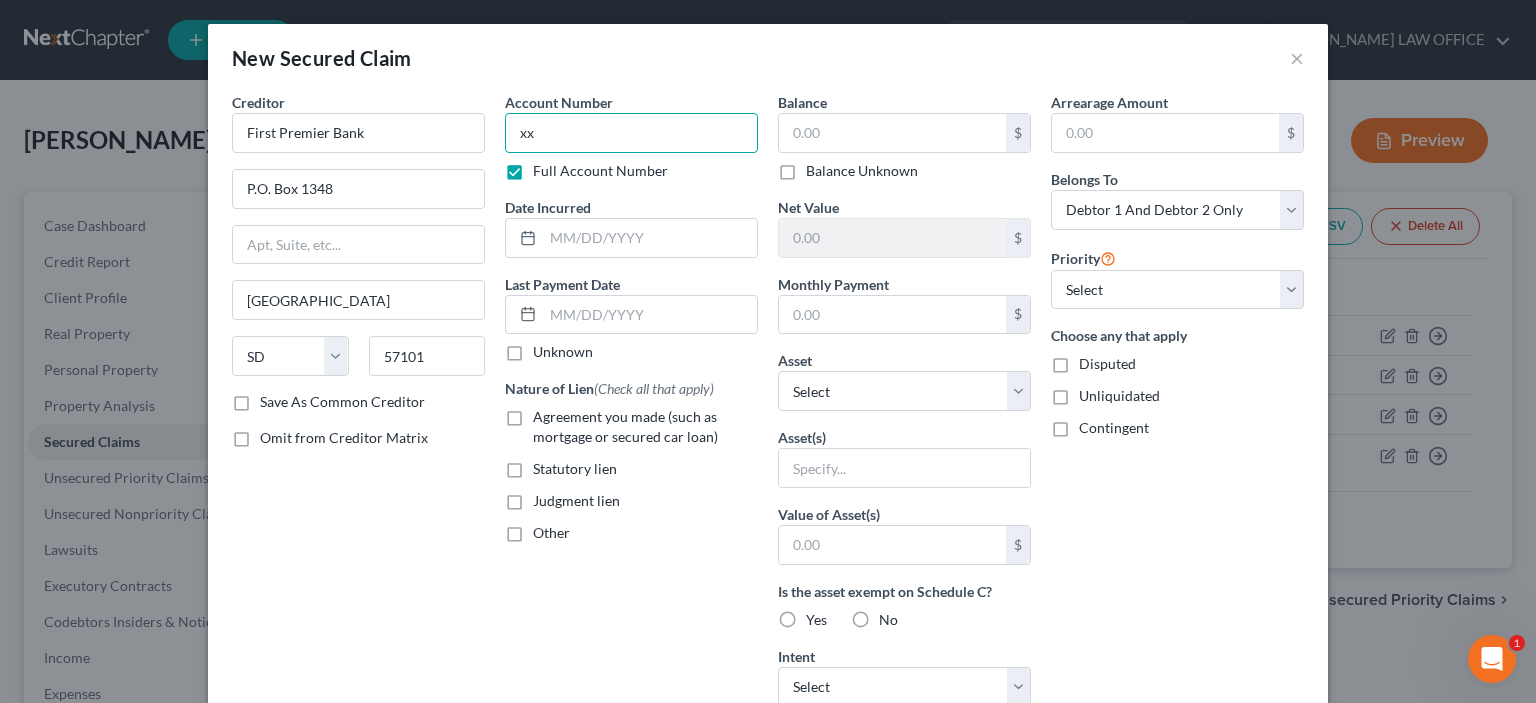 click on "xx" at bounding box center [631, 133] 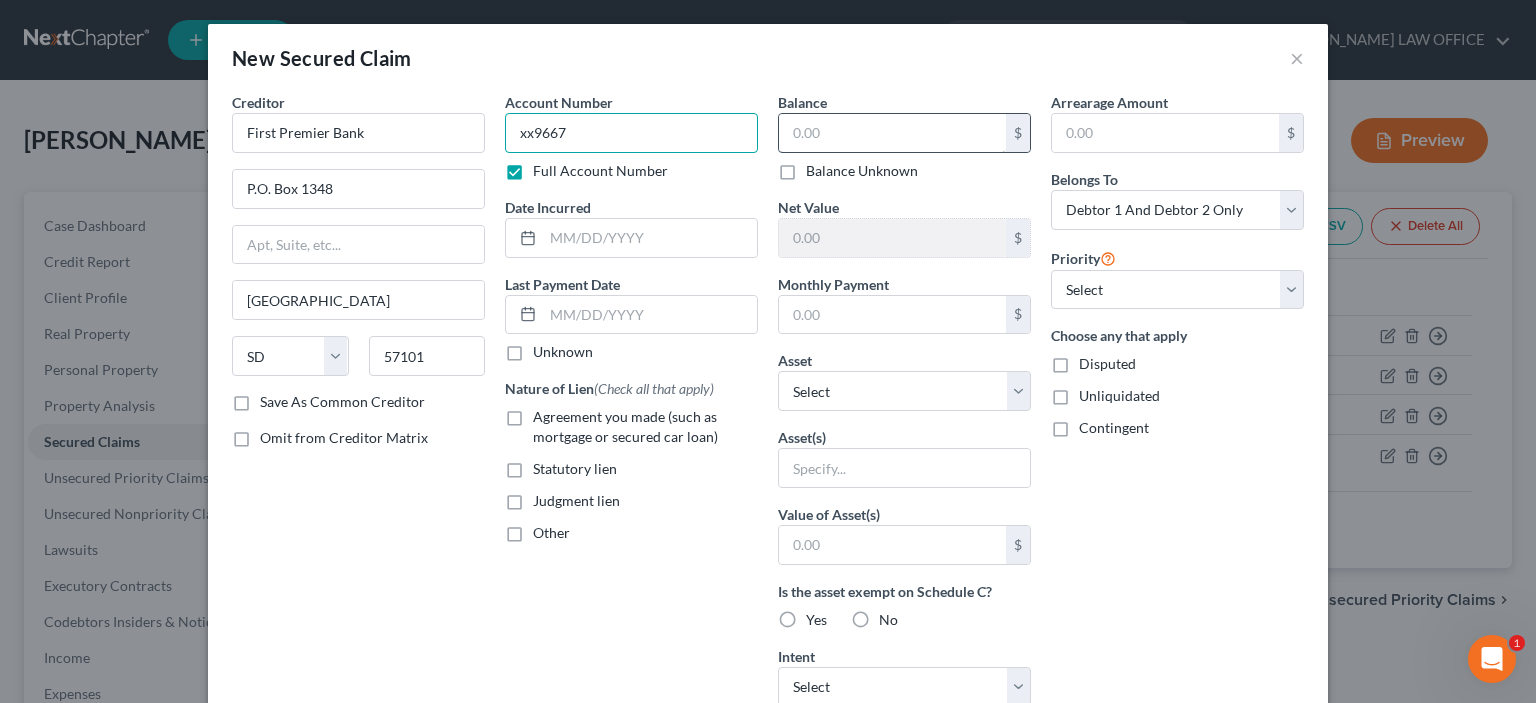 type on "xx9667" 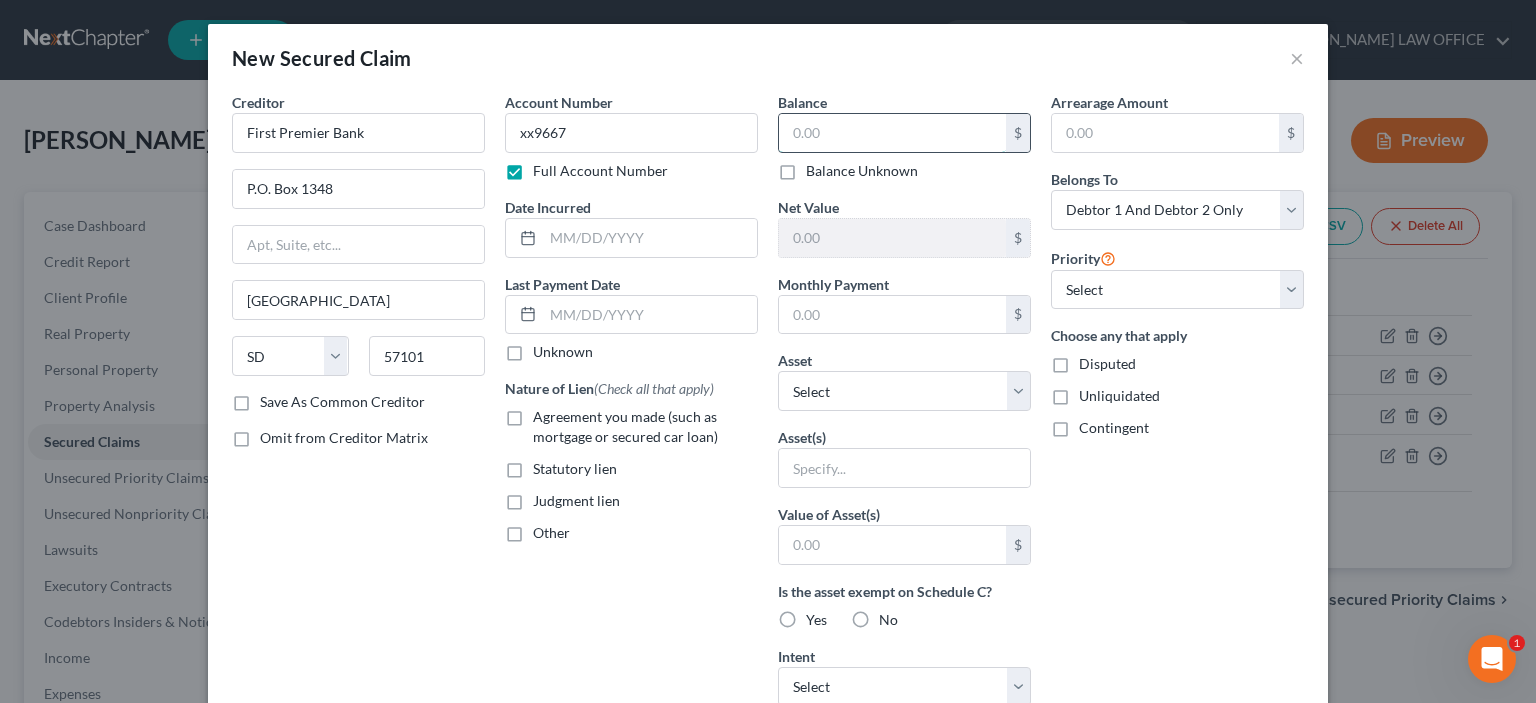 click at bounding box center (892, 133) 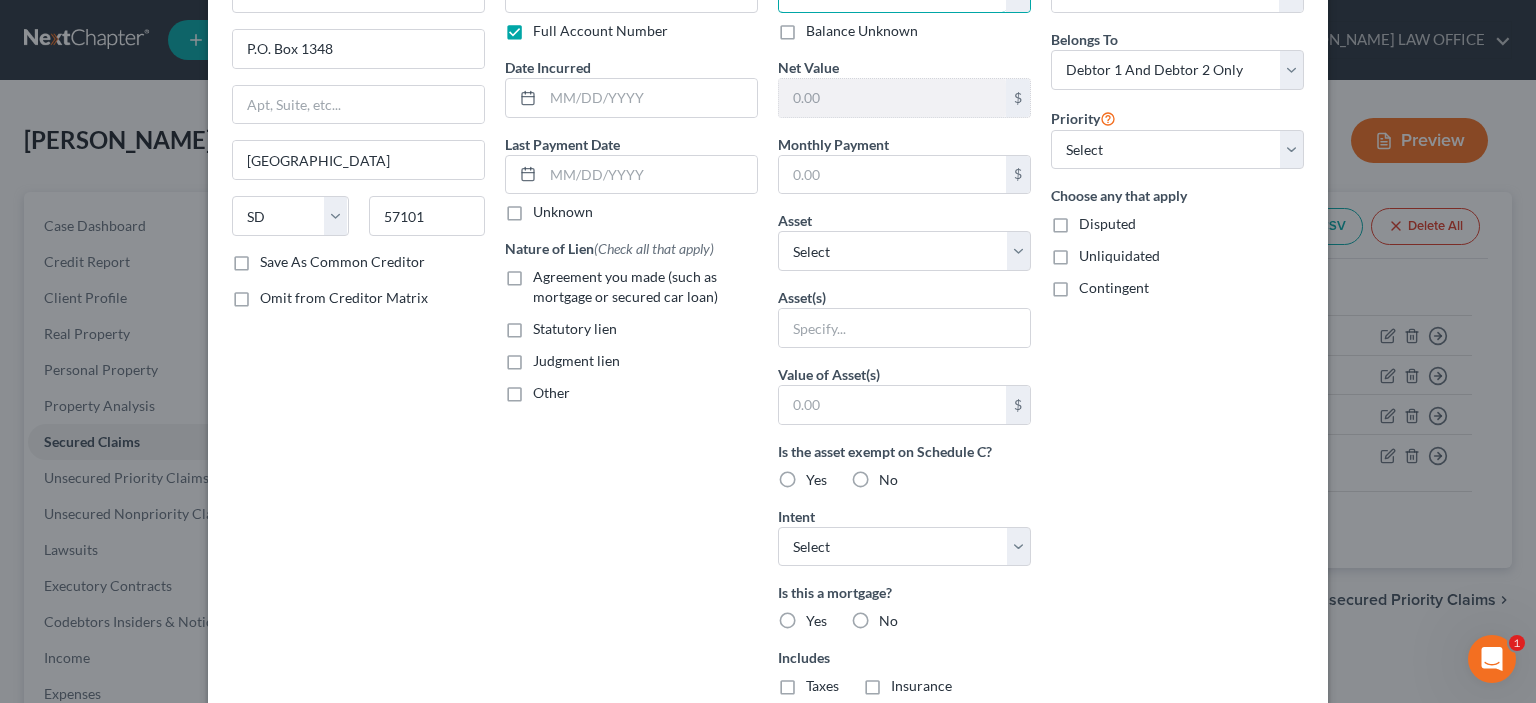 scroll, scrollTop: 400, scrollLeft: 0, axis: vertical 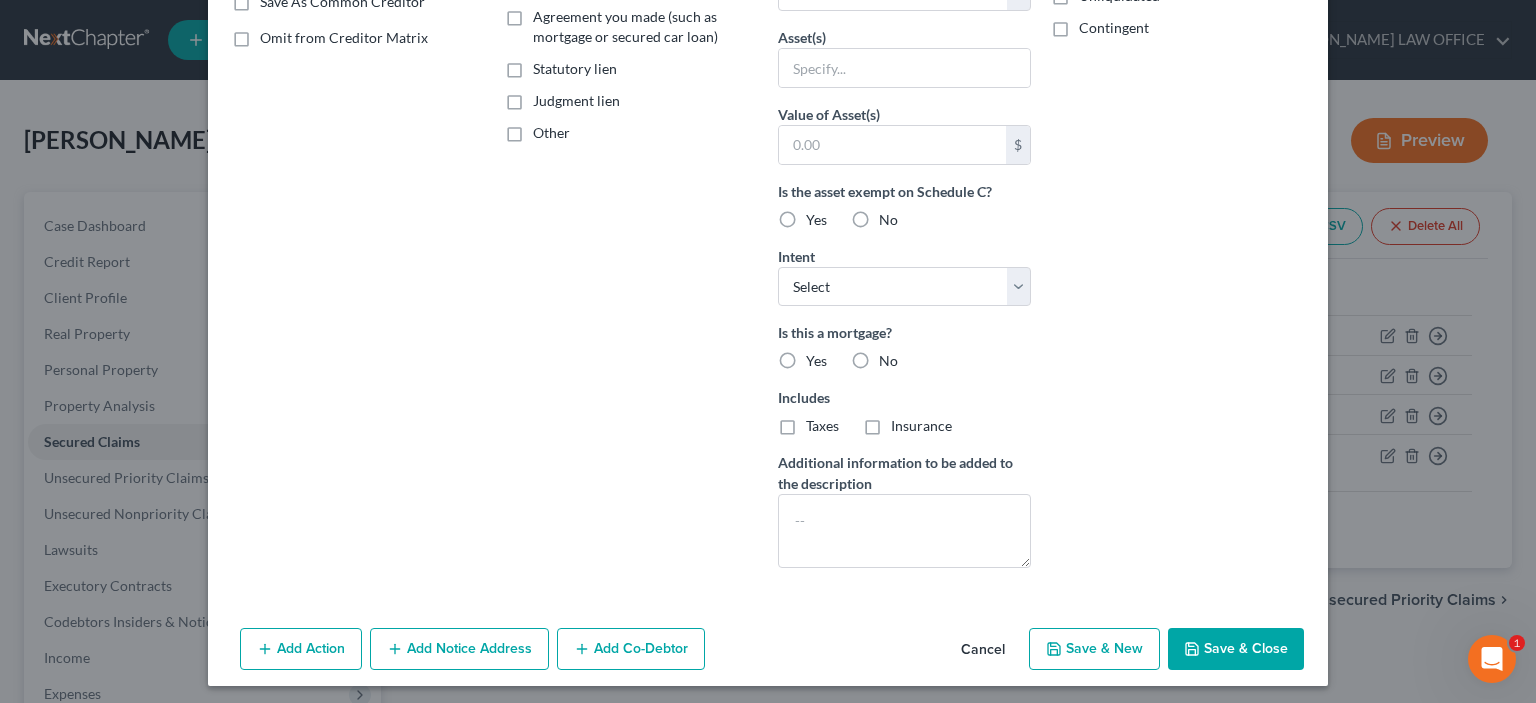 type on "38,105.00" 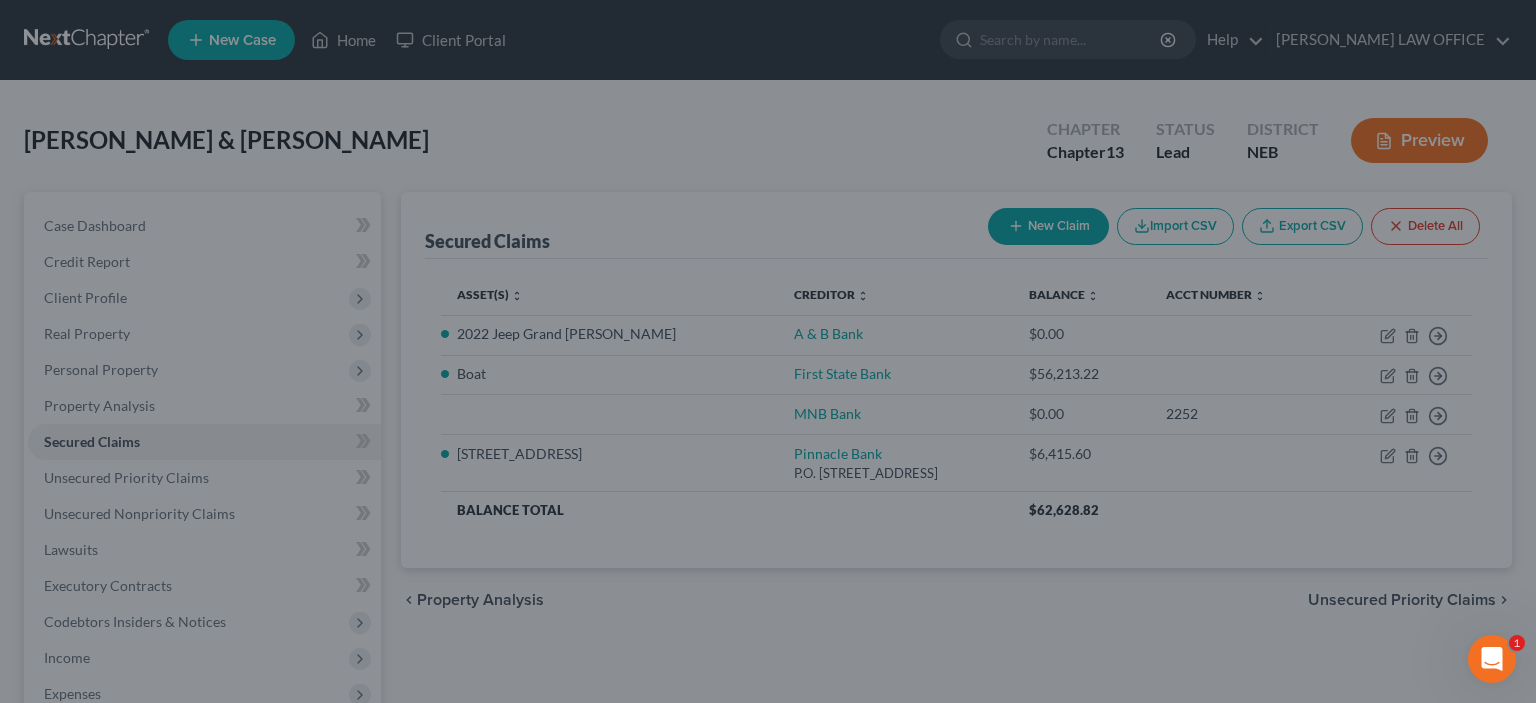 scroll, scrollTop: 186, scrollLeft: 0, axis: vertical 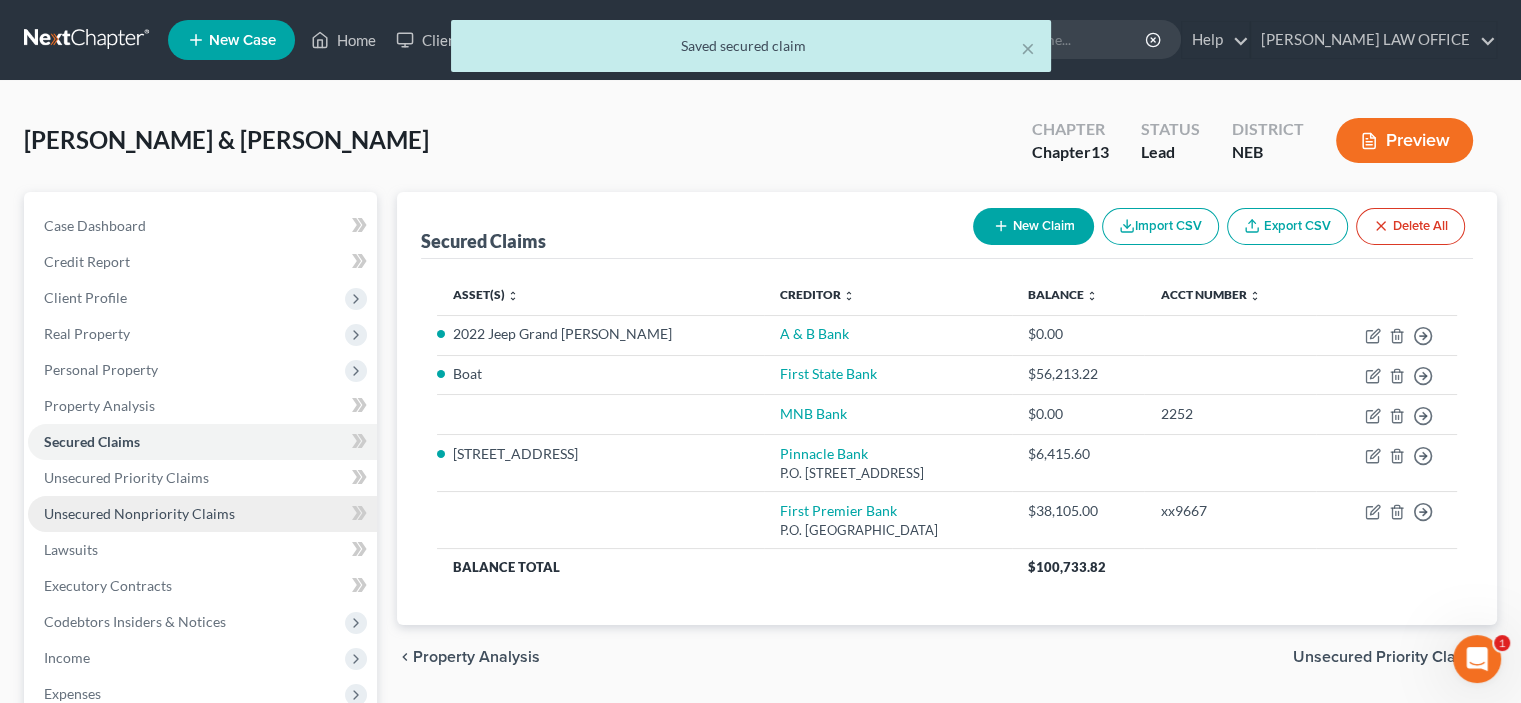 click on "Unsecured Nonpriority Claims" at bounding box center [139, 513] 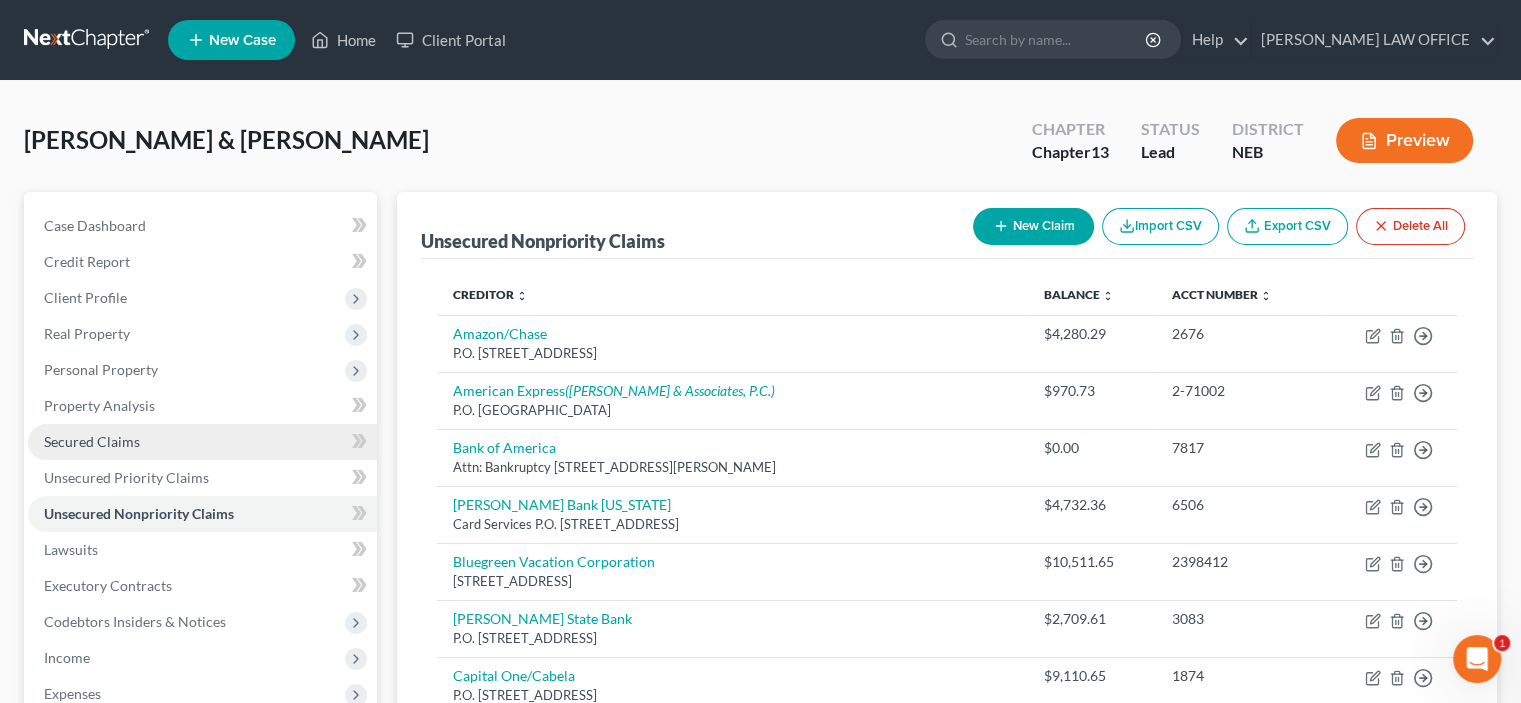 click on "Secured Claims" at bounding box center (92, 441) 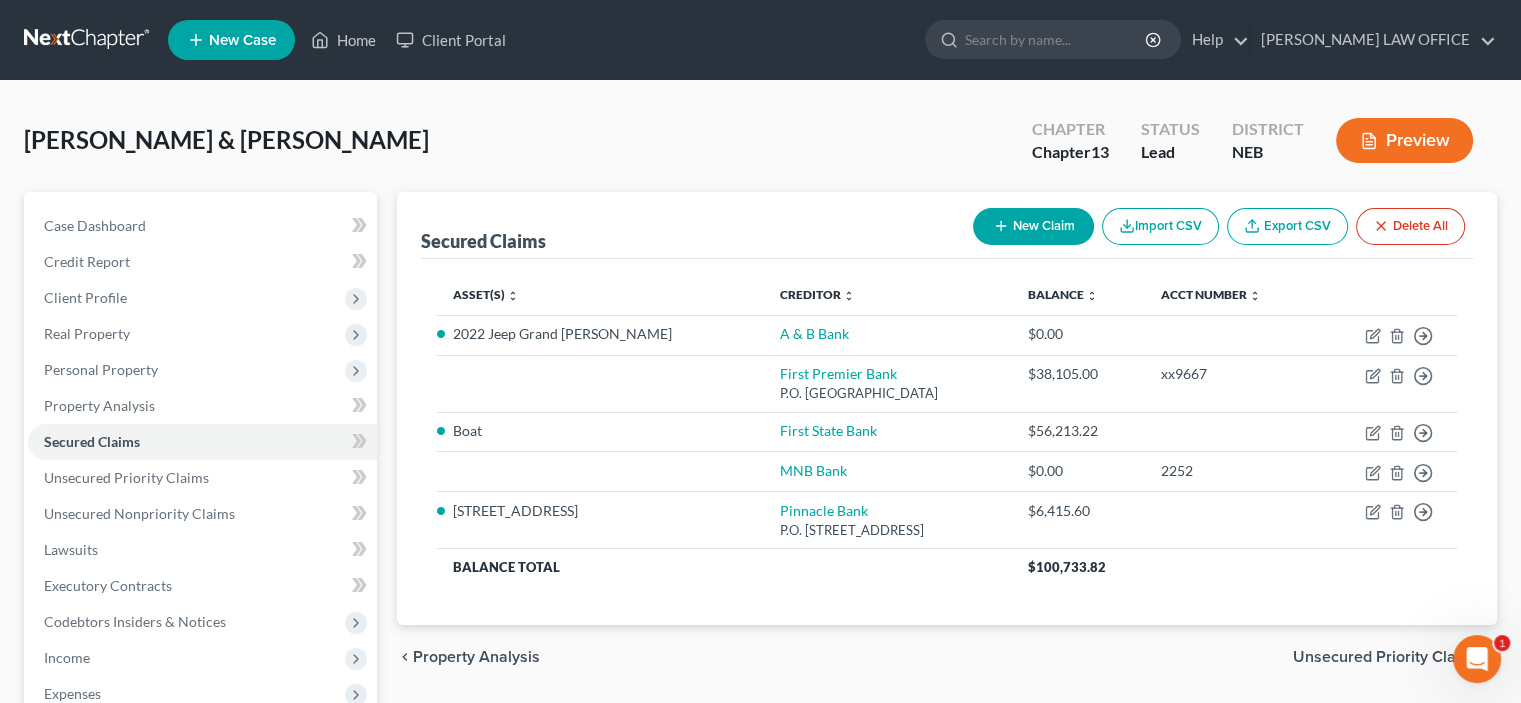 click on "New Claim" at bounding box center [1033, 226] 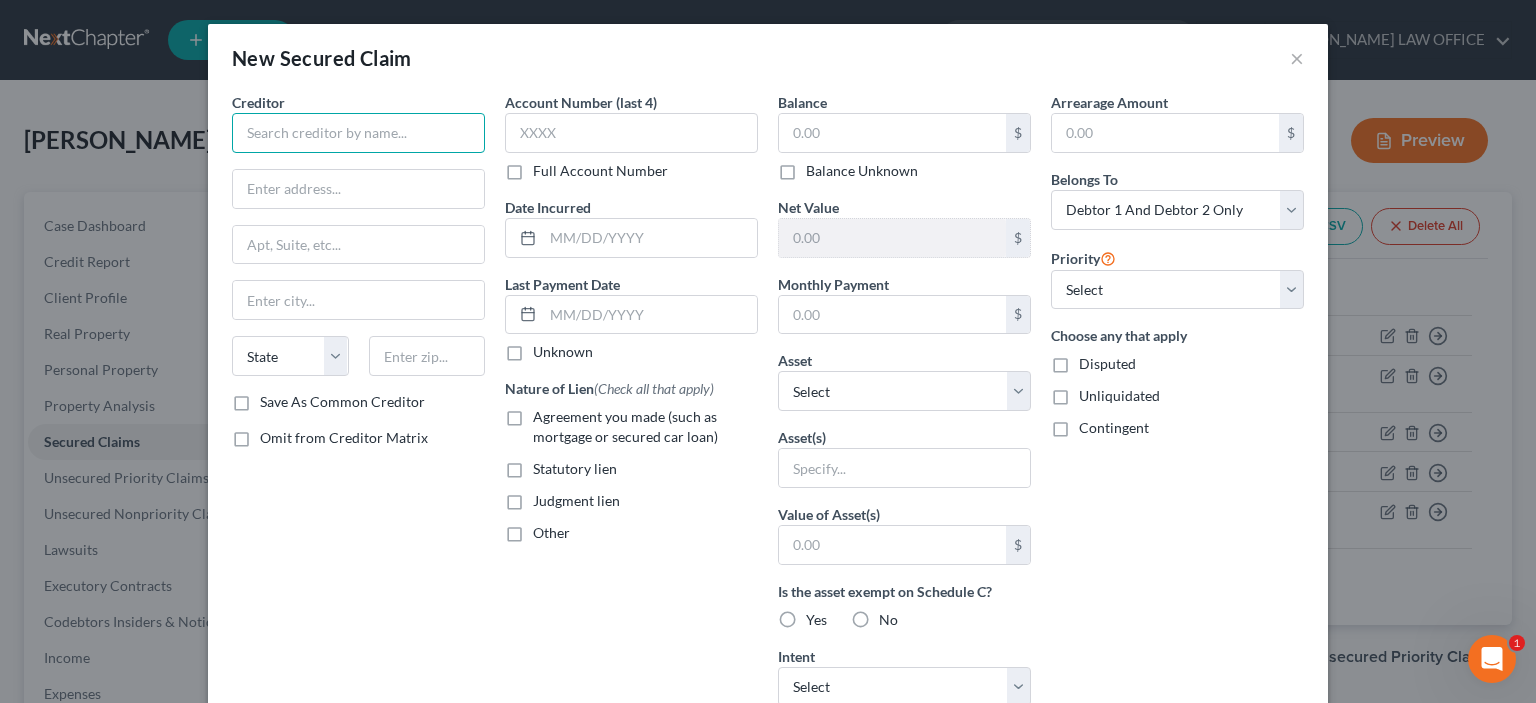 click at bounding box center (358, 133) 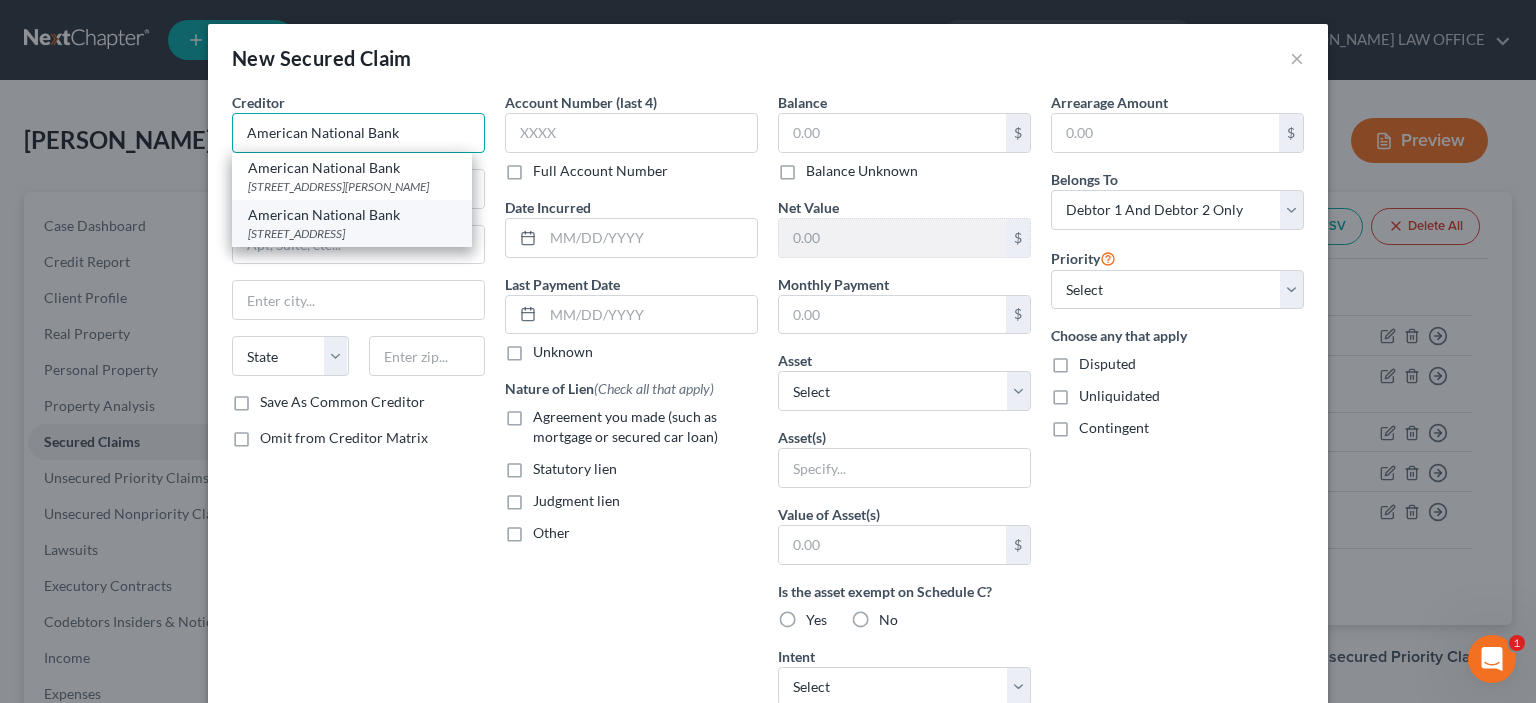 type on "American National Bank" 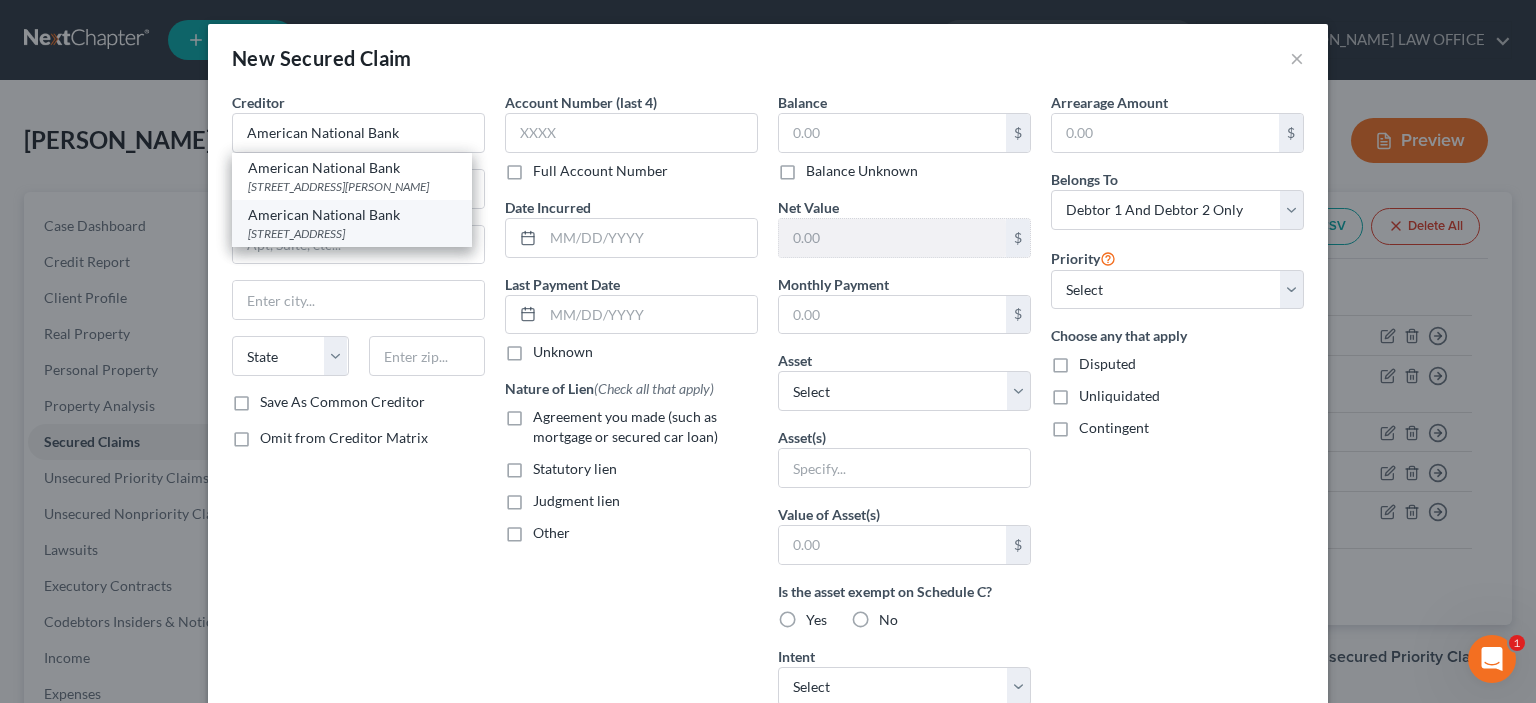 click on "[STREET_ADDRESS]" at bounding box center [352, 233] 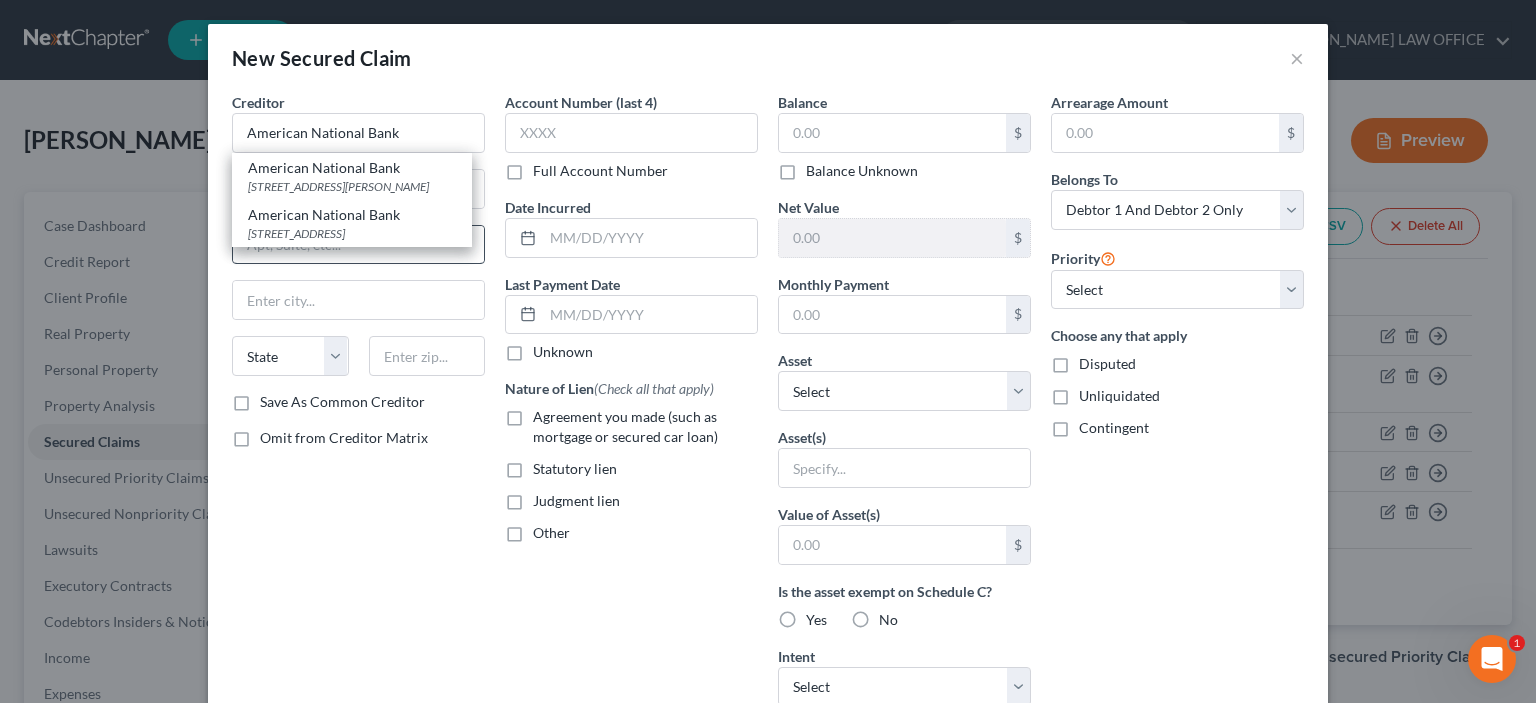 type on "[STREET_ADDRESS]" 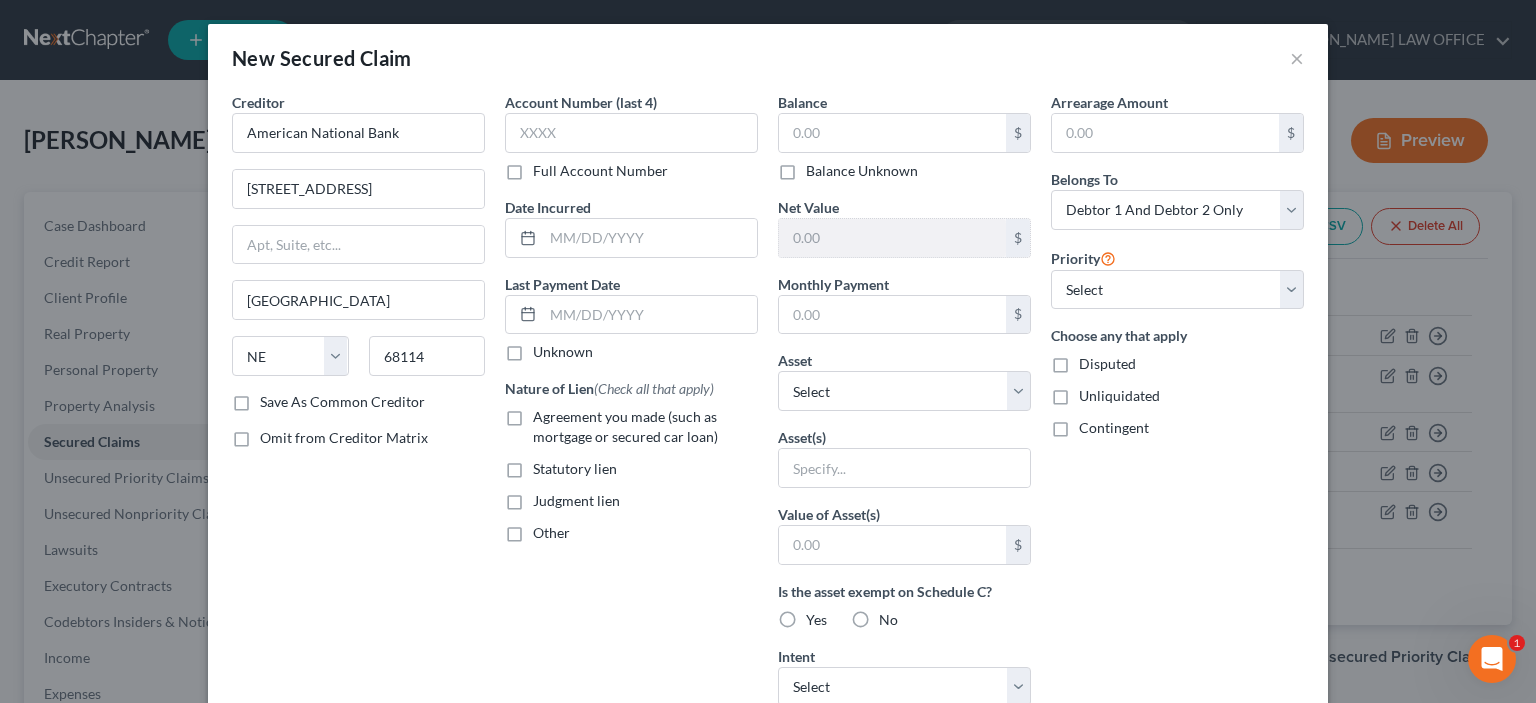 click on "Full Account Number" at bounding box center [600, 171] 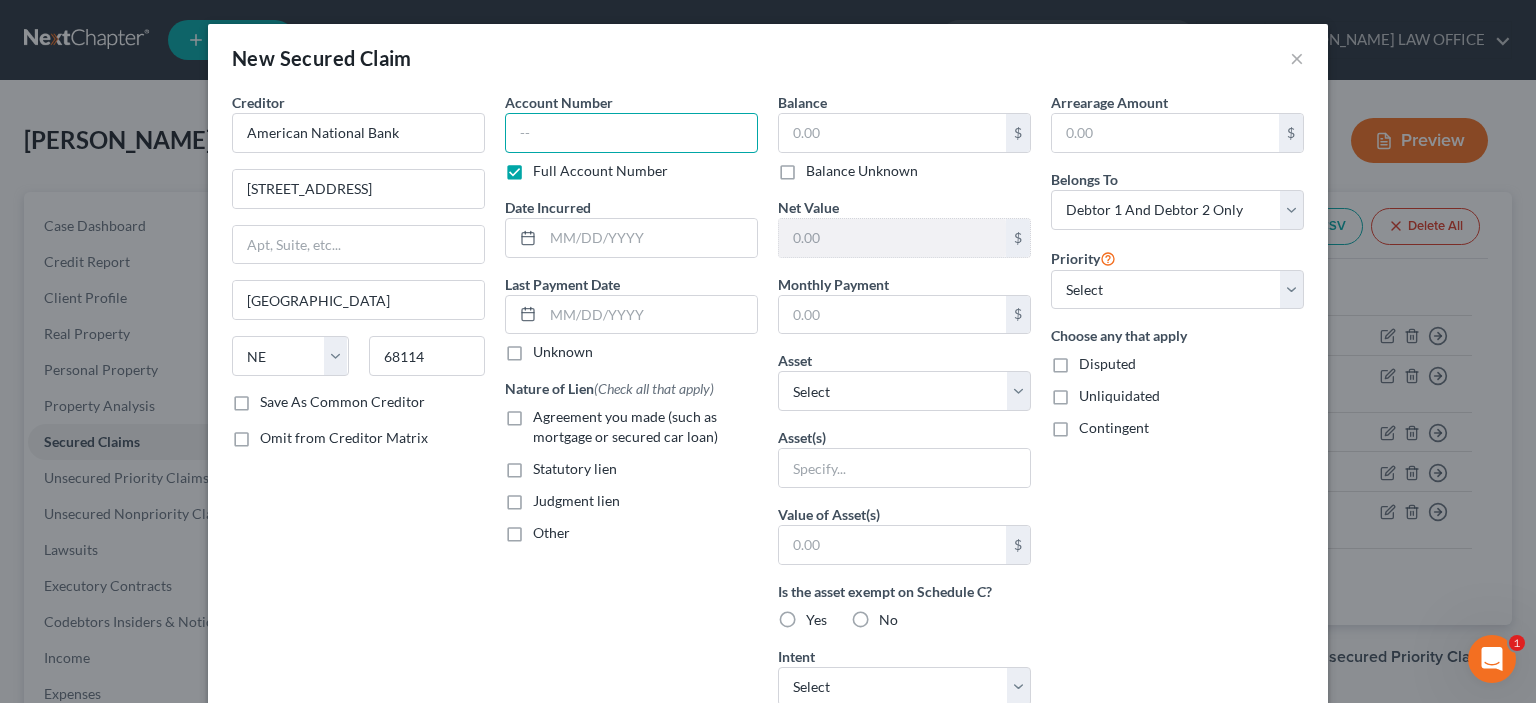 drag, startPoint x: 504, startPoint y: 170, endPoint x: 524, endPoint y: 135, distance: 40.311287 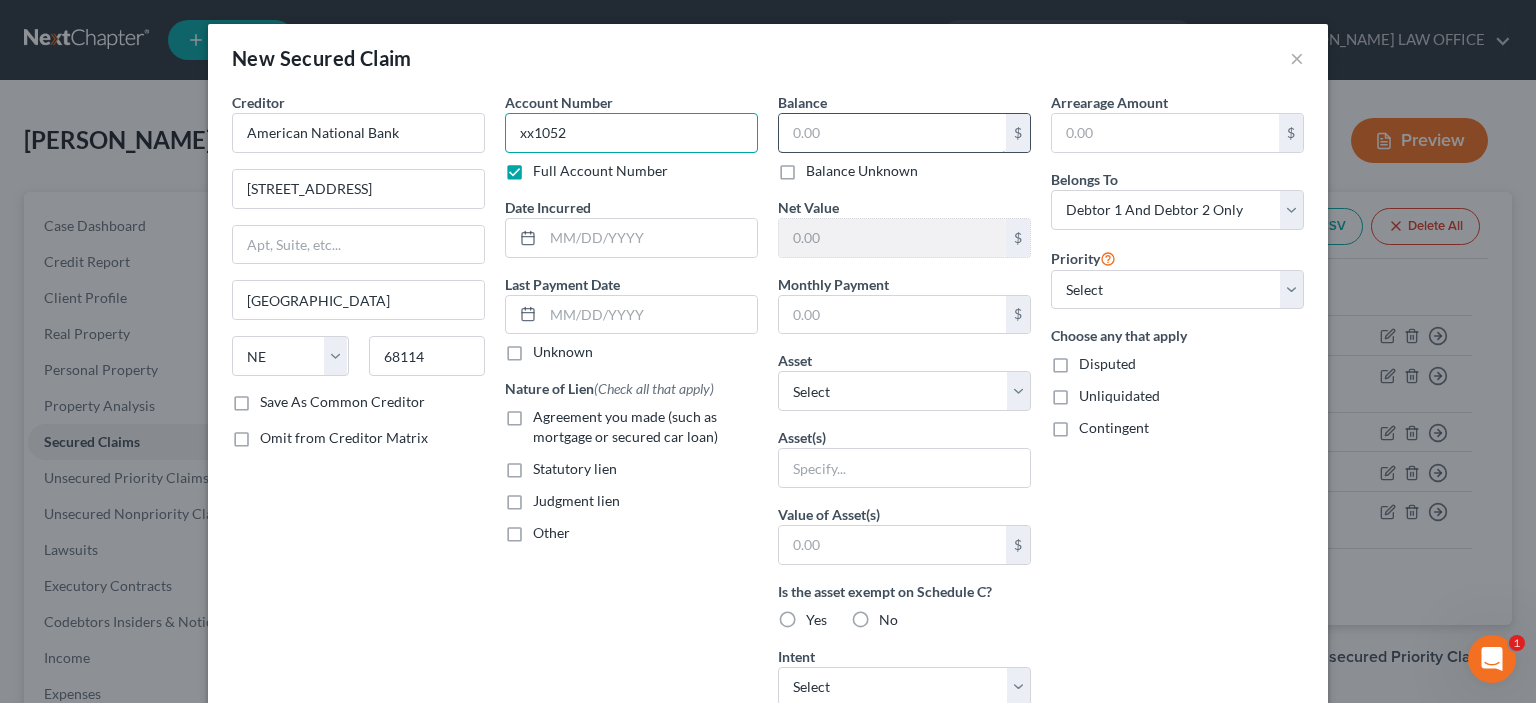type on "xx1052" 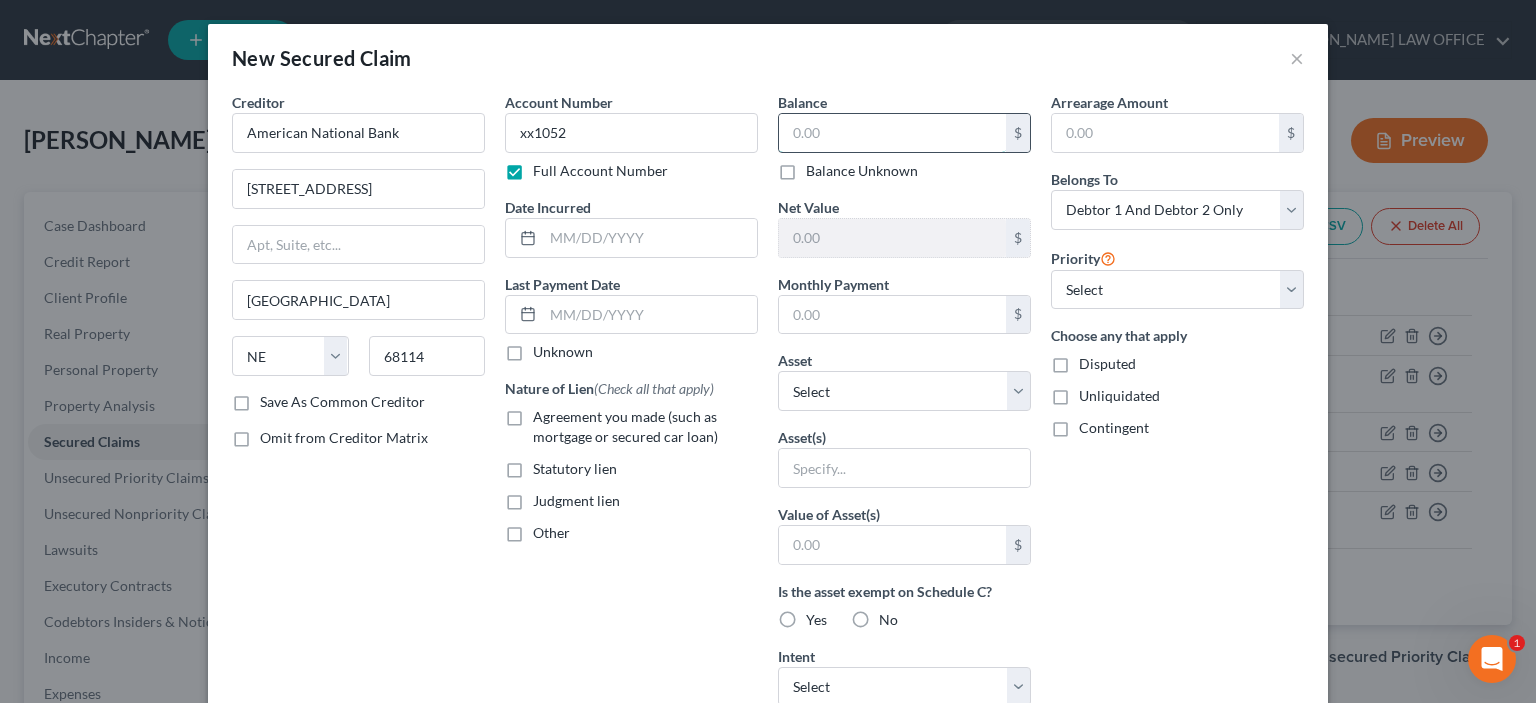 click at bounding box center (892, 133) 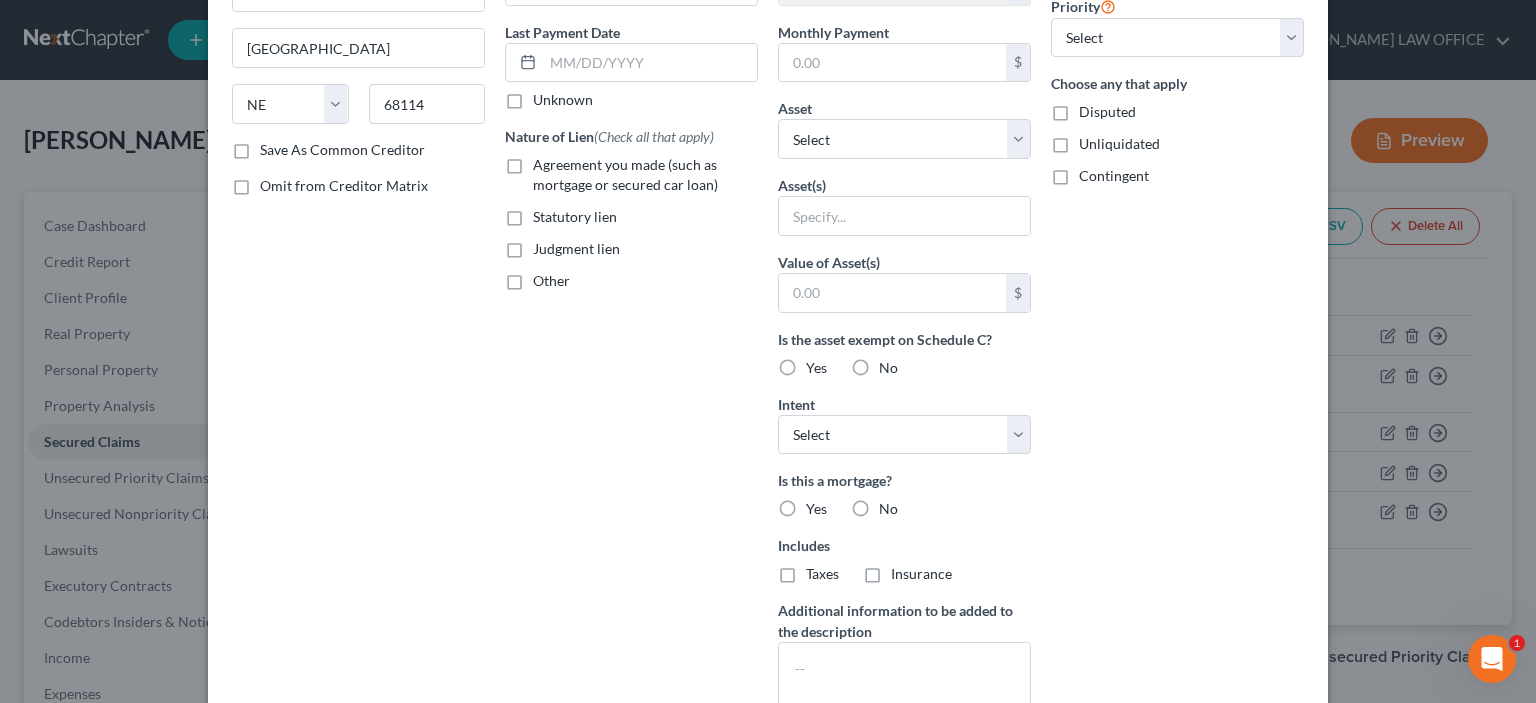 scroll, scrollTop: 404, scrollLeft: 0, axis: vertical 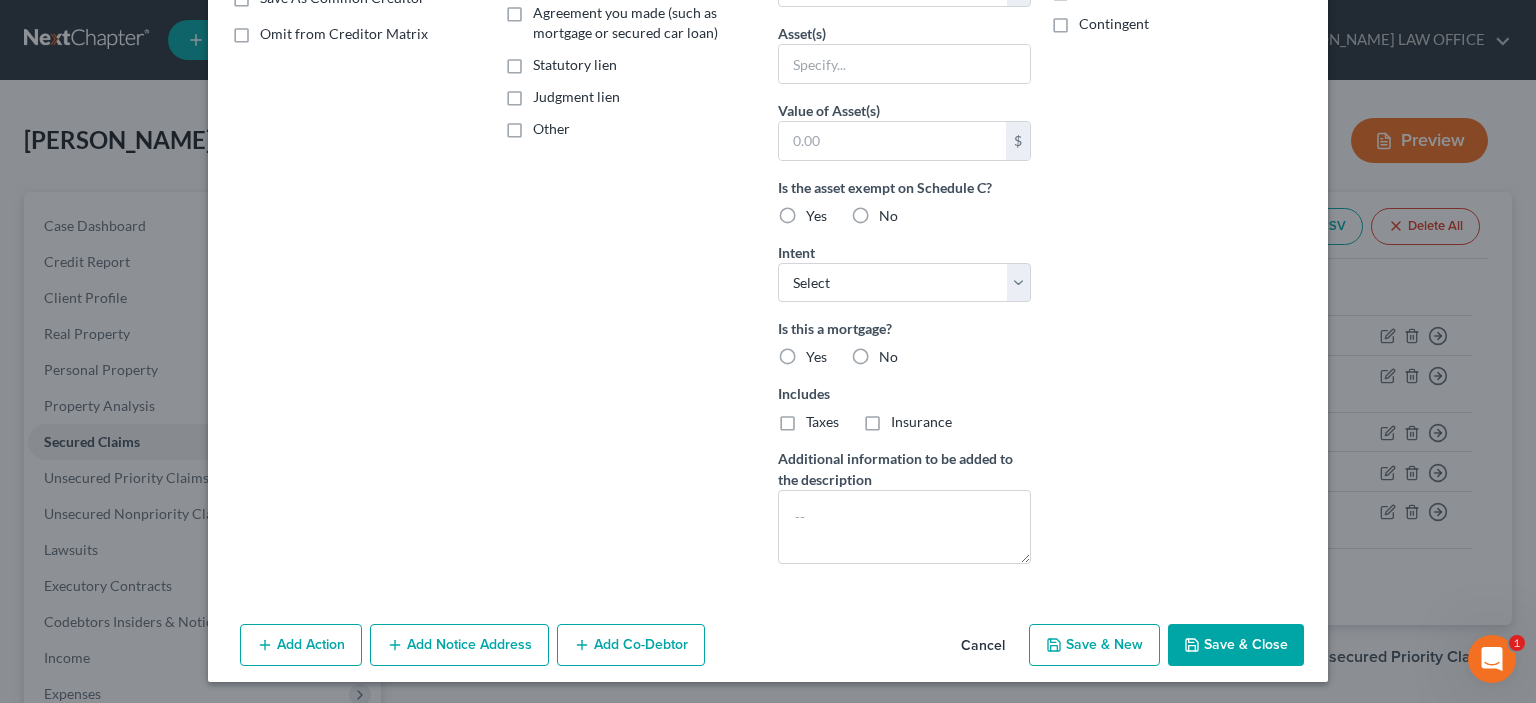 type on "93,202.00" 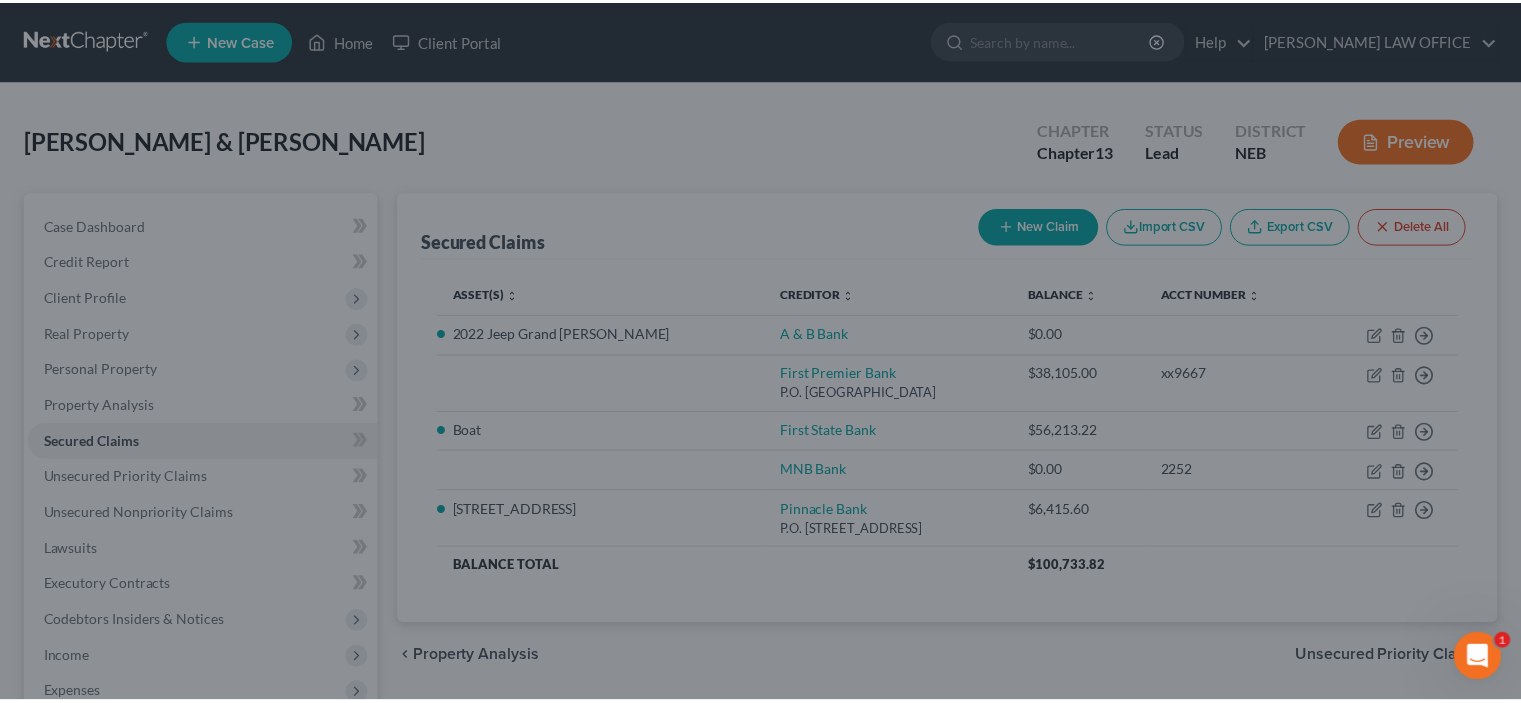 scroll, scrollTop: 186, scrollLeft: 0, axis: vertical 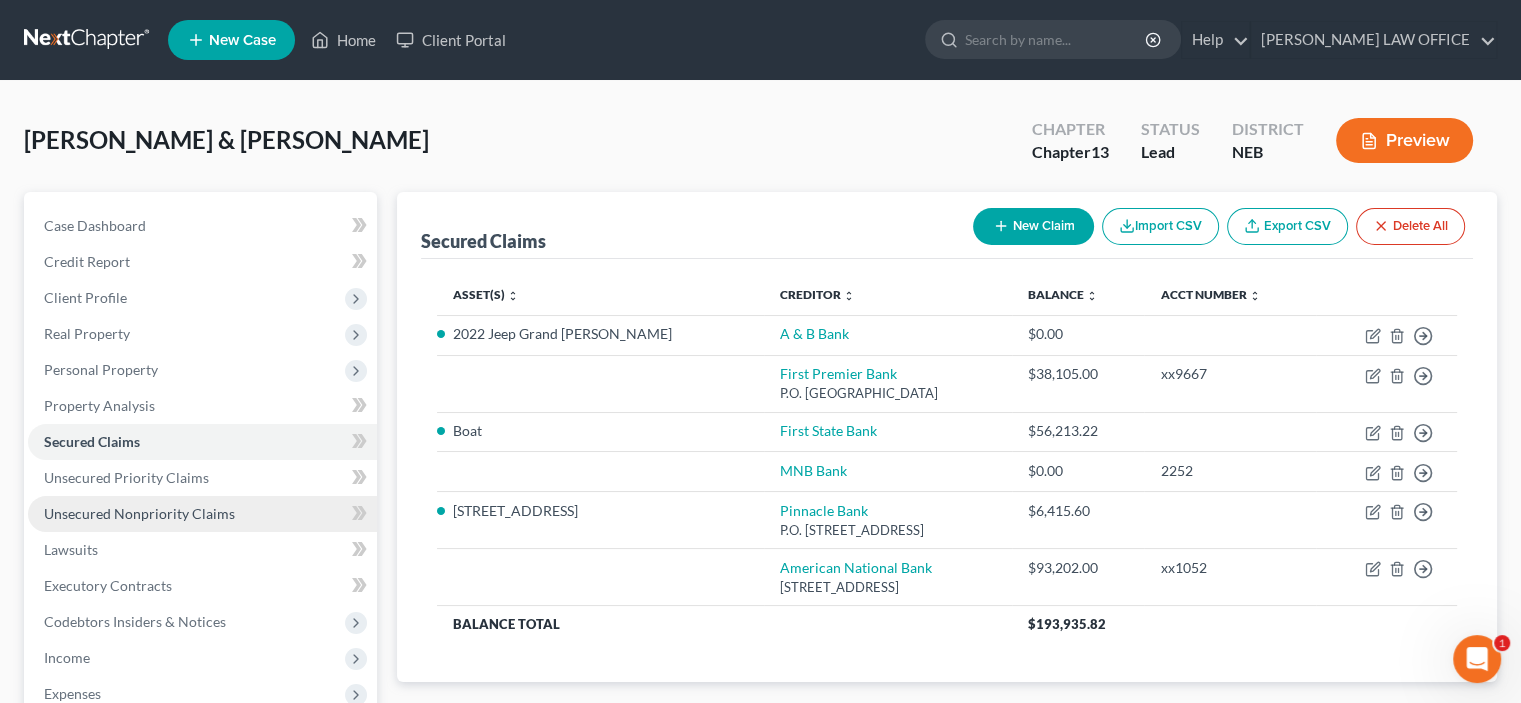 click on "Unsecured Nonpriority Claims" at bounding box center [202, 514] 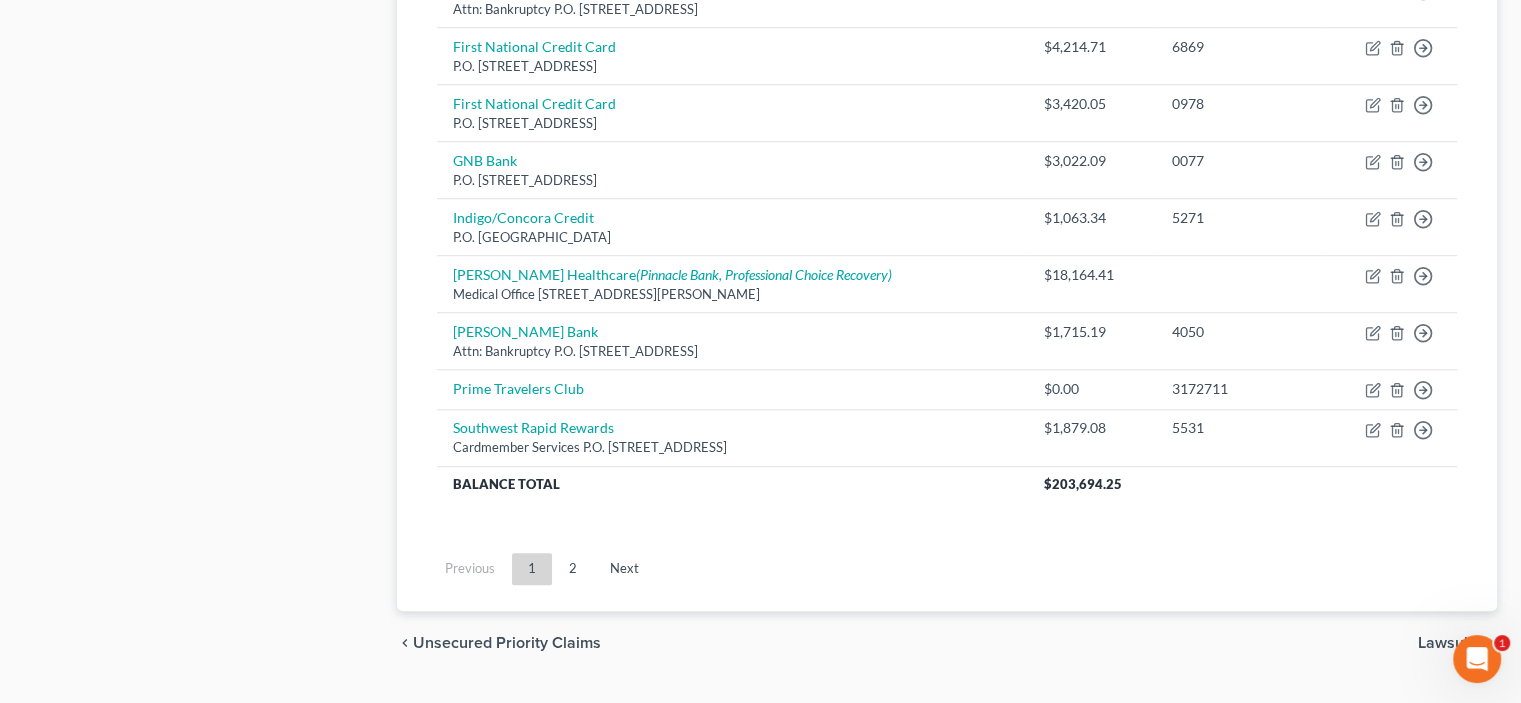 scroll, scrollTop: 1582, scrollLeft: 0, axis: vertical 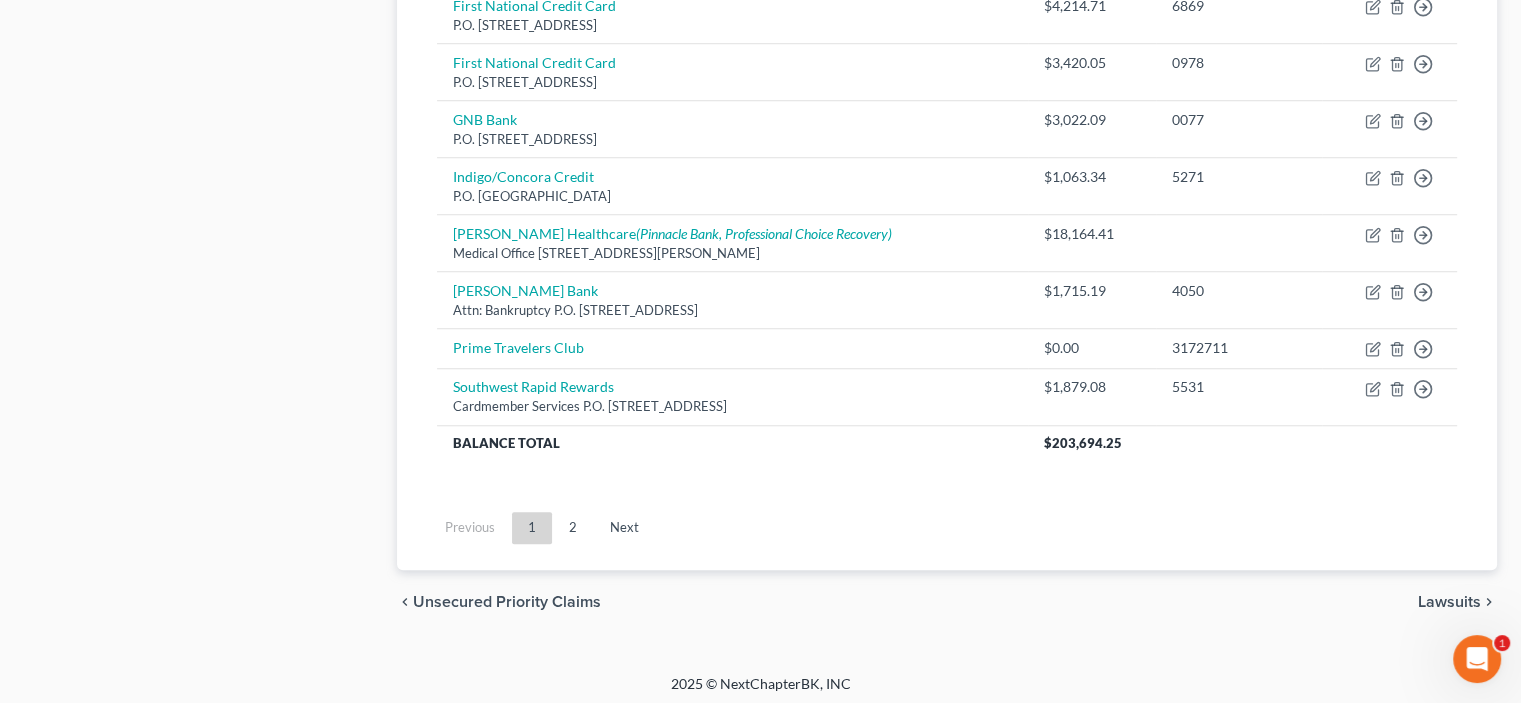 click on "Next" at bounding box center [624, 528] 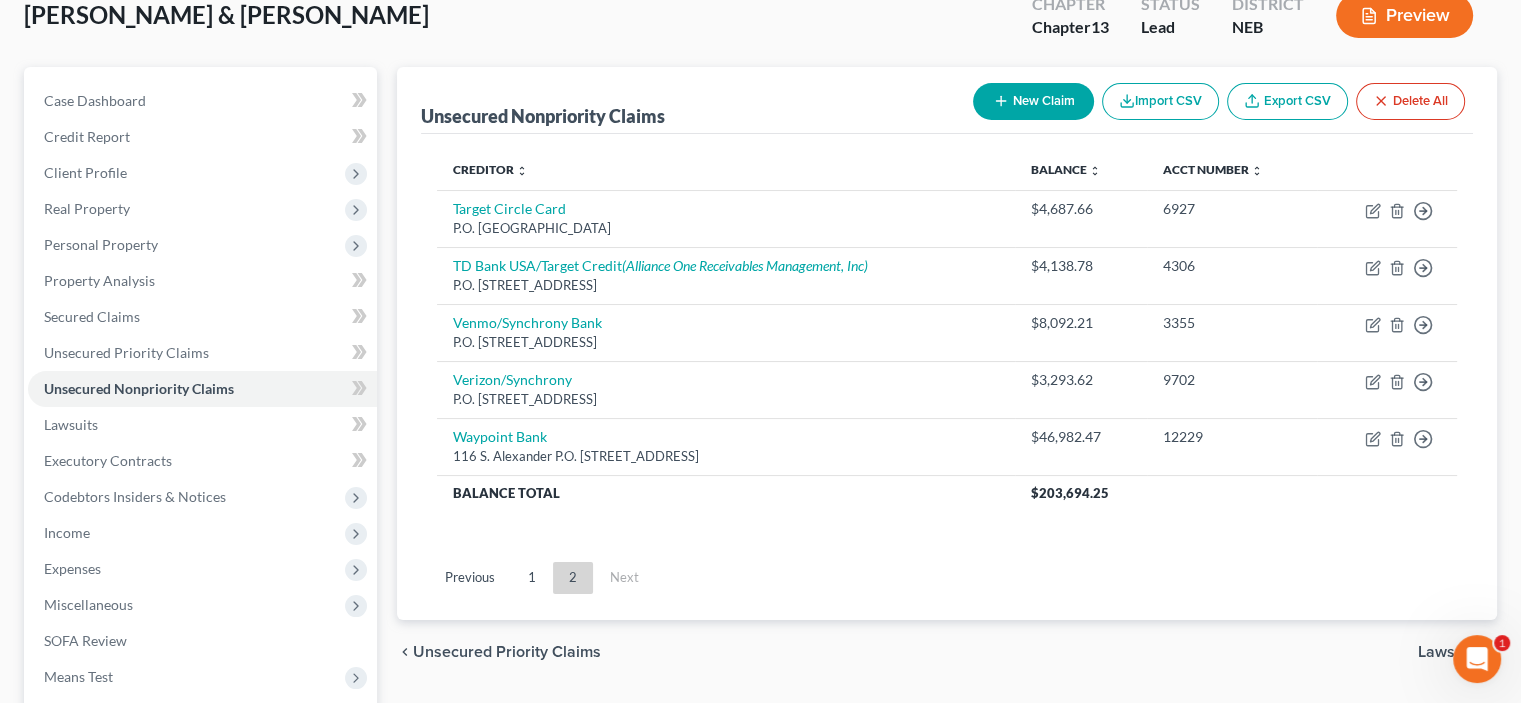 scroll, scrollTop: 94, scrollLeft: 0, axis: vertical 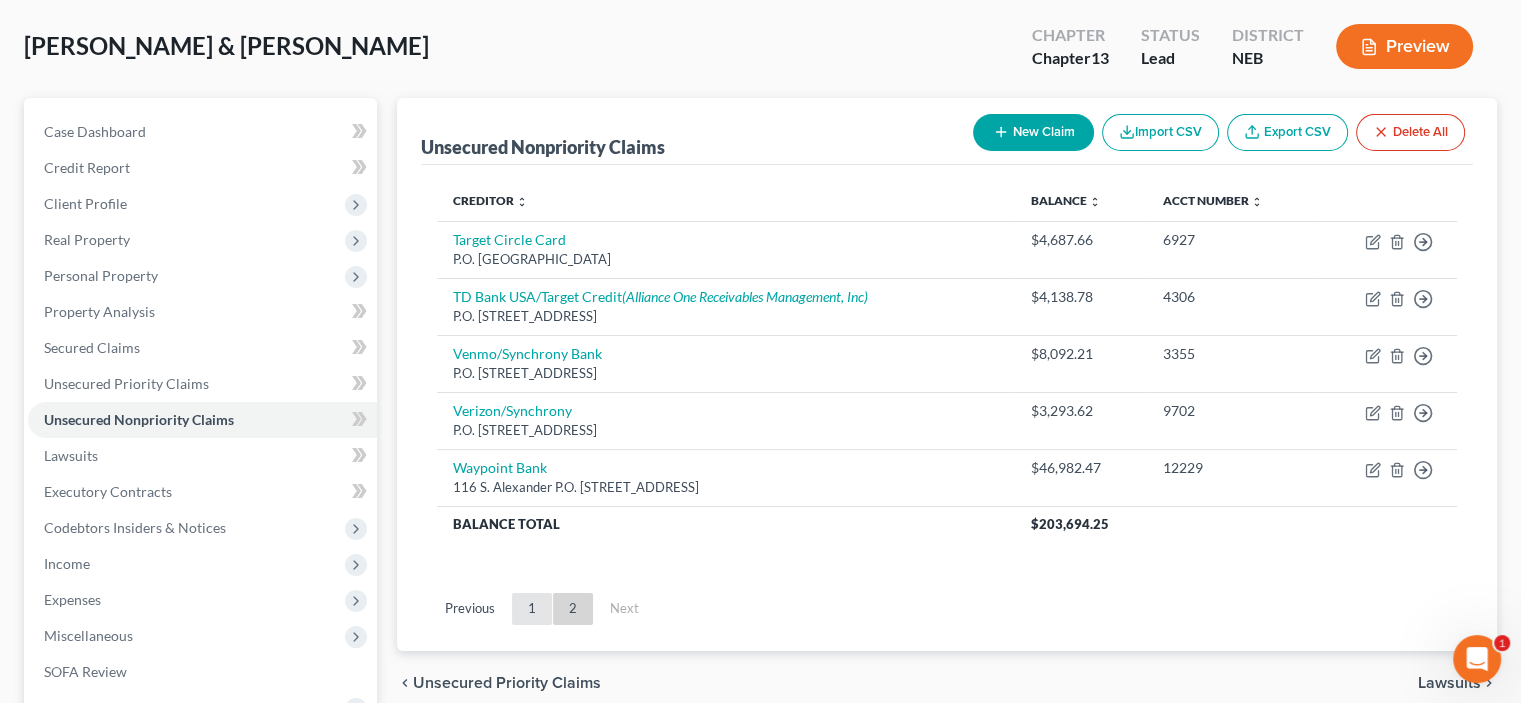 click on "1" at bounding box center (532, 609) 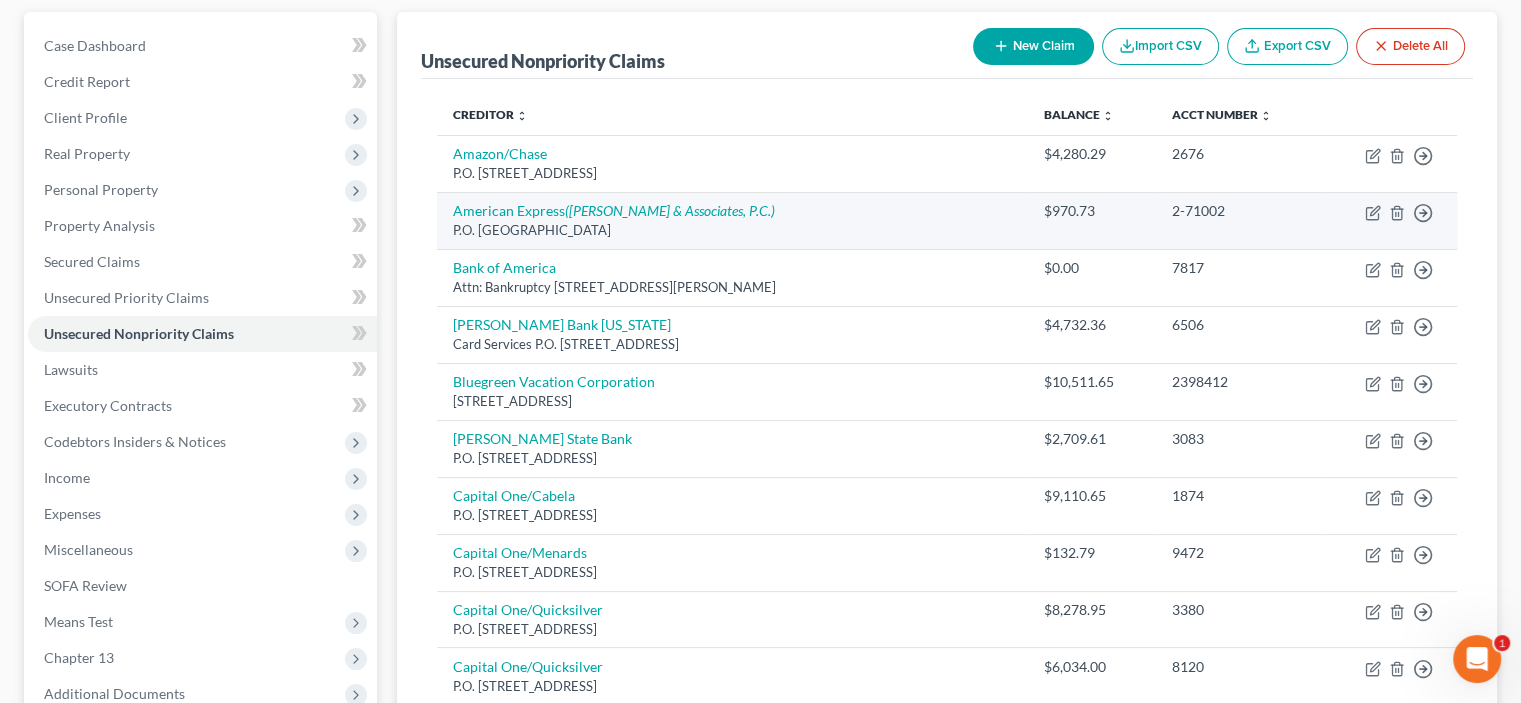 scroll, scrollTop: 0, scrollLeft: 0, axis: both 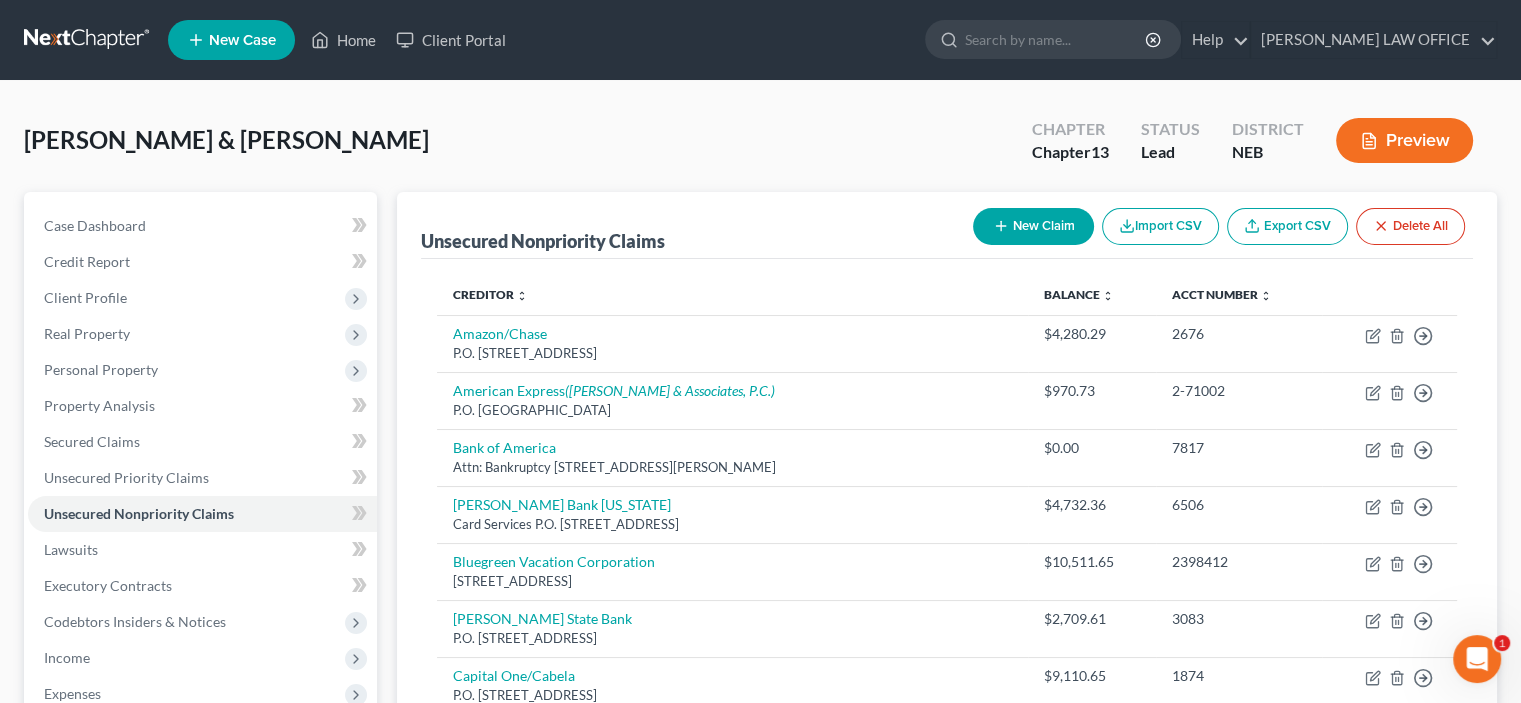 click on "New Claim" at bounding box center (1033, 226) 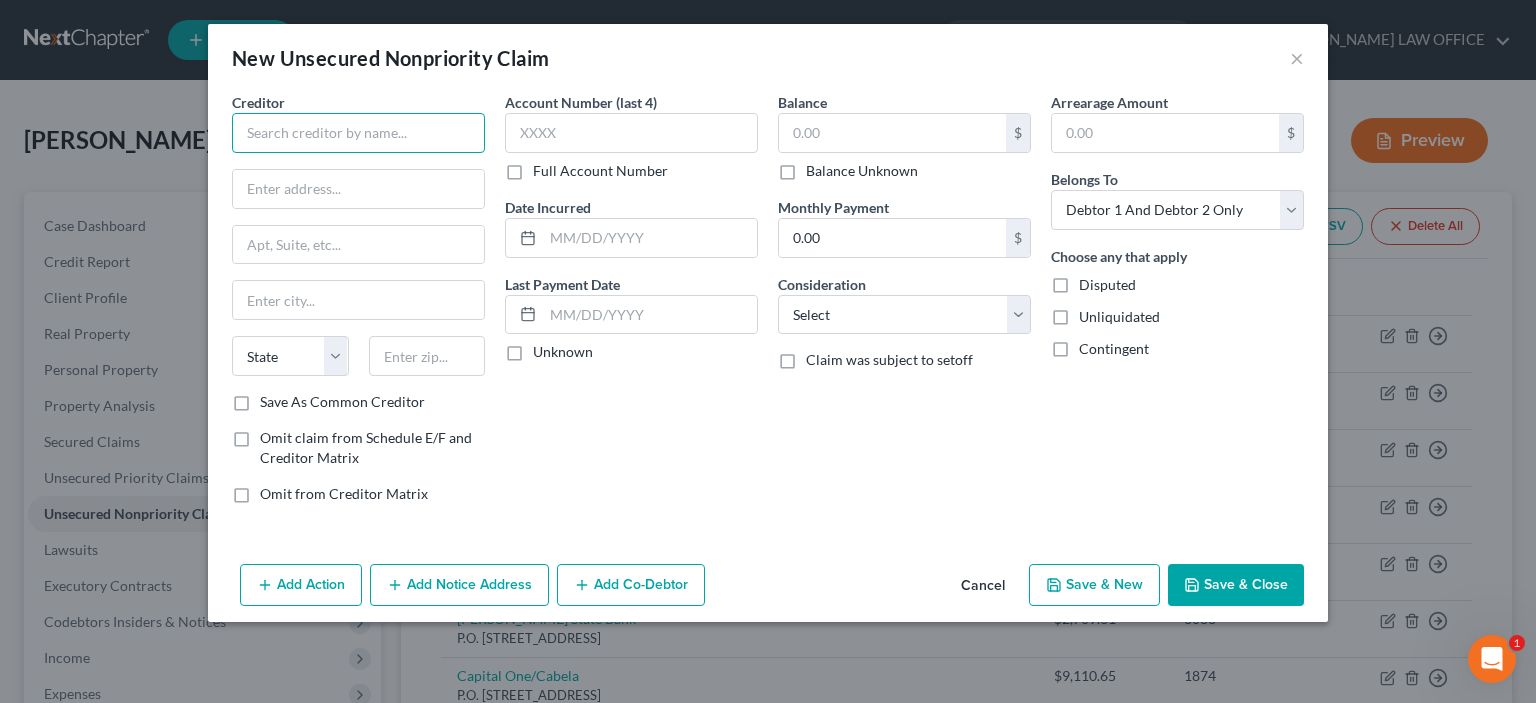 click at bounding box center (358, 133) 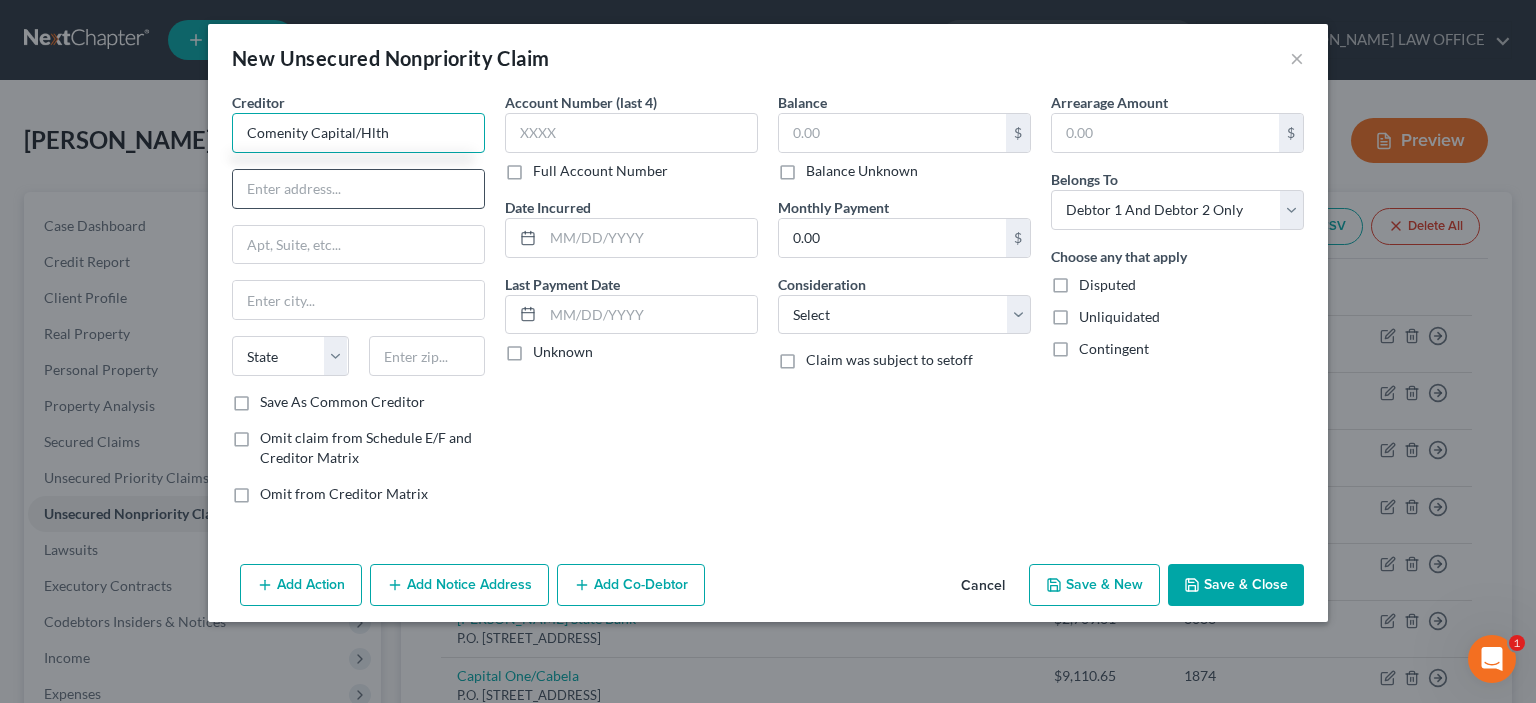 type on "Comenity Capital/Hlth" 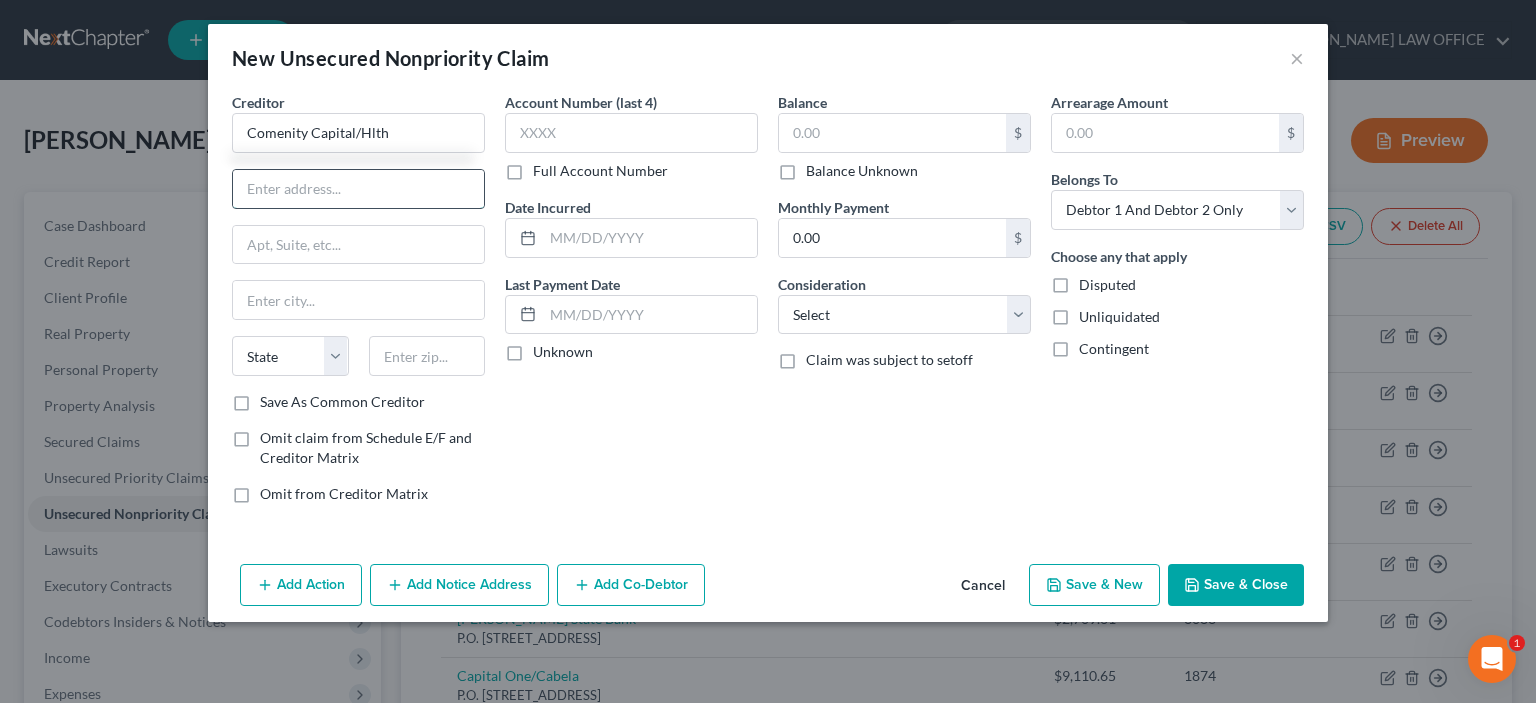 click at bounding box center (358, 189) 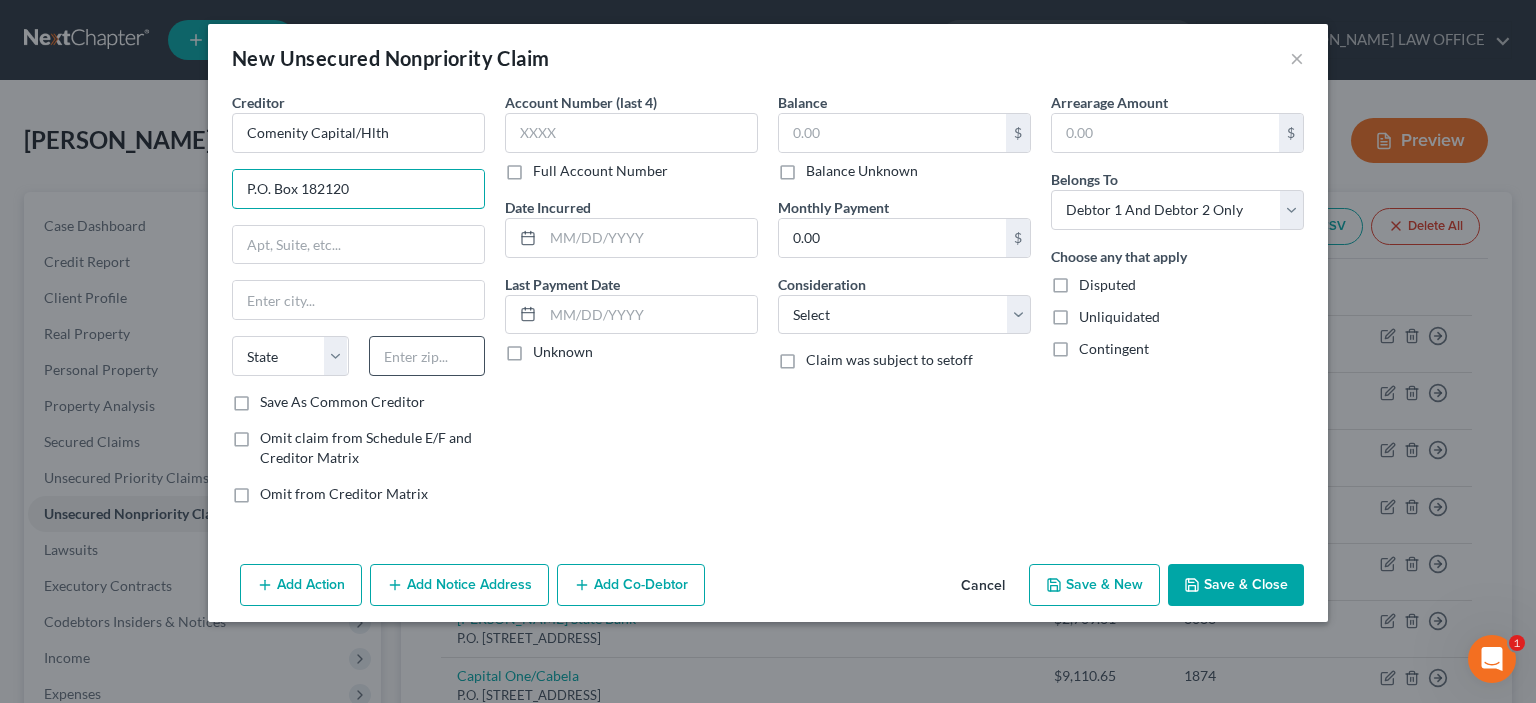 type on "P.O. Box 182120" 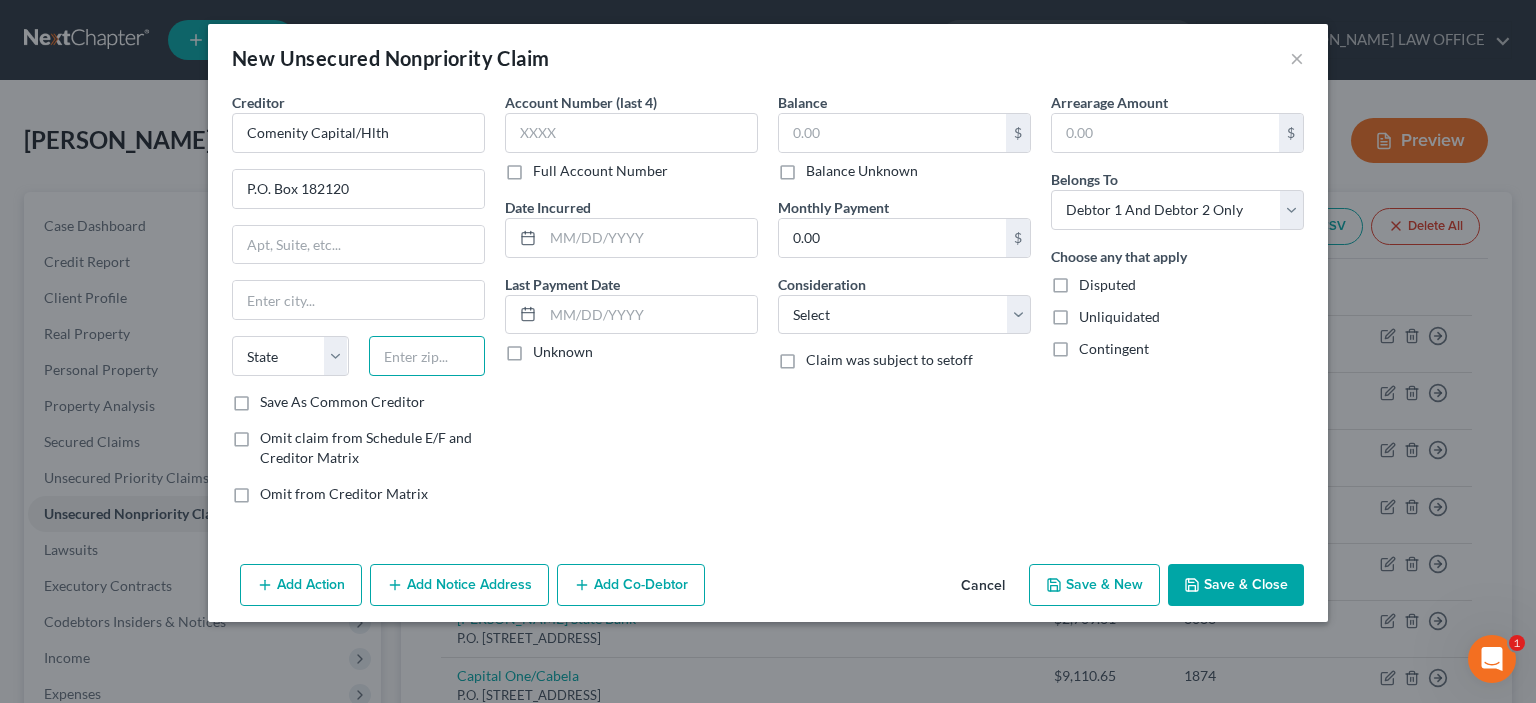 click at bounding box center [427, 356] 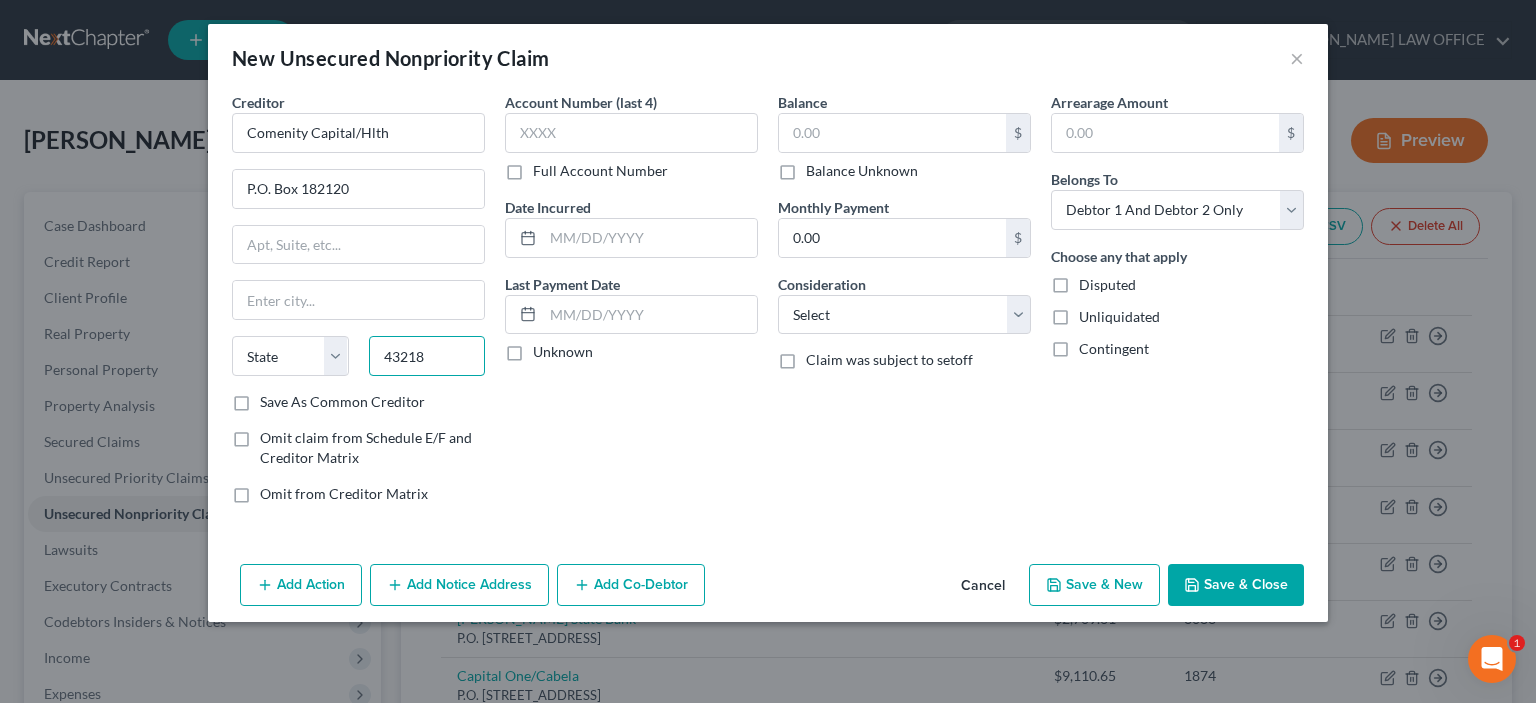 type on "43218" 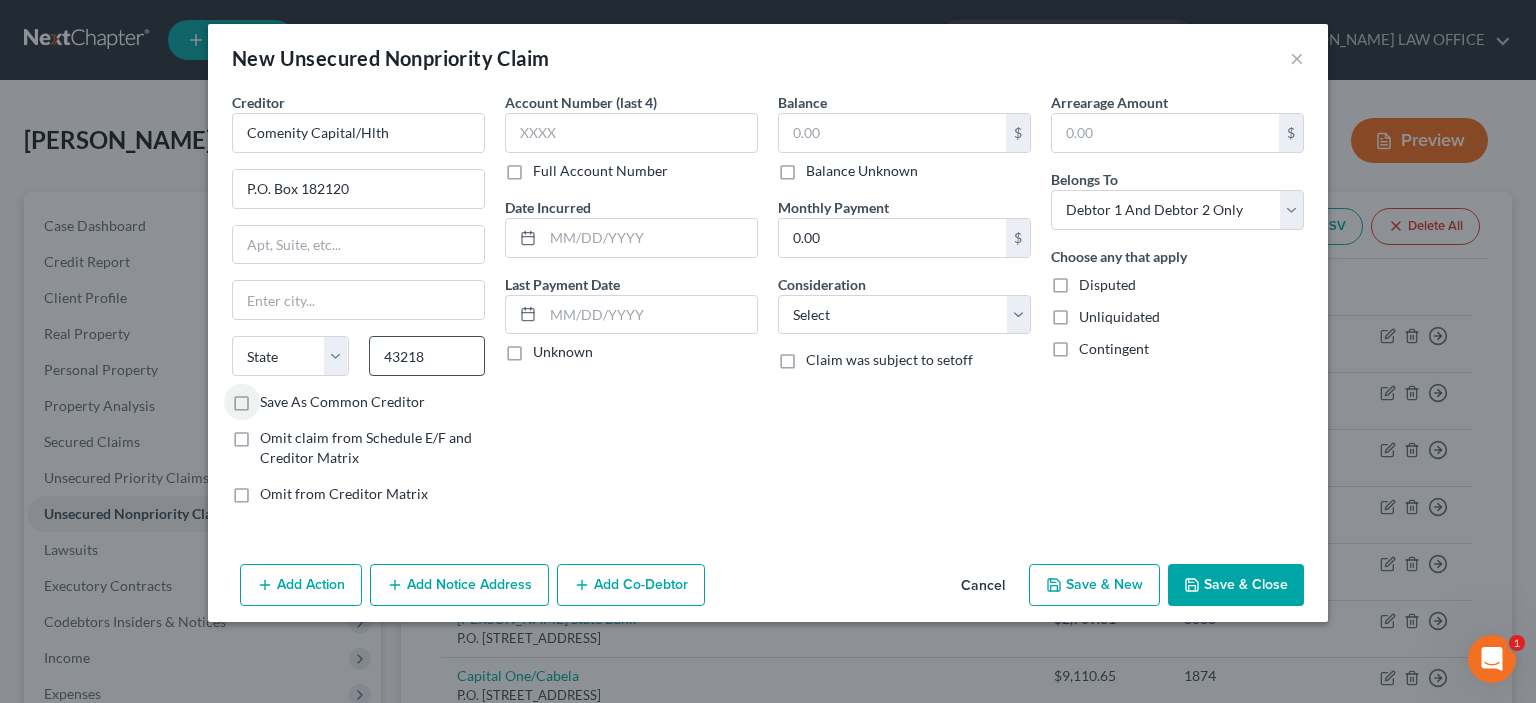 type on "Columbus" 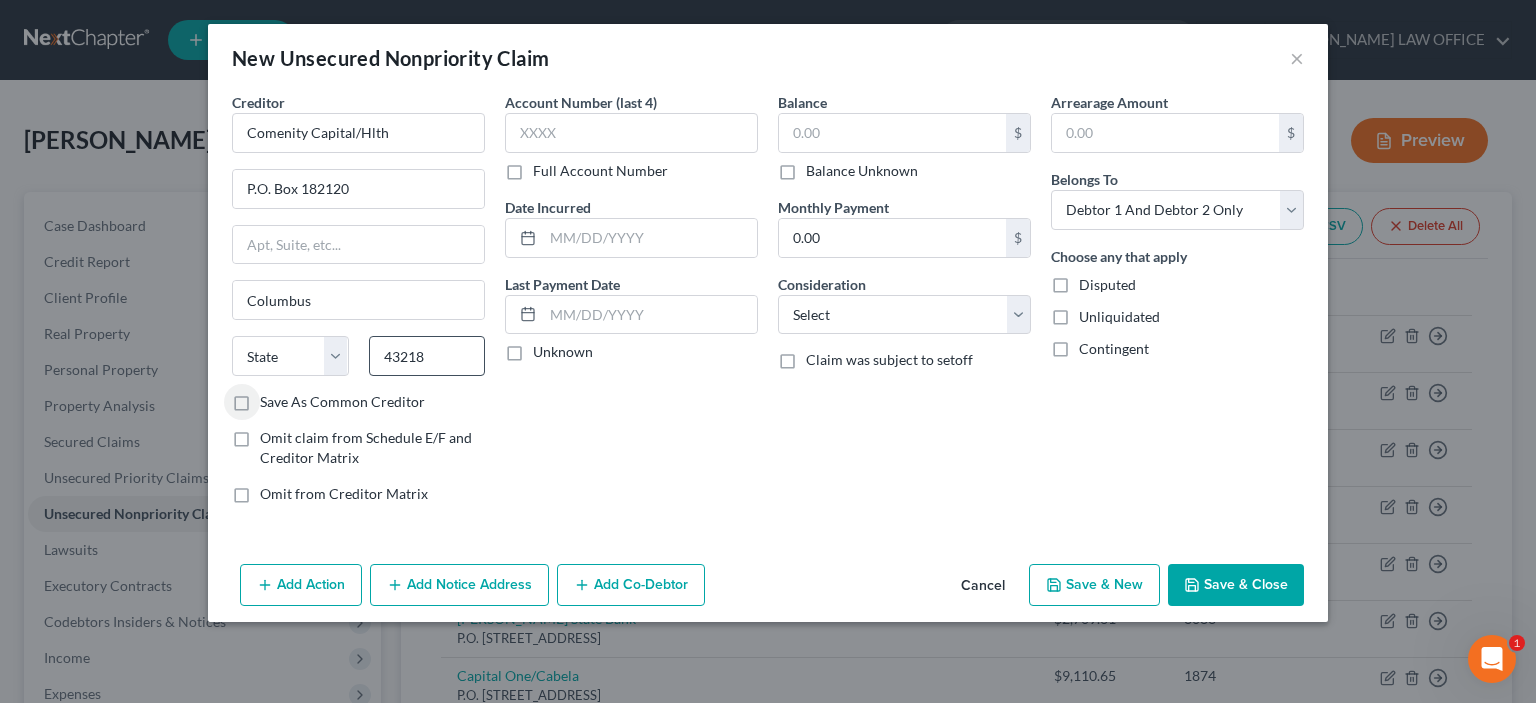 select on "36" 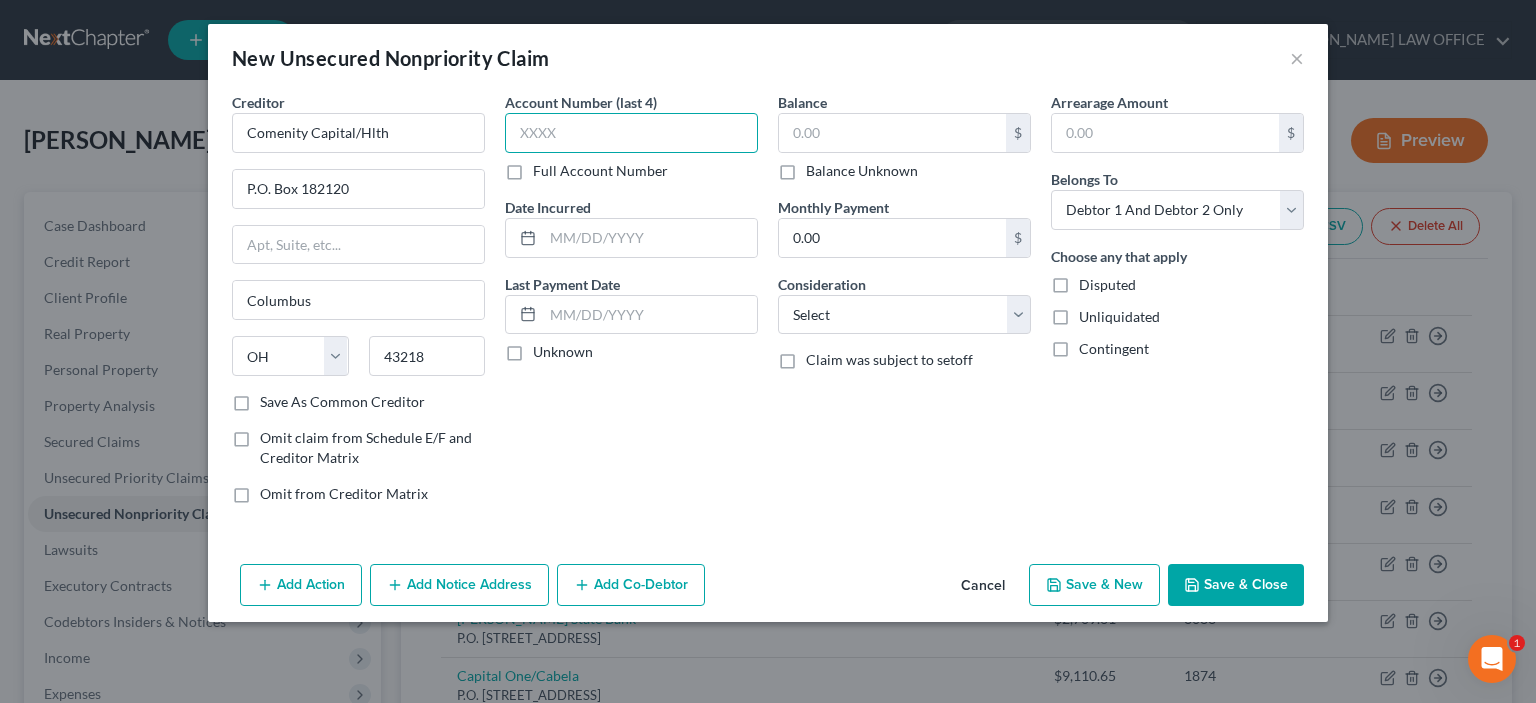 drag, startPoint x: 514, startPoint y: 127, endPoint x: 524, endPoint y: 128, distance: 10.049875 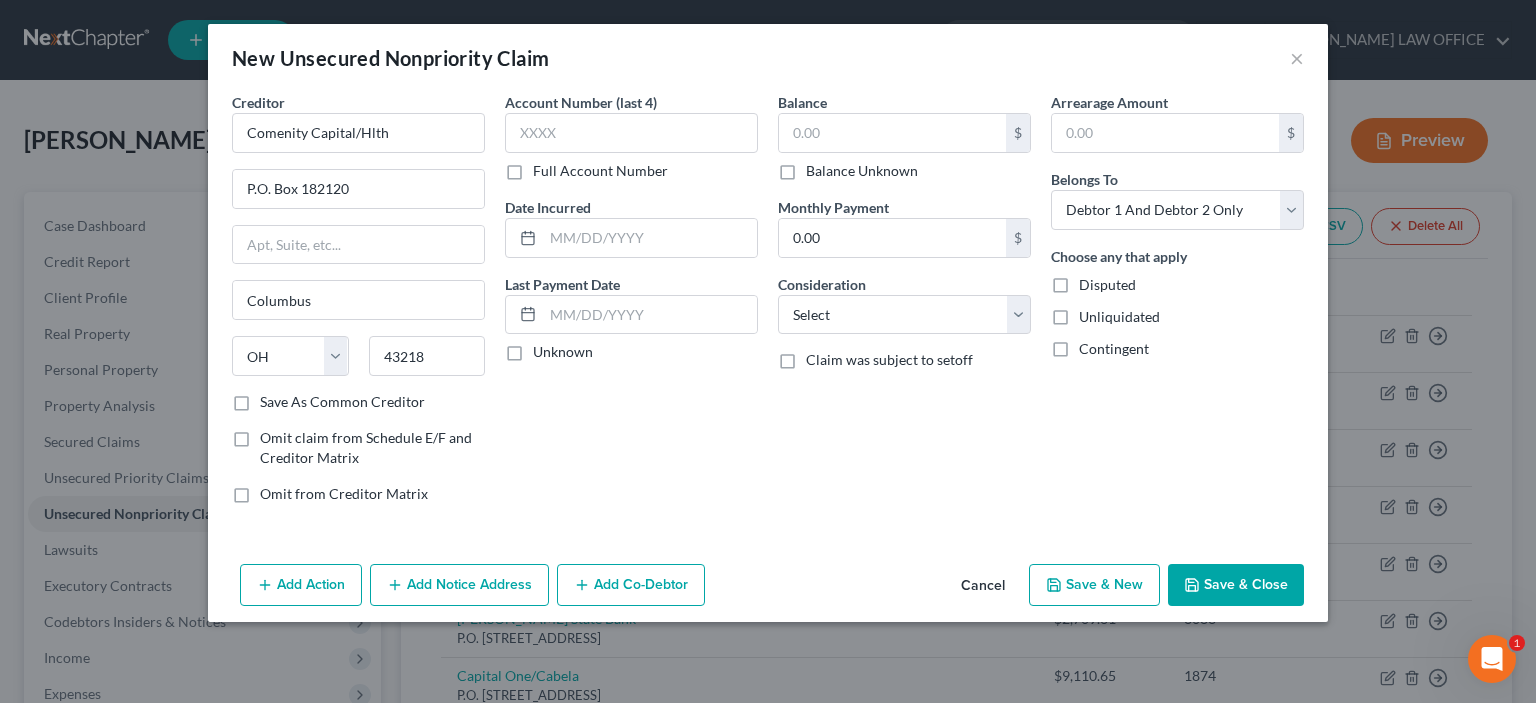 click on "Full Account Number" at bounding box center [600, 171] 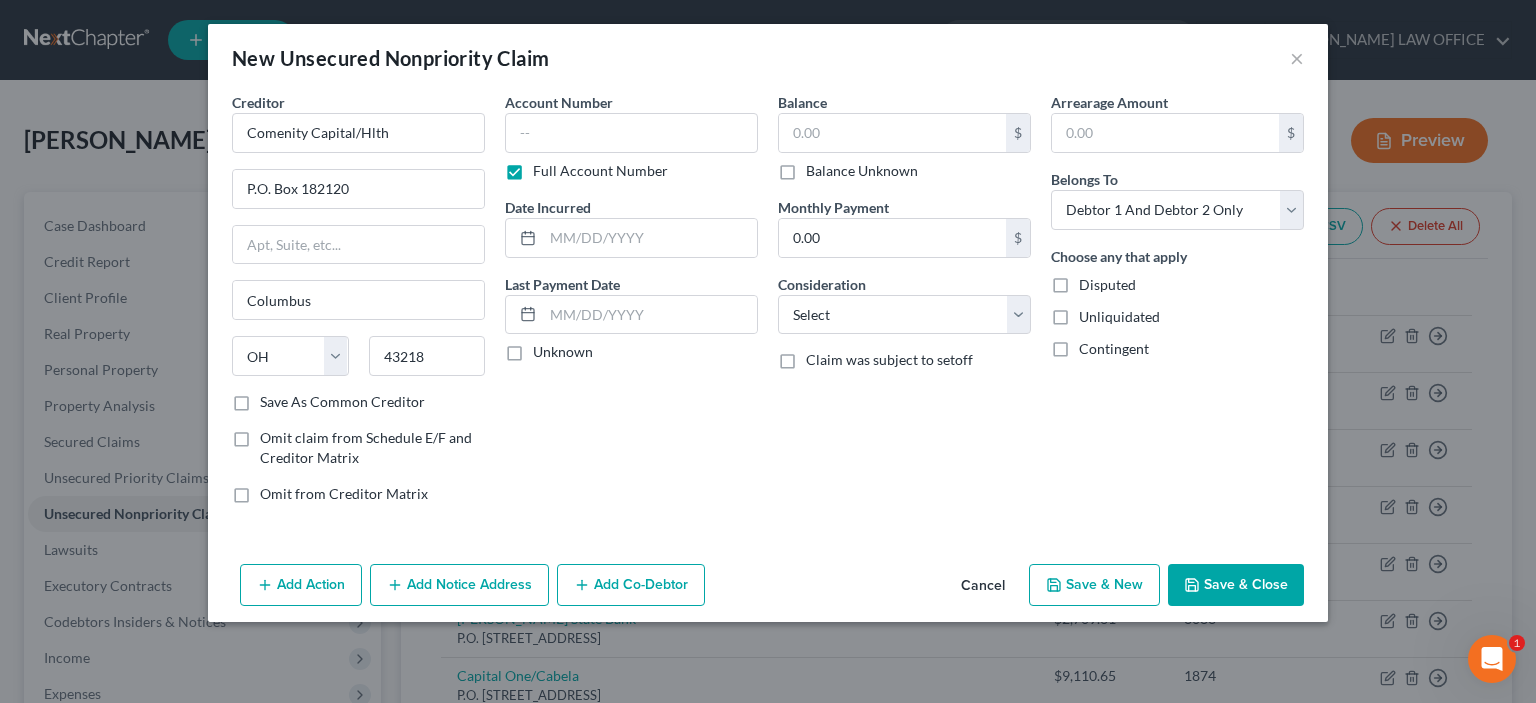 click on "Full Account Number" at bounding box center [600, 171] 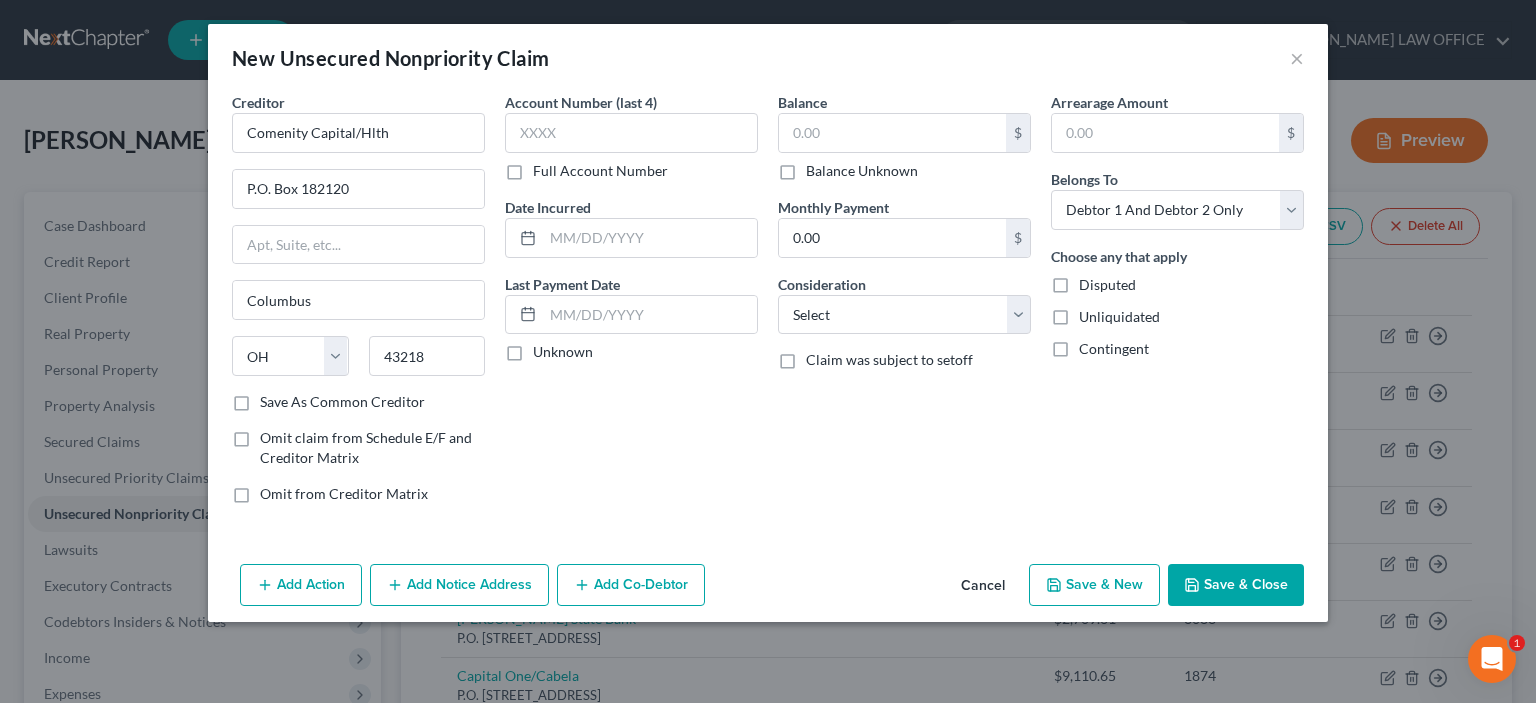 click on "Full Account Number" at bounding box center (600, 171) 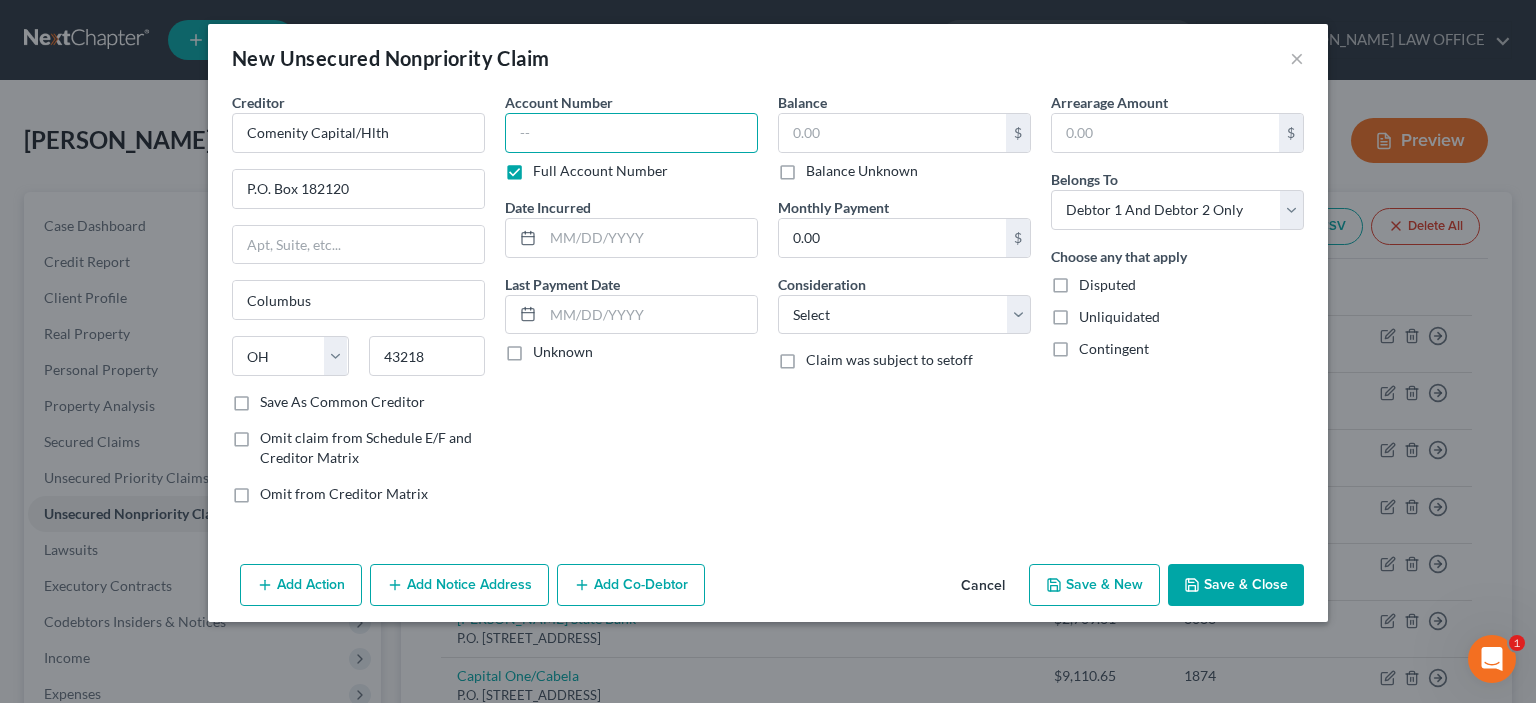 click at bounding box center (631, 133) 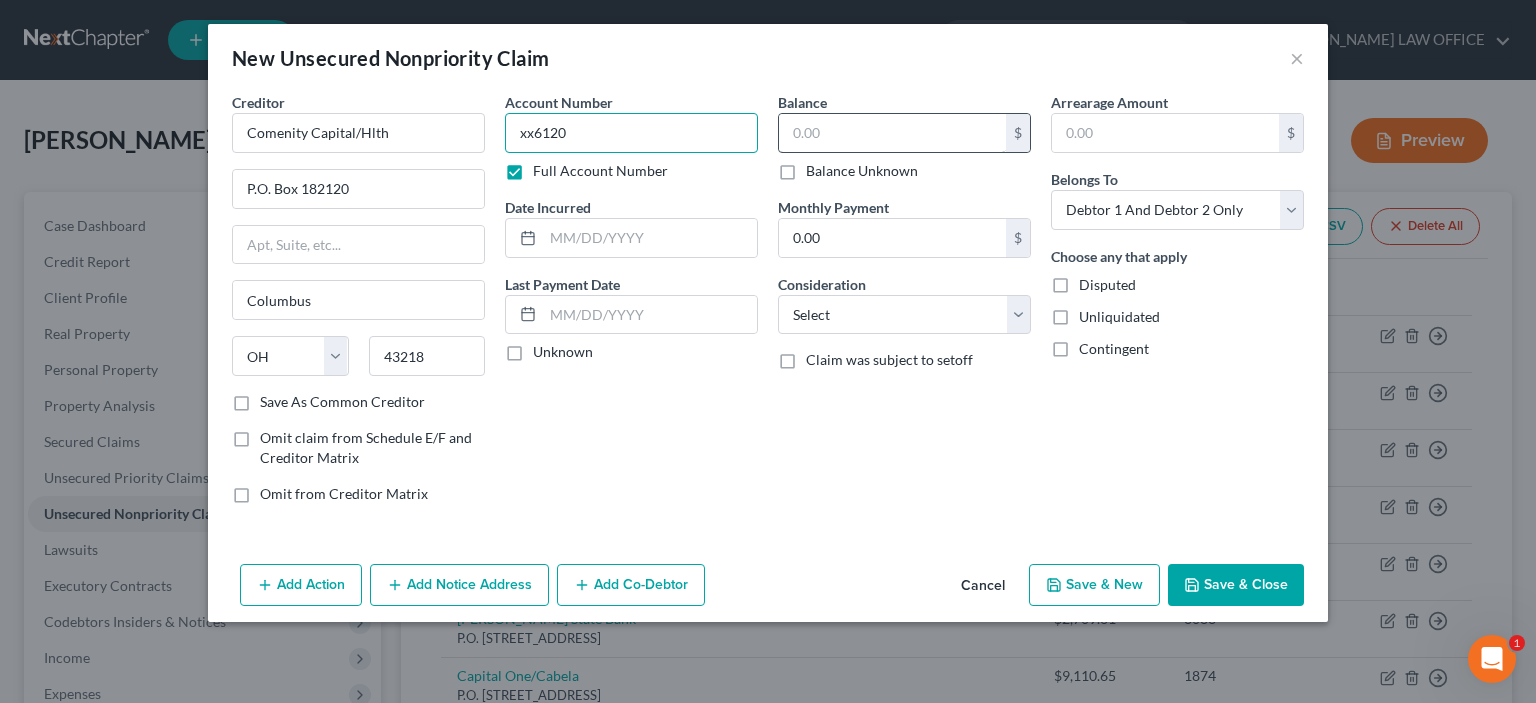 type on "xx6120" 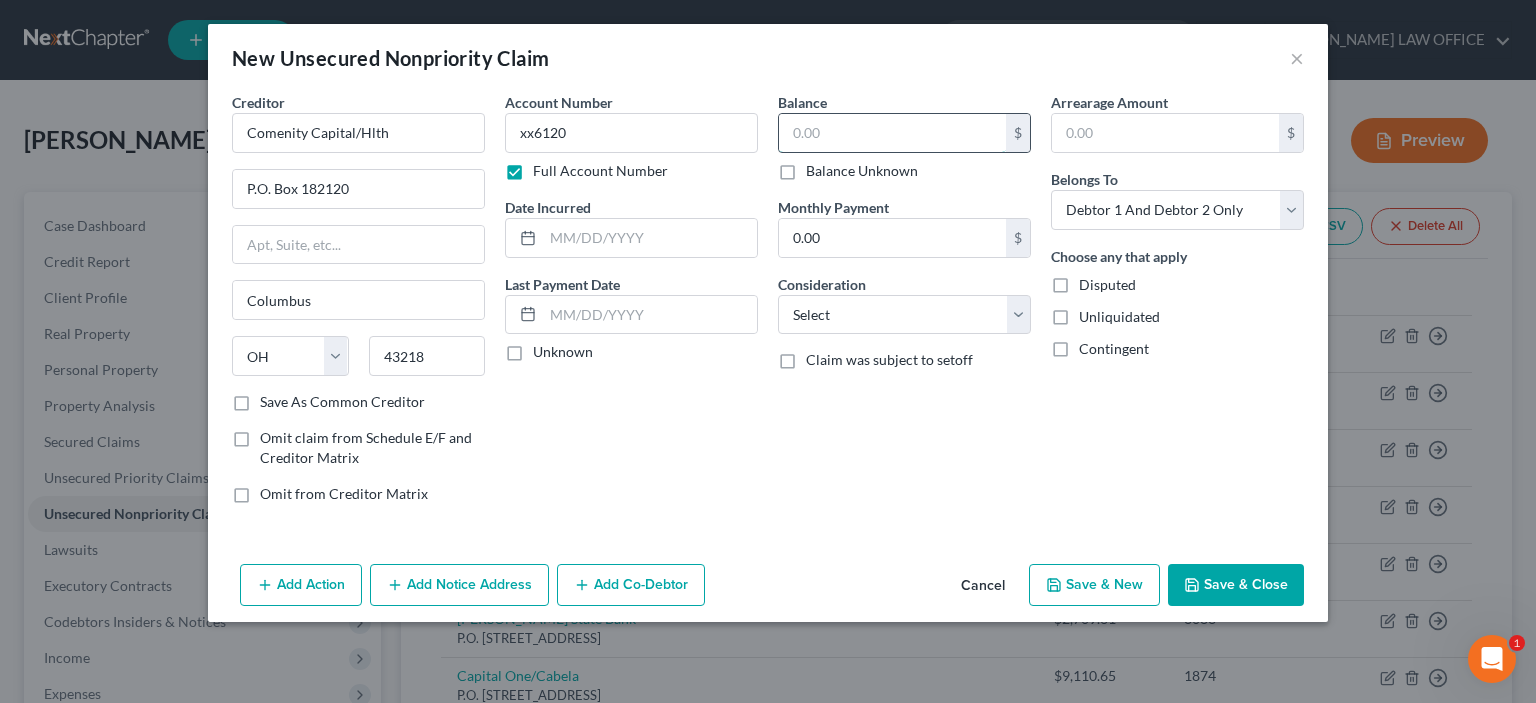 click at bounding box center [892, 133] 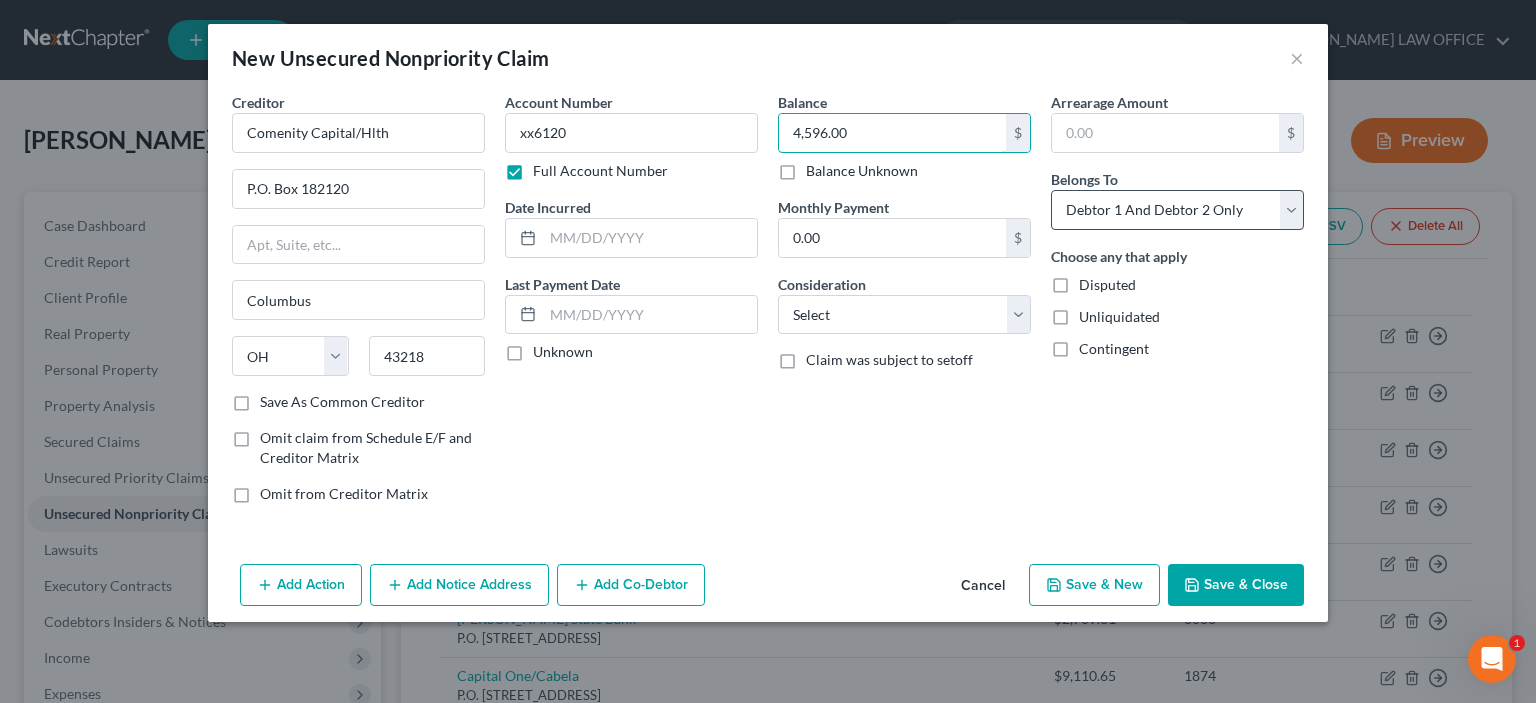 type on "4,596.00" 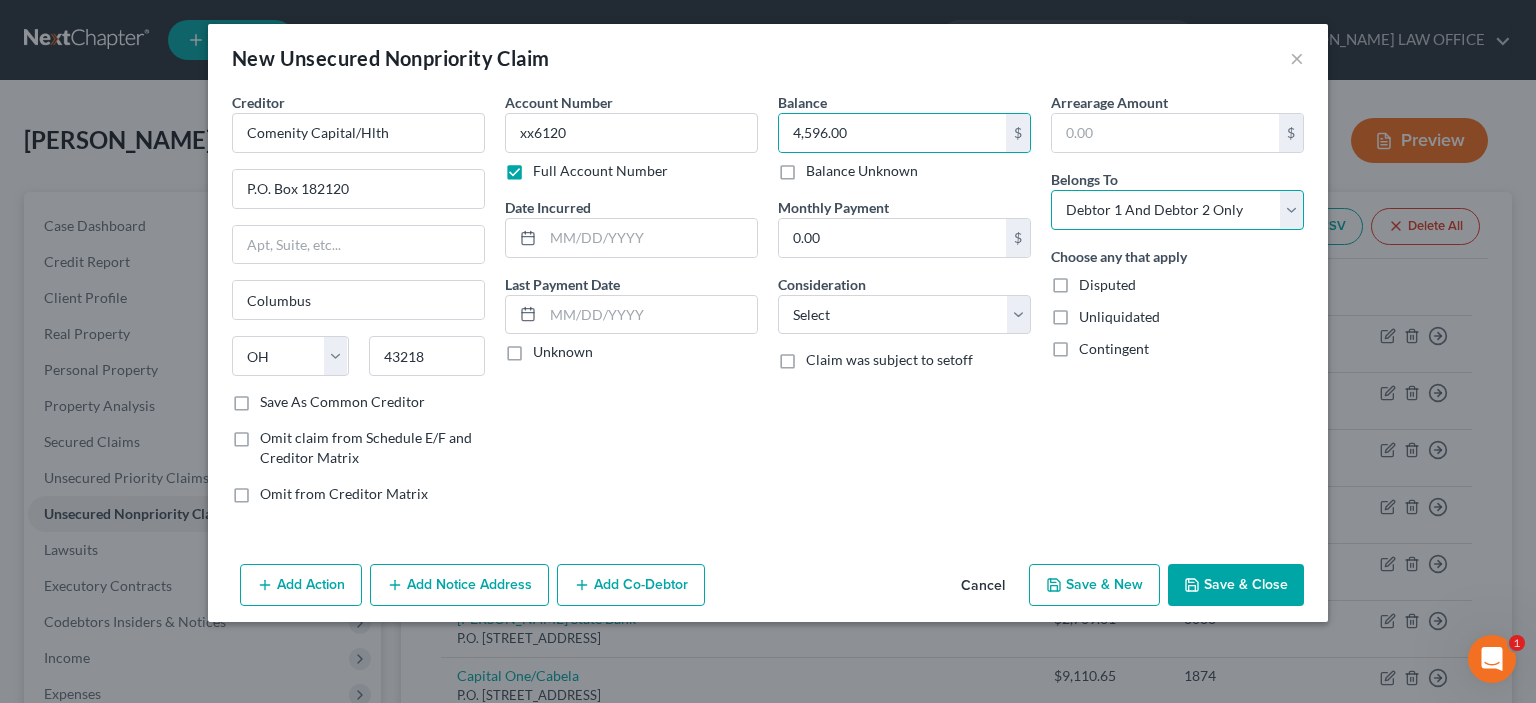click on "Select Debtor 1 Only Debtor 2 Only Debtor 1 And Debtor 2 Only At Least One Of The Debtors And Another Community Property" at bounding box center [1177, 210] 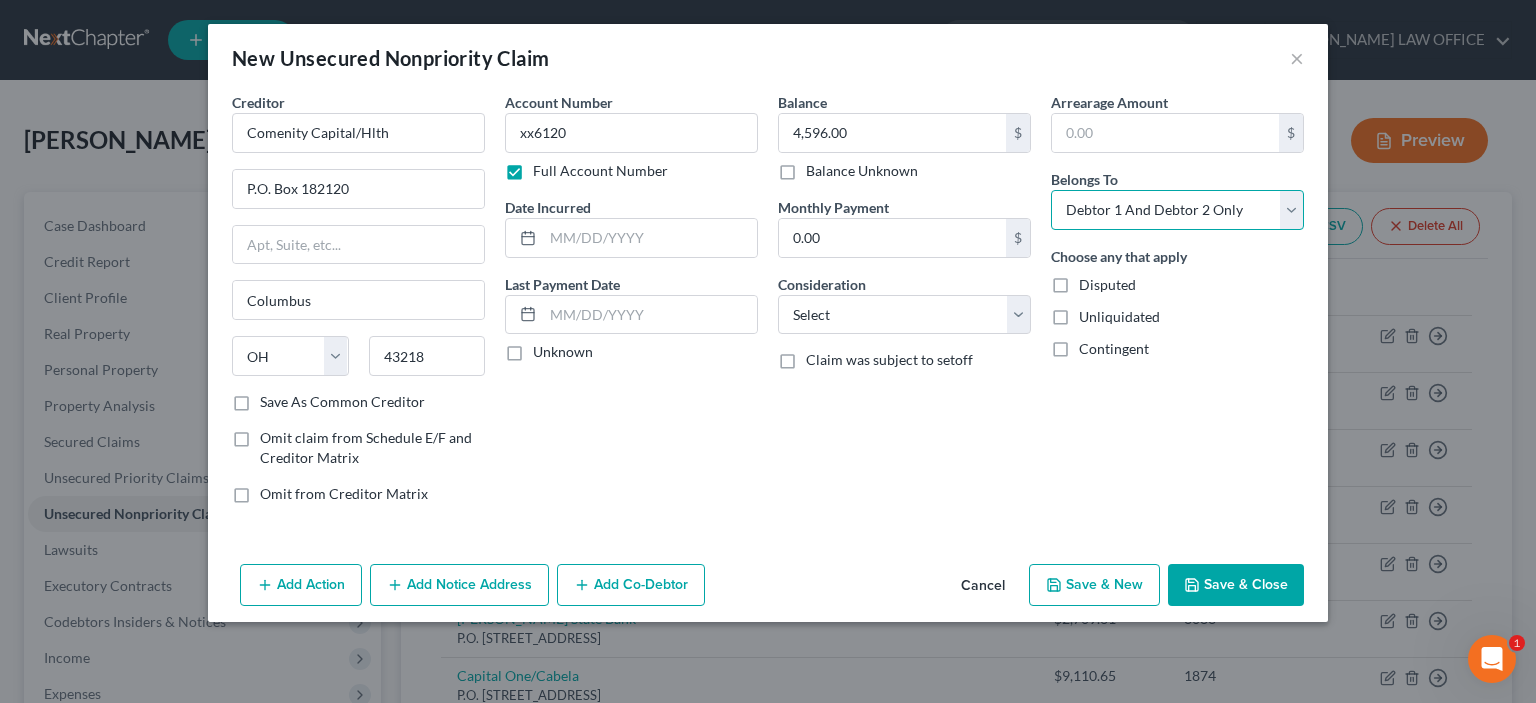 select on "0" 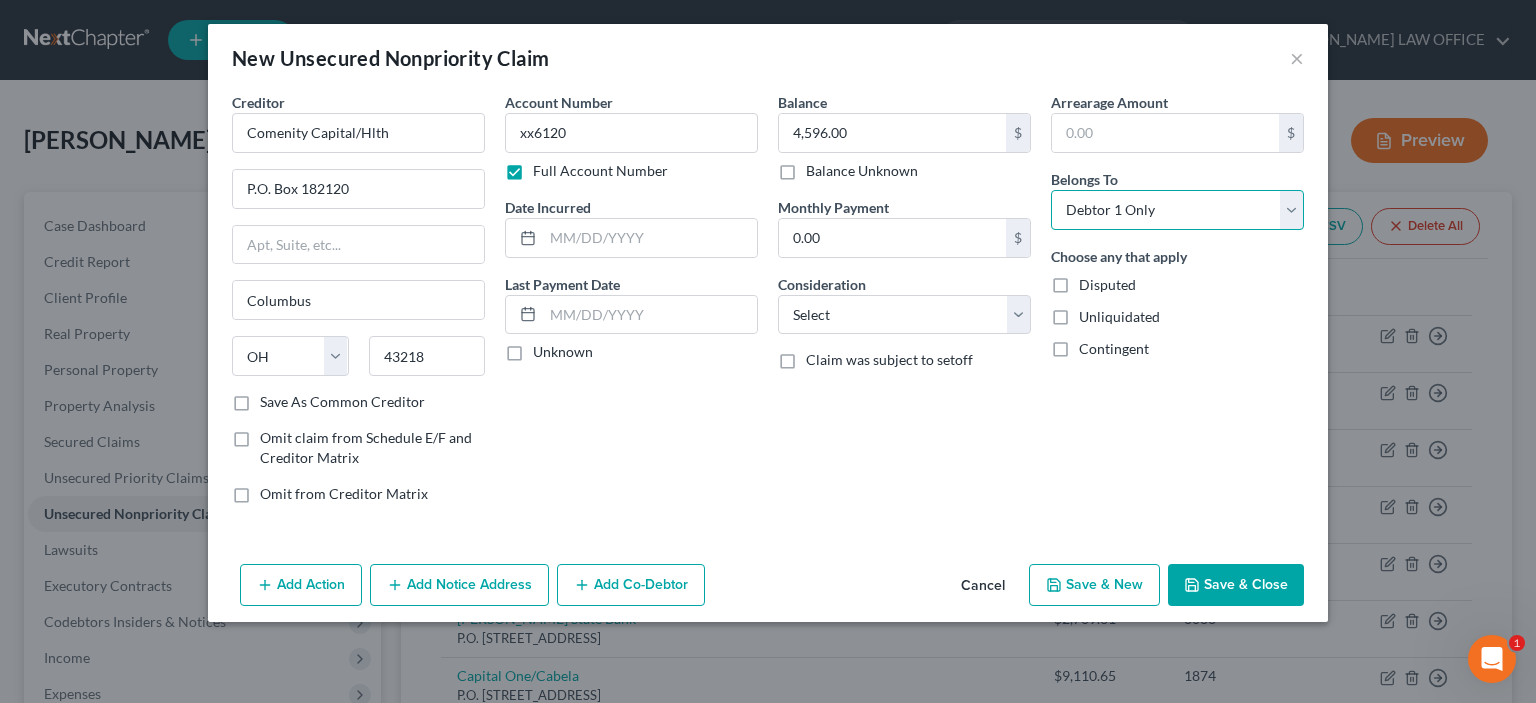 click on "Select Debtor 1 Only Debtor 2 Only Debtor 1 And Debtor 2 Only At Least One Of The Debtors And Another Community Property" at bounding box center (1177, 210) 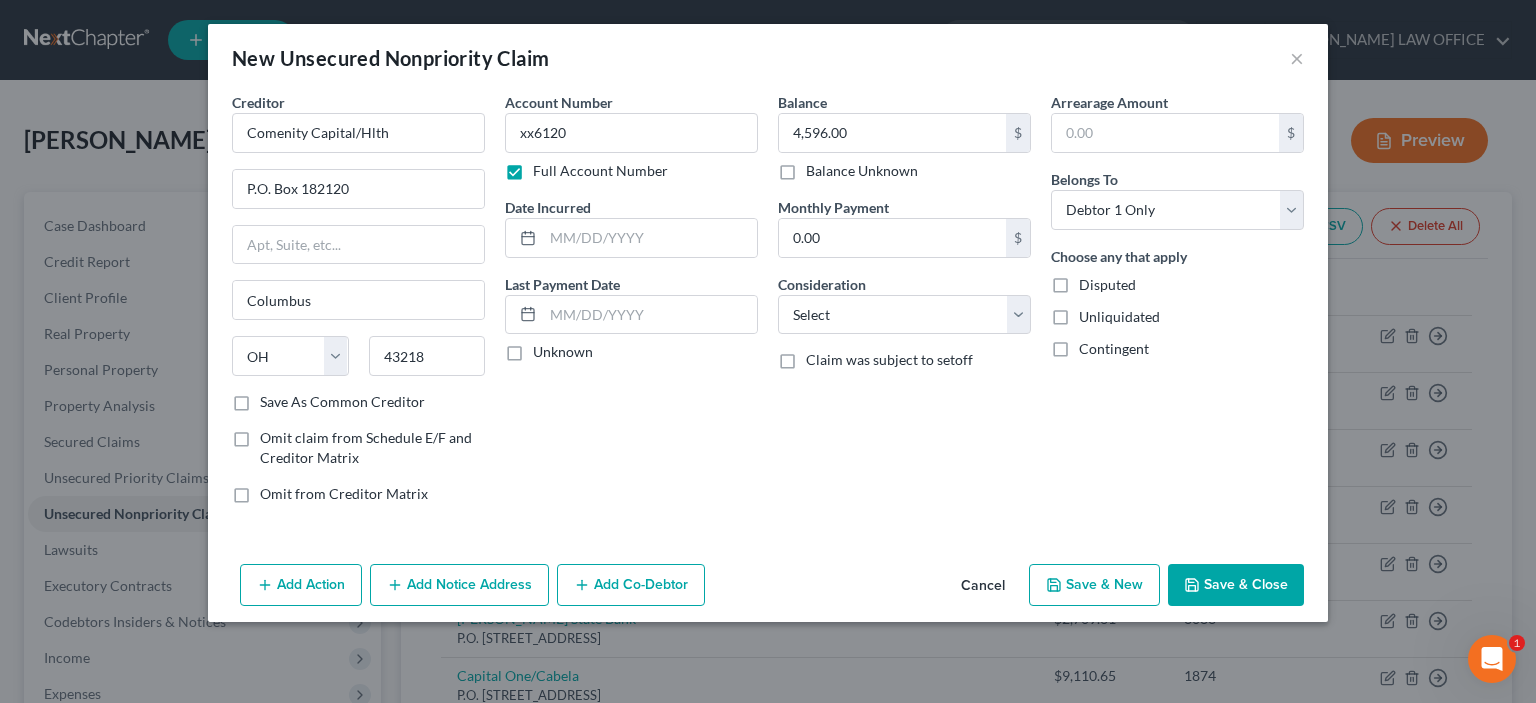 click on "Save & Close" at bounding box center (1236, 585) 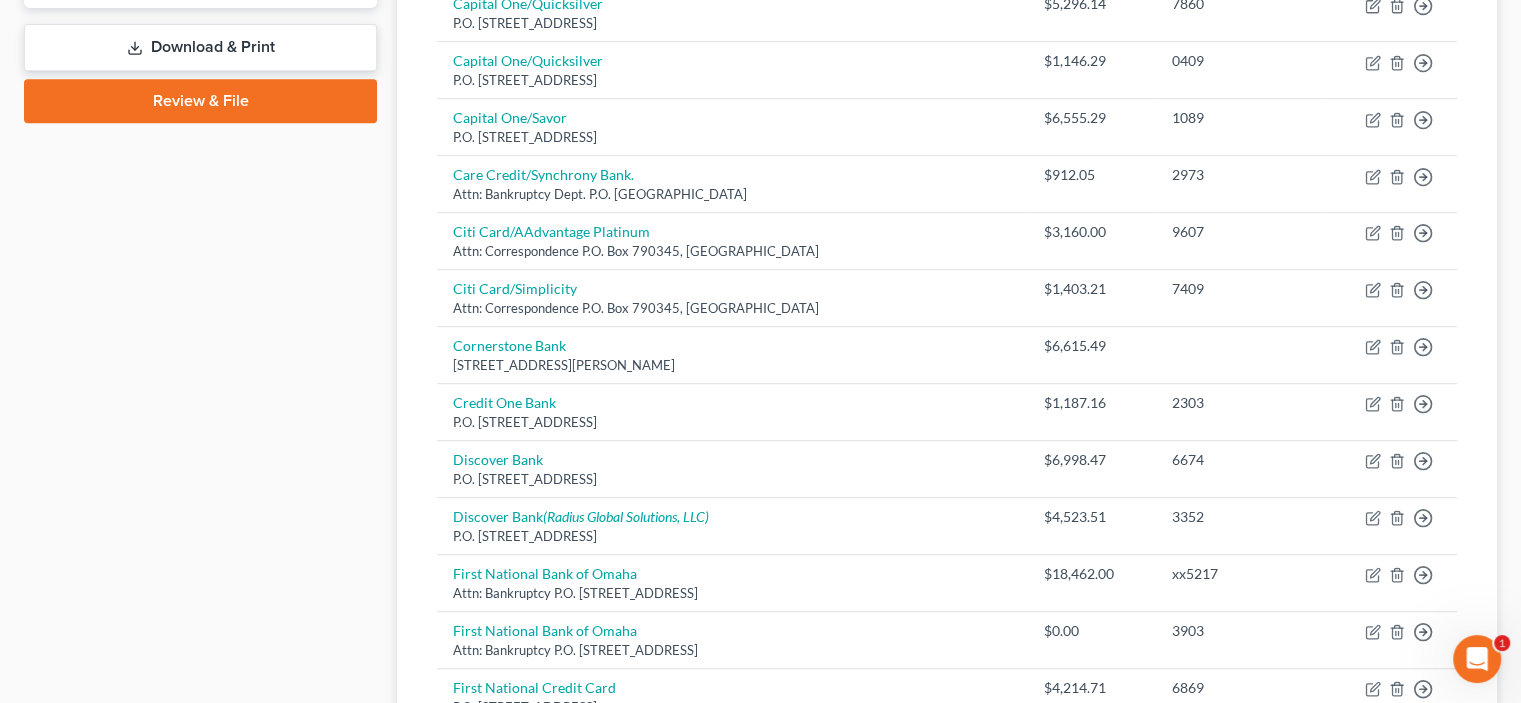 scroll, scrollTop: 200, scrollLeft: 0, axis: vertical 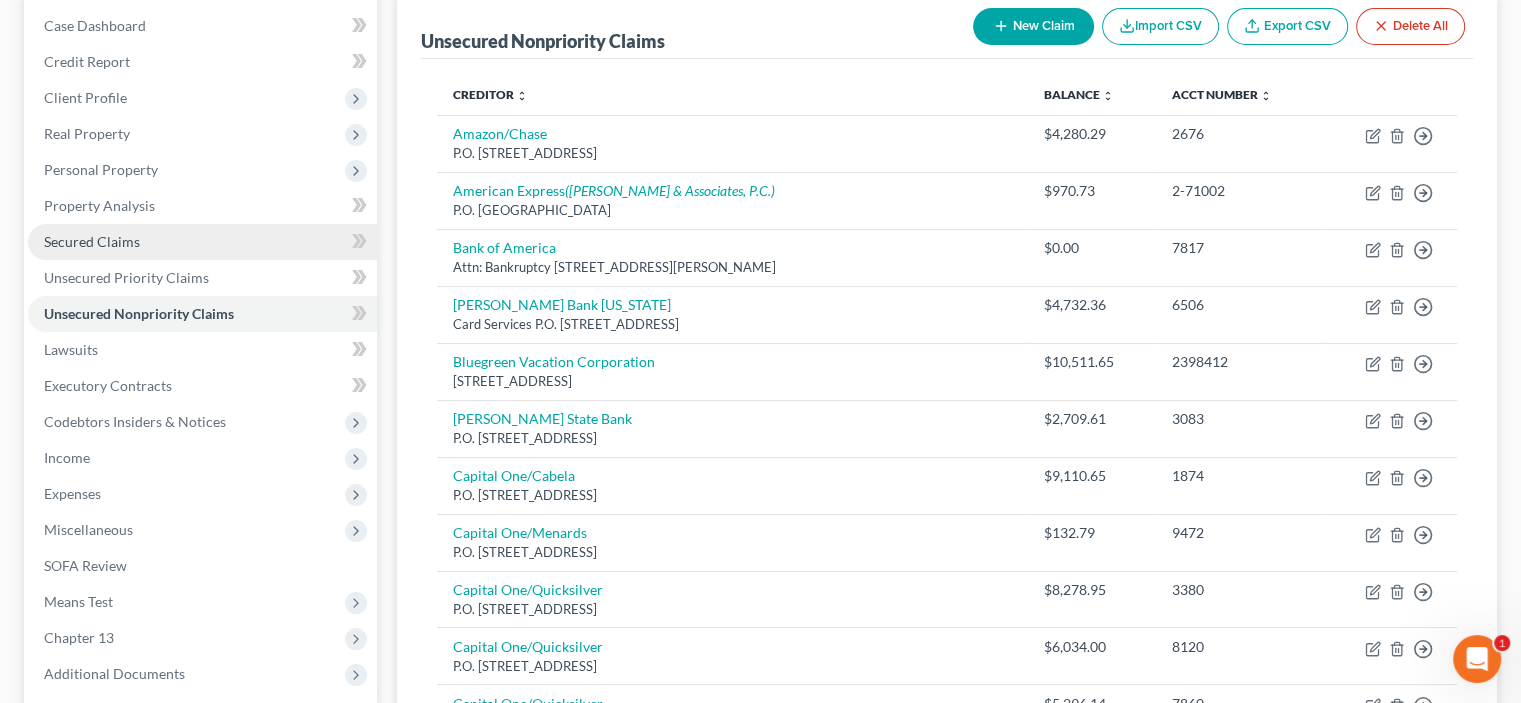 click on "Secured Claims" at bounding box center (92, 241) 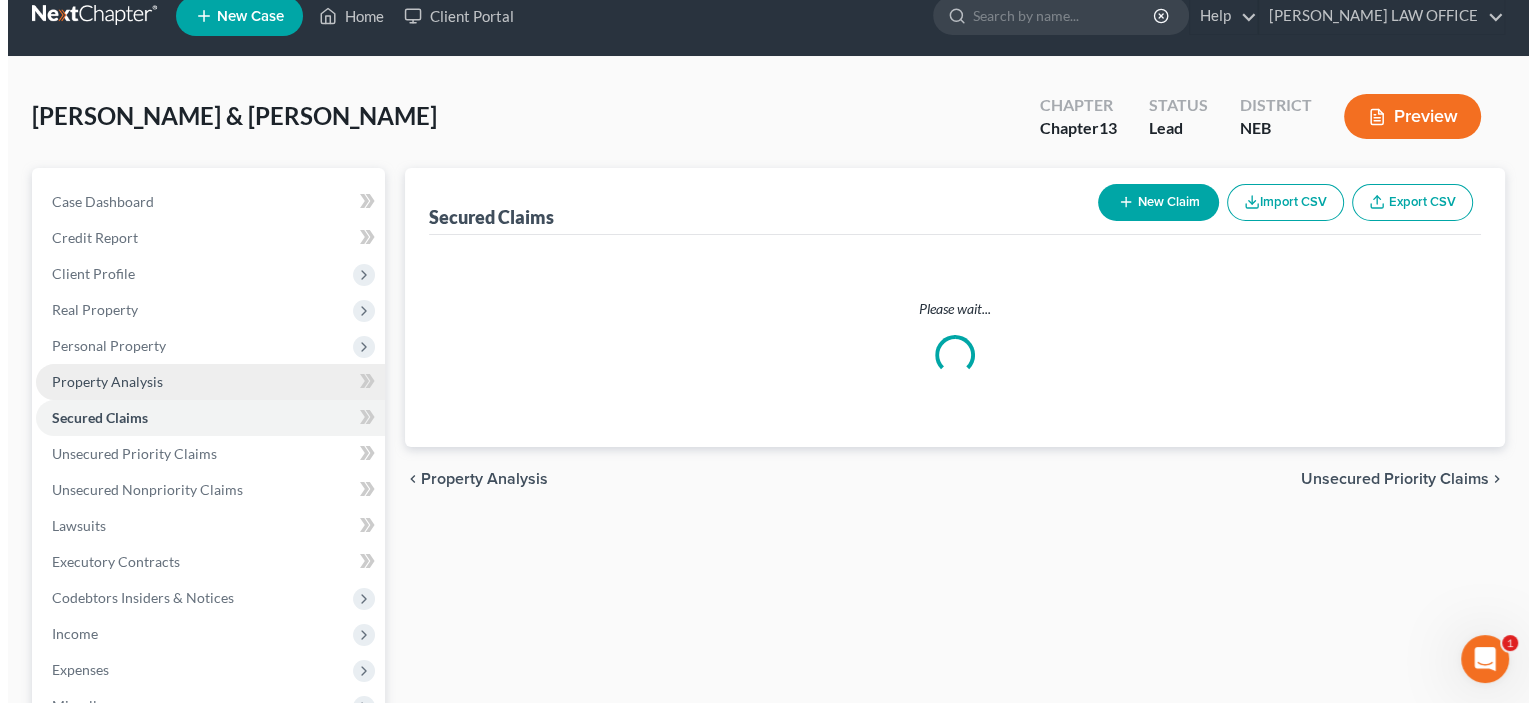 scroll, scrollTop: 0, scrollLeft: 0, axis: both 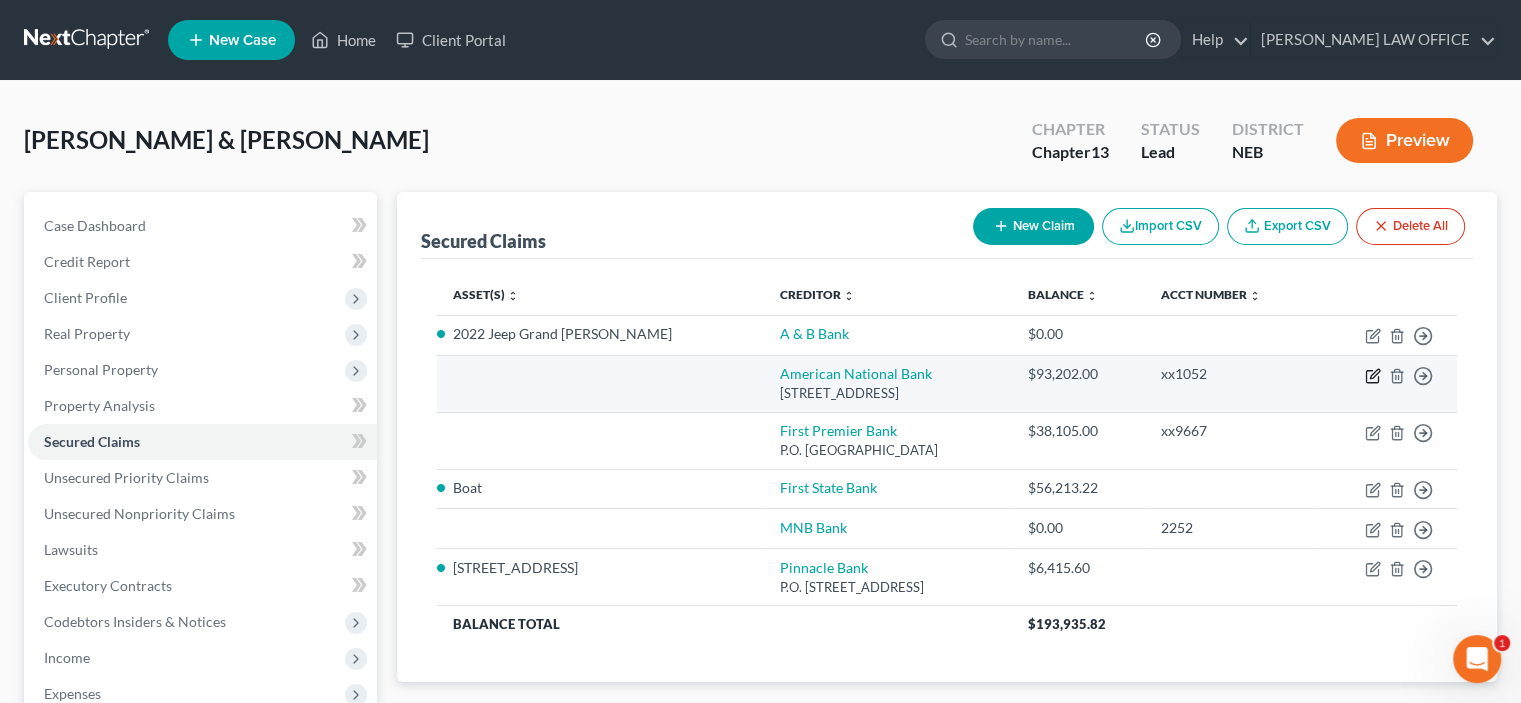click 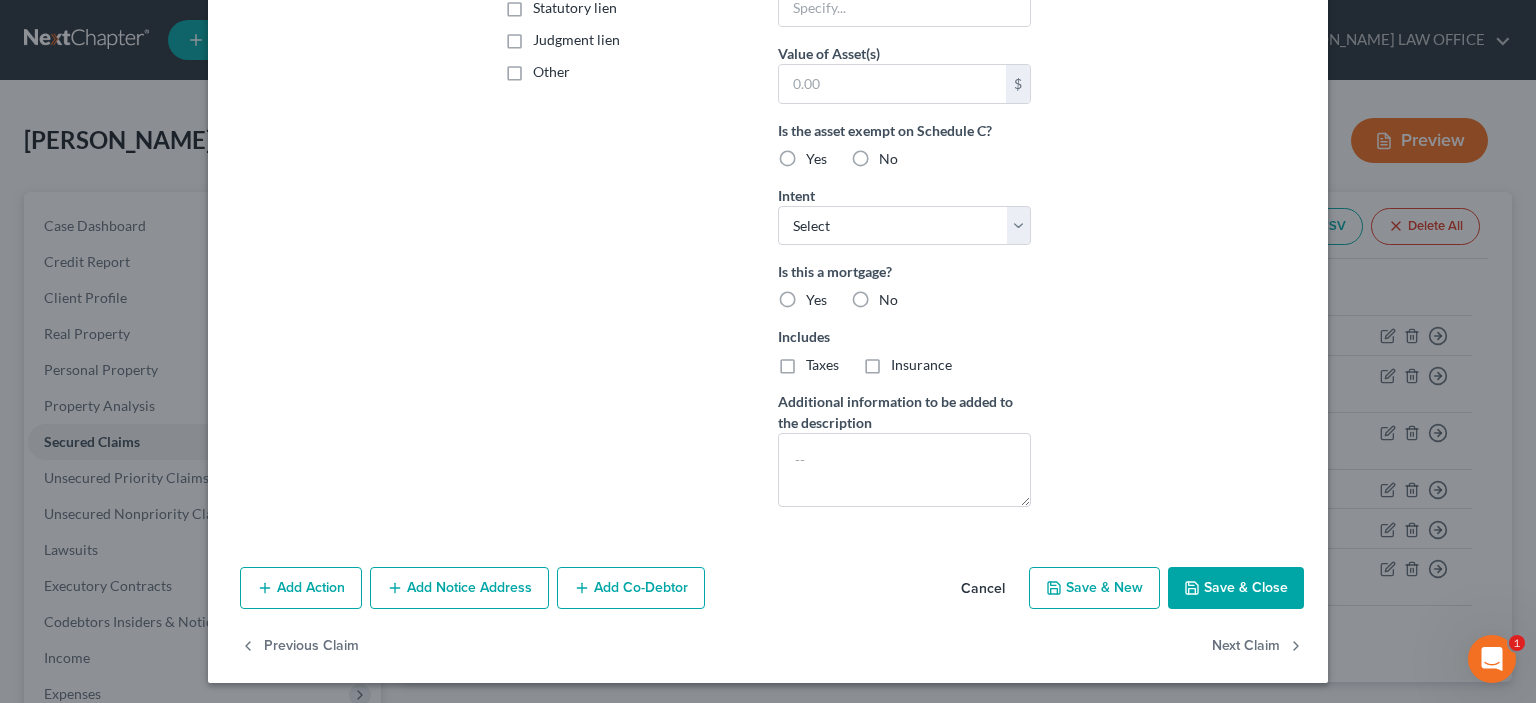 click on "Save & Close" at bounding box center (1236, 588) 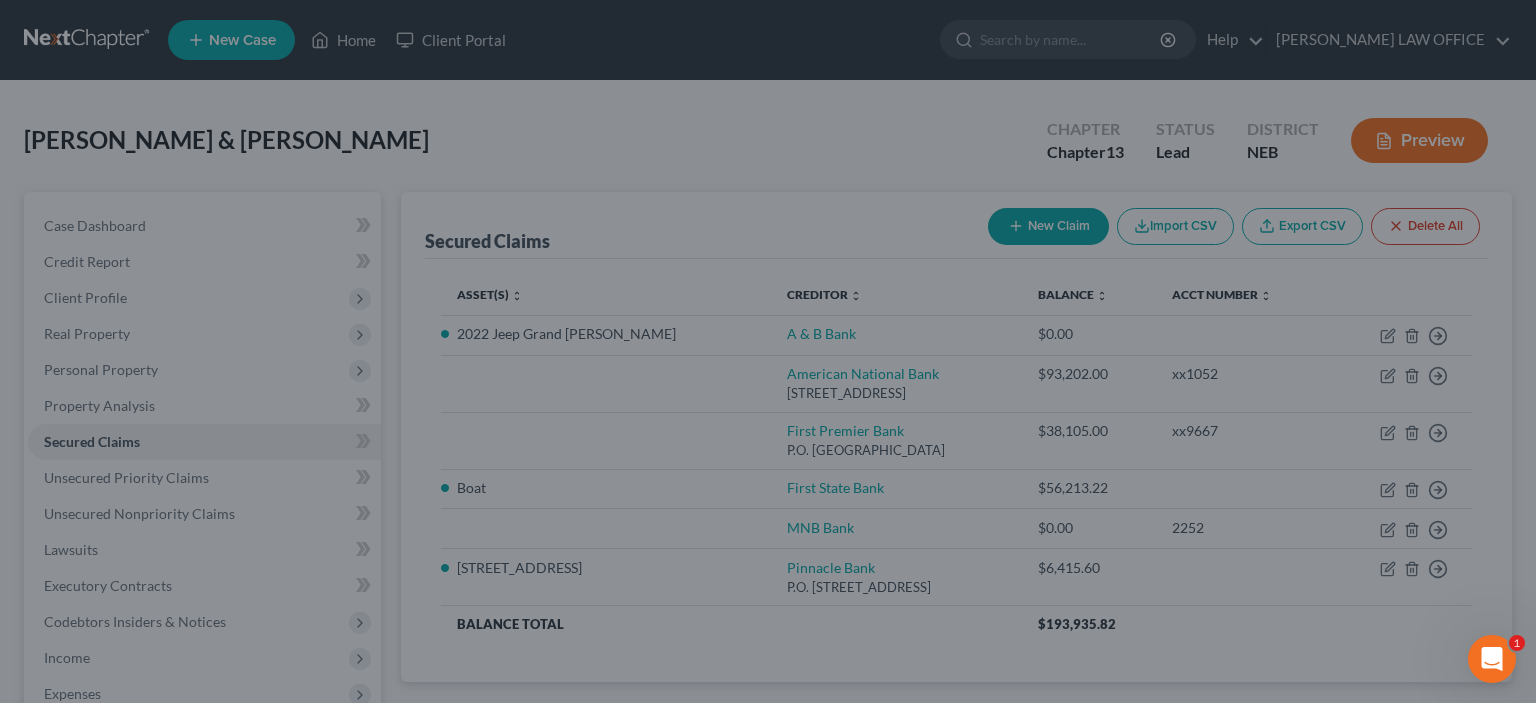scroll, scrollTop: 244, scrollLeft: 0, axis: vertical 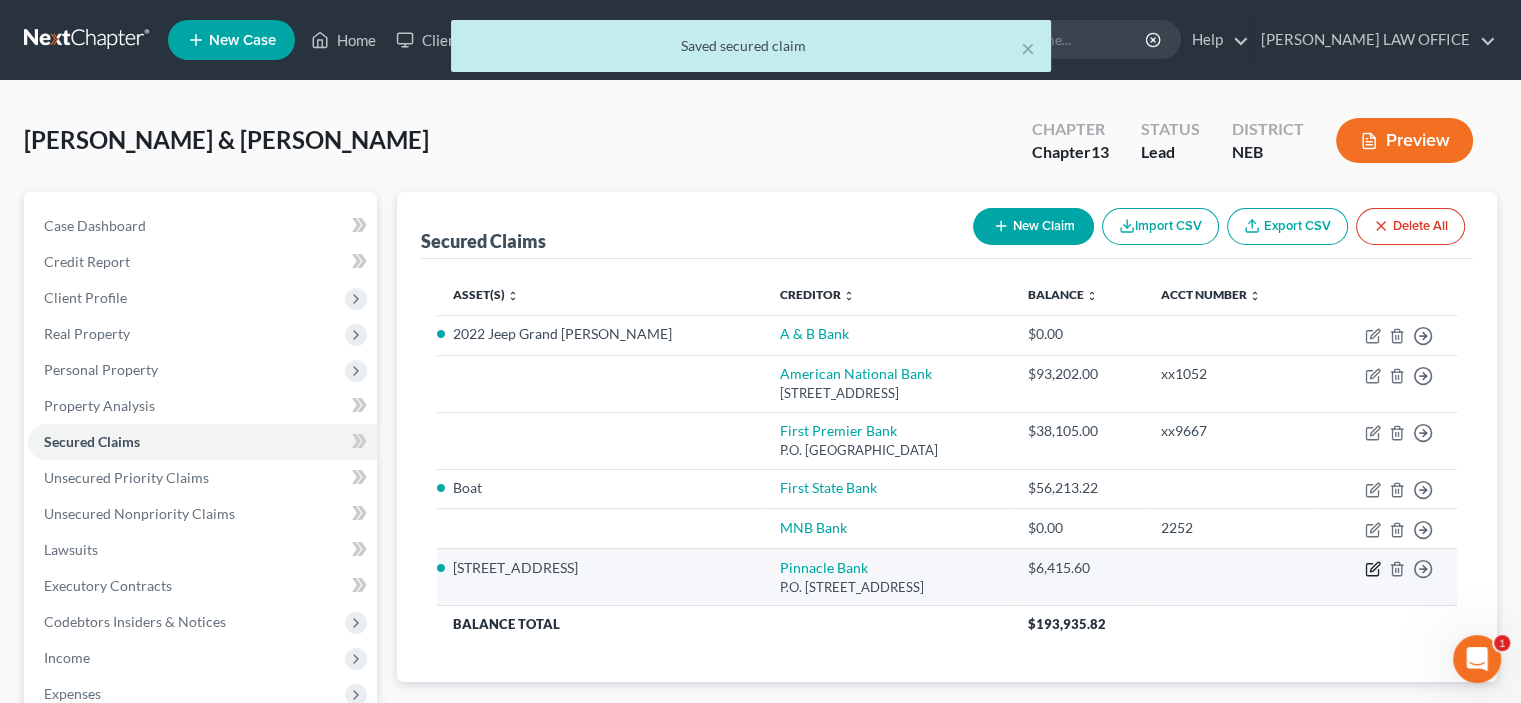 click 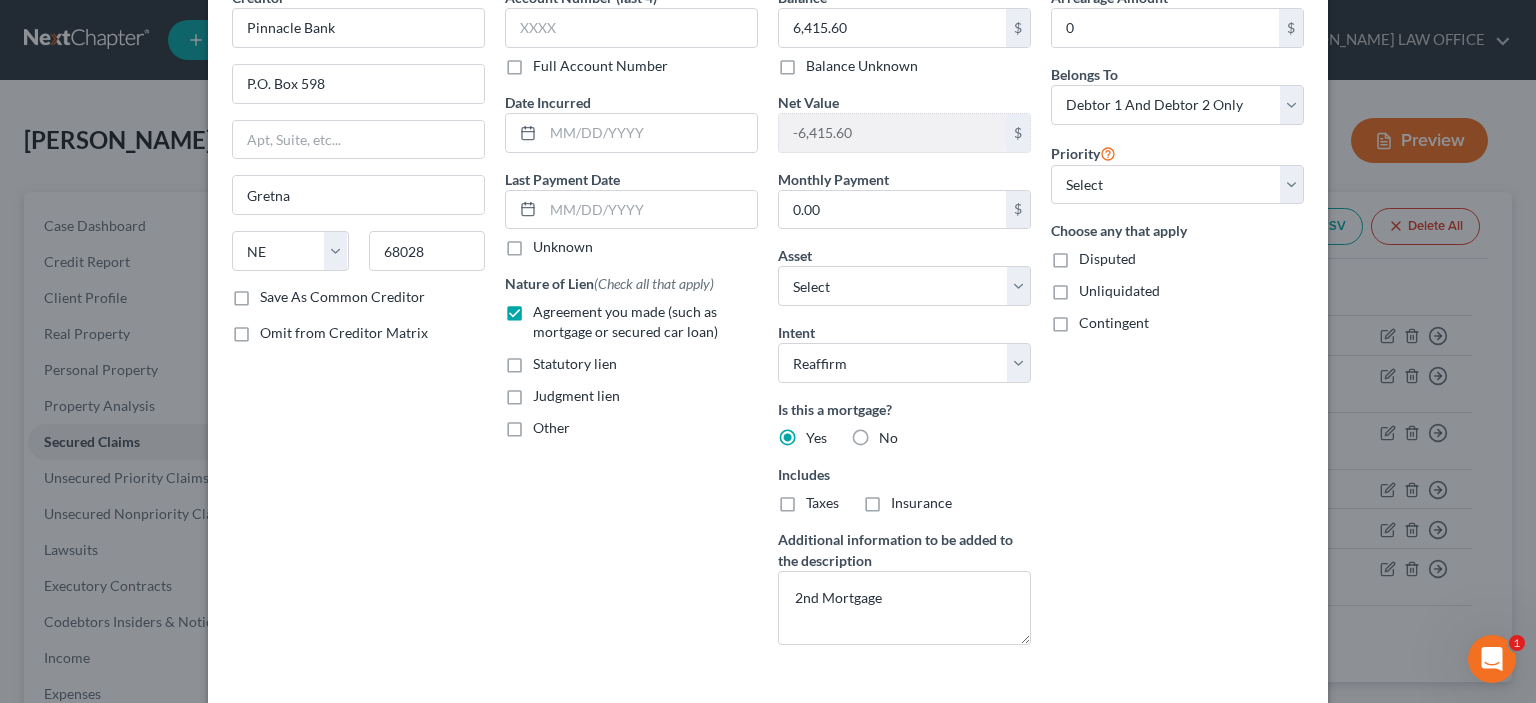 scroll, scrollTop: 244, scrollLeft: 0, axis: vertical 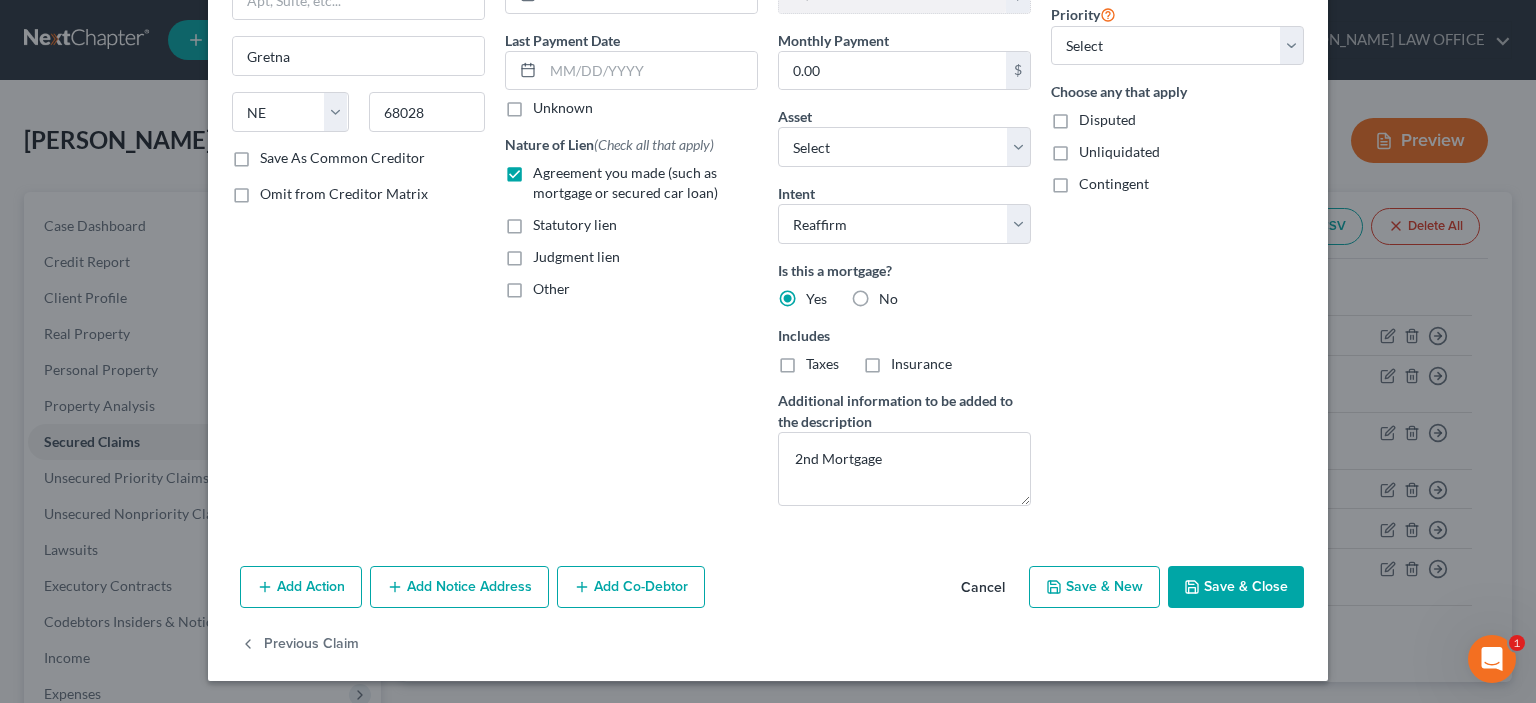 click on "Save & Close" at bounding box center [1236, 587] 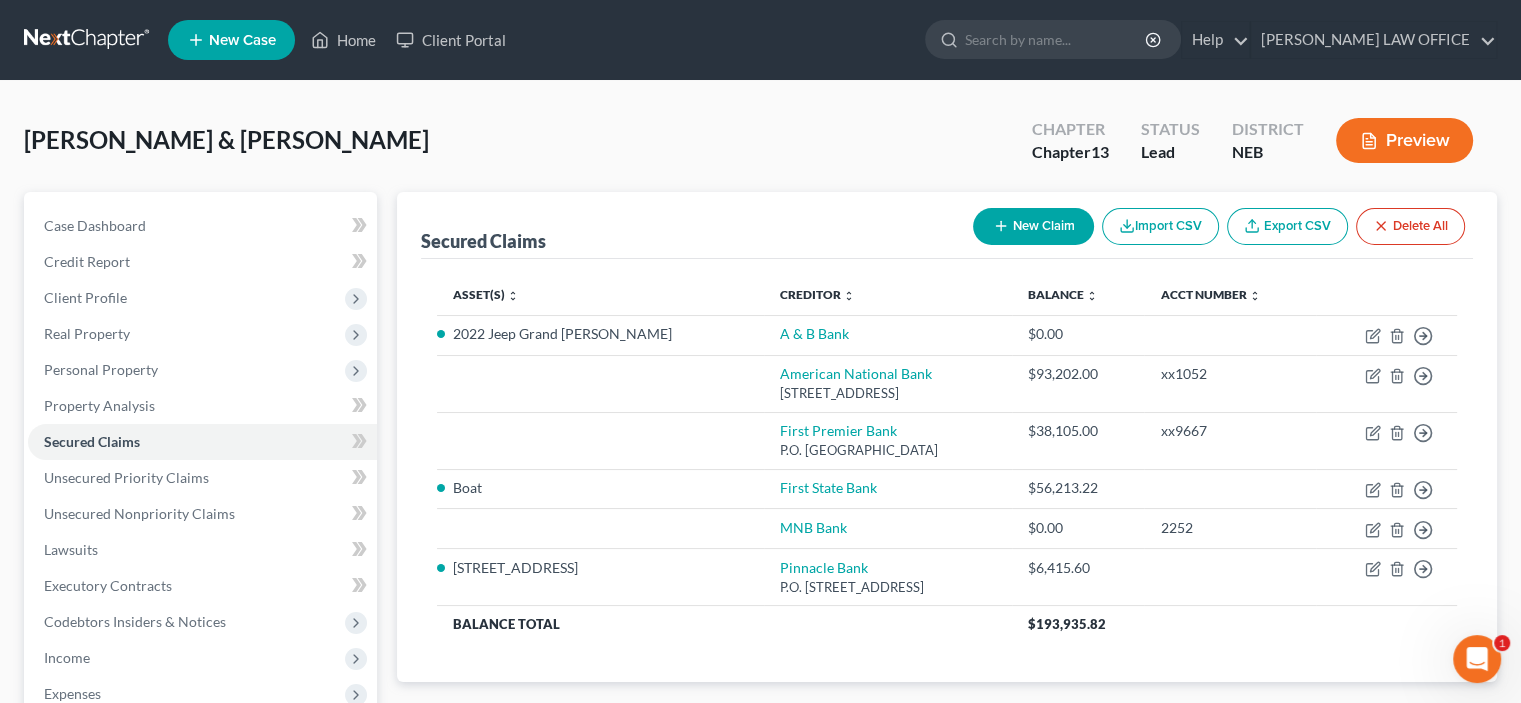click on "New Claim" at bounding box center [1033, 226] 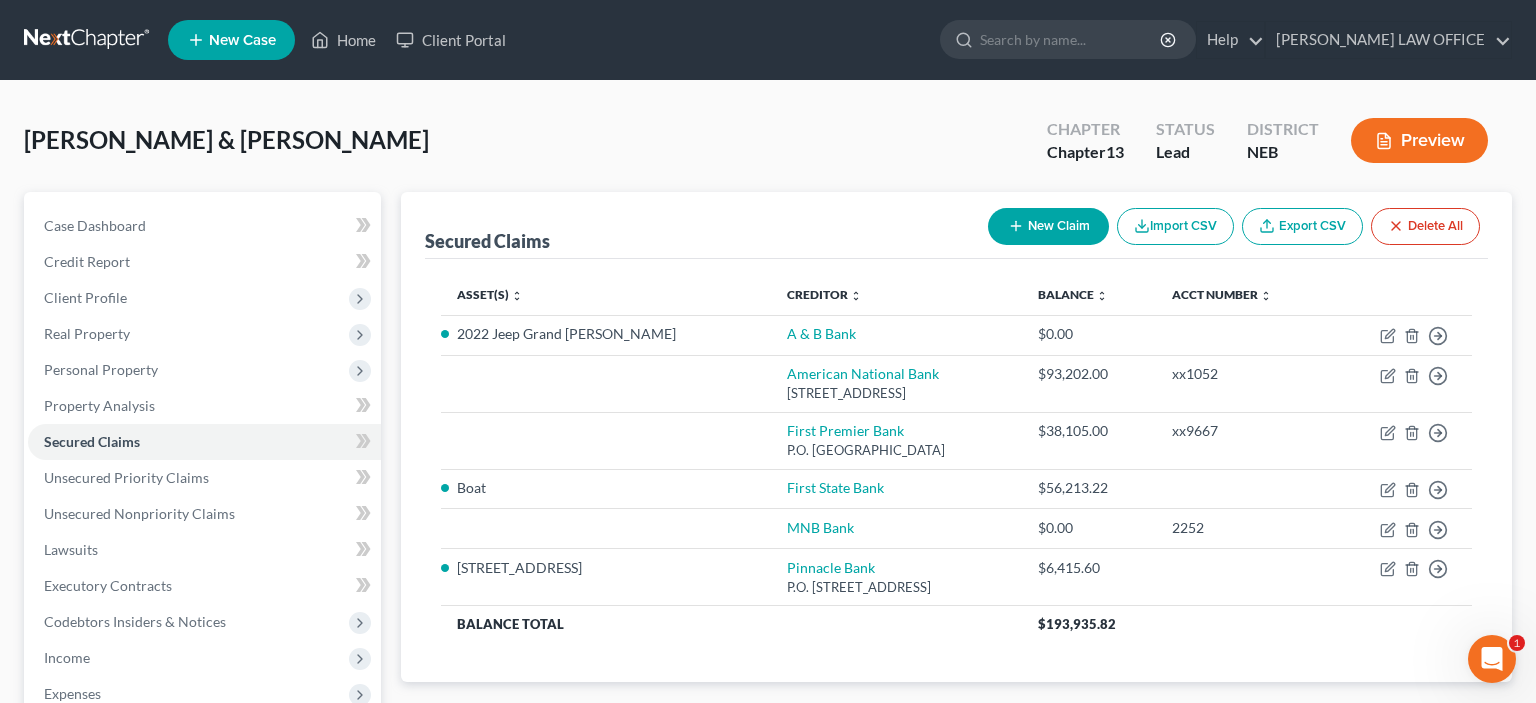 select on "2" 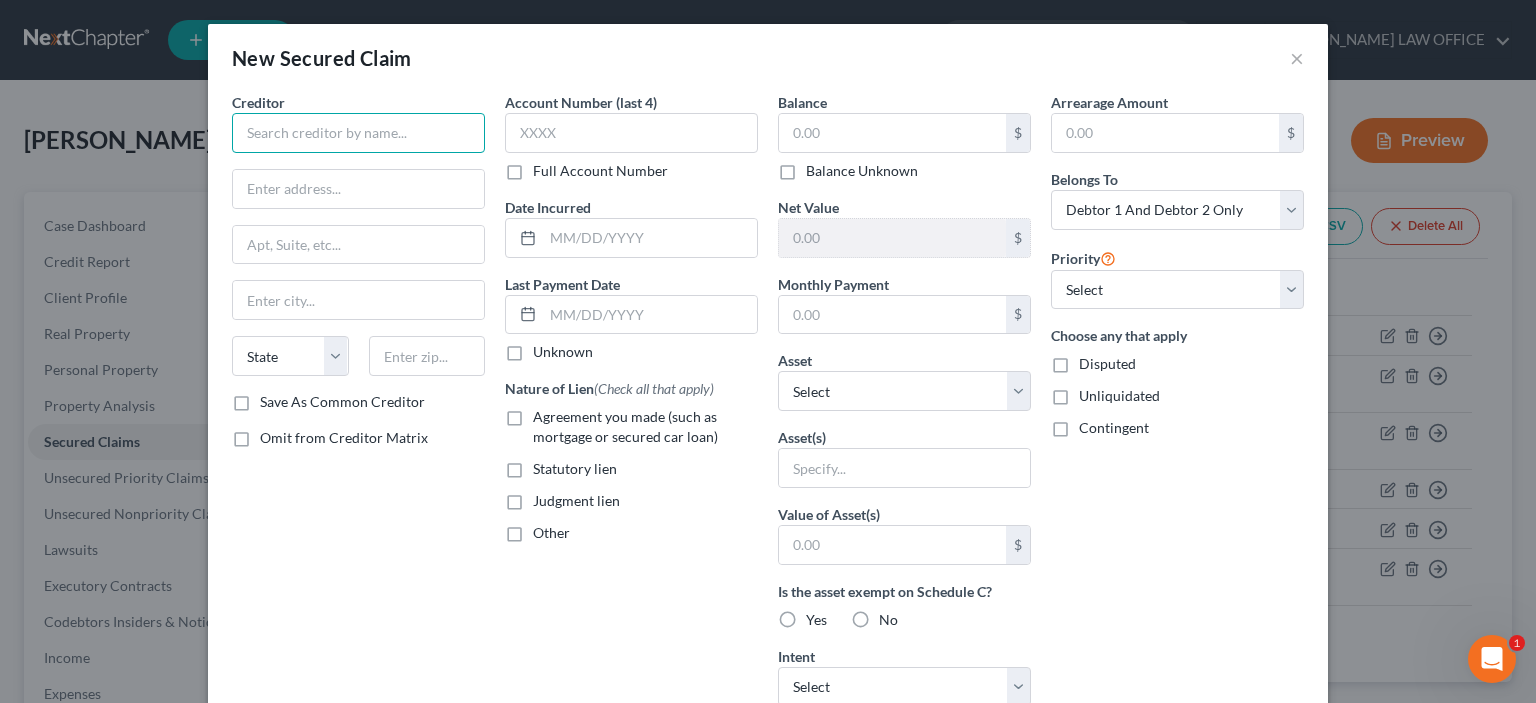 drag, startPoint x: 252, startPoint y: 127, endPoint x: 288, endPoint y: 133, distance: 36.496574 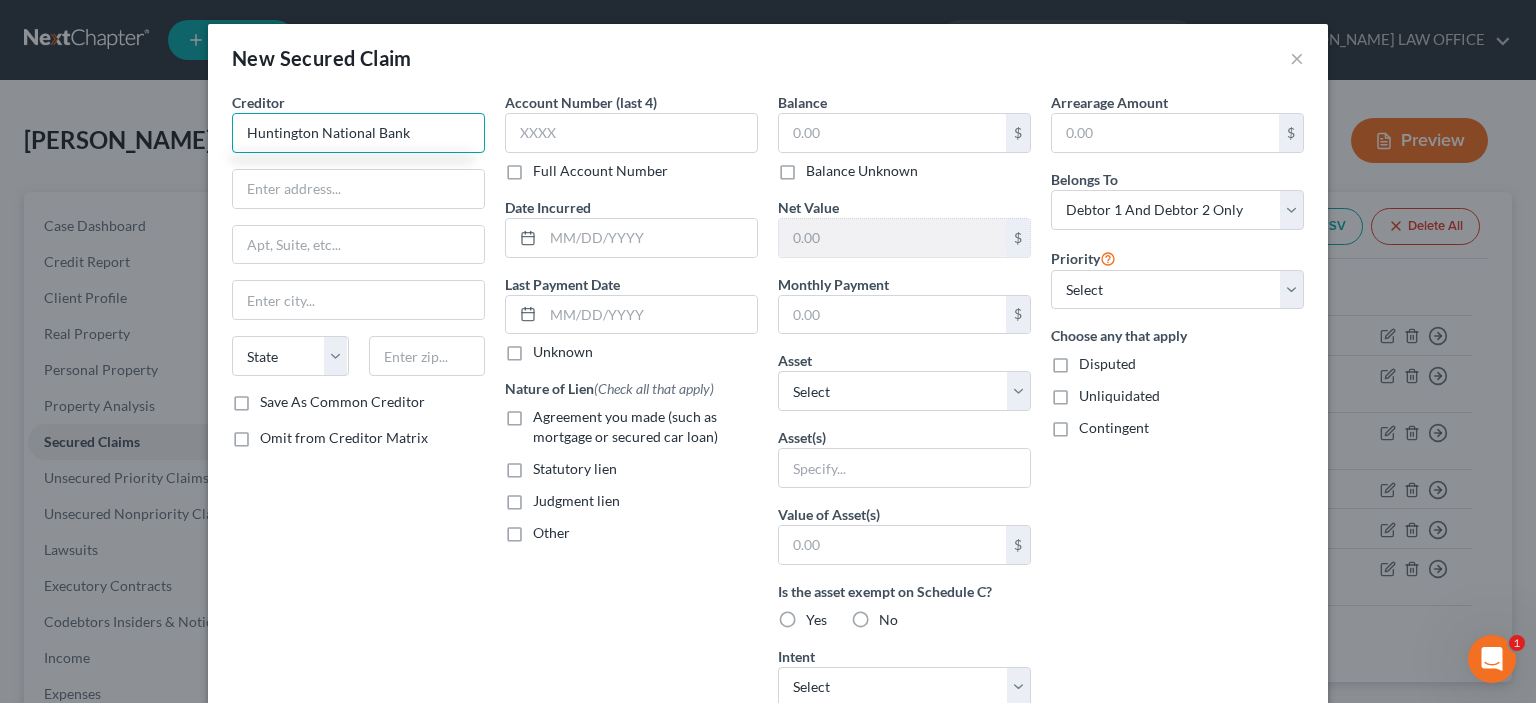 type on "Huntington National Bank" 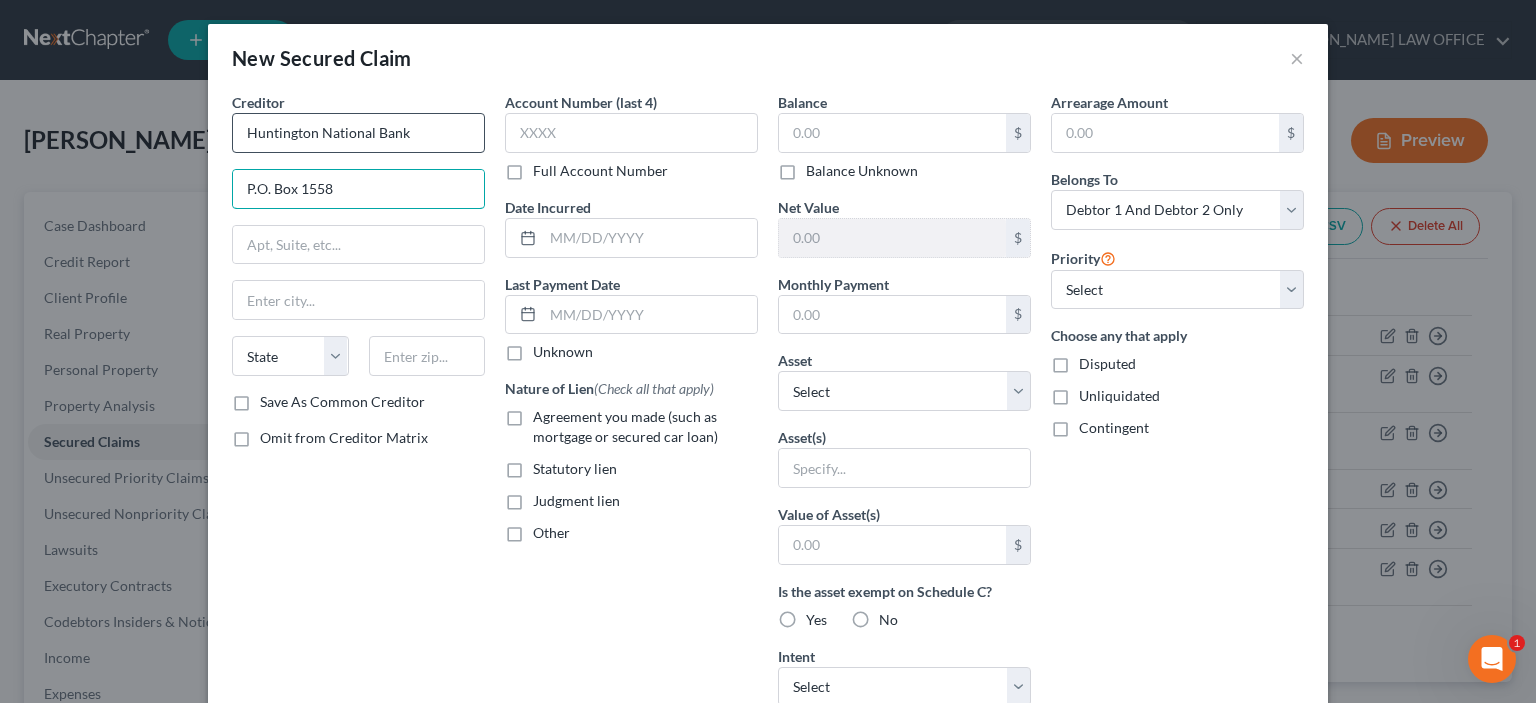 type on "P.O. Box 1558" 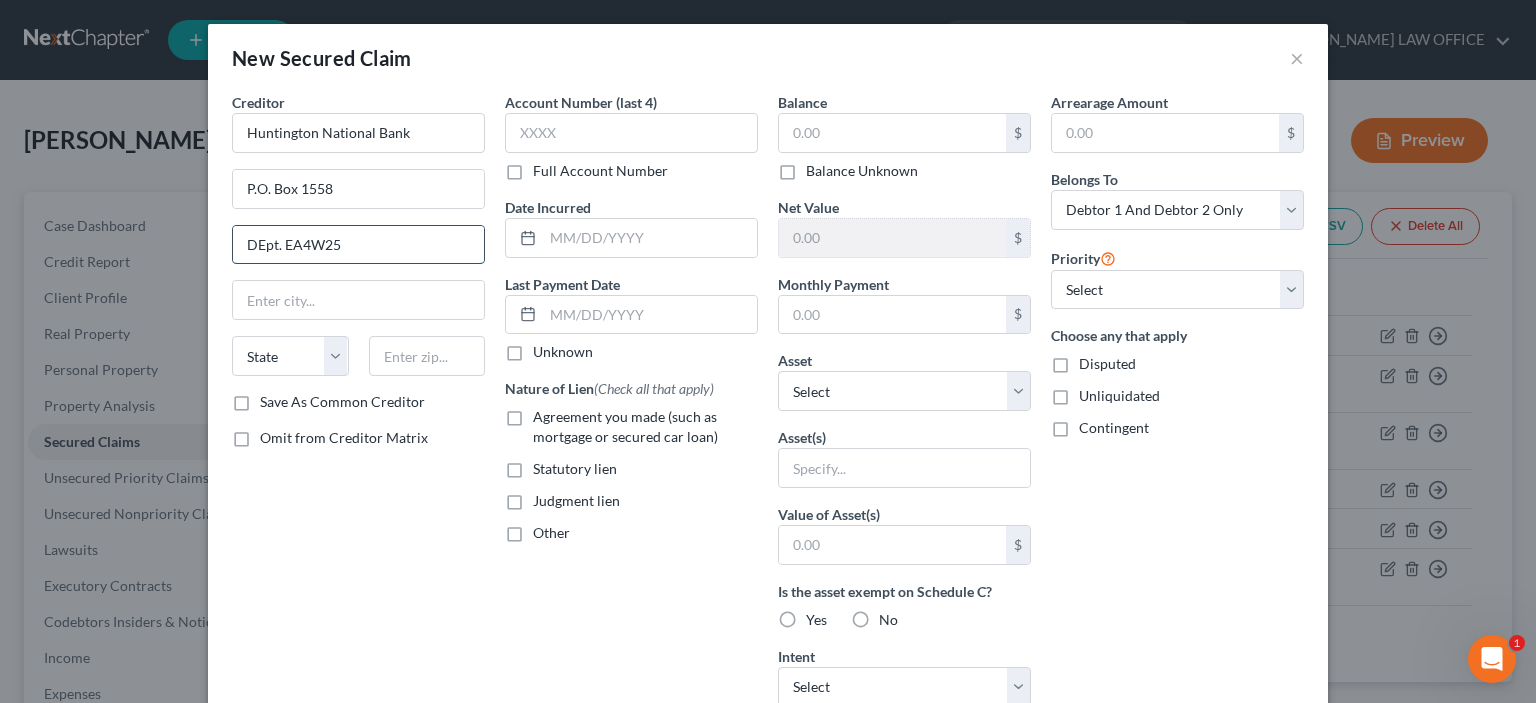 click on "DEpt. EA4W25" at bounding box center [358, 245] 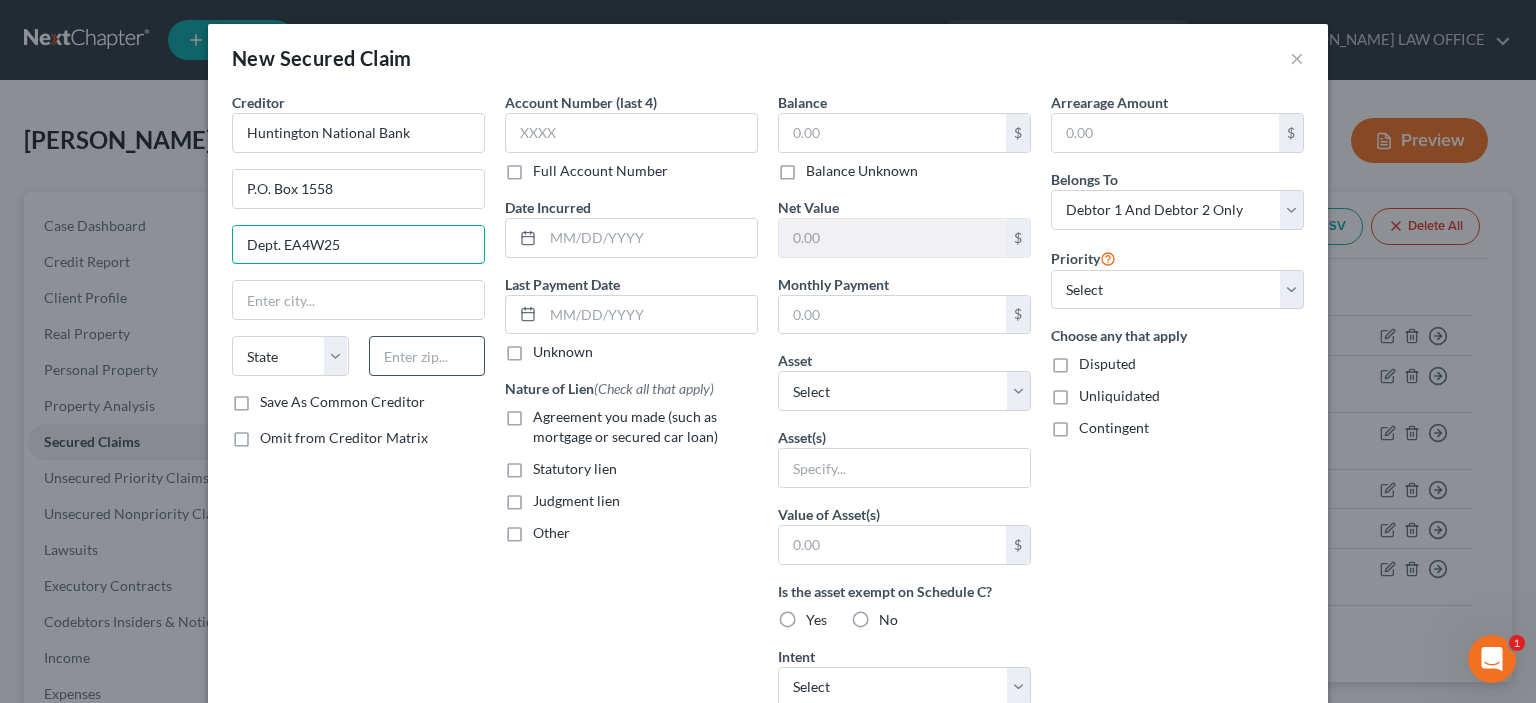 type on "Dept. EA4W25" 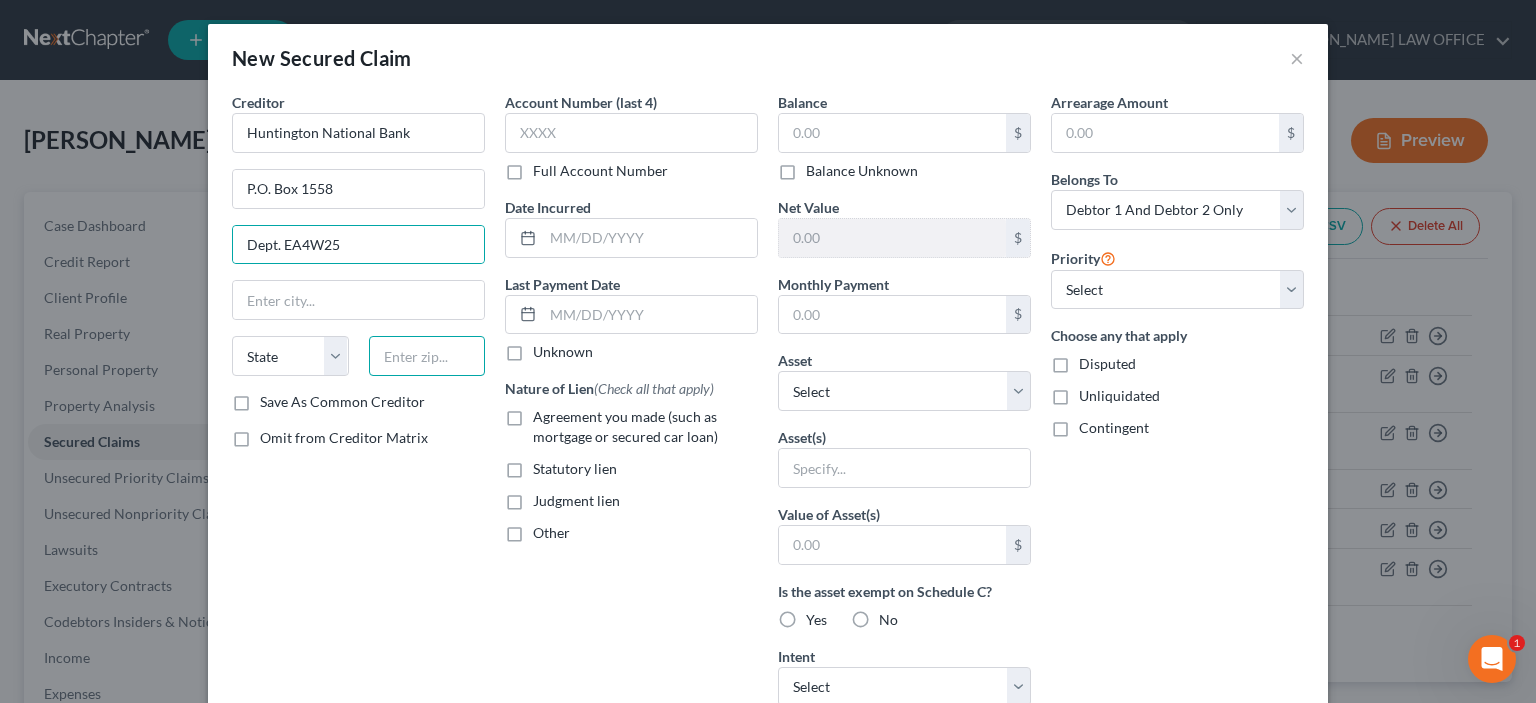 click at bounding box center (427, 356) 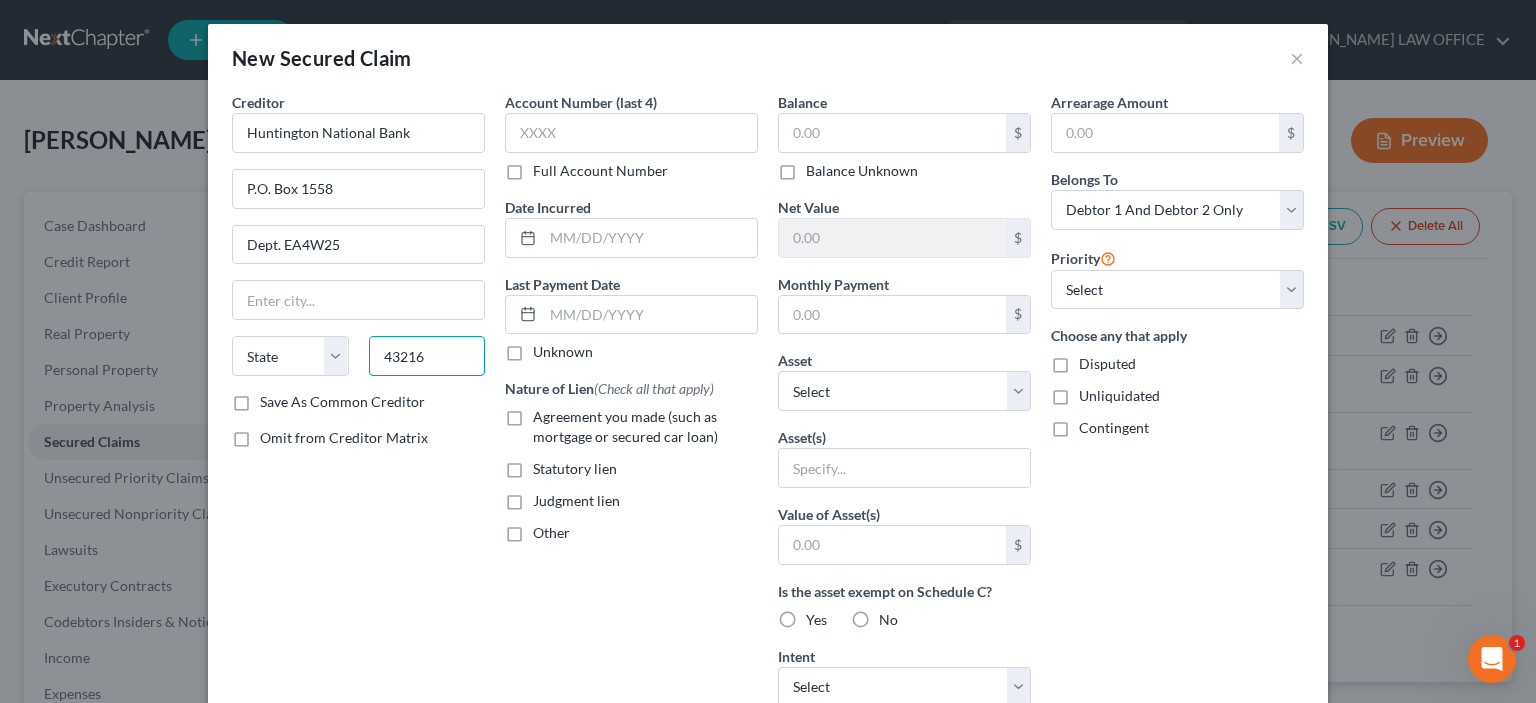 type on "43216" 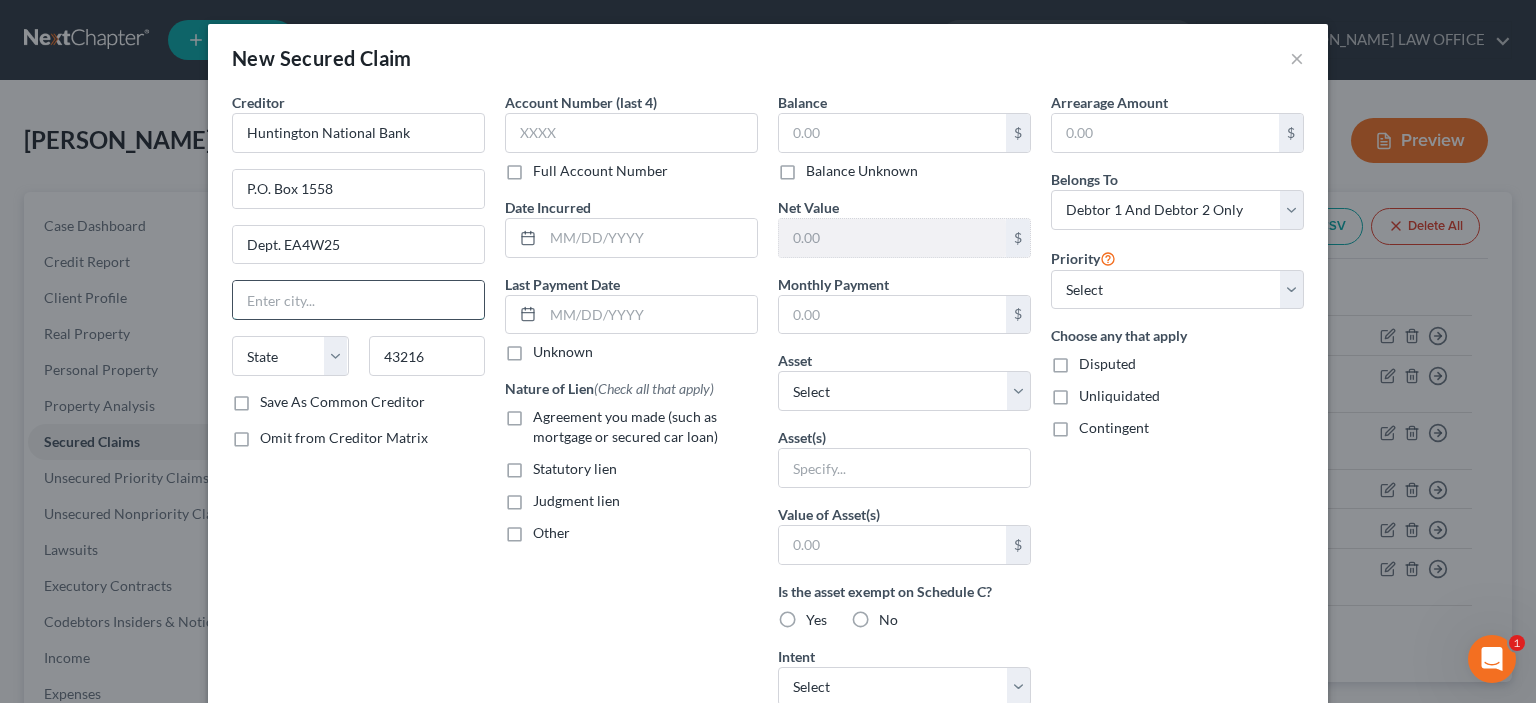 click at bounding box center (358, 300) 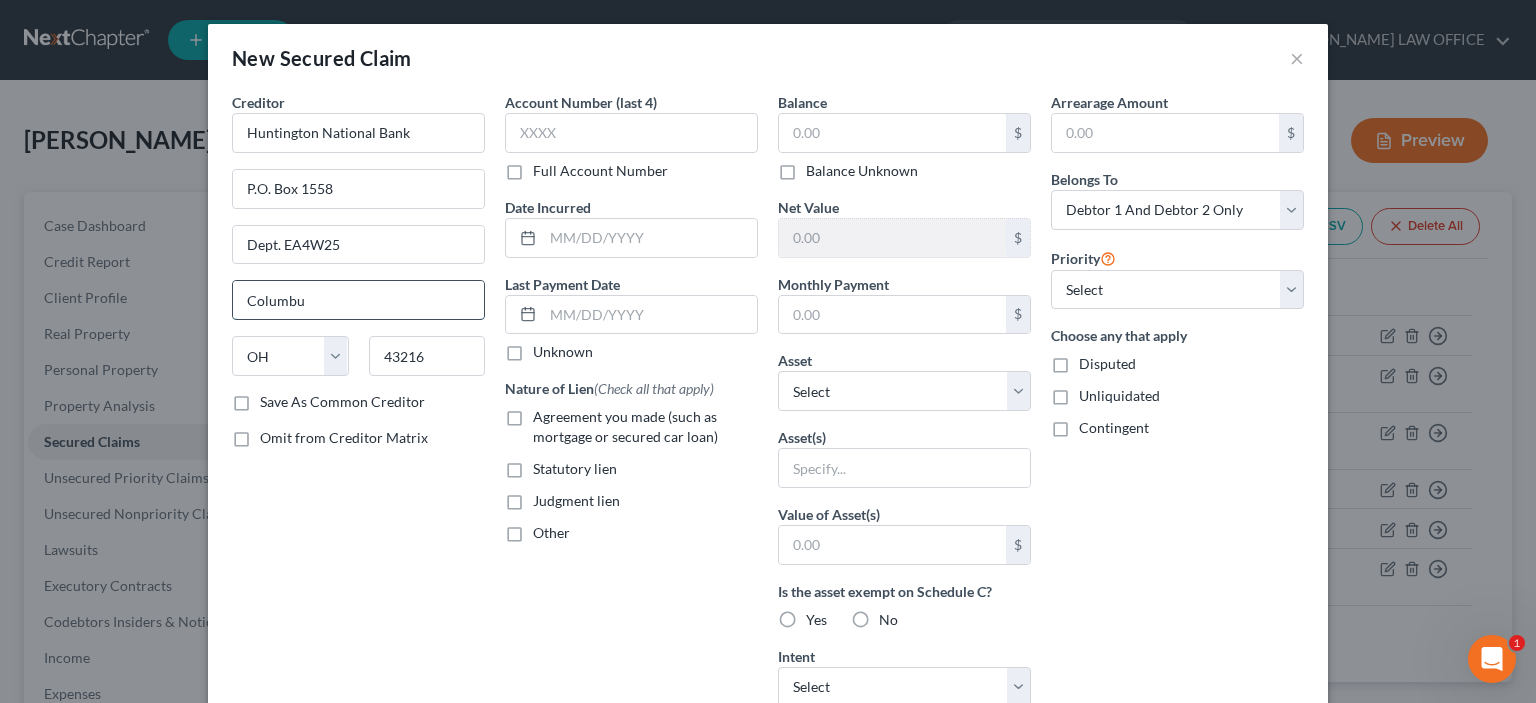 type on "Columbus" 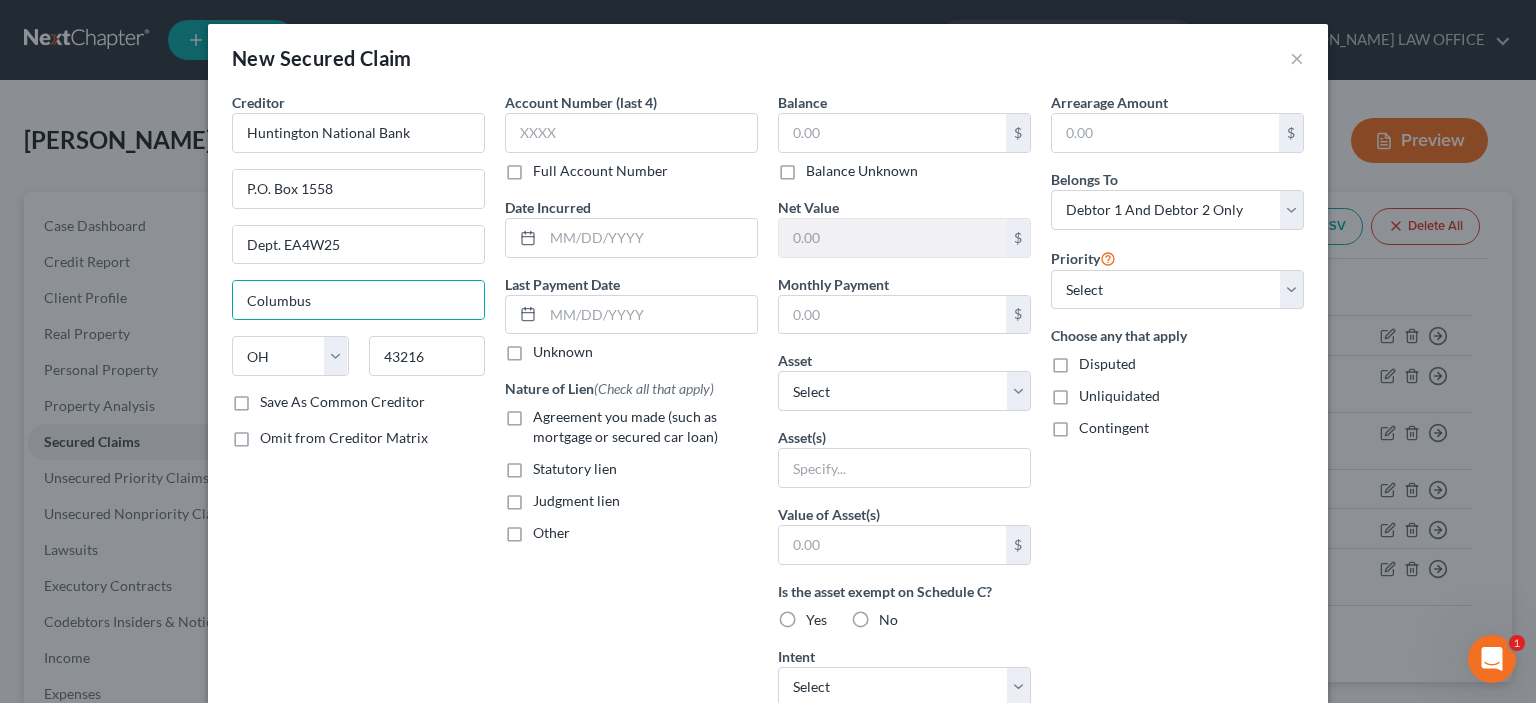click on "Full Account Number" at bounding box center (600, 171) 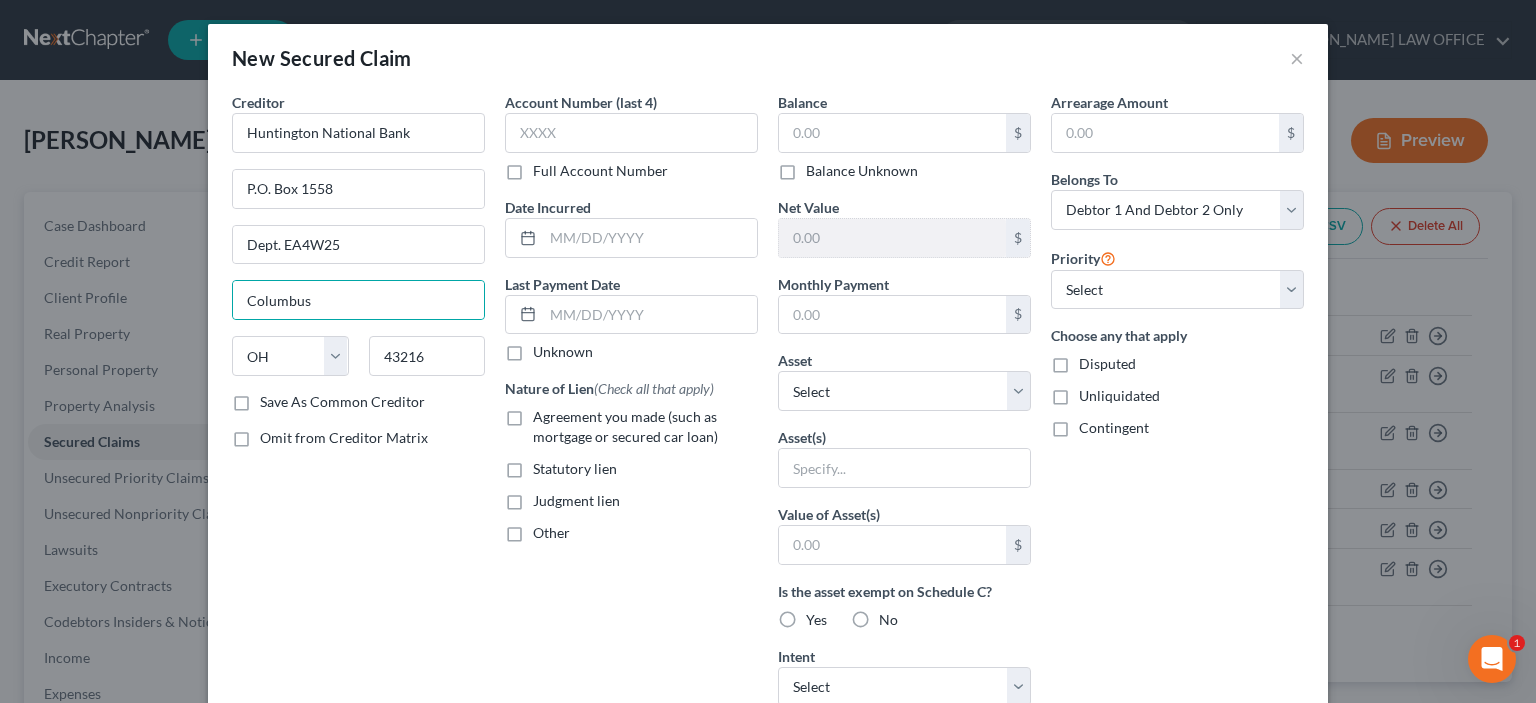 click on "Full Account Number" at bounding box center [547, 167] 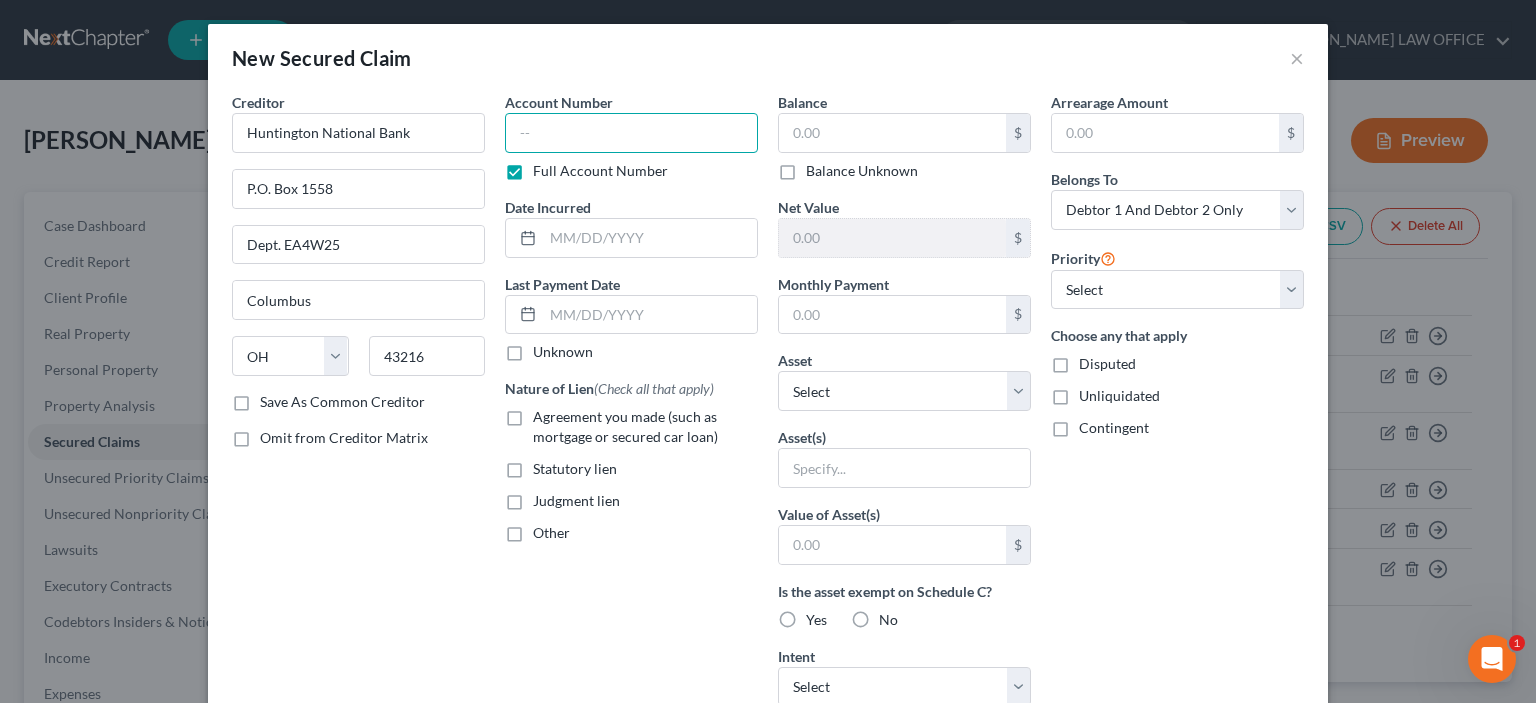 click at bounding box center [631, 133] 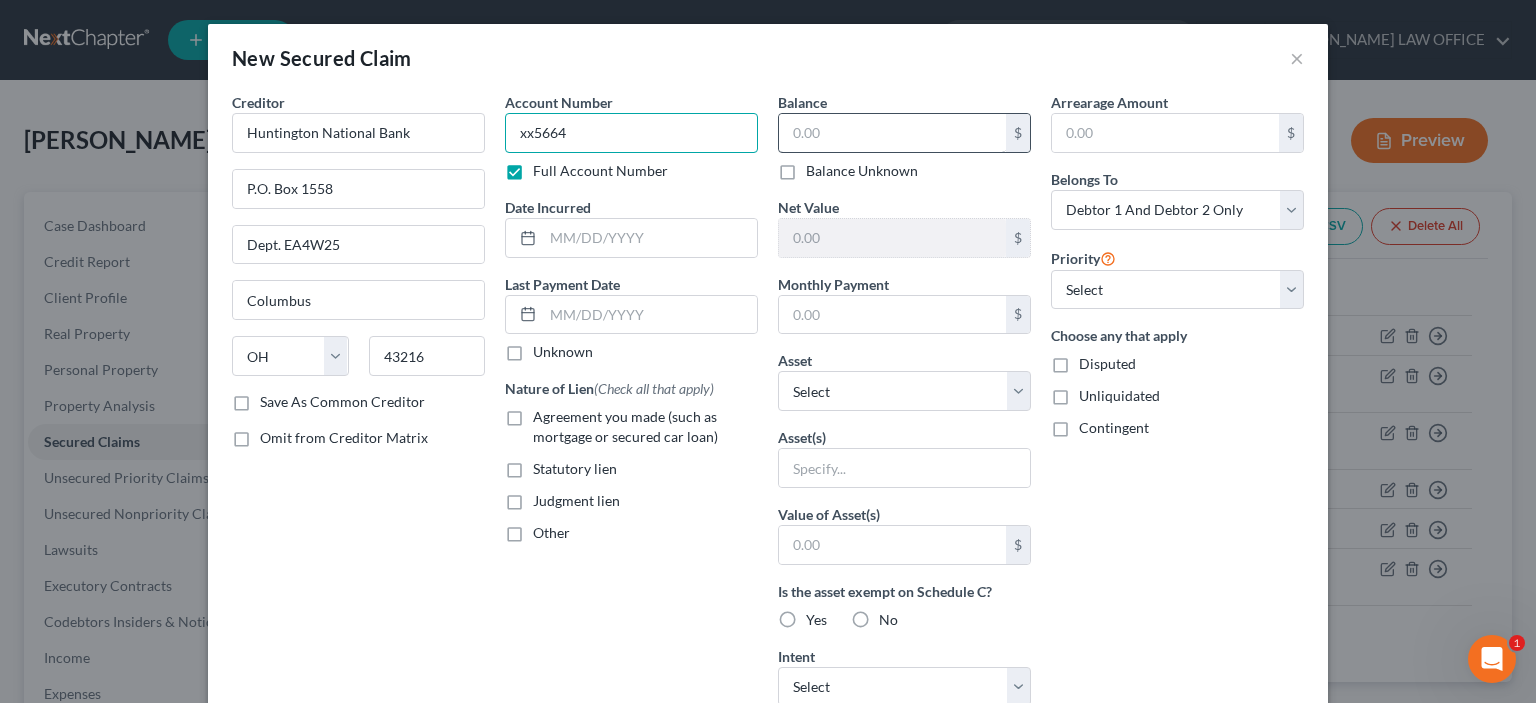 type on "xx5664" 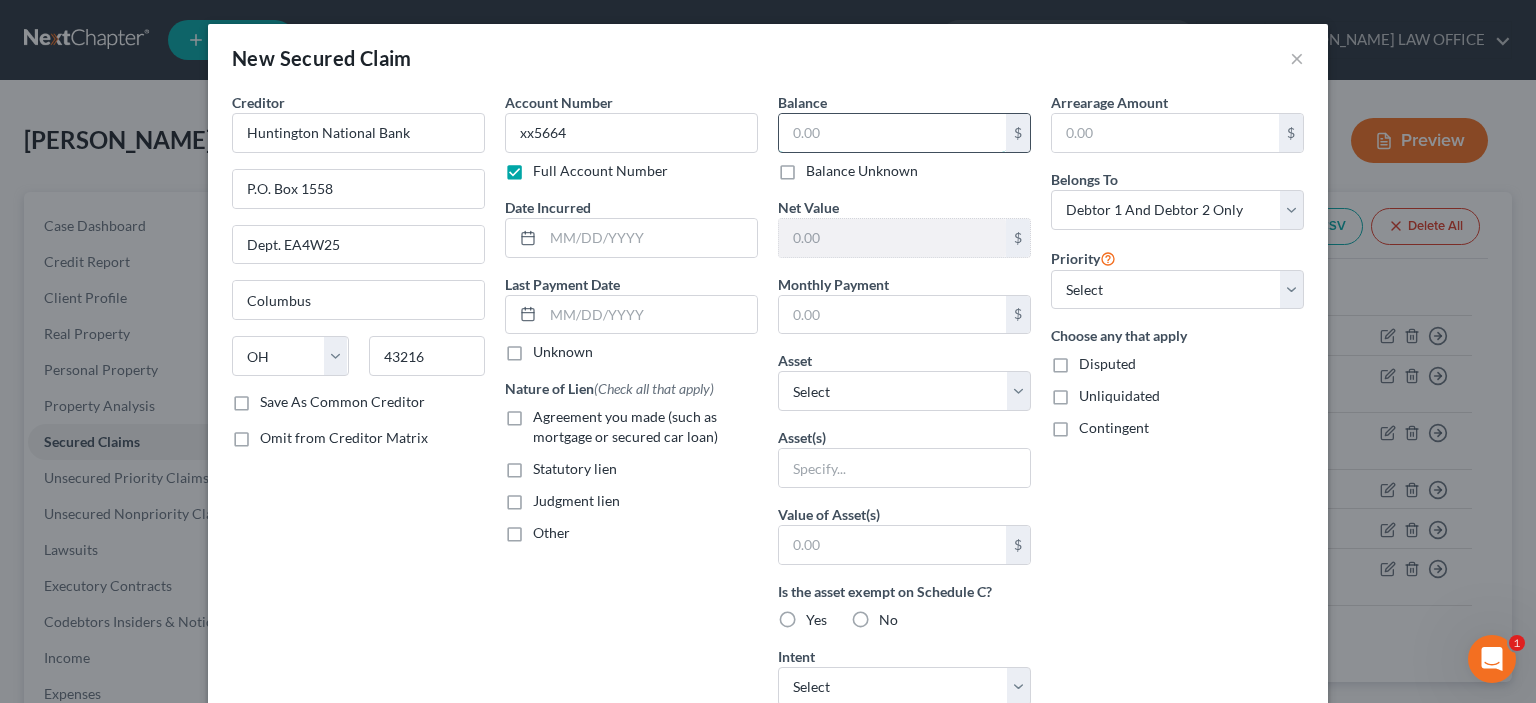 click at bounding box center [892, 133] 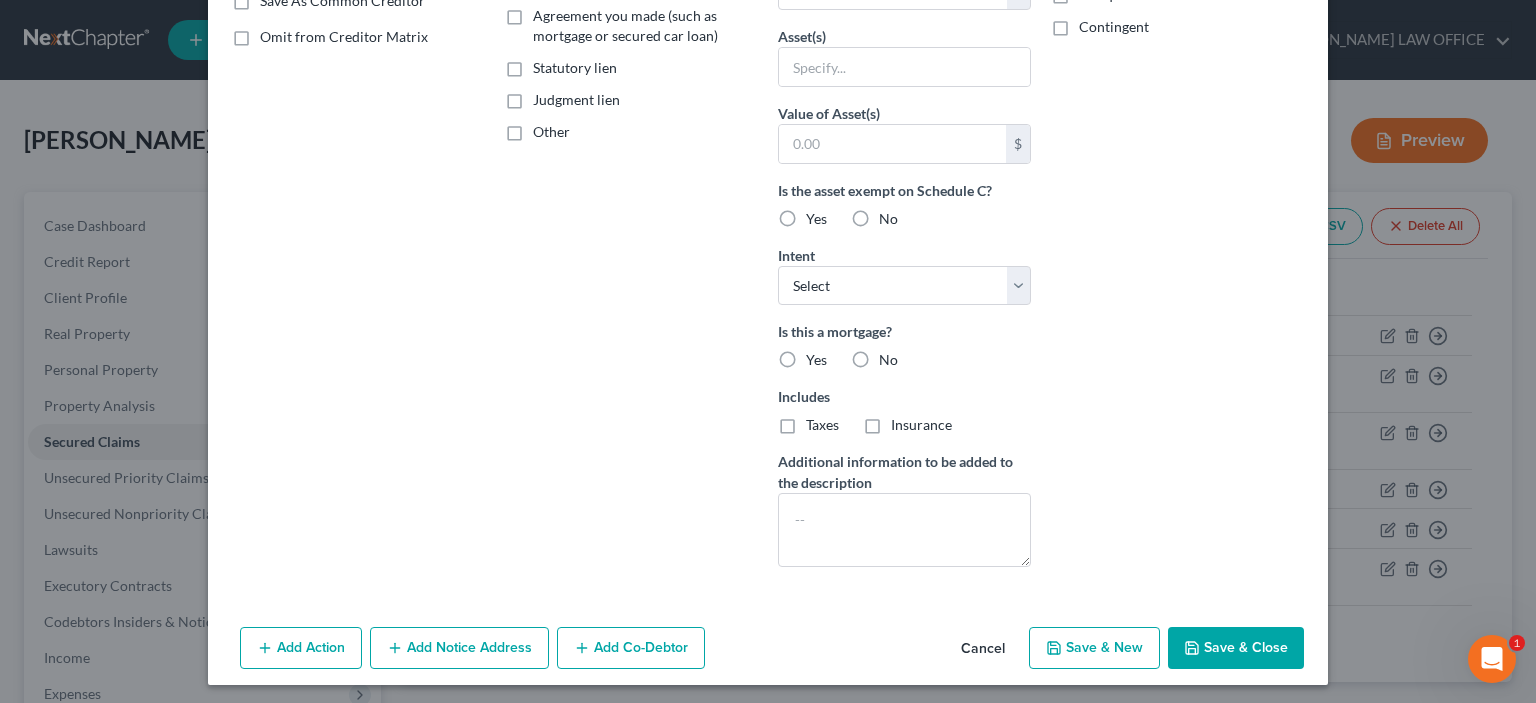 scroll, scrollTop: 404, scrollLeft: 0, axis: vertical 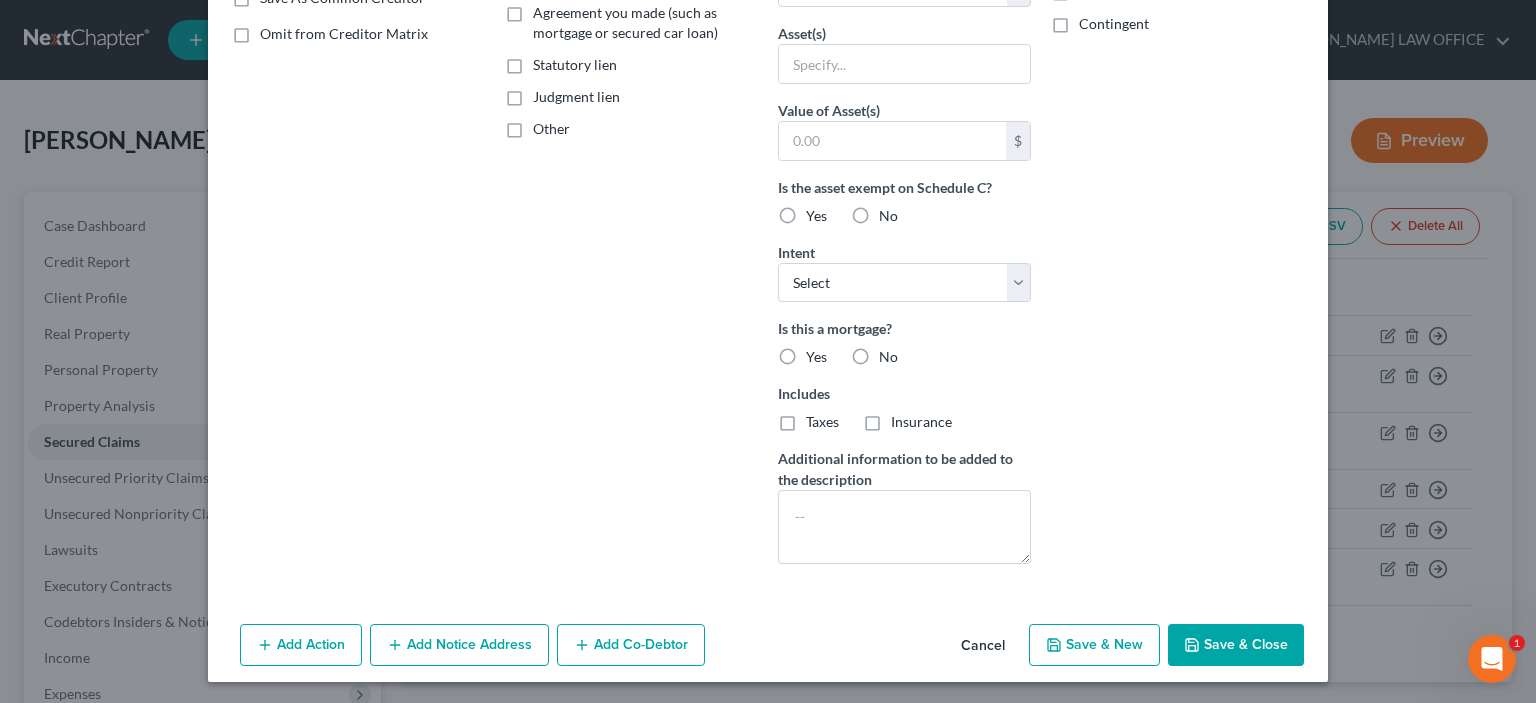 type on "58,015.00" 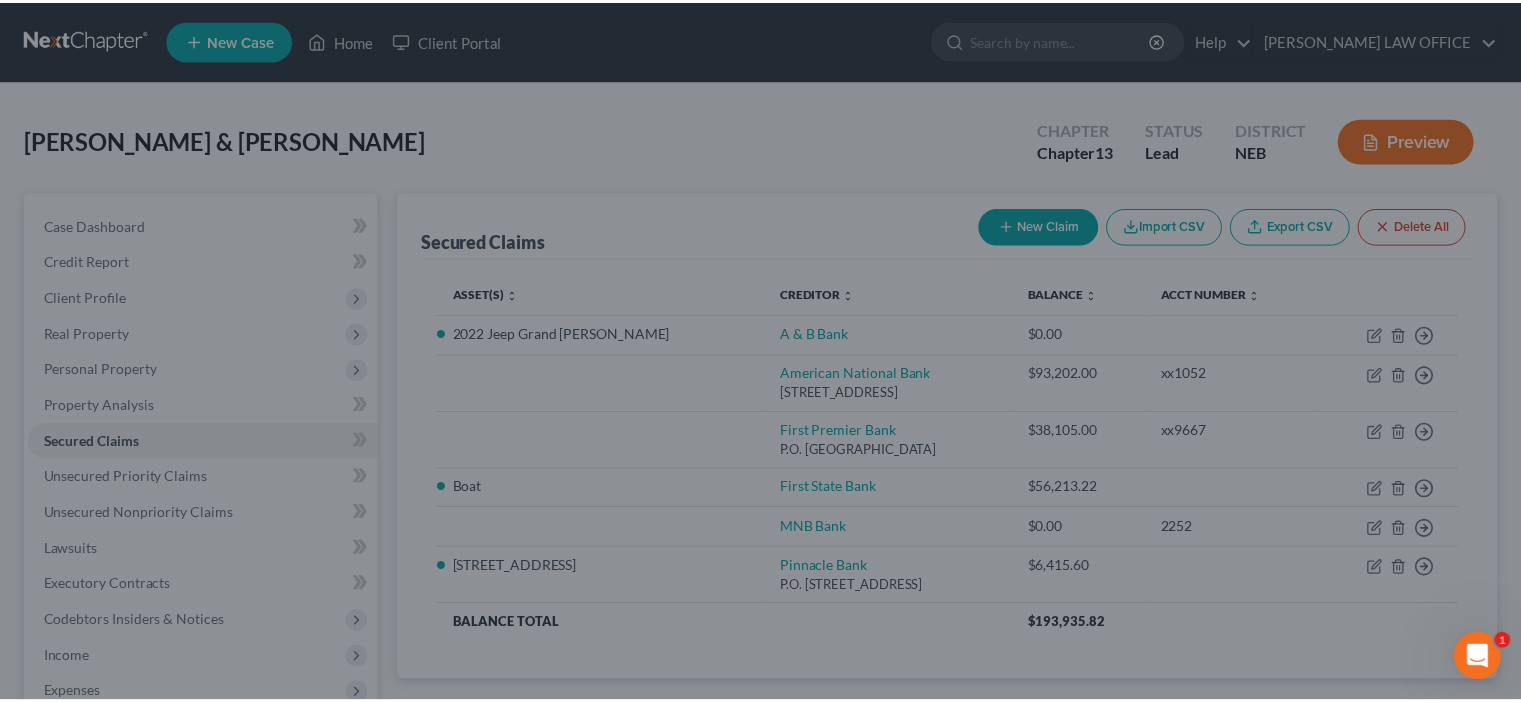 scroll, scrollTop: 186, scrollLeft: 0, axis: vertical 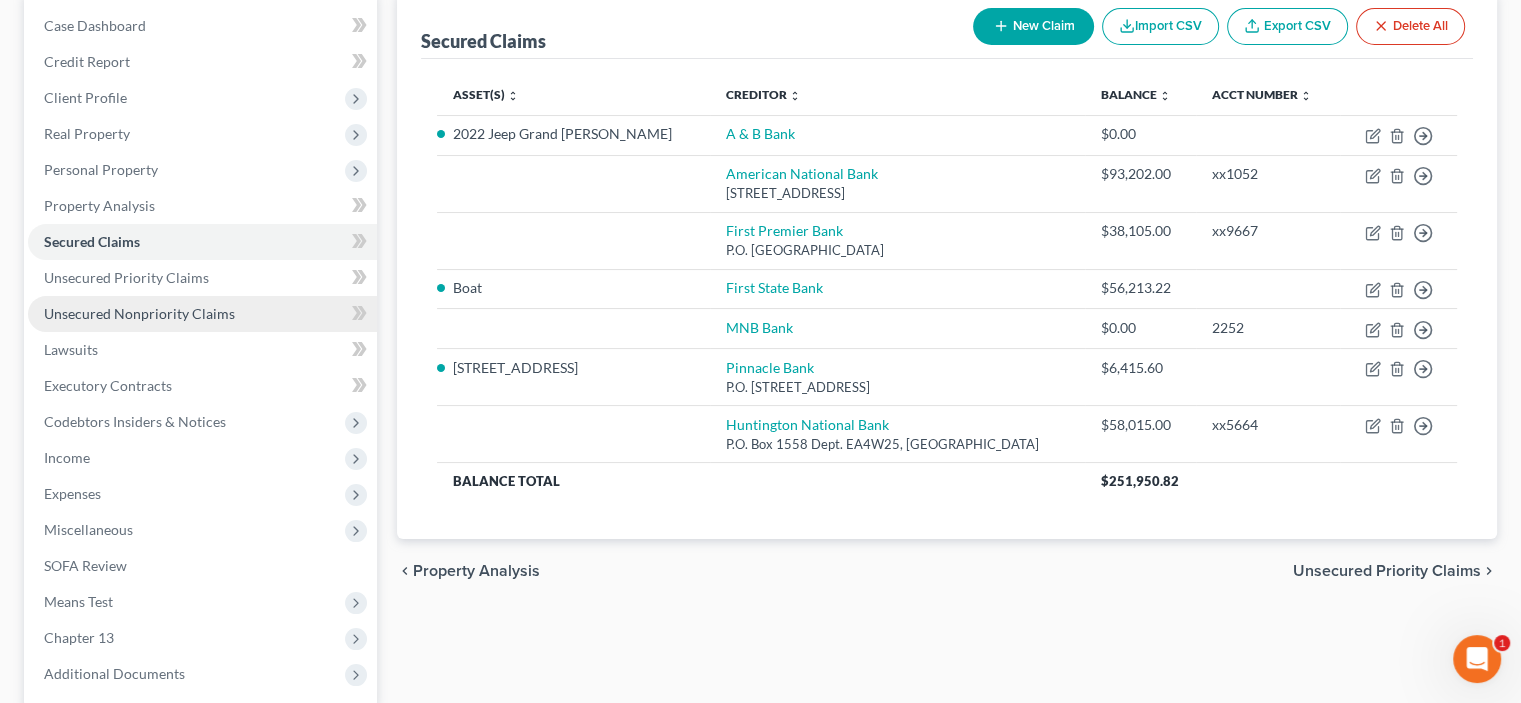 click on "Unsecured Nonpriority Claims" at bounding box center [139, 313] 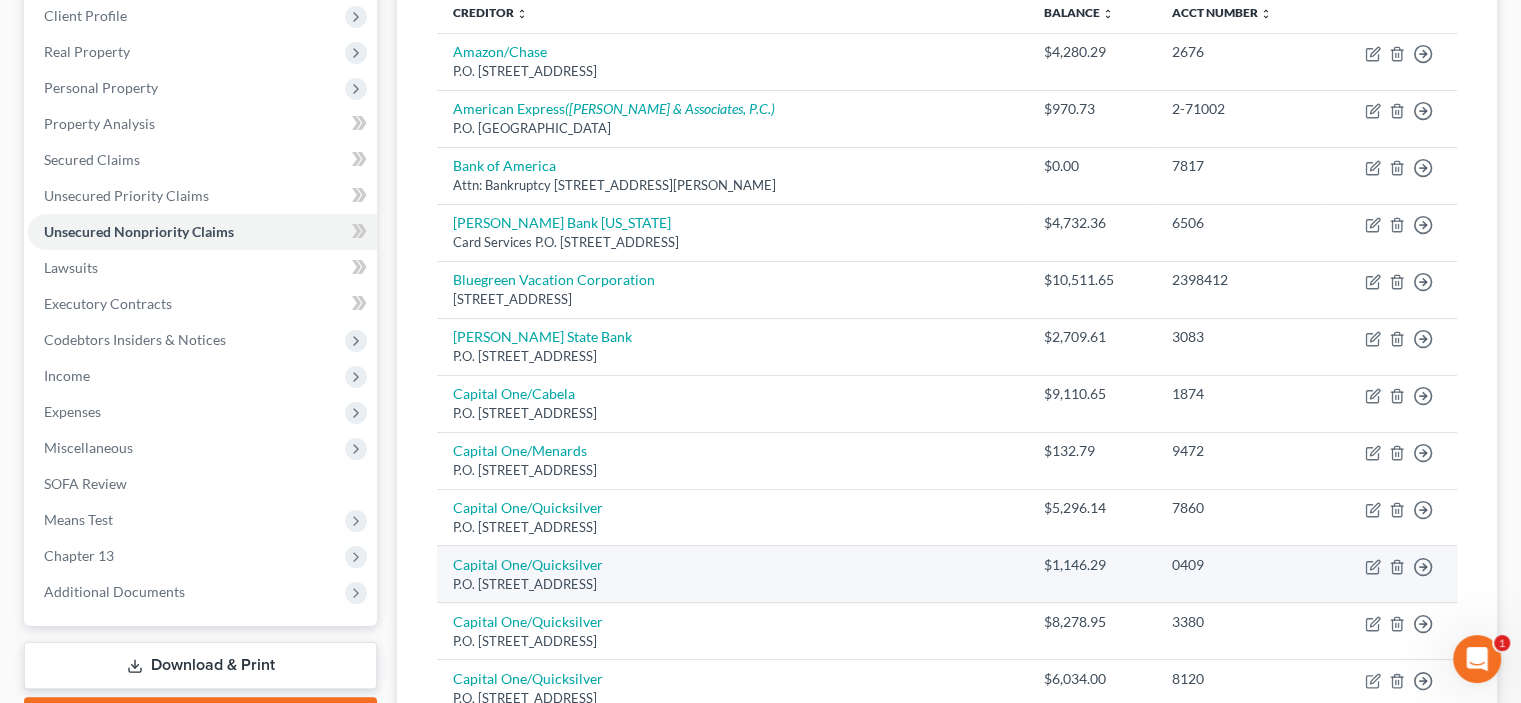 scroll, scrollTop: 300, scrollLeft: 0, axis: vertical 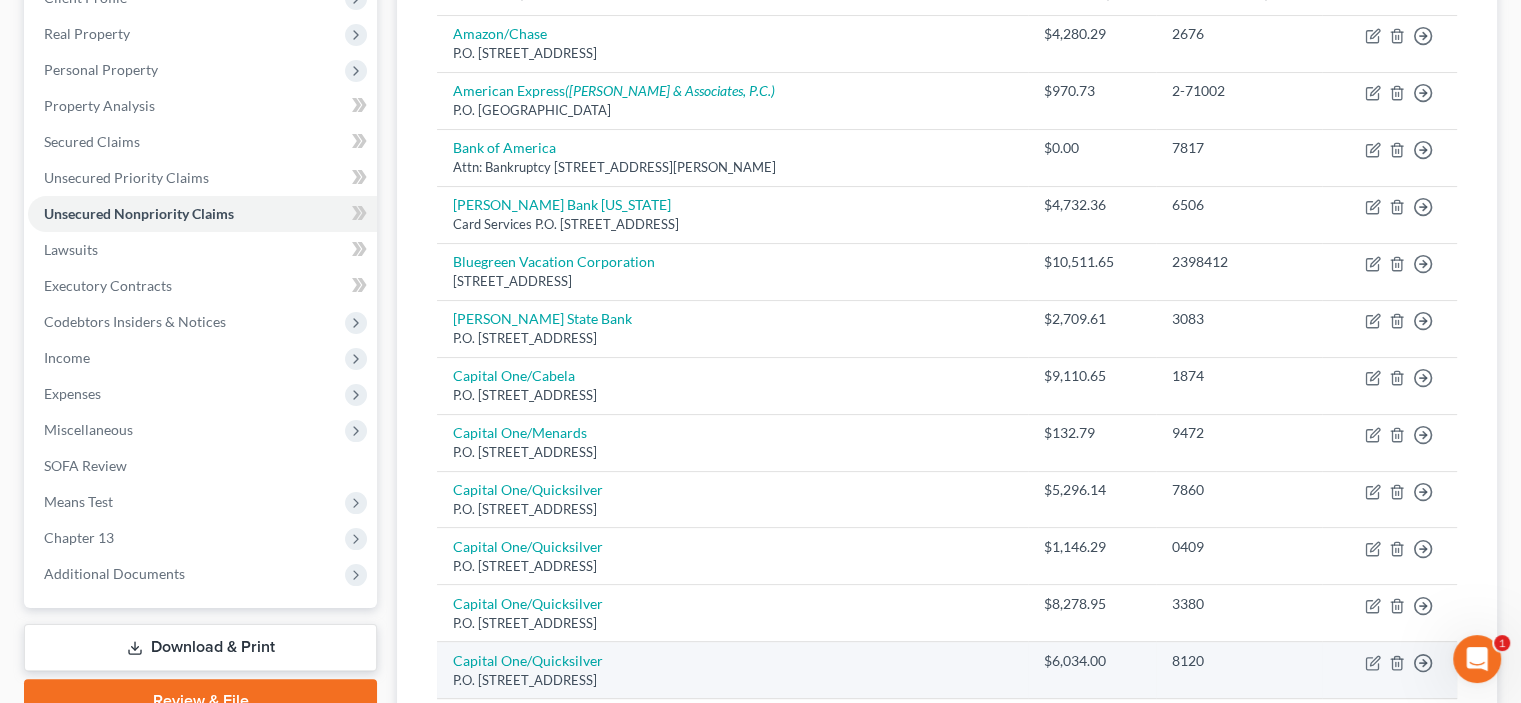 click on "Capital One/Quicksilver P.O. [STREET_ADDRESS]" at bounding box center [732, 670] 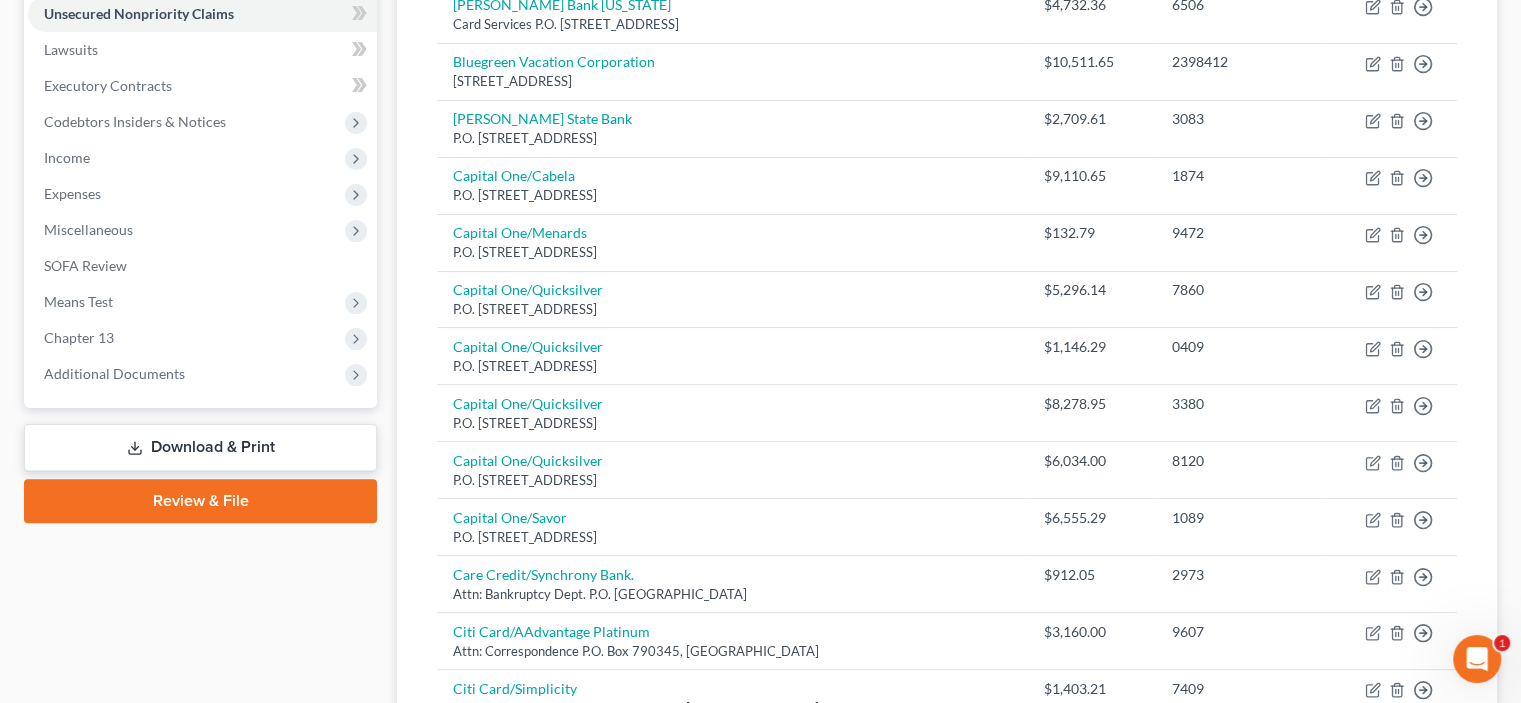 scroll, scrollTop: 200, scrollLeft: 0, axis: vertical 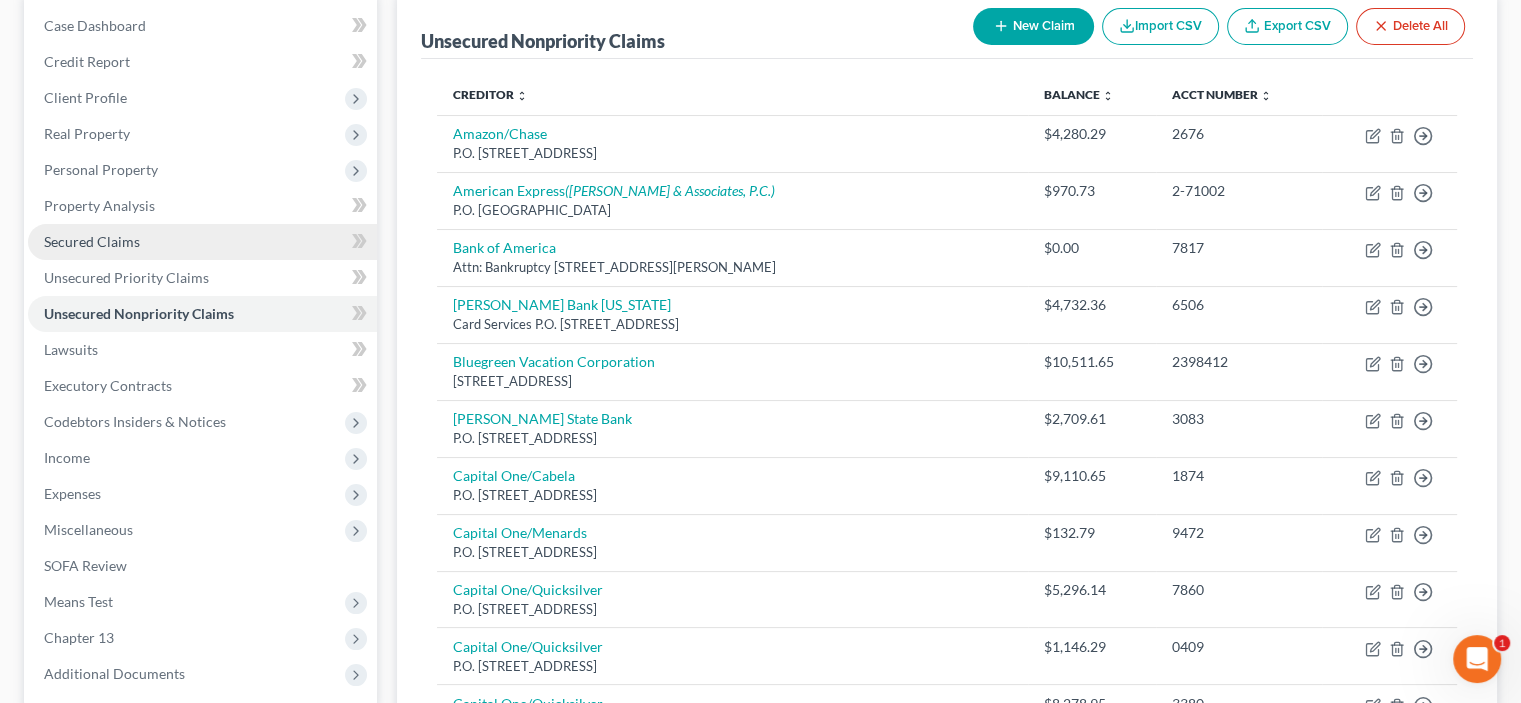click on "Secured Claims" at bounding box center (92, 241) 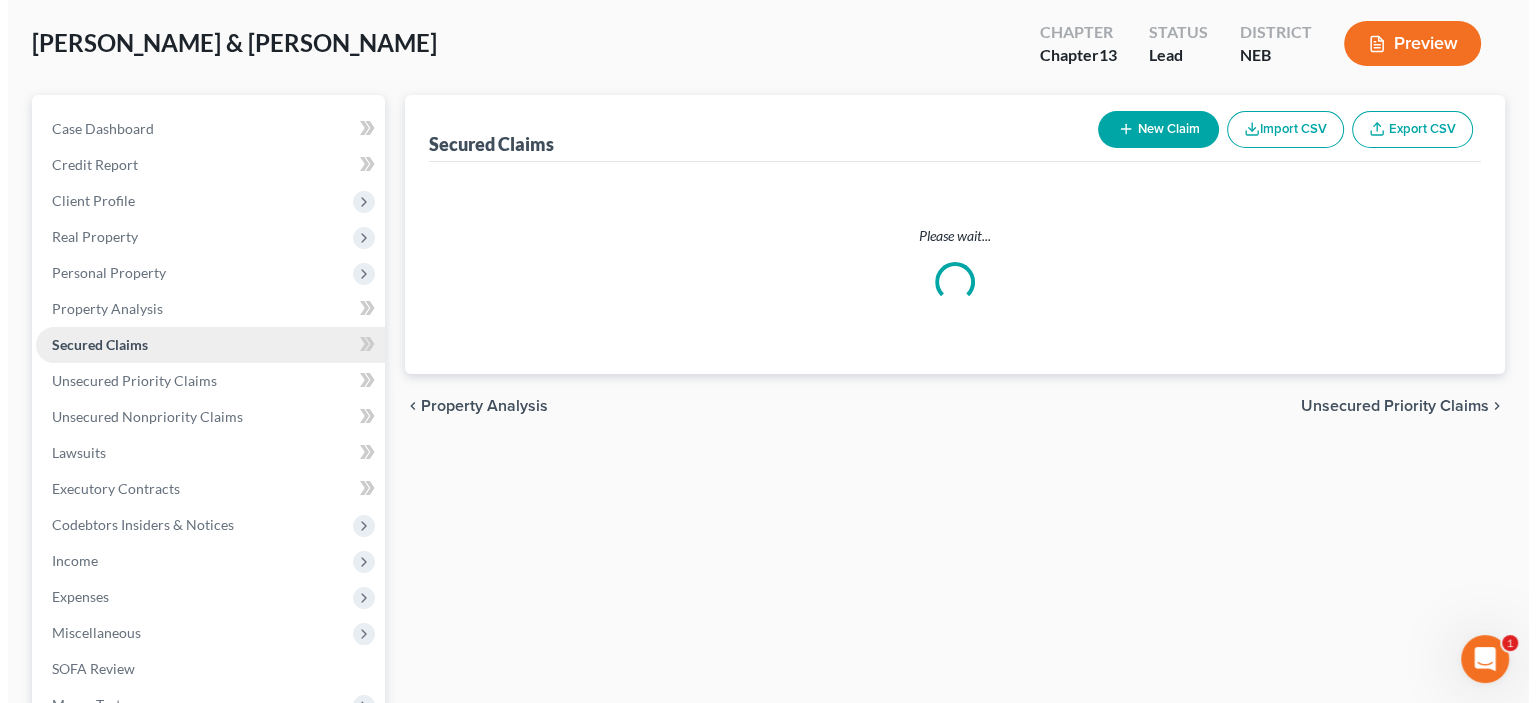 scroll, scrollTop: 0, scrollLeft: 0, axis: both 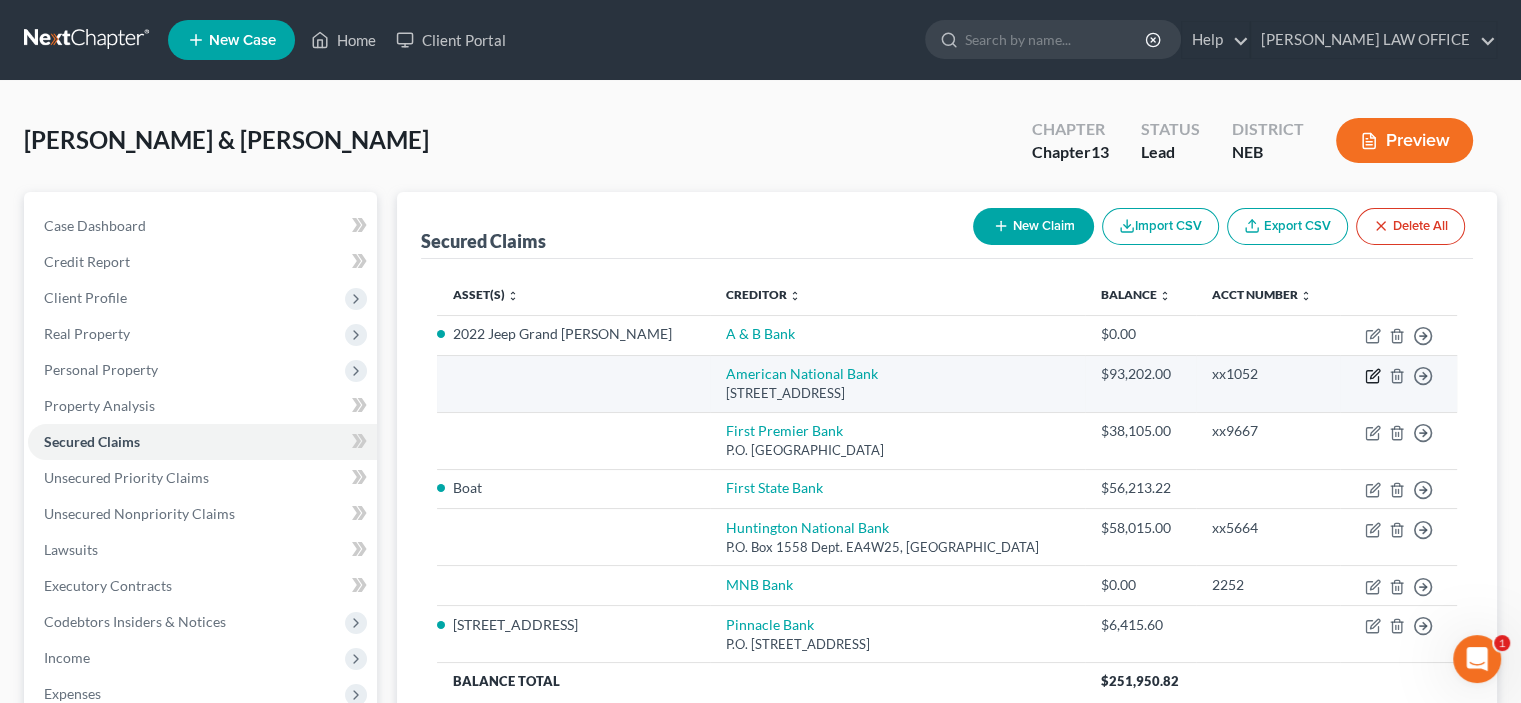 click 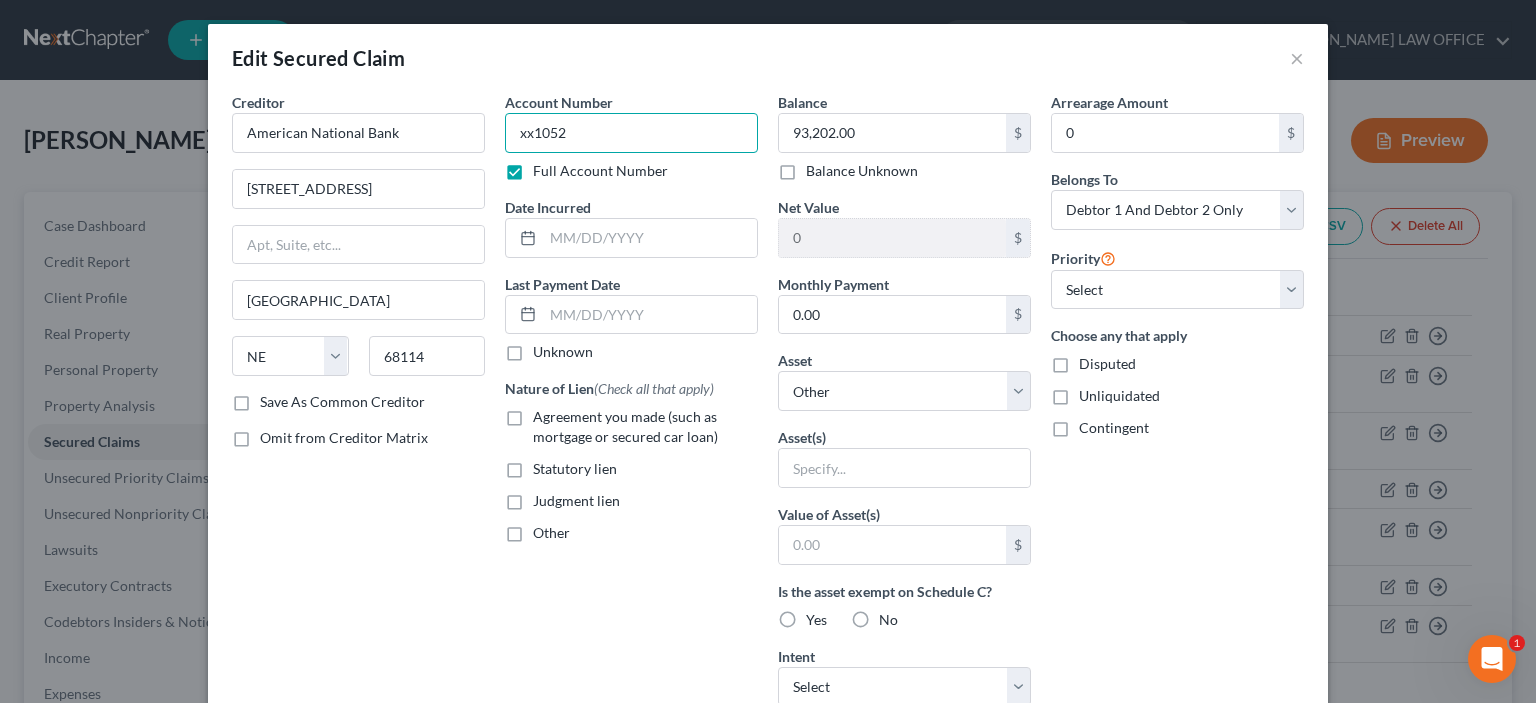 click on "xx1052" at bounding box center (631, 133) 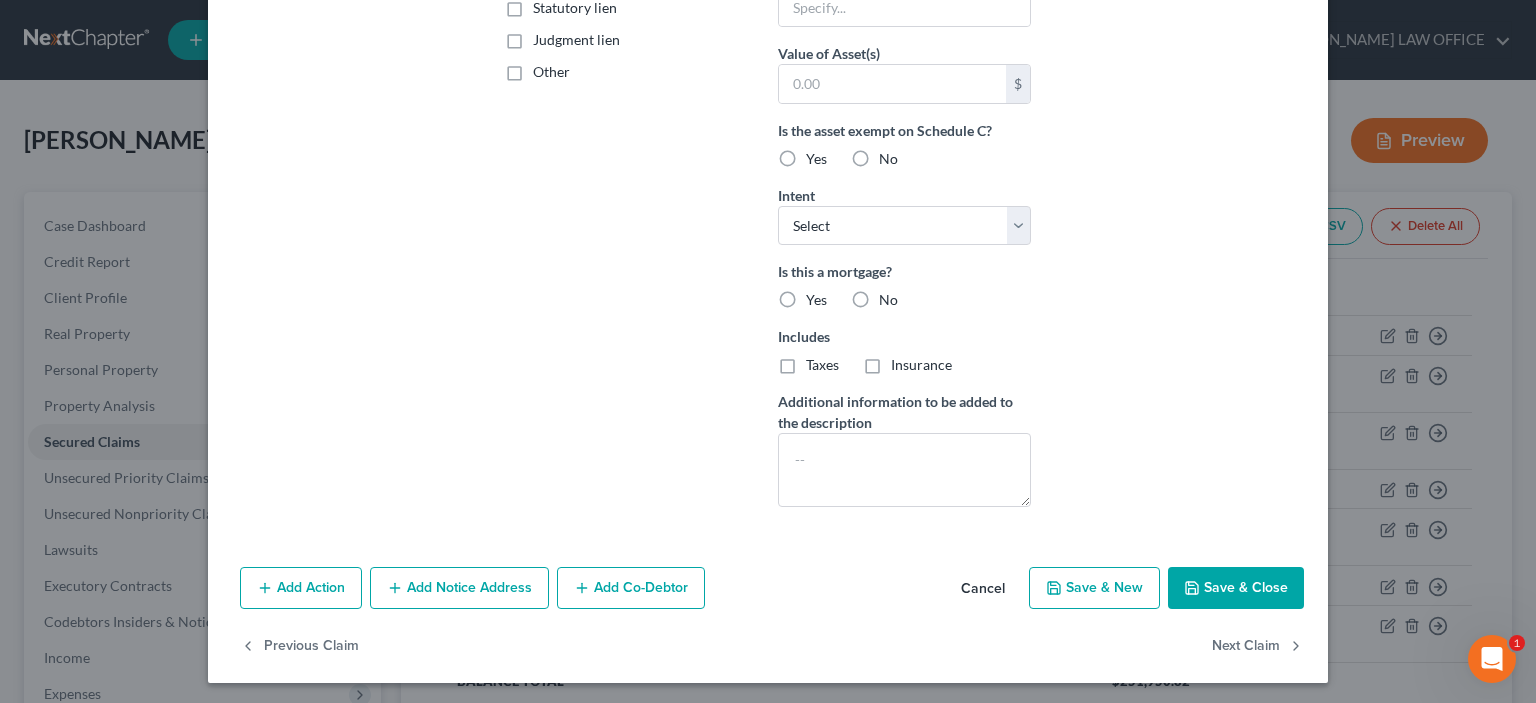 type on "2125xxxx1052" 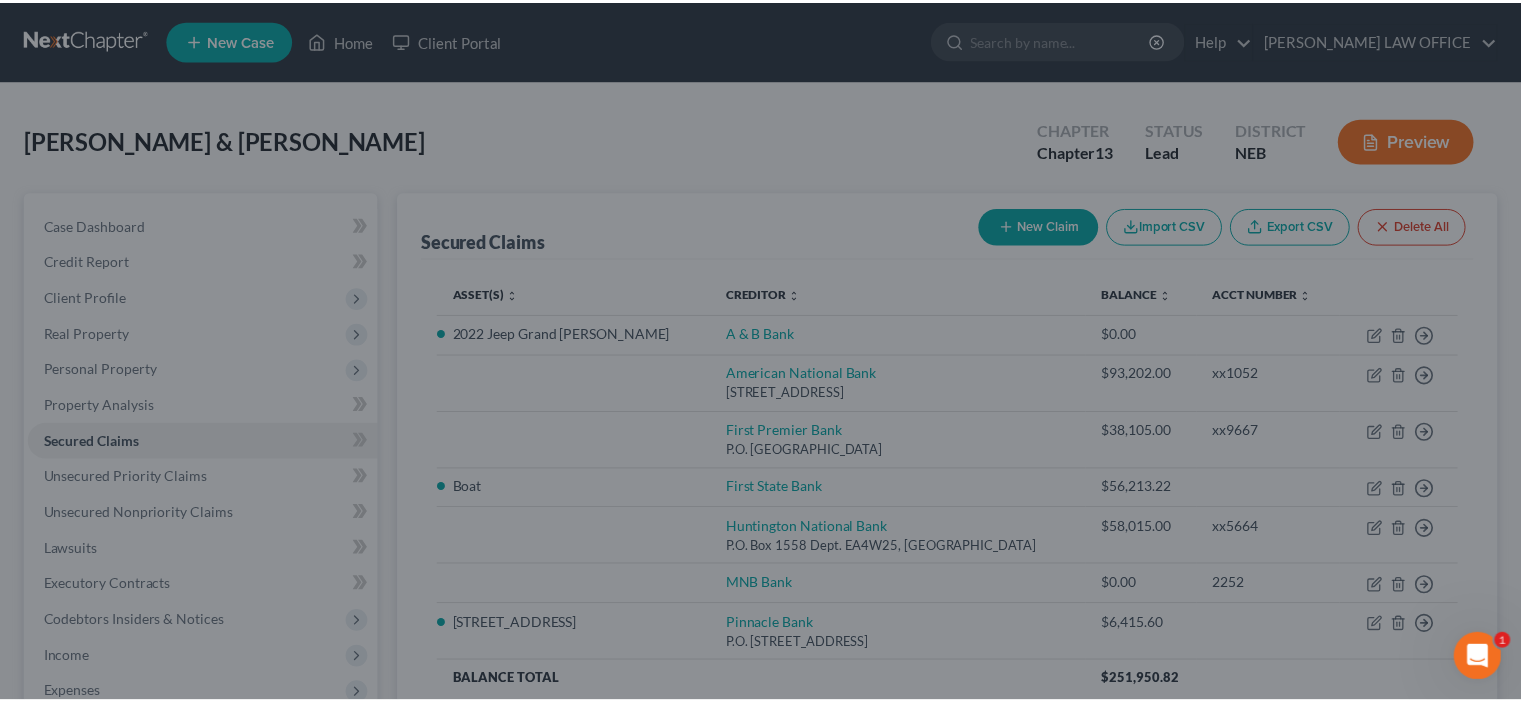 scroll, scrollTop: 244, scrollLeft: 0, axis: vertical 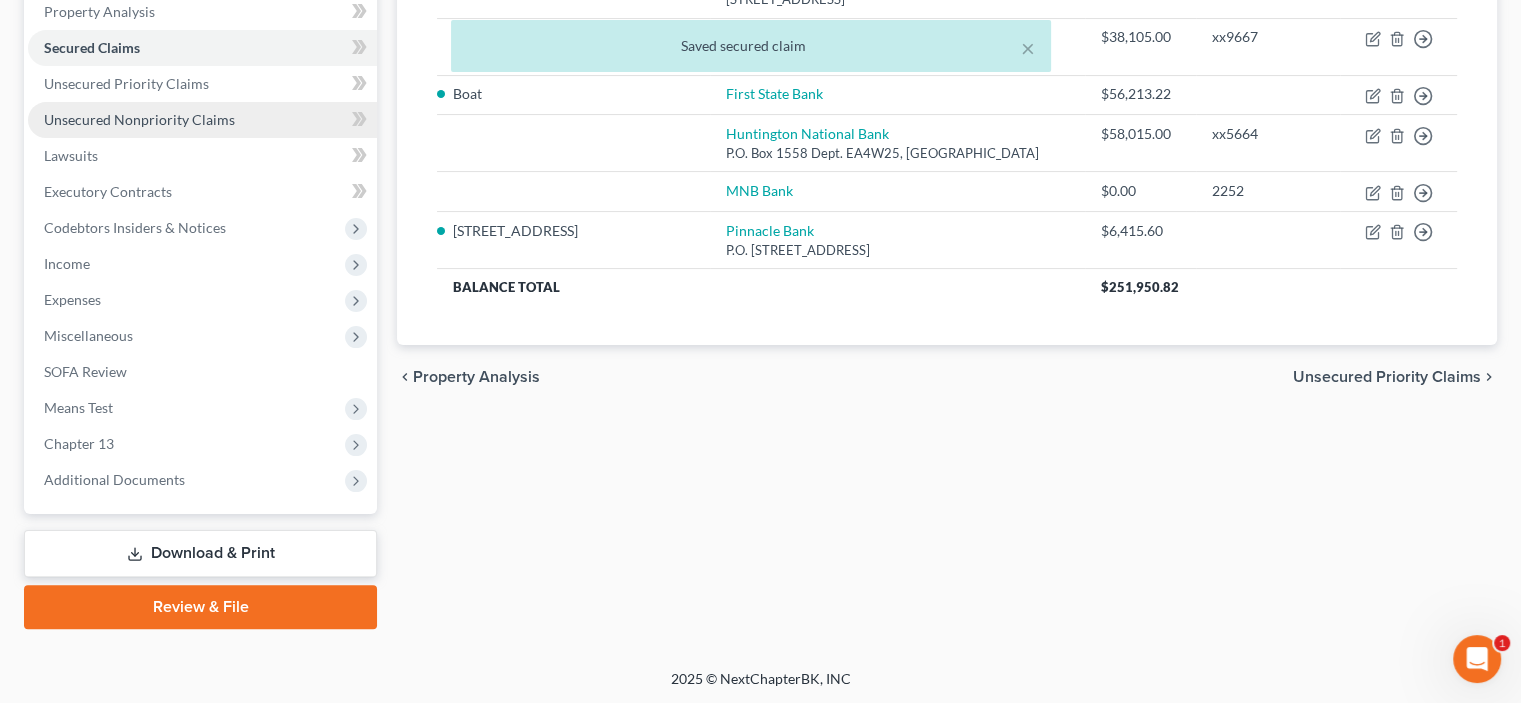click on "Unsecured Nonpriority Claims" at bounding box center [139, 119] 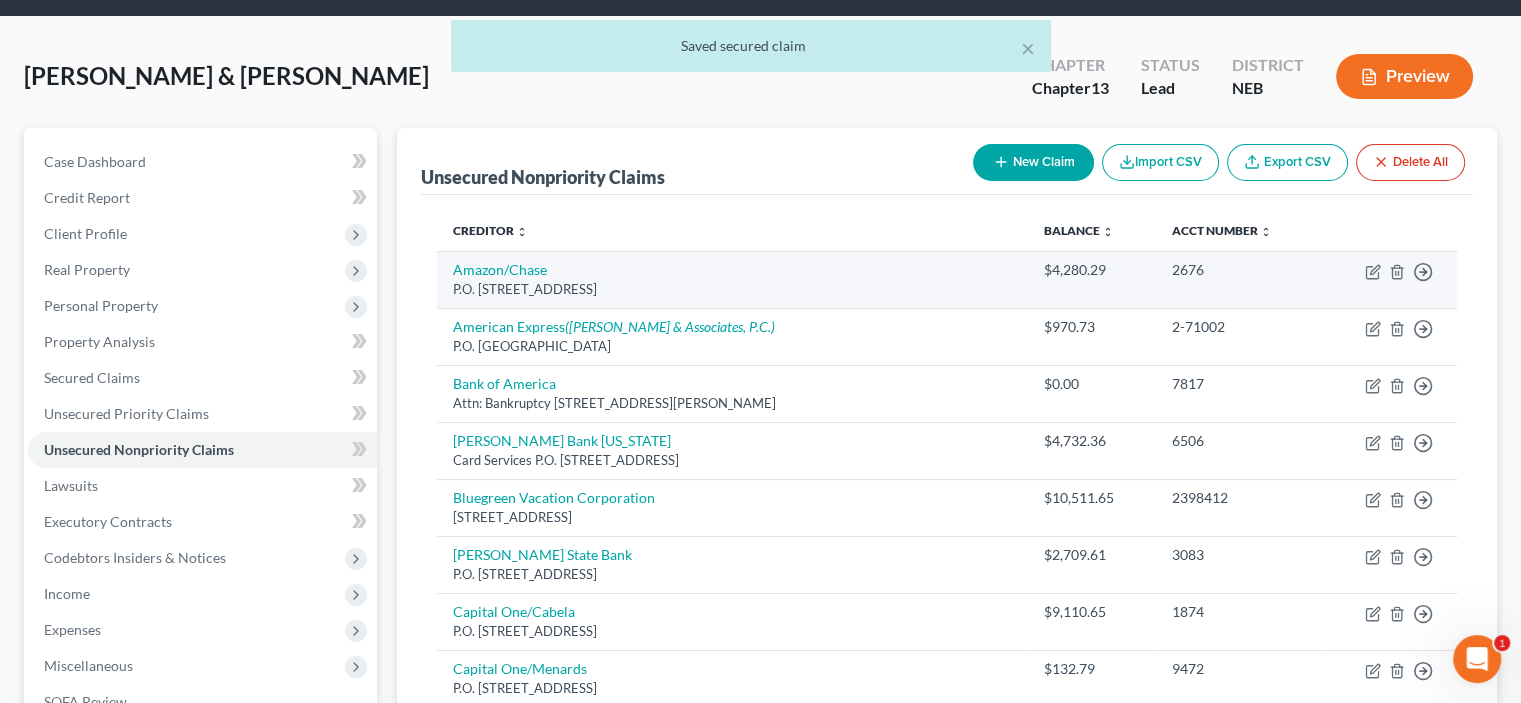 scroll, scrollTop: 0, scrollLeft: 0, axis: both 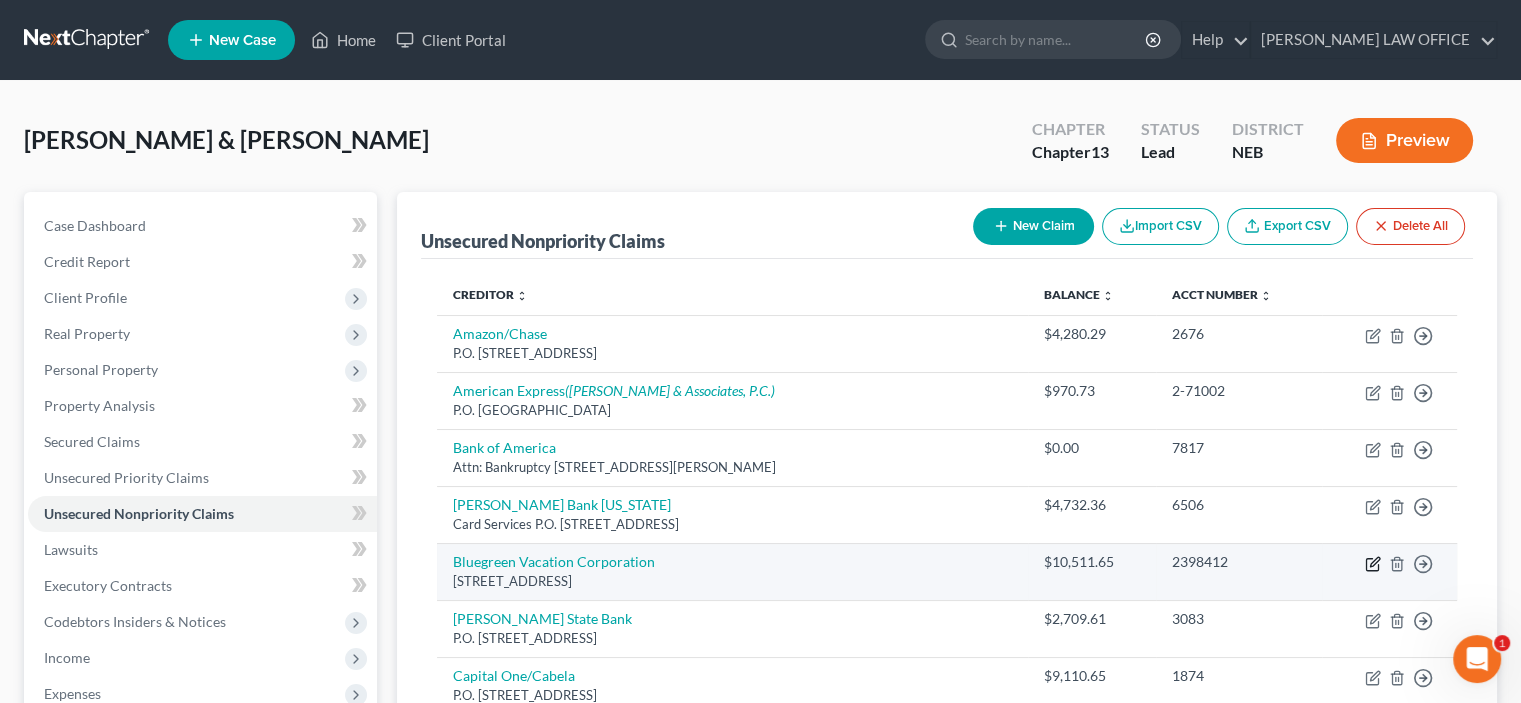 click 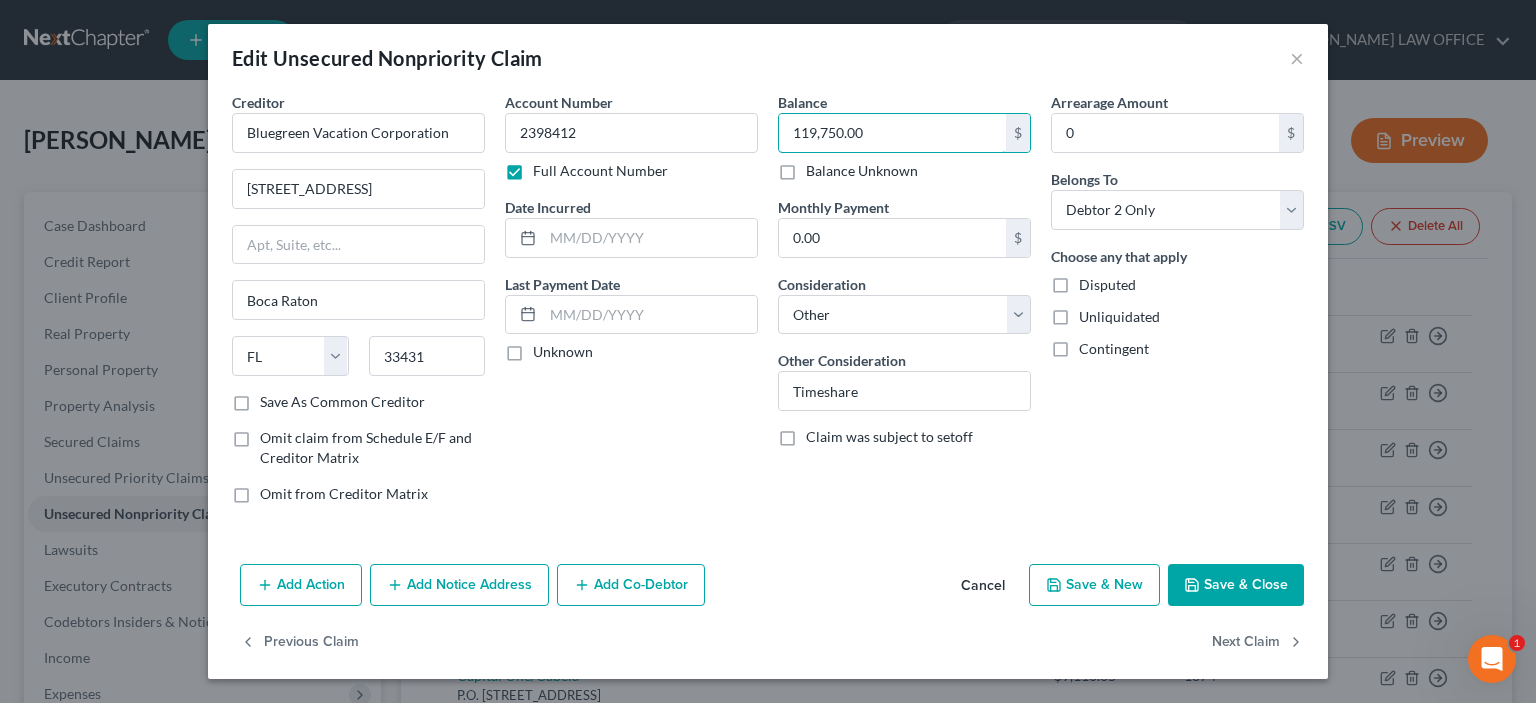 type on "119,750.00" 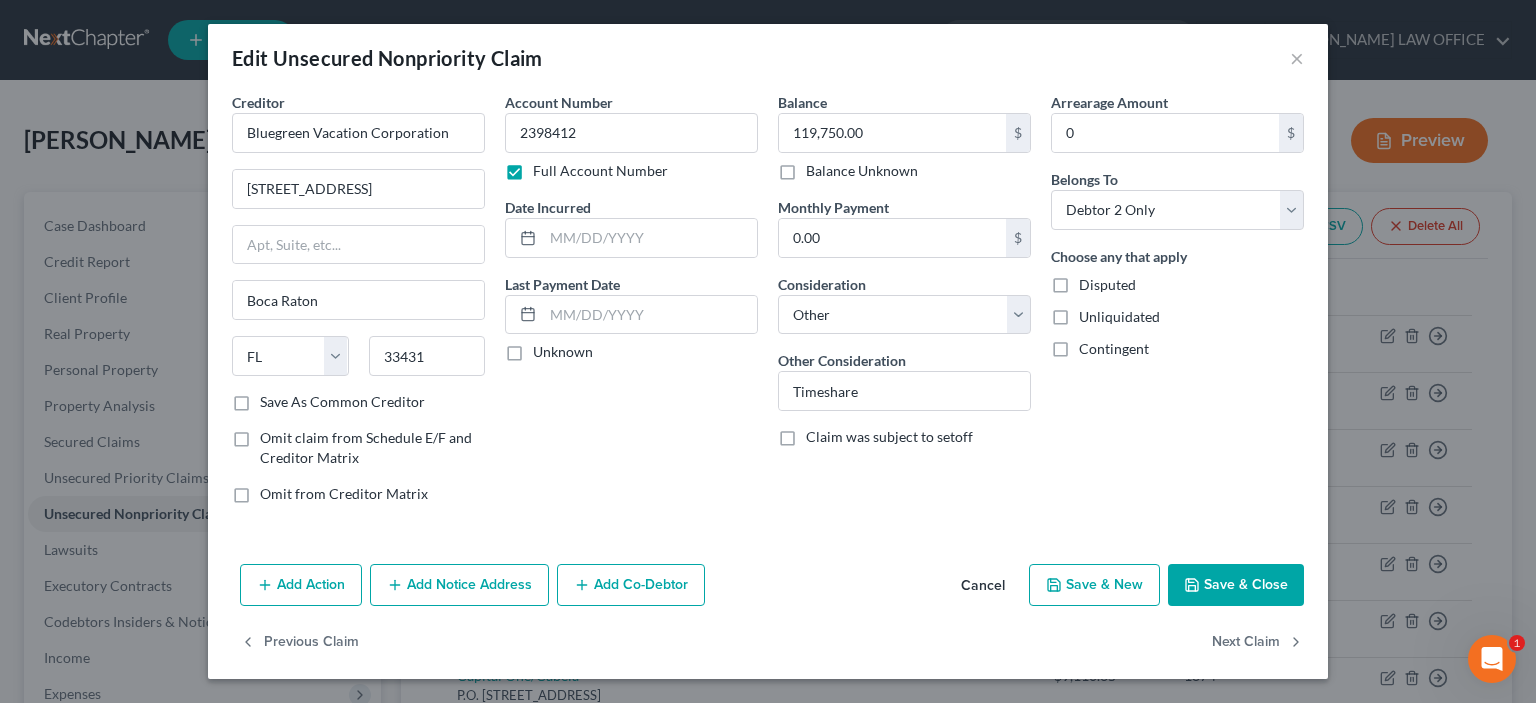 click on "Save & Close" at bounding box center [1236, 585] 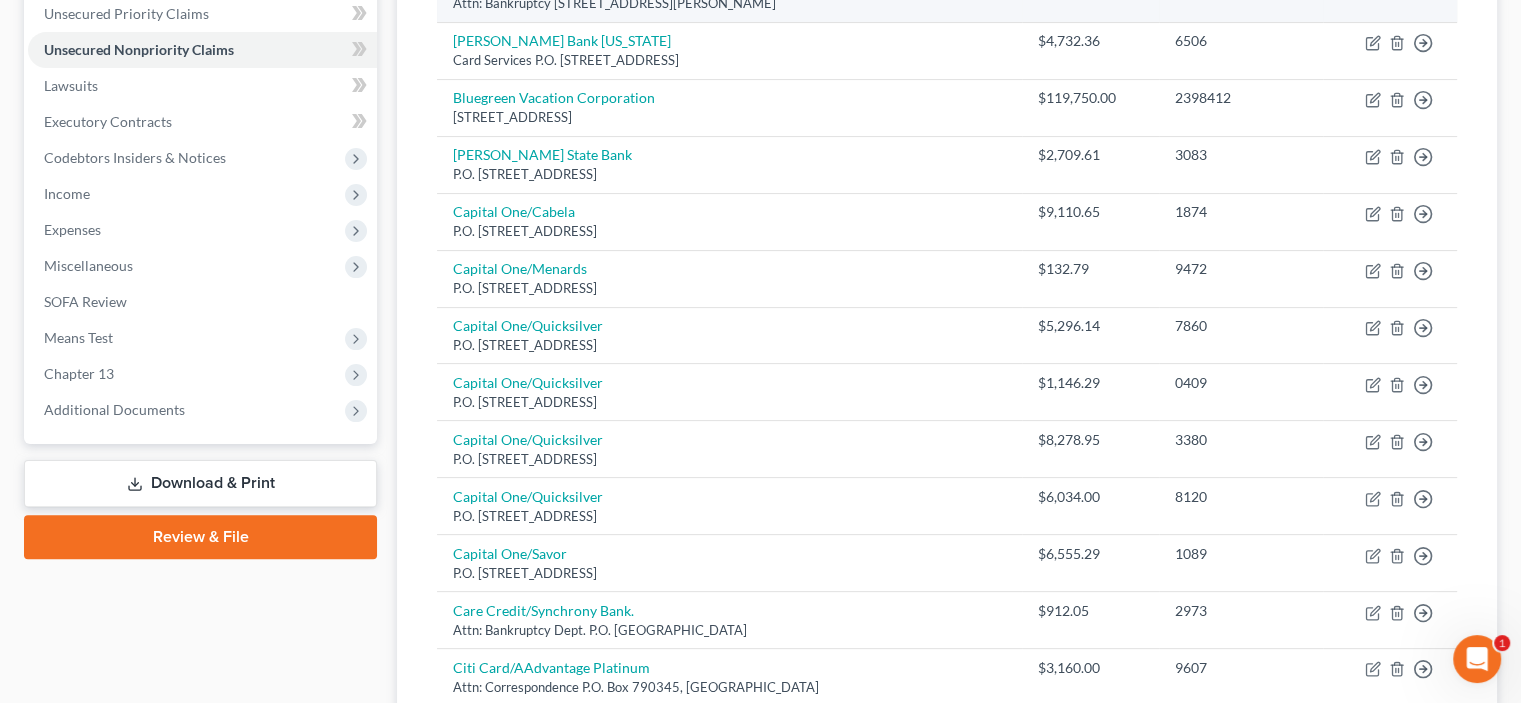scroll, scrollTop: 100, scrollLeft: 0, axis: vertical 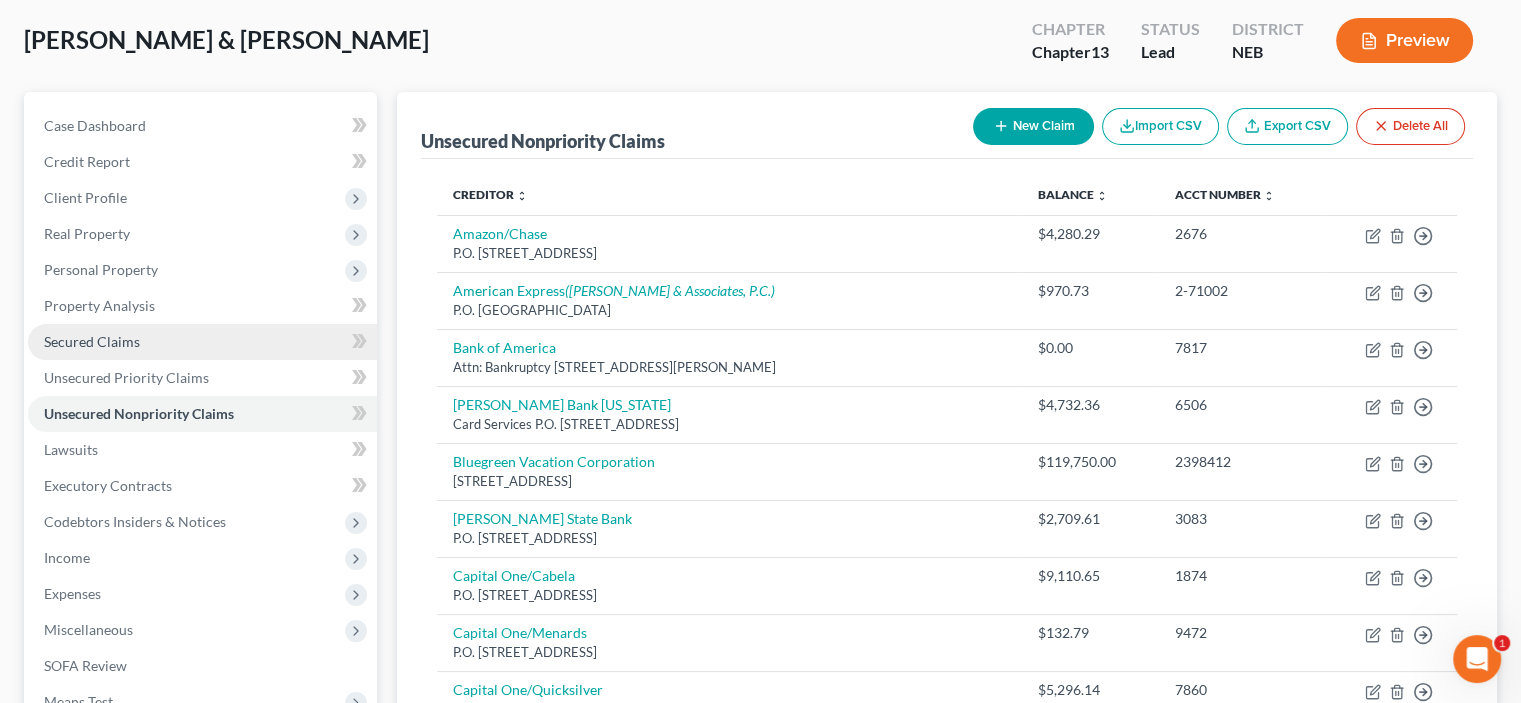 click on "Secured Claims" at bounding box center [92, 341] 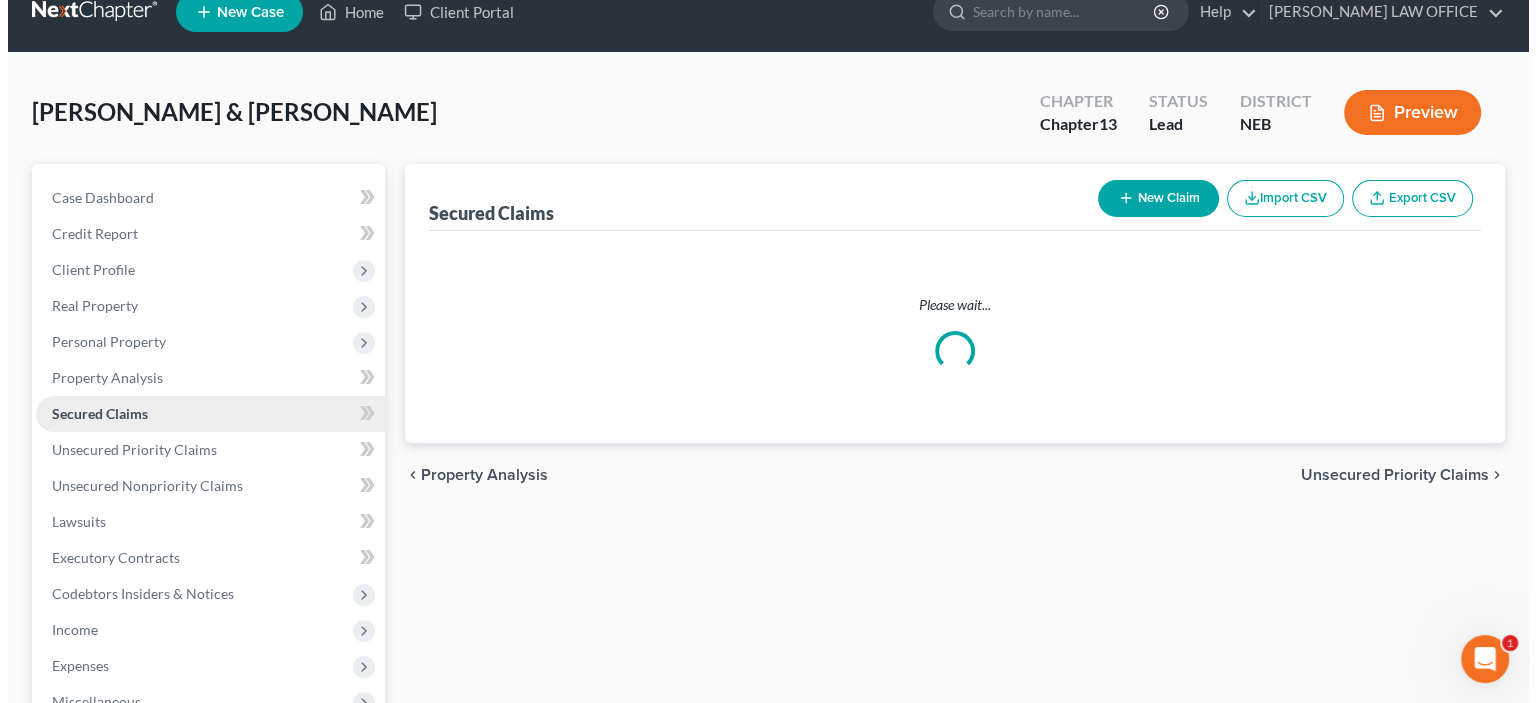 scroll, scrollTop: 0, scrollLeft: 0, axis: both 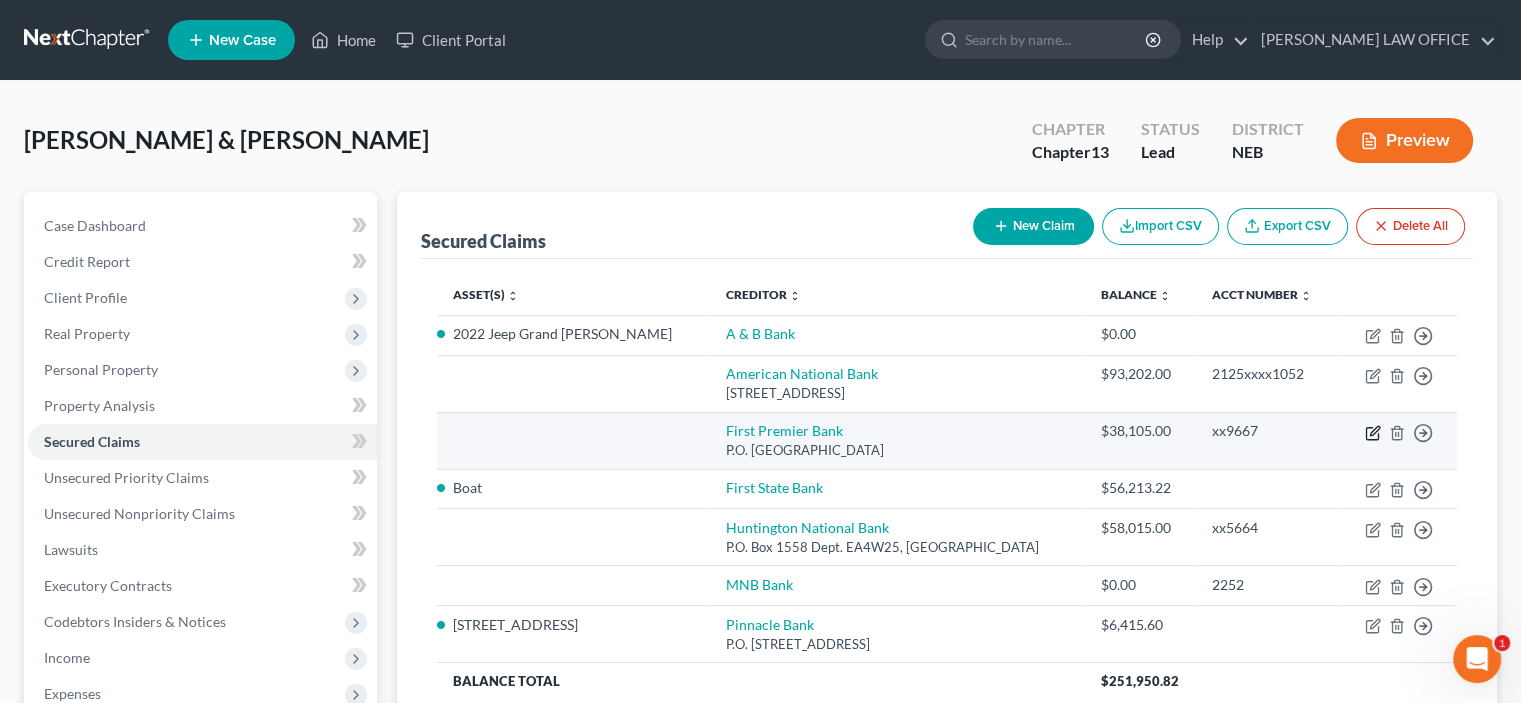 click 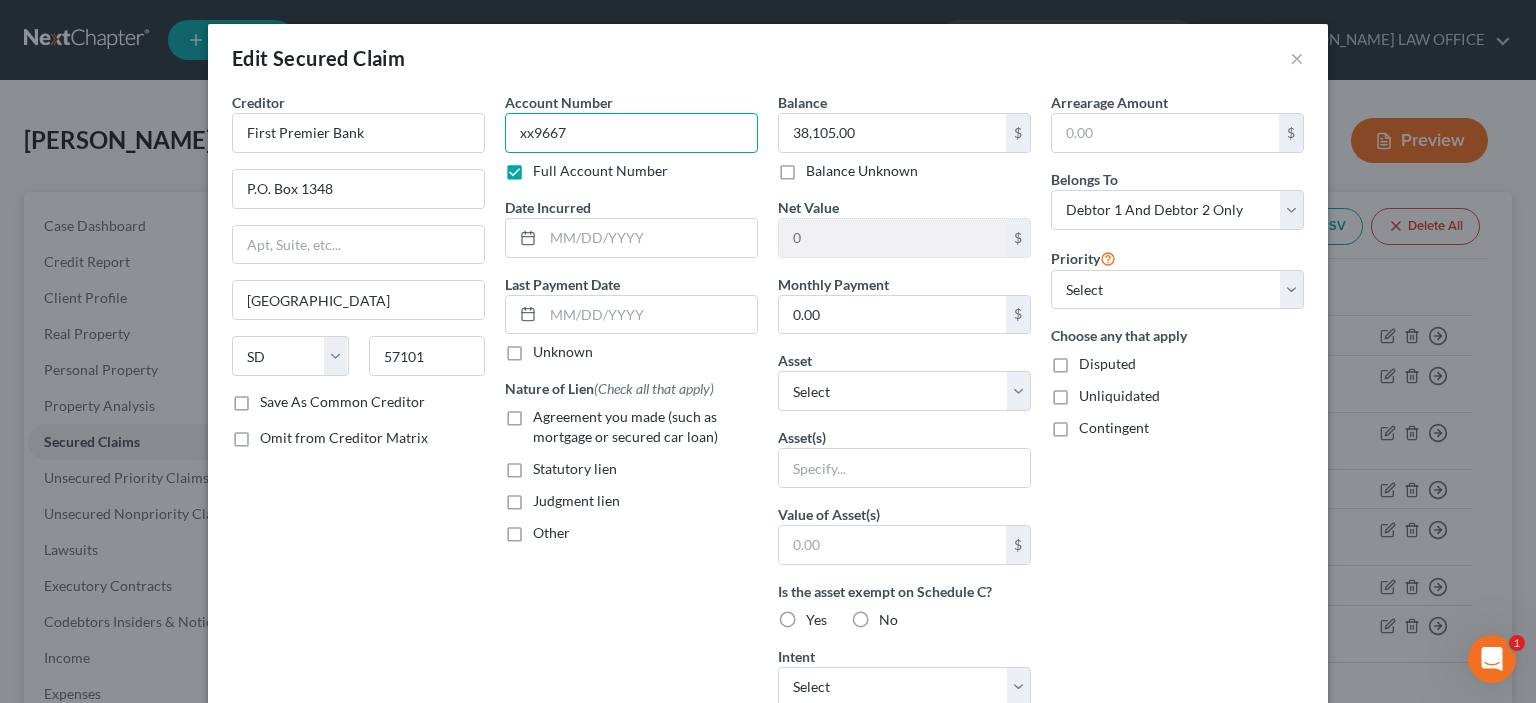 drag, startPoint x: 509, startPoint y: 133, endPoint x: 517, endPoint y: 143, distance: 12.806249 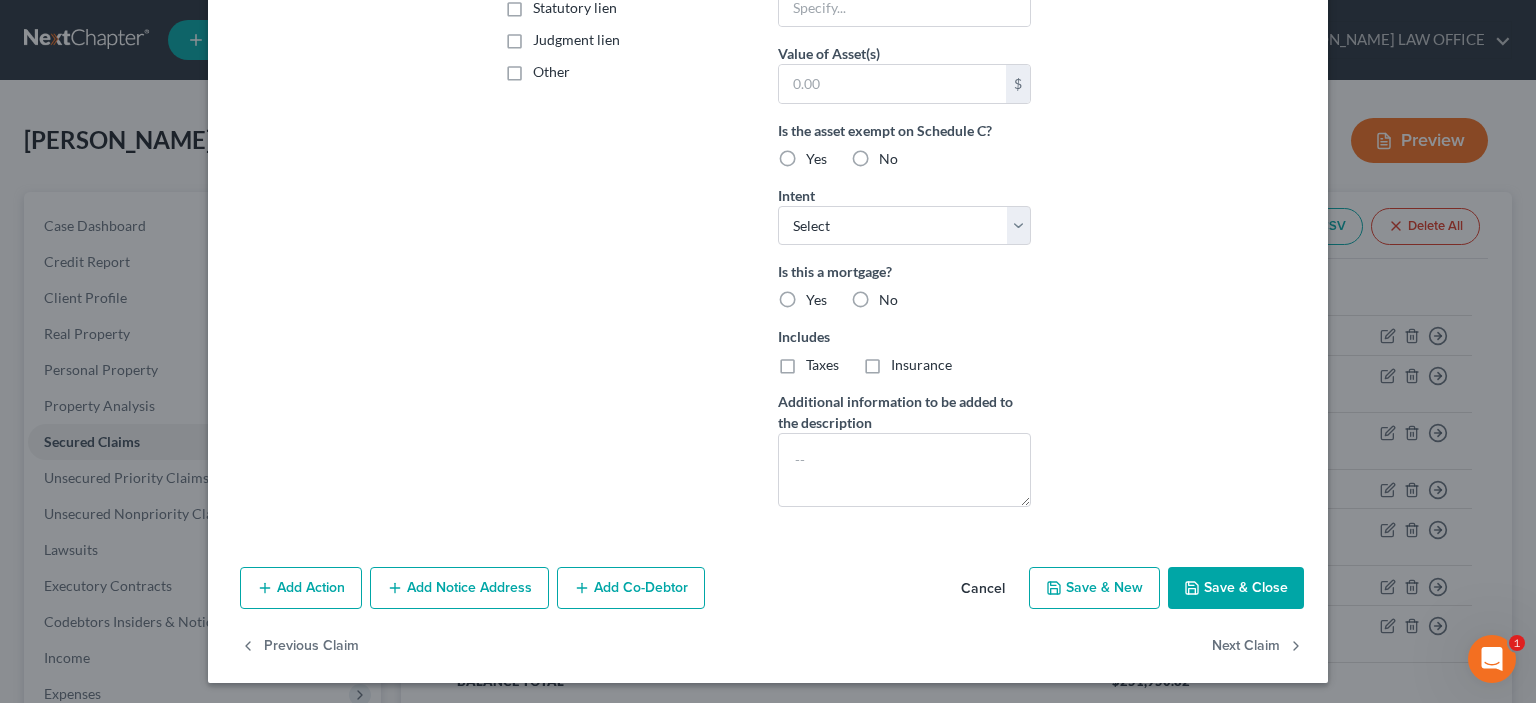 type on "370xx9667" 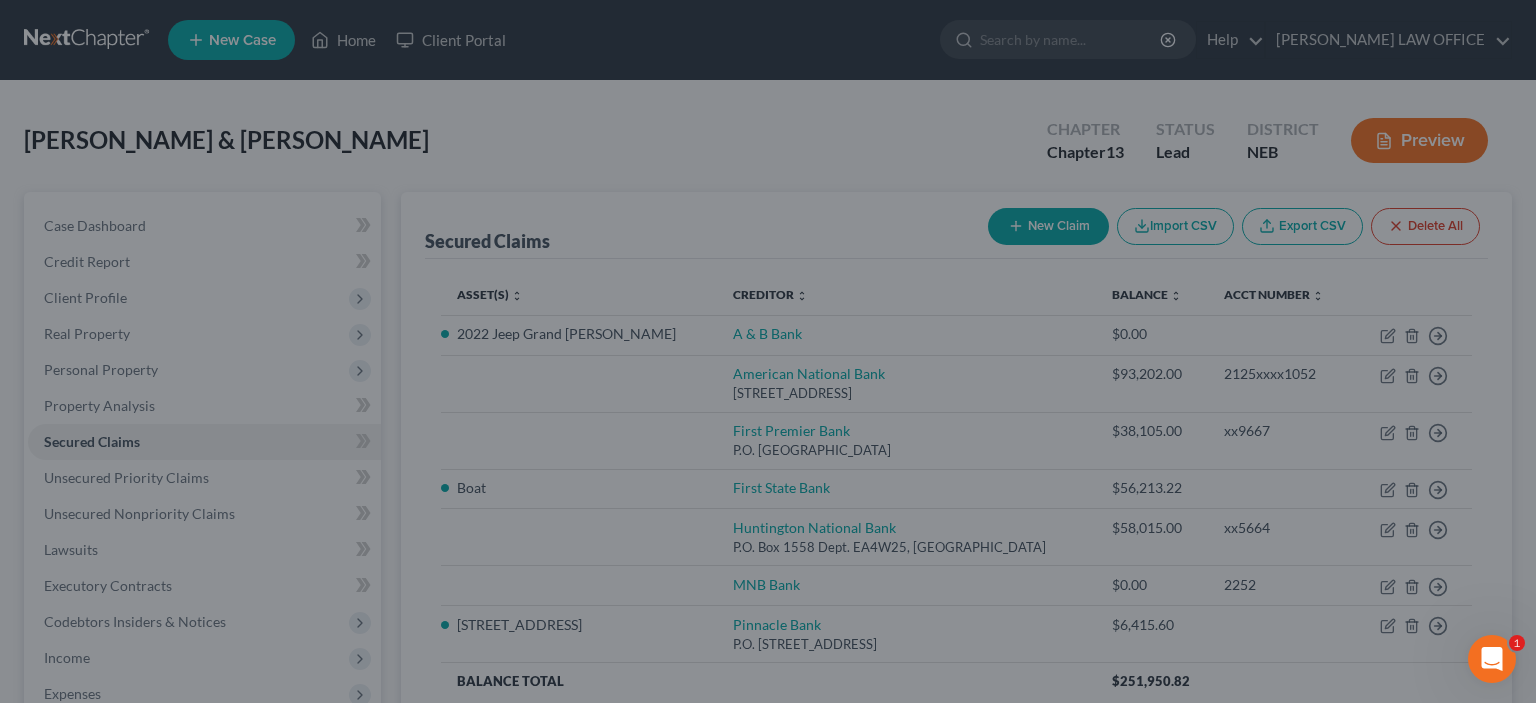 scroll, scrollTop: 244, scrollLeft: 0, axis: vertical 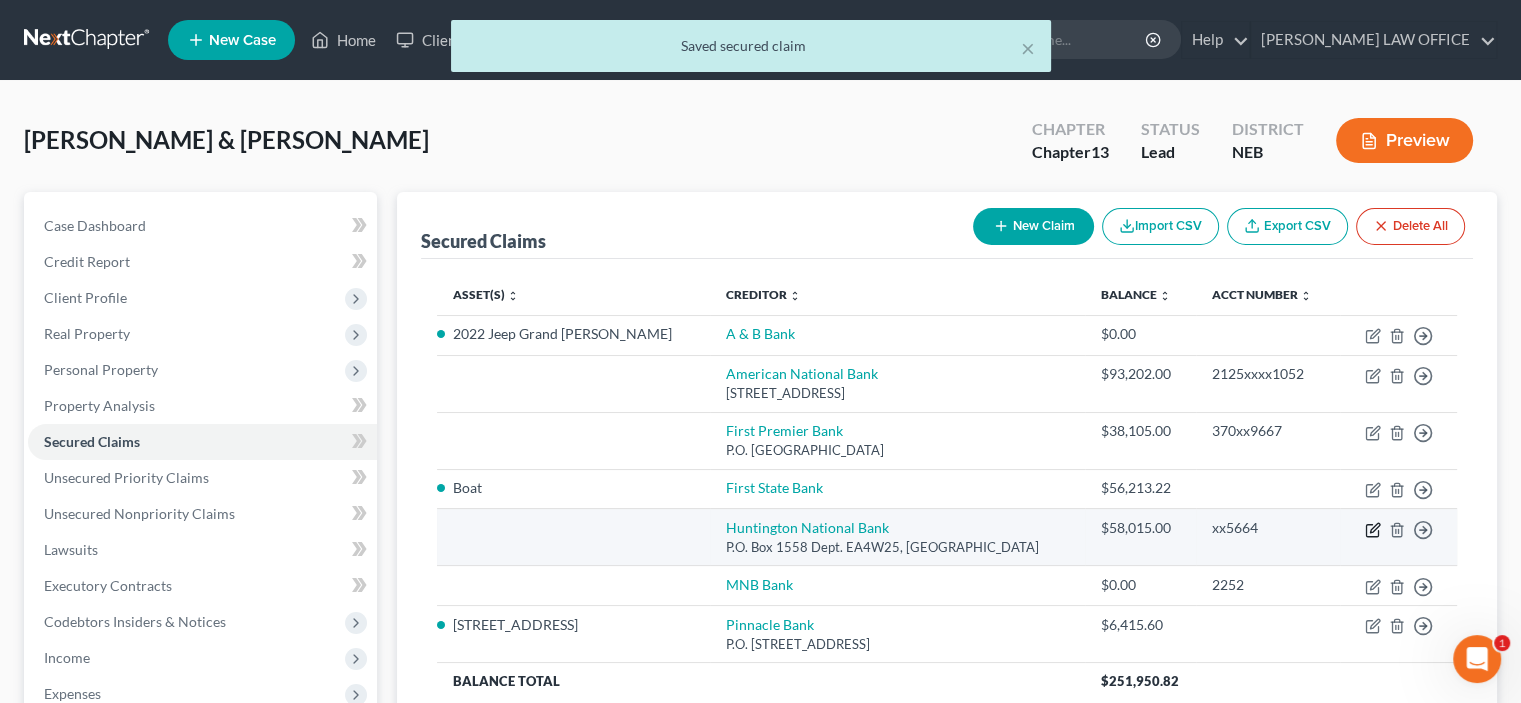 click 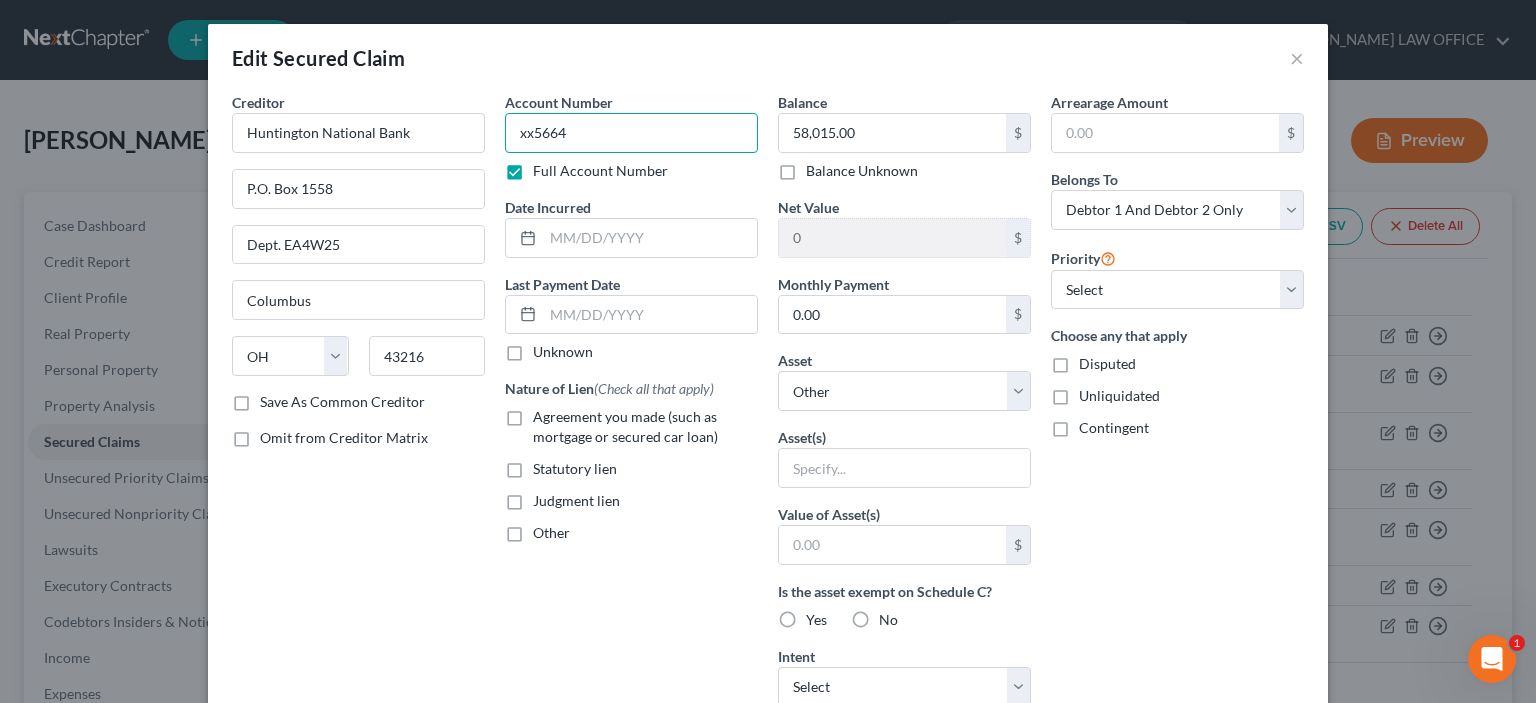 drag, startPoint x: 508, startPoint y: 129, endPoint x: 527, endPoint y: 127, distance: 19.104973 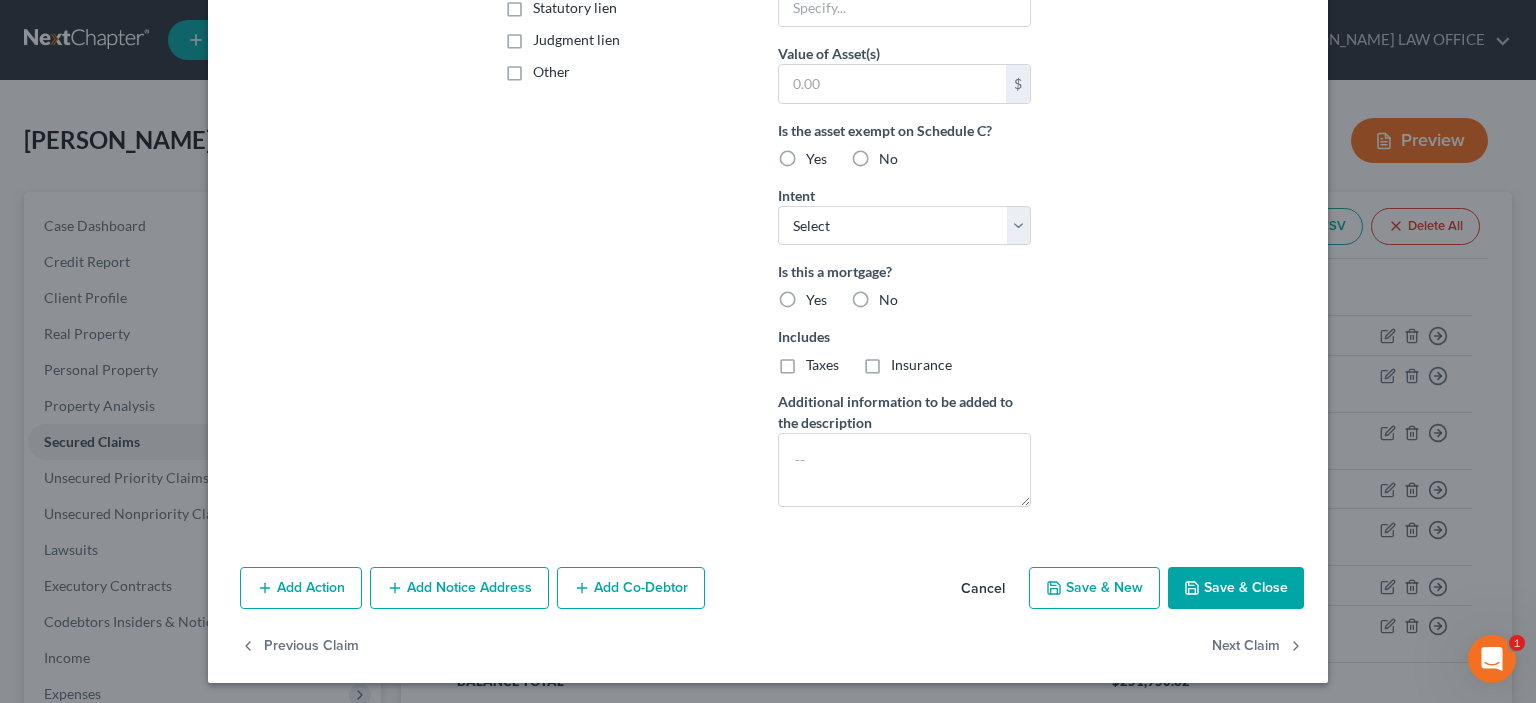 type on "2007093xx5664" 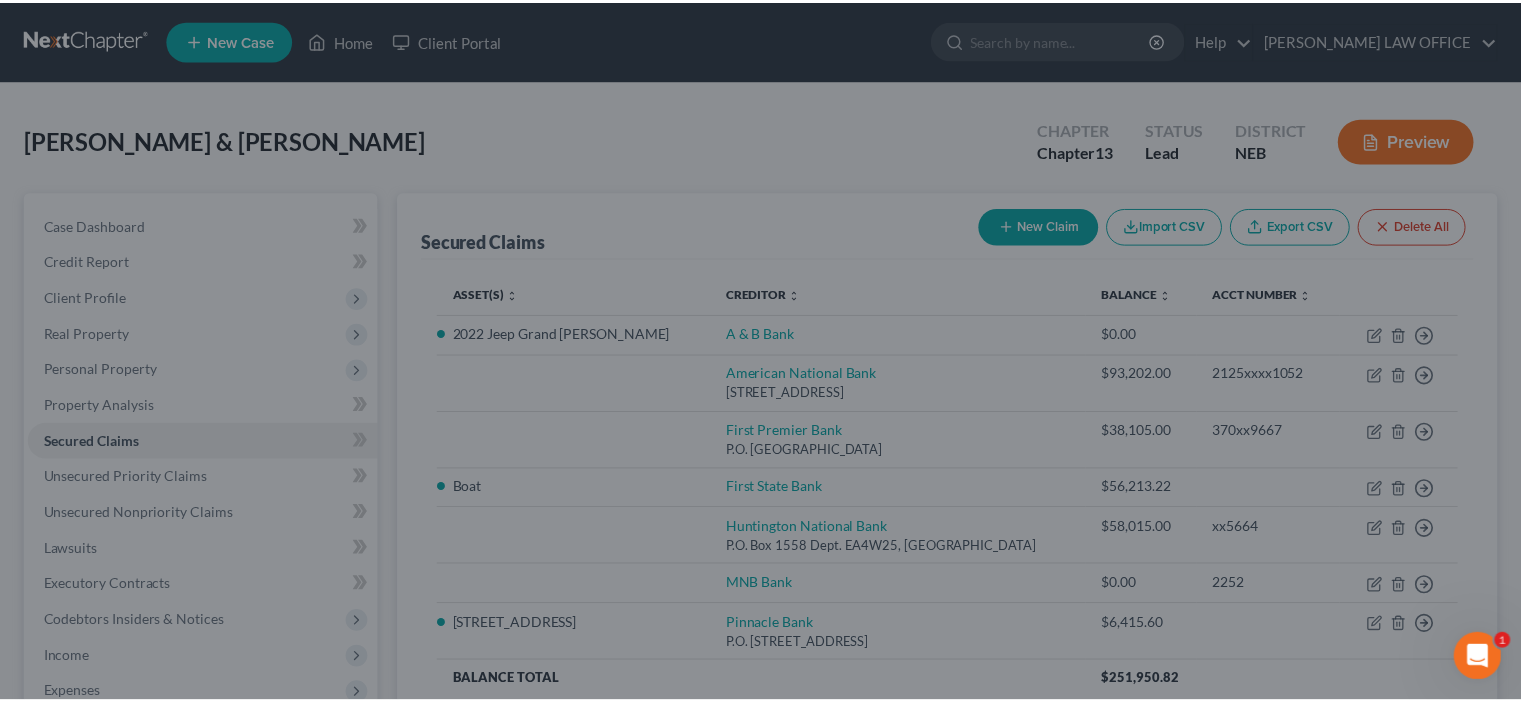scroll, scrollTop: 244, scrollLeft: 0, axis: vertical 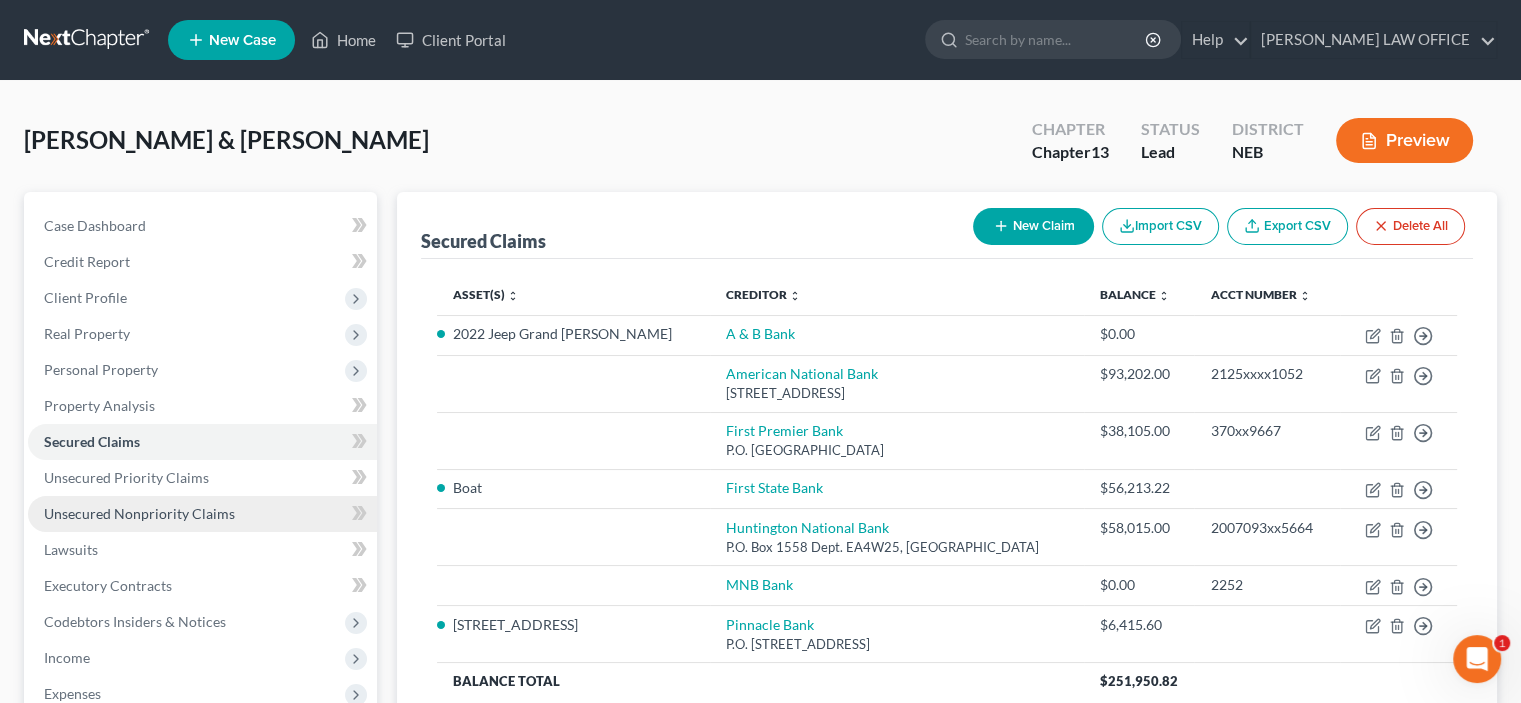 click on "Unsecured Nonpriority Claims" at bounding box center [139, 513] 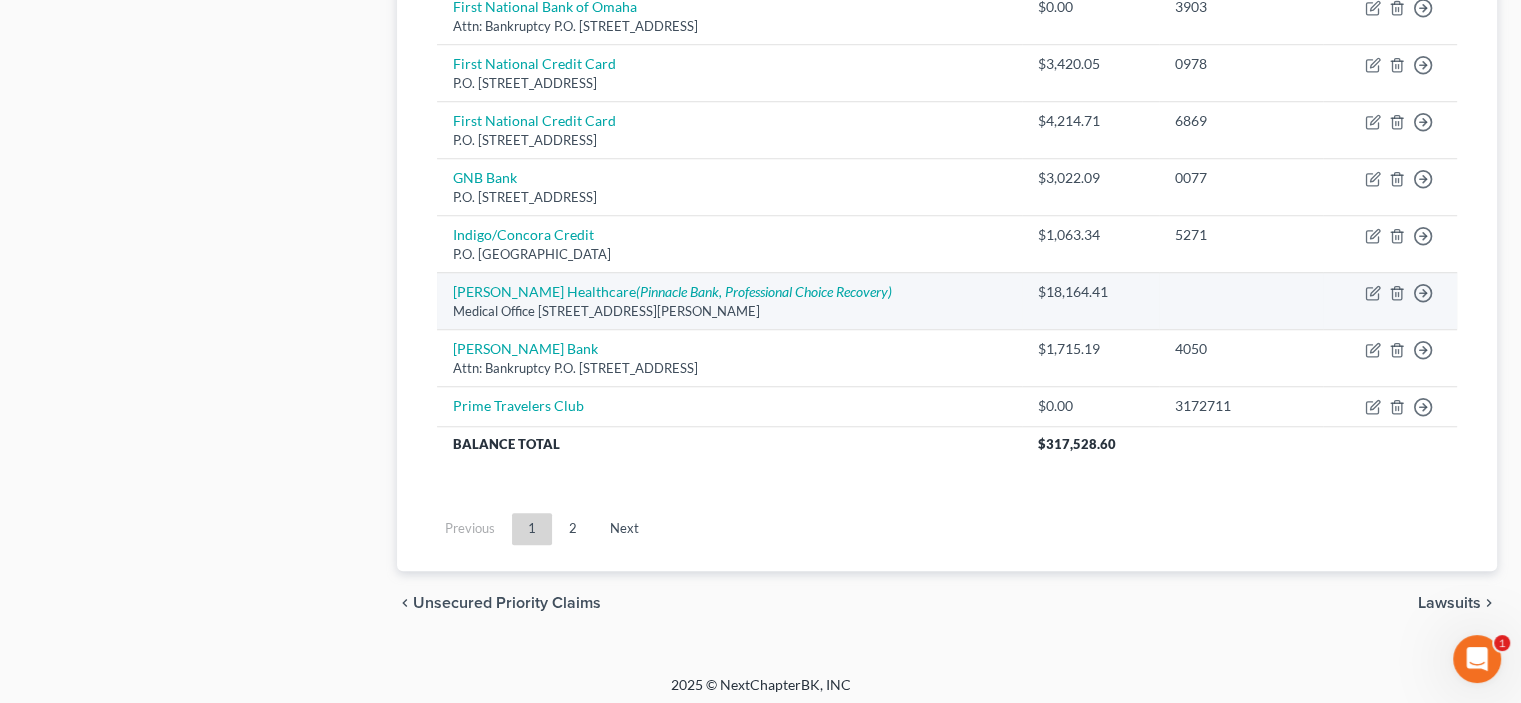 scroll, scrollTop: 1582, scrollLeft: 0, axis: vertical 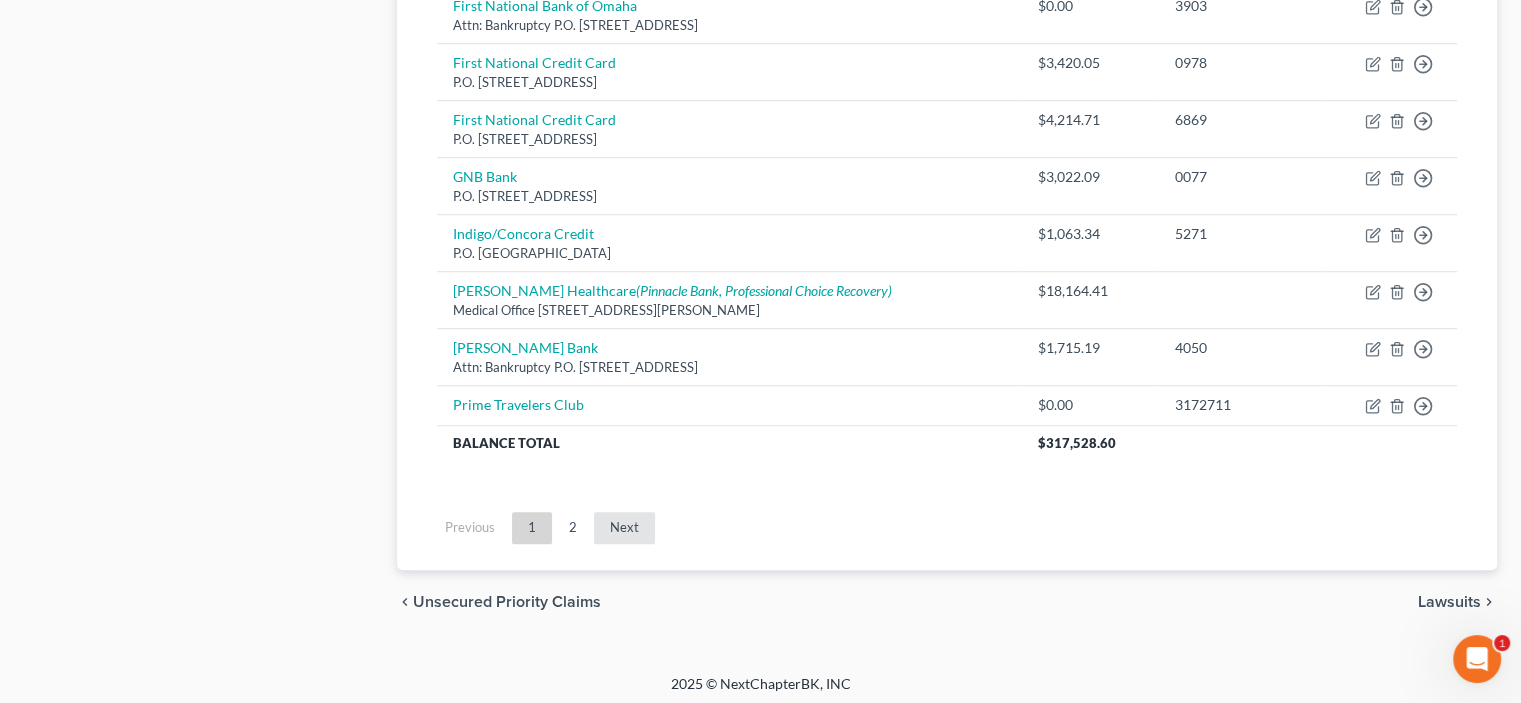 click on "Next" at bounding box center (624, 528) 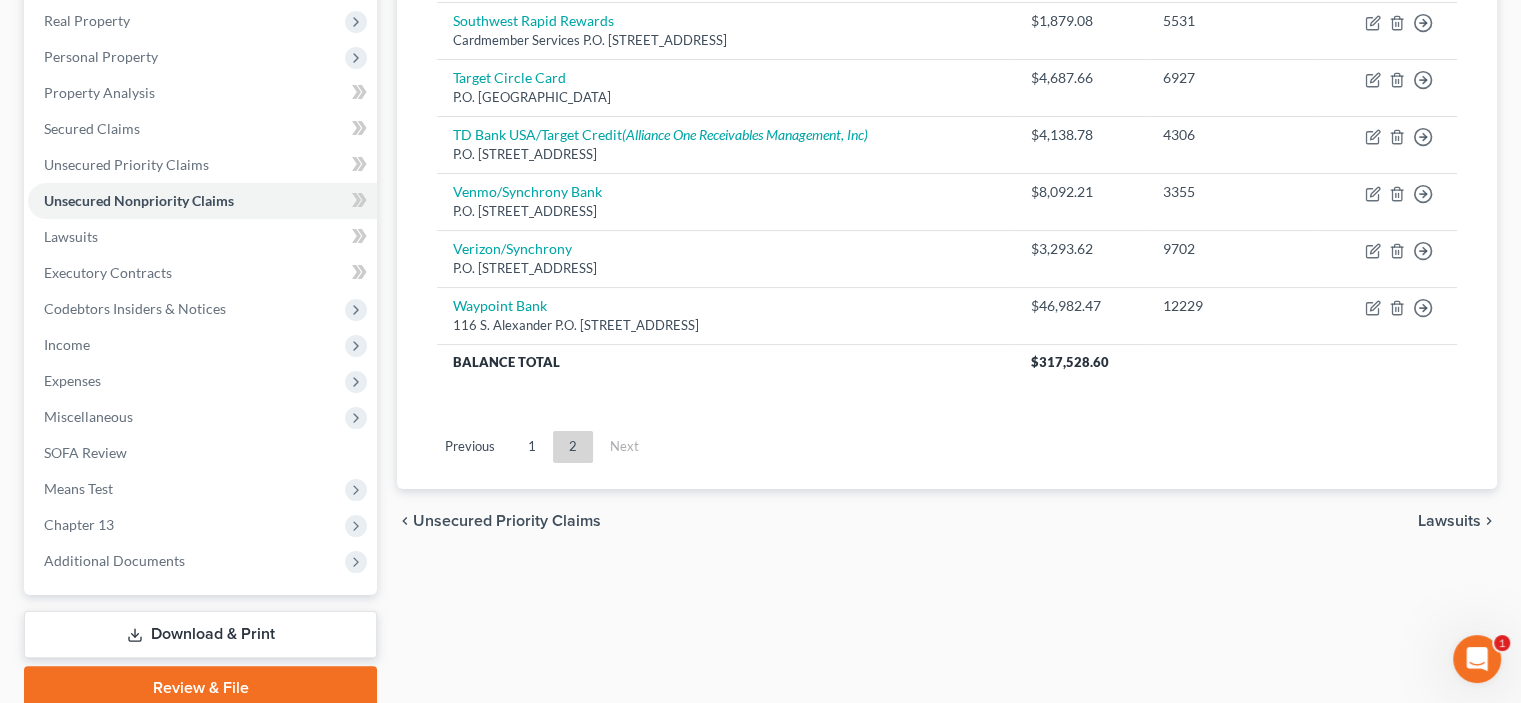 scroll, scrollTop: 394, scrollLeft: 0, axis: vertical 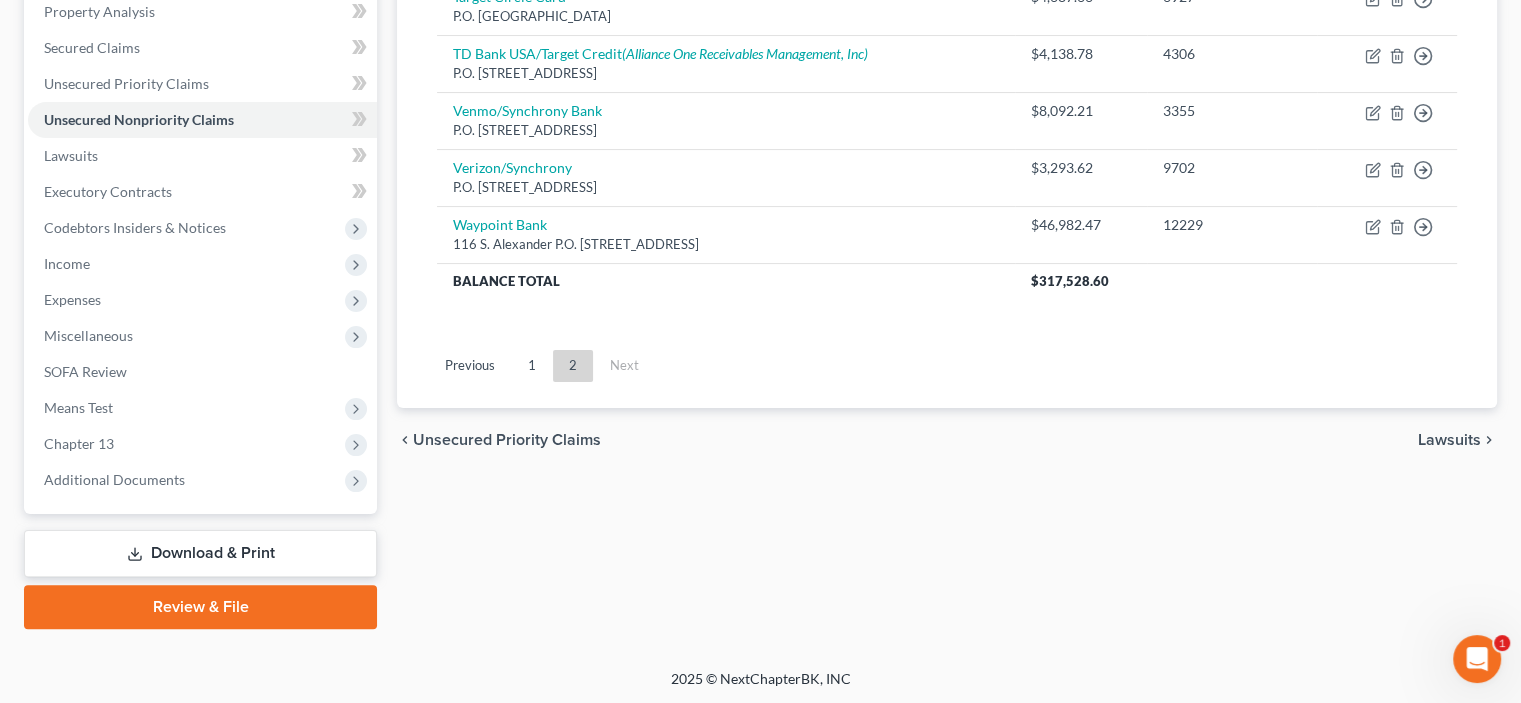 click on "1" at bounding box center (532, 366) 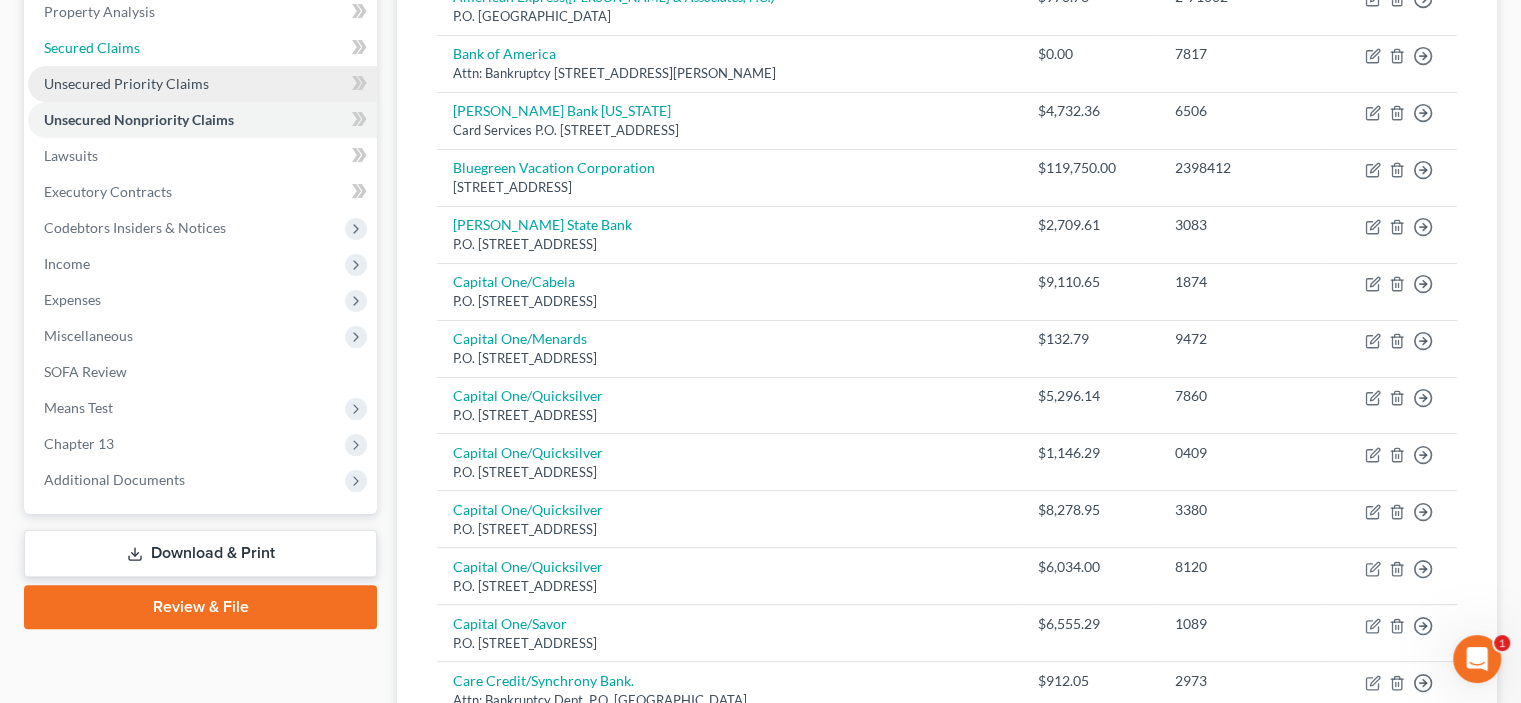 click on "Case Dashboard
Payments
Invoices
Payments
Payments
Credit Report
Client Profile" at bounding box center [202, 156] 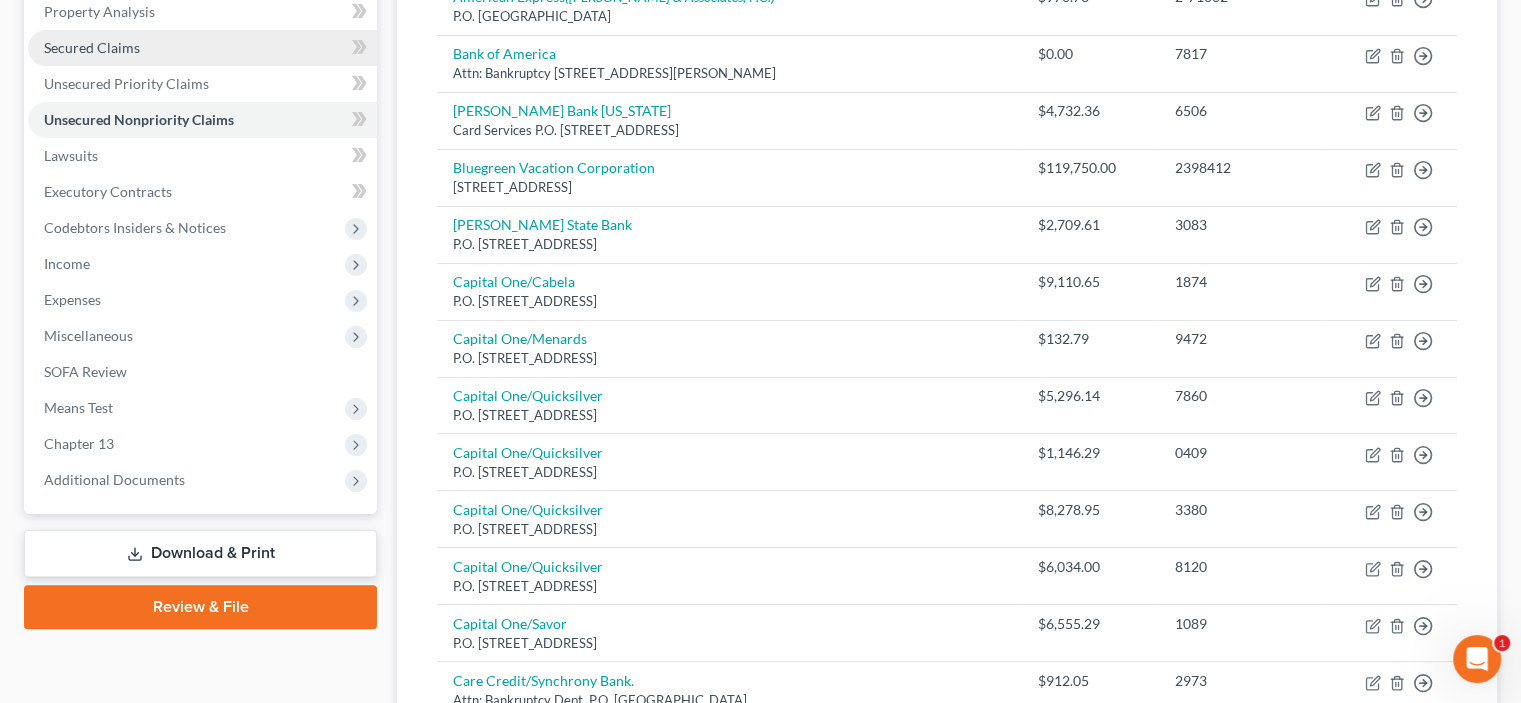 click on "Secured Claims" at bounding box center (92, 47) 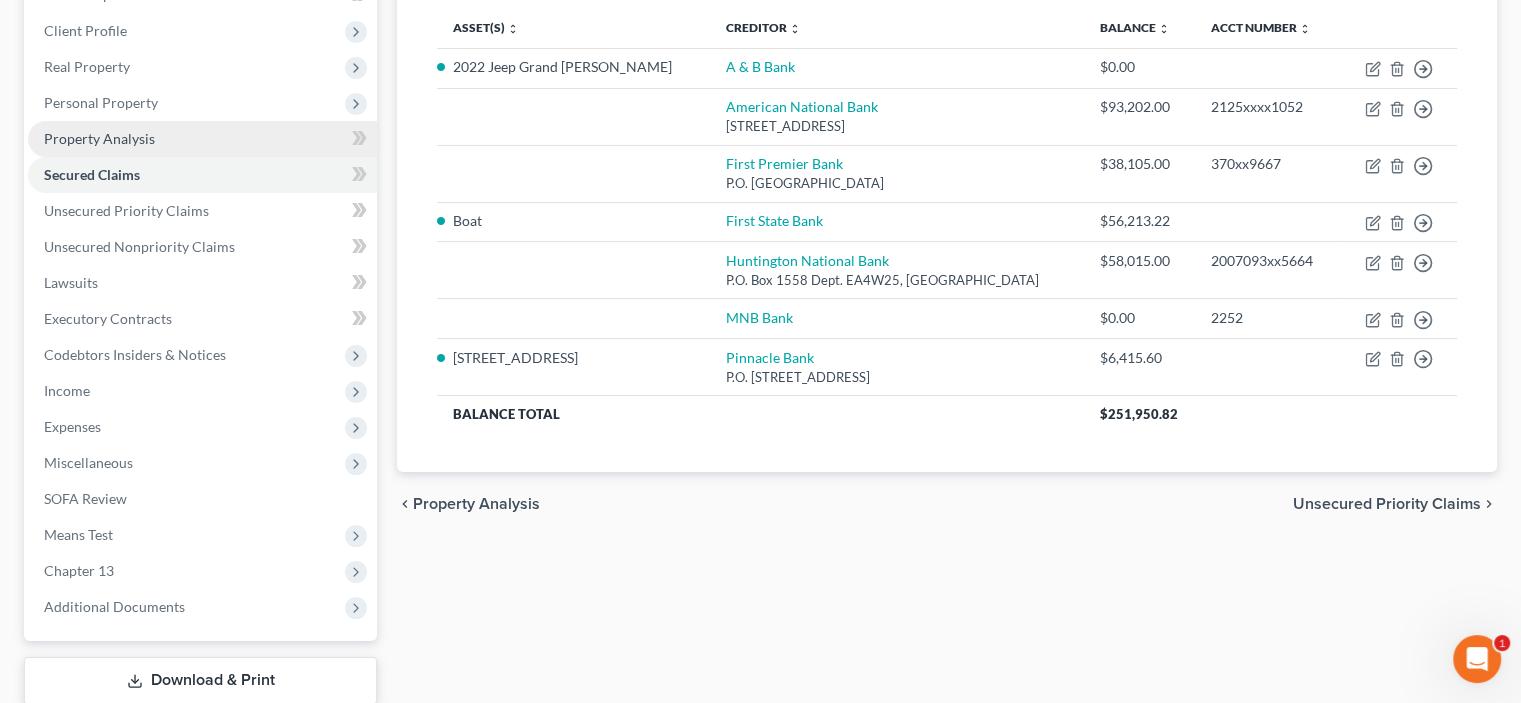 scroll, scrollTop: 300, scrollLeft: 0, axis: vertical 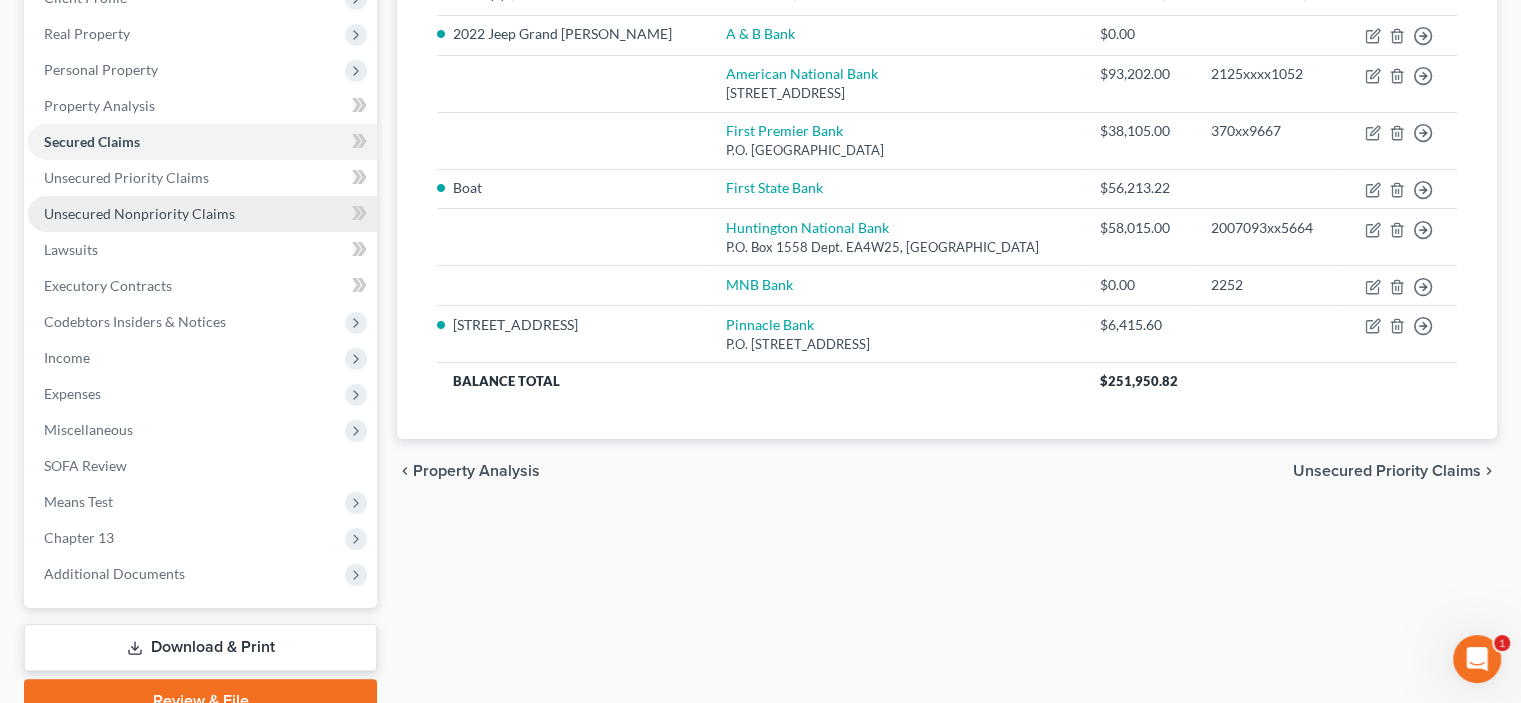 click on "Unsecured Nonpriority Claims" at bounding box center [139, 213] 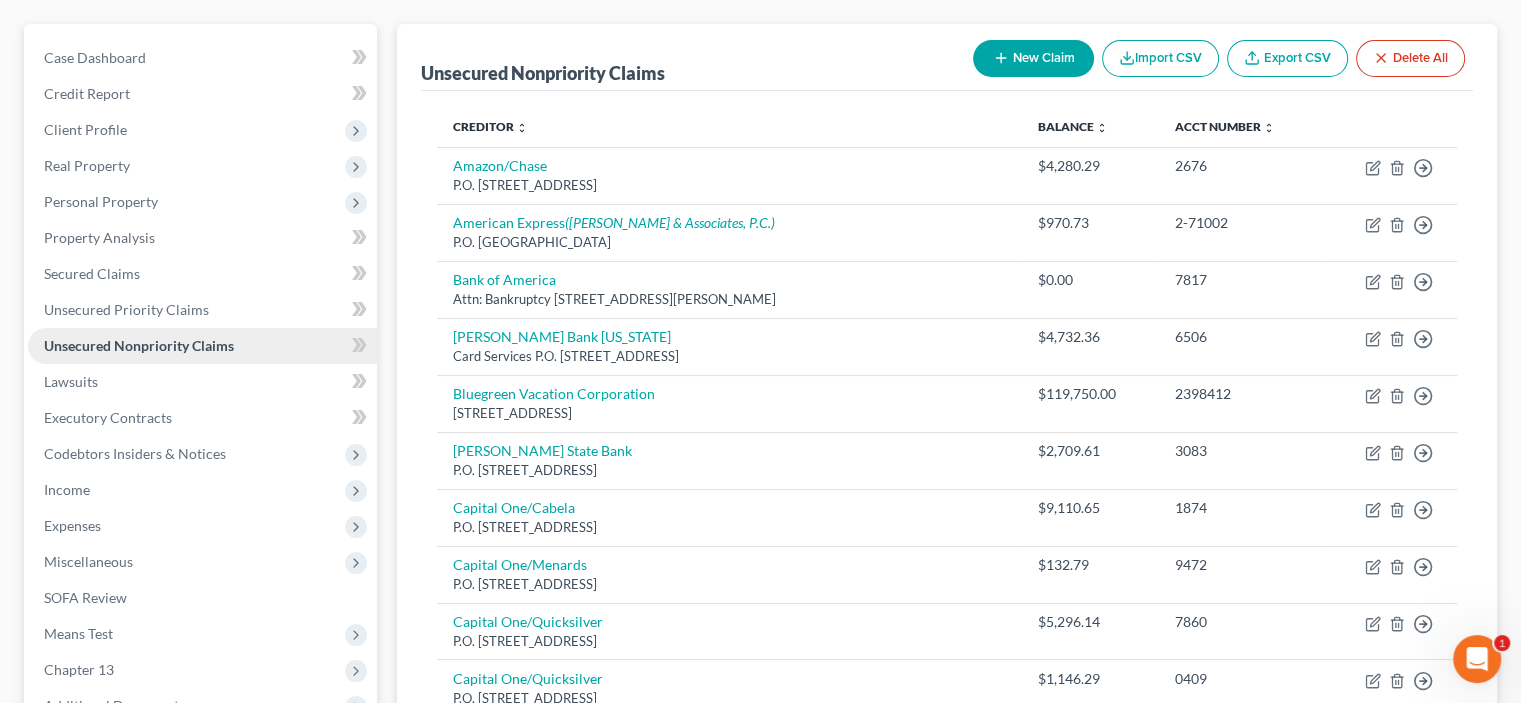 scroll, scrollTop: 0, scrollLeft: 0, axis: both 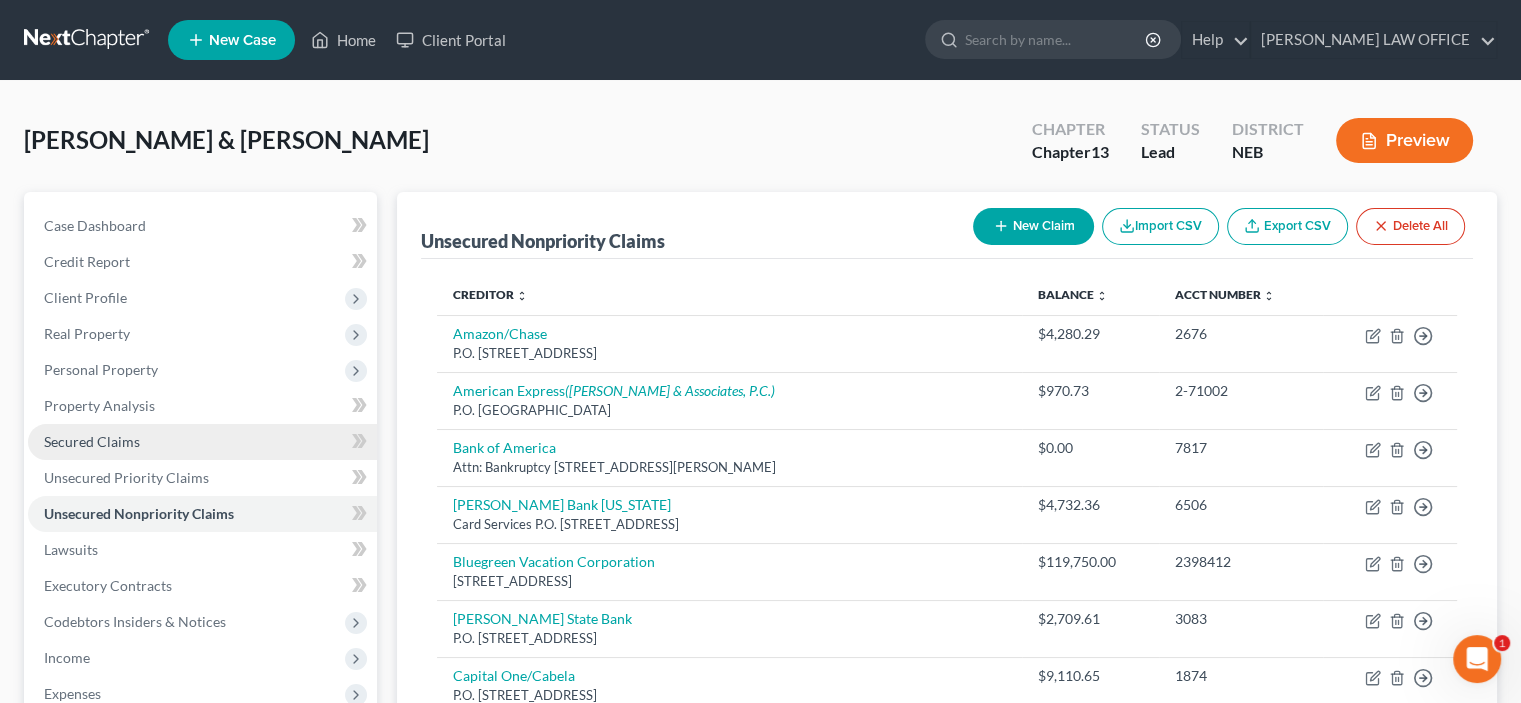 click on "Secured Claims" at bounding box center [202, 442] 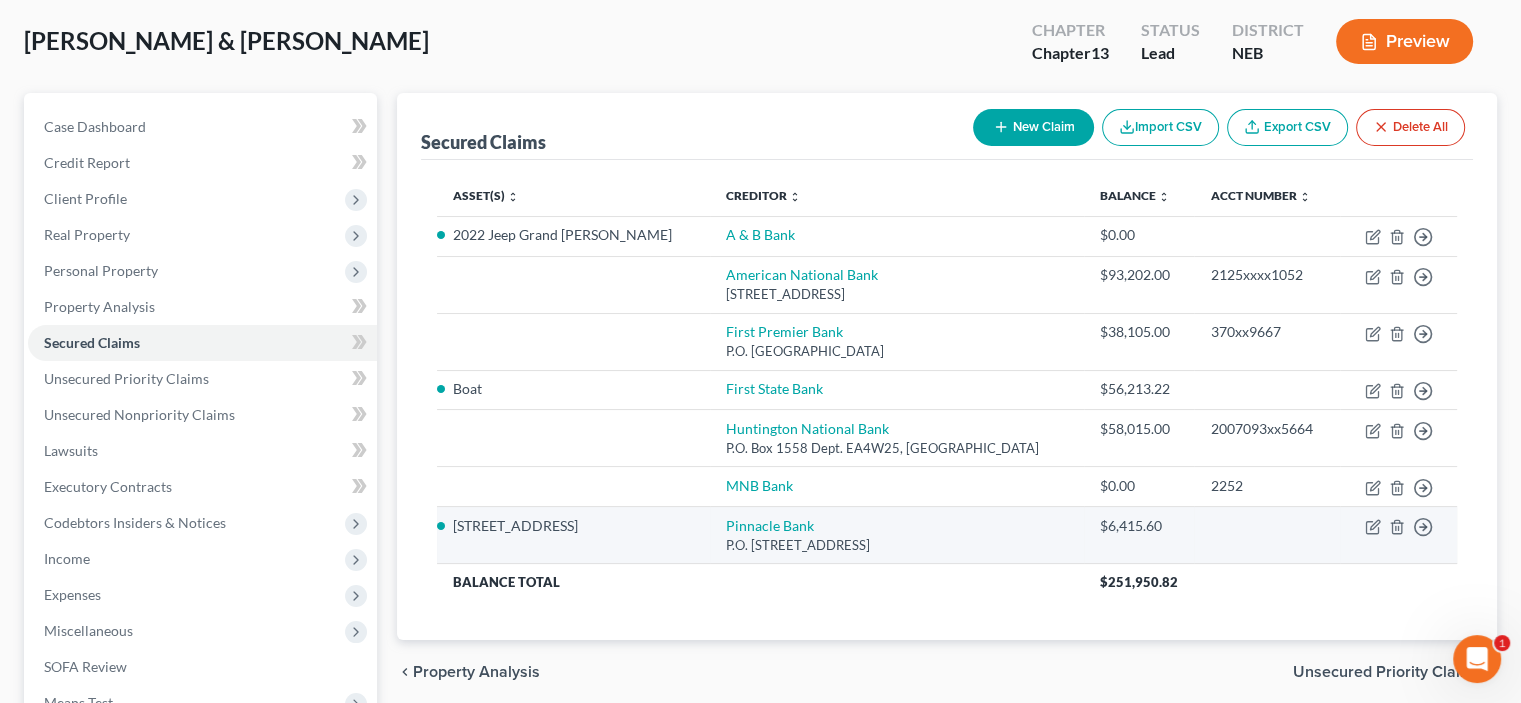 scroll, scrollTop: 100, scrollLeft: 0, axis: vertical 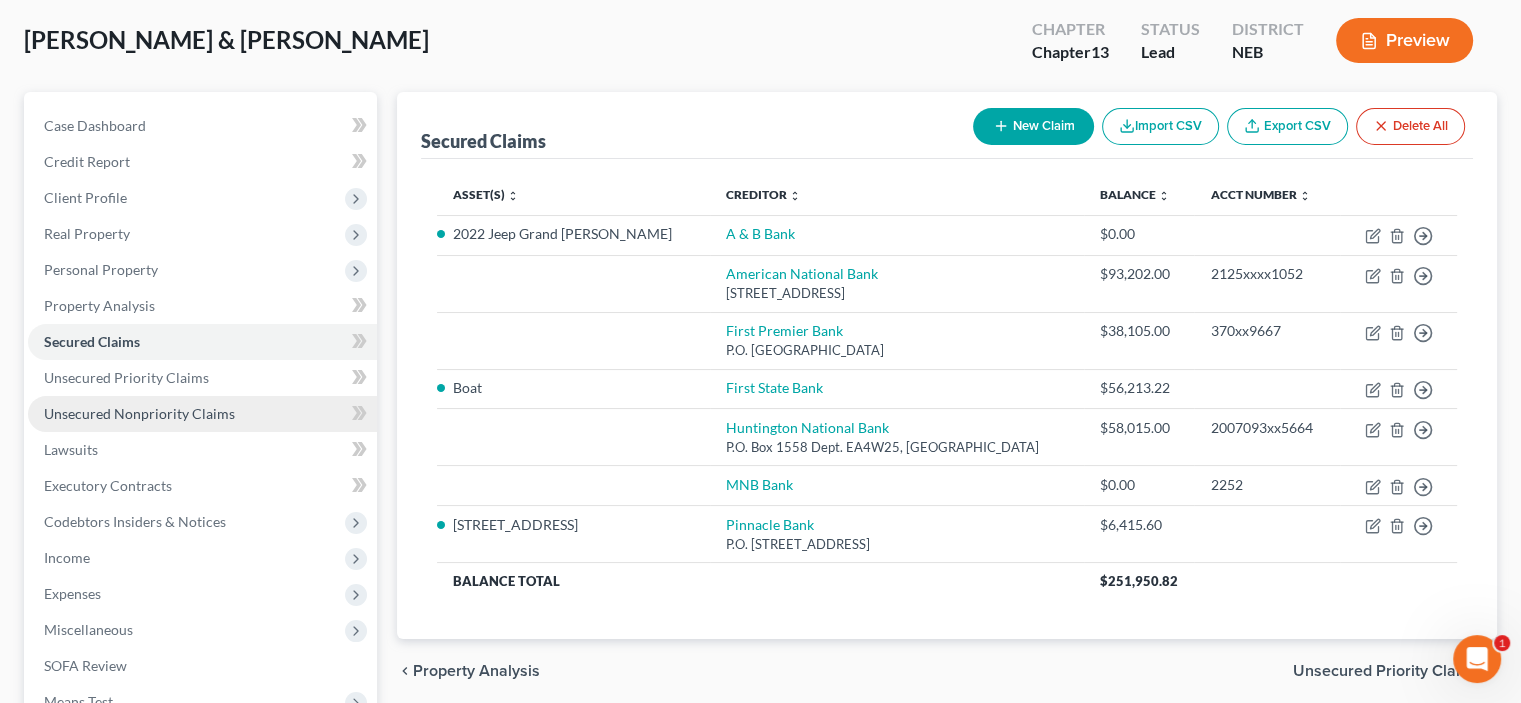 click on "Unsecured Nonpriority Claims" at bounding box center [139, 413] 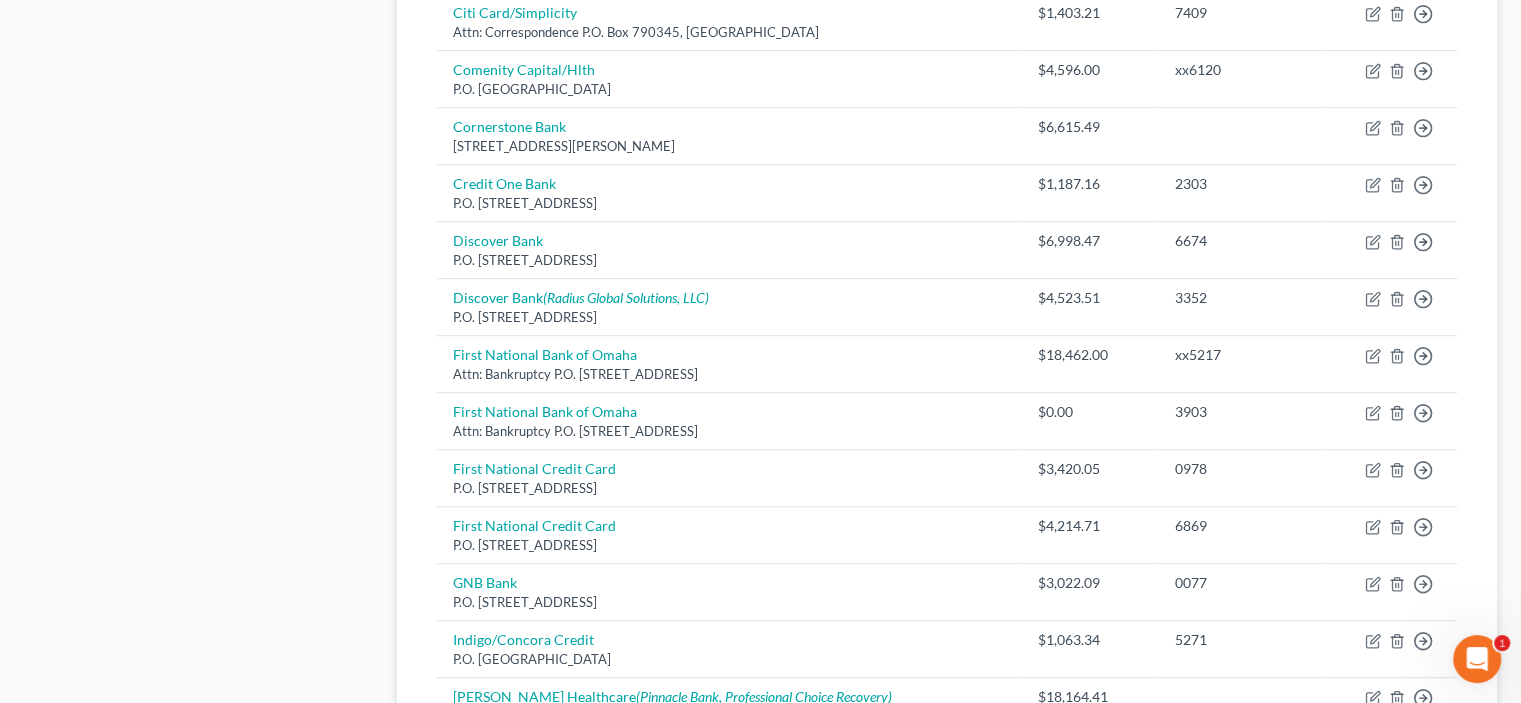 scroll, scrollTop: 1582, scrollLeft: 0, axis: vertical 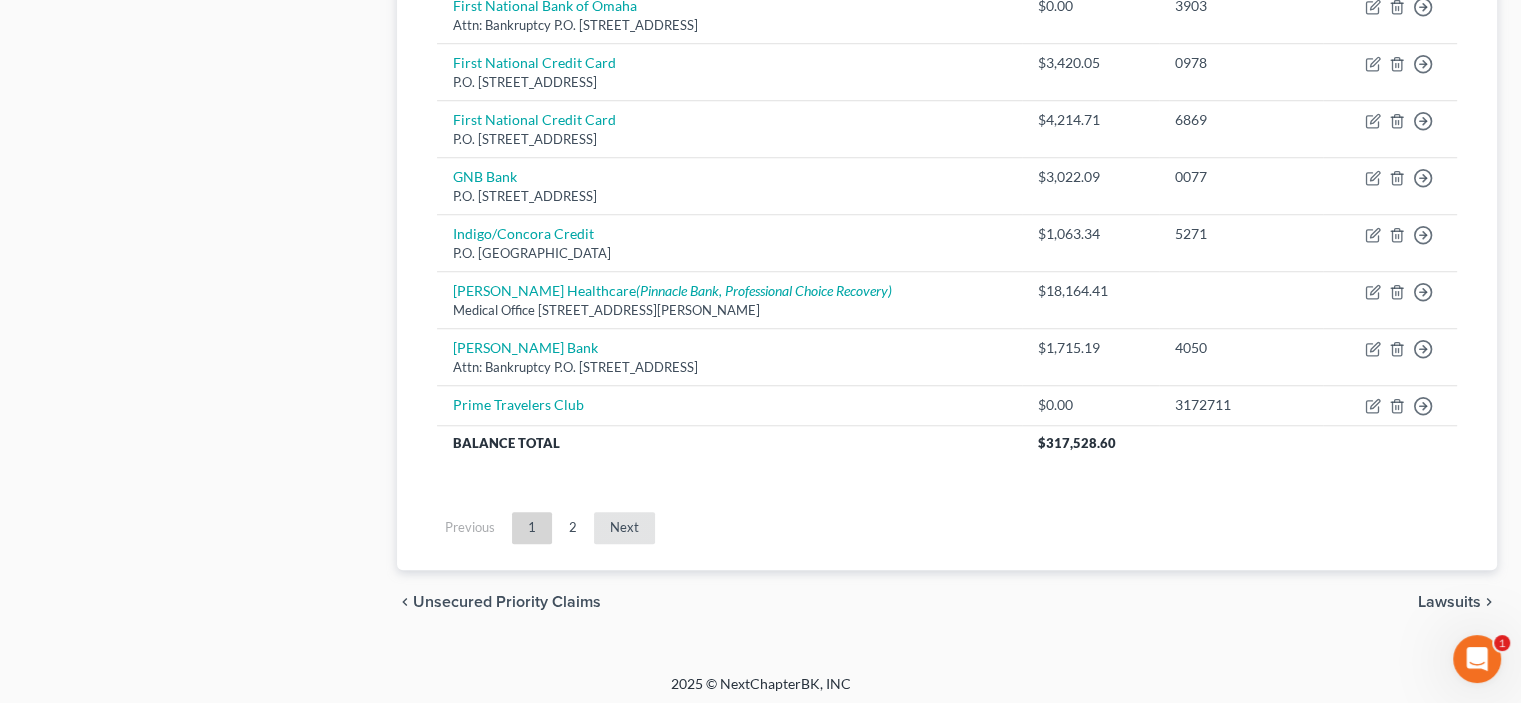 click on "Next" at bounding box center [624, 528] 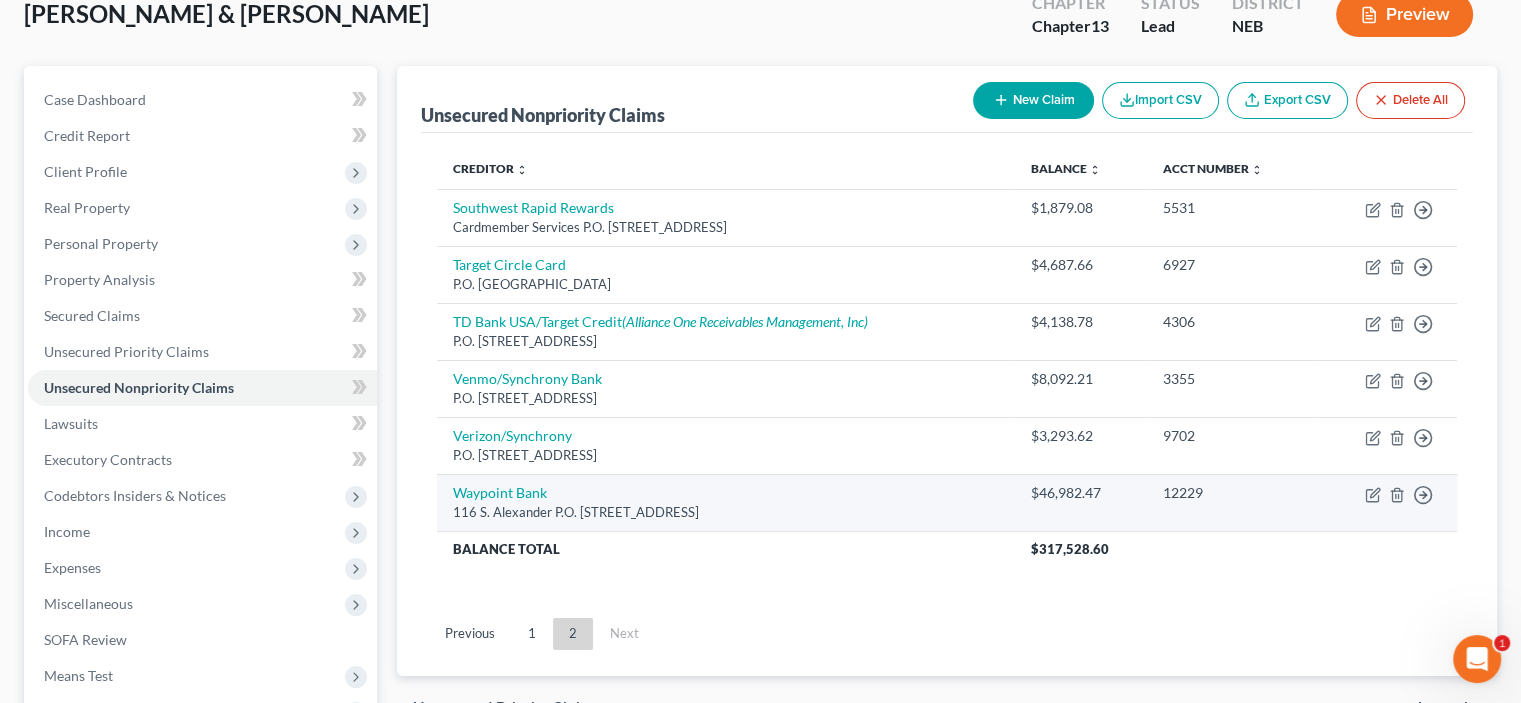 scroll, scrollTop: 394, scrollLeft: 0, axis: vertical 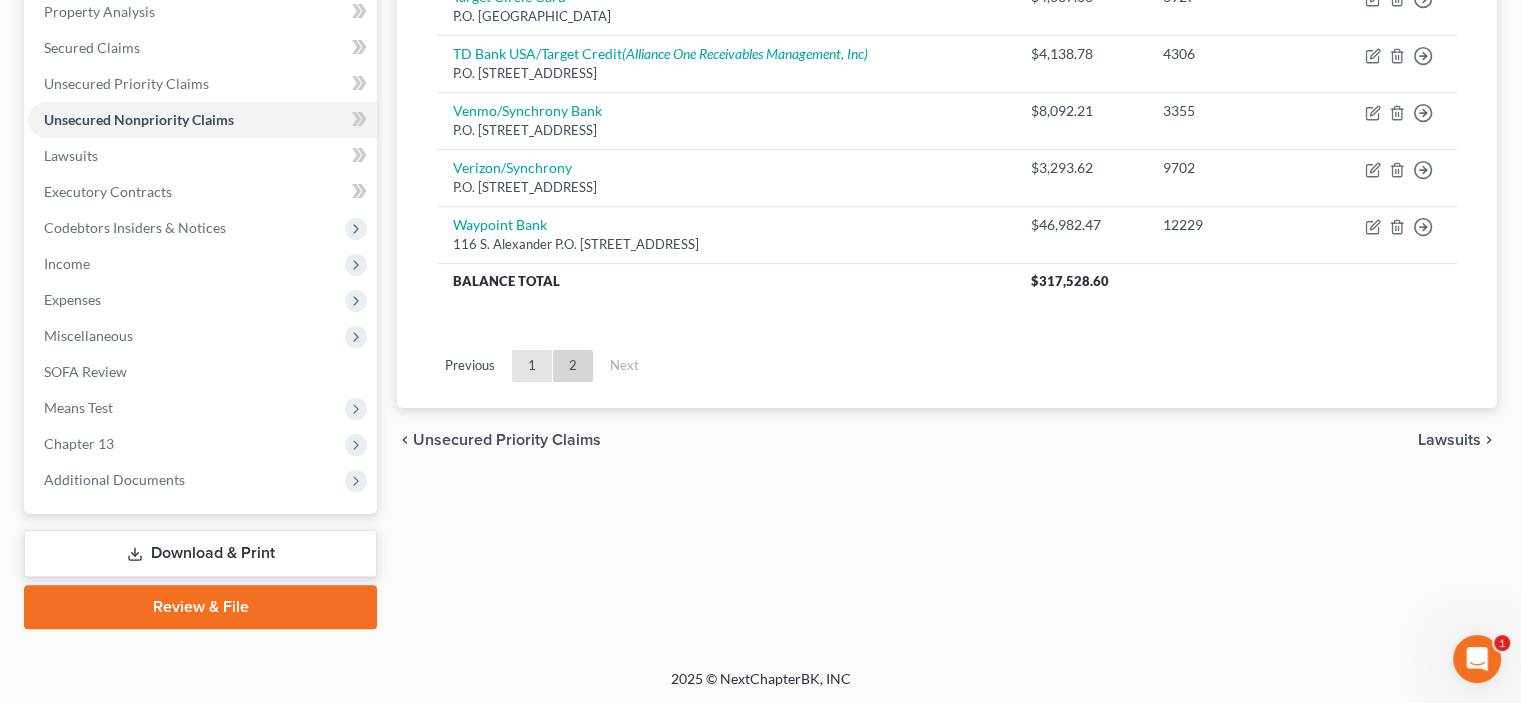 click on "1" at bounding box center [532, 366] 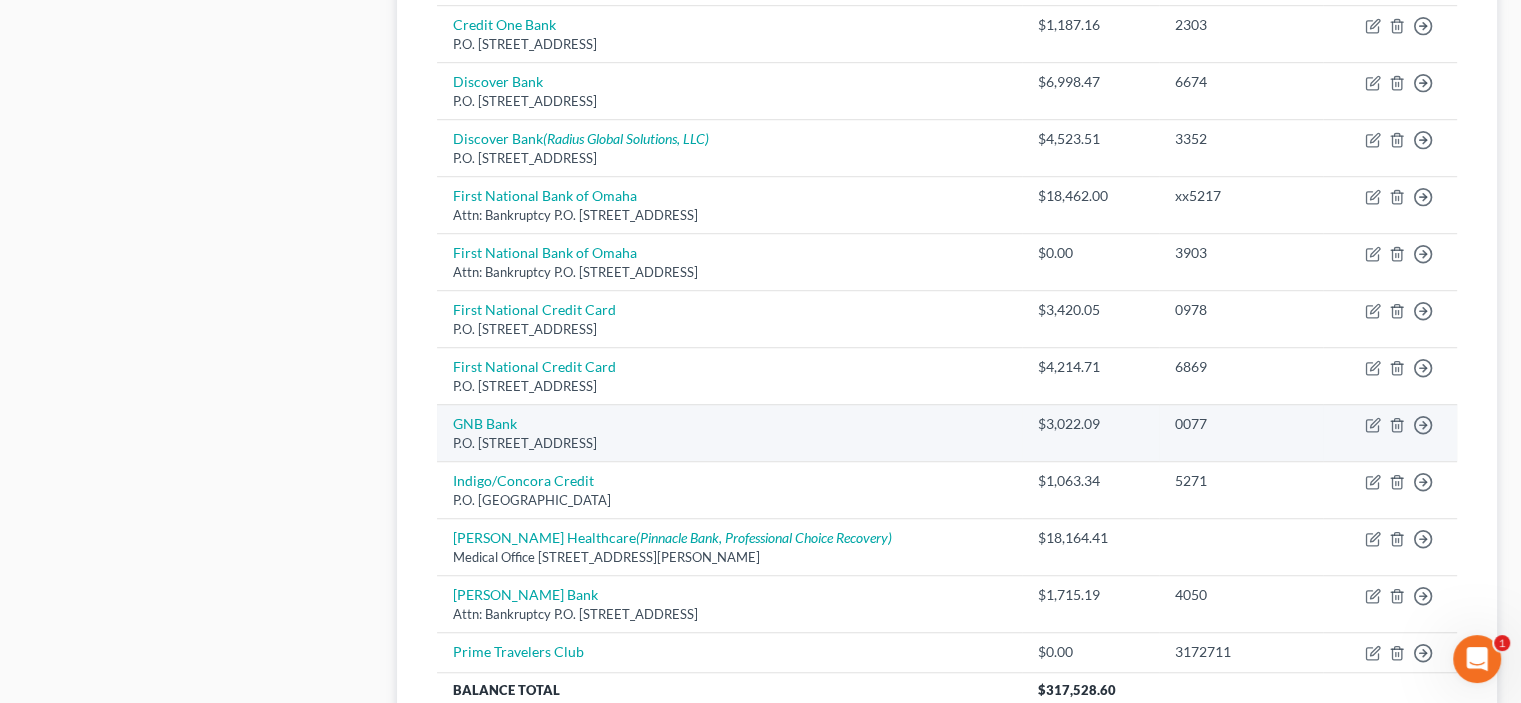 scroll, scrollTop: 1482, scrollLeft: 0, axis: vertical 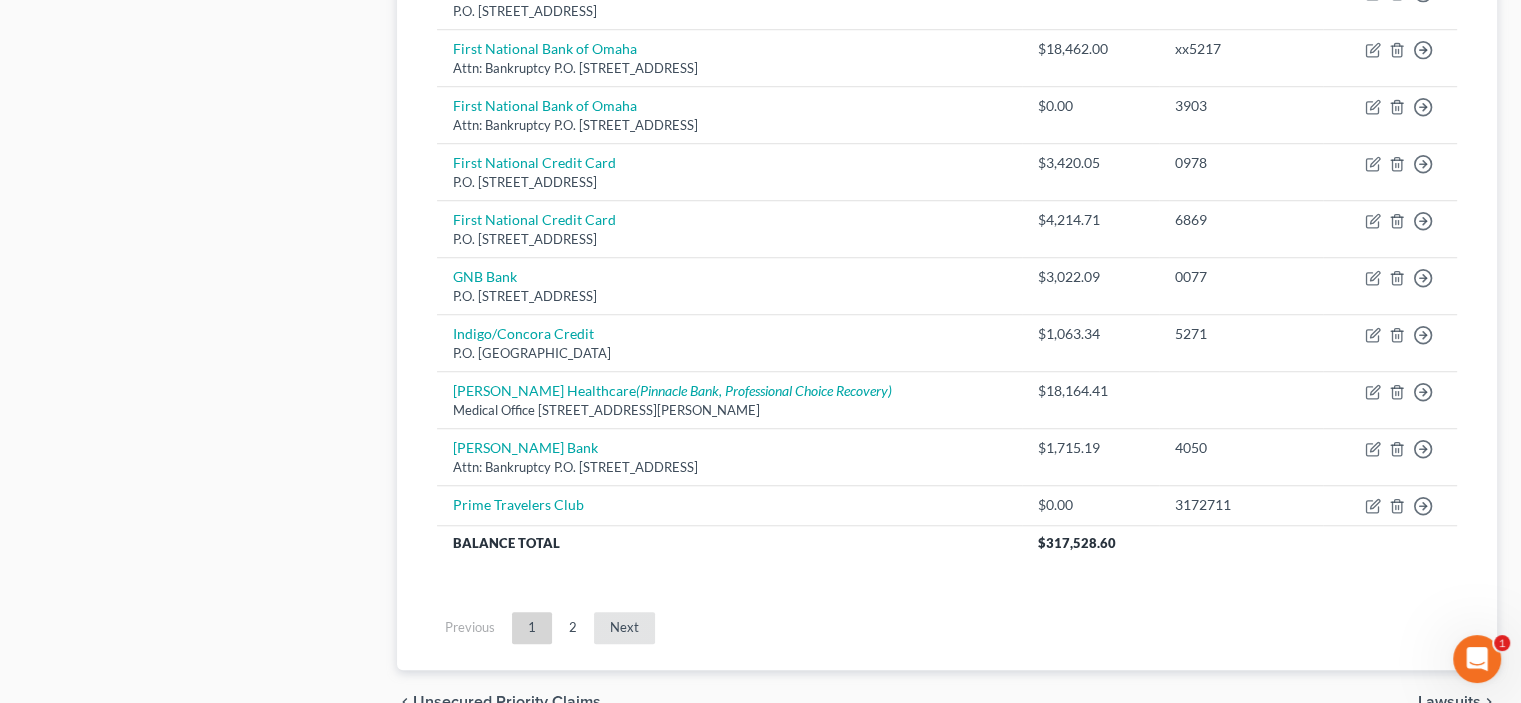 click on "Next" at bounding box center [624, 628] 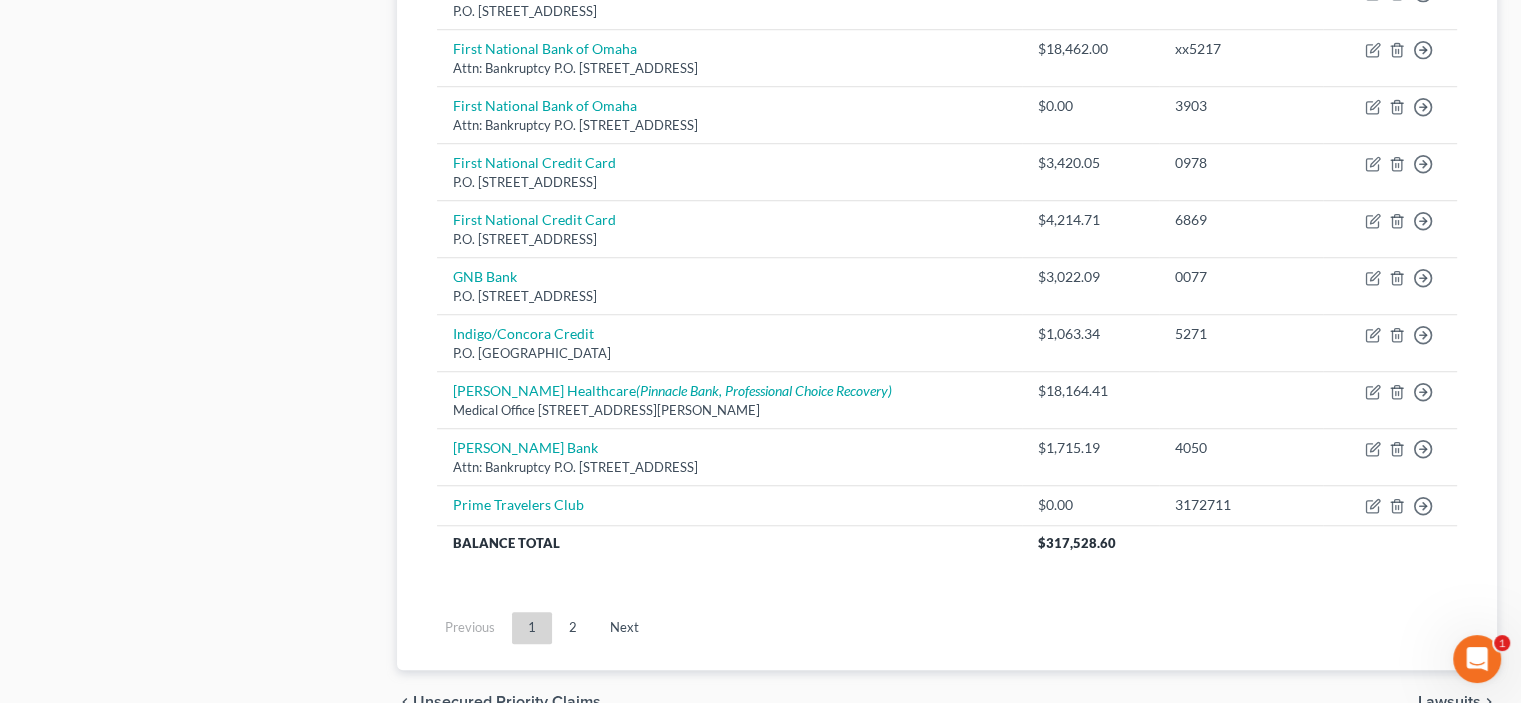 scroll, scrollTop: 394, scrollLeft: 0, axis: vertical 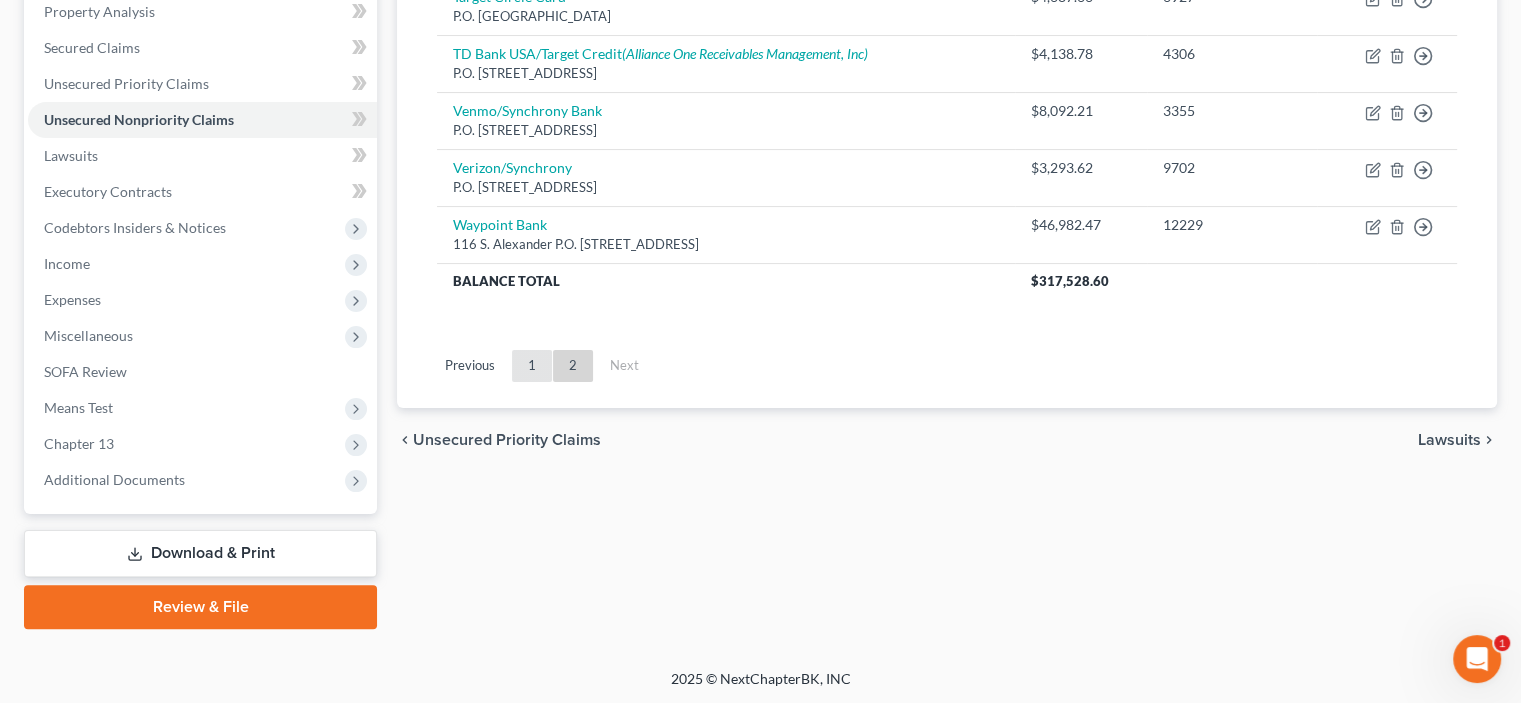 click on "1" at bounding box center (532, 366) 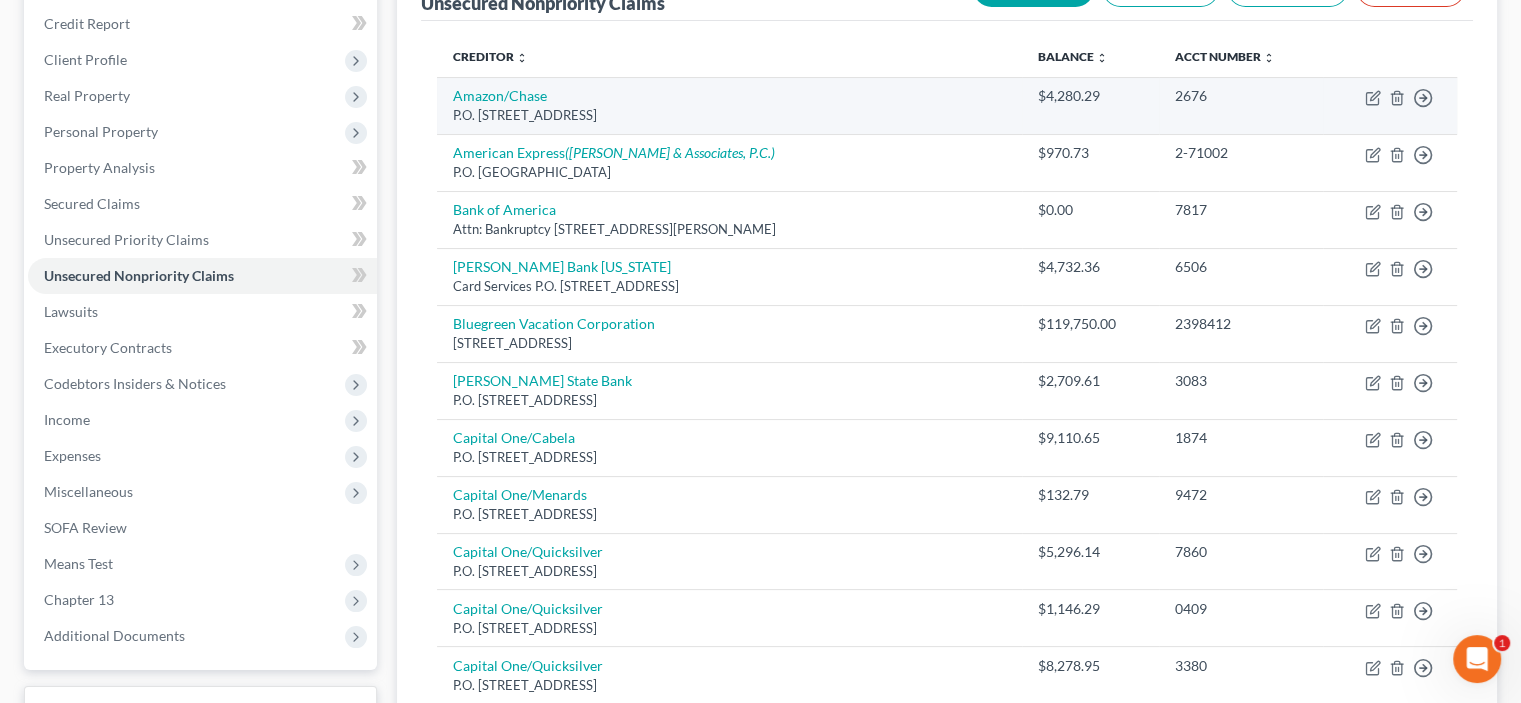 scroll, scrollTop: 0, scrollLeft: 0, axis: both 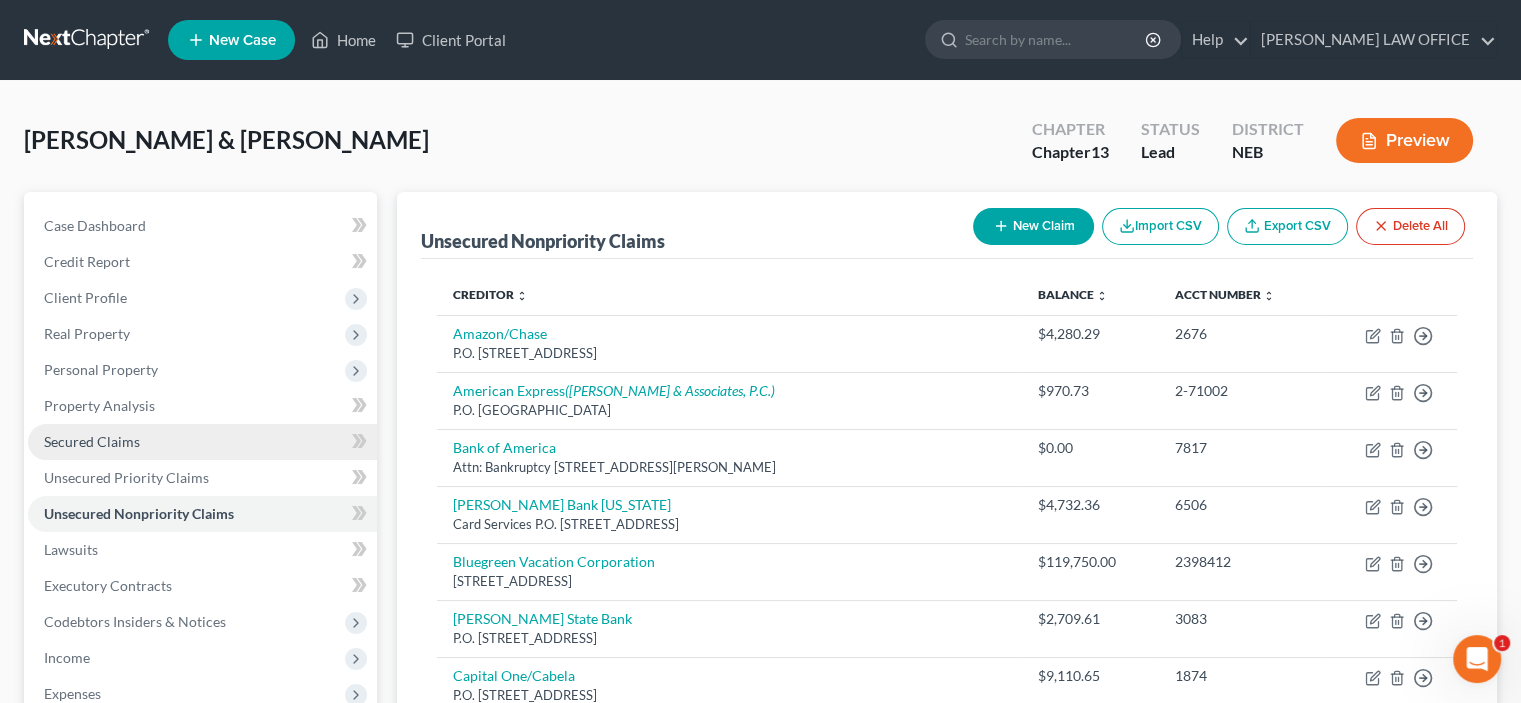 click on "Secured Claims" at bounding box center (92, 441) 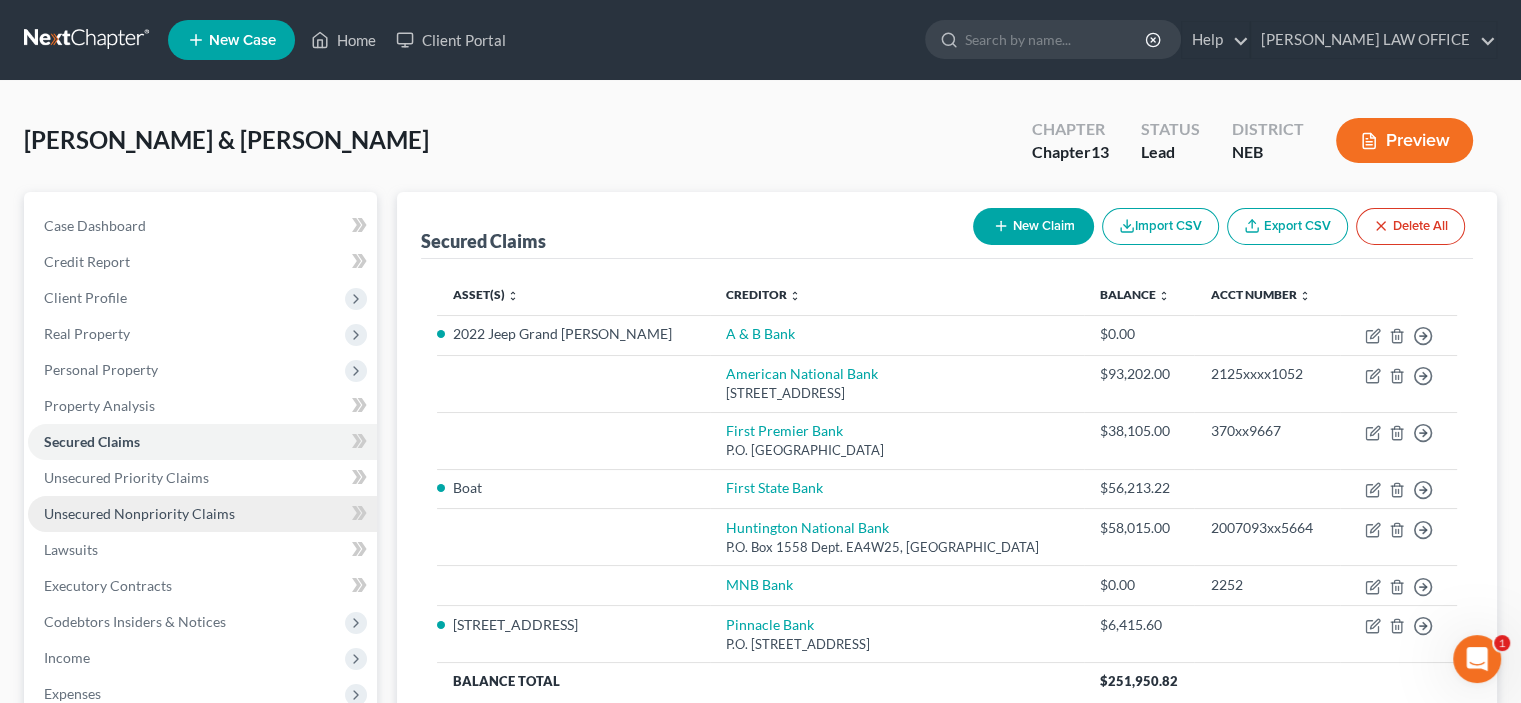 click on "Unsecured Nonpriority Claims" at bounding box center (139, 513) 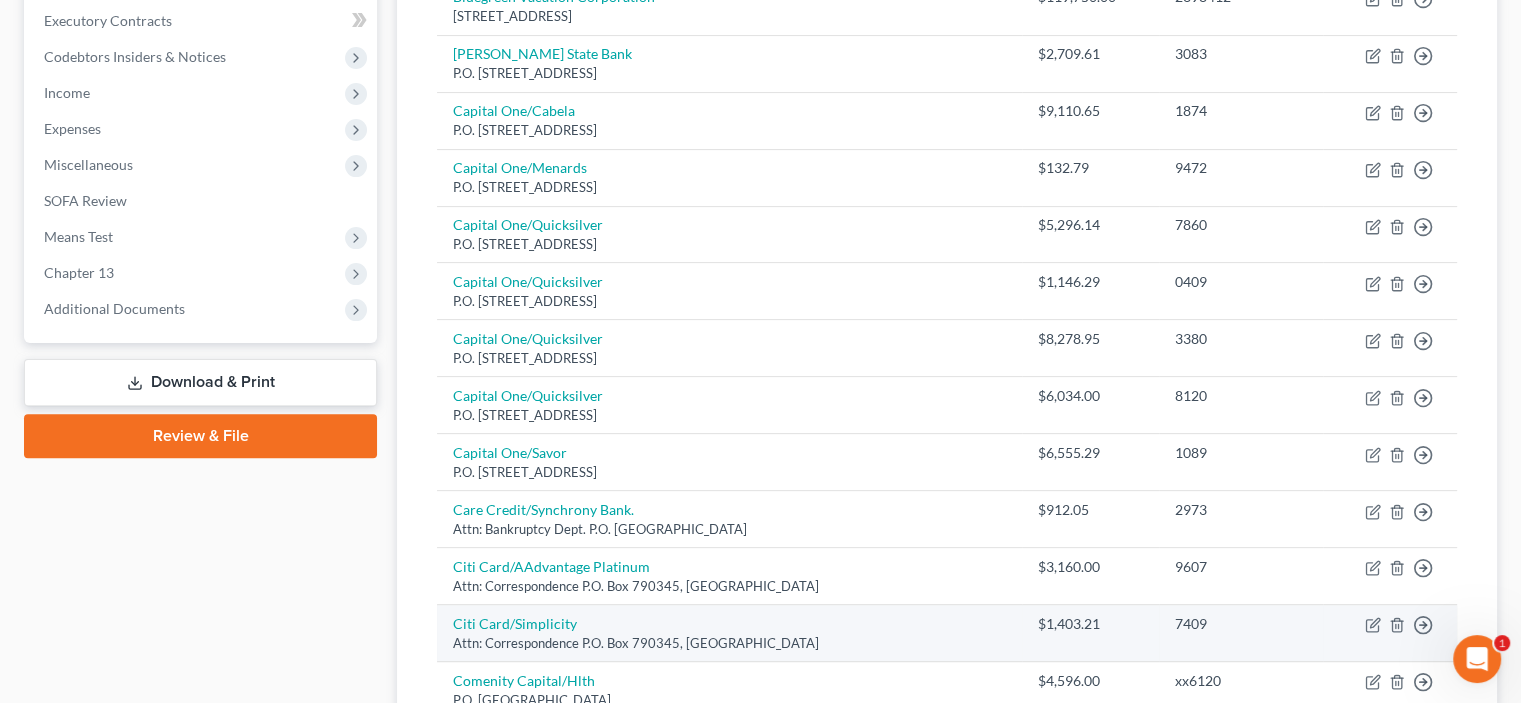 scroll, scrollTop: 600, scrollLeft: 0, axis: vertical 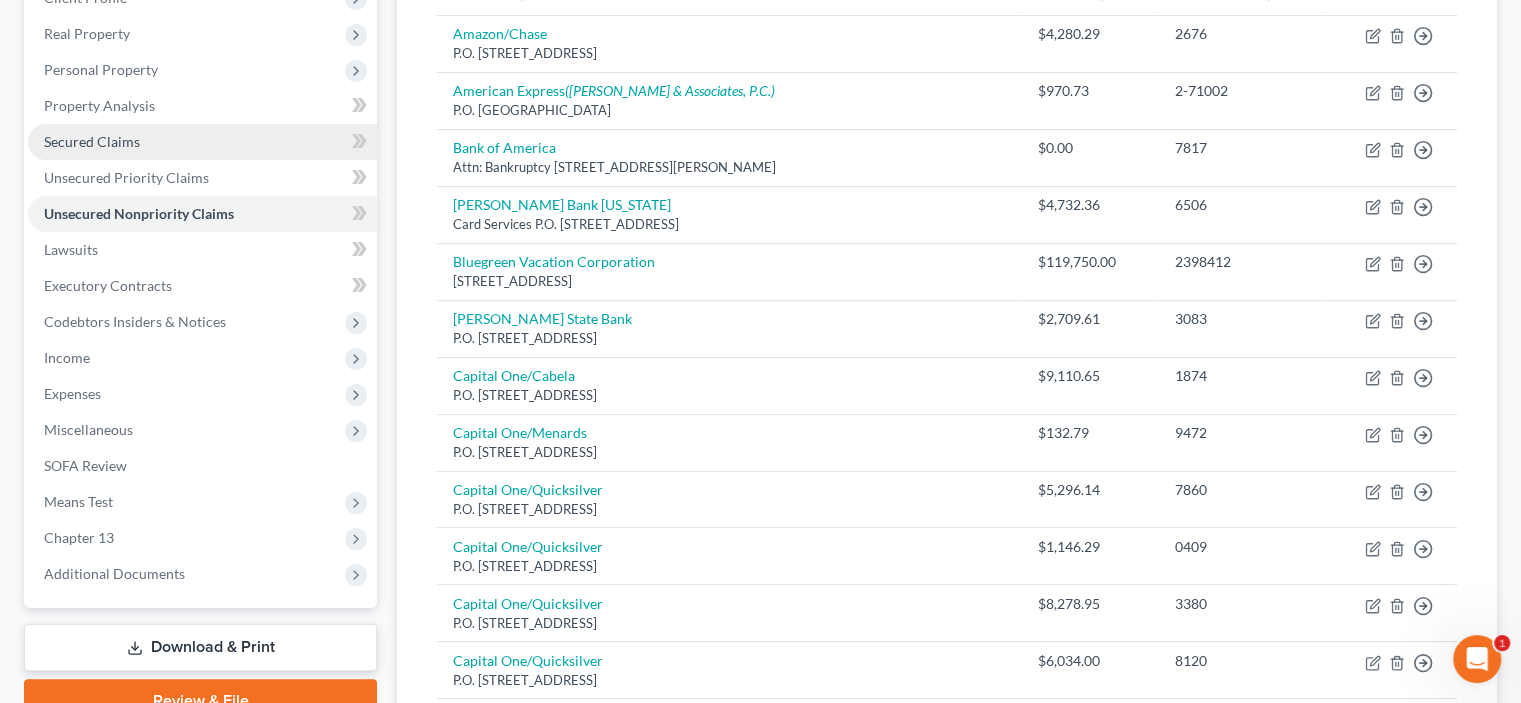 click on "Secured Claims" at bounding box center (92, 141) 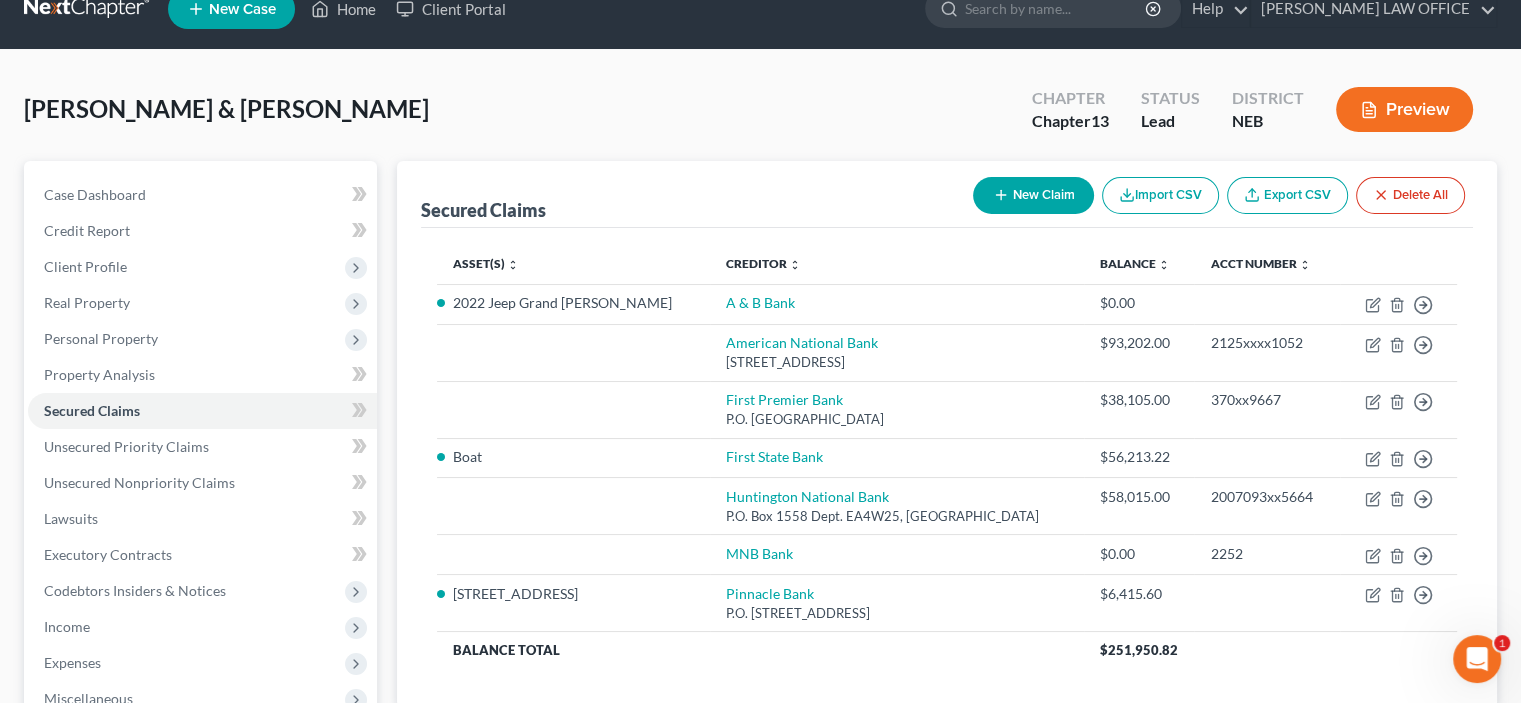 scroll, scrollTop: 0, scrollLeft: 0, axis: both 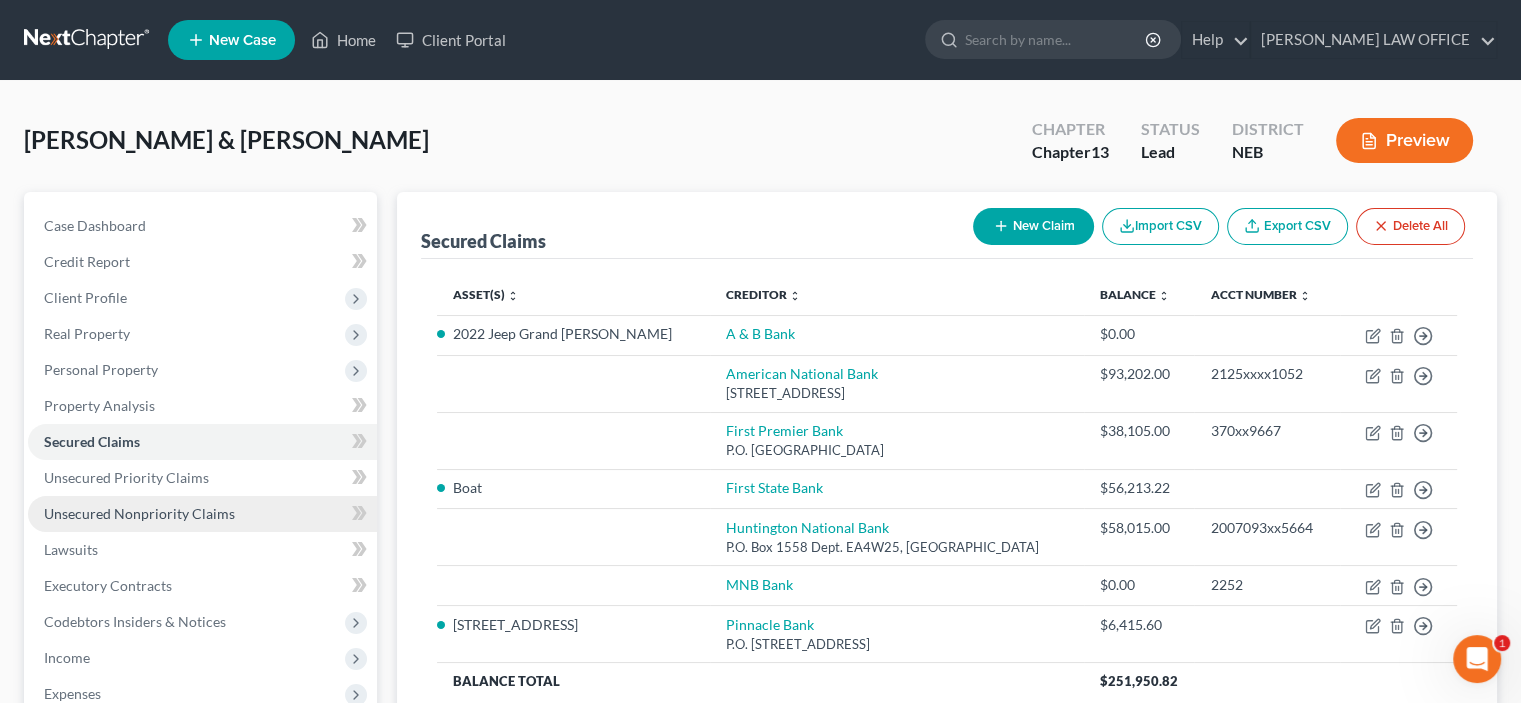 click on "Unsecured Nonpriority Claims" at bounding box center (139, 513) 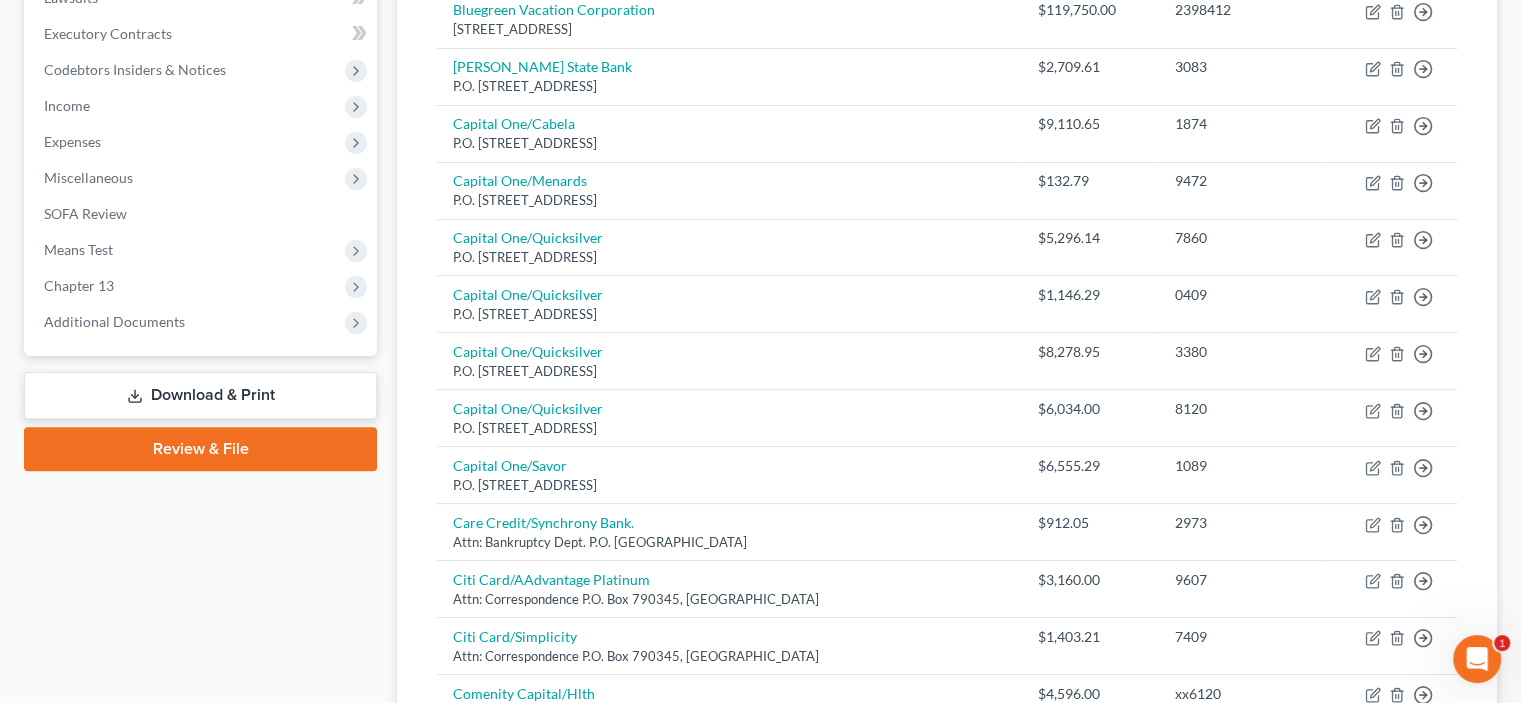 scroll, scrollTop: 200, scrollLeft: 0, axis: vertical 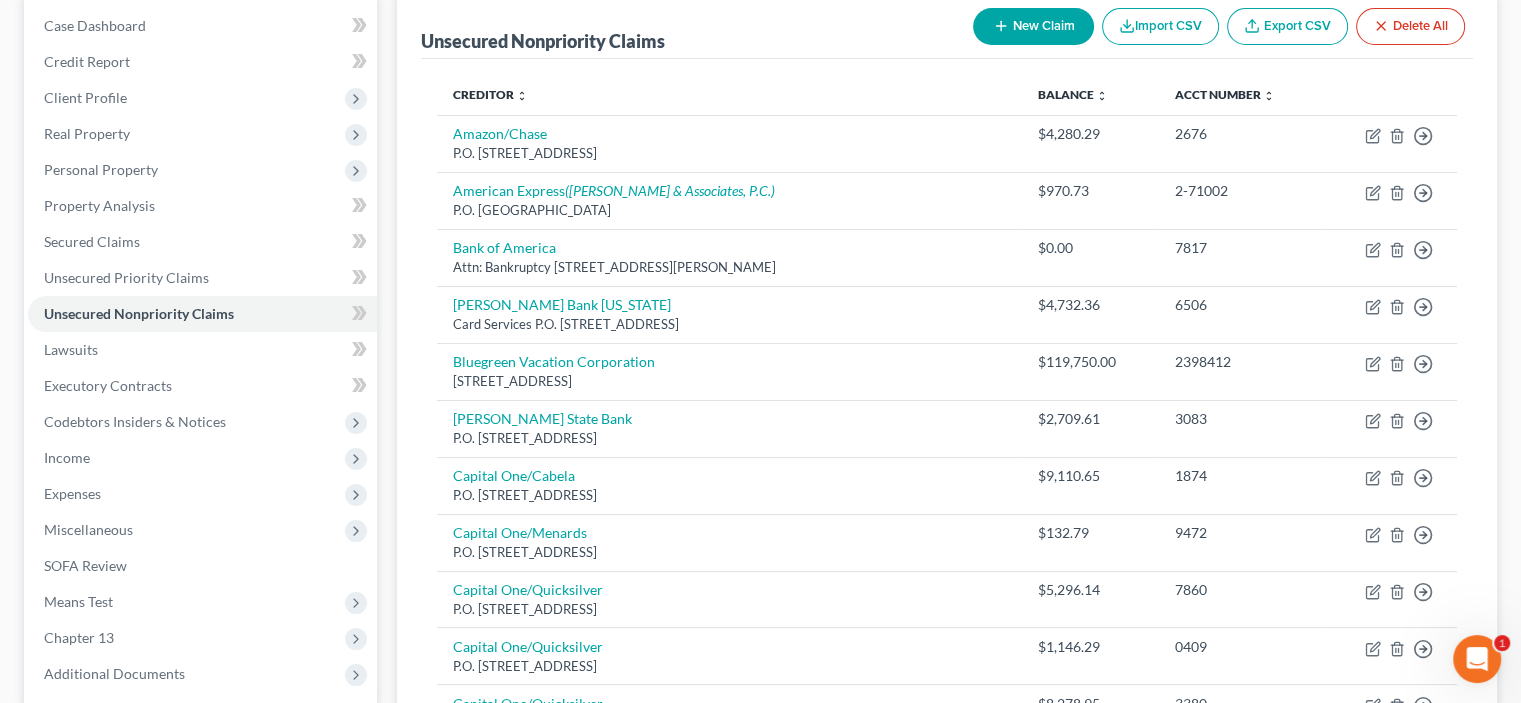 click on "New Claim" at bounding box center [1033, 26] 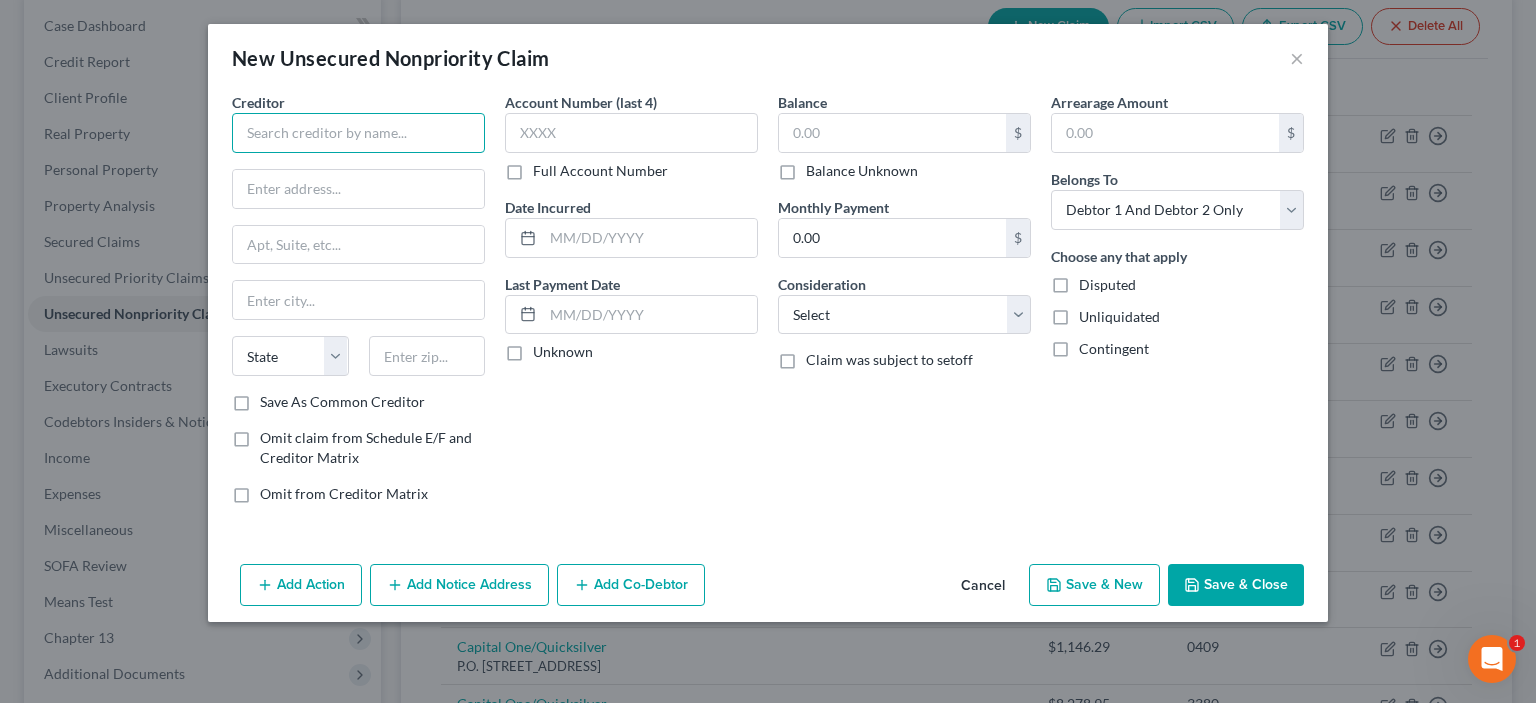 click at bounding box center (358, 133) 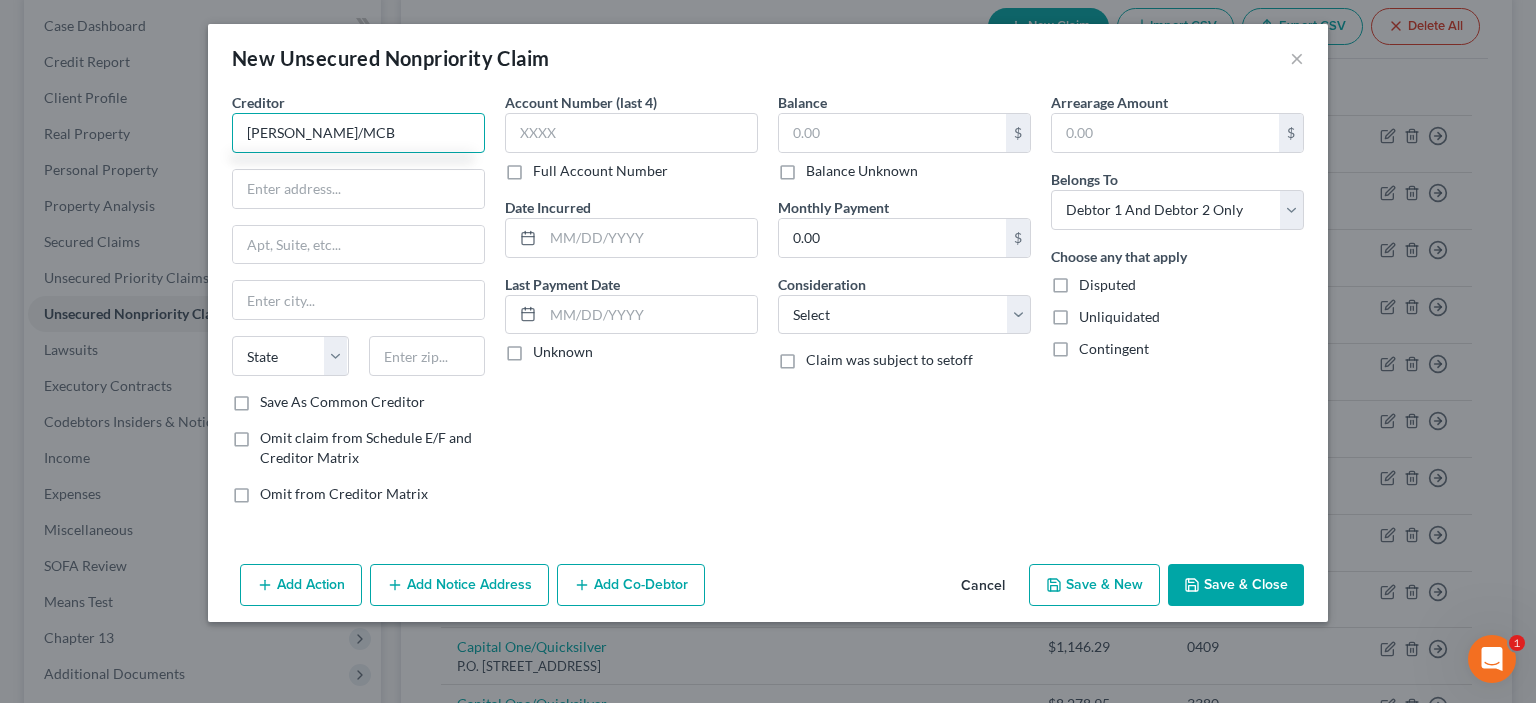 type on "[PERSON_NAME]/MCB" 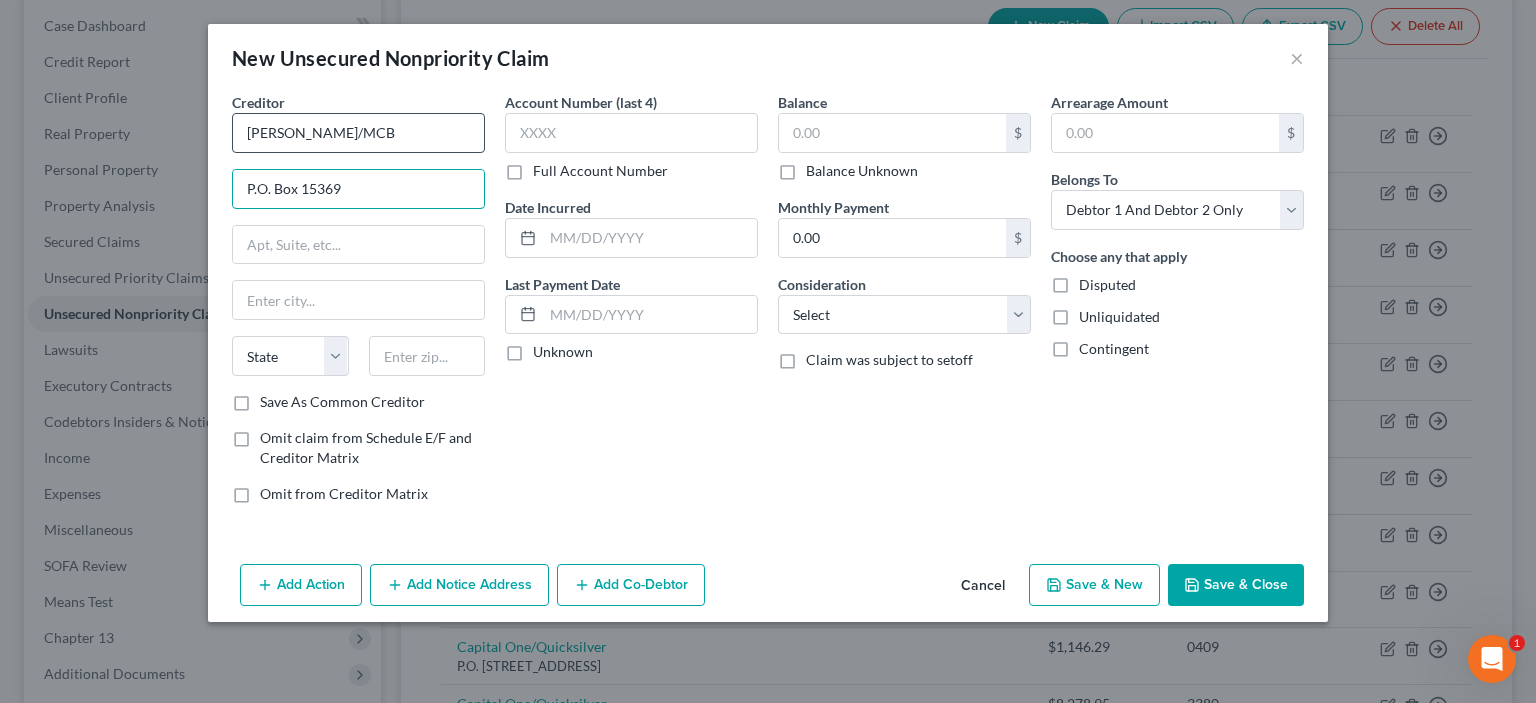 type on "P.O. Box 15369" 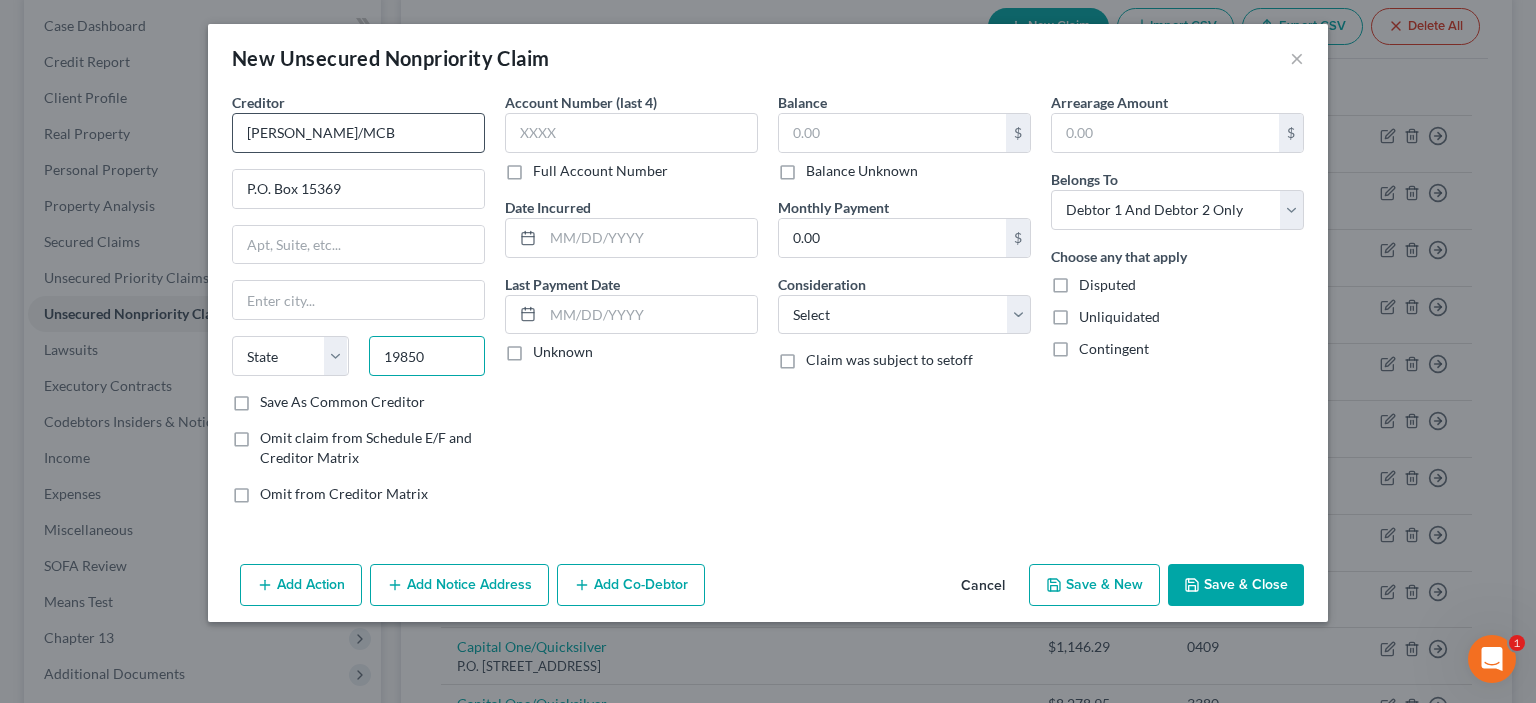 type on "19850" 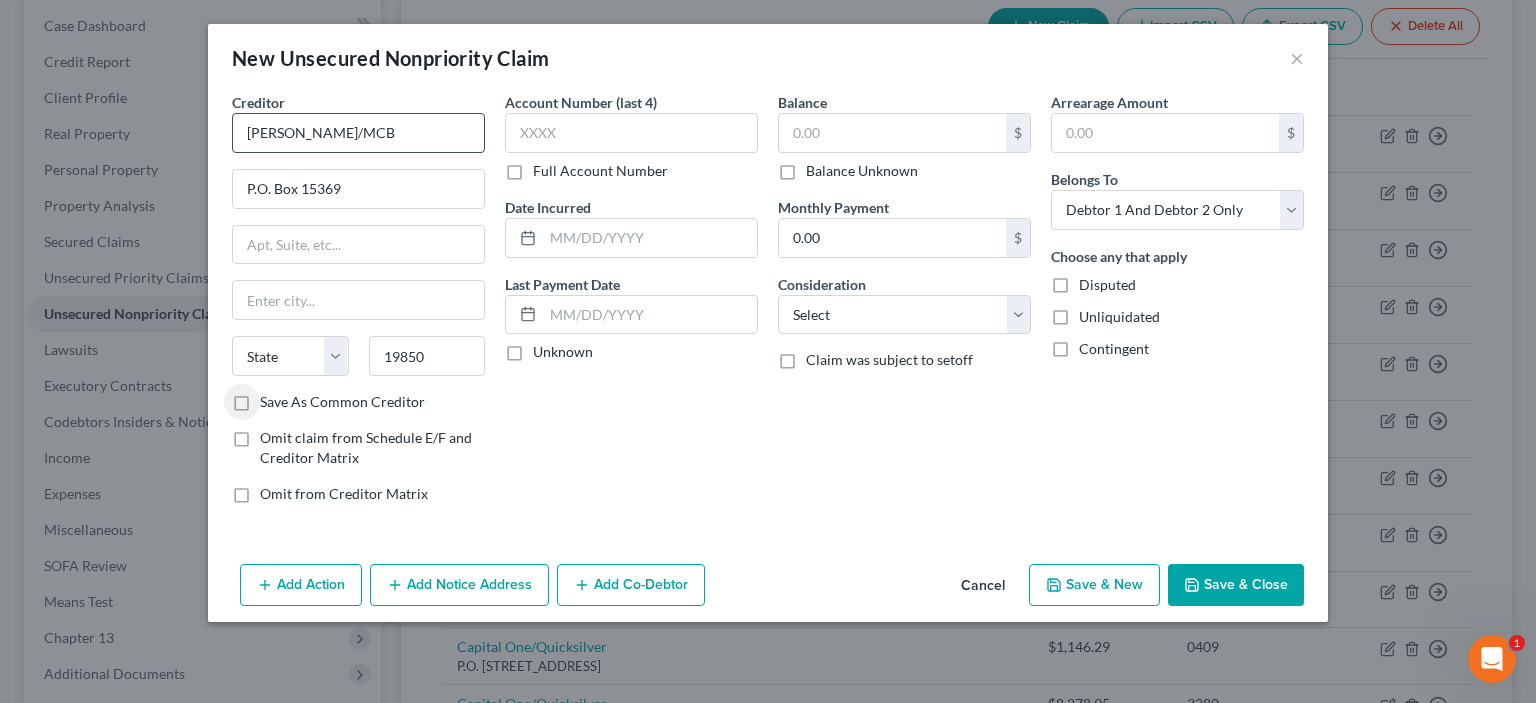 type on "Wilmington" 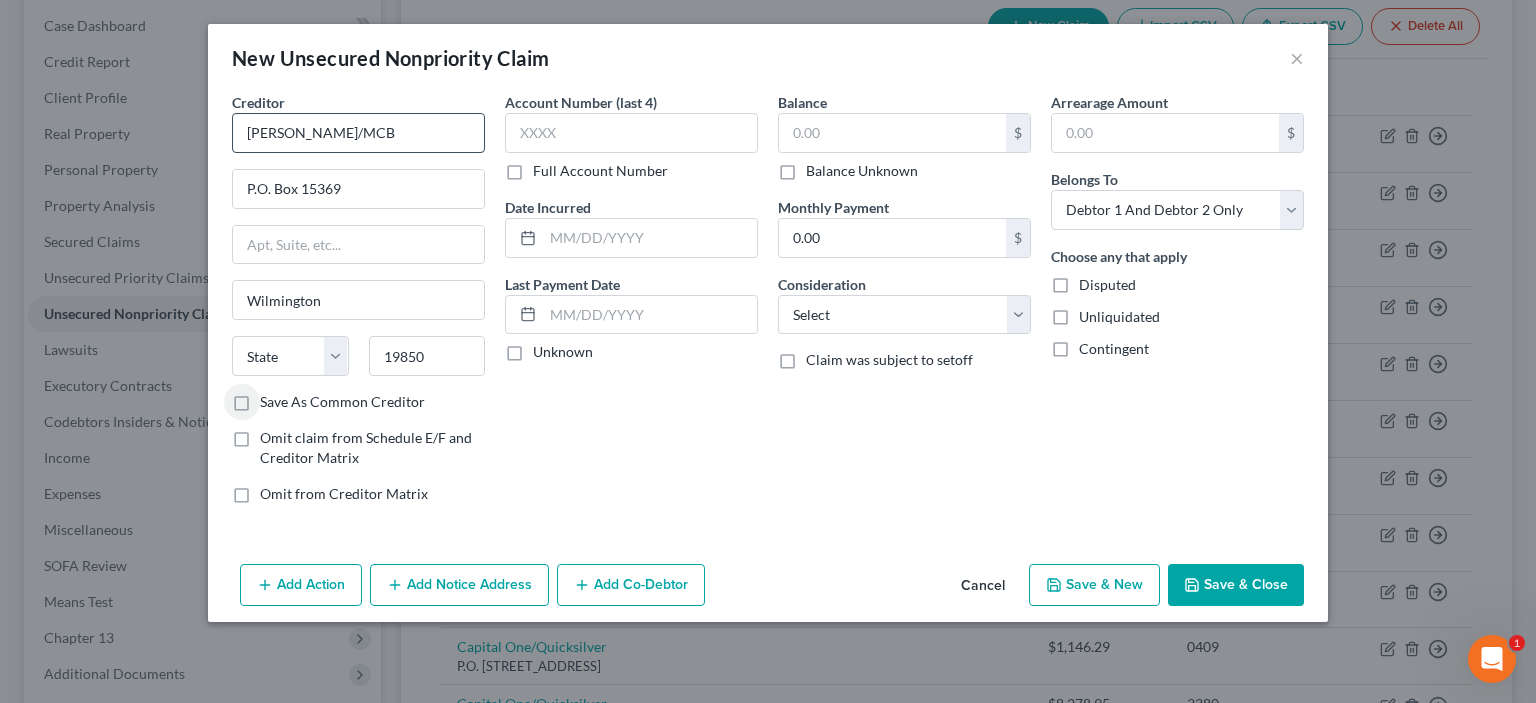select on "7" 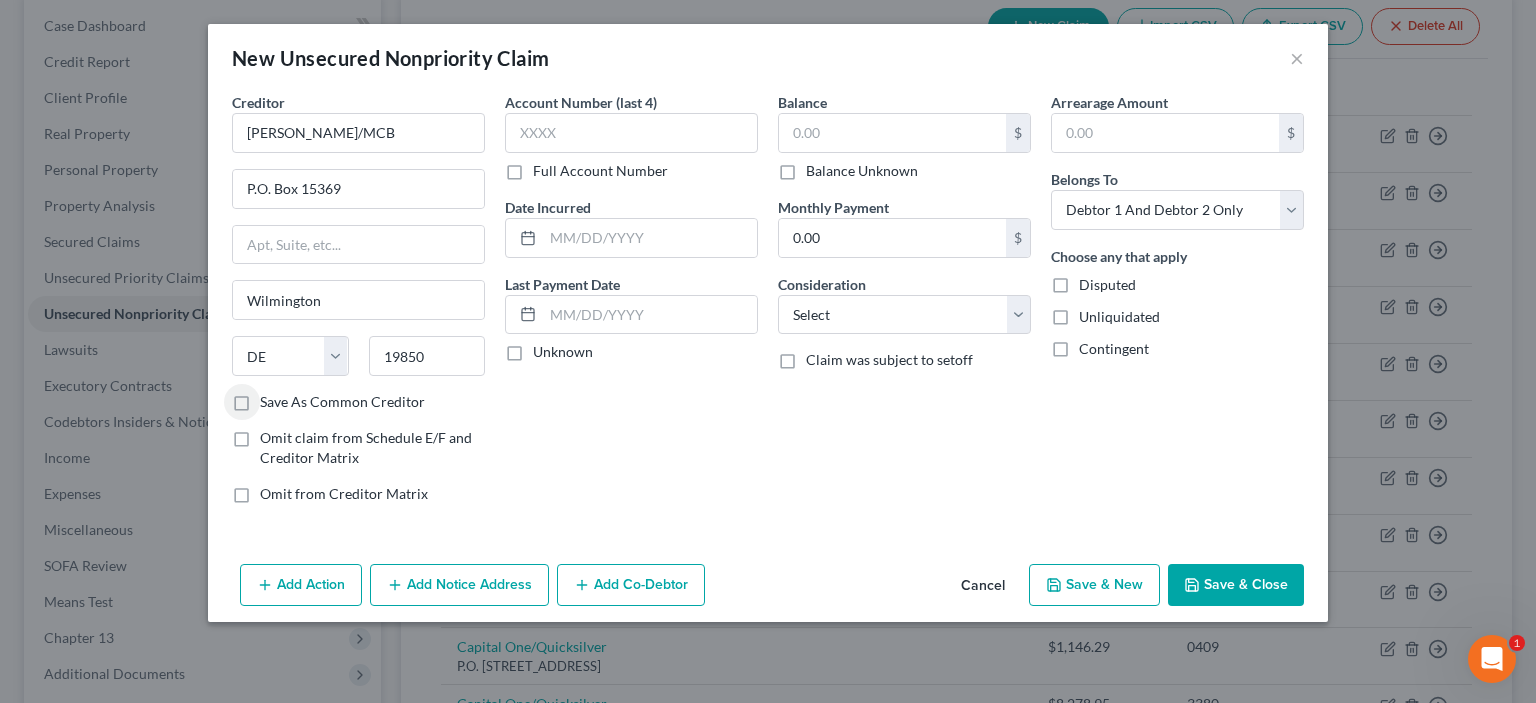 drag, startPoint x: 244, startPoint y: 400, endPoint x: 437, endPoint y: 276, distance: 229.4014 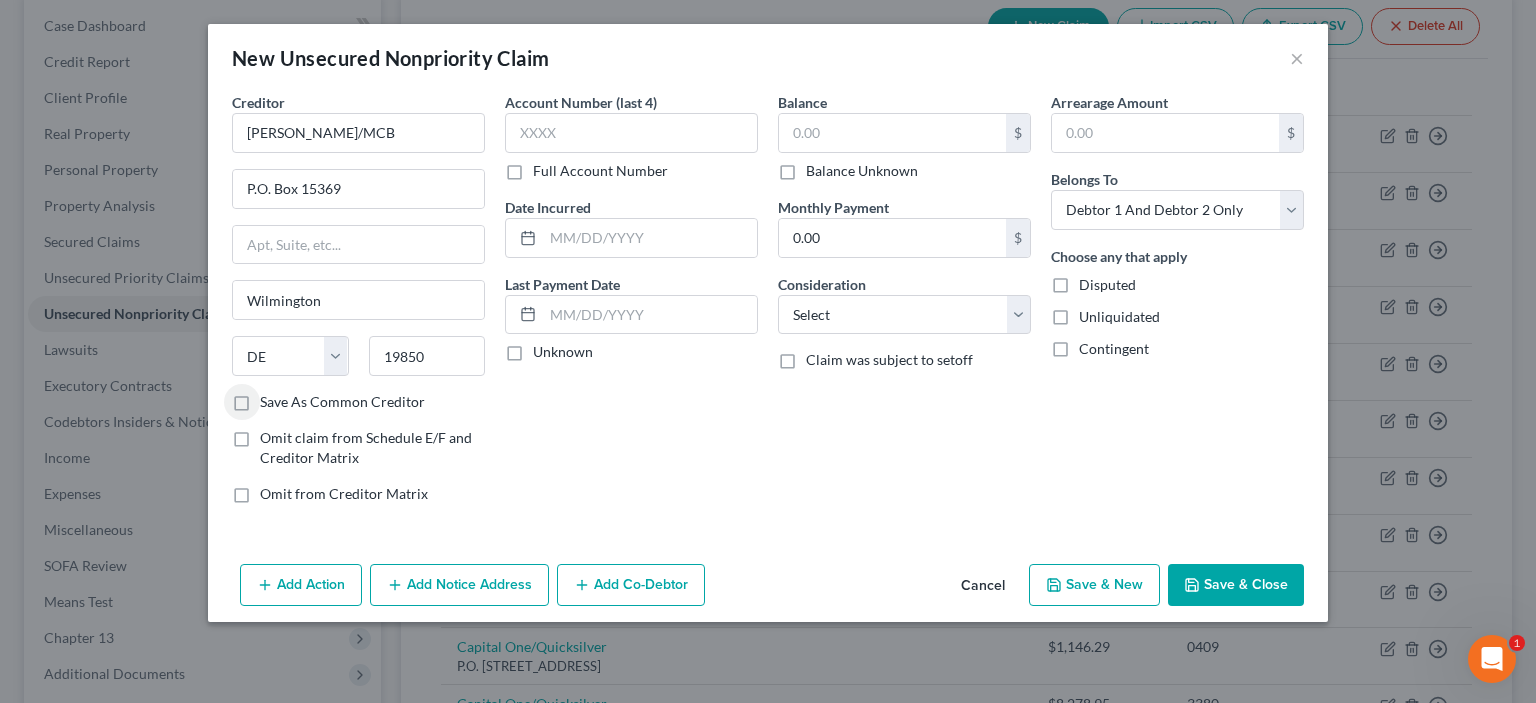 click on "Save As Common Creditor" at bounding box center [274, 398] 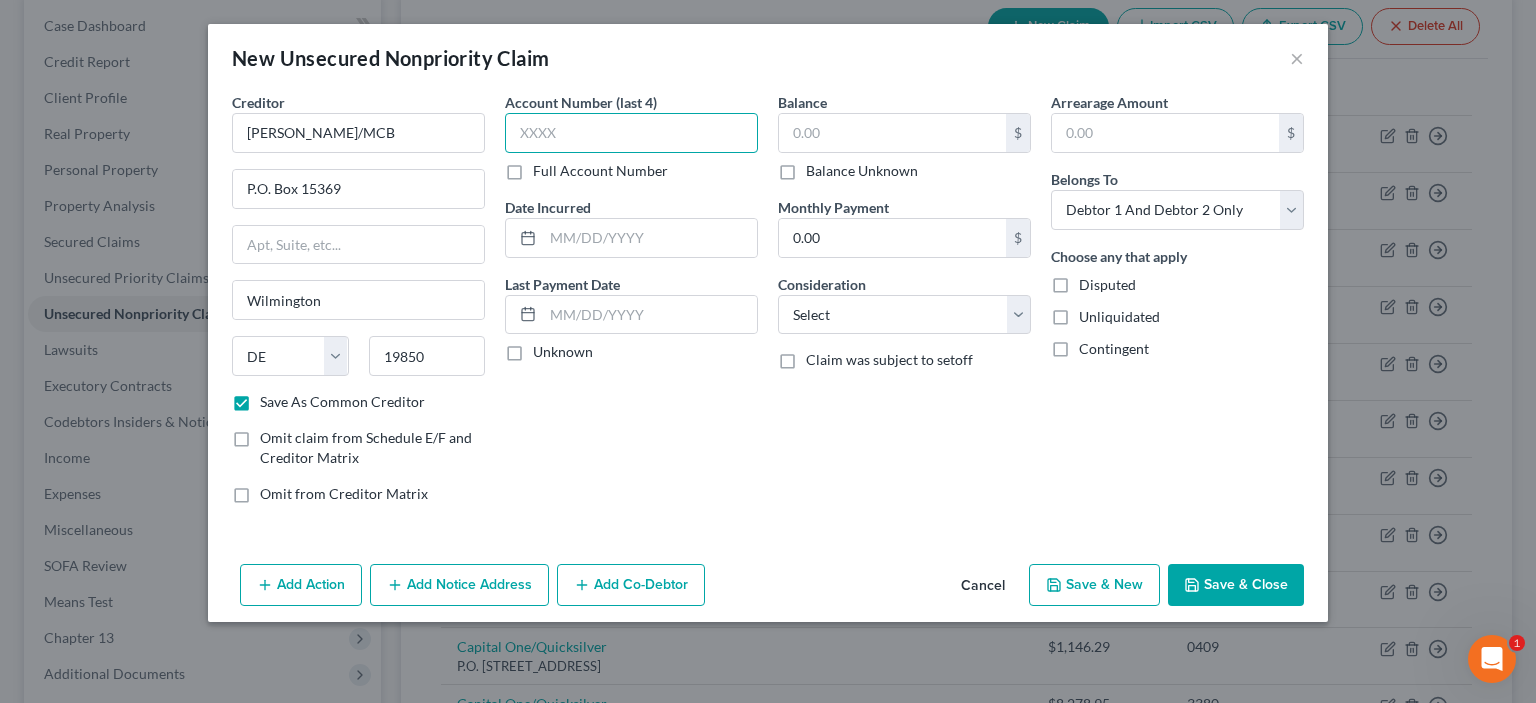 click at bounding box center (631, 133) 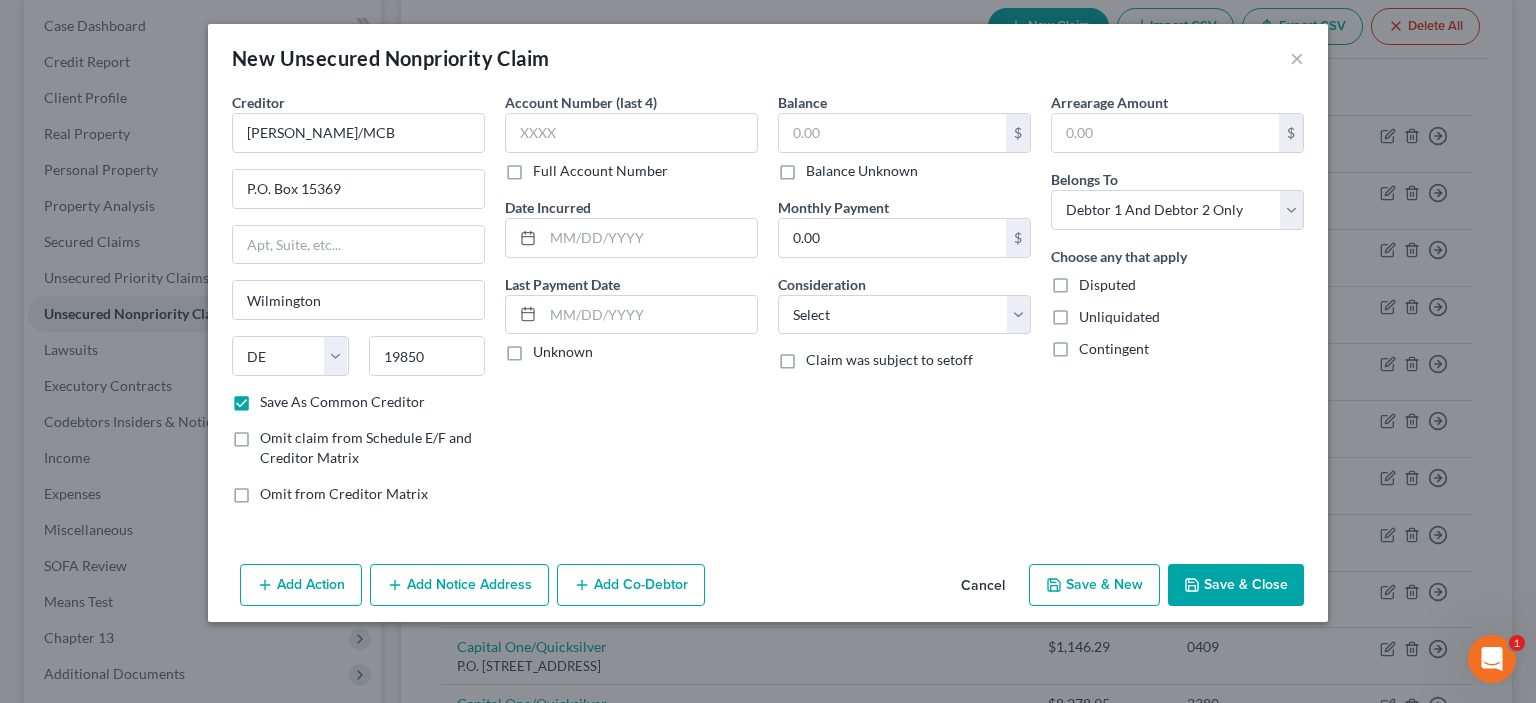 click on "Full Account Number" at bounding box center (600, 171) 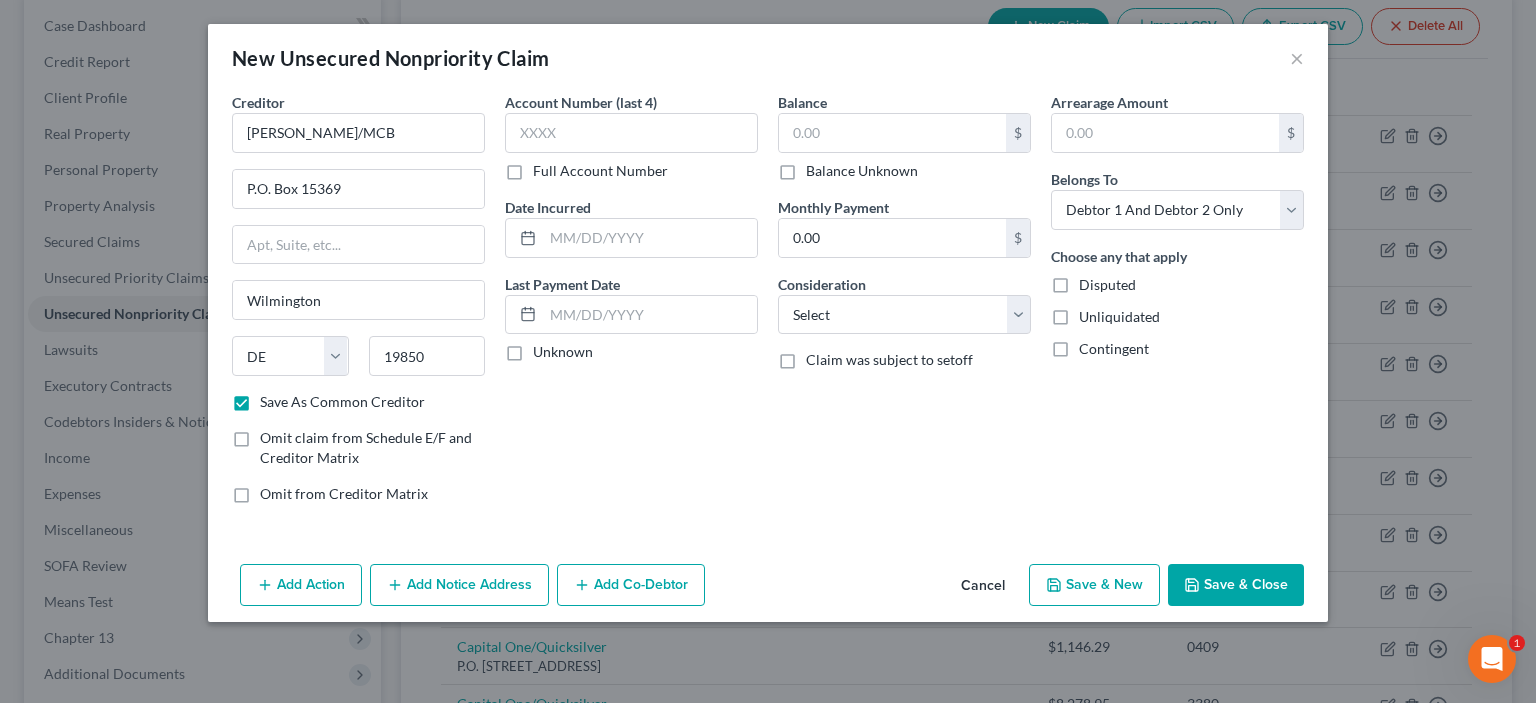 click on "Full Account Number" at bounding box center [547, 167] 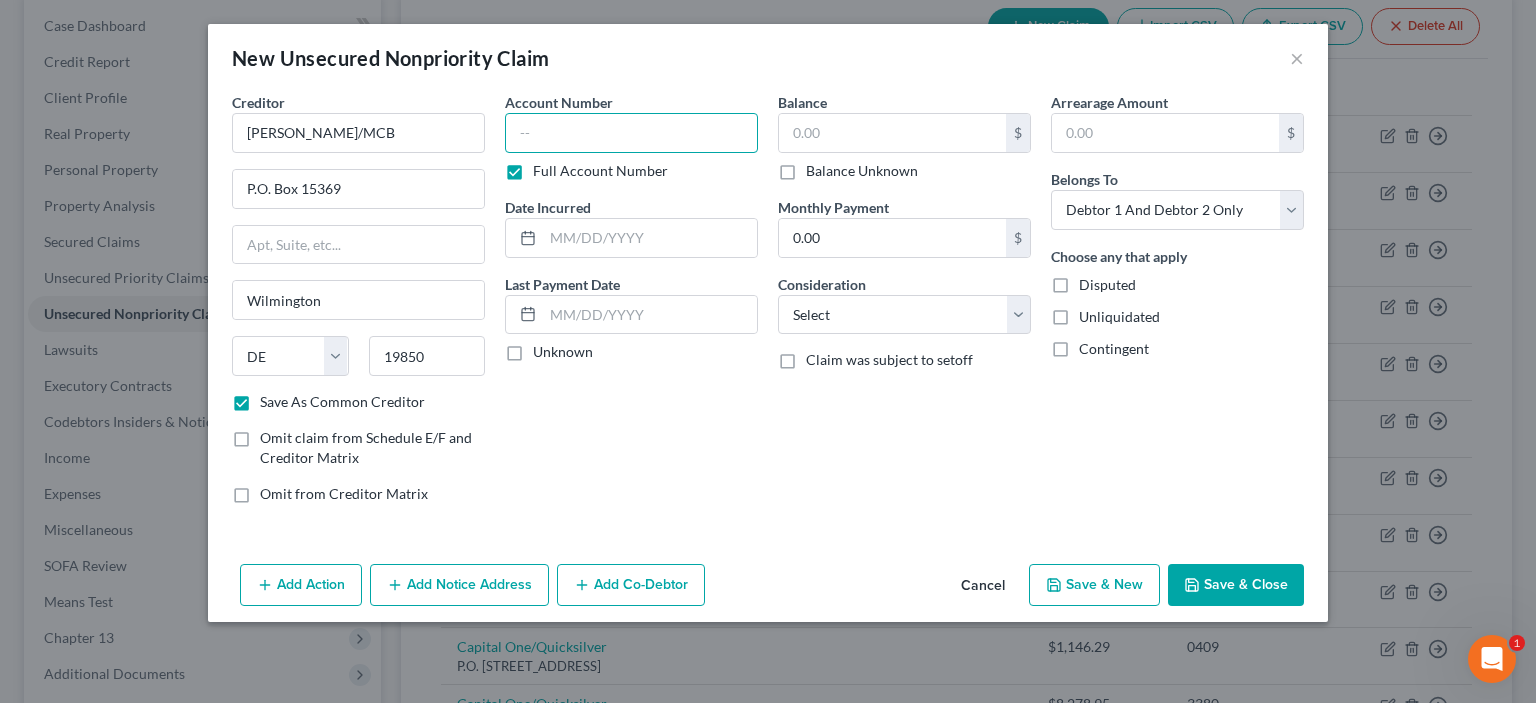 click at bounding box center [631, 133] 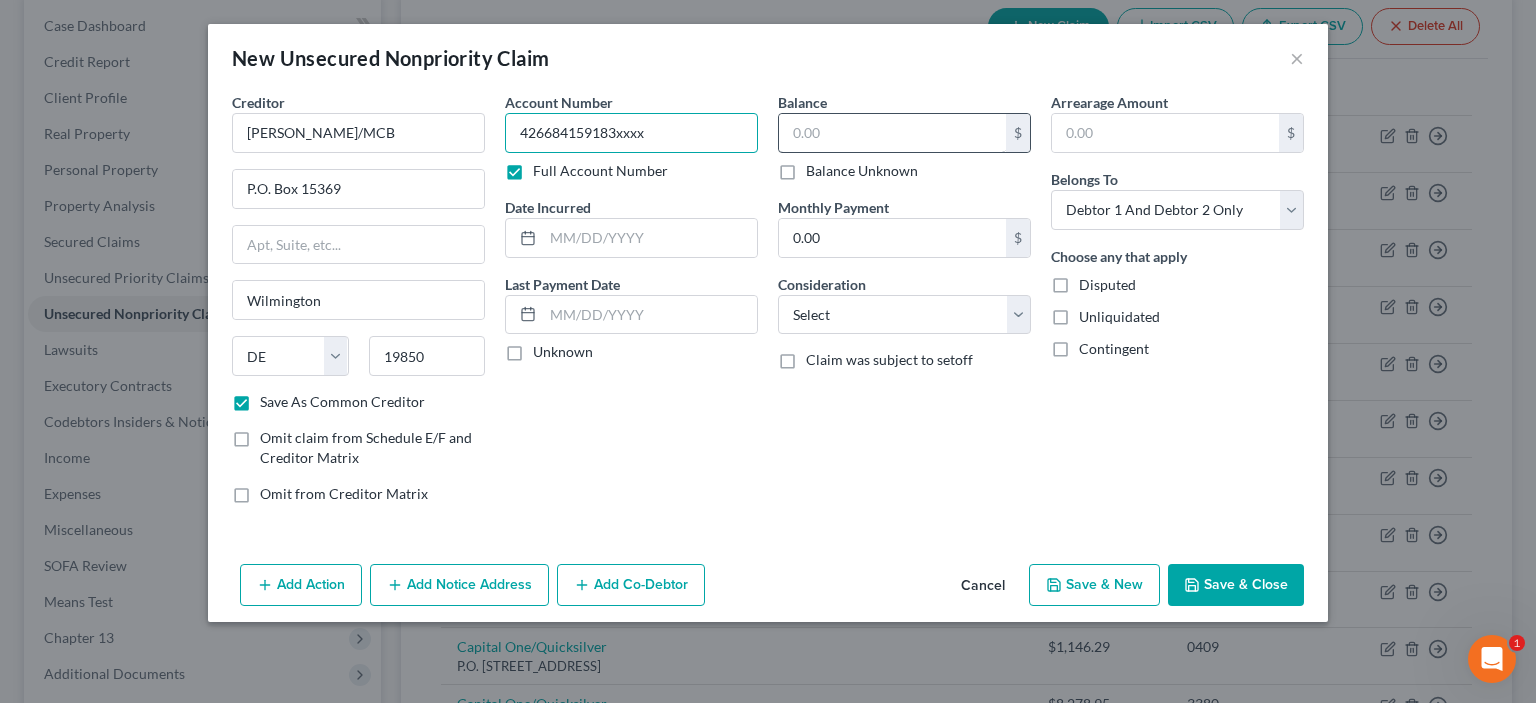 type on "426684159183xxxx" 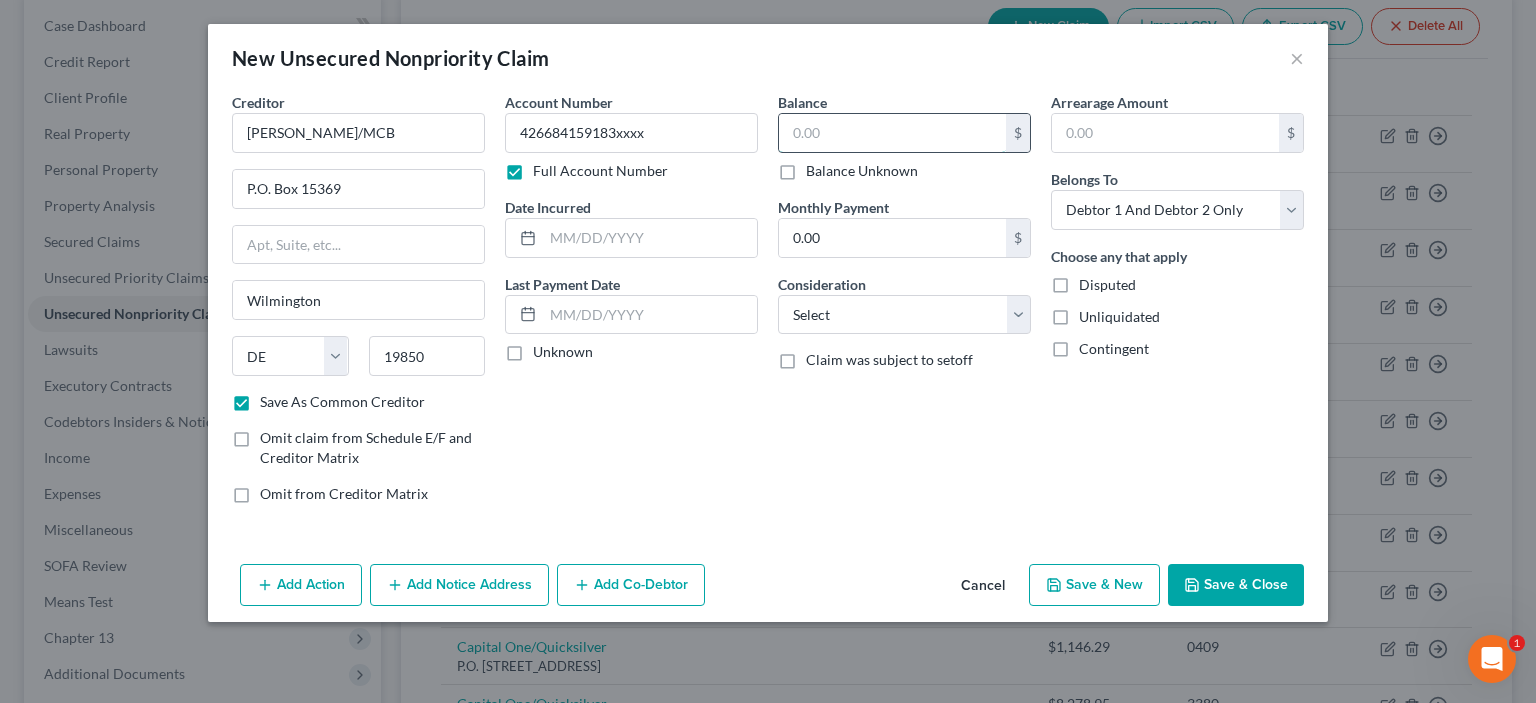 click at bounding box center [892, 133] 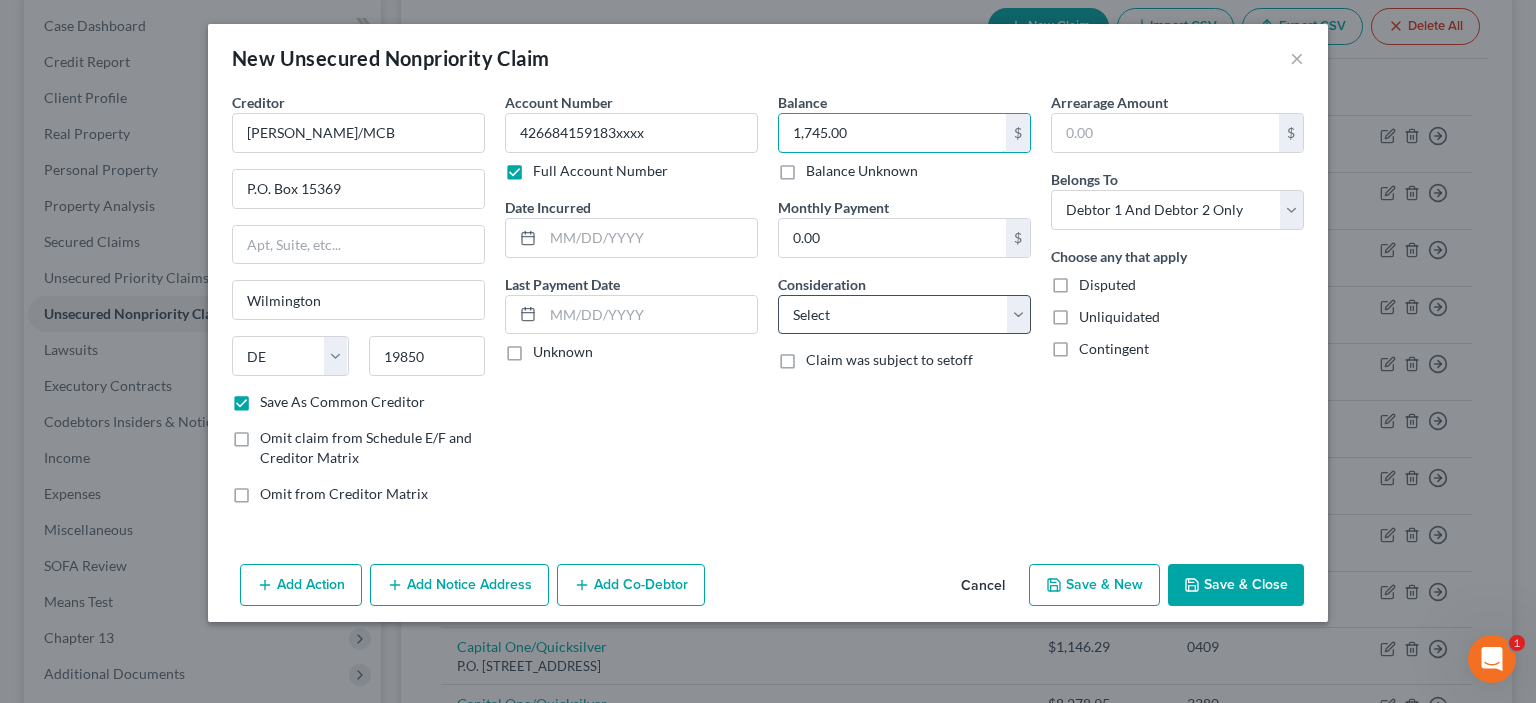type on "1,745.00" 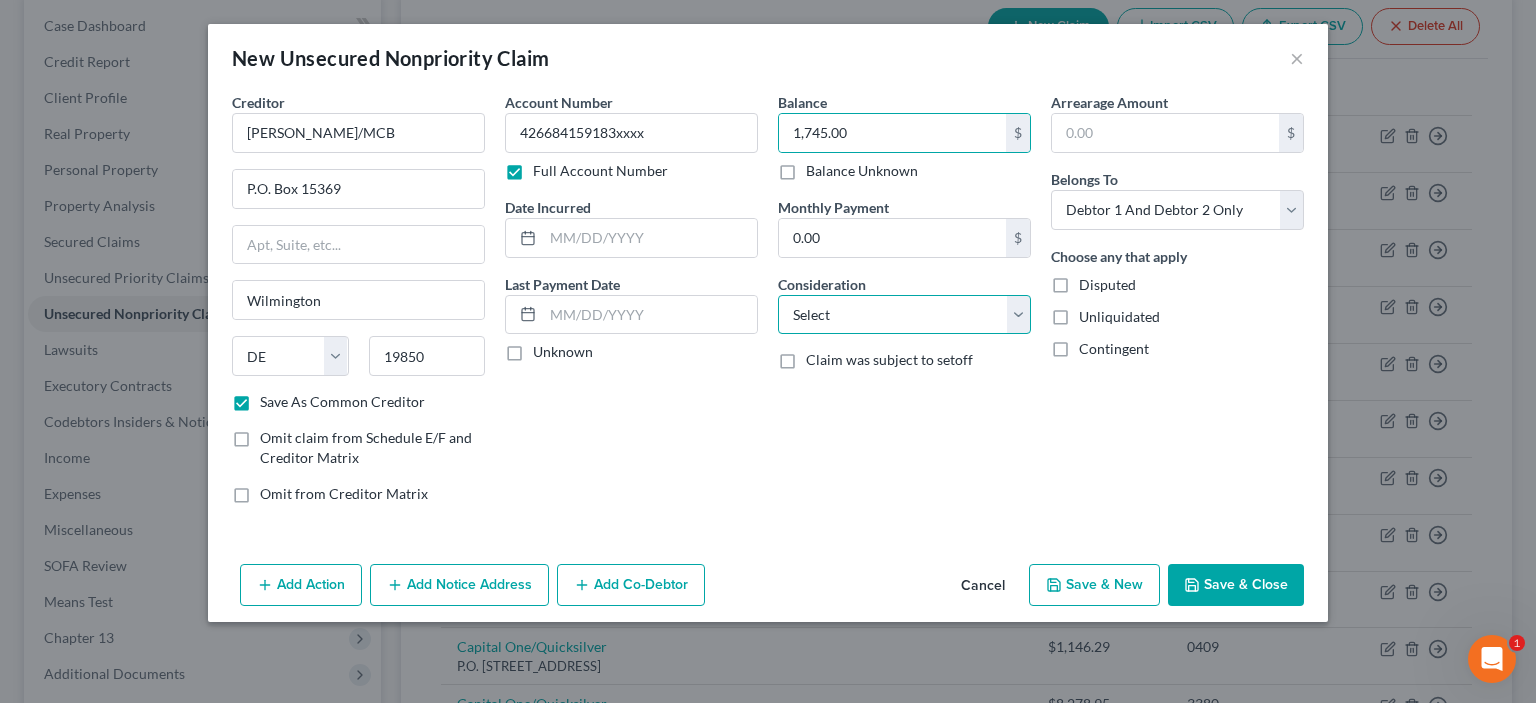 drag, startPoint x: 1015, startPoint y: 315, endPoint x: 988, endPoint y: 317, distance: 27.073973 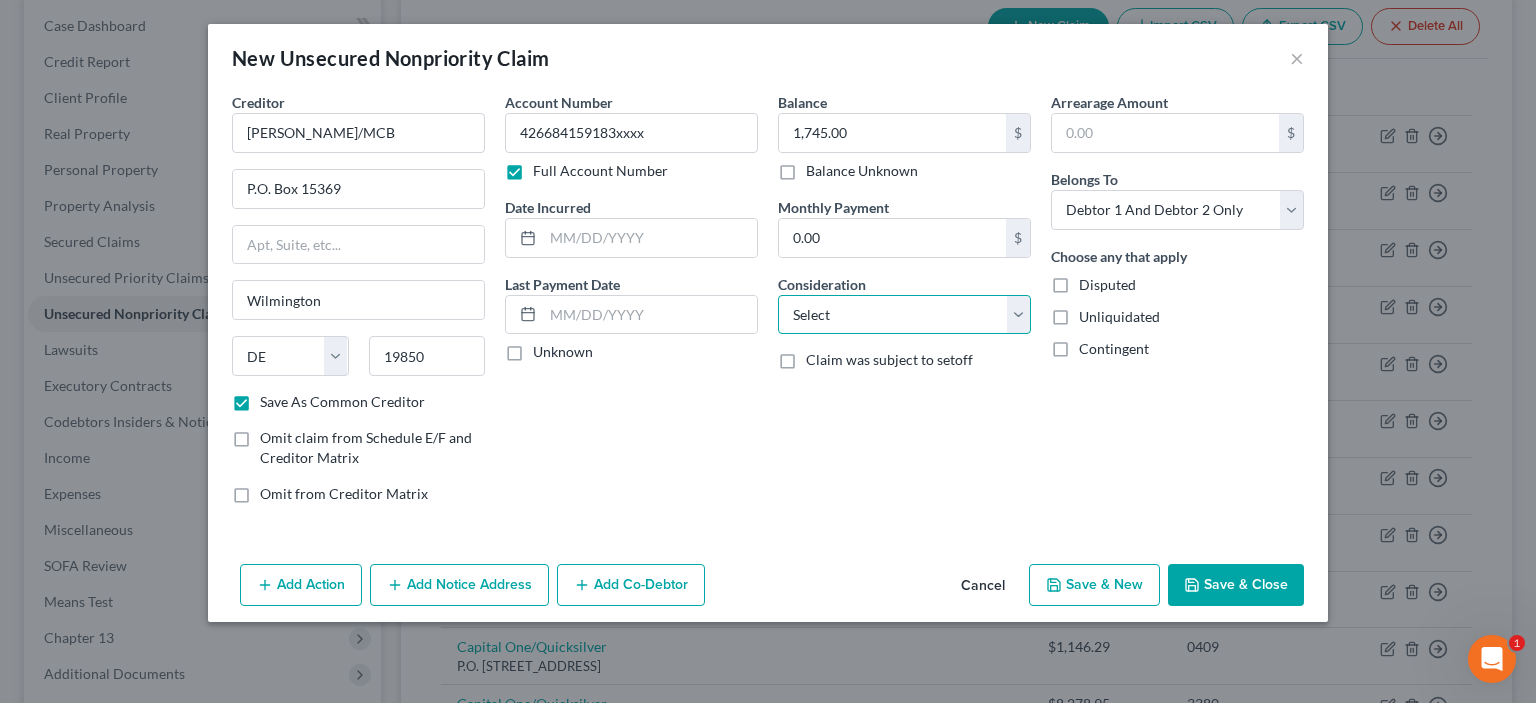 select on "14" 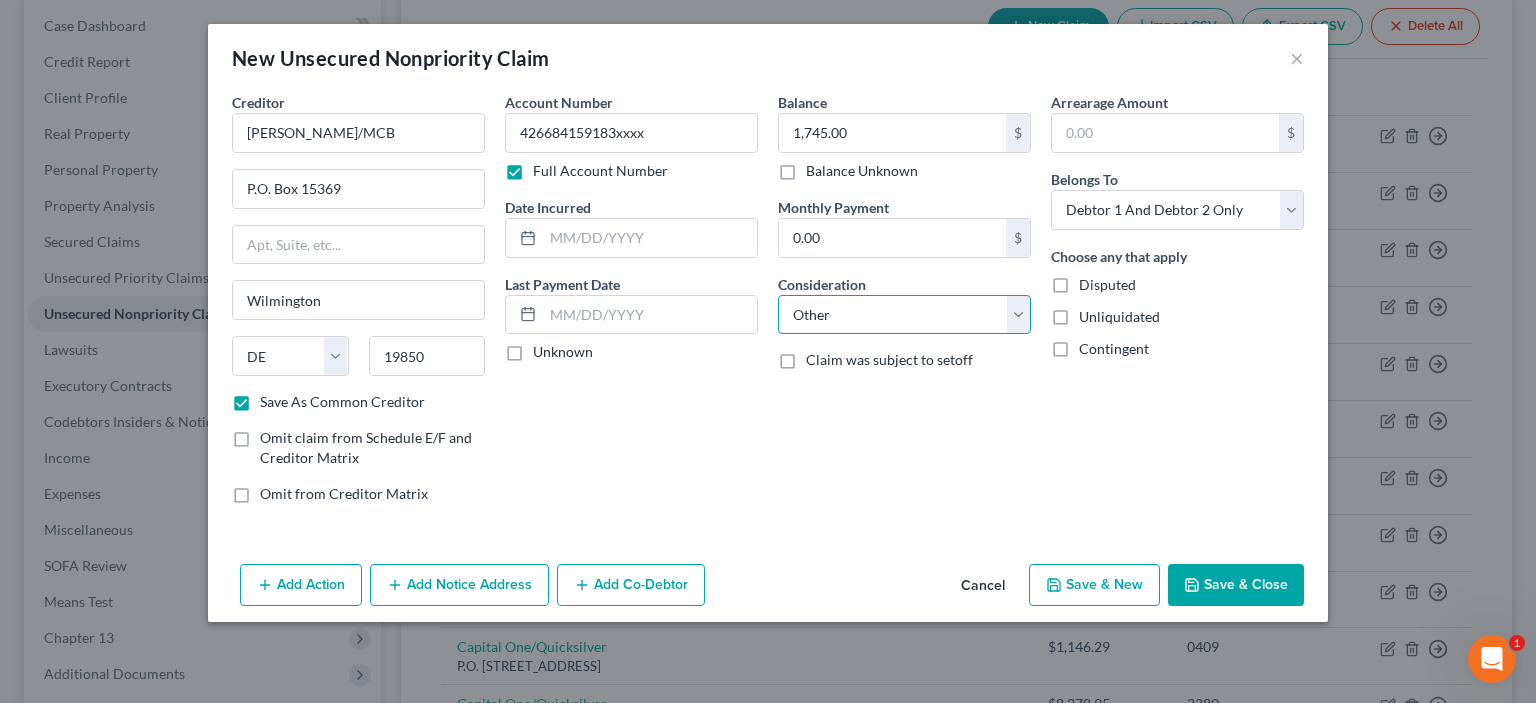 click on "Select Cable / Satellite Services Collection Agency Credit Card Debt Debt Counseling / Attorneys Deficiency Balance Domestic Support Obligations Home / Car Repairs Income Taxes Judgment Liens Medical Services Monies Loaned / Advanced Mortgage Obligation From Divorce Or Separation Obligation To Pensions Other Overdrawn Bank Account Promised To Help Pay Creditors Student Loans Suppliers And Vendors Telephone / Internet Services Utility Services" at bounding box center [904, 315] 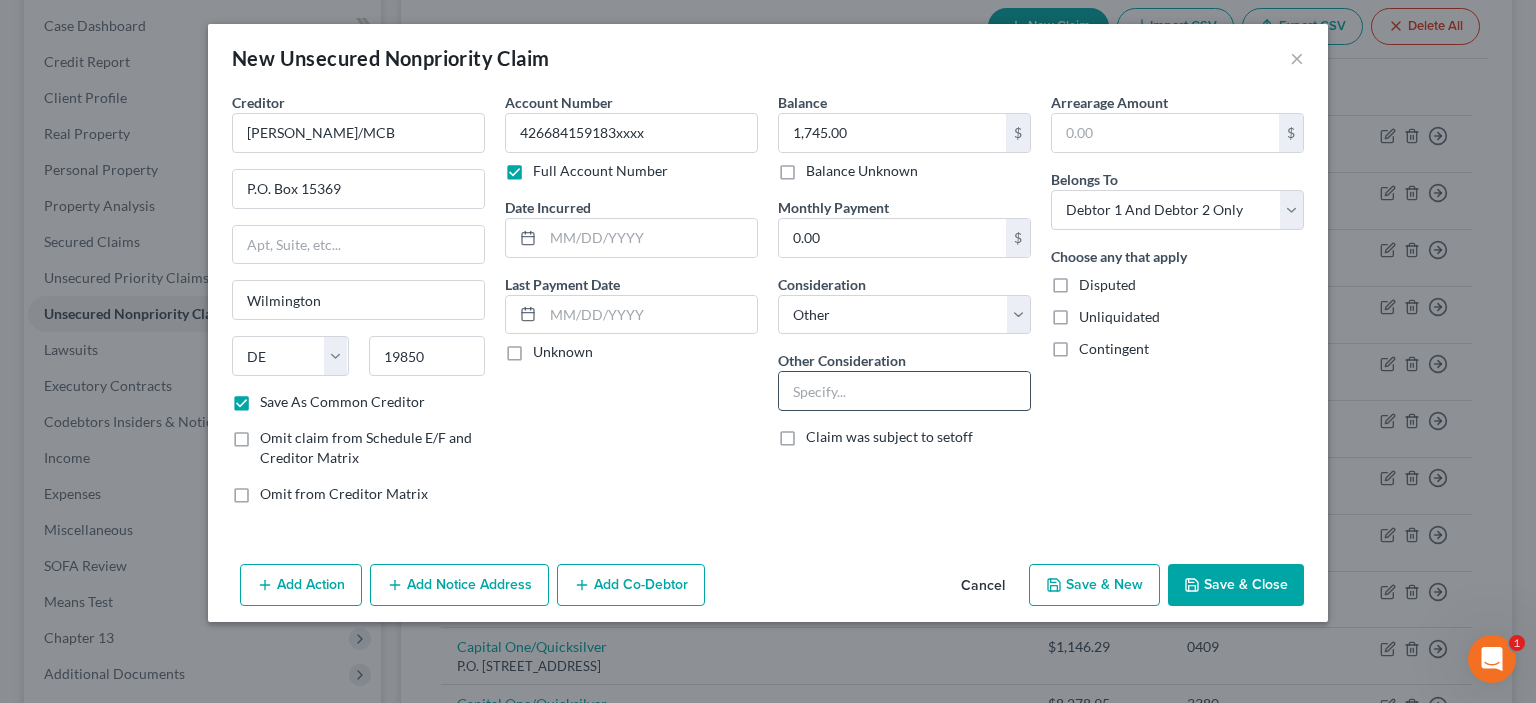click at bounding box center [904, 391] 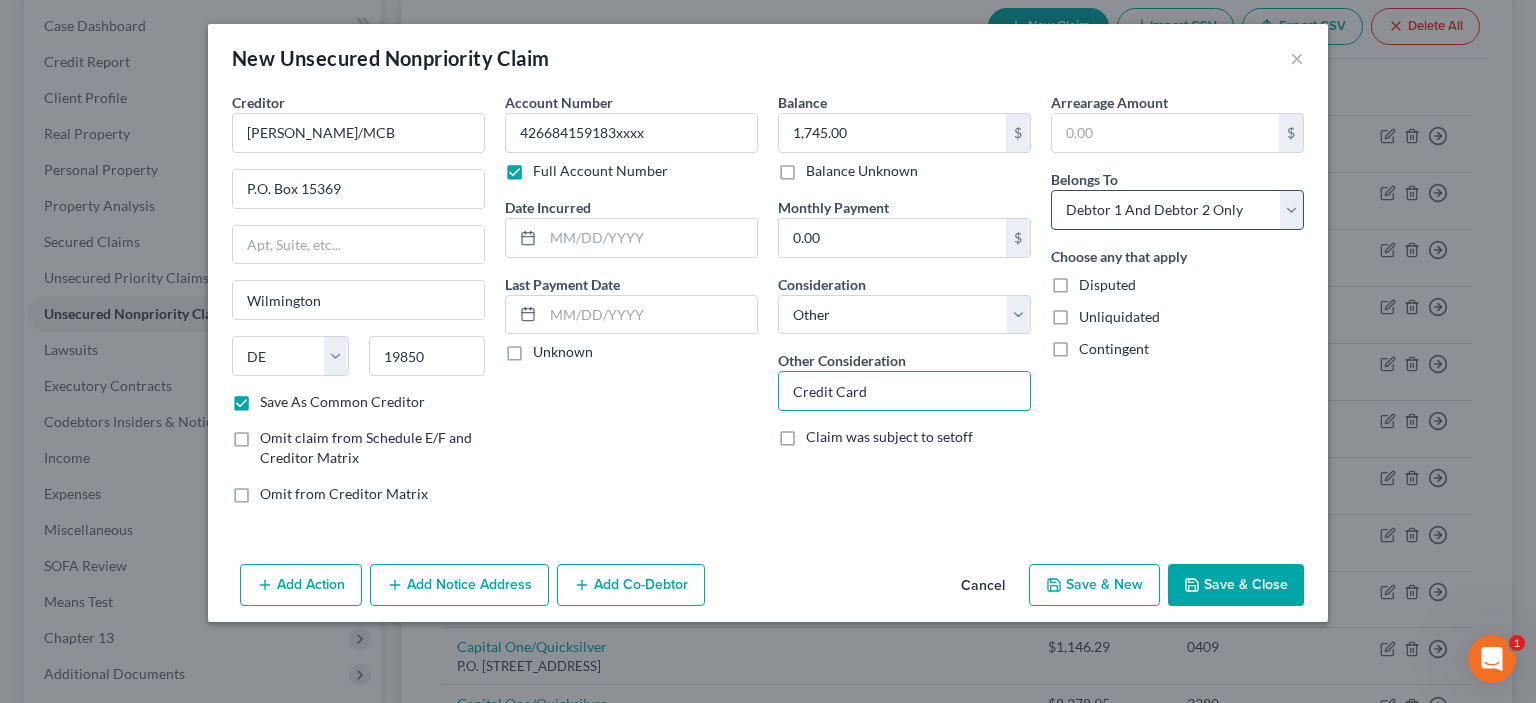 type on "Credit Card" 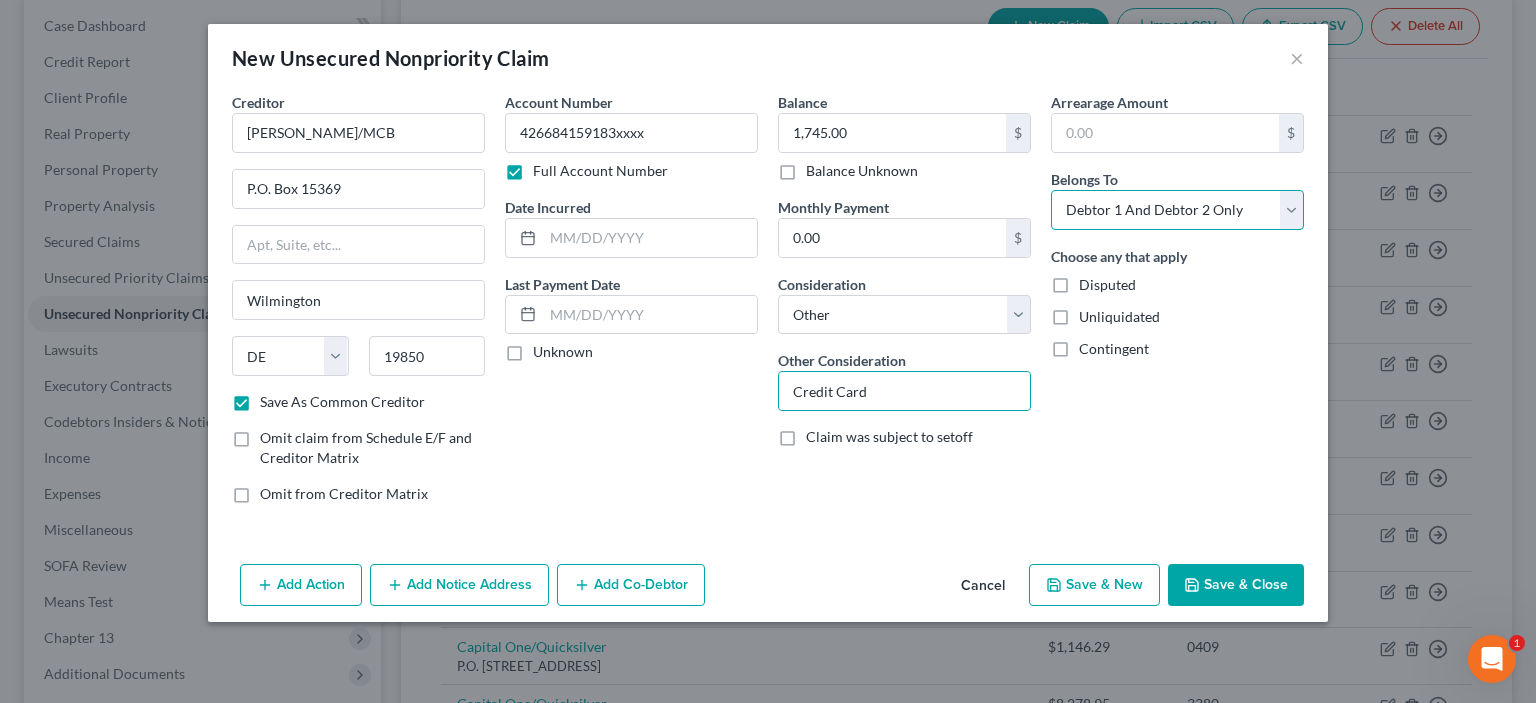 click on "Select Debtor 1 Only Debtor 2 Only Debtor 1 And Debtor 2 Only At Least One Of The Debtors And Another Community Property" at bounding box center [1177, 210] 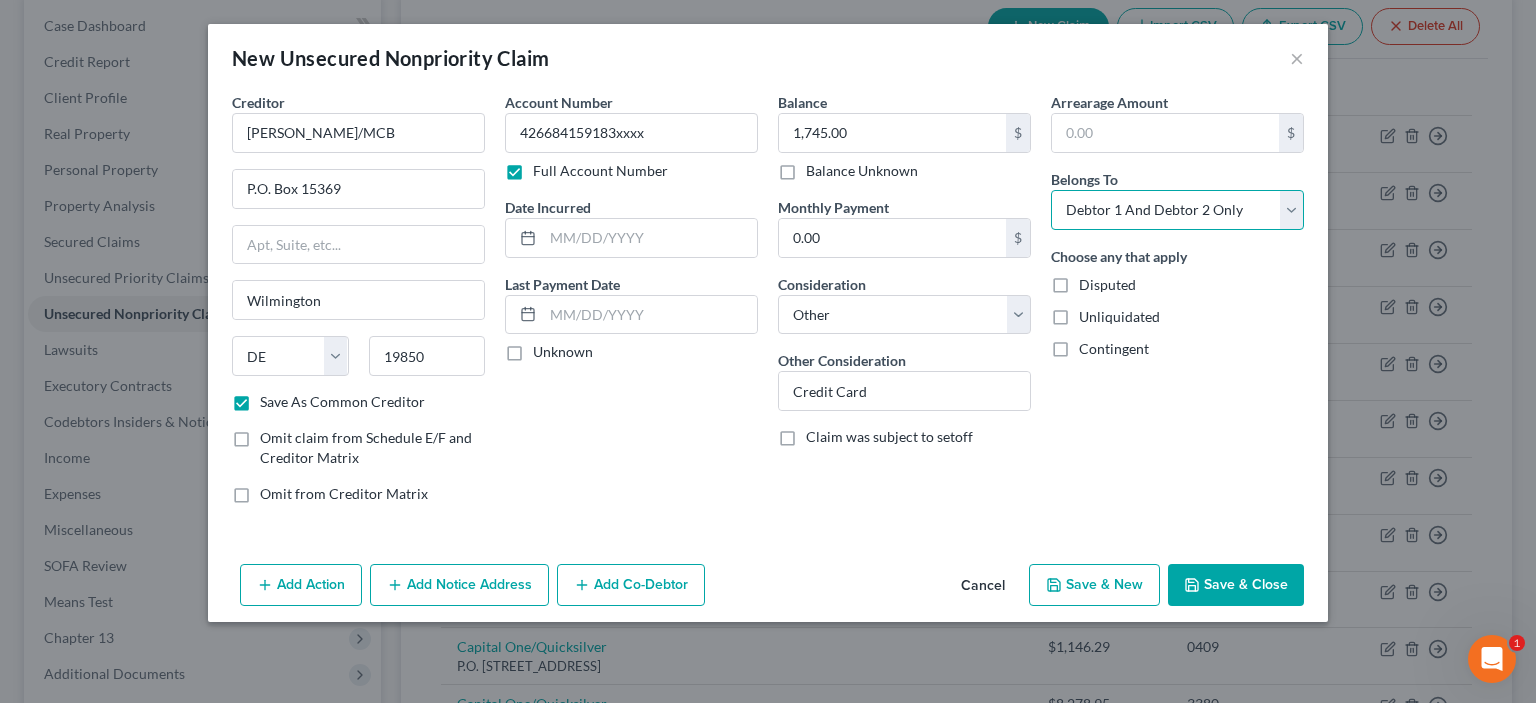 select on "1" 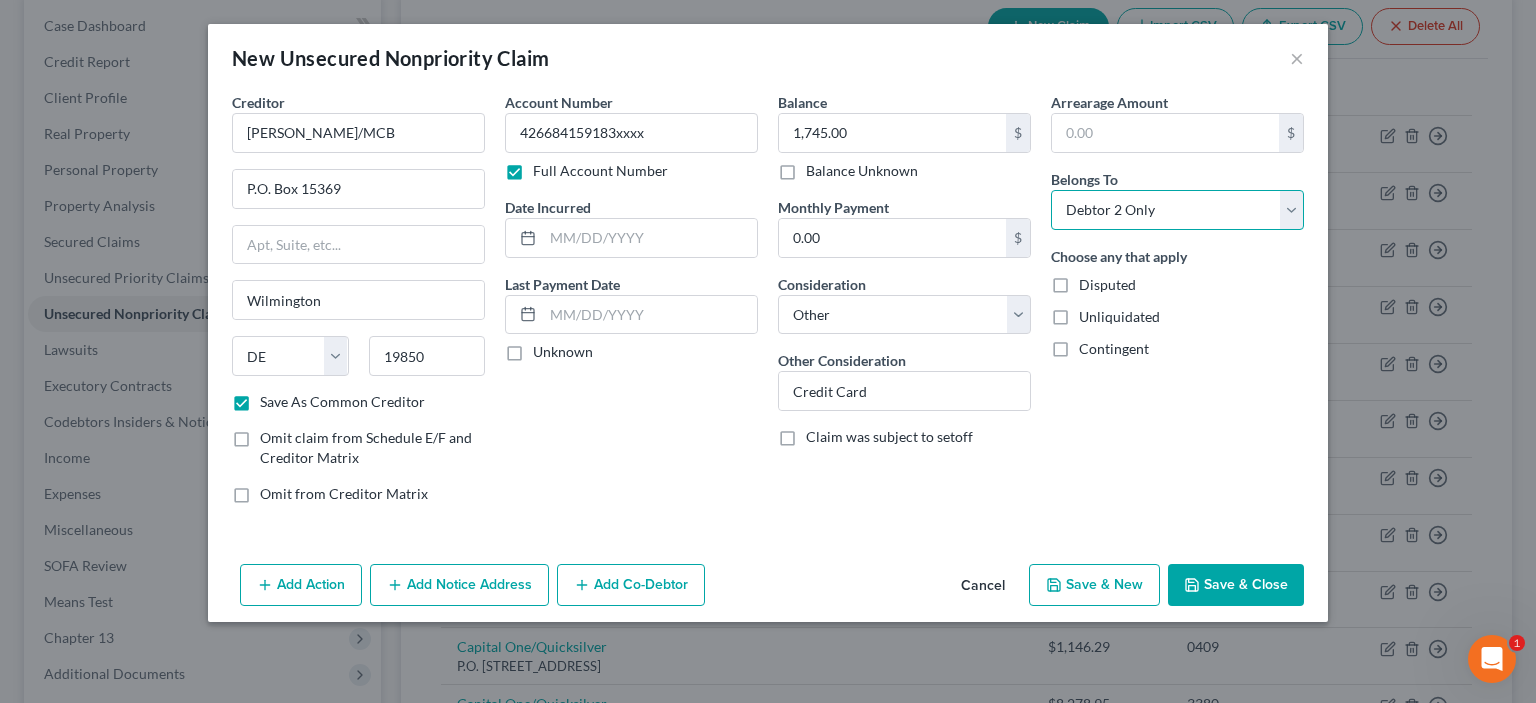 click on "Select Debtor 1 Only Debtor 2 Only Debtor 1 And Debtor 2 Only At Least One Of The Debtors And Another Community Property" at bounding box center (1177, 210) 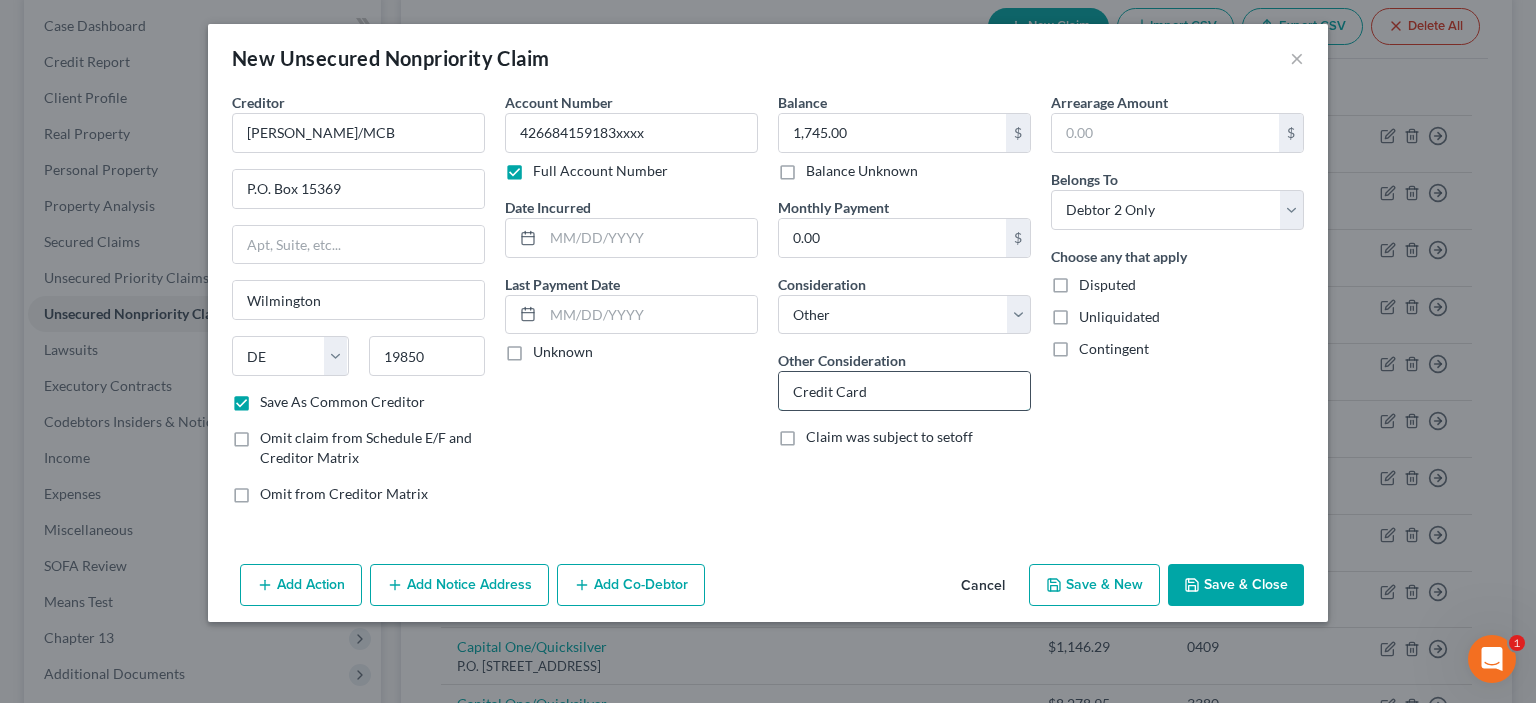 drag, startPoint x: 840, startPoint y: 390, endPoint x: 898, endPoint y: 404, distance: 59.665737 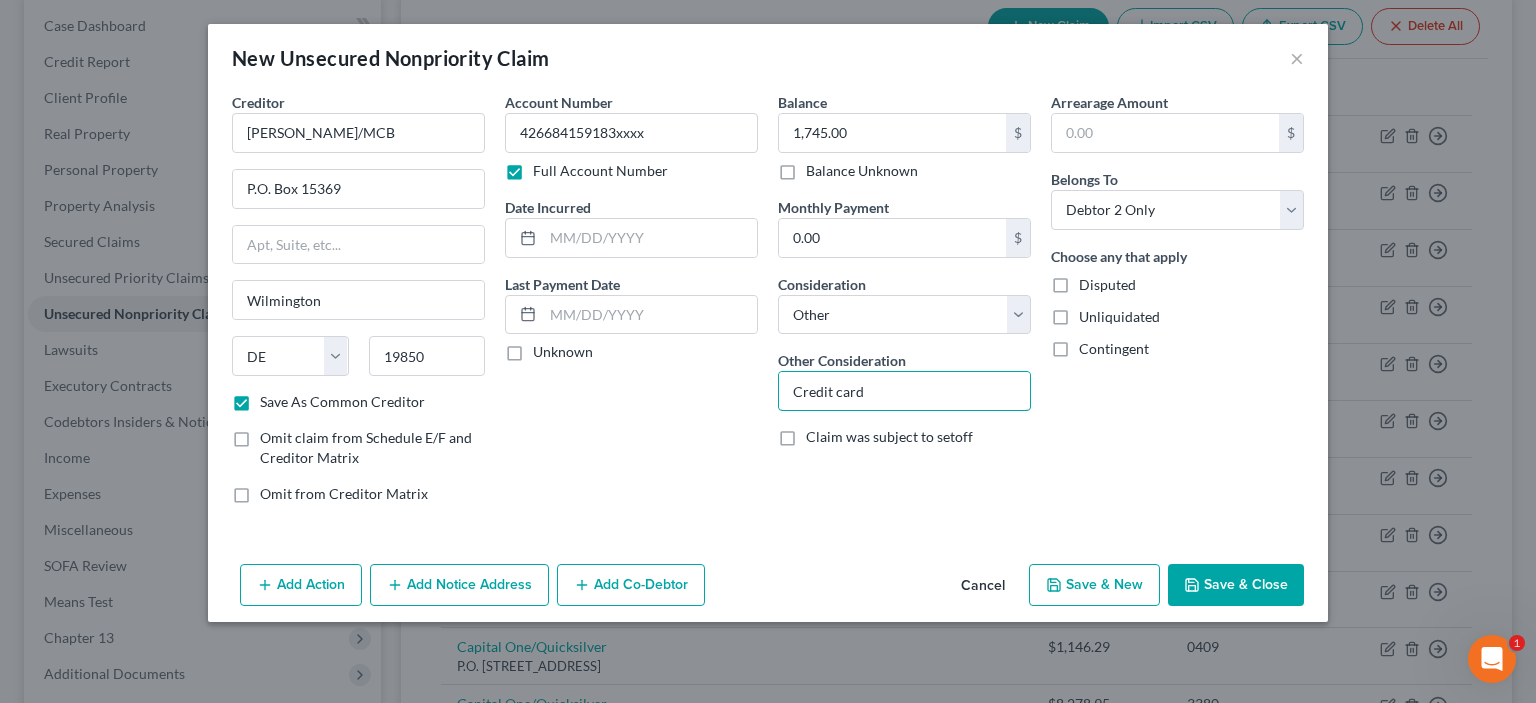 type on "Credit card" 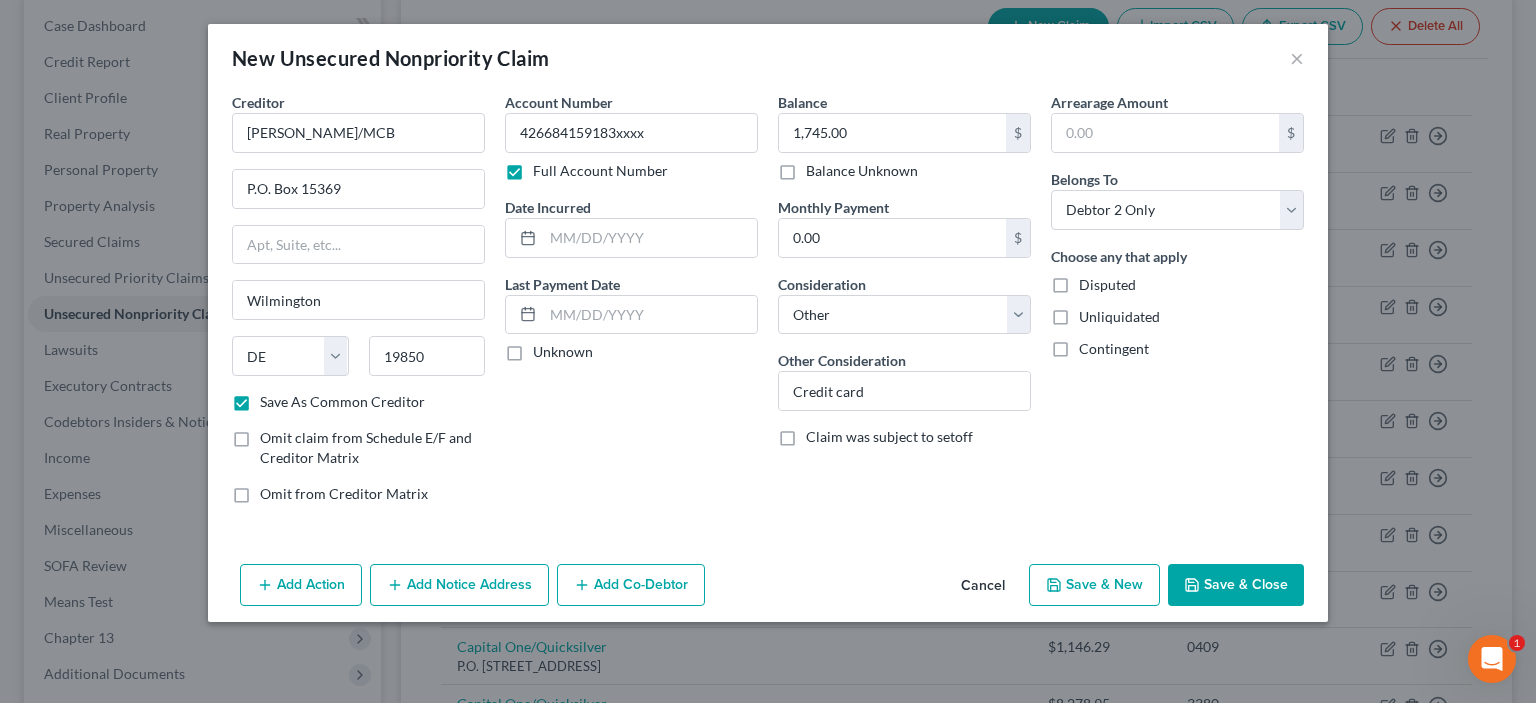 click on "Save & New" at bounding box center [1094, 585] 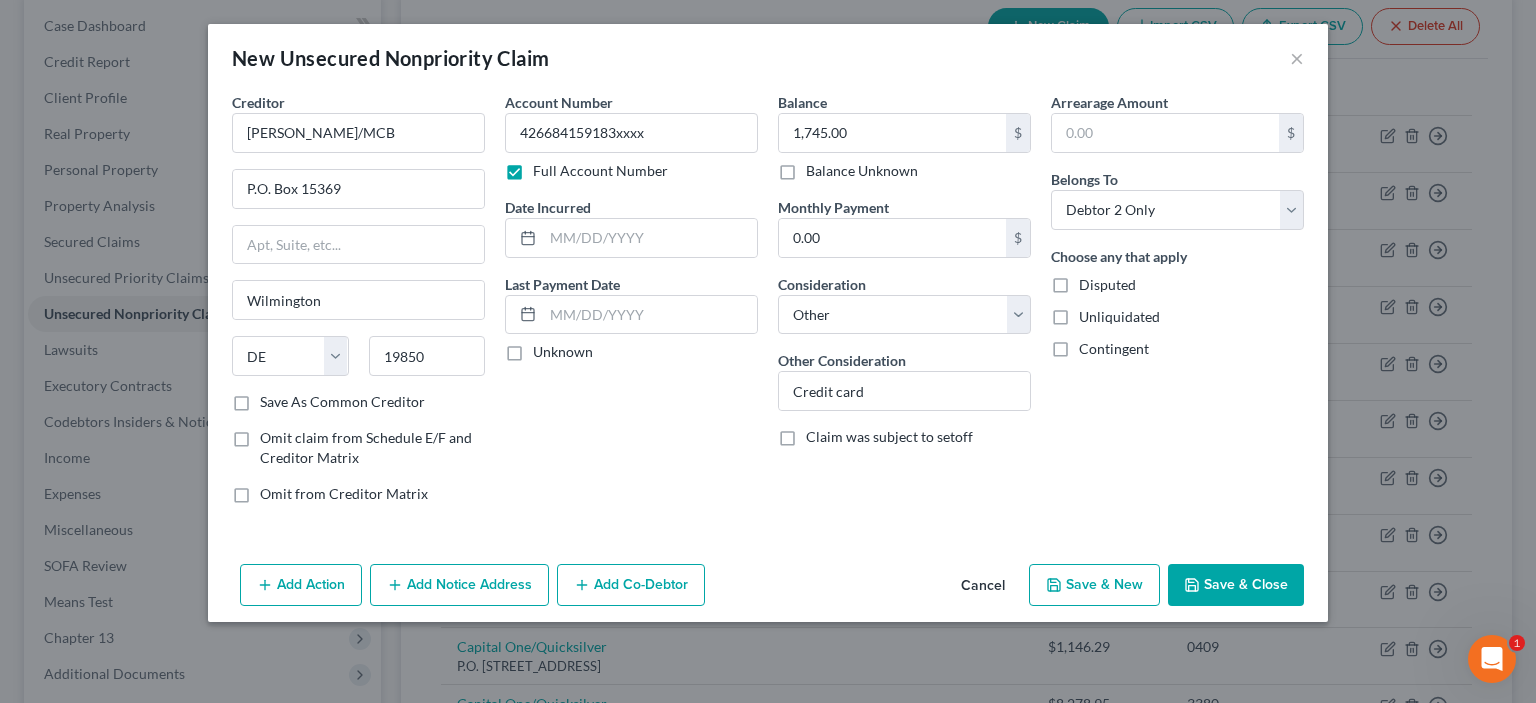 select on "2" 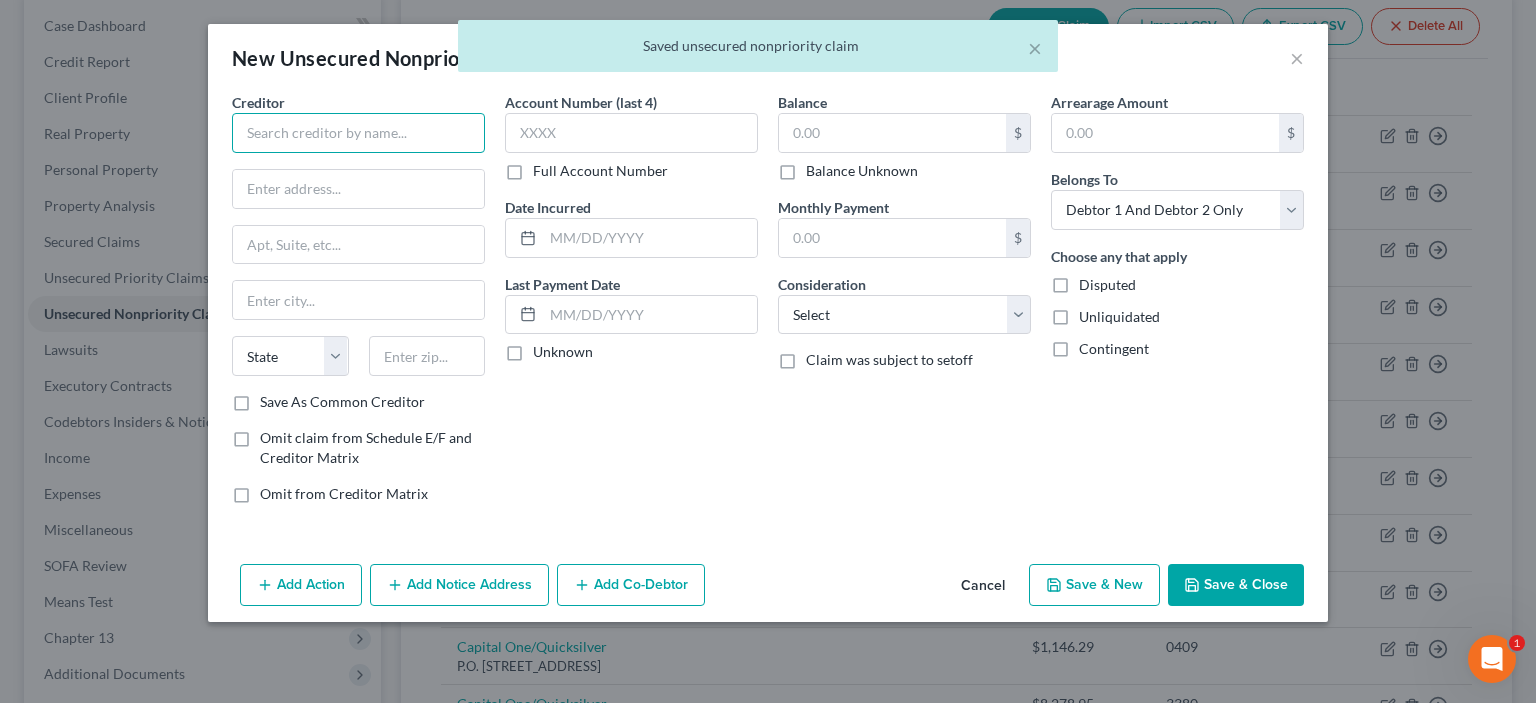 click at bounding box center [358, 133] 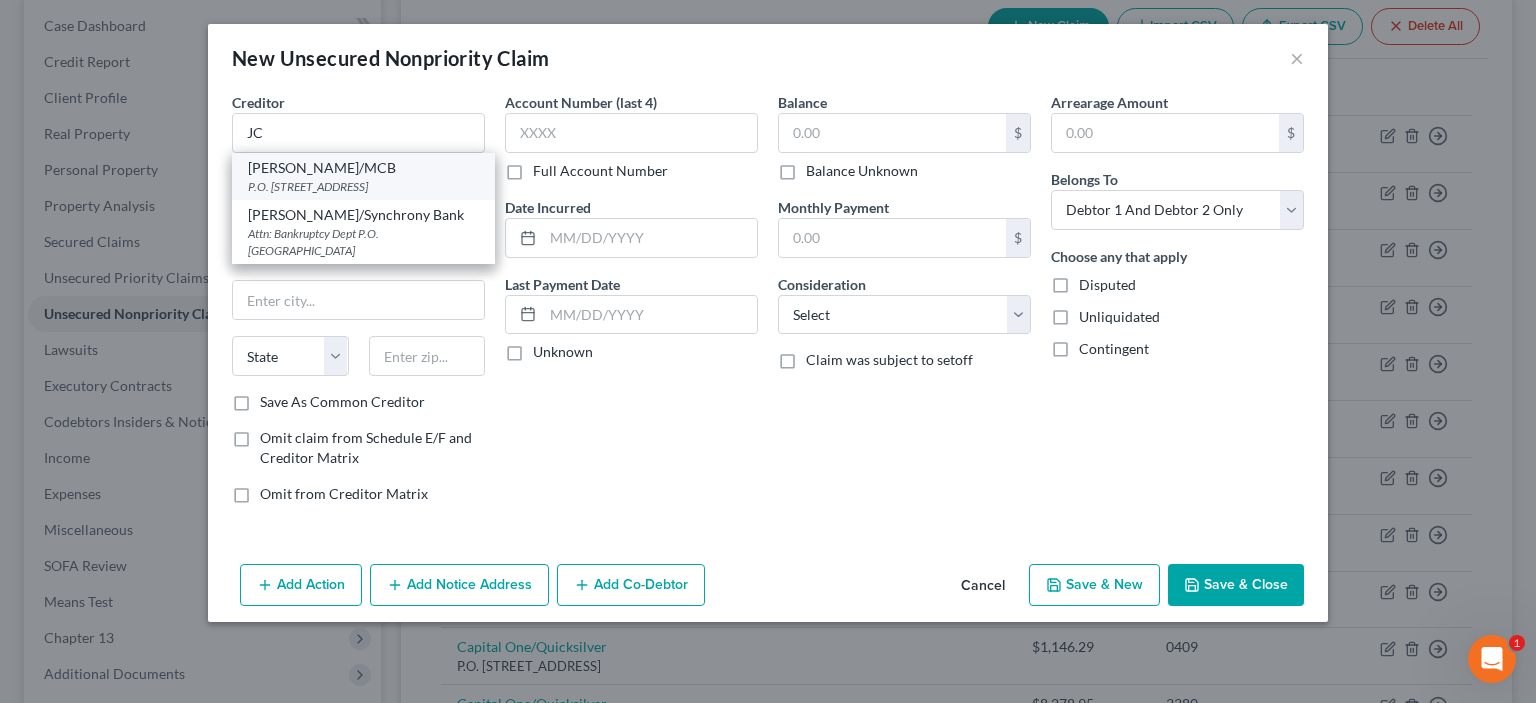 click on "P.O. [STREET_ADDRESS]" at bounding box center (363, 186) 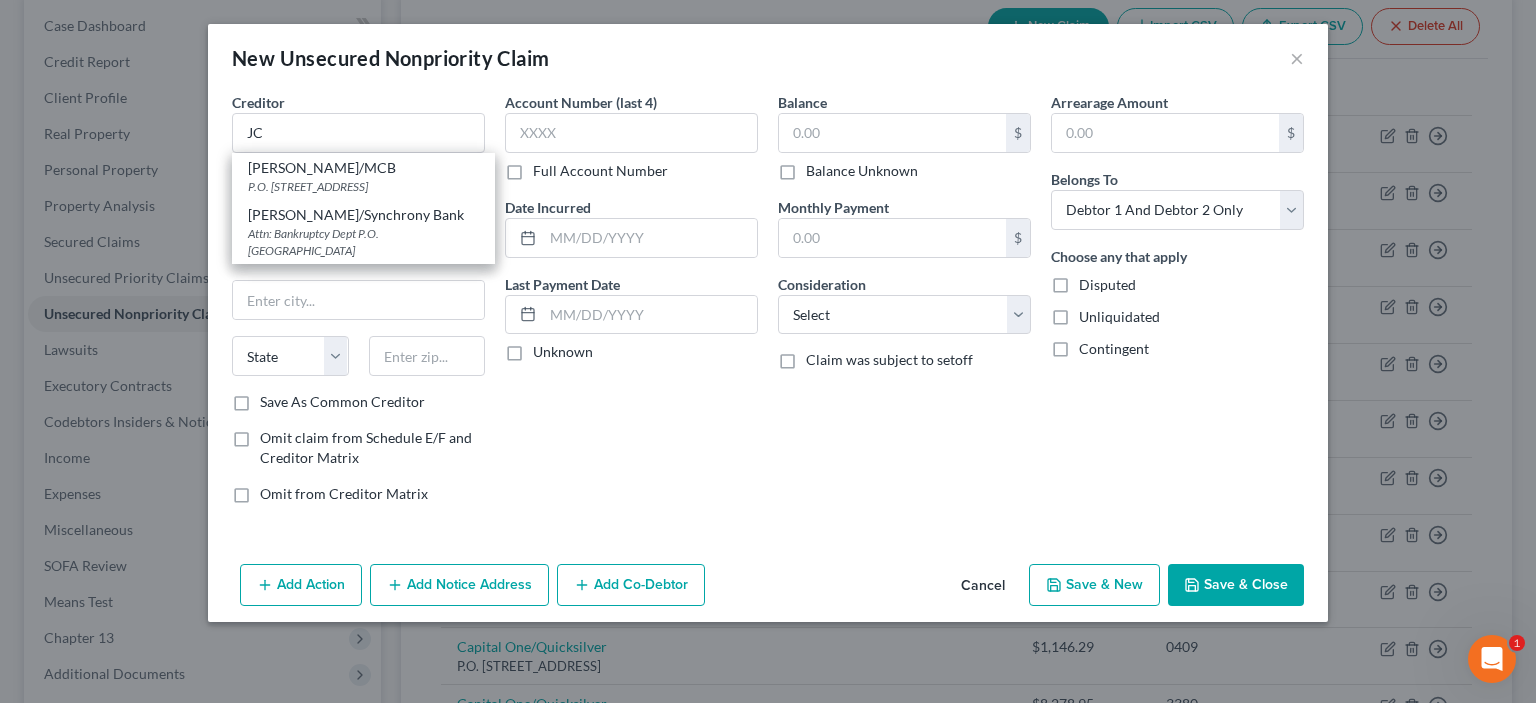 type on "[PERSON_NAME]/MCB" 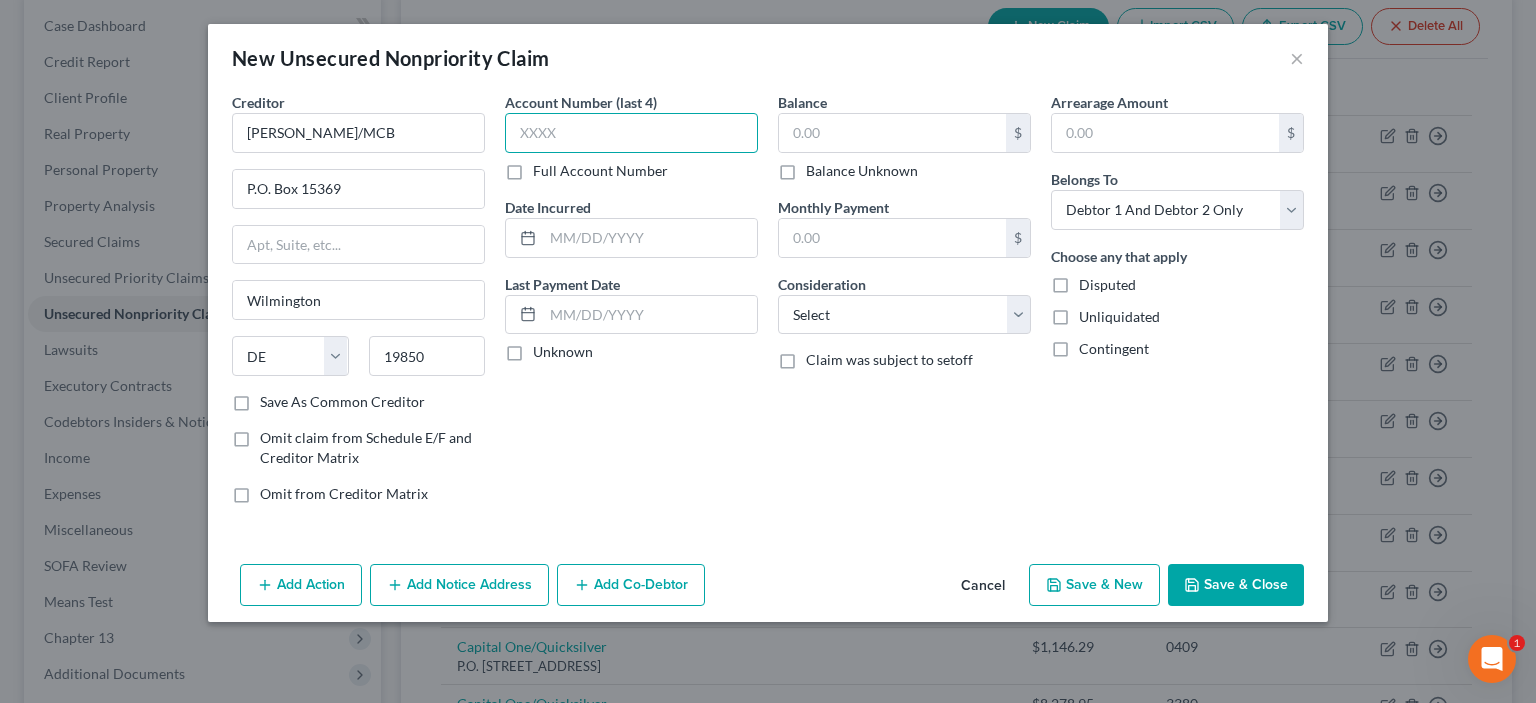 click at bounding box center (631, 133) 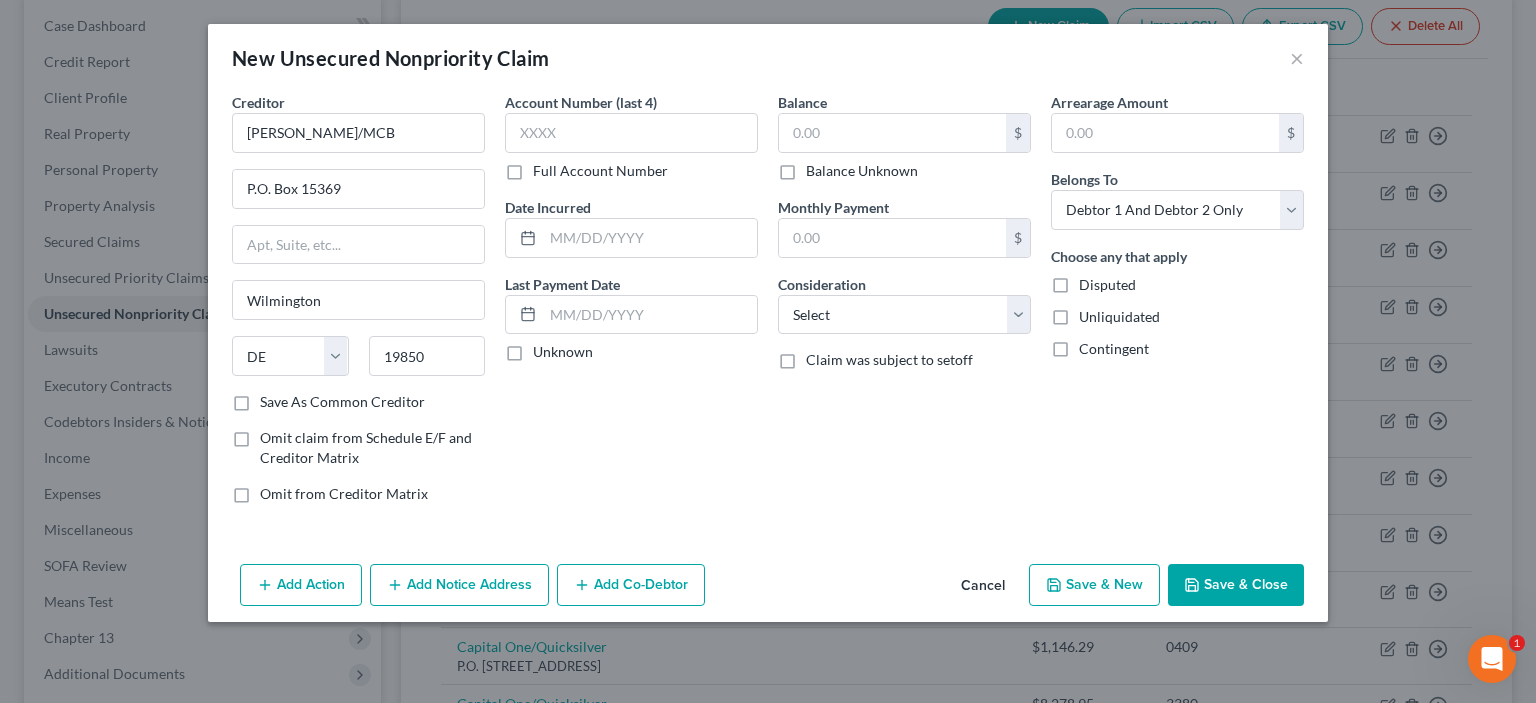 click on "Full Account Number" at bounding box center (600, 171) 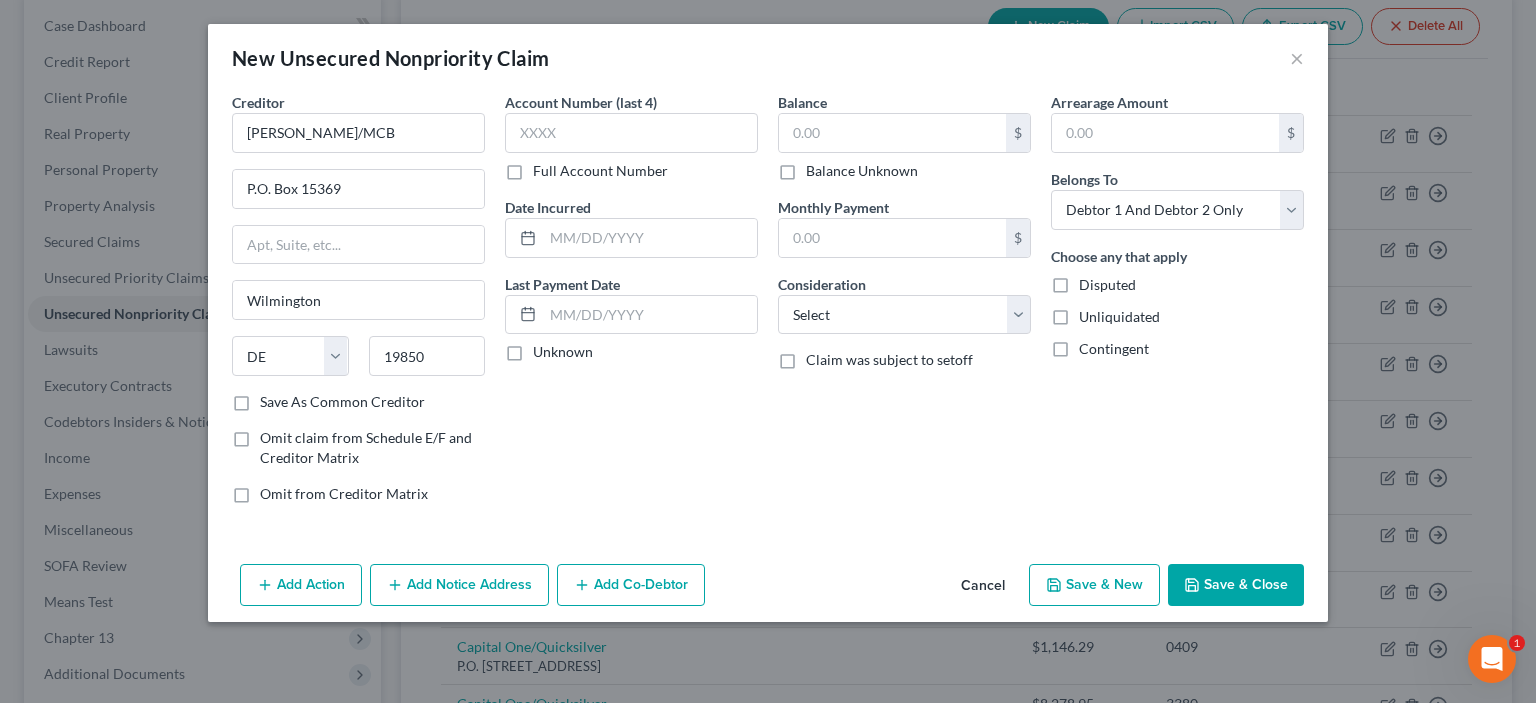 click on "Full Account Number" at bounding box center [547, 167] 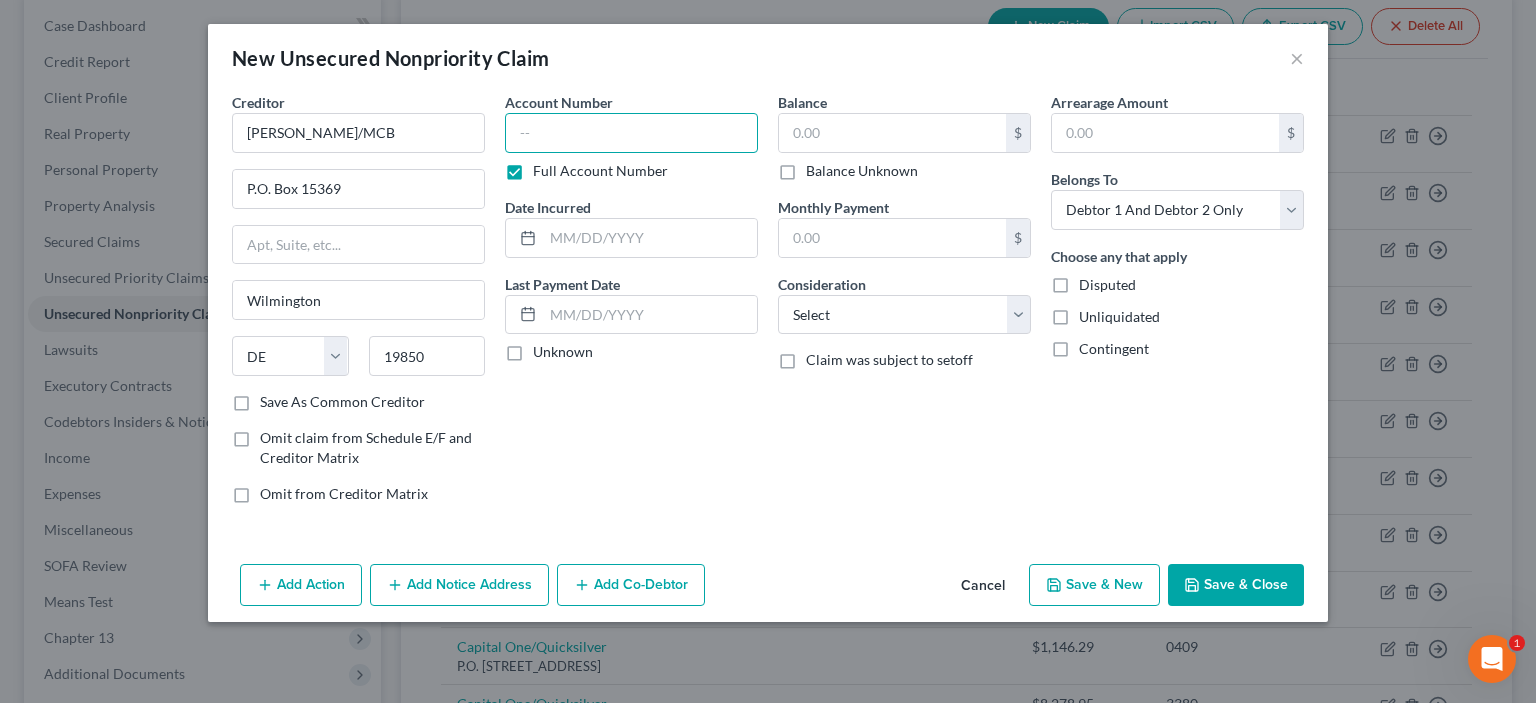 click at bounding box center (631, 133) 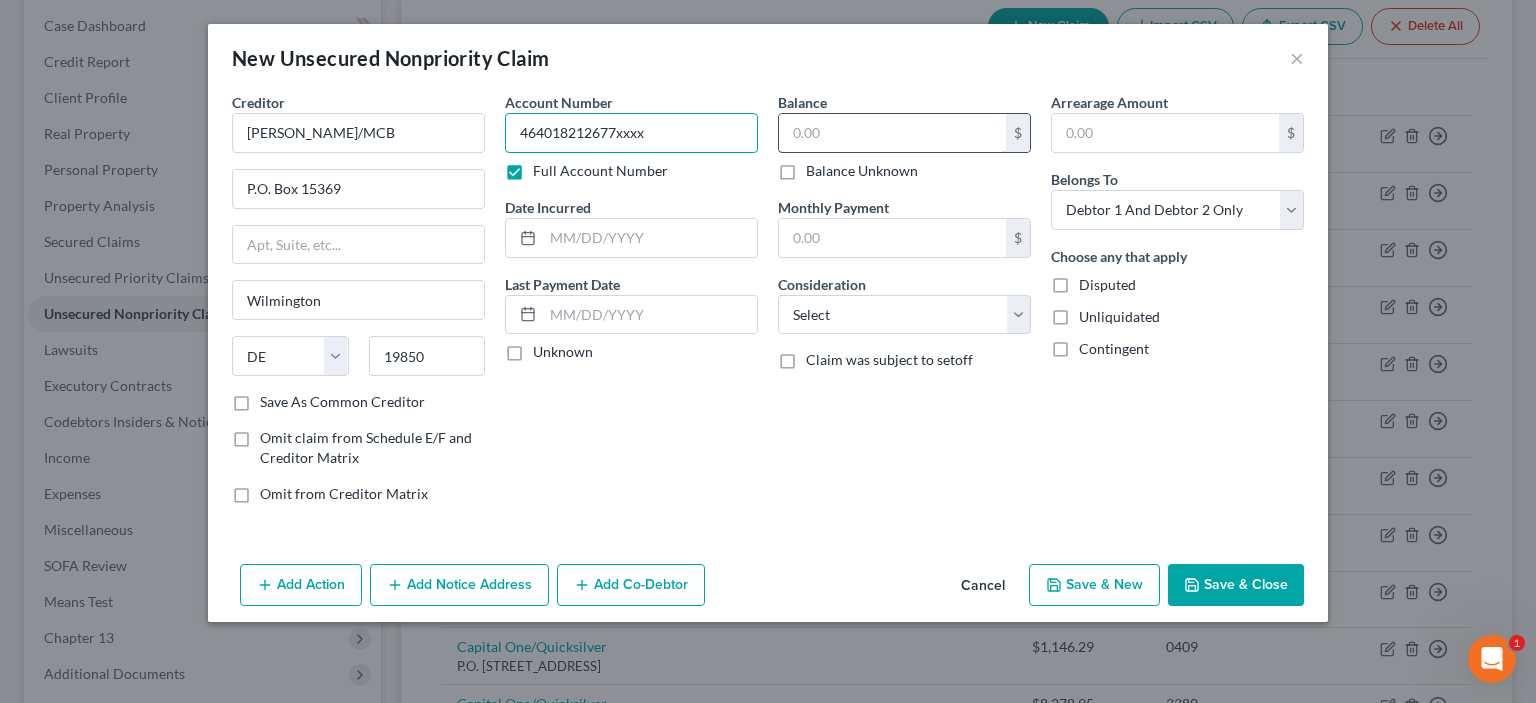 type on "464018212677xxxx" 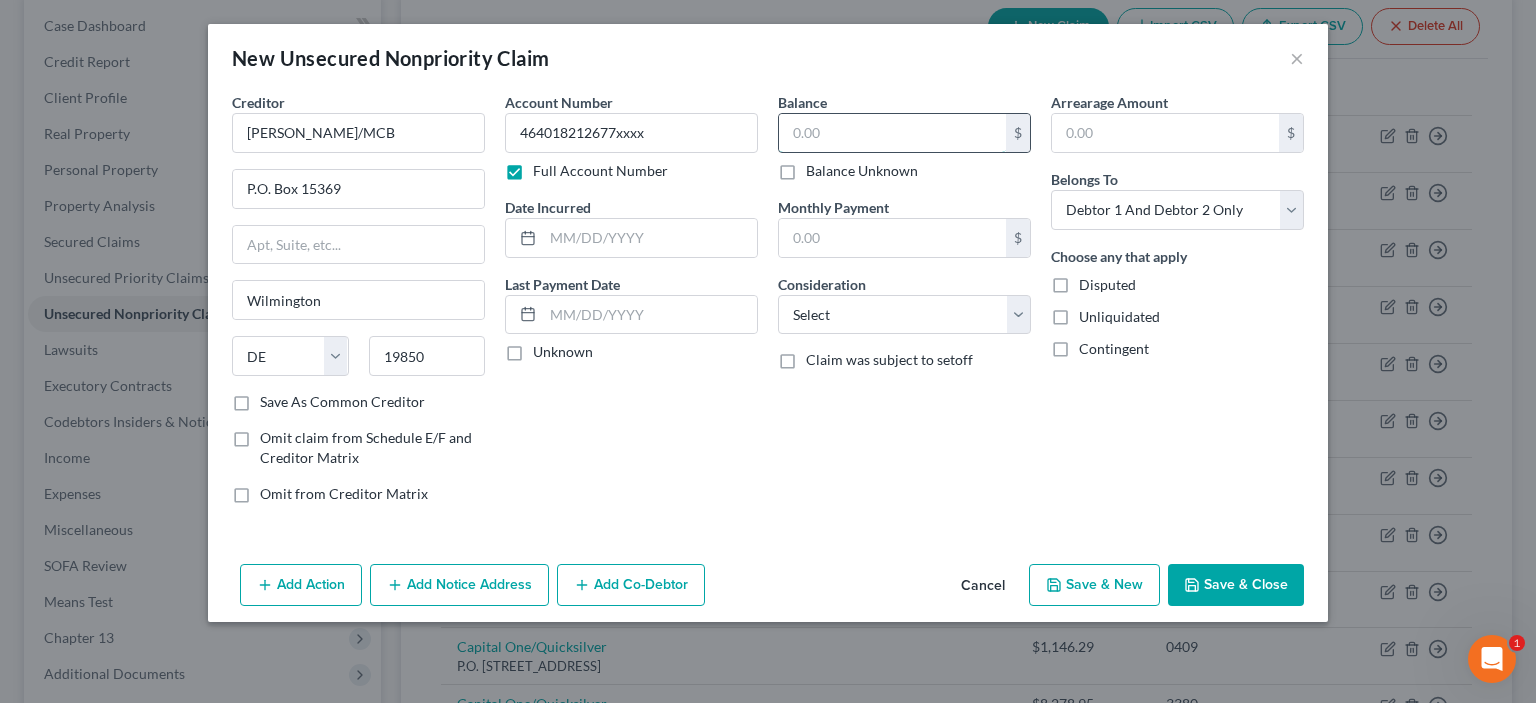 click at bounding box center (892, 133) 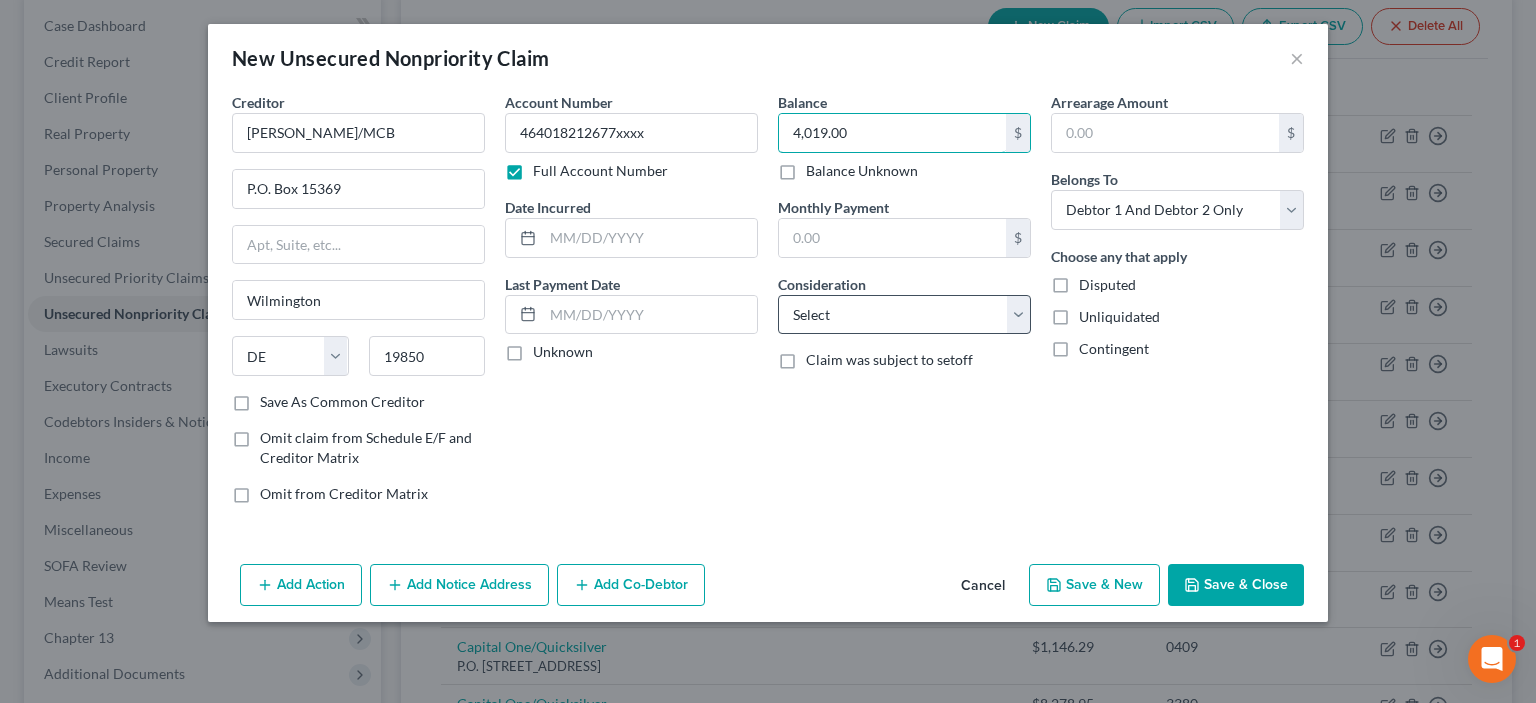 type on "4,019.00" 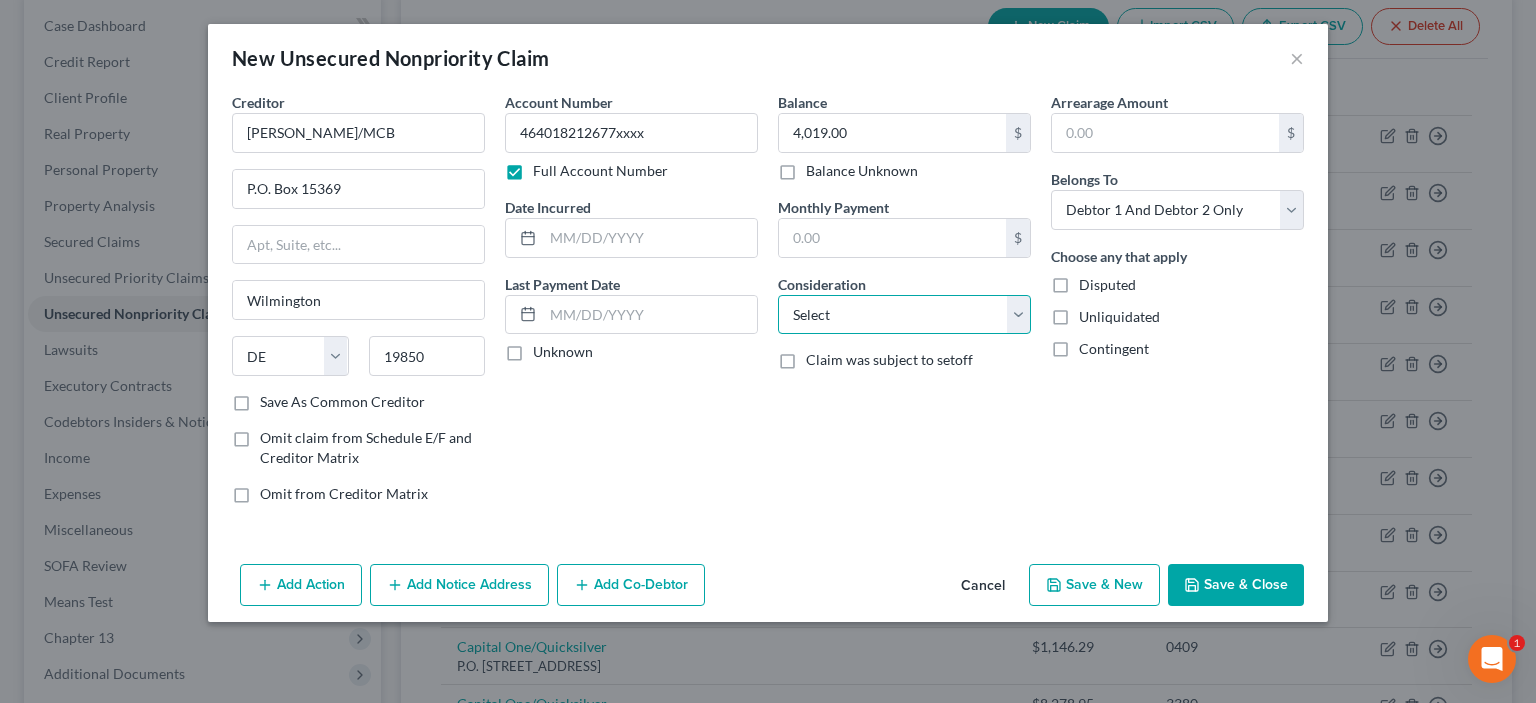 drag, startPoint x: 1022, startPoint y: 308, endPoint x: 984, endPoint y: 331, distance: 44.418465 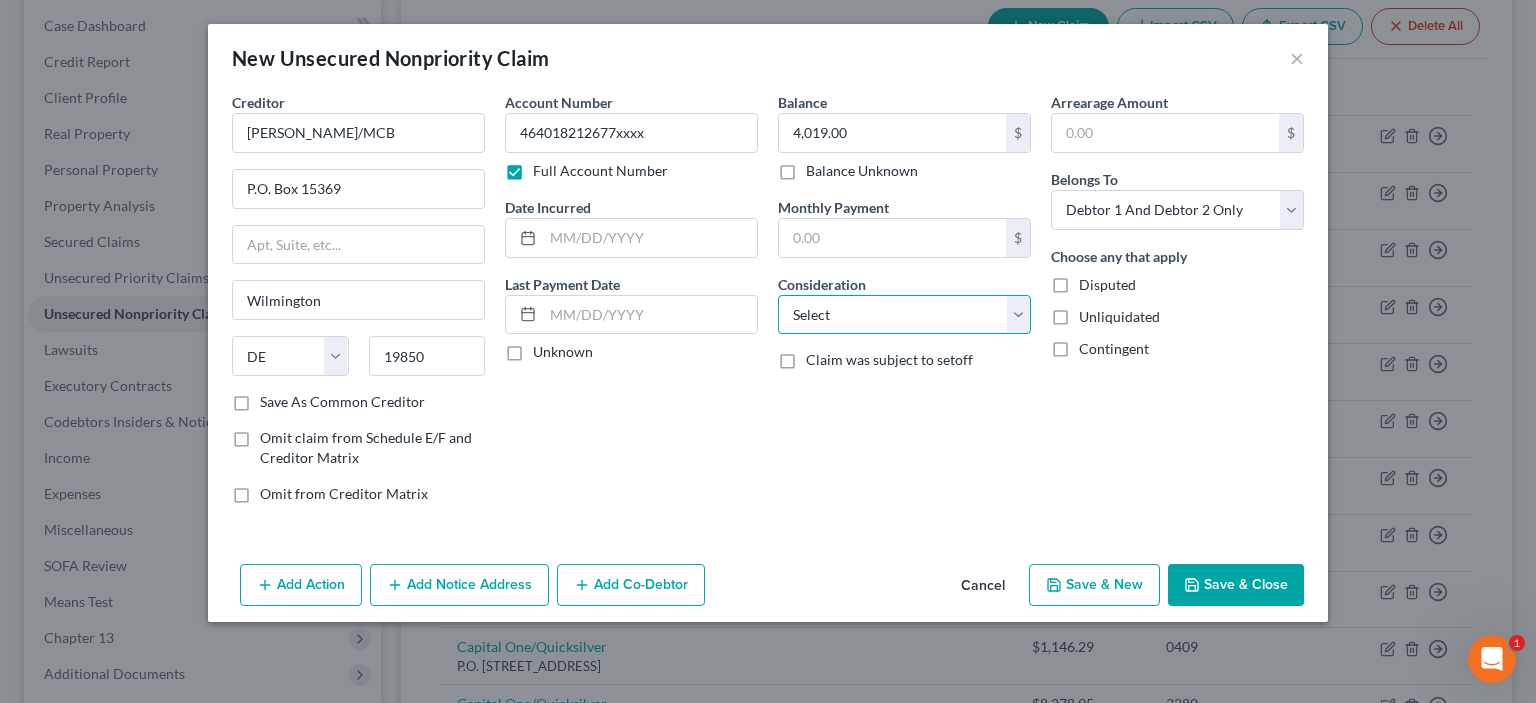 select on "14" 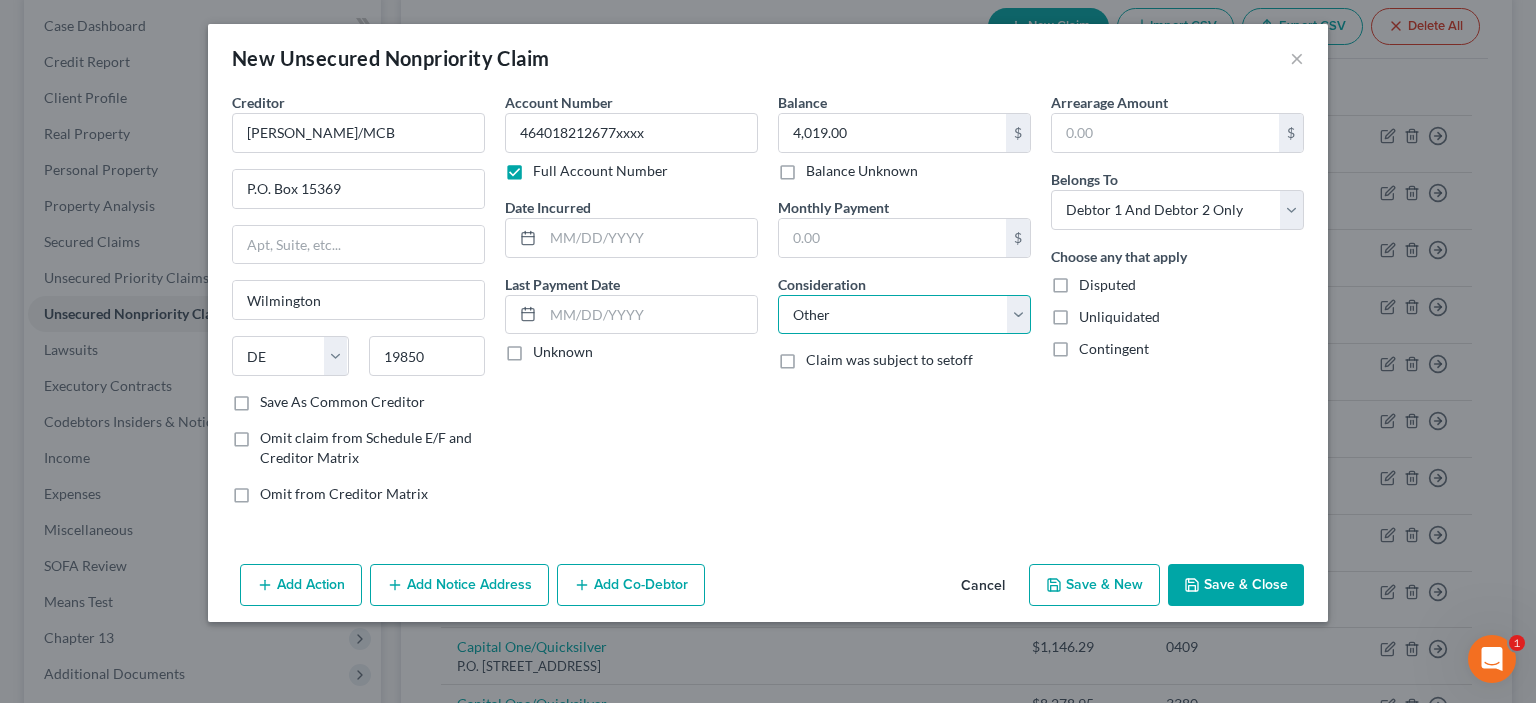 click on "Select Cable / Satellite Services Collection Agency Credit Card Debt Debt Counseling / Attorneys Deficiency Balance Domestic Support Obligations Home / Car Repairs Income Taxes Judgment Liens Medical Services Monies Loaned / Advanced Mortgage Obligation From Divorce Or Separation Obligation To Pensions Other Overdrawn Bank Account Promised To Help Pay Creditors Student Loans Suppliers And Vendors Telephone / Internet Services Utility Services" at bounding box center (904, 315) 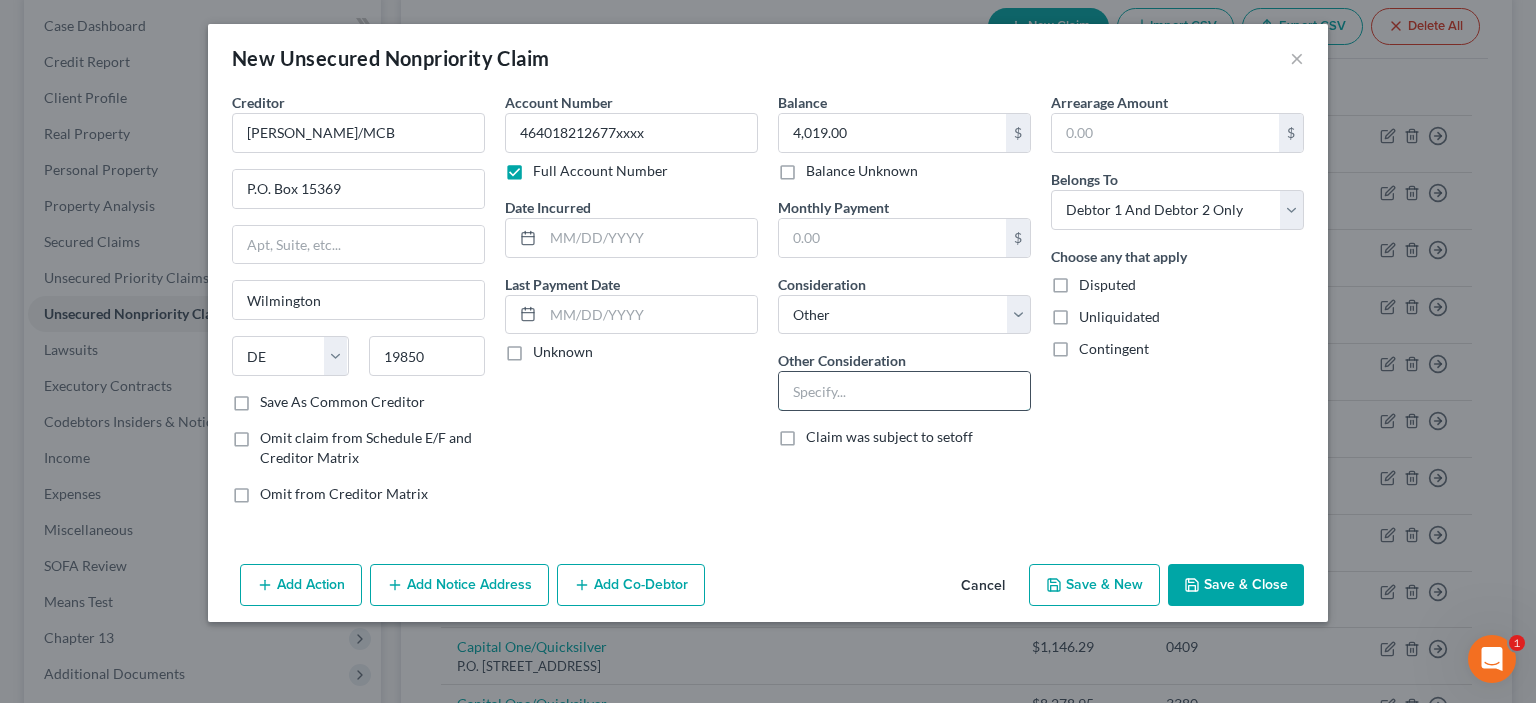 click at bounding box center (904, 391) 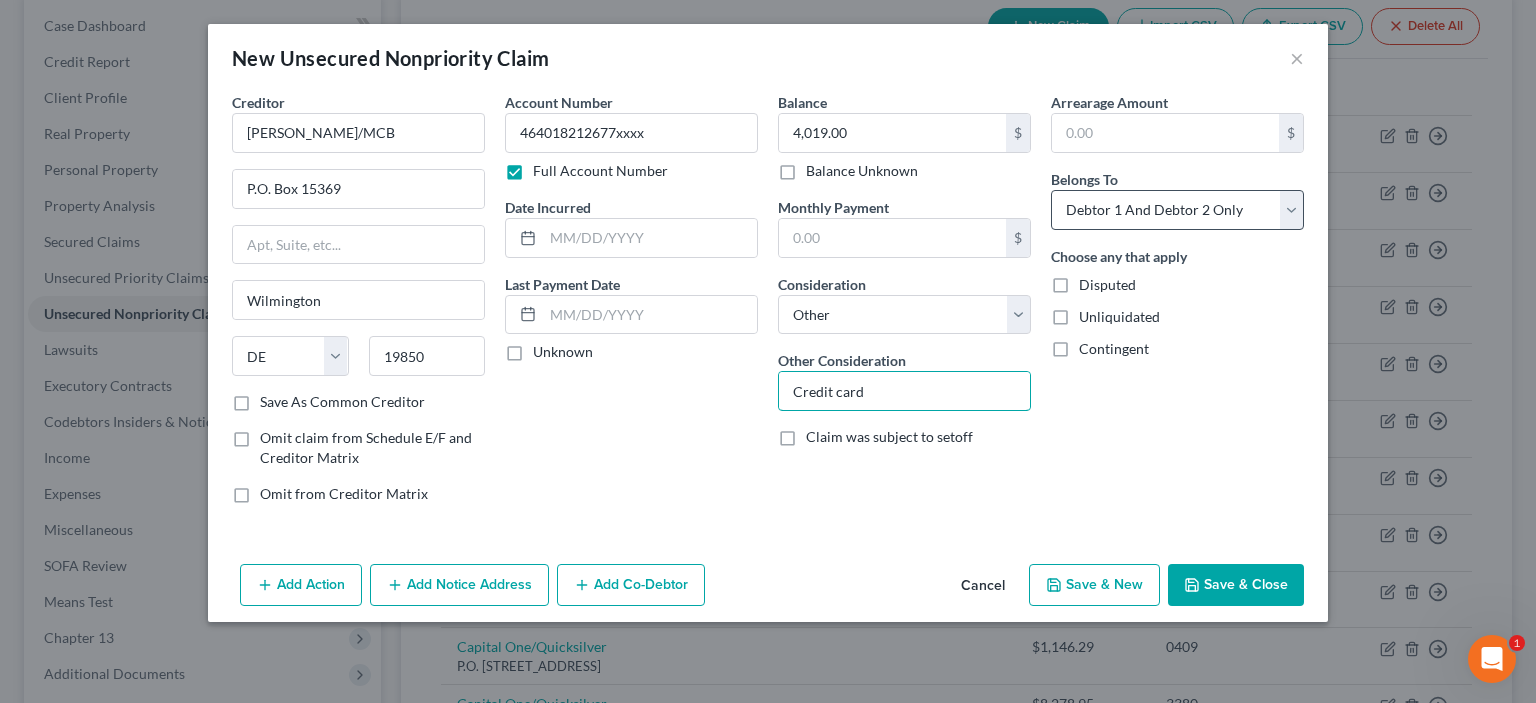 type on "Credit card" 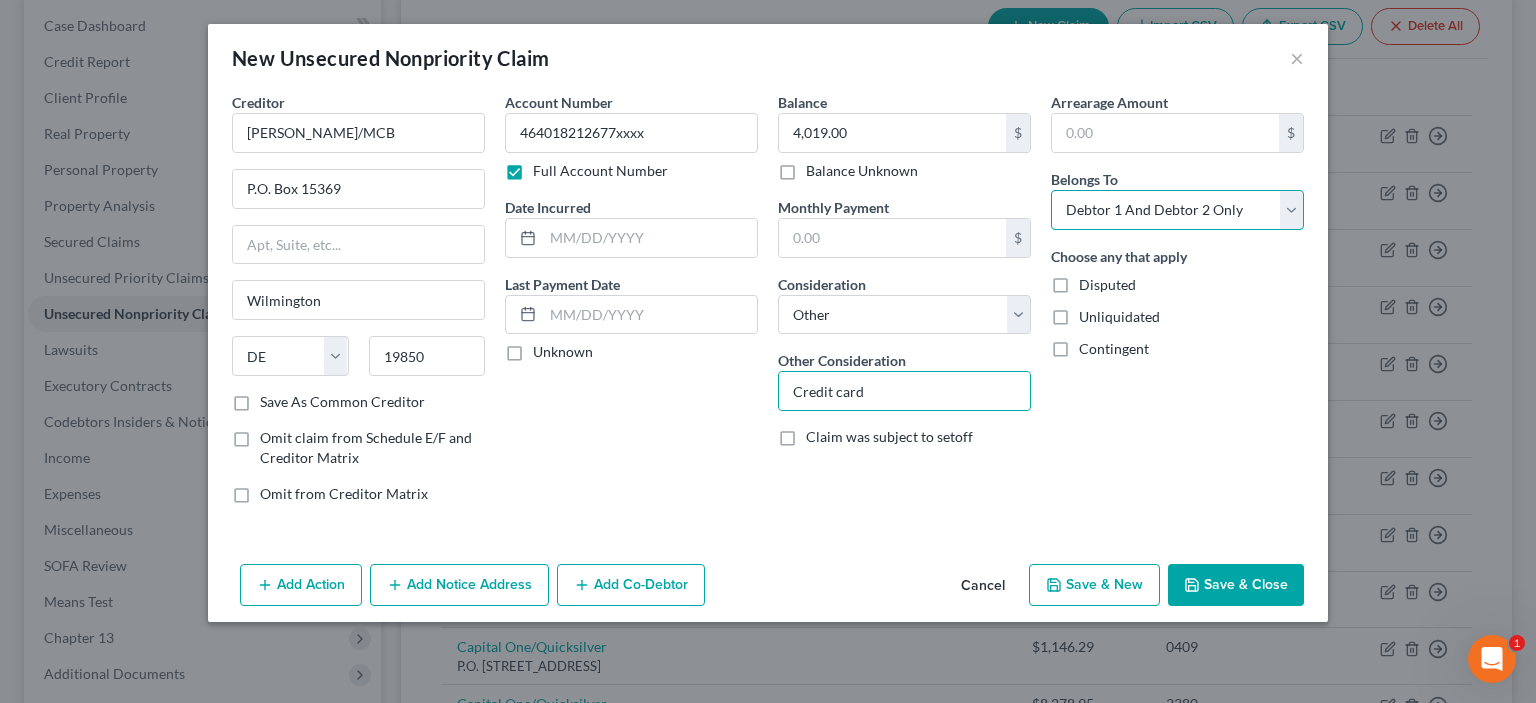 drag, startPoint x: 1288, startPoint y: 213, endPoint x: 1270, endPoint y: 223, distance: 20.59126 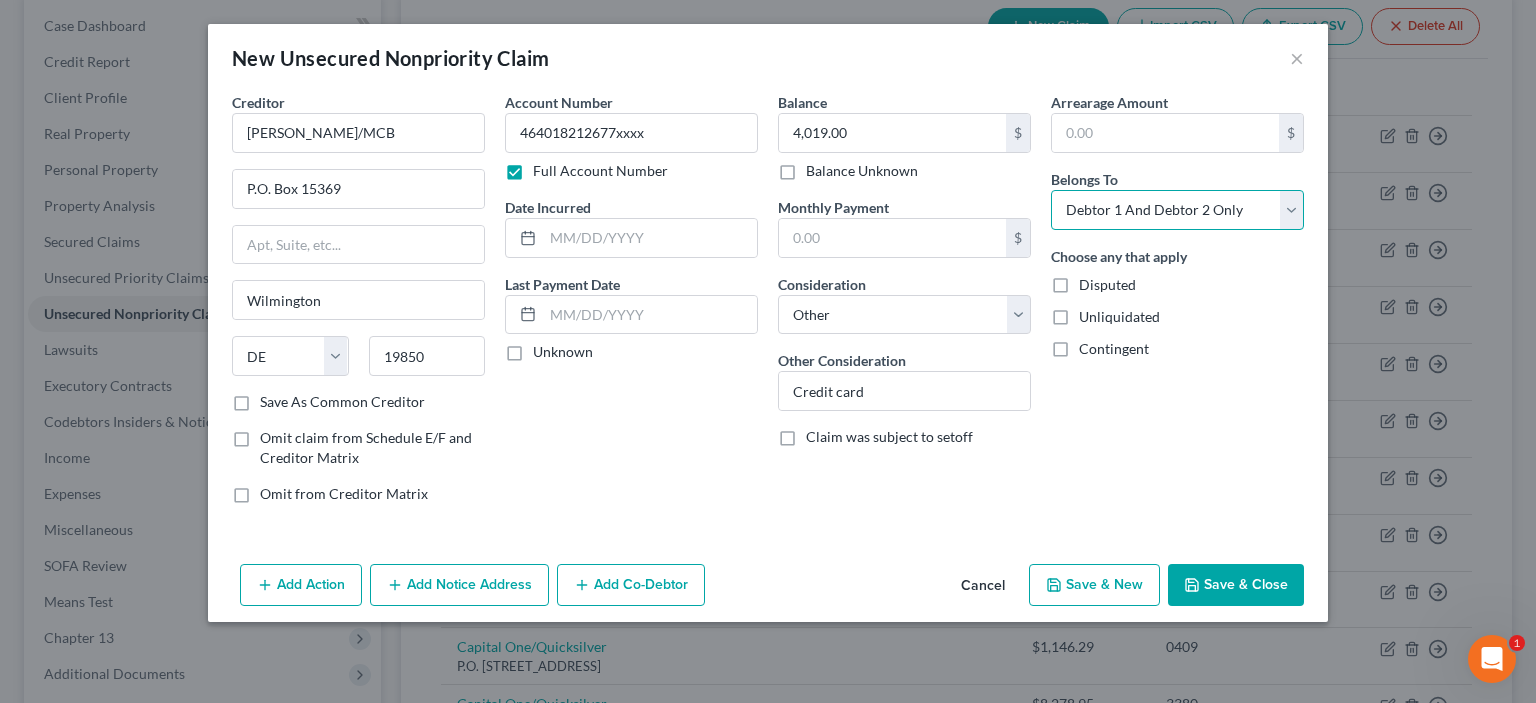 select on "1" 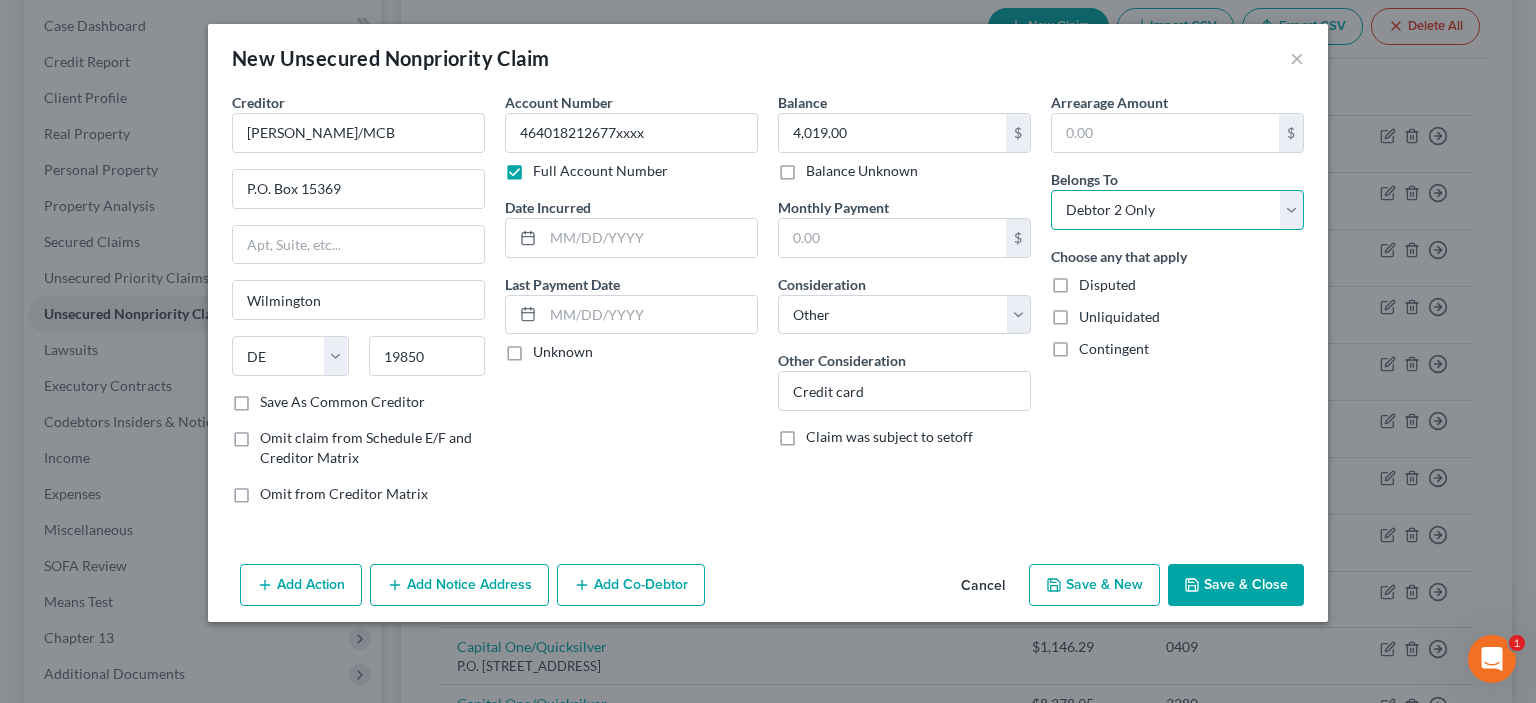 click on "Select Debtor 1 Only Debtor 2 Only Debtor 1 And Debtor 2 Only At Least One Of The Debtors And Another Community Property" at bounding box center [1177, 210] 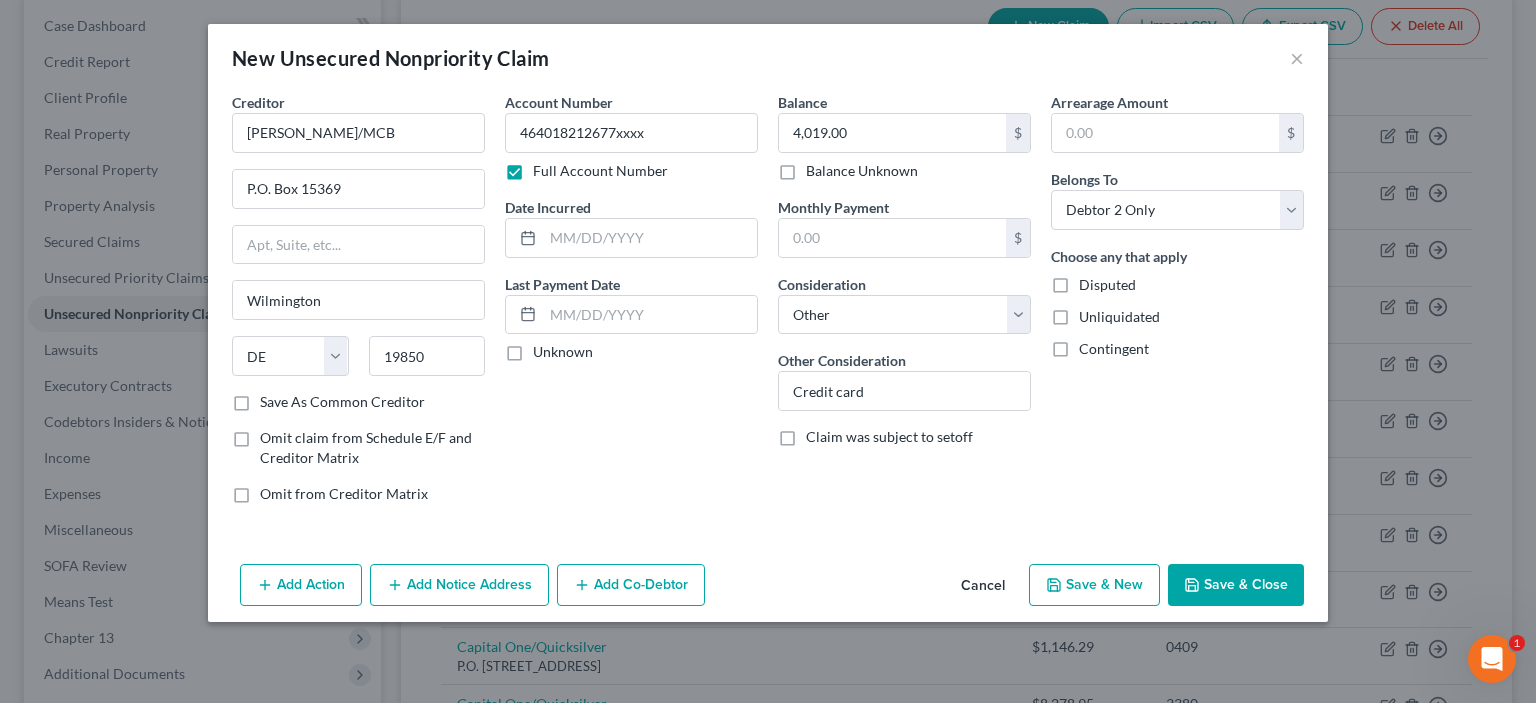 click on "Save & Close" at bounding box center [1236, 585] 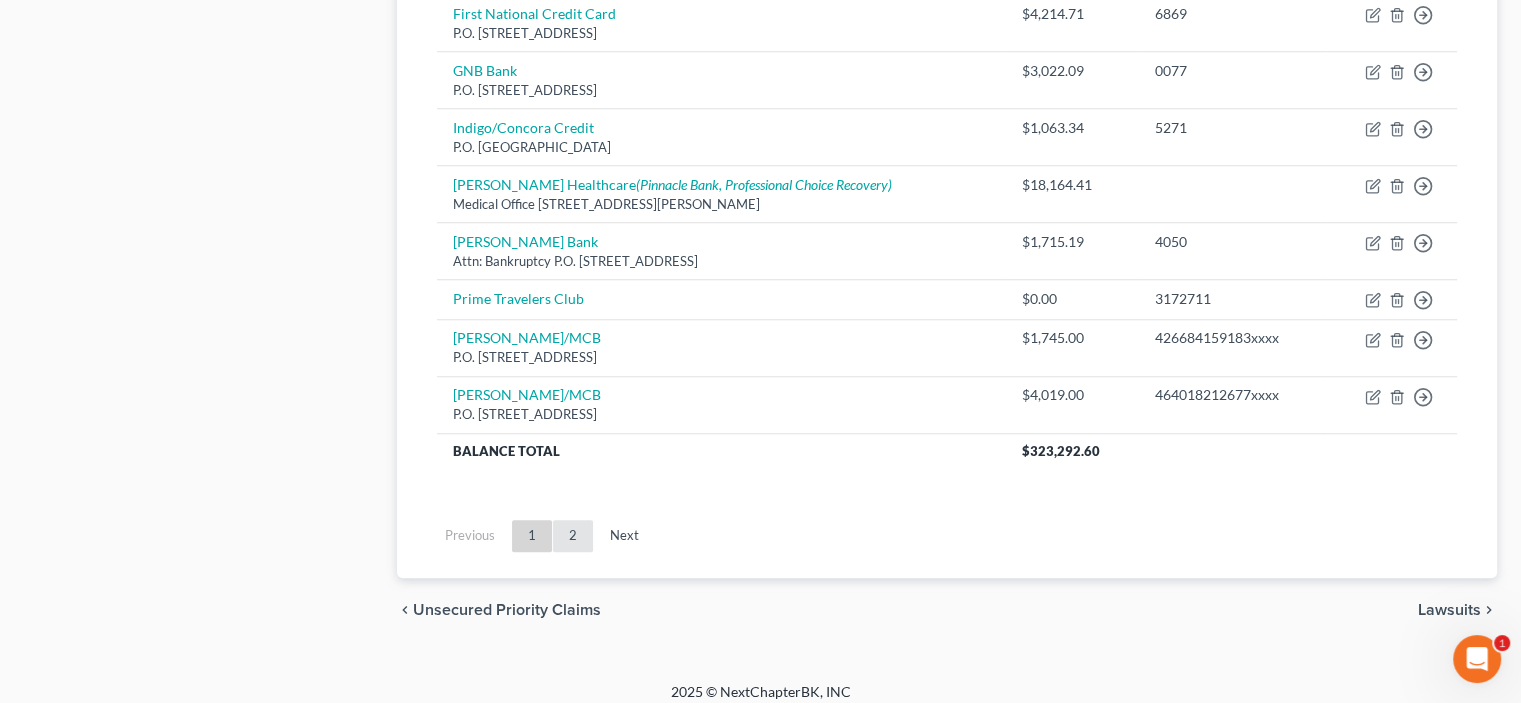 scroll, scrollTop: 1696, scrollLeft: 0, axis: vertical 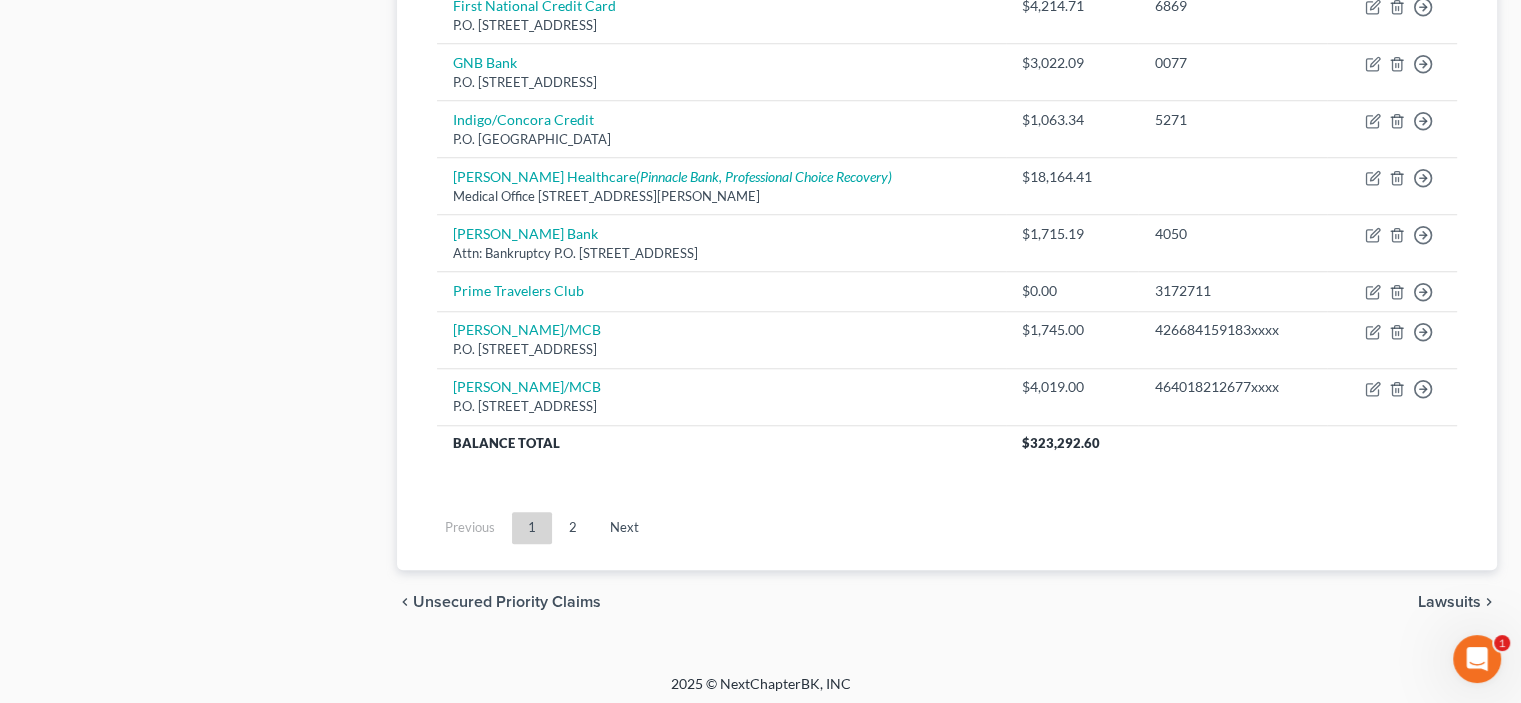 click on "2" at bounding box center (573, 528) 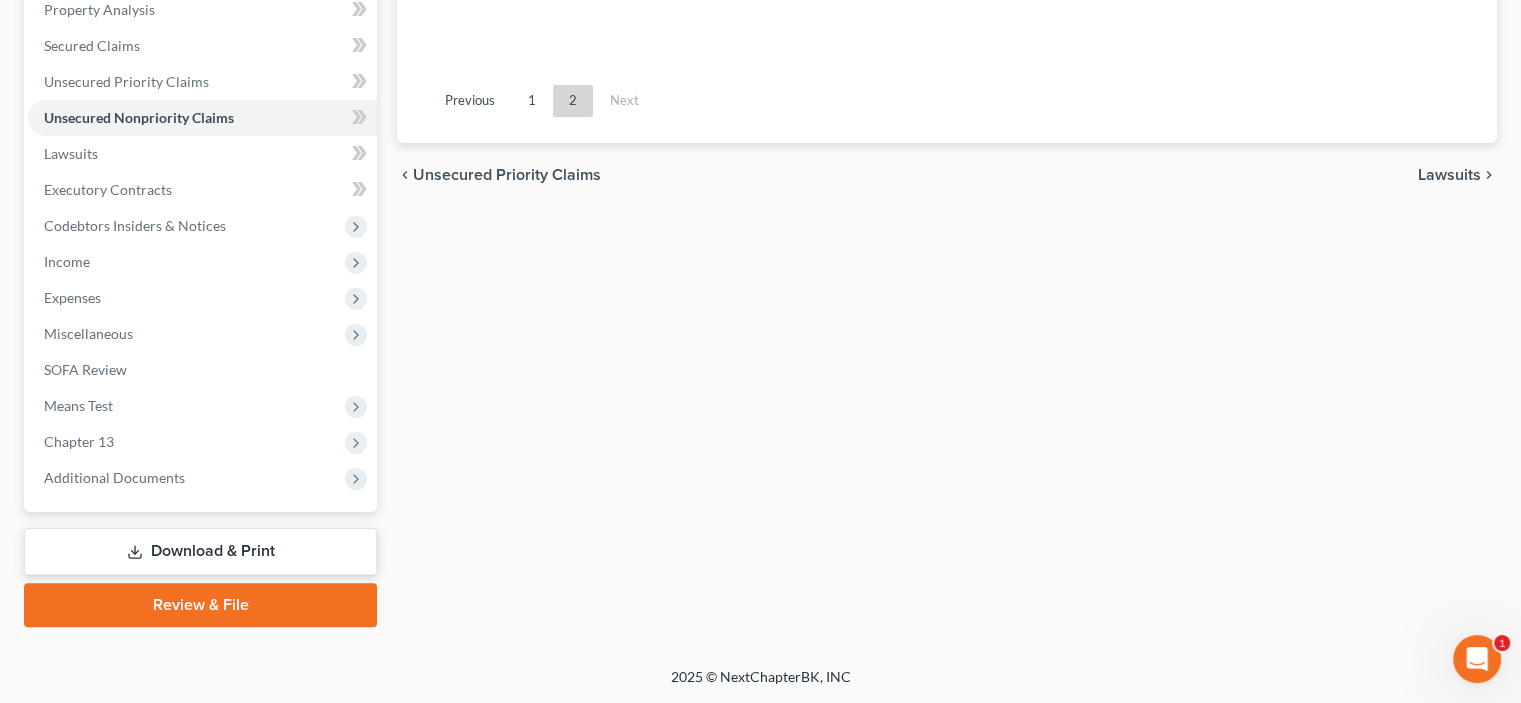 scroll, scrollTop: 394, scrollLeft: 0, axis: vertical 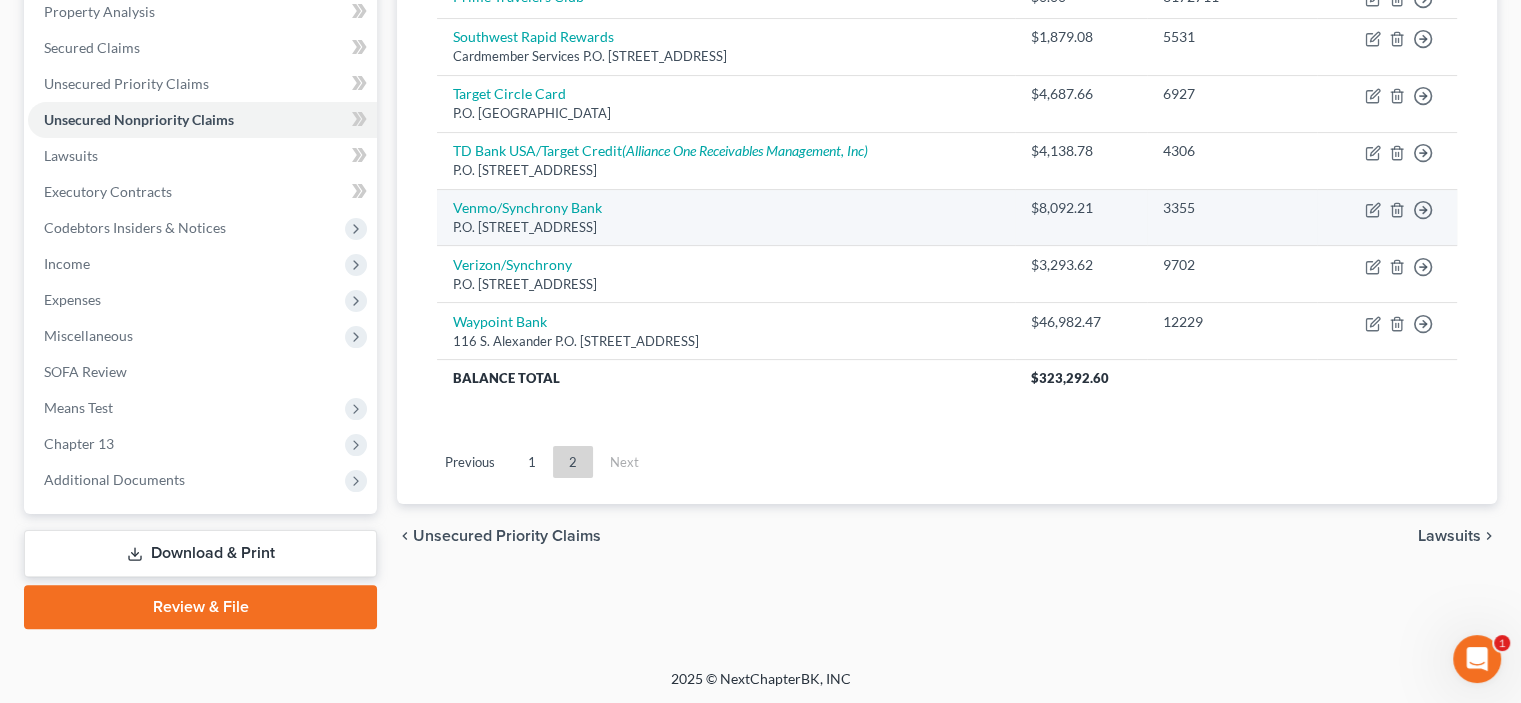 click on "P.O. [STREET_ADDRESS]" at bounding box center [726, 227] 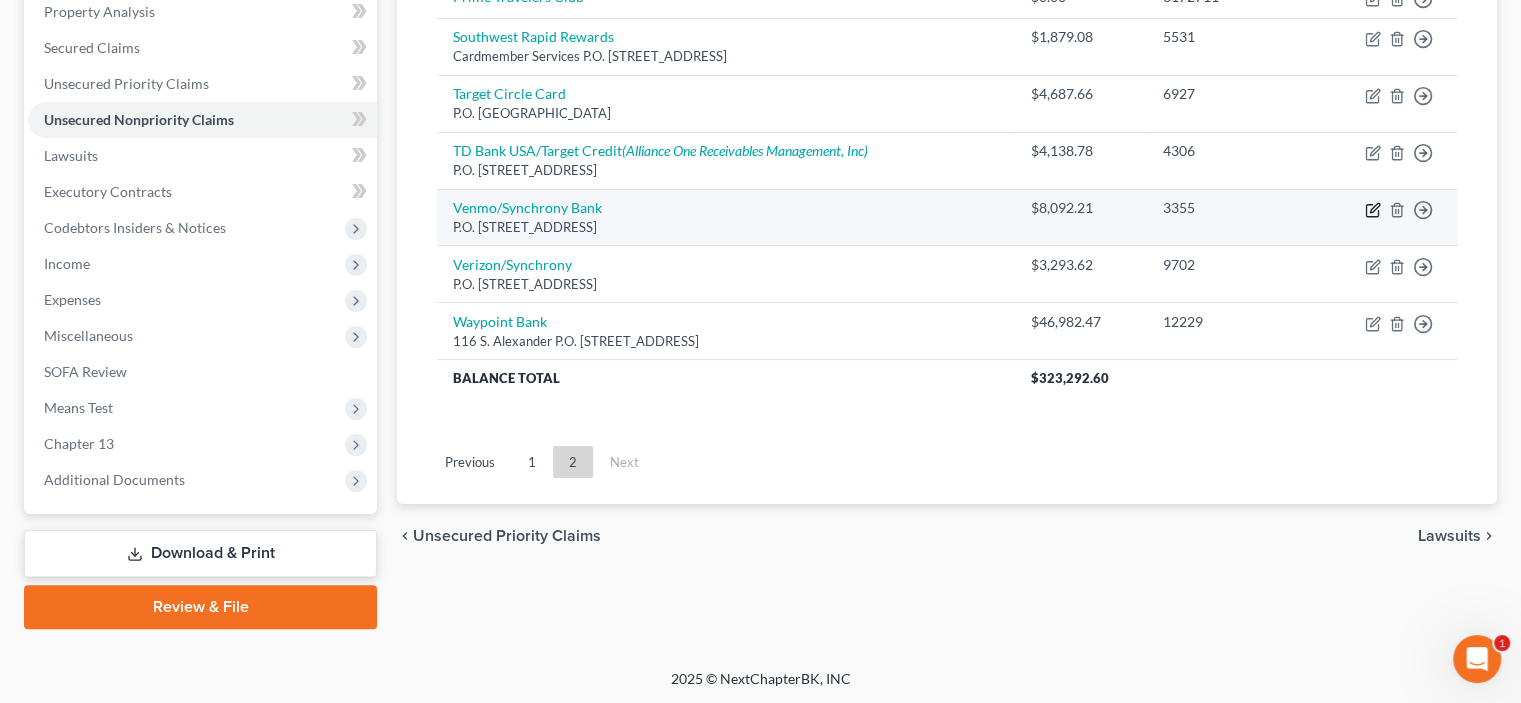 click 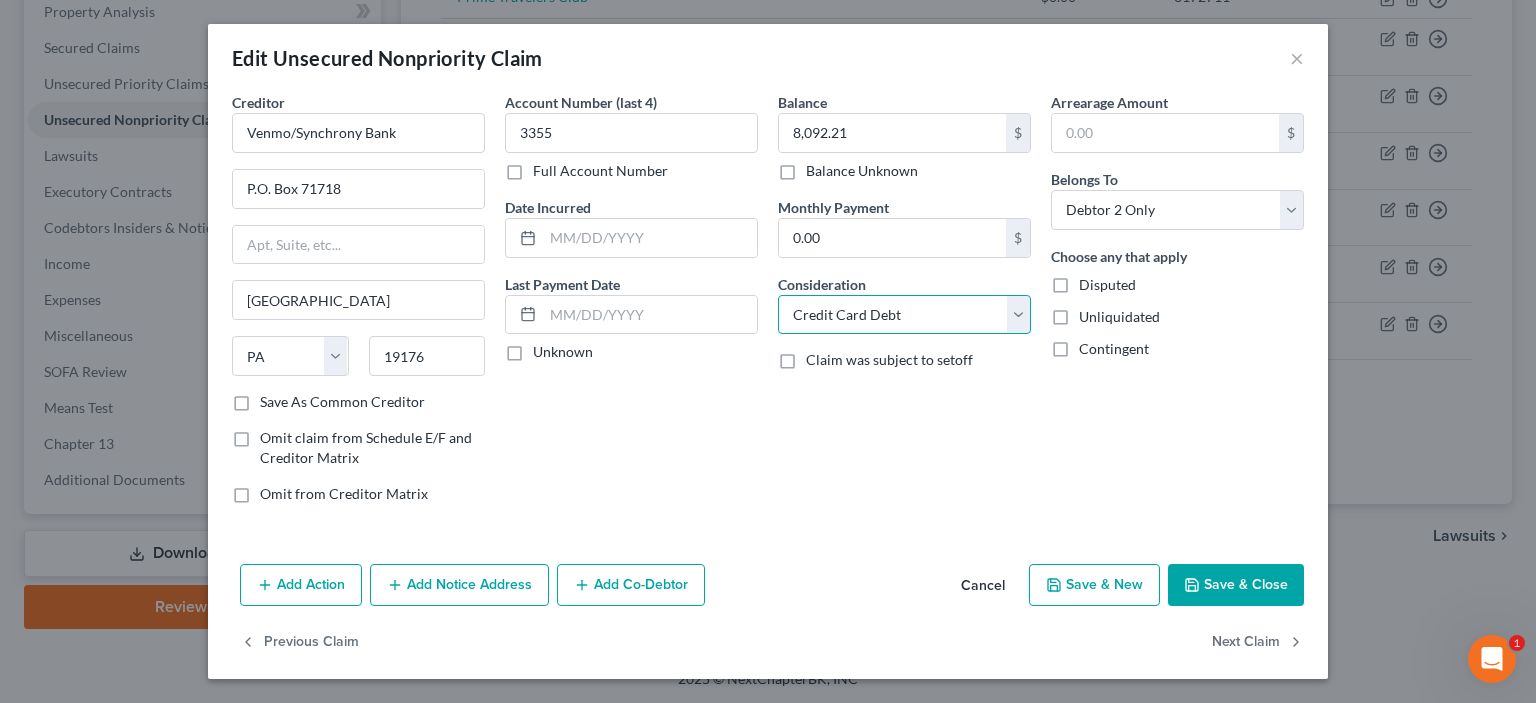 drag, startPoint x: 1020, startPoint y: 316, endPoint x: 984, endPoint y: 319, distance: 36.124783 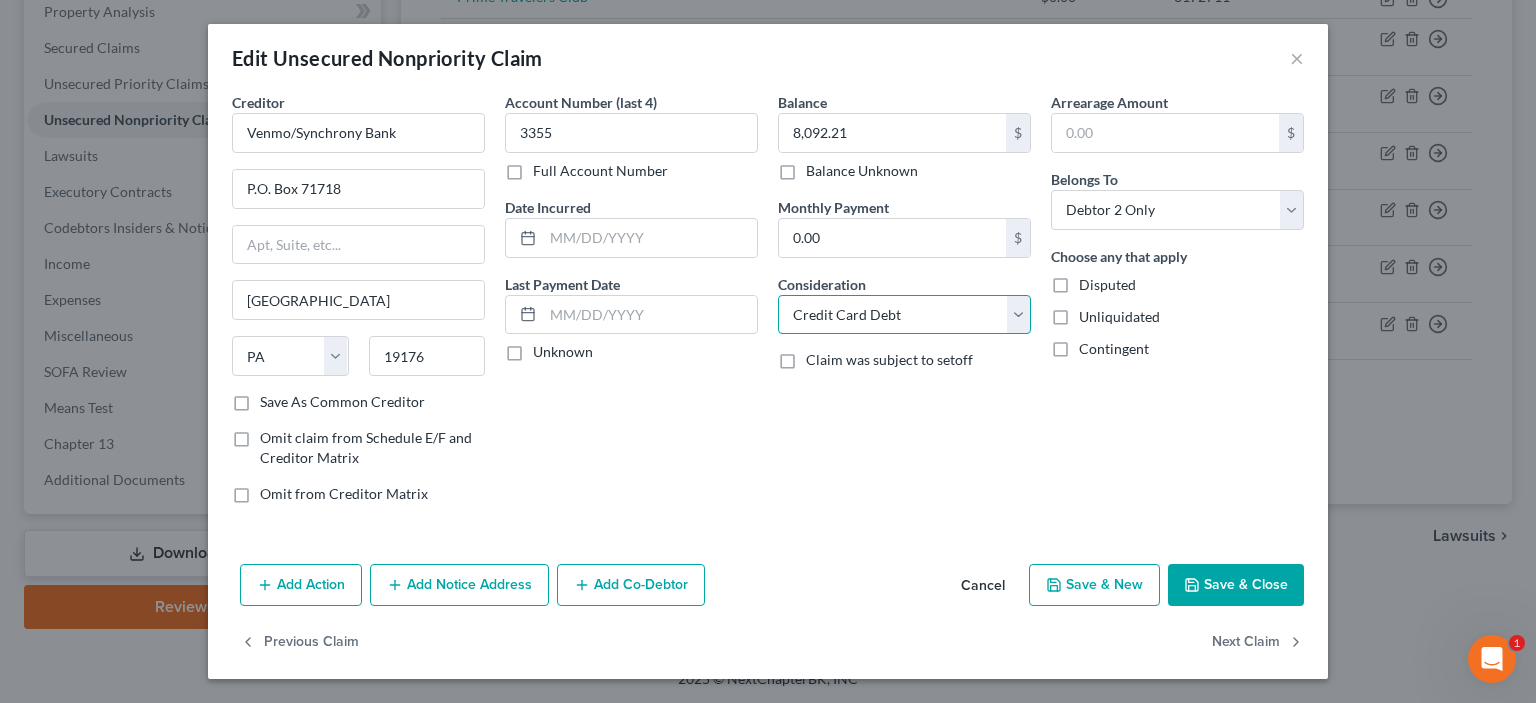 select on "14" 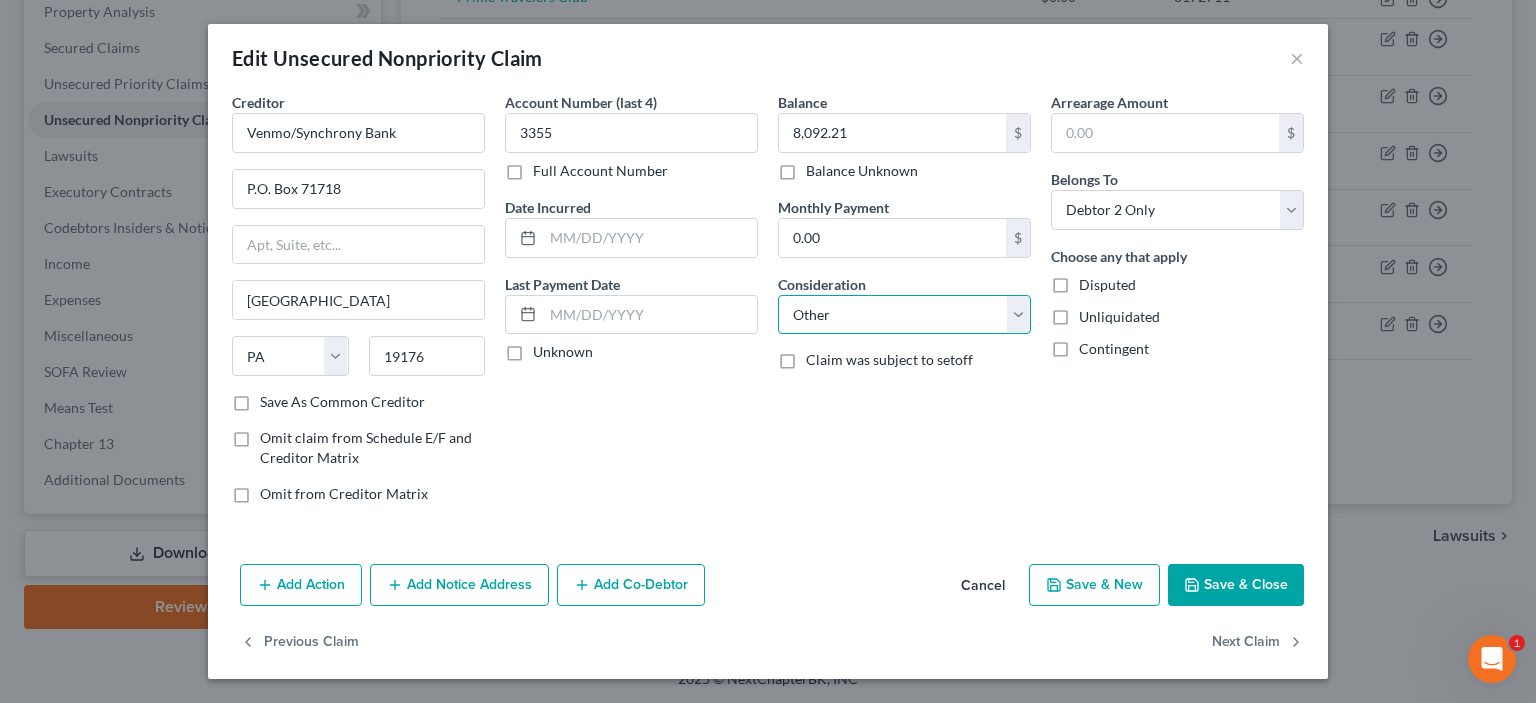 click on "Select Cable / Satellite Services Collection Agency Credit Card Debt Debt Counseling / Attorneys Deficiency Balance Domestic Support Obligations Home / Car Repairs Income Taxes Judgment Liens Medical Services Monies Loaned / Advanced Mortgage Obligation From Divorce Or Separation Obligation To Pensions Other Overdrawn Bank Account Promised To Help Pay Creditors Student Loans Suppliers And Vendors Telephone / Internet Services Utility Services" at bounding box center (904, 315) 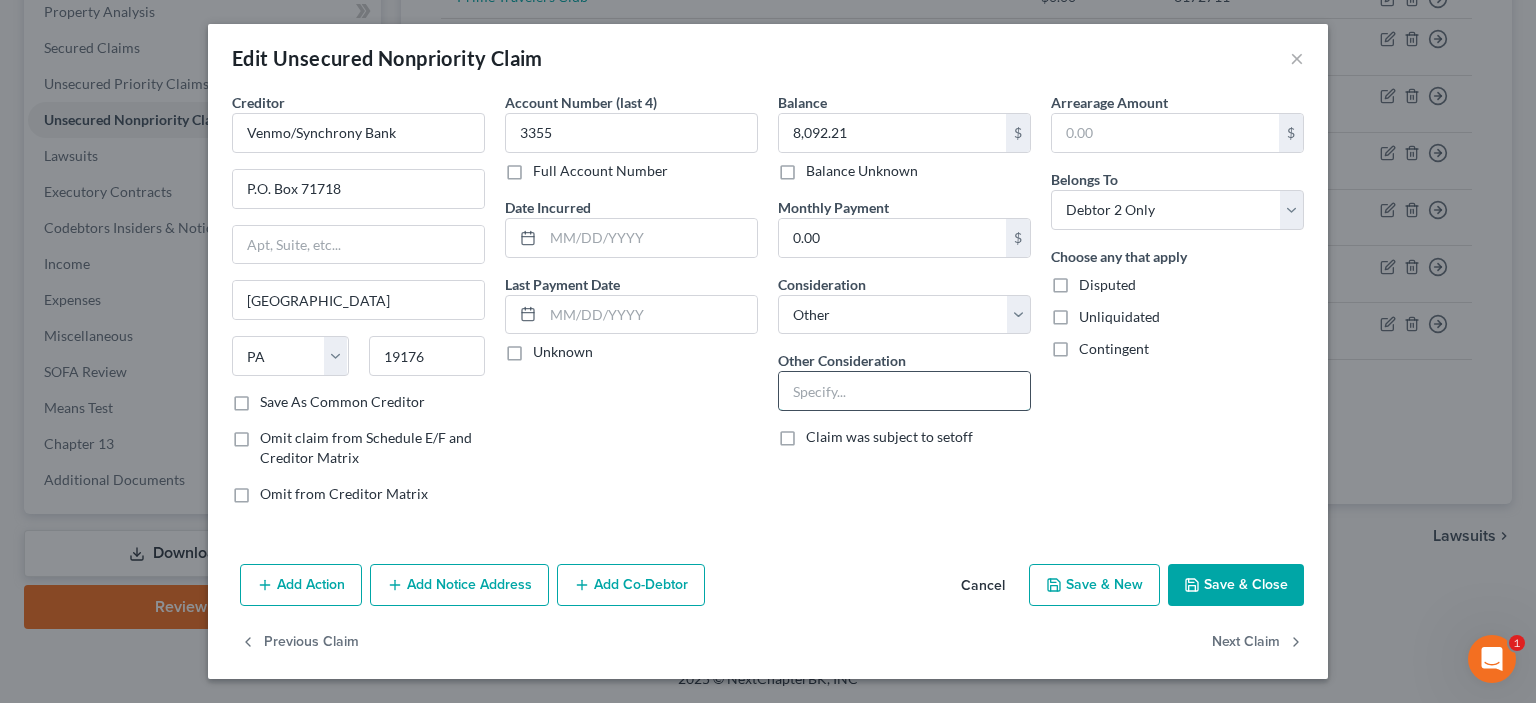 click at bounding box center (904, 391) 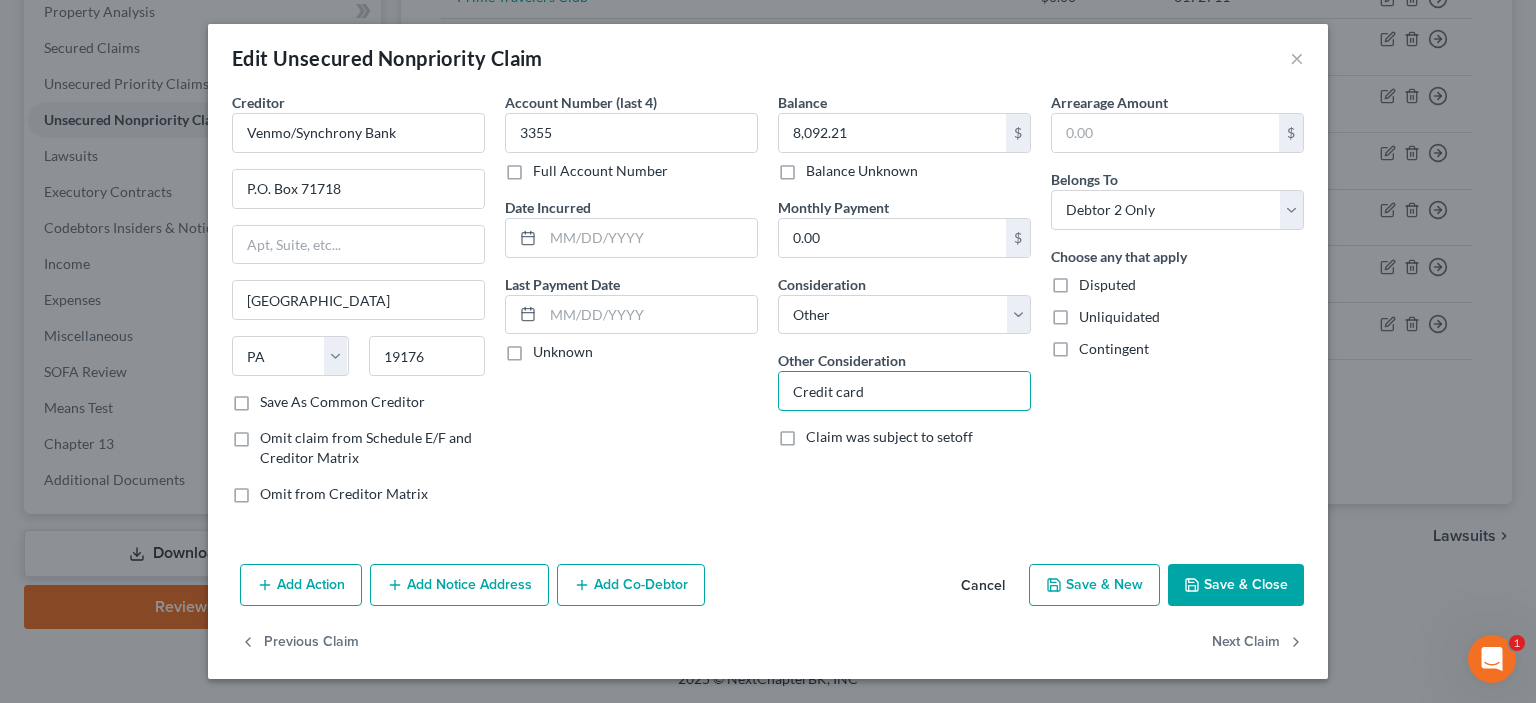 type on "Credit card" 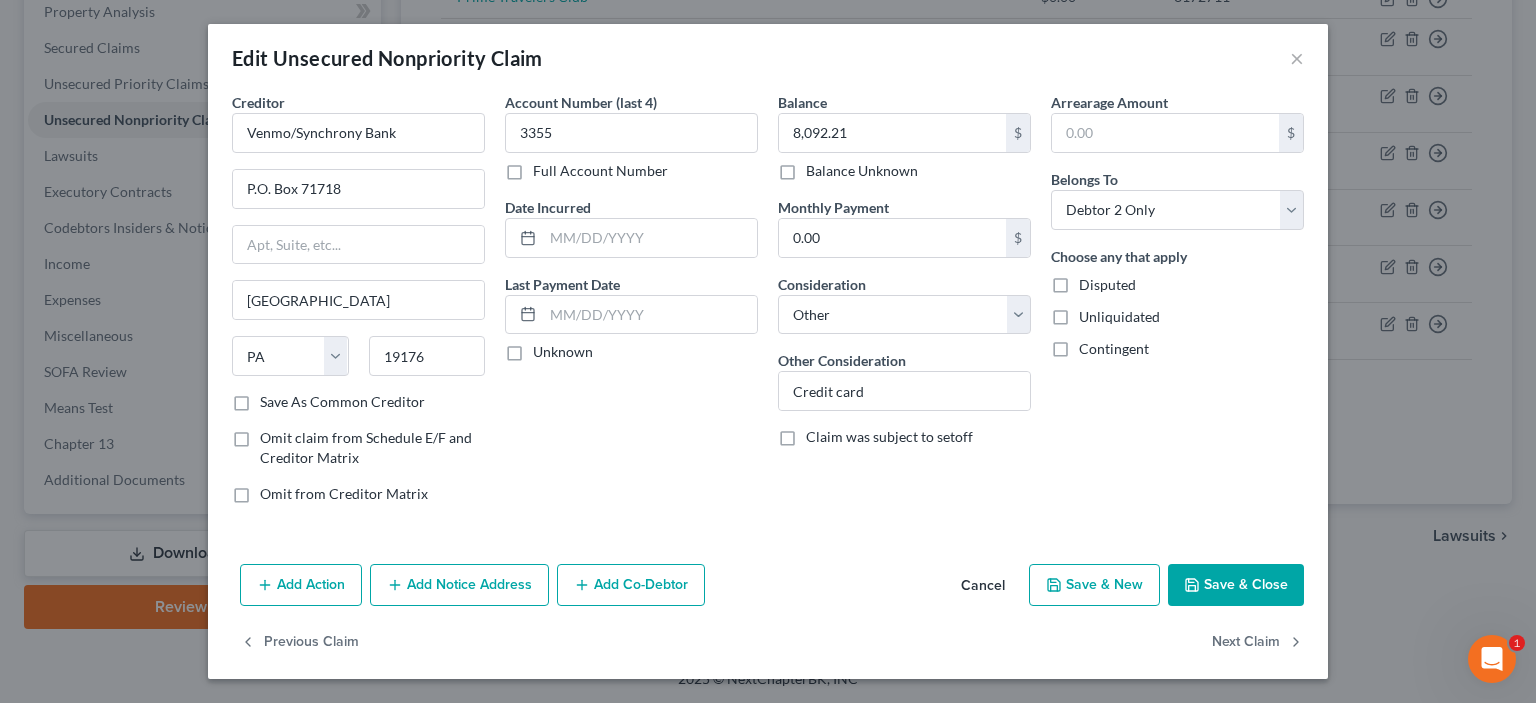 click on "Save & Close" at bounding box center (1236, 585) 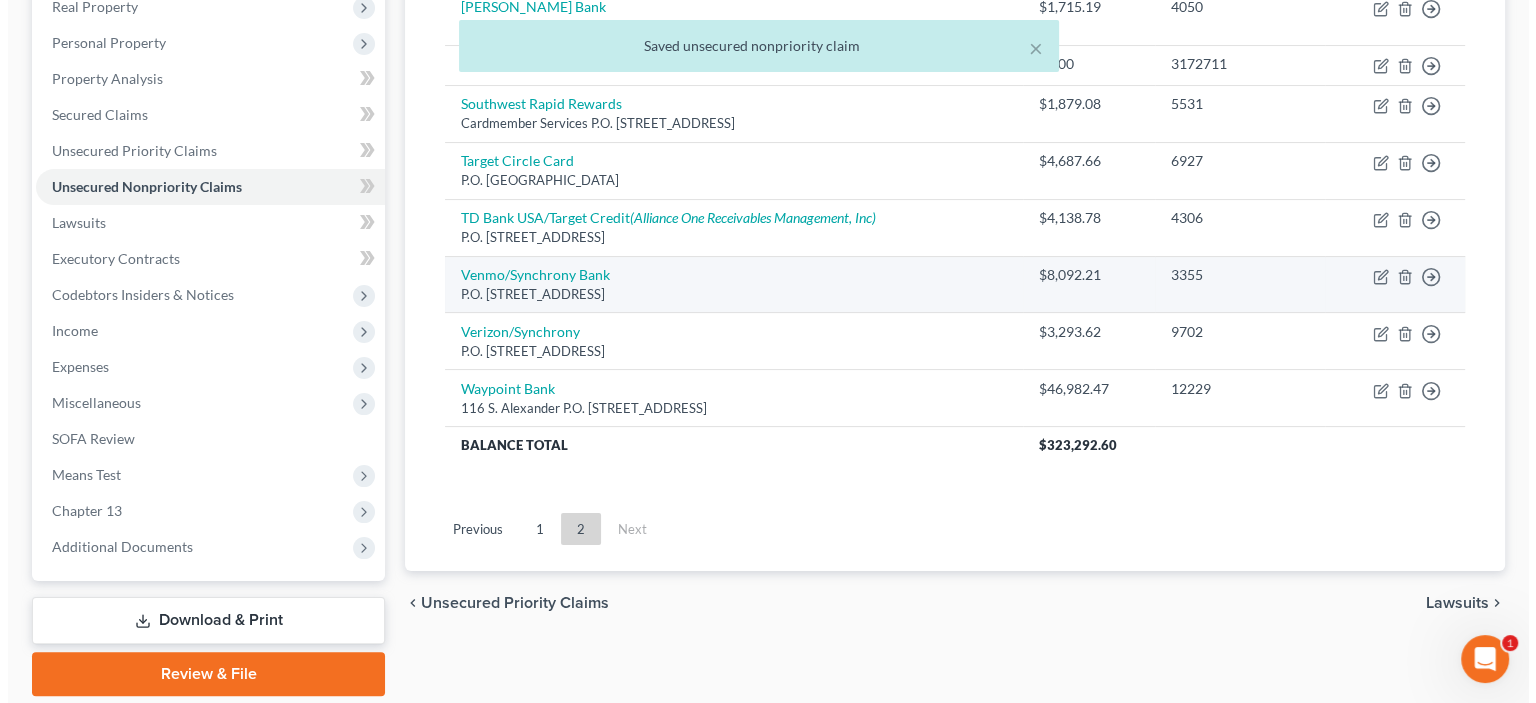 scroll, scrollTop: 294, scrollLeft: 0, axis: vertical 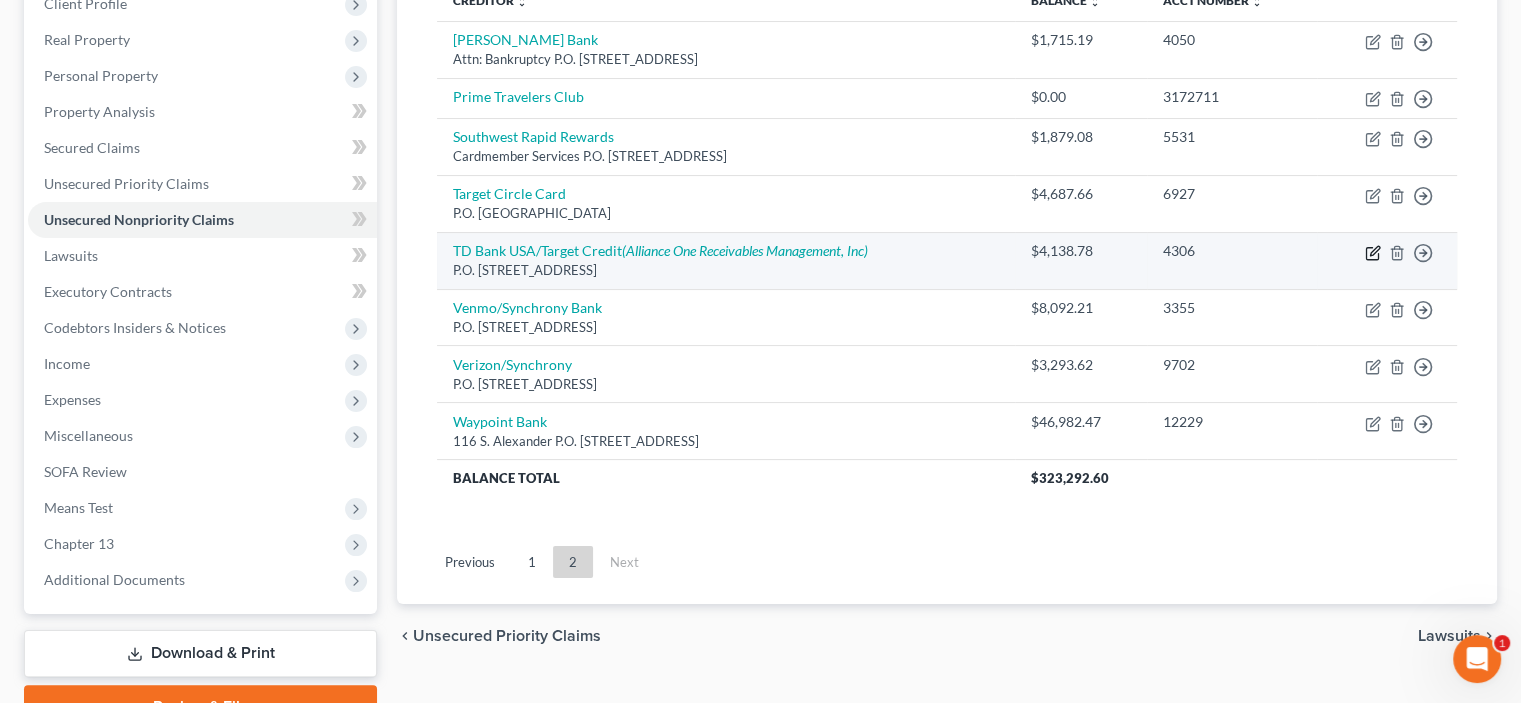 click 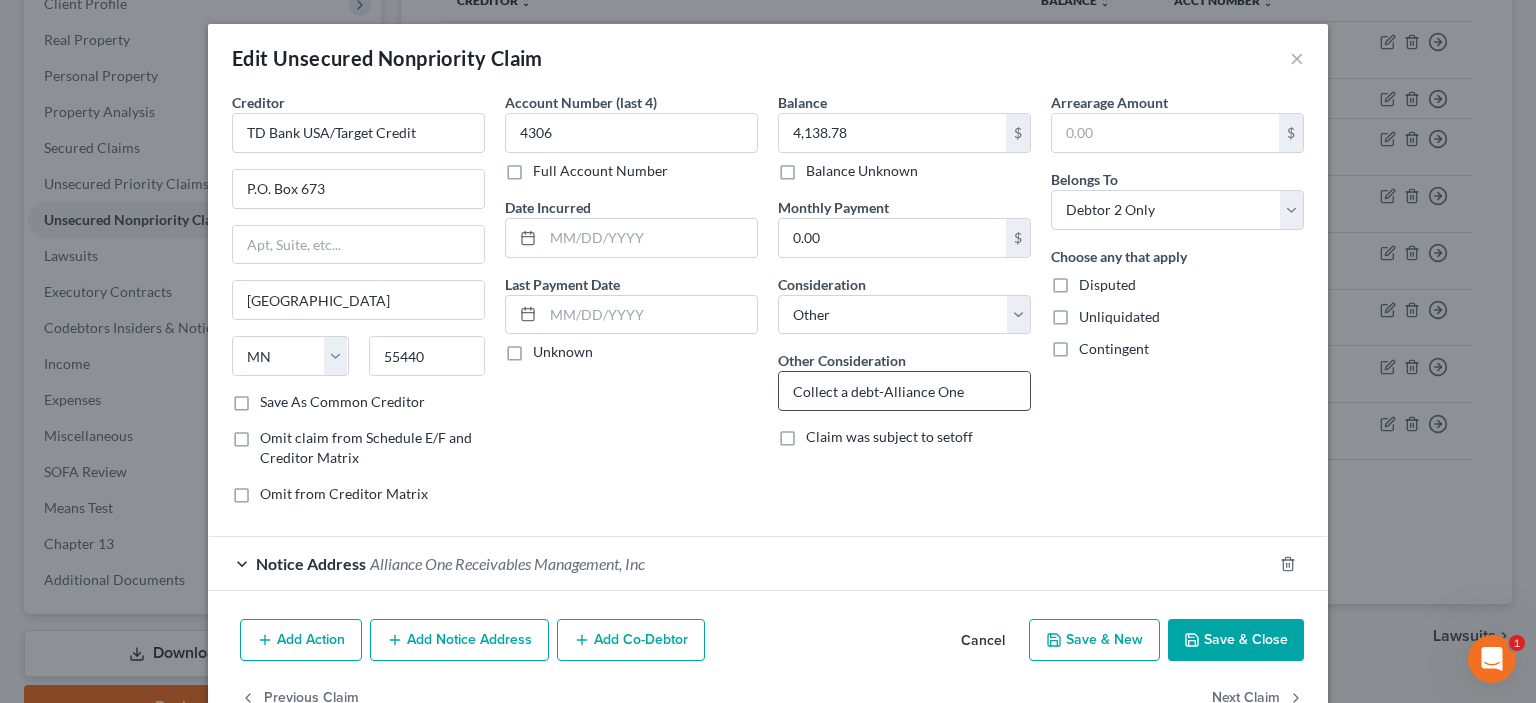 click on "Collect a debt-Alliance One" at bounding box center (904, 391) 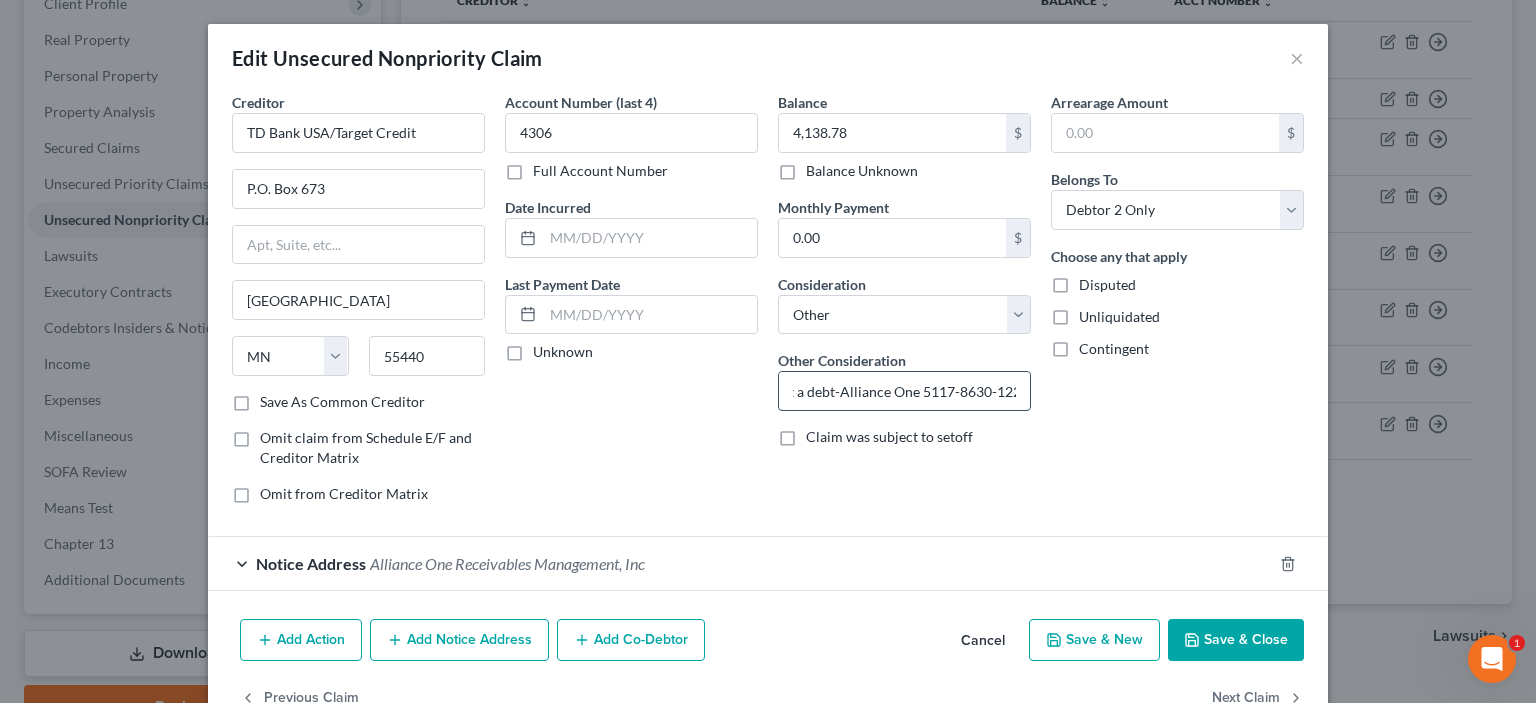 scroll, scrollTop: 0, scrollLeft: 52, axis: horizontal 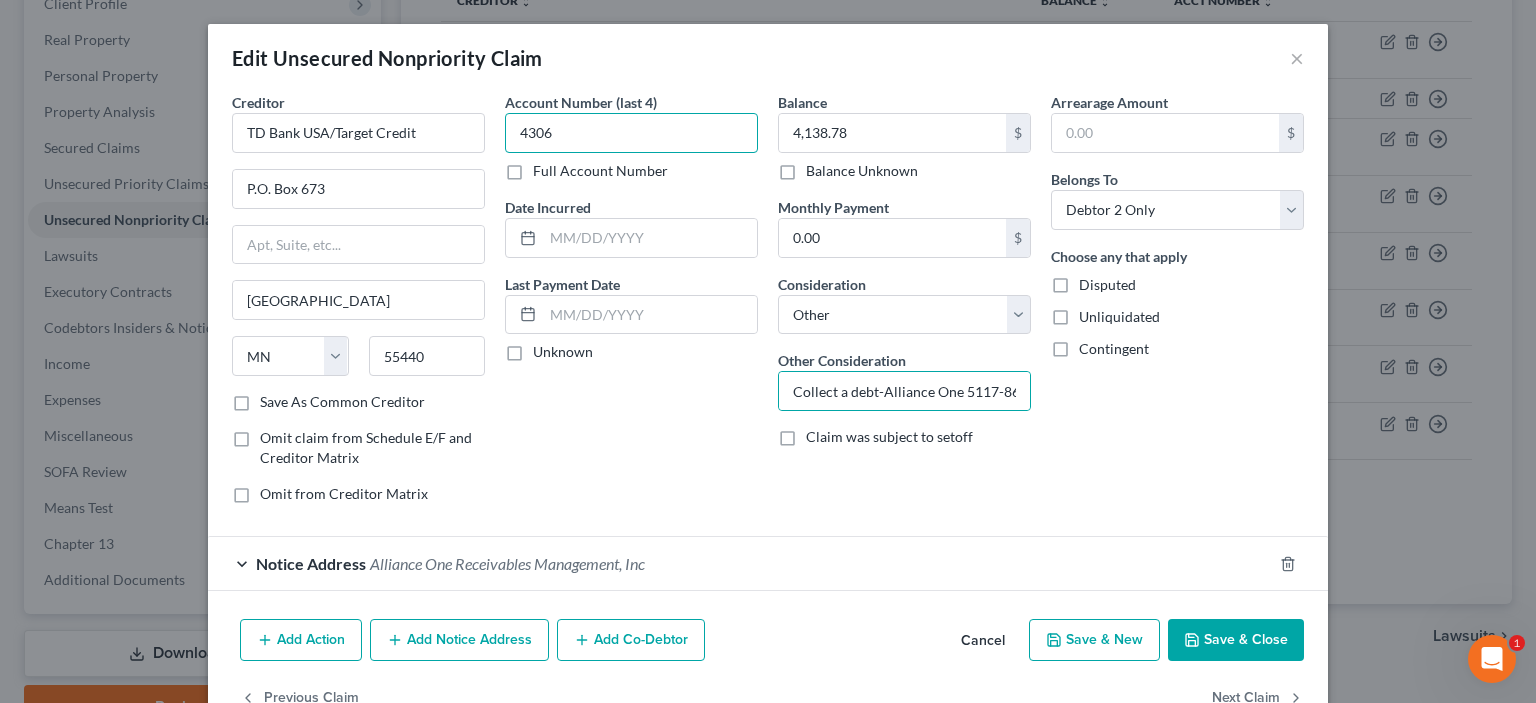 click on "4306" at bounding box center (631, 133) 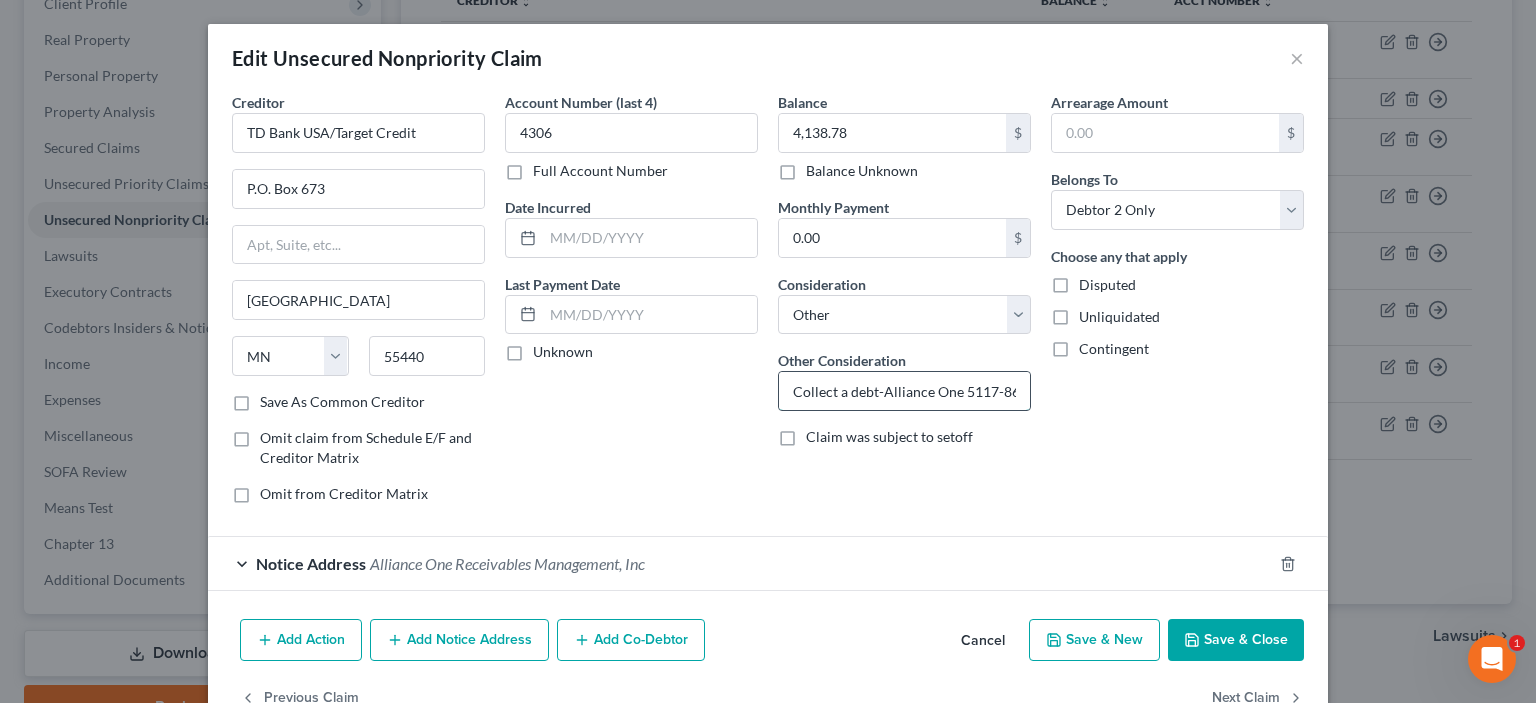 click on "Collect a debt-Alliance One 5117-8630-1229" at bounding box center (904, 391) 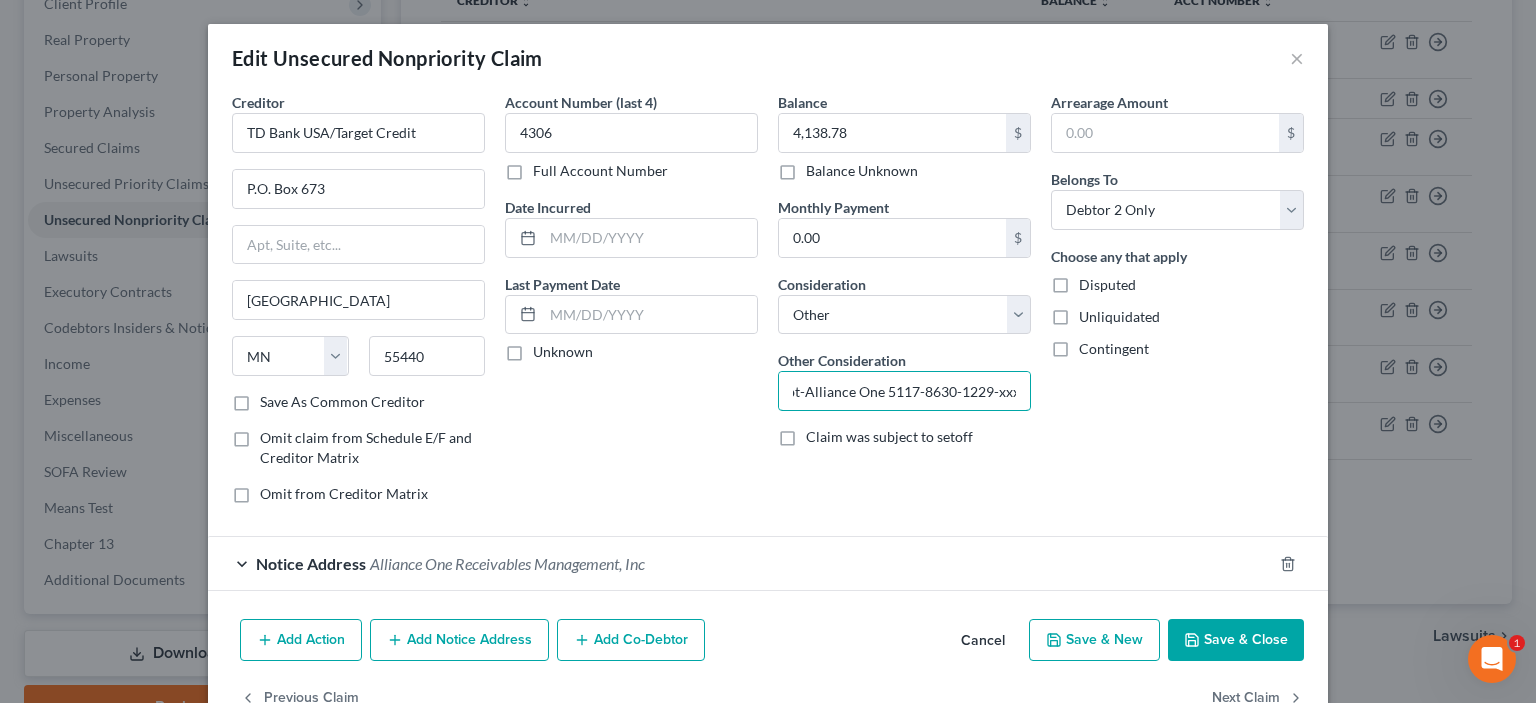 scroll, scrollTop: 0, scrollLeft: 86, axis: horizontal 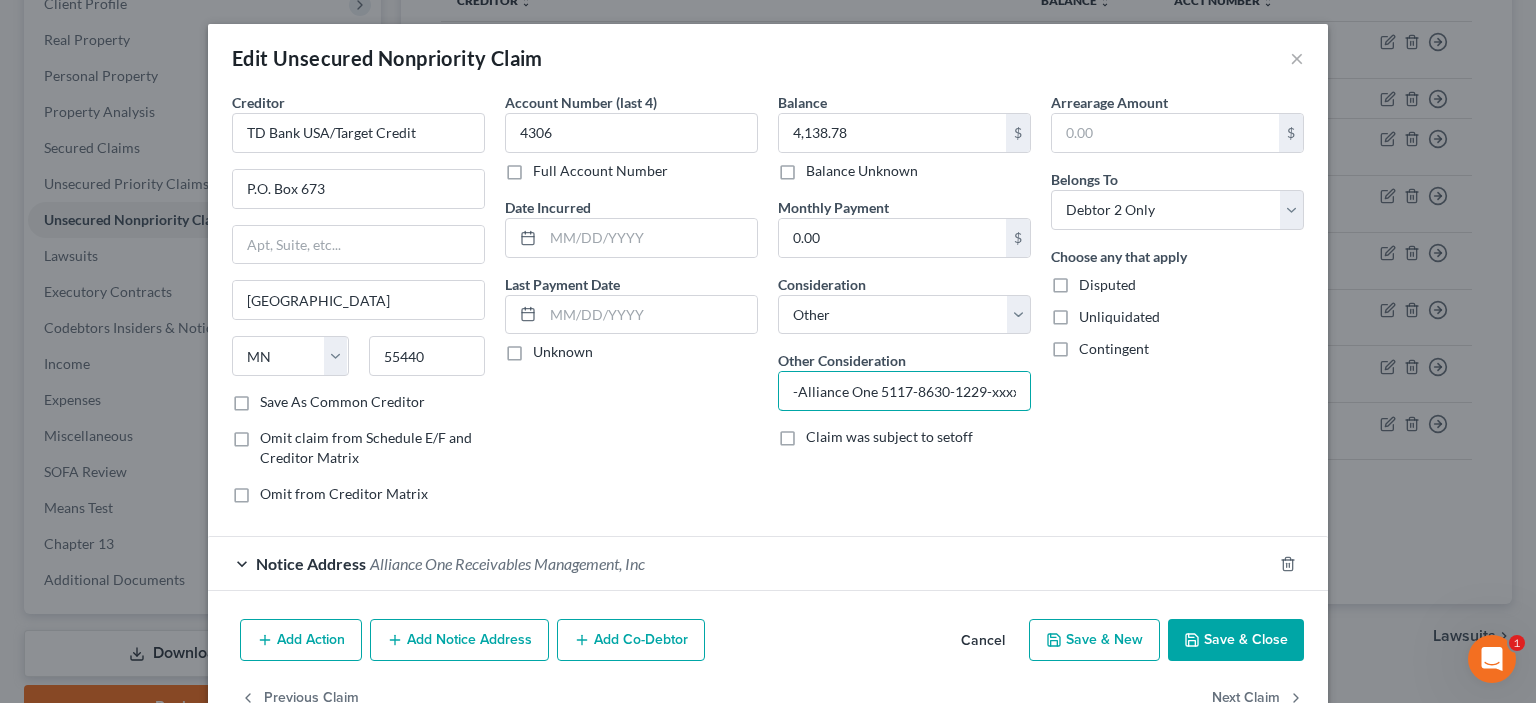 type on "Collect a debt-Alliance One 5117-8630-1229-xxxx" 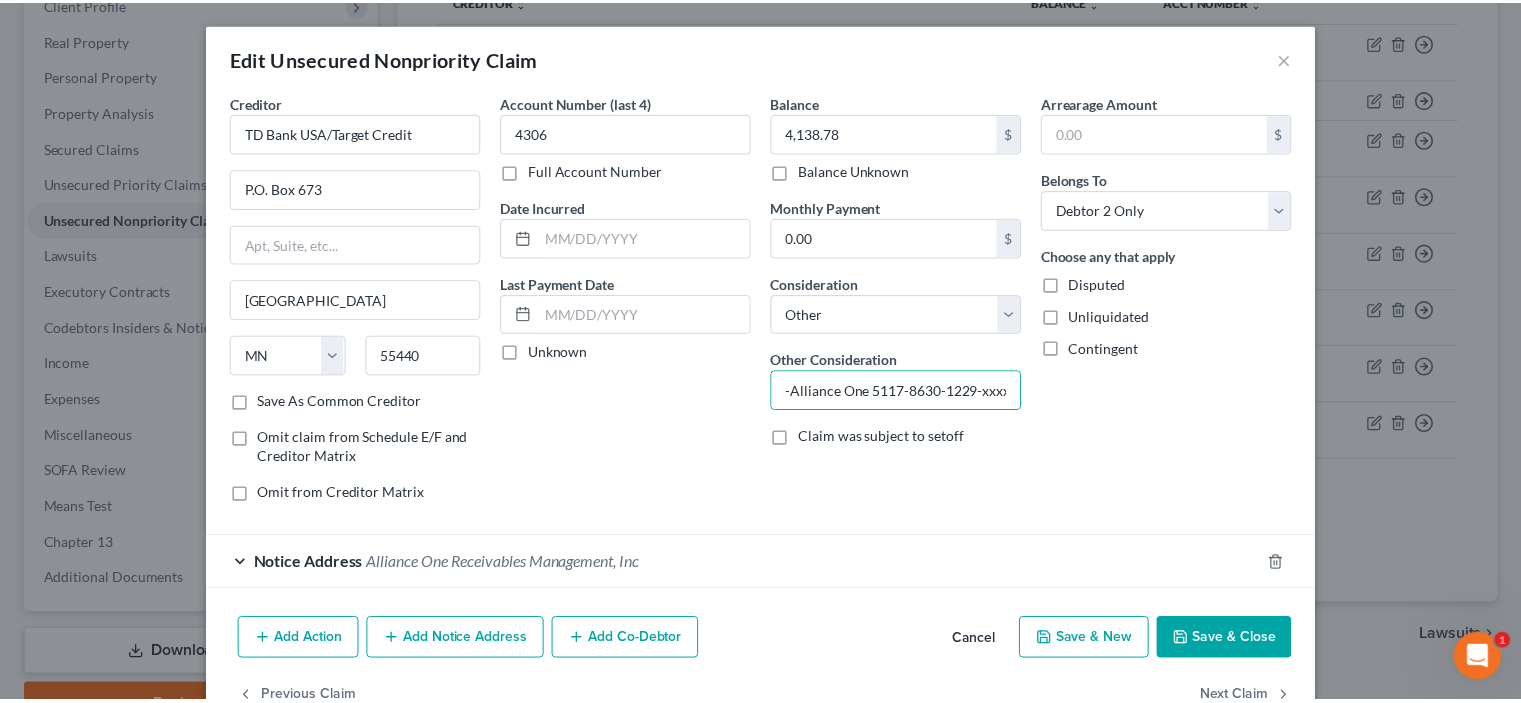 scroll, scrollTop: 0, scrollLeft: 0, axis: both 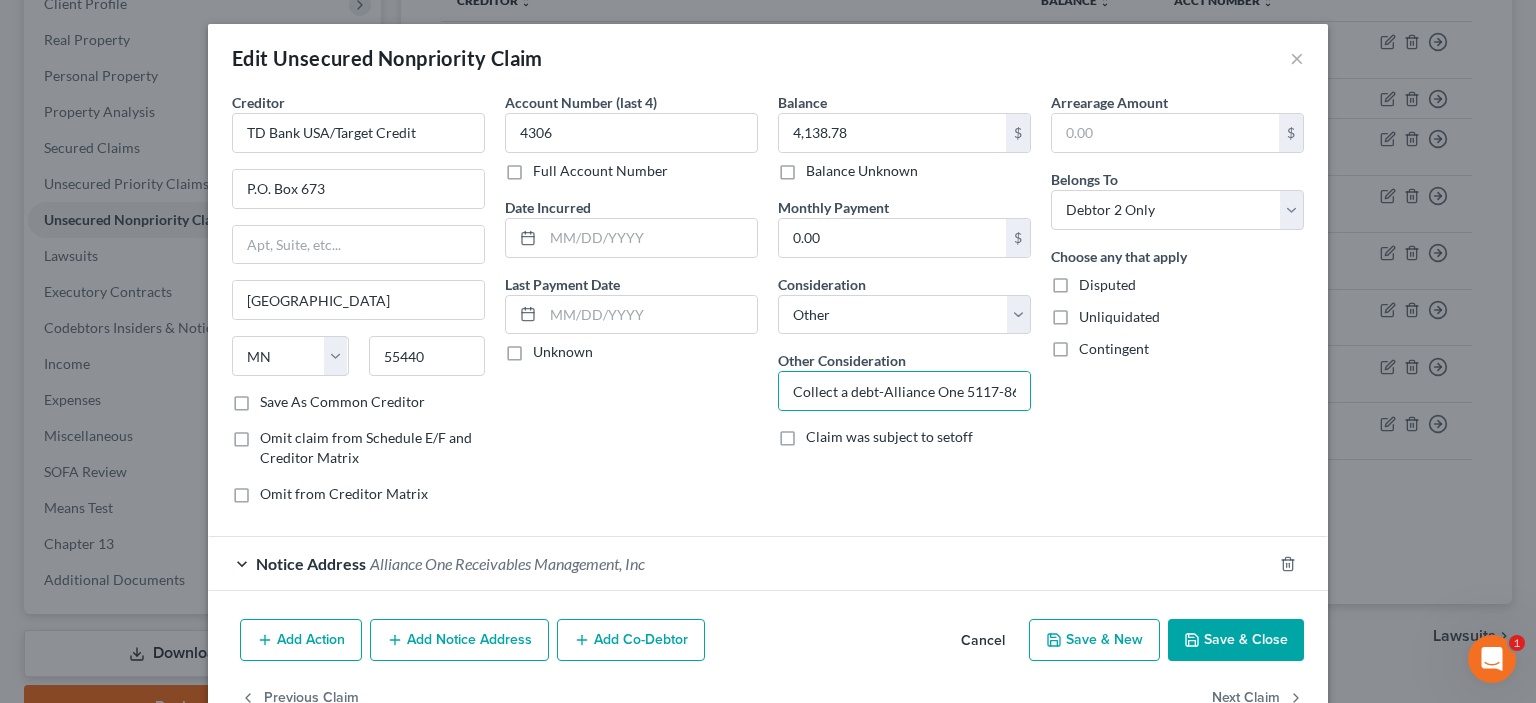 click on "Save & Close" at bounding box center (1236, 640) 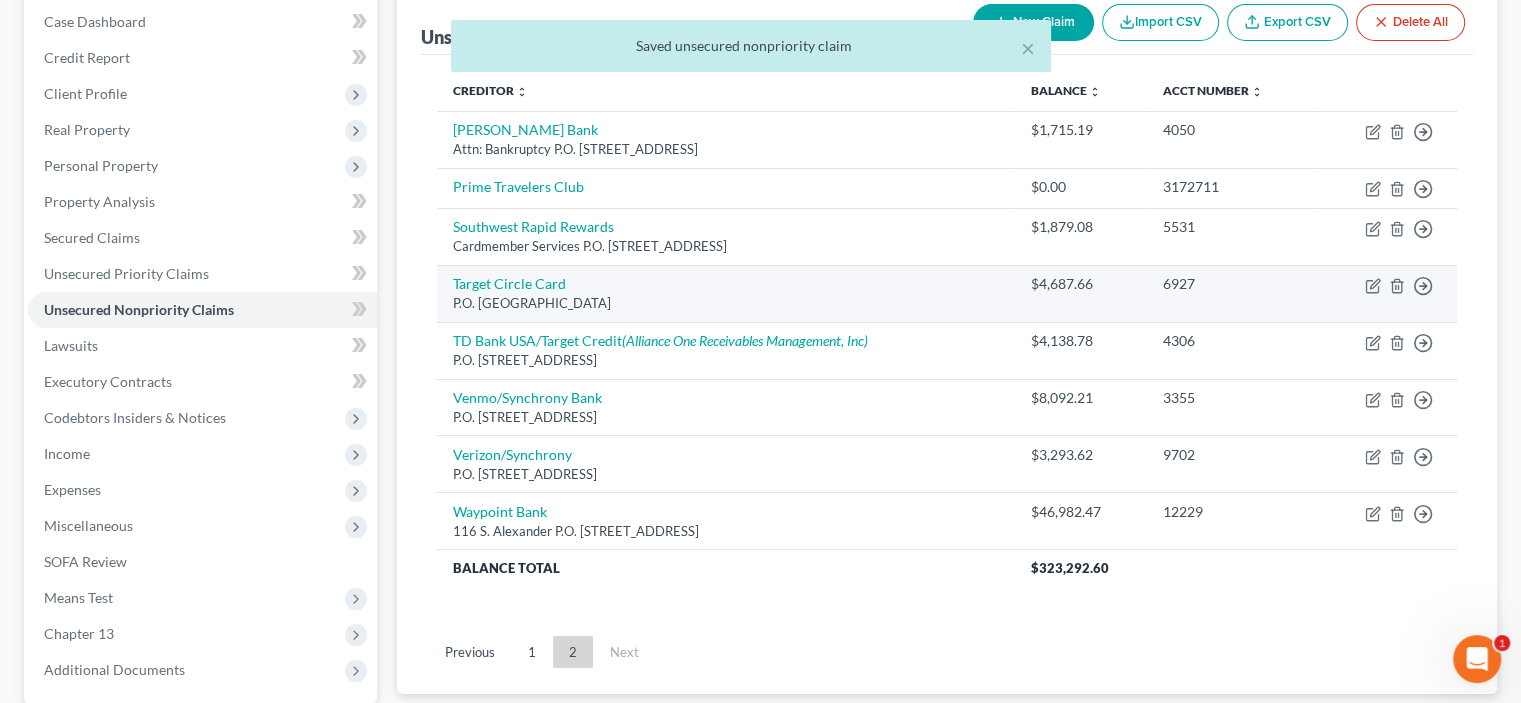 scroll, scrollTop: 394, scrollLeft: 0, axis: vertical 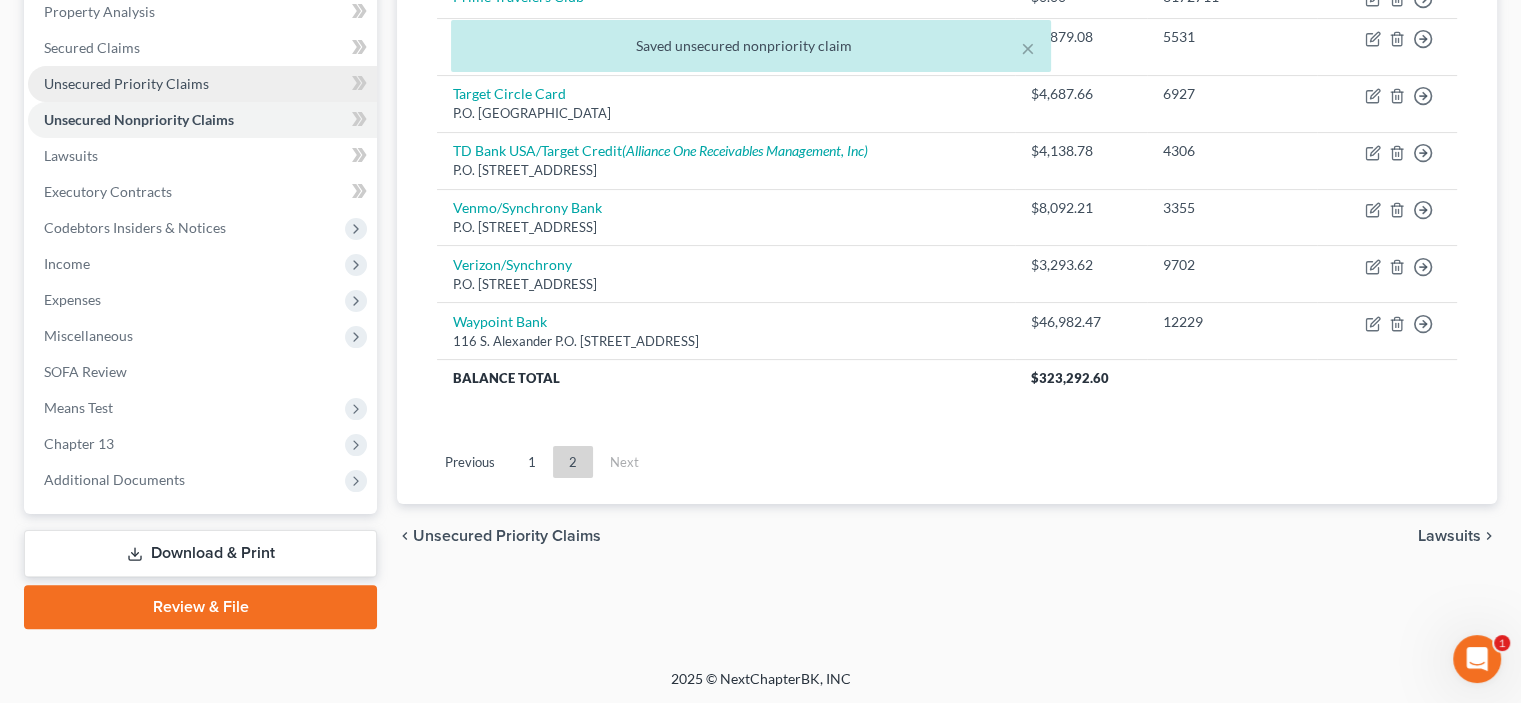 click on "Unsecured Priority Claims" at bounding box center (126, 83) 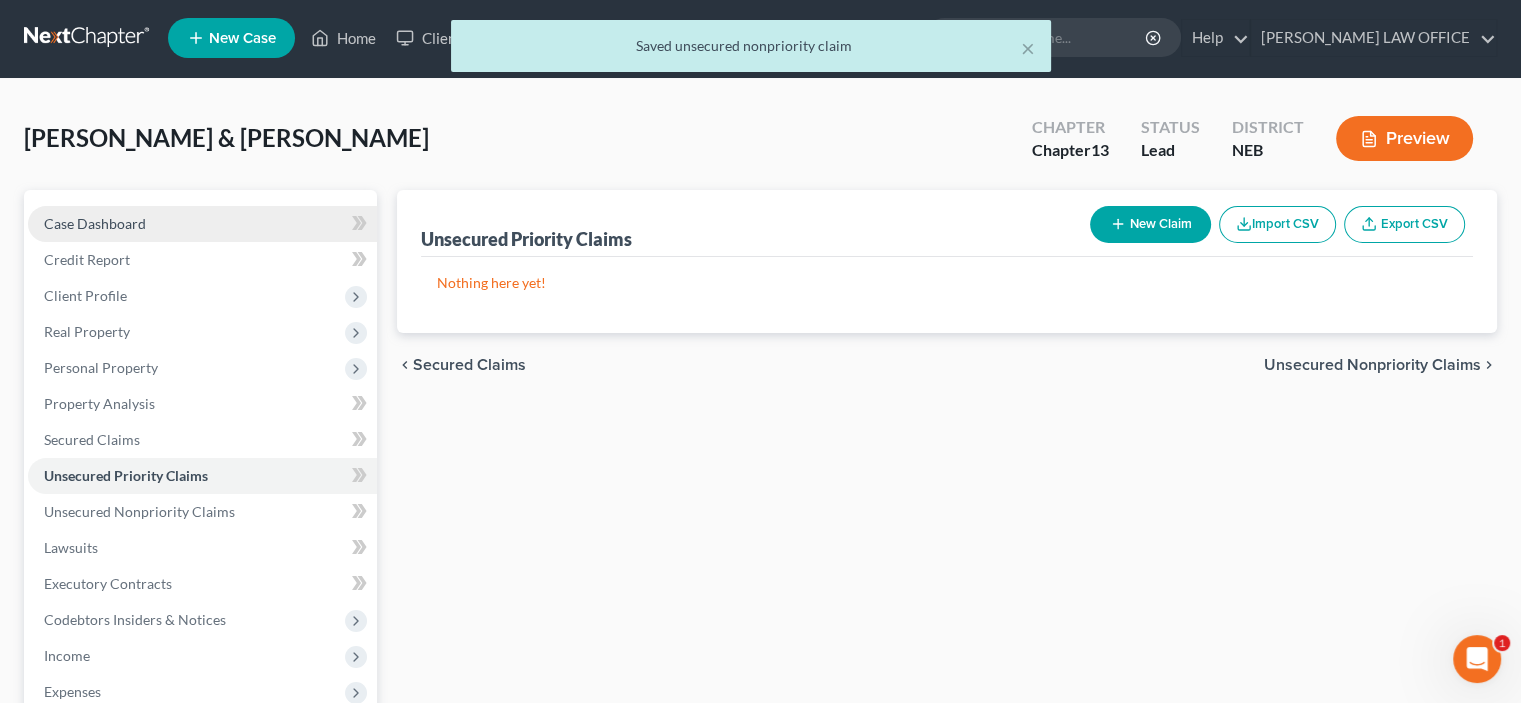 scroll, scrollTop: 0, scrollLeft: 0, axis: both 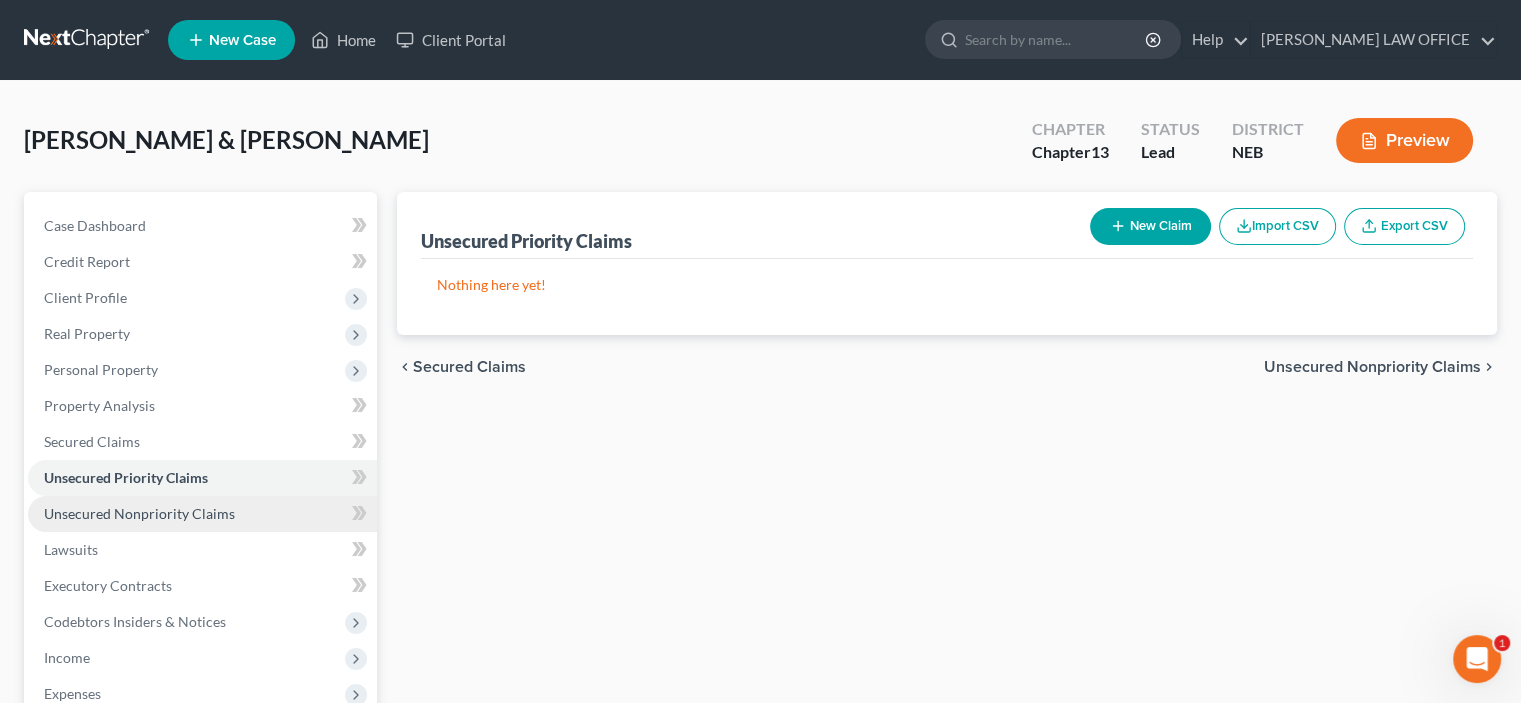 click on "Unsecured Nonpriority Claims" at bounding box center (139, 513) 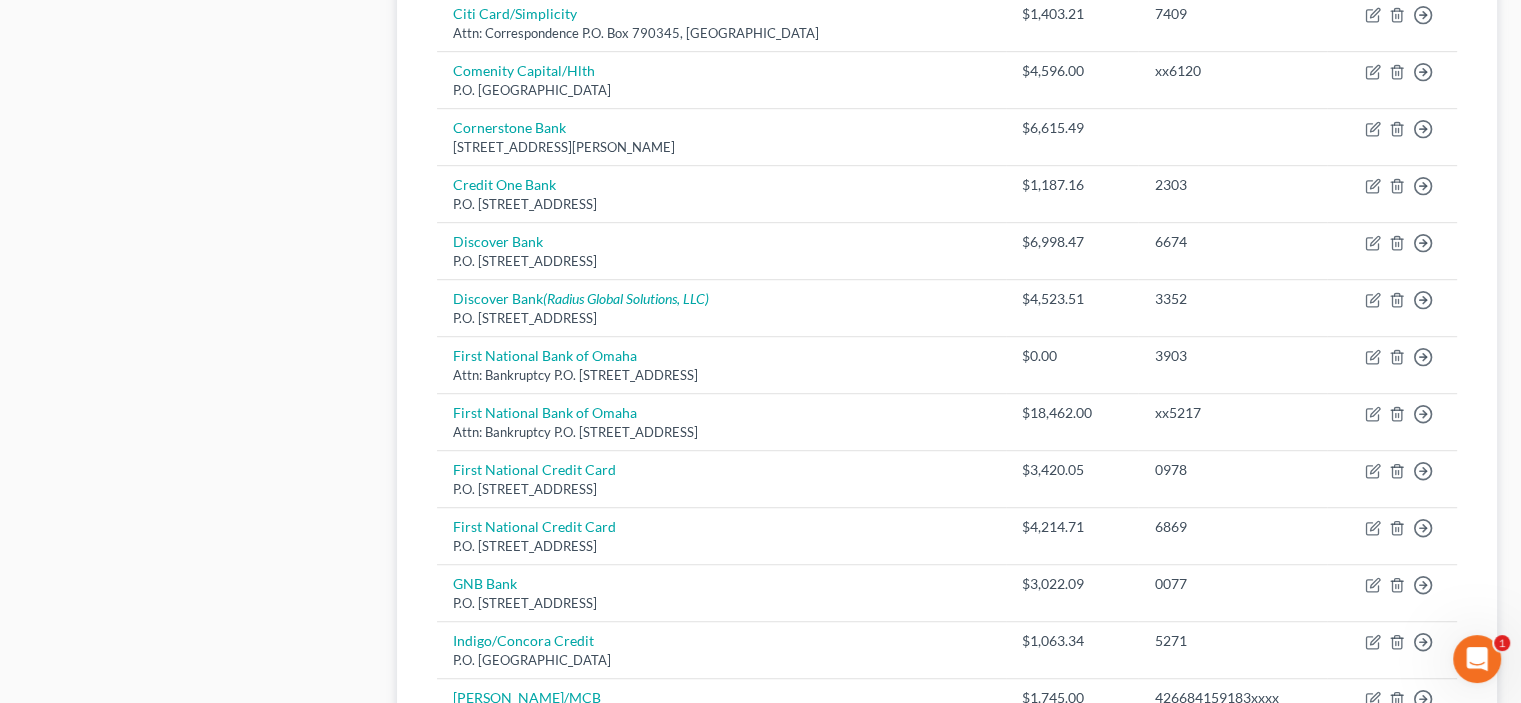 scroll, scrollTop: 1599, scrollLeft: 0, axis: vertical 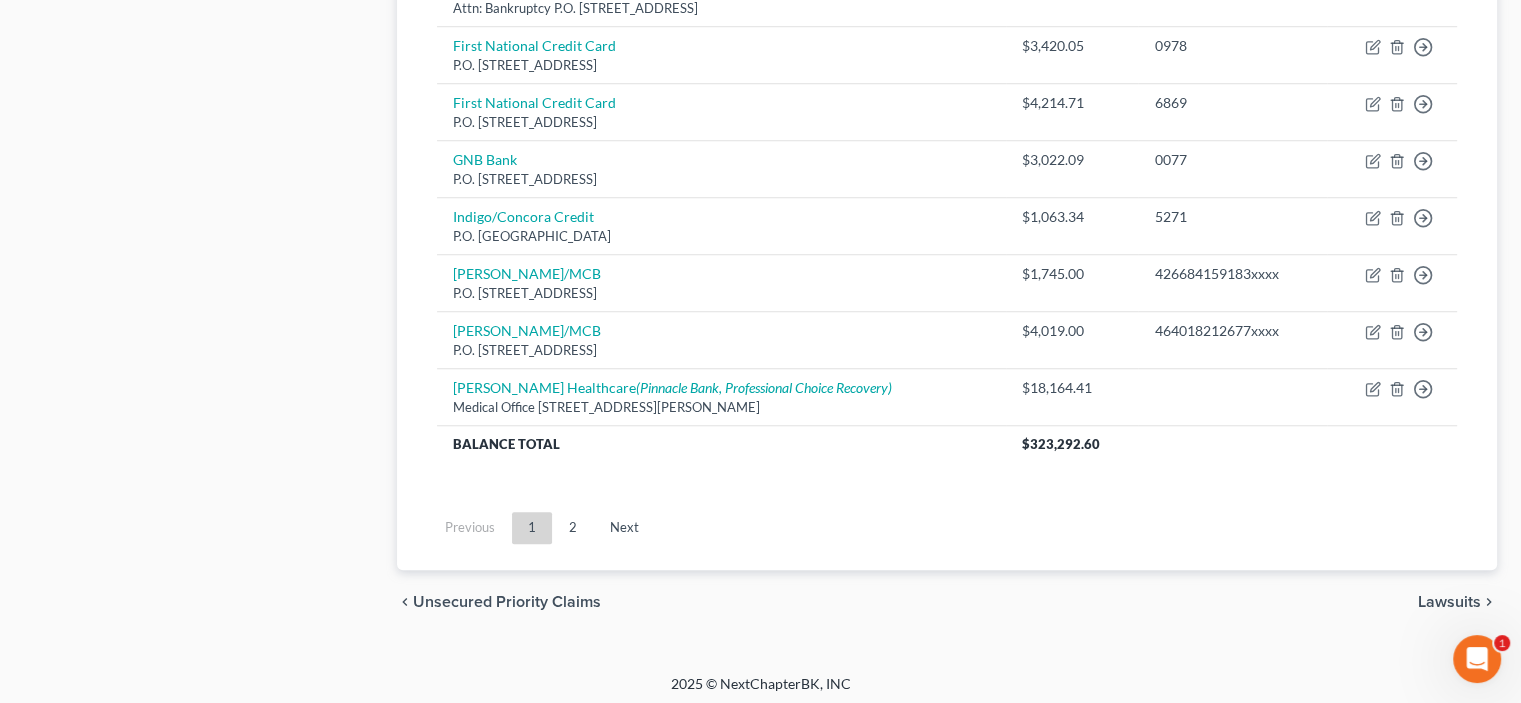 click on "Next" at bounding box center (624, 528) 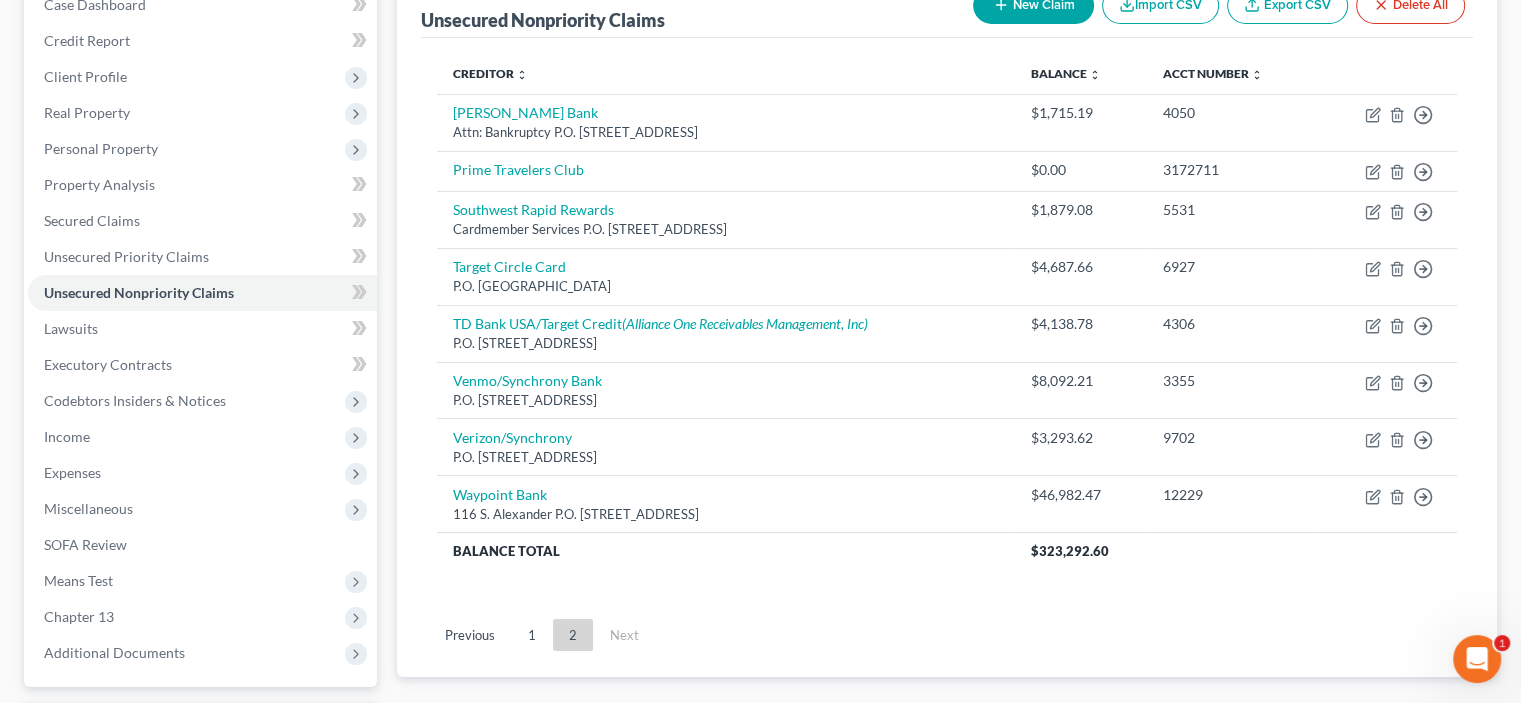scroll, scrollTop: 394, scrollLeft: 0, axis: vertical 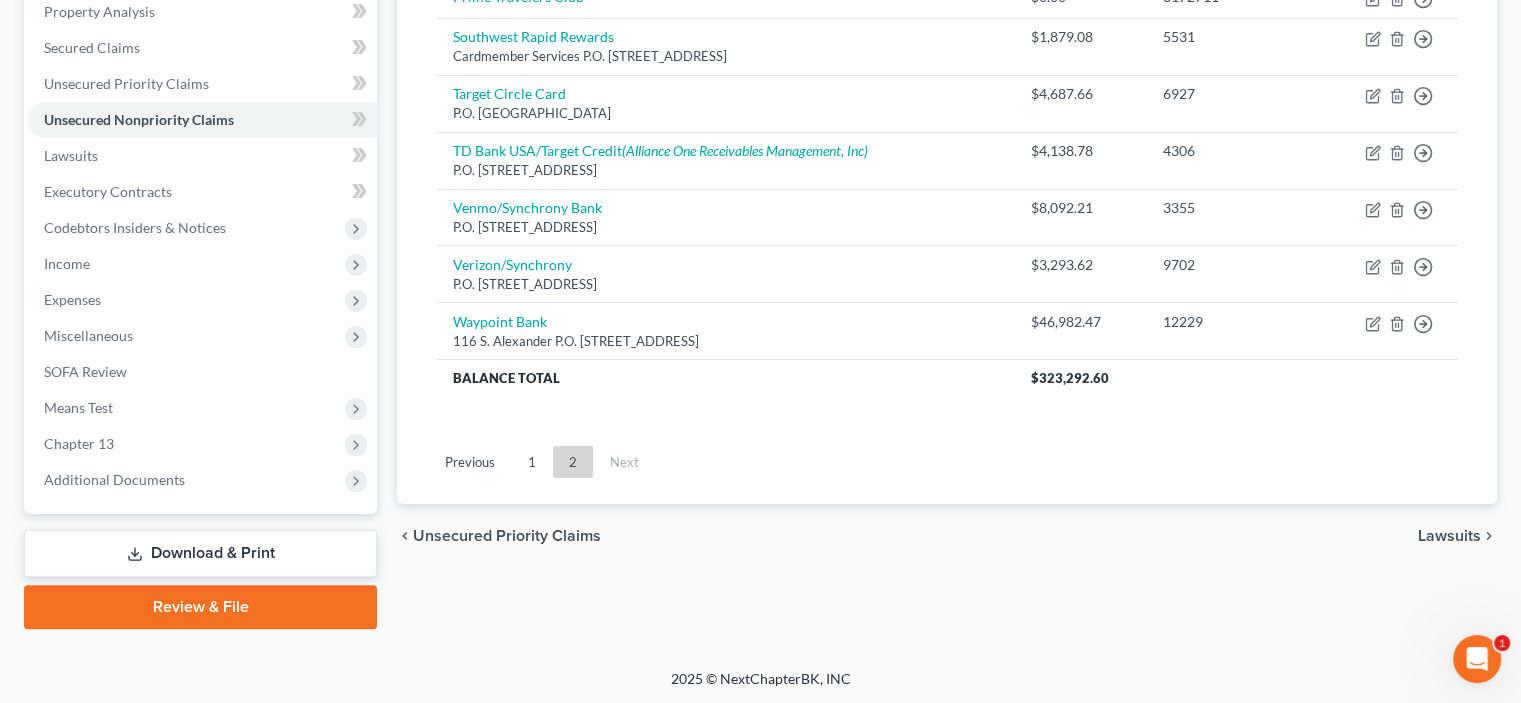click on "1" at bounding box center (532, 462) 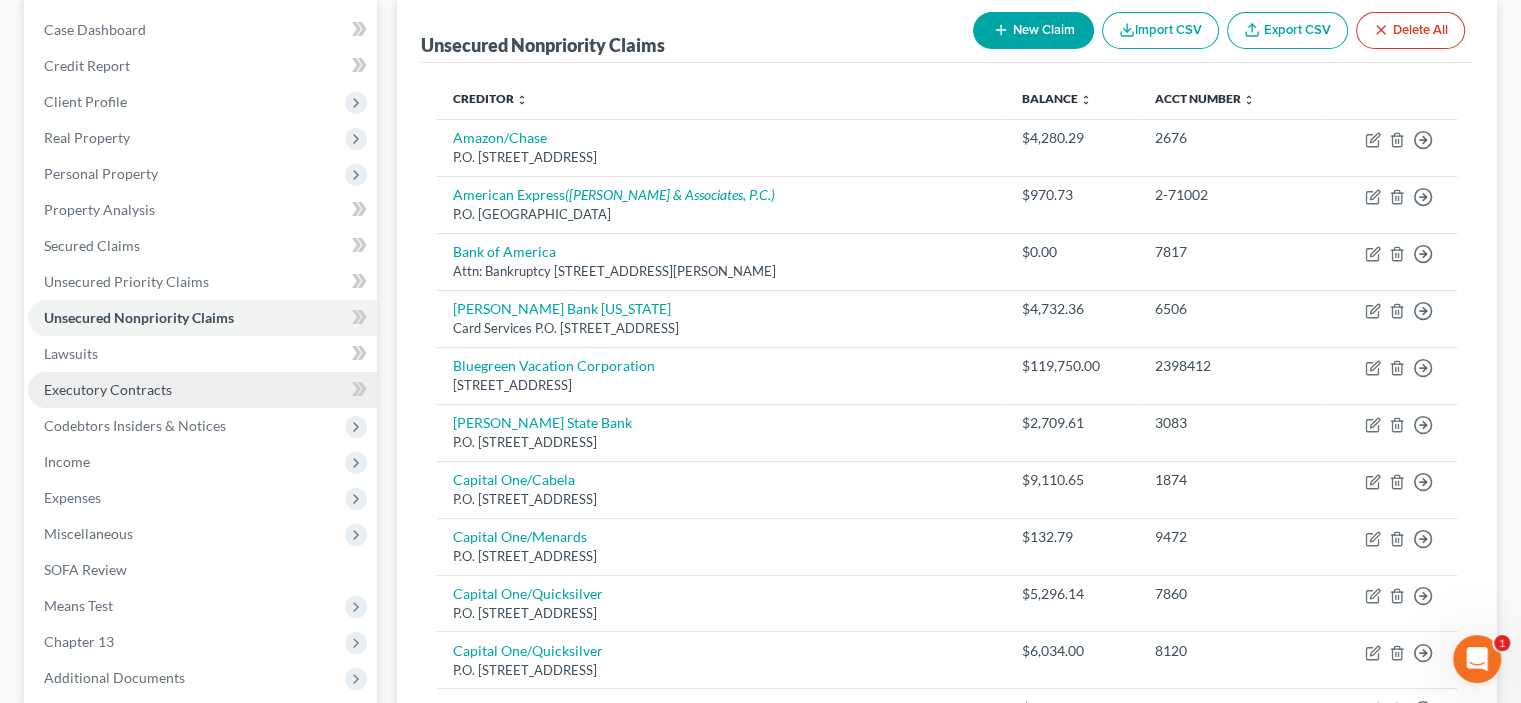 scroll, scrollTop: 194, scrollLeft: 0, axis: vertical 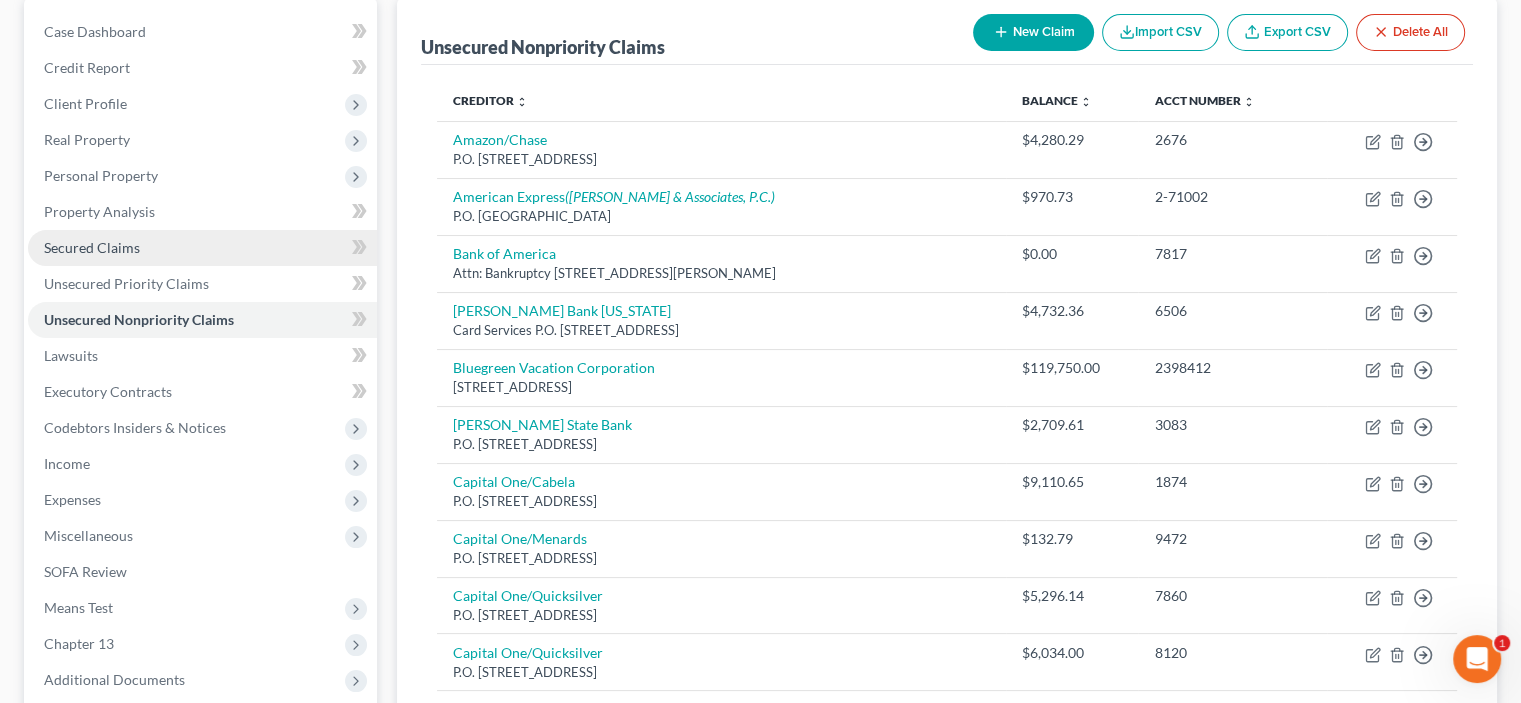 click on "Secured Claims" at bounding box center [92, 247] 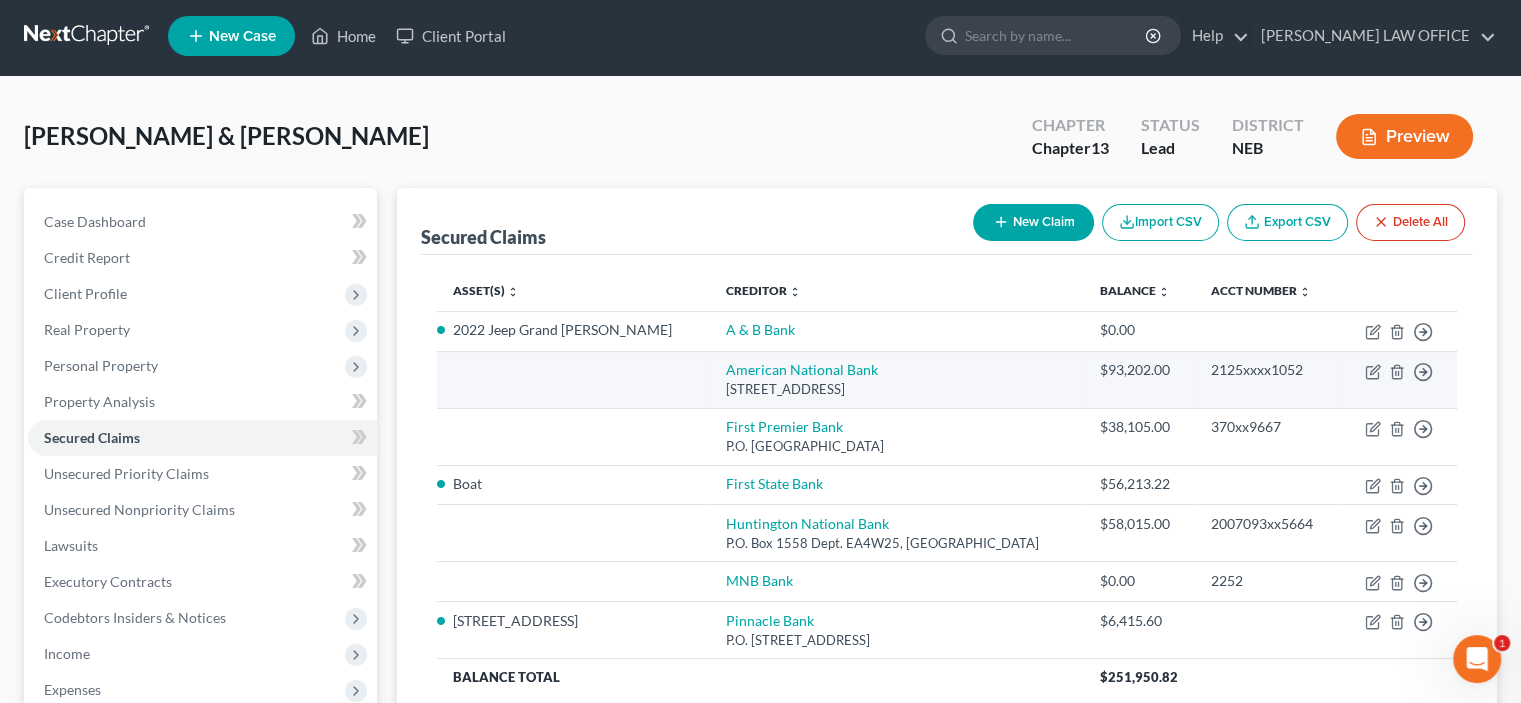 scroll, scrollTop: 0, scrollLeft: 0, axis: both 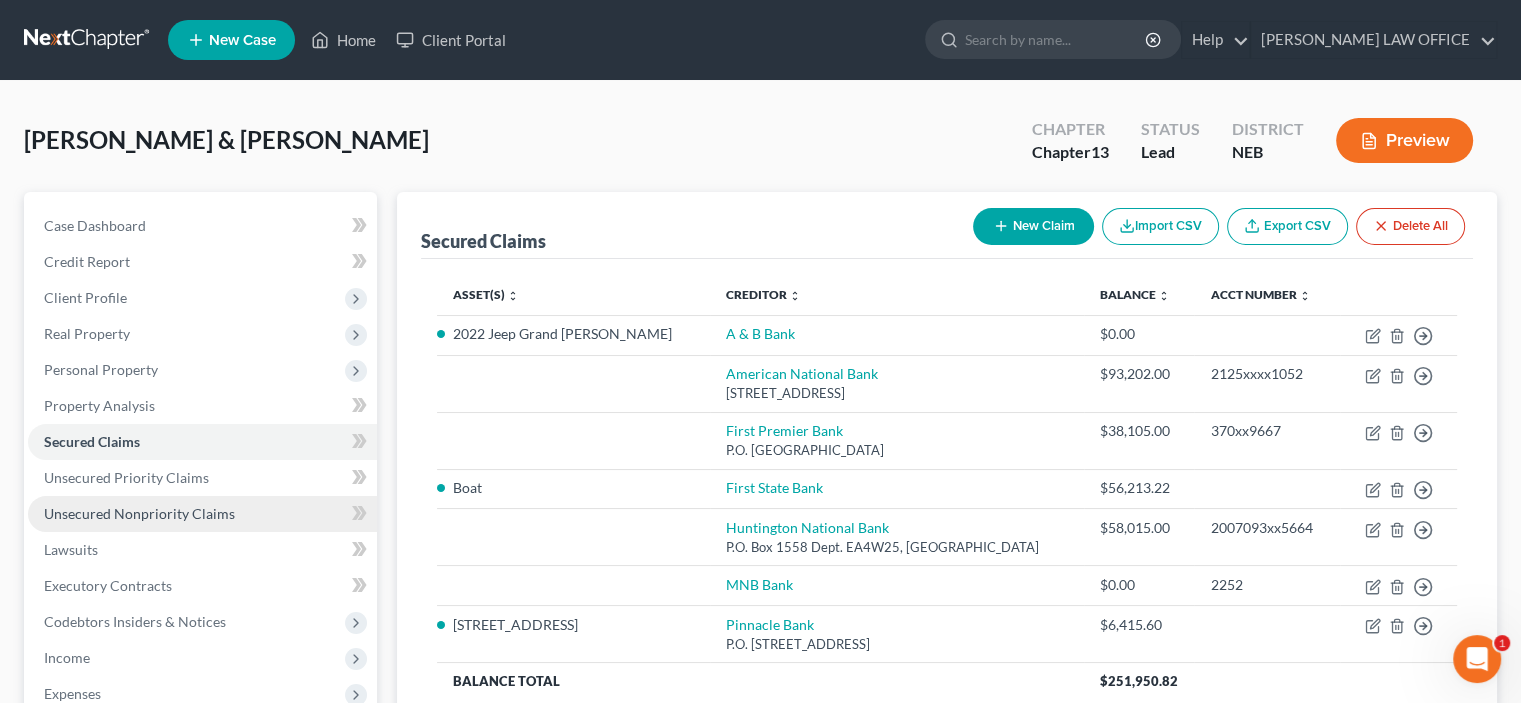 click on "Unsecured Nonpriority Claims" at bounding box center [139, 513] 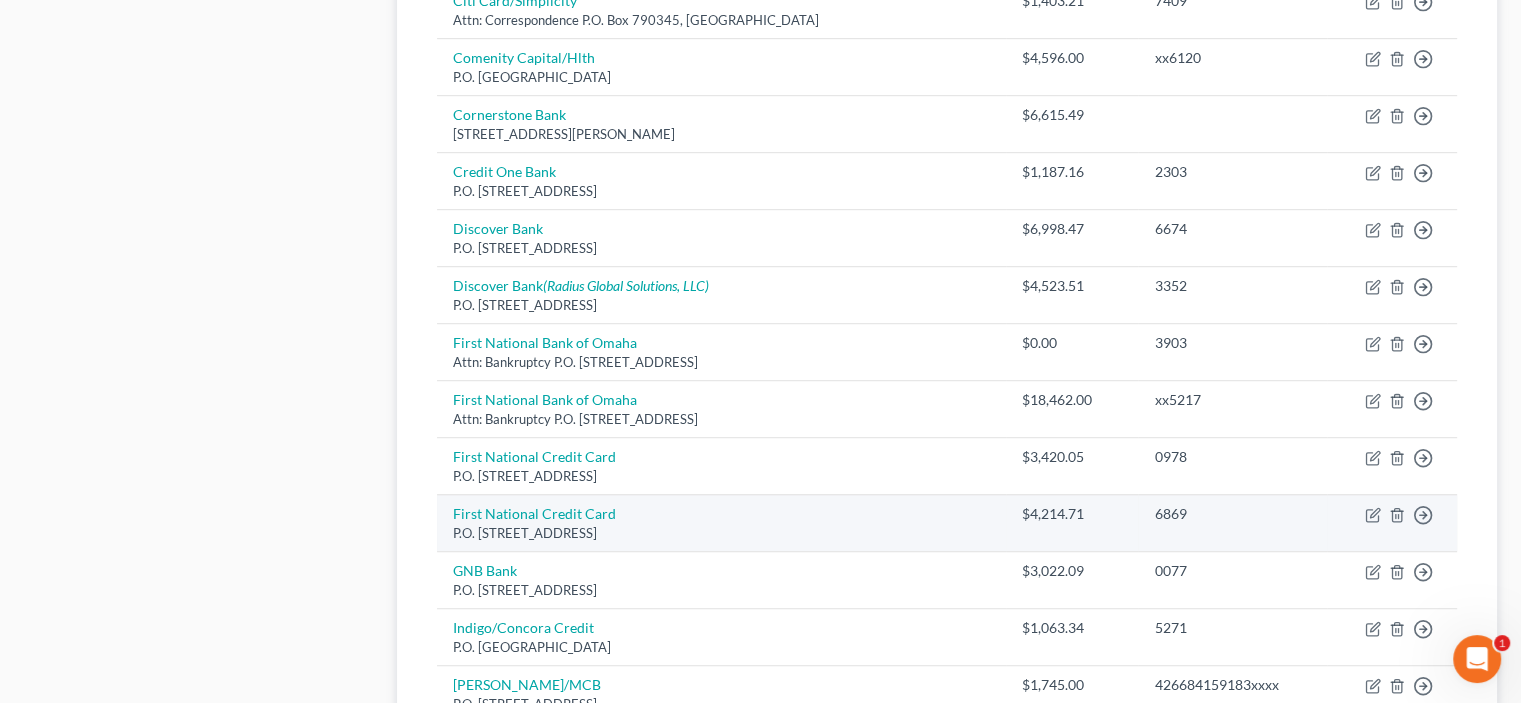 scroll, scrollTop: 1500, scrollLeft: 0, axis: vertical 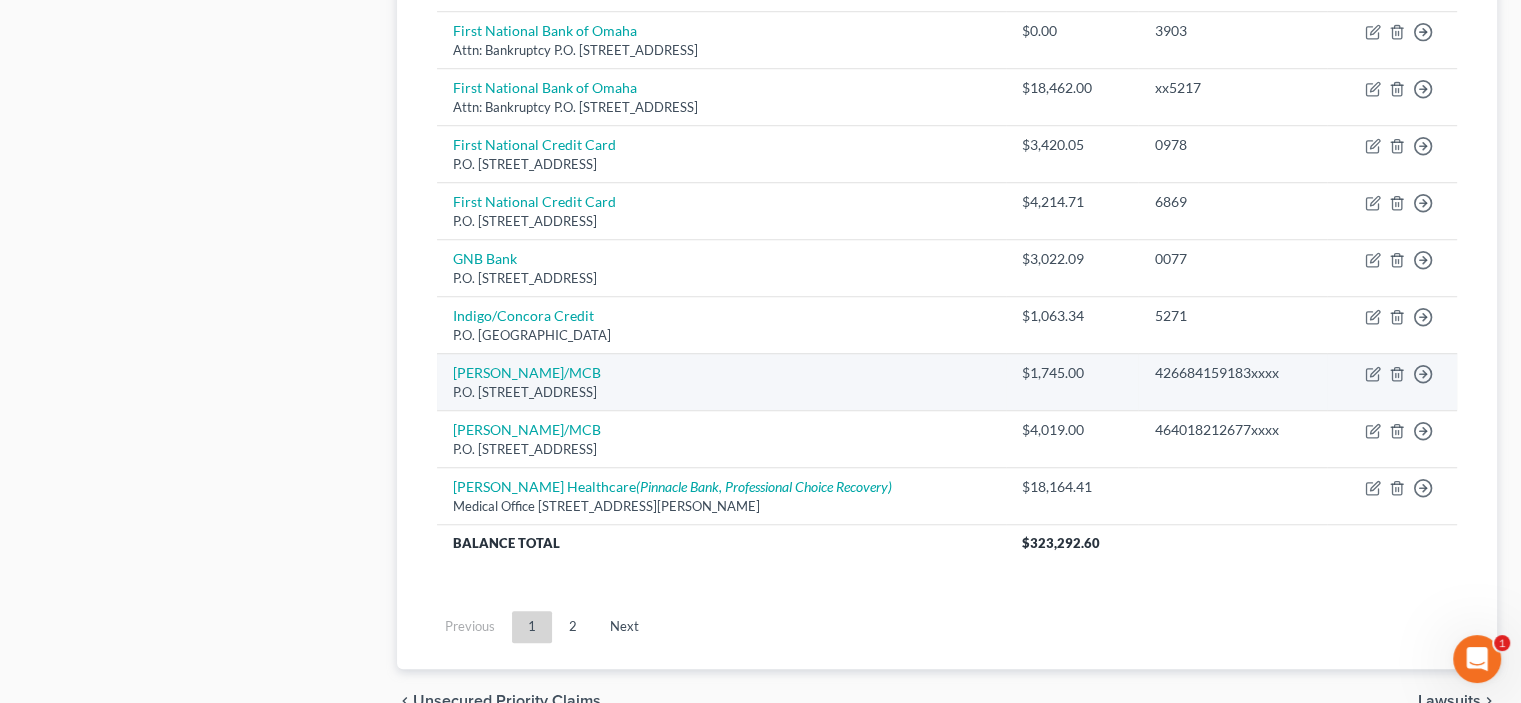 click on "P.O. [STREET_ADDRESS]" at bounding box center (721, 392) 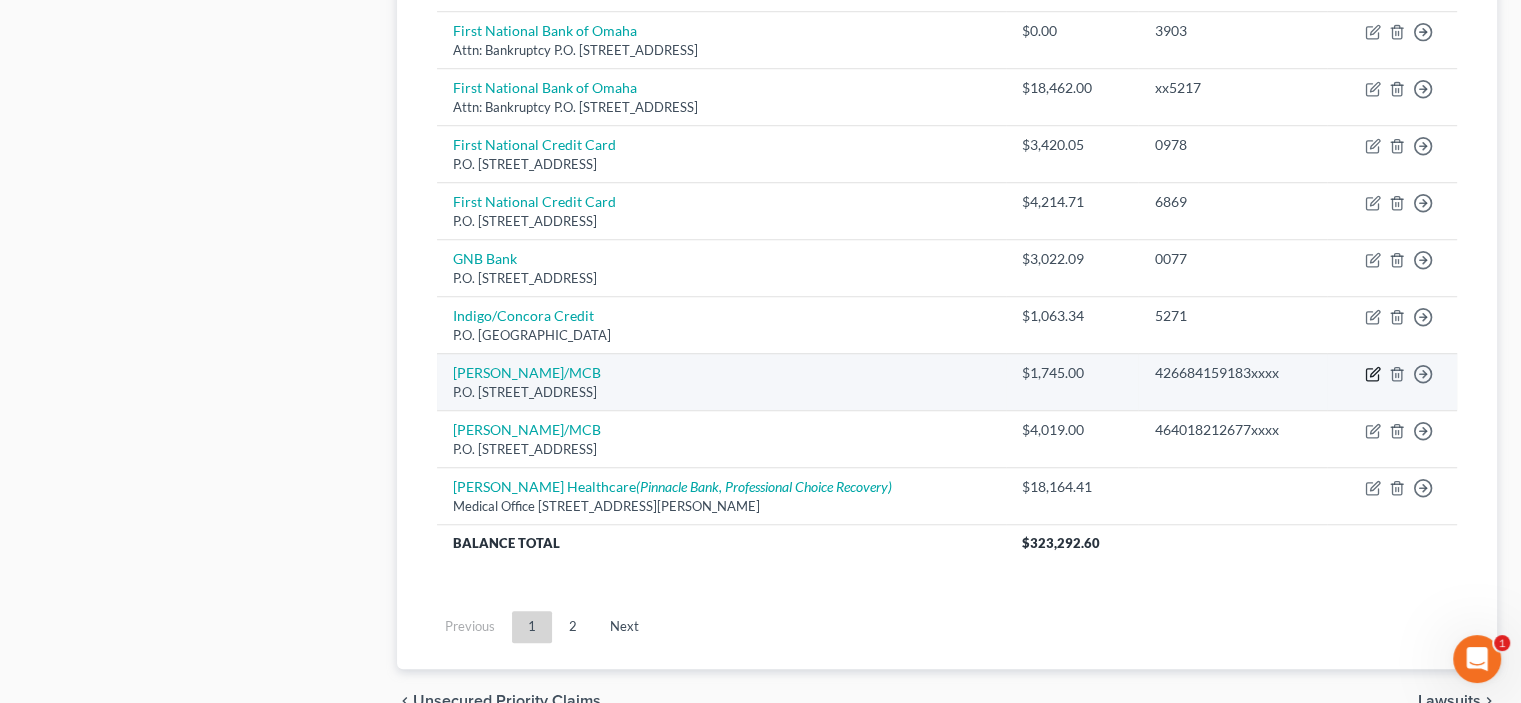 click 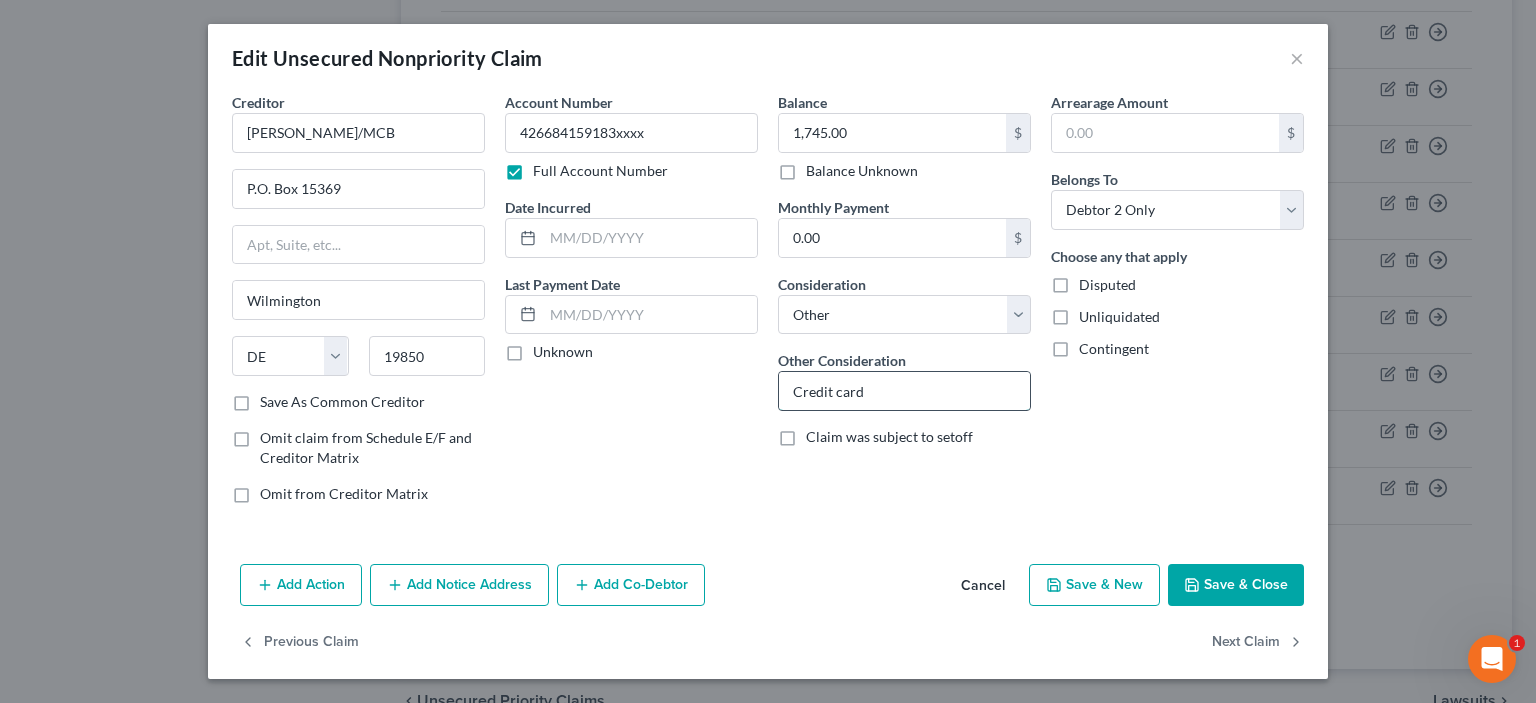 click on "Credit card" at bounding box center (904, 391) 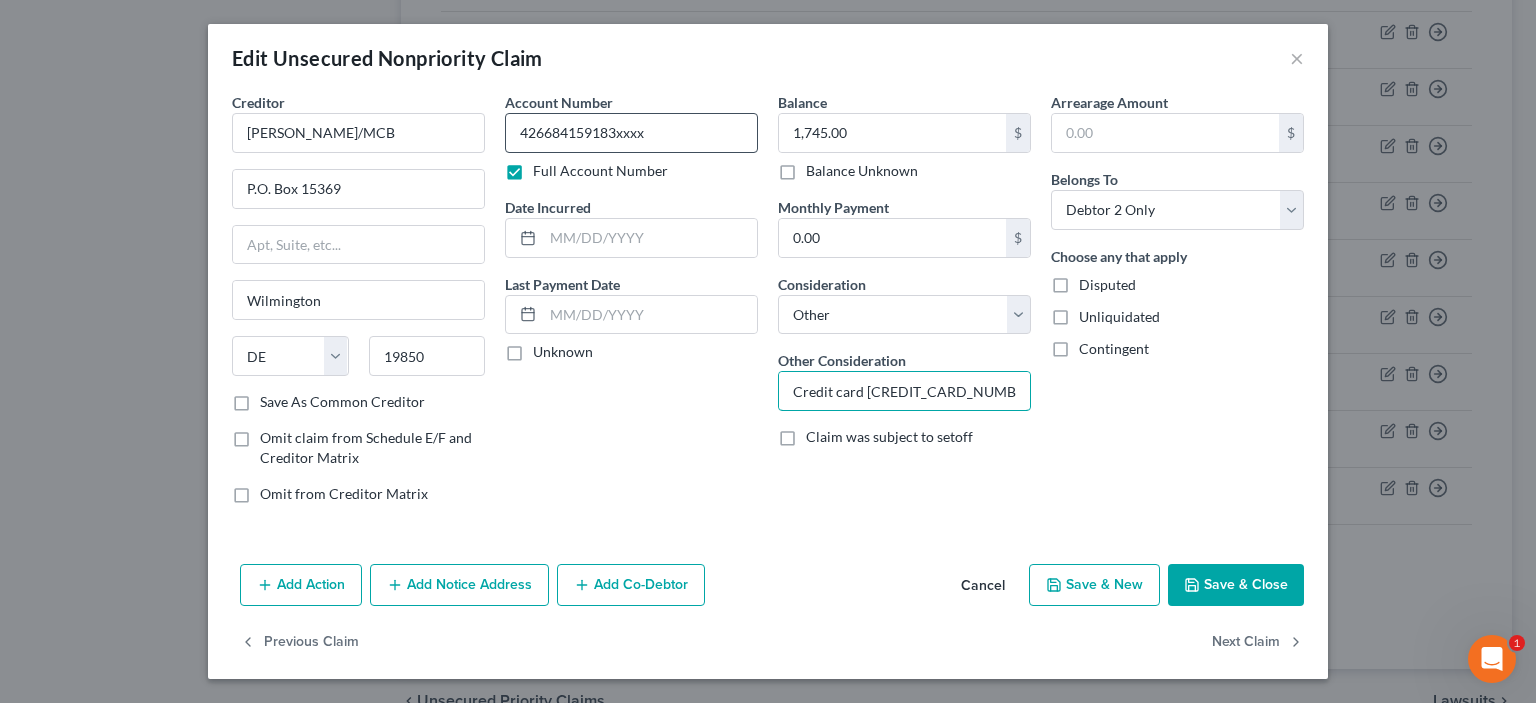 type on "Credit card [CREDIT_CARD_NUMBER]" 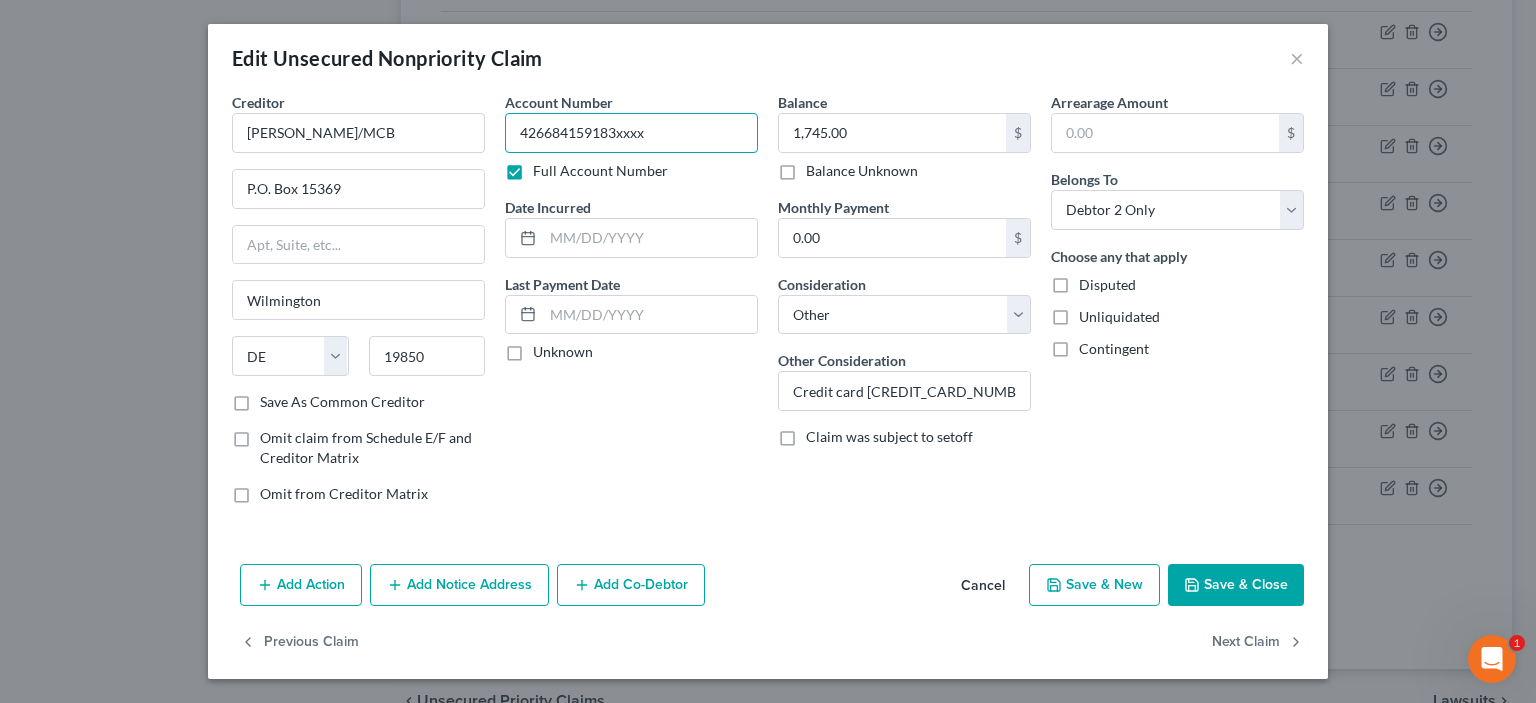 drag, startPoint x: 519, startPoint y: 130, endPoint x: 597, endPoint y: 131, distance: 78.00641 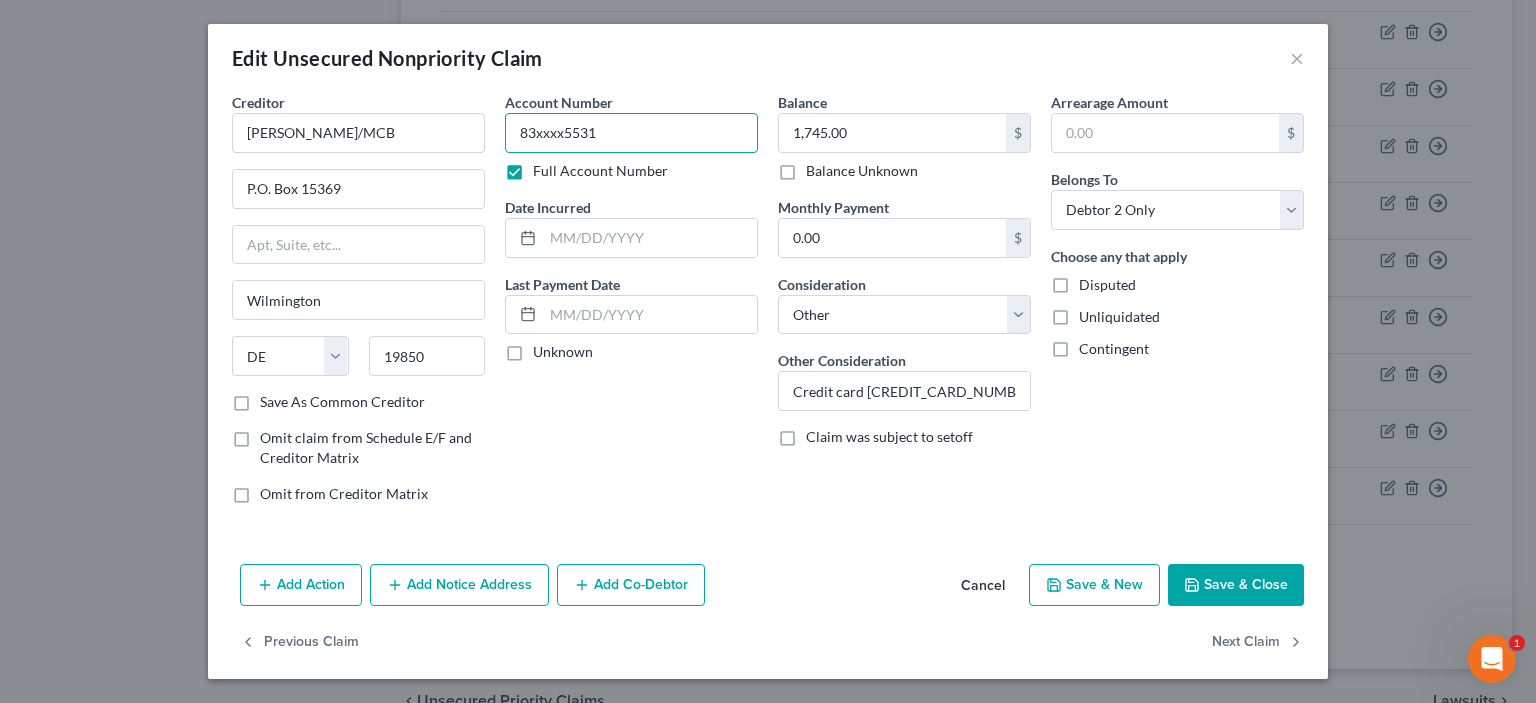 type on "83xxxx5531" 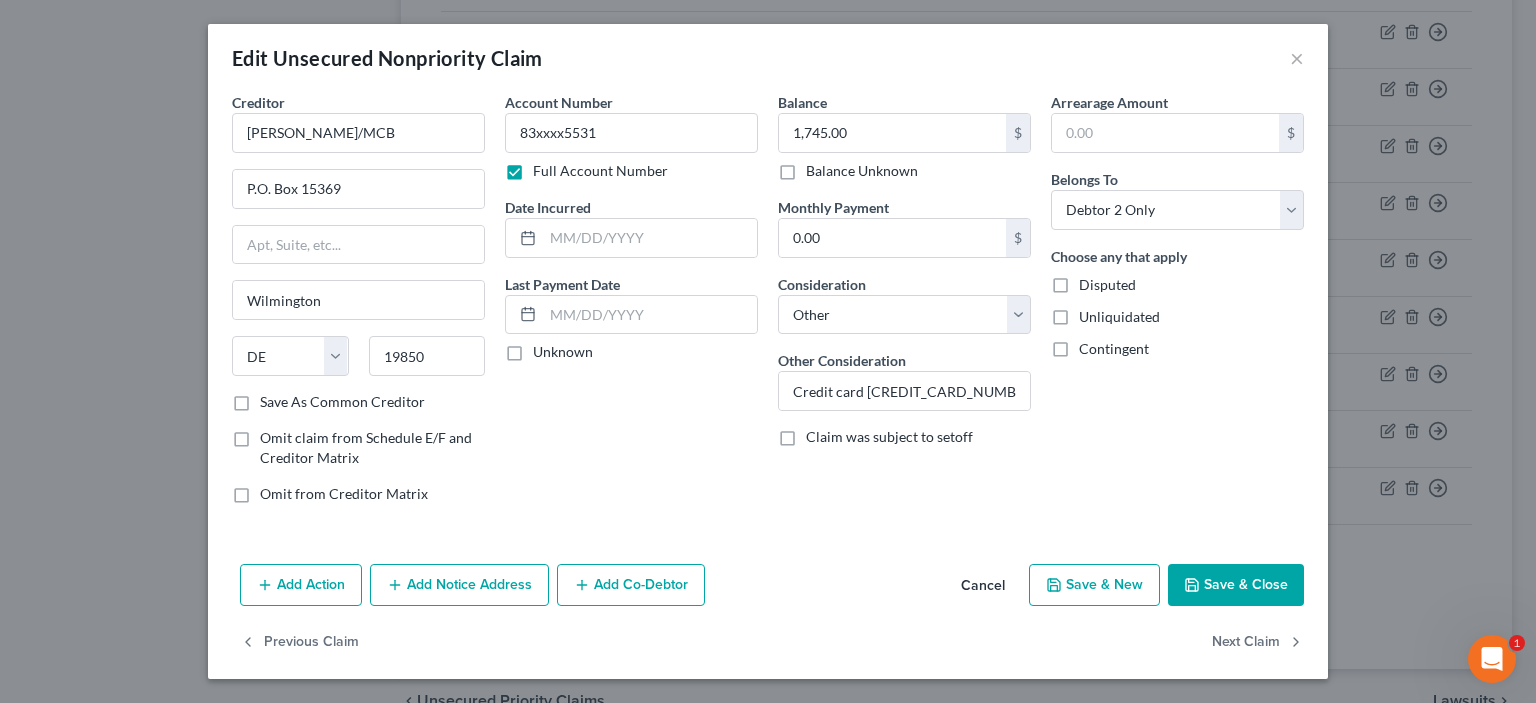 drag, startPoint x: 1216, startPoint y: 579, endPoint x: 1208, endPoint y: 571, distance: 11.313708 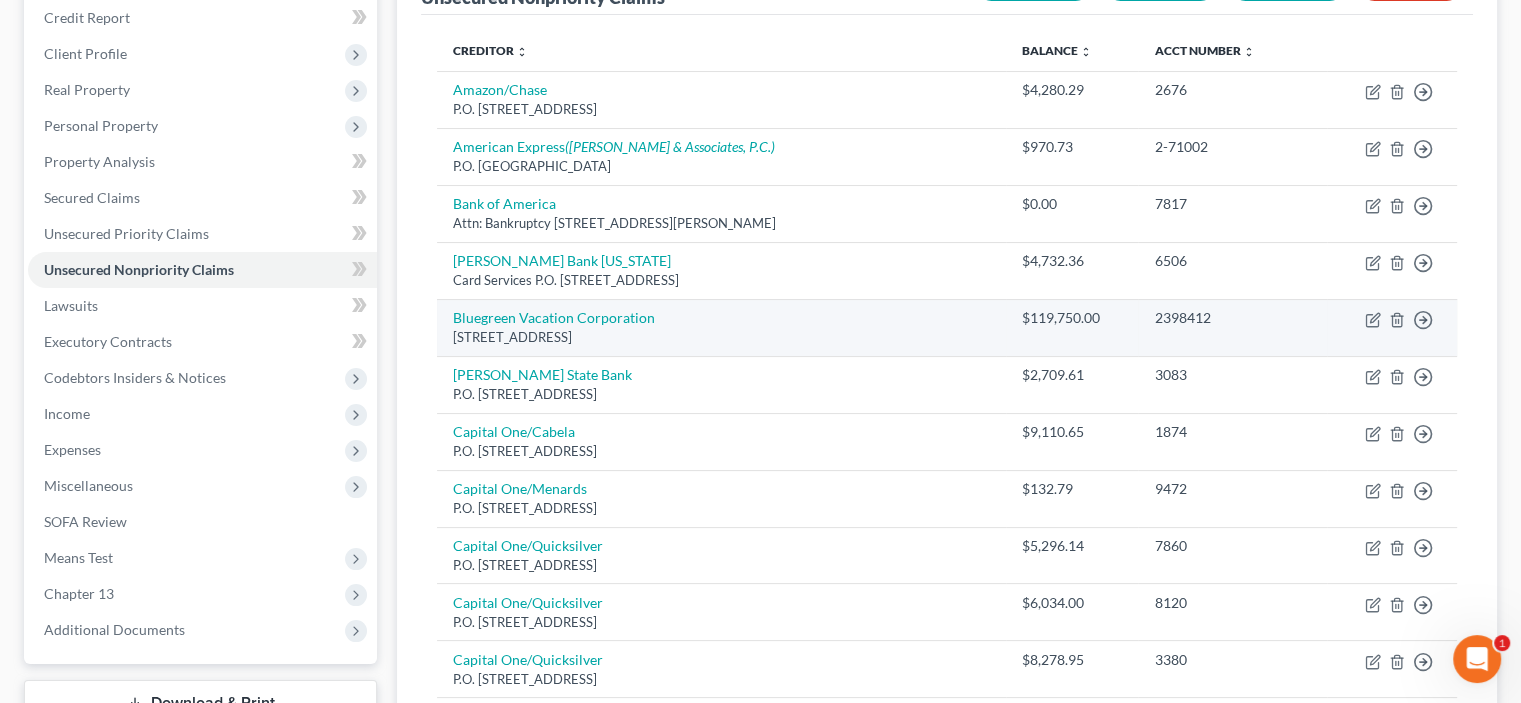 scroll, scrollTop: 200, scrollLeft: 0, axis: vertical 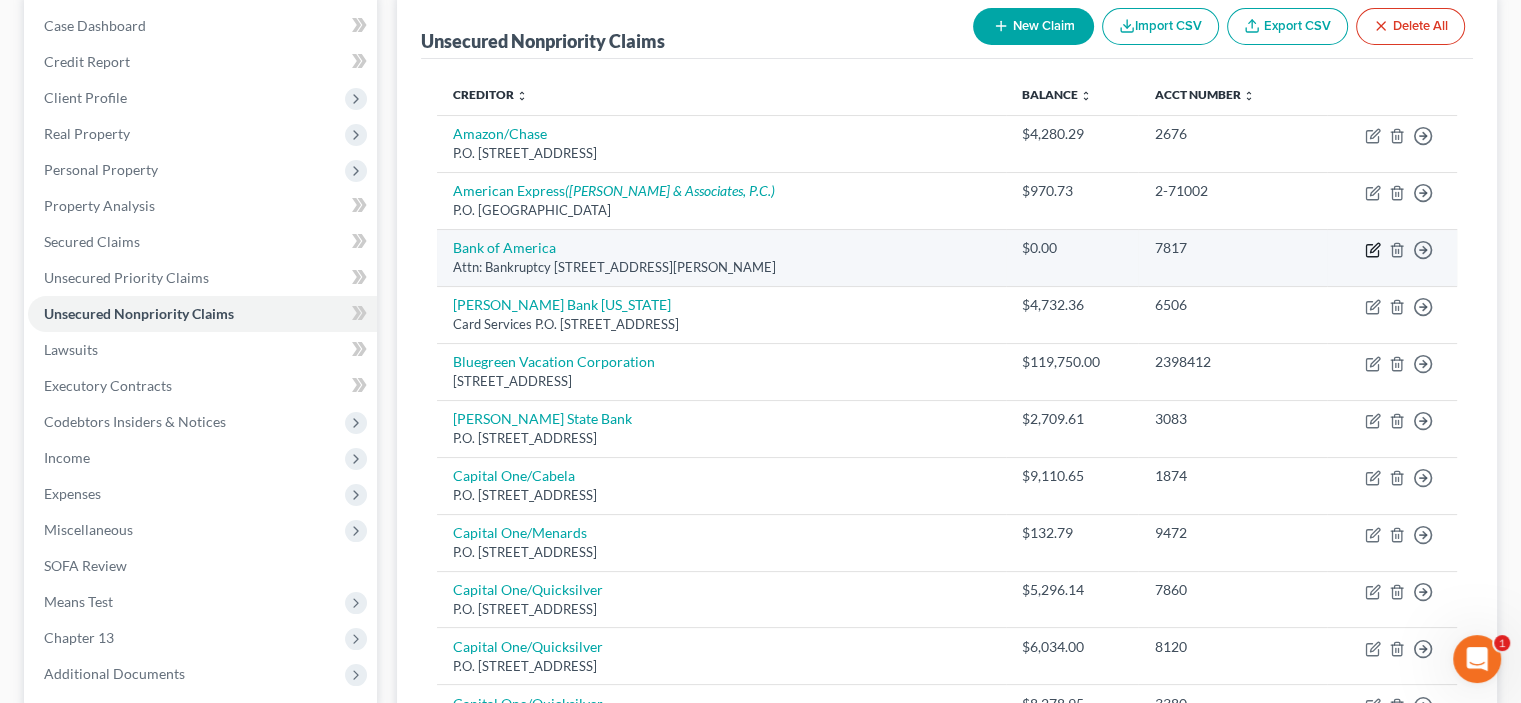 click 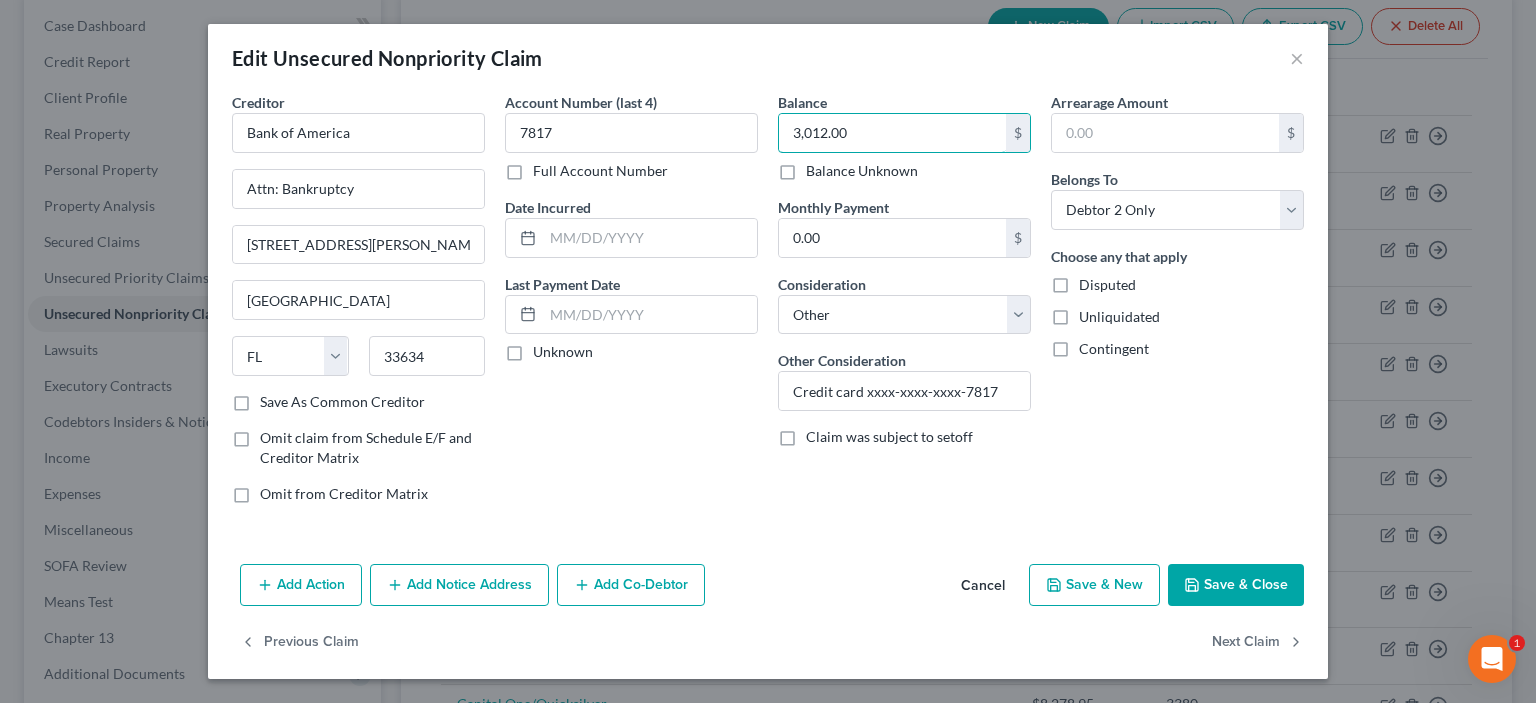 type on "3,012.00" 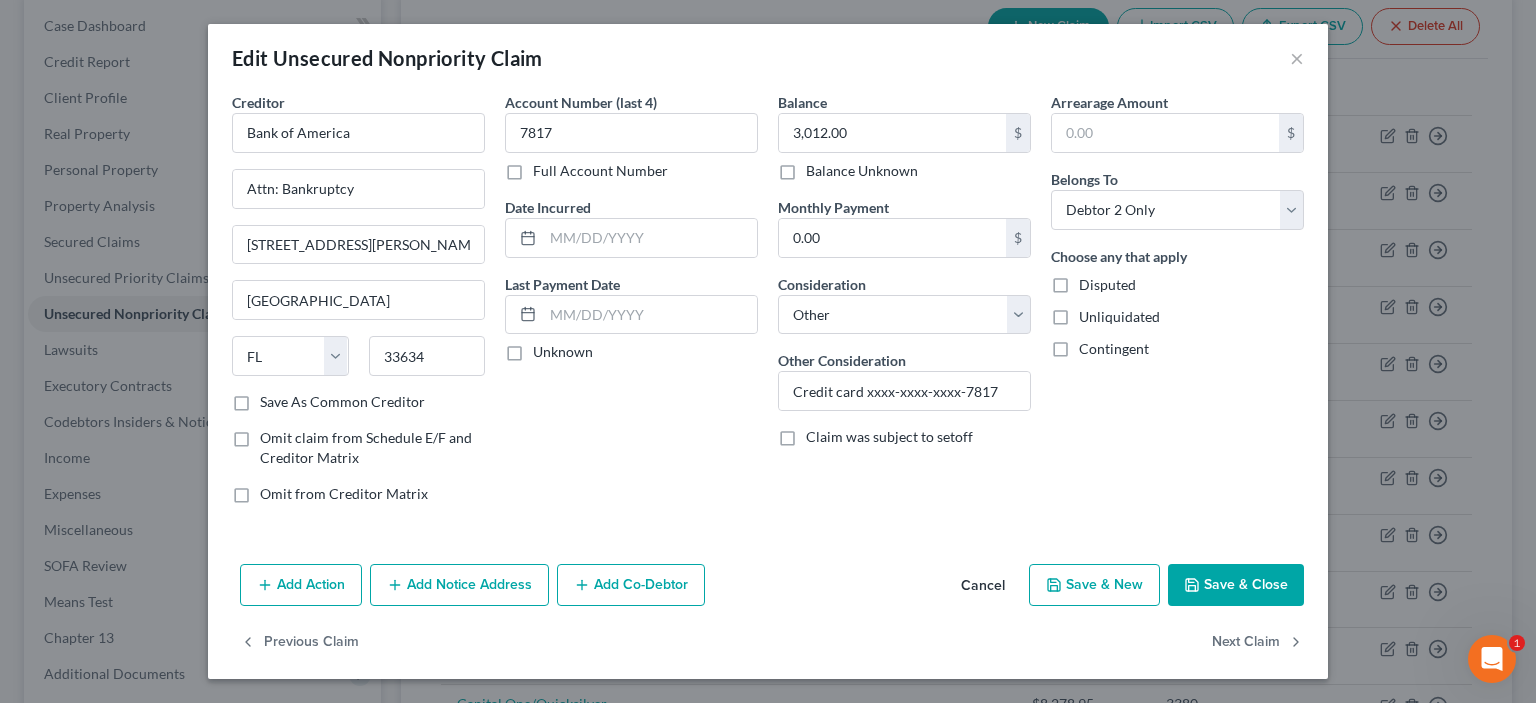 click on "Save & Close" at bounding box center (1236, 585) 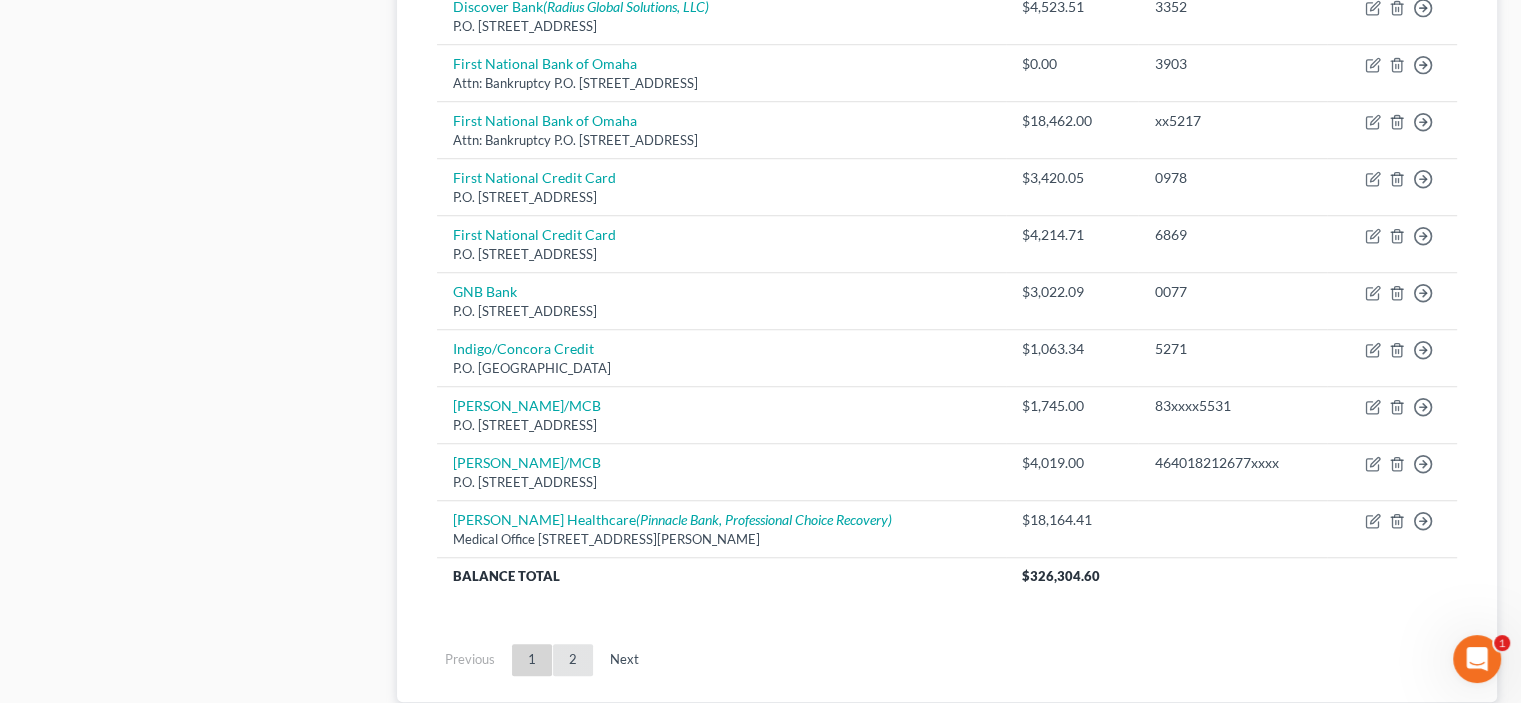 scroll, scrollTop: 1500, scrollLeft: 0, axis: vertical 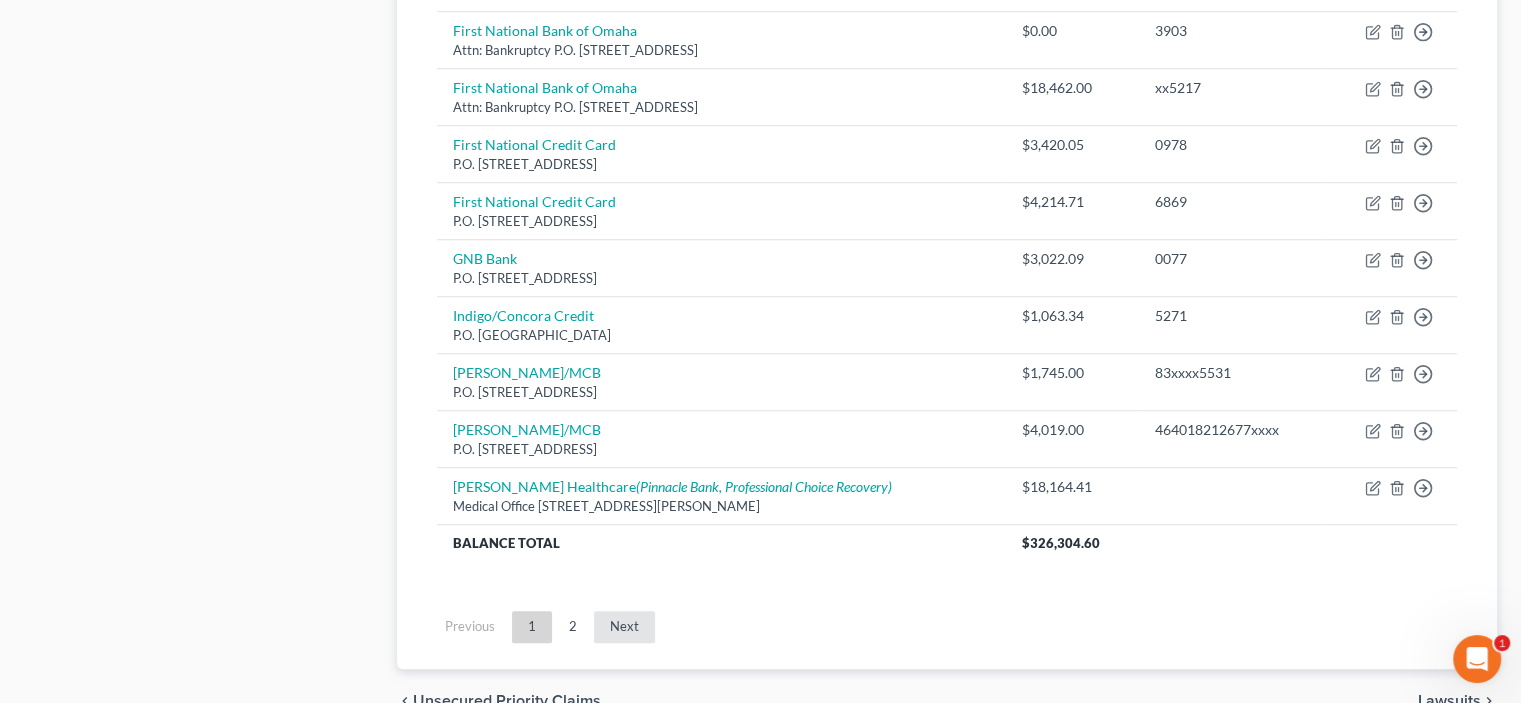 click on "Next" at bounding box center (624, 627) 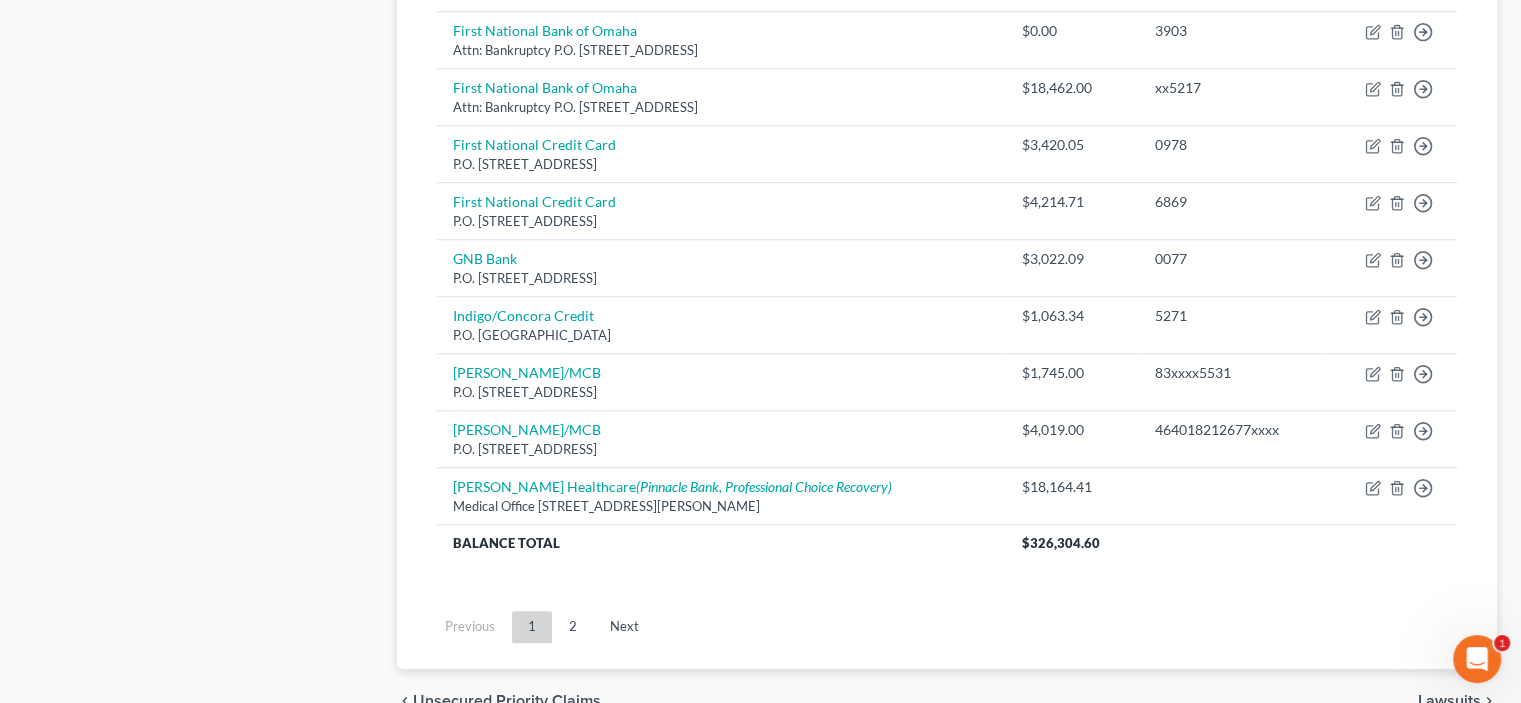 scroll, scrollTop: 394, scrollLeft: 0, axis: vertical 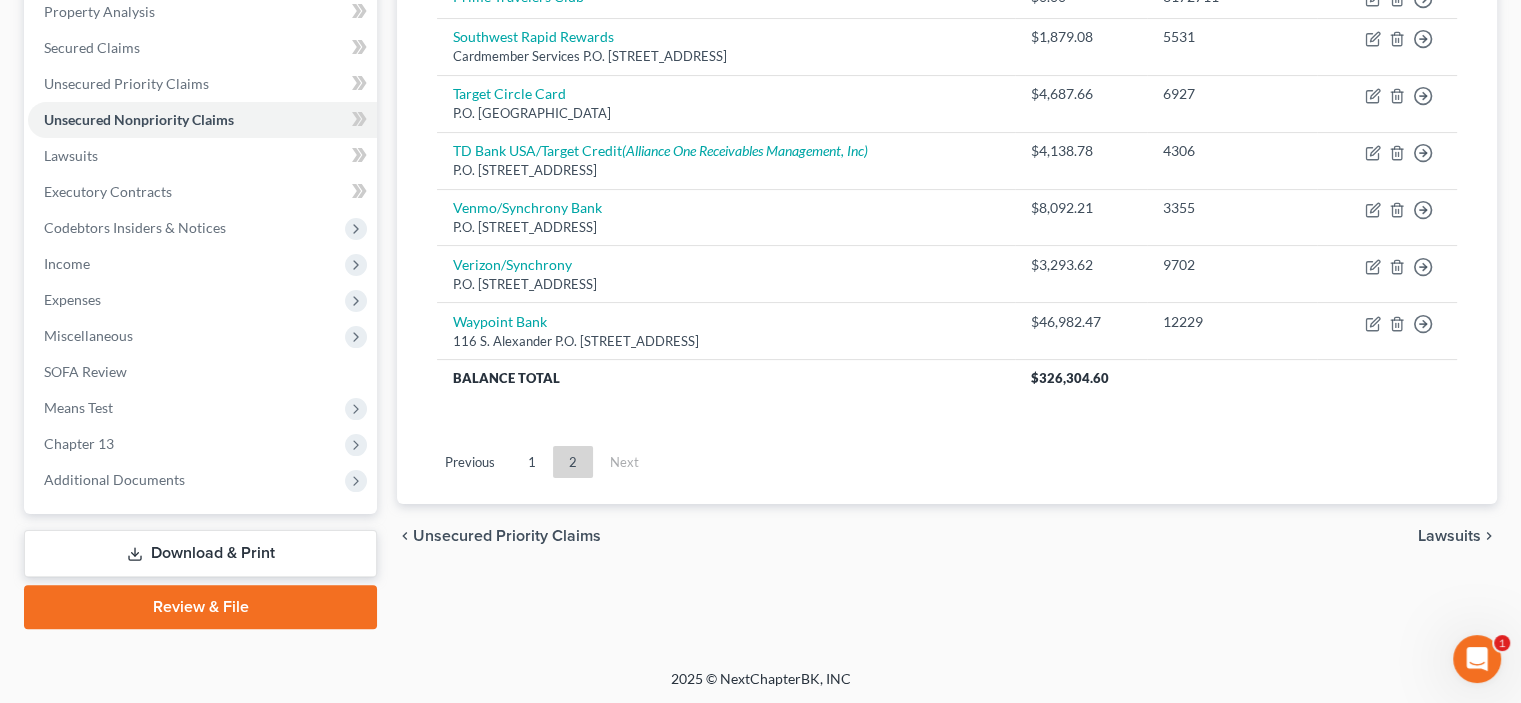 click on "1" at bounding box center (532, 462) 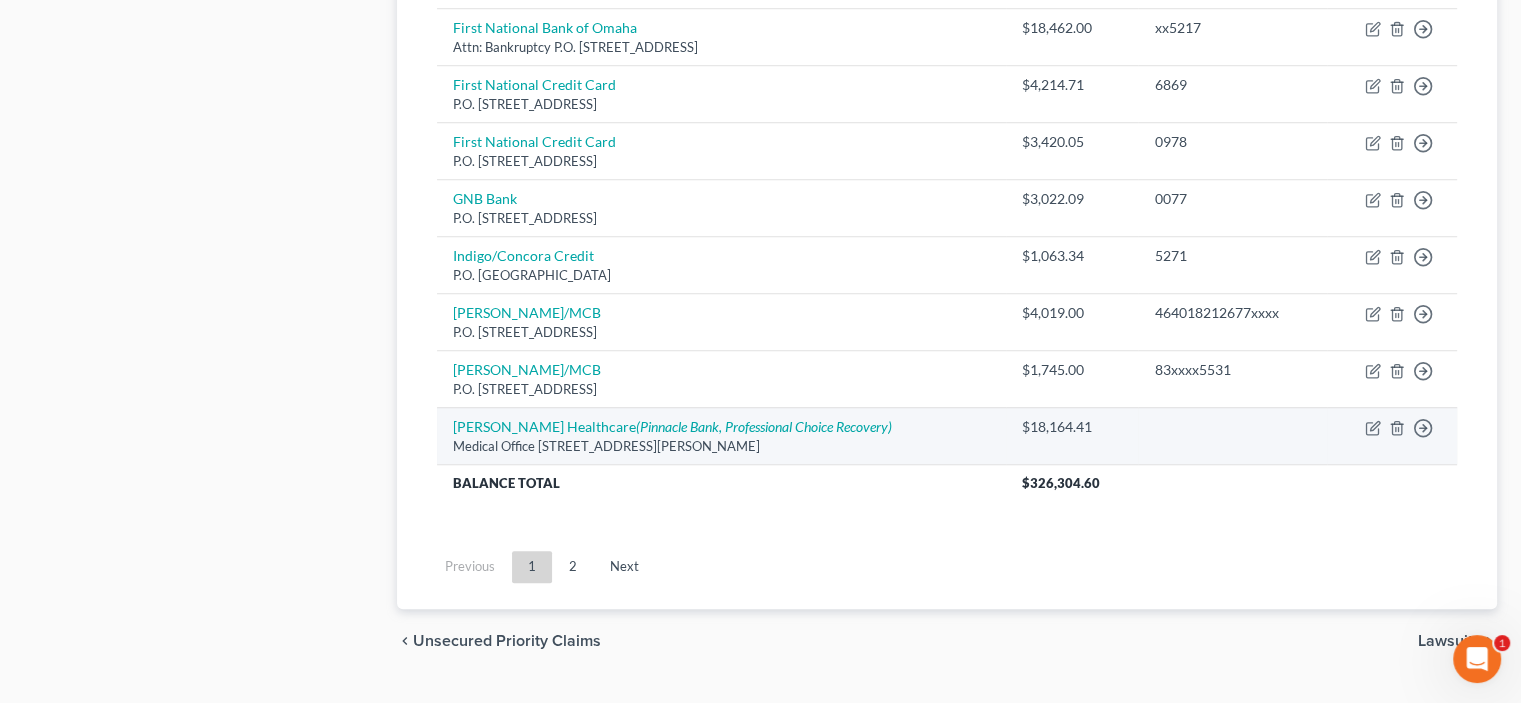 scroll, scrollTop: 1599, scrollLeft: 0, axis: vertical 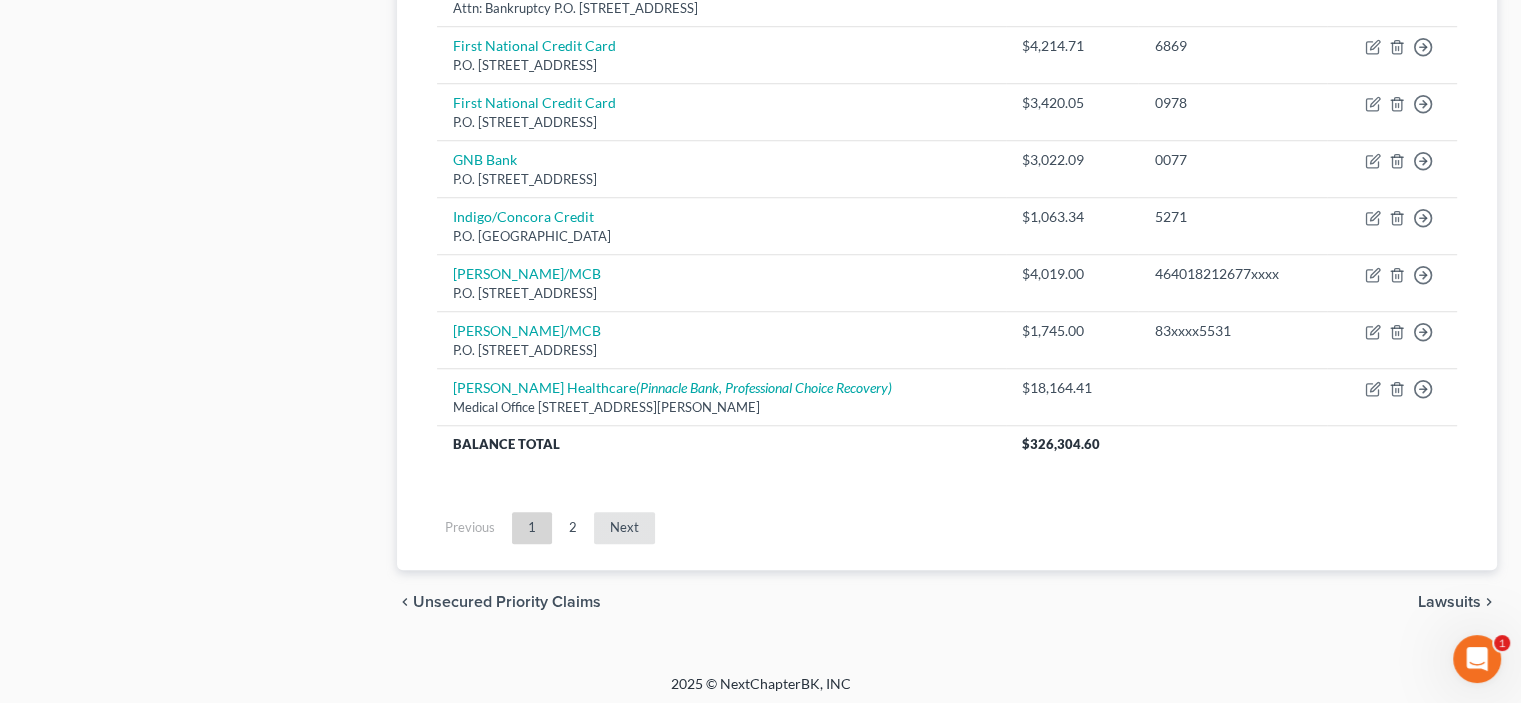click on "Next" at bounding box center (624, 528) 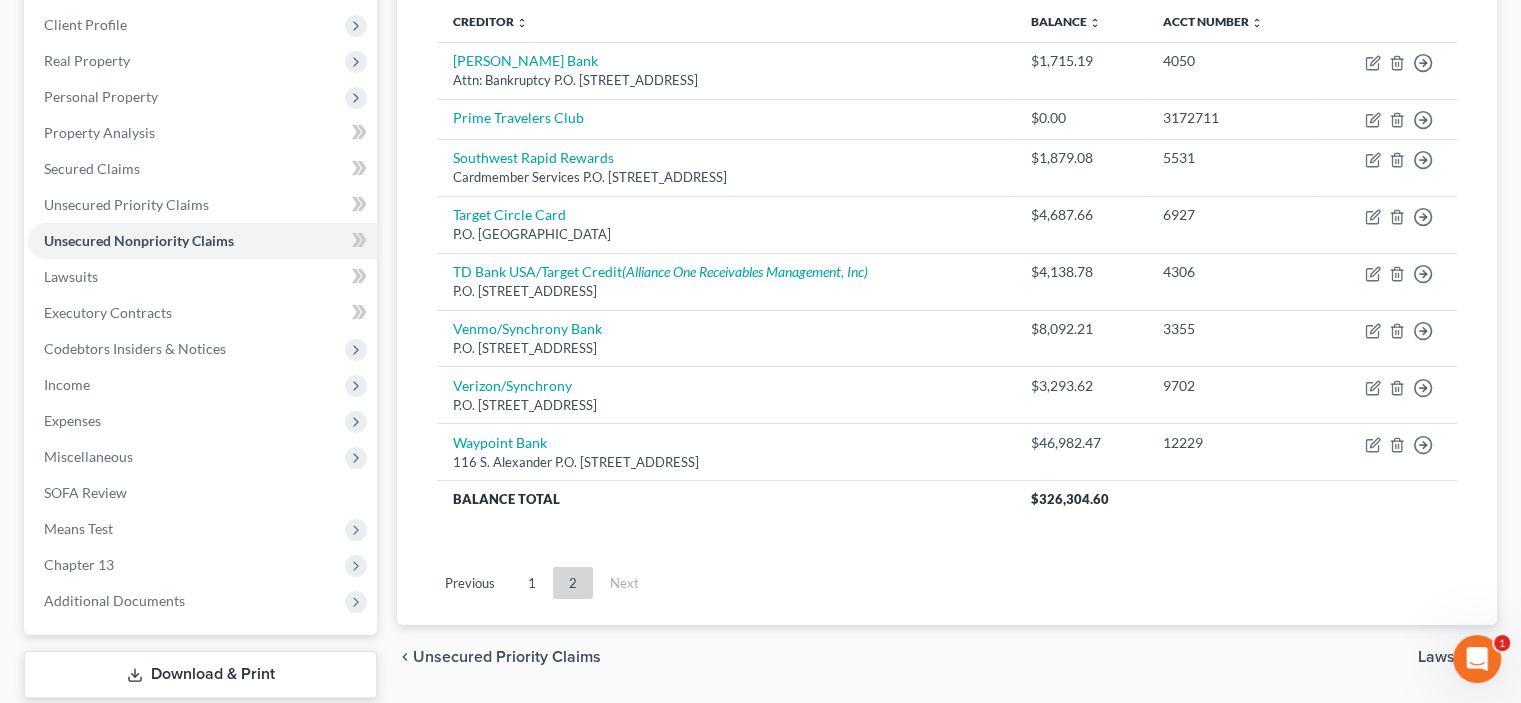 scroll, scrollTop: 394, scrollLeft: 0, axis: vertical 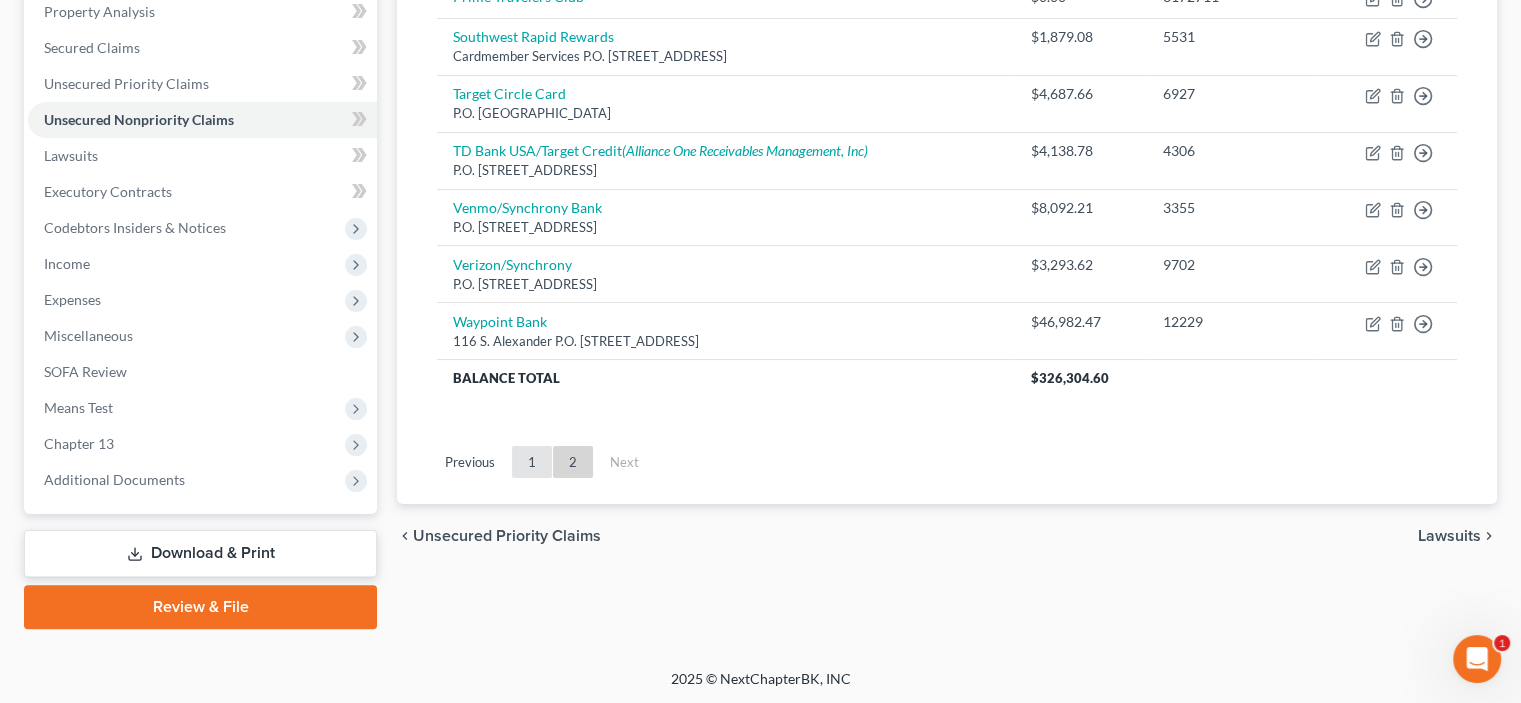 click on "1" at bounding box center [532, 462] 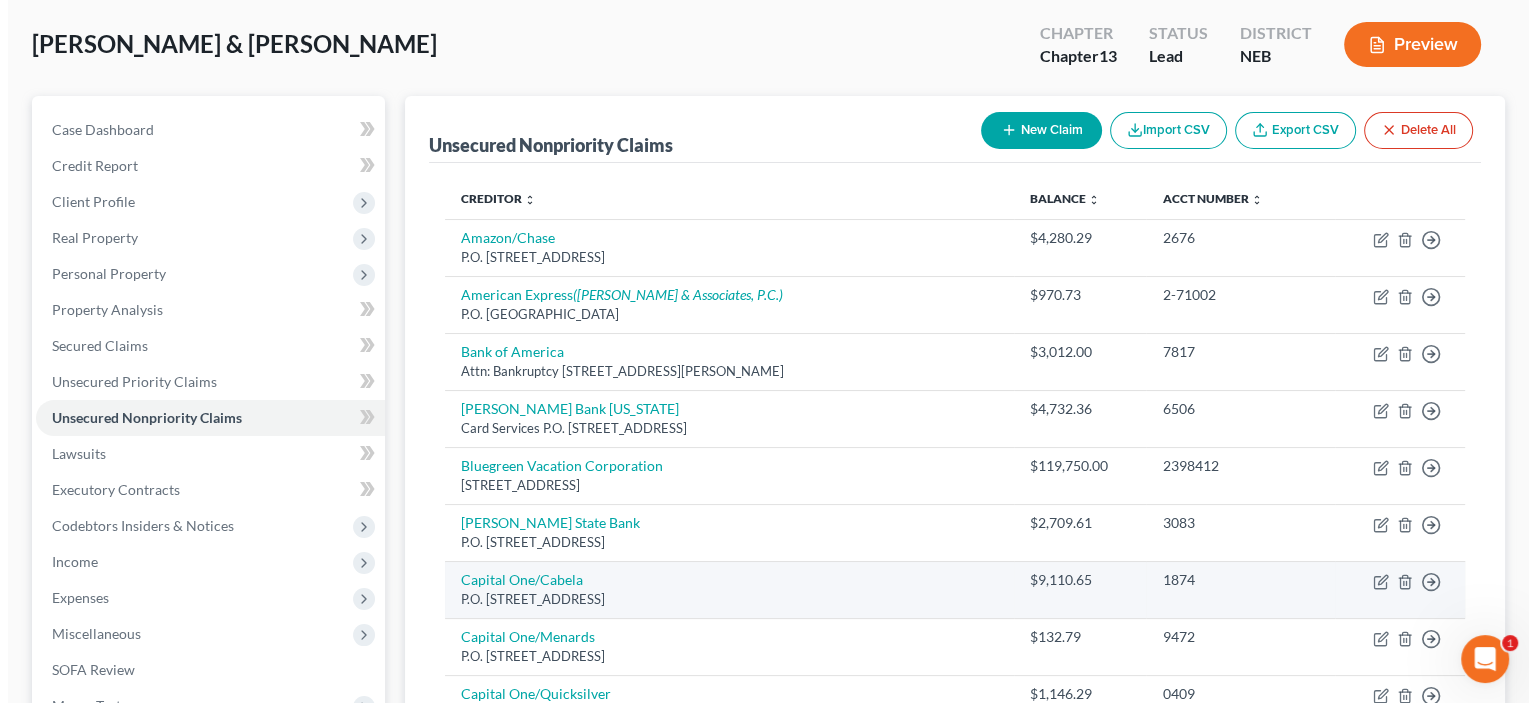 scroll, scrollTop: 94, scrollLeft: 0, axis: vertical 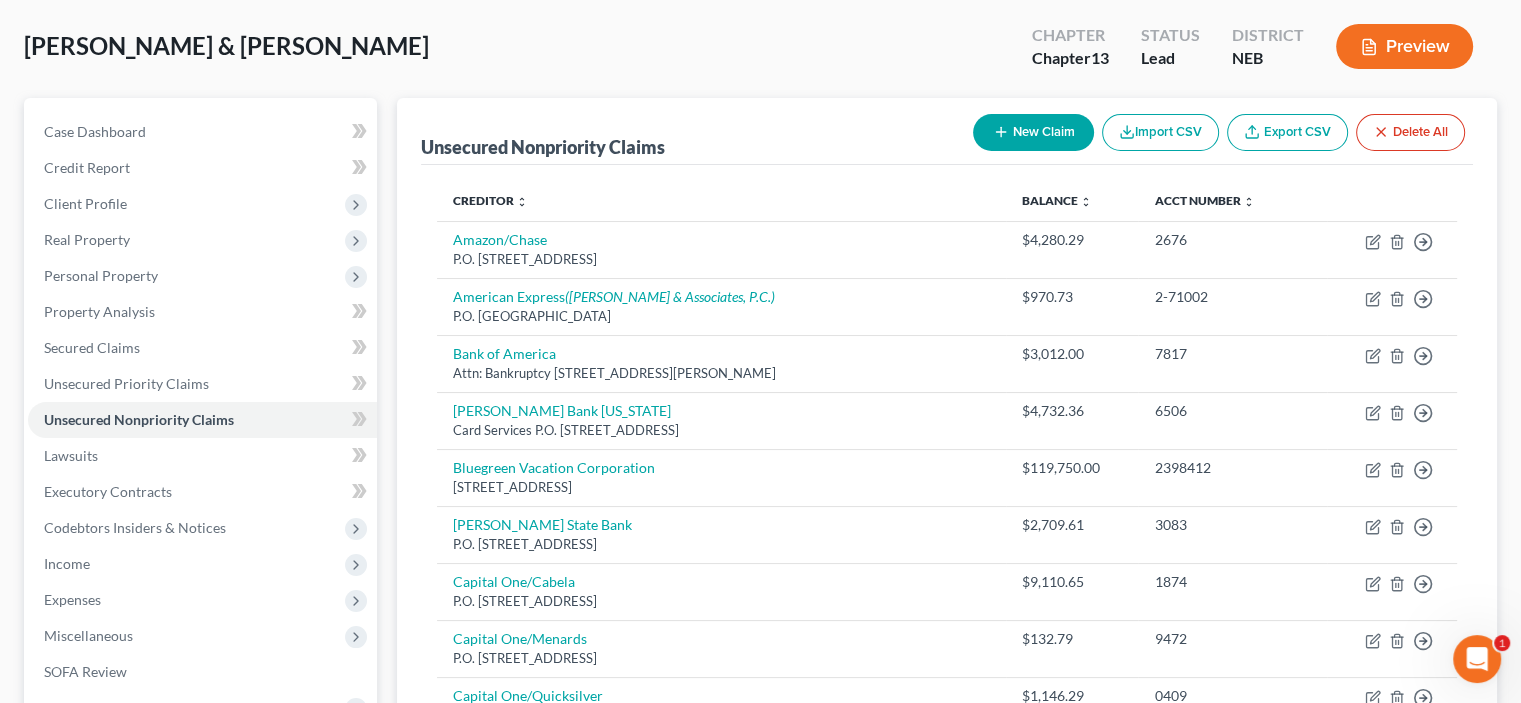 click on "New Claim" at bounding box center [1033, 132] 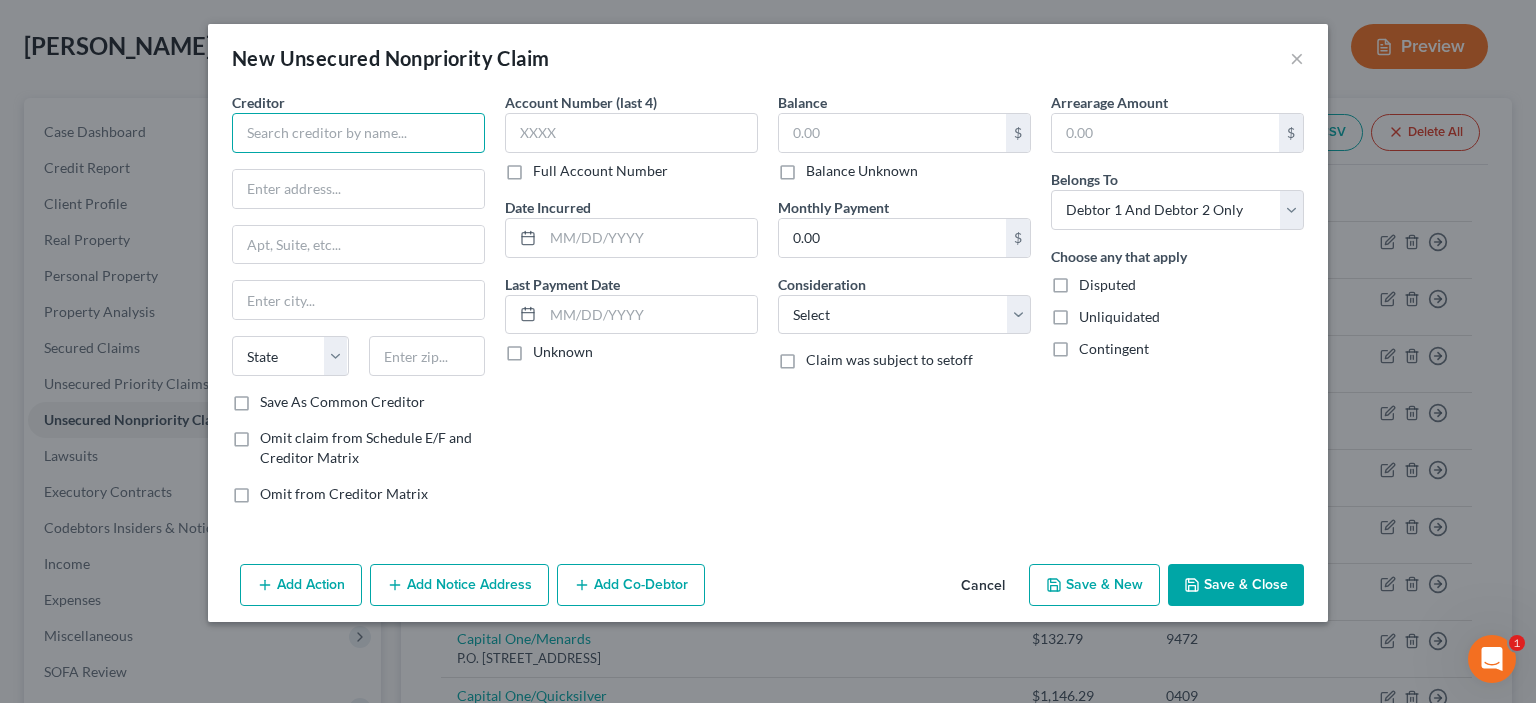 click at bounding box center [358, 133] 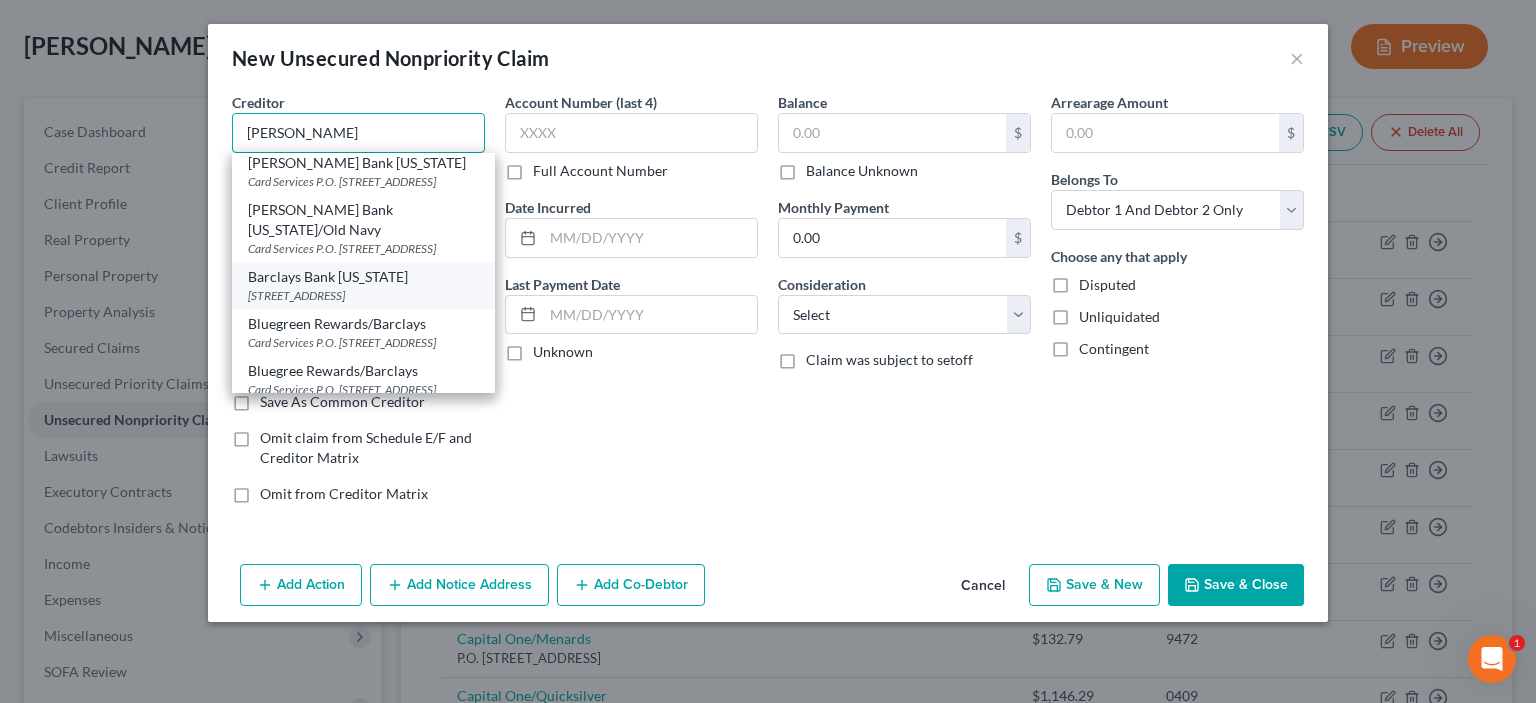 scroll, scrollTop: 100, scrollLeft: 0, axis: vertical 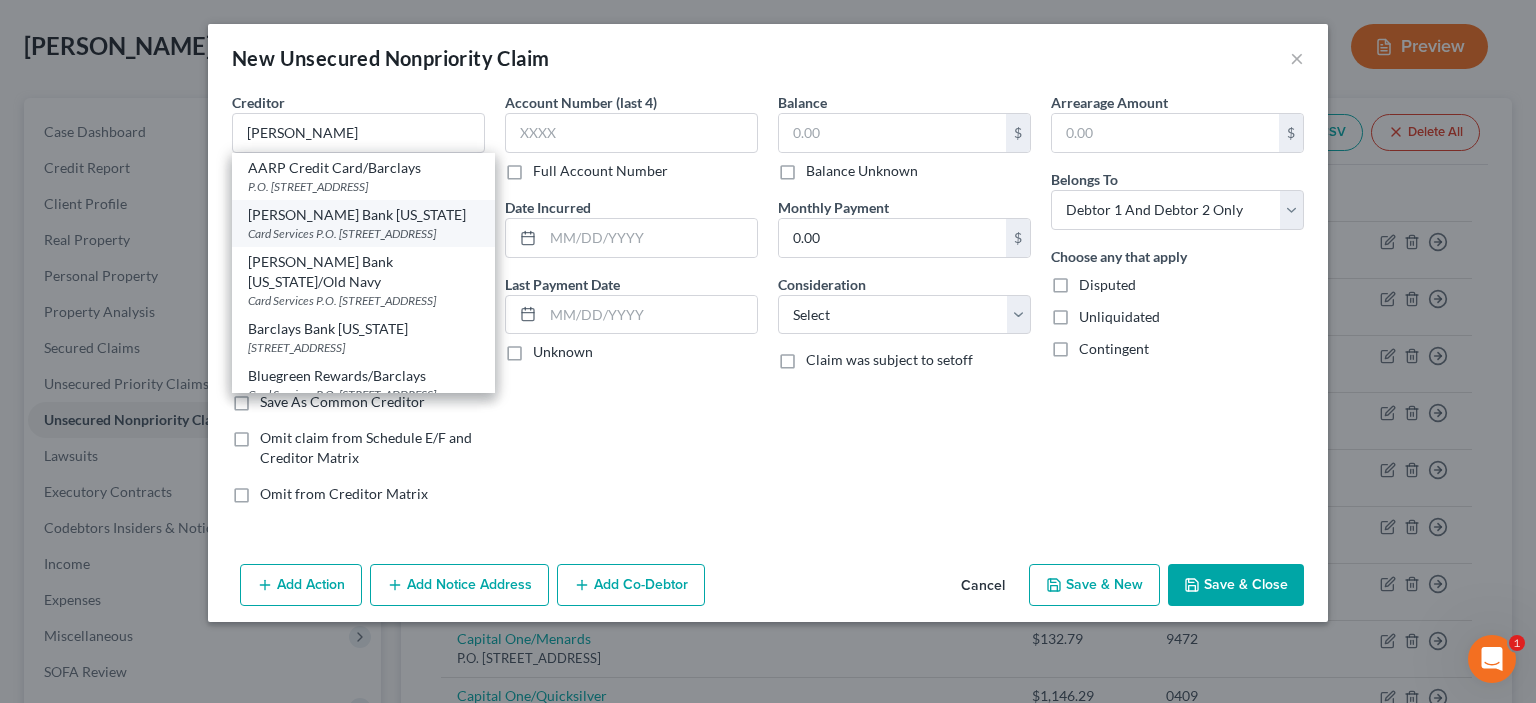 click on "Card Services P.O. [STREET_ADDRESS]" at bounding box center (363, 233) 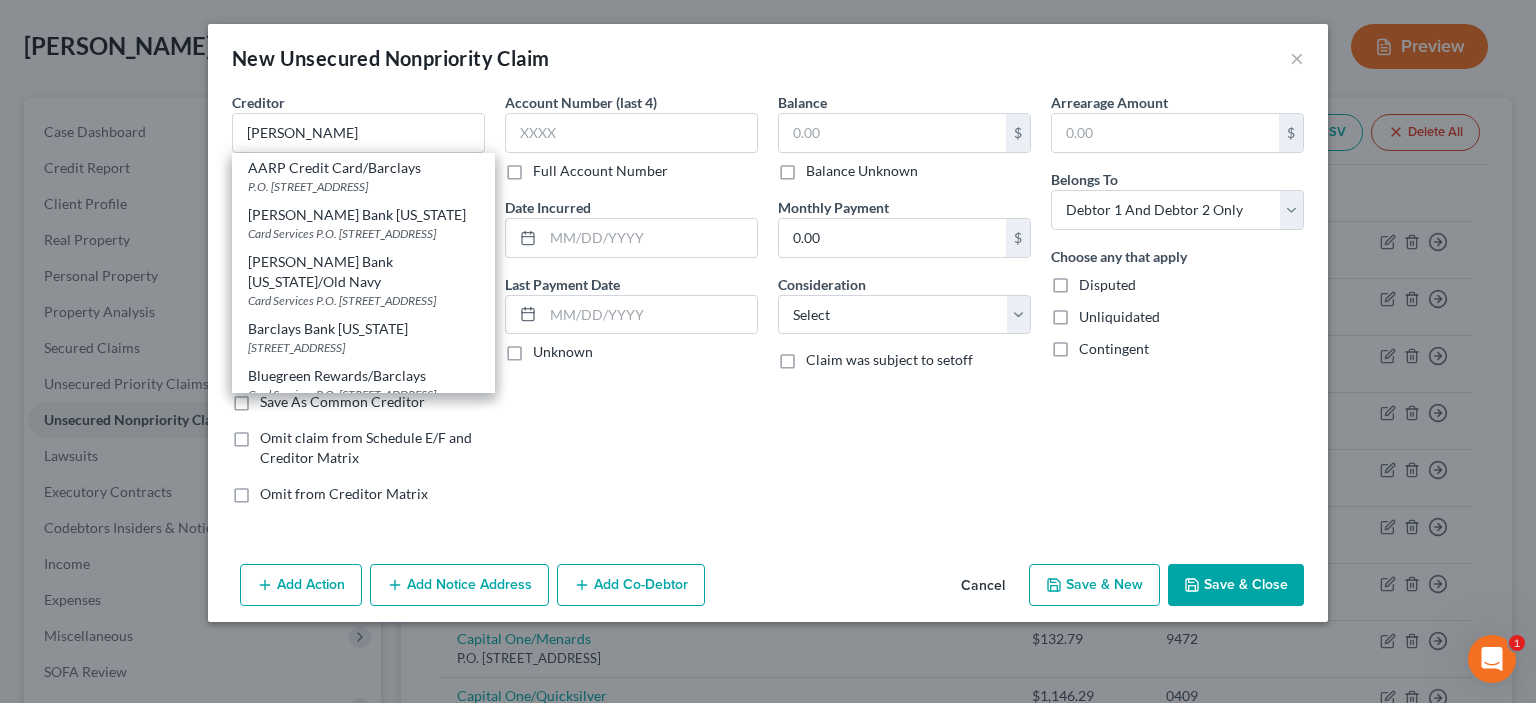 type on "[PERSON_NAME] Bank [US_STATE]" 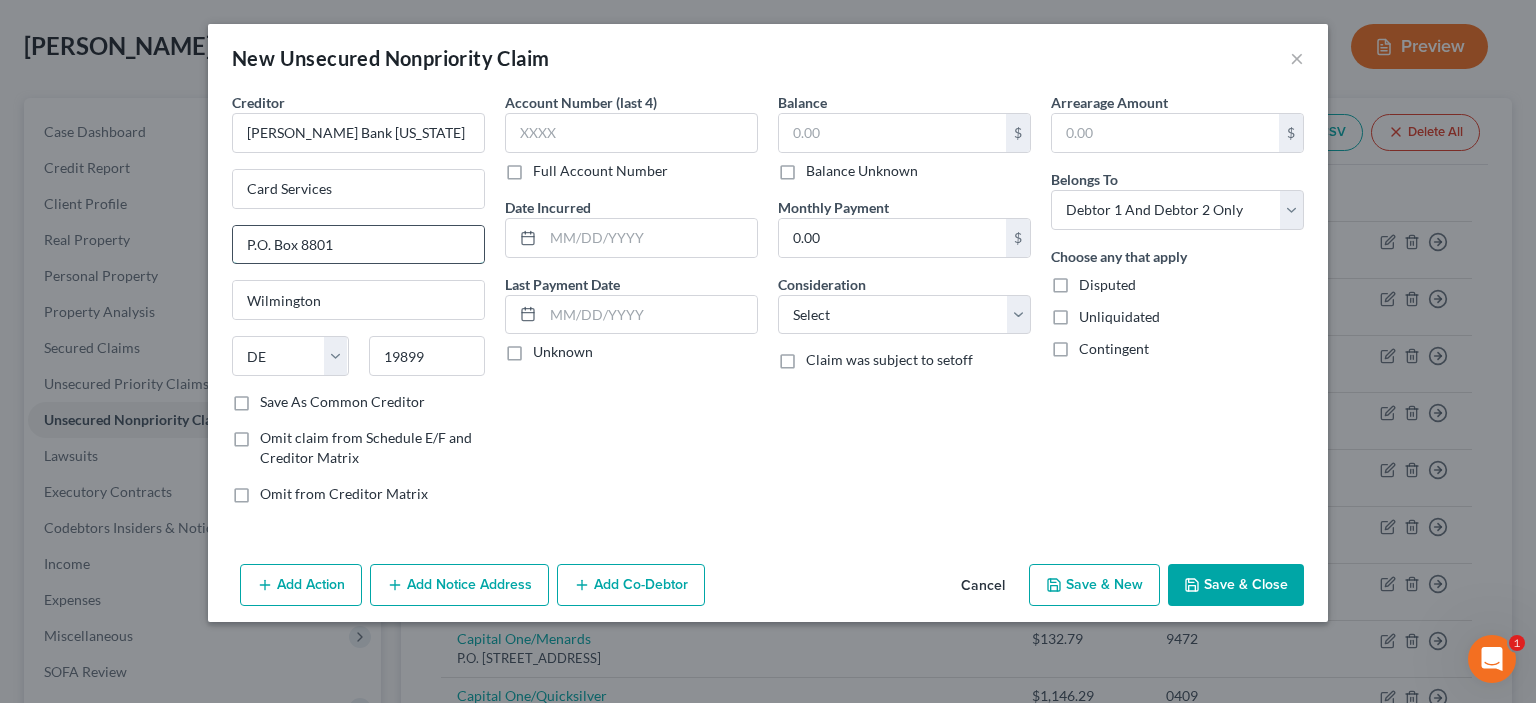 click on "P.O. Box 8801" at bounding box center [358, 245] 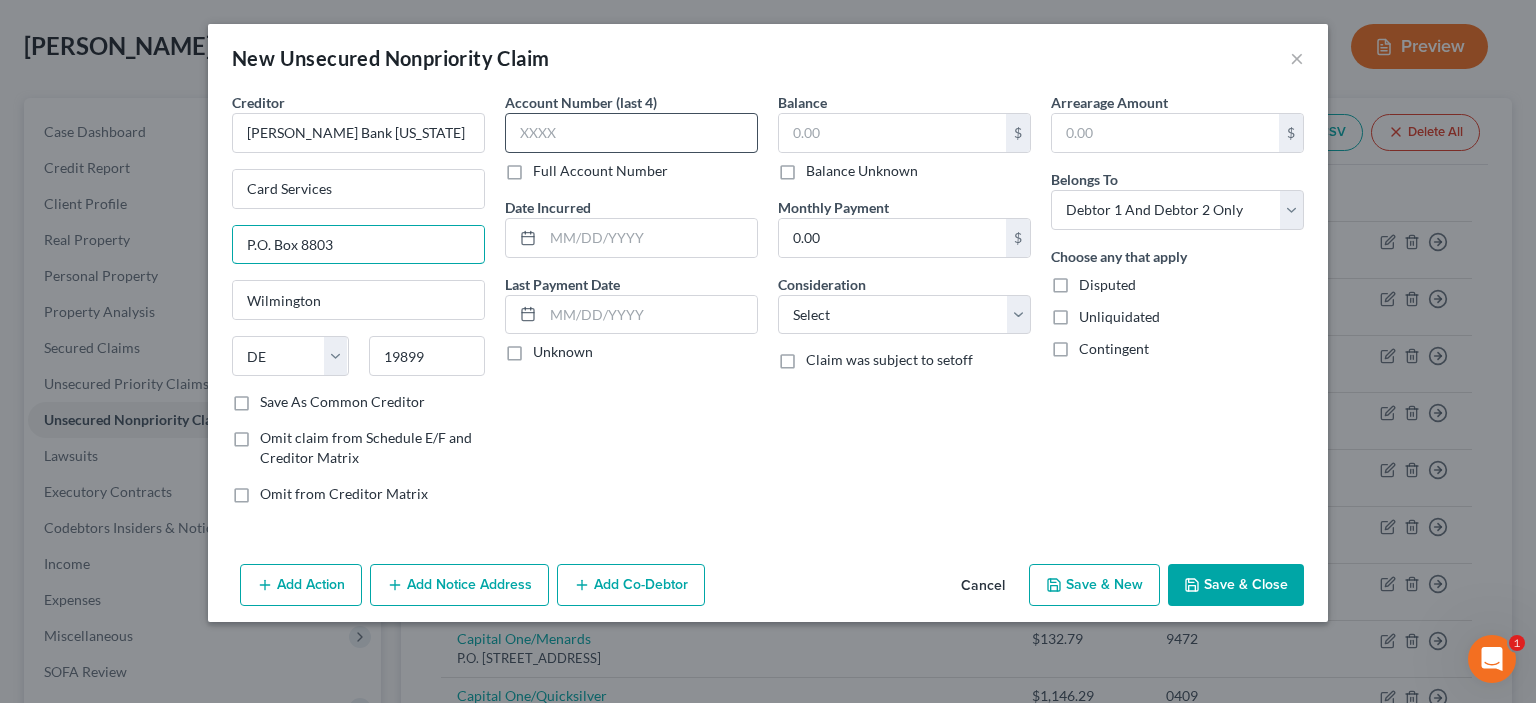 type on "P.O. Box 8803" 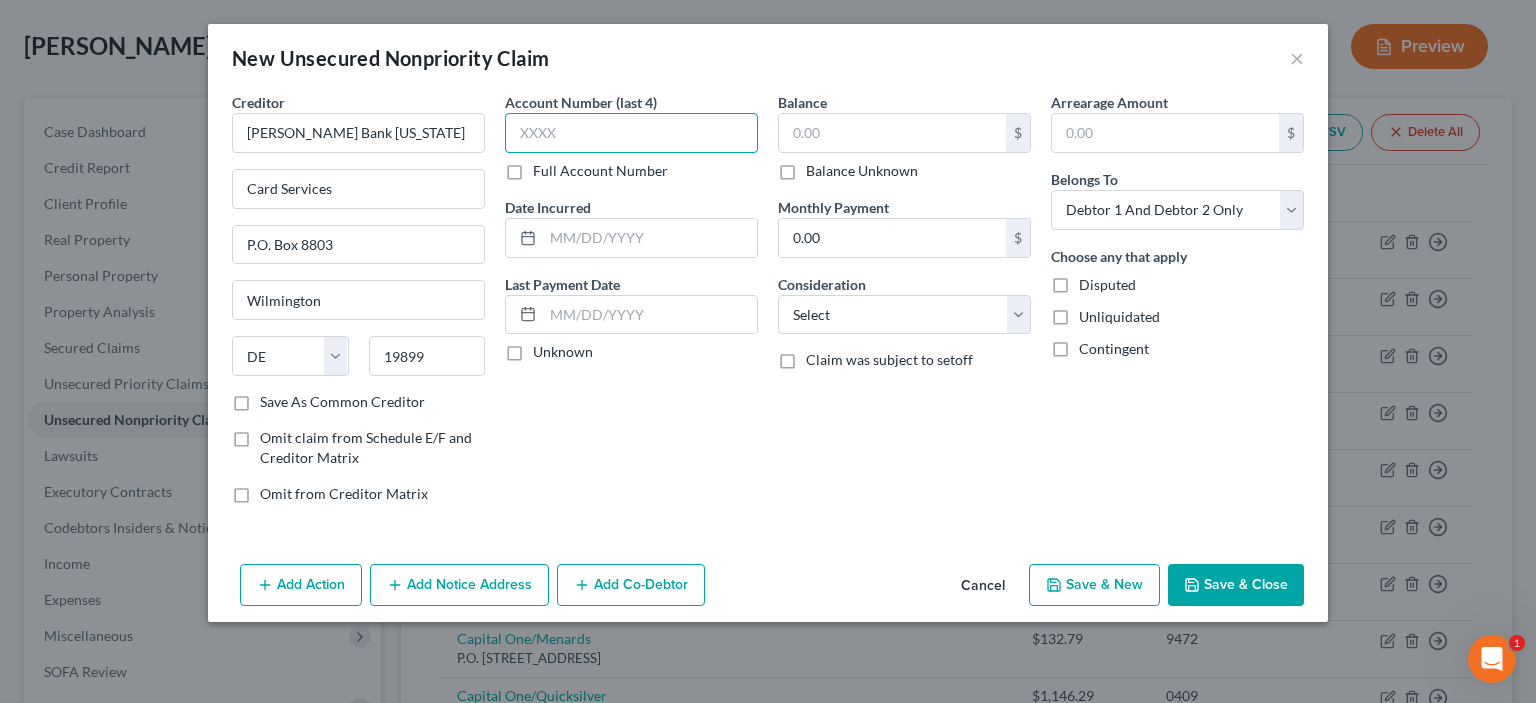 click at bounding box center (631, 133) 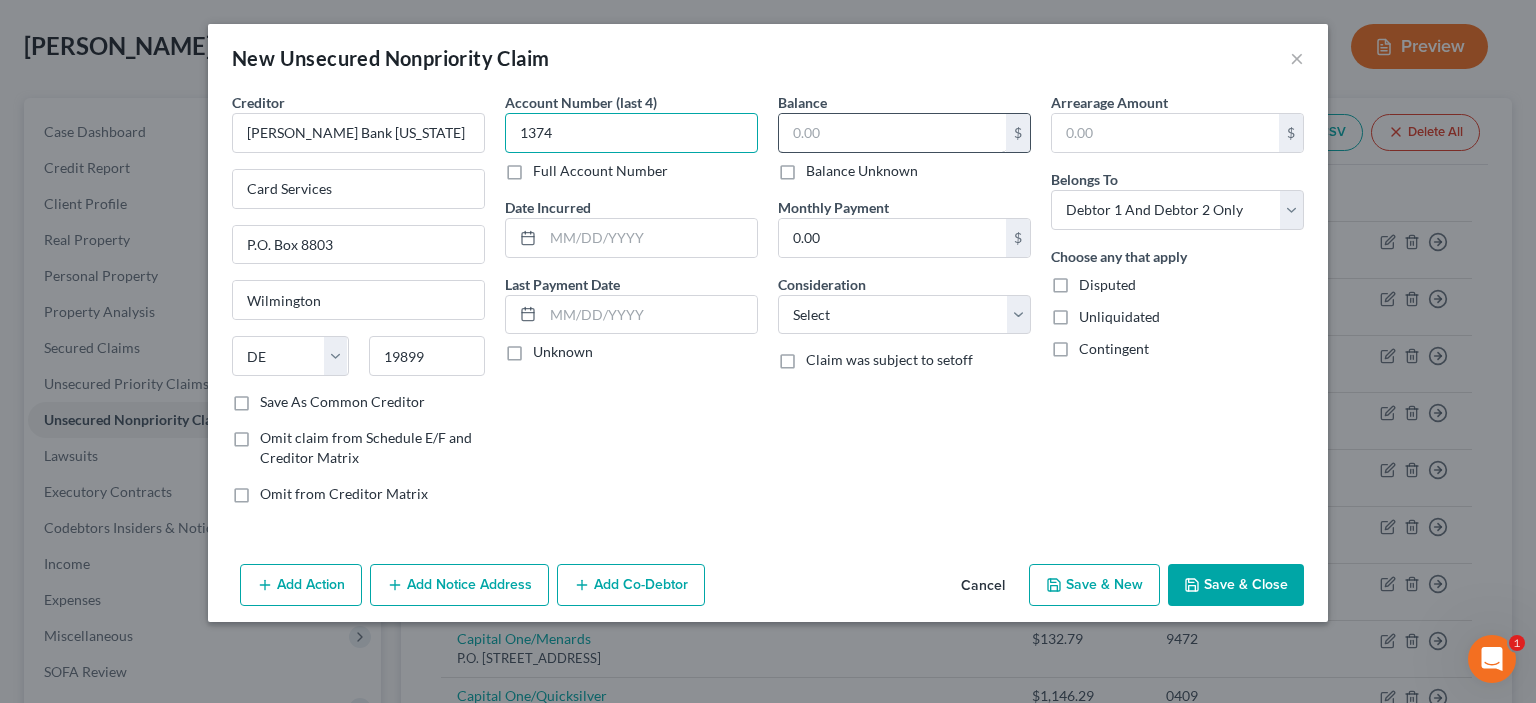 type on "1374" 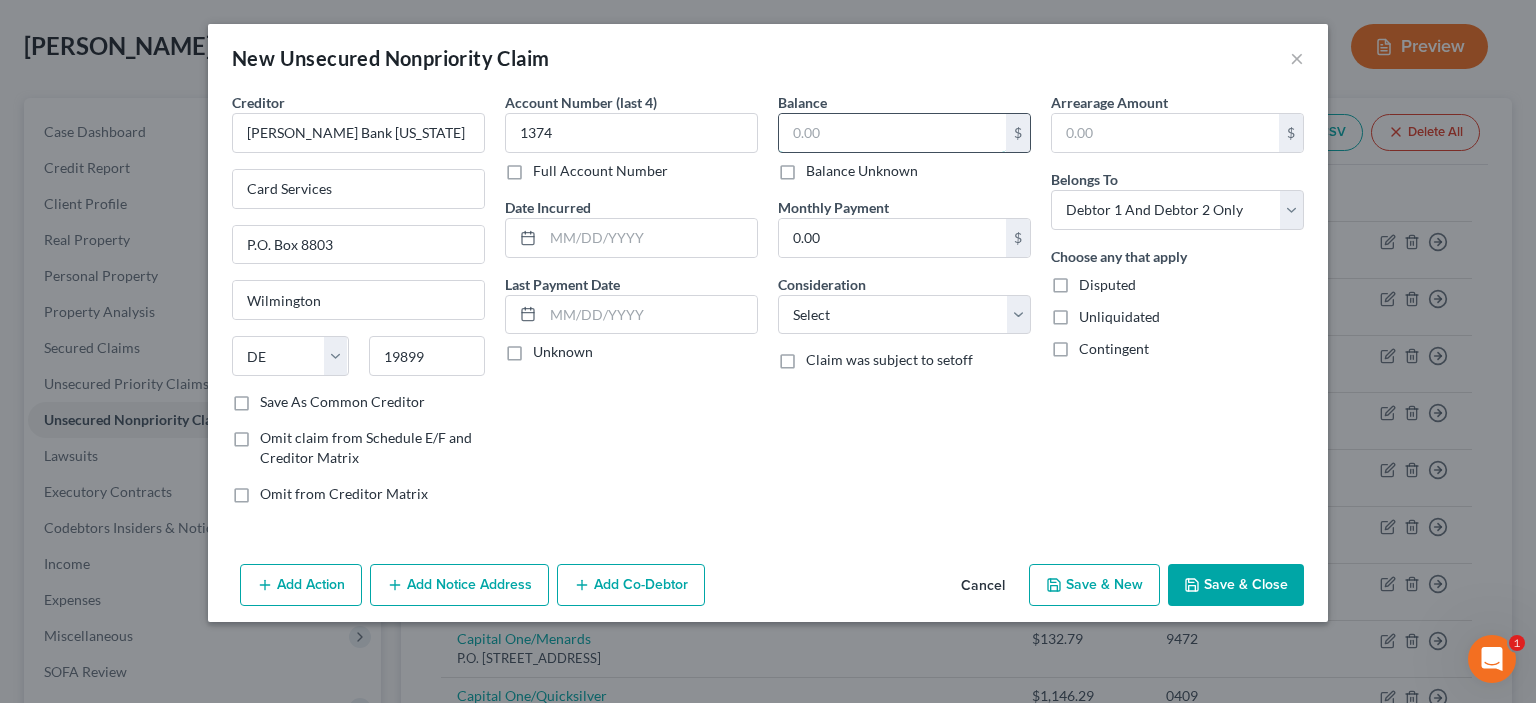 click at bounding box center [892, 133] 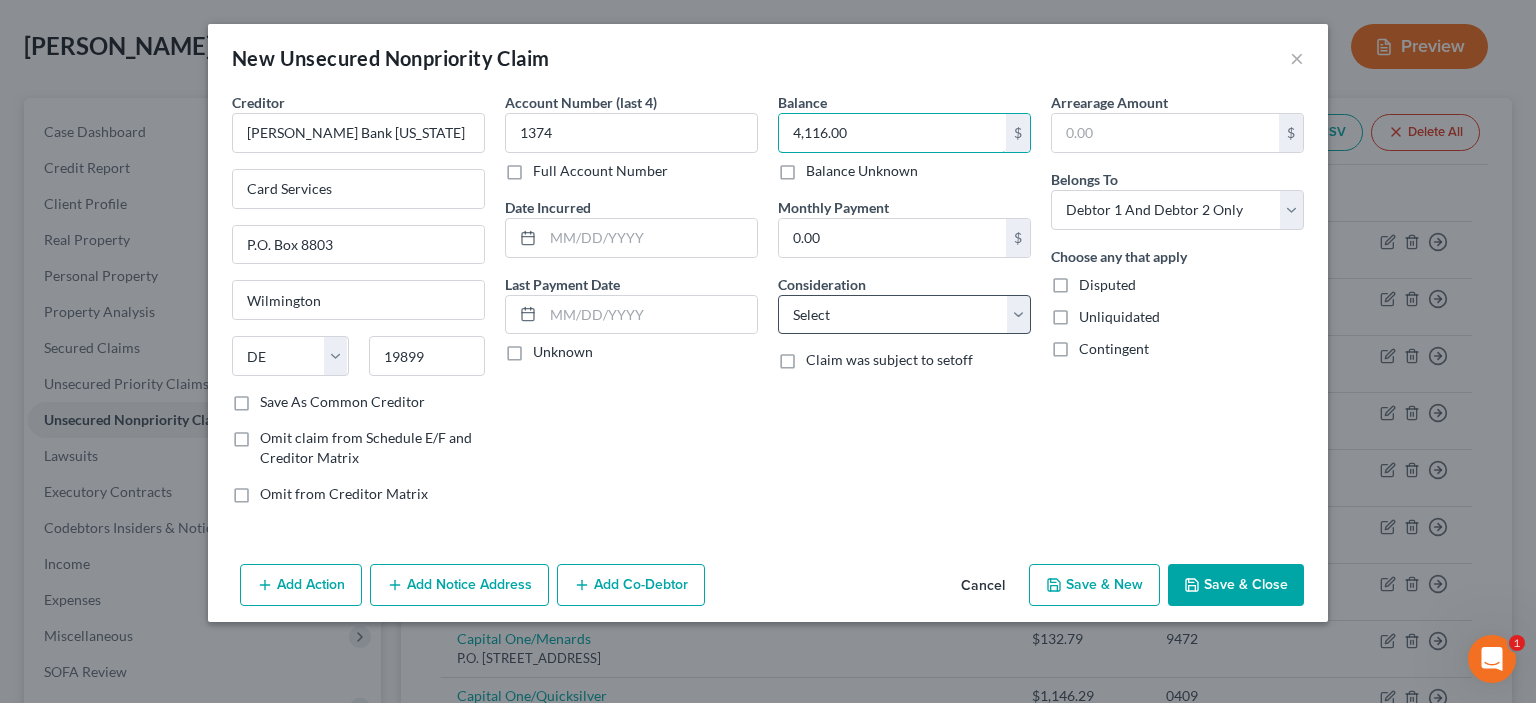 type on "4,116.00" 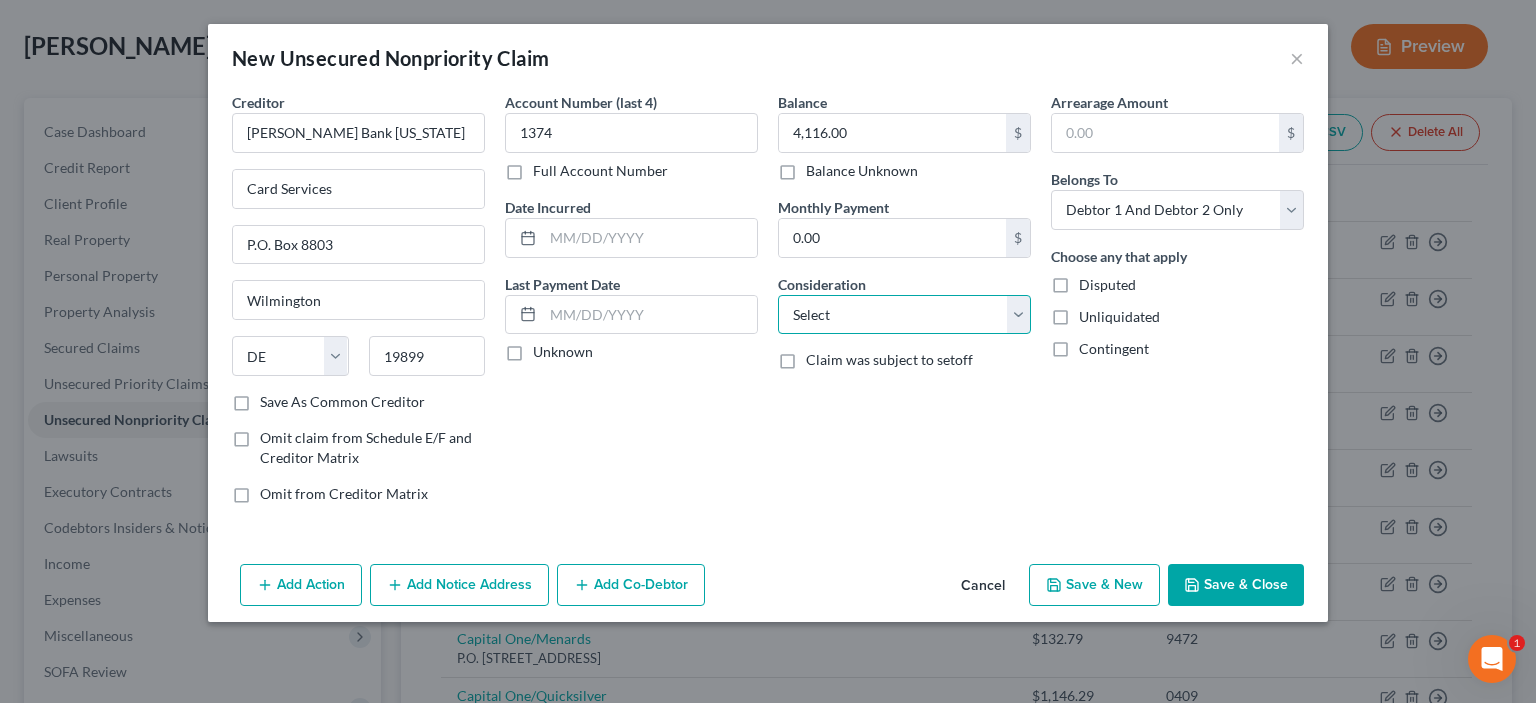 click on "Select Cable / Satellite Services Collection Agency Credit Card Debt Debt Counseling / Attorneys Deficiency Balance Domestic Support Obligations Home / Car Repairs Income Taxes Judgment Liens Medical Services Monies Loaned / Advanced Mortgage Obligation From Divorce Or Separation Obligation To Pensions Other Overdrawn Bank Account Promised To Help Pay Creditors Student Loans Suppliers And Vendors Telephone / Internet Services Utility Services" at bounding box center [904, 315] 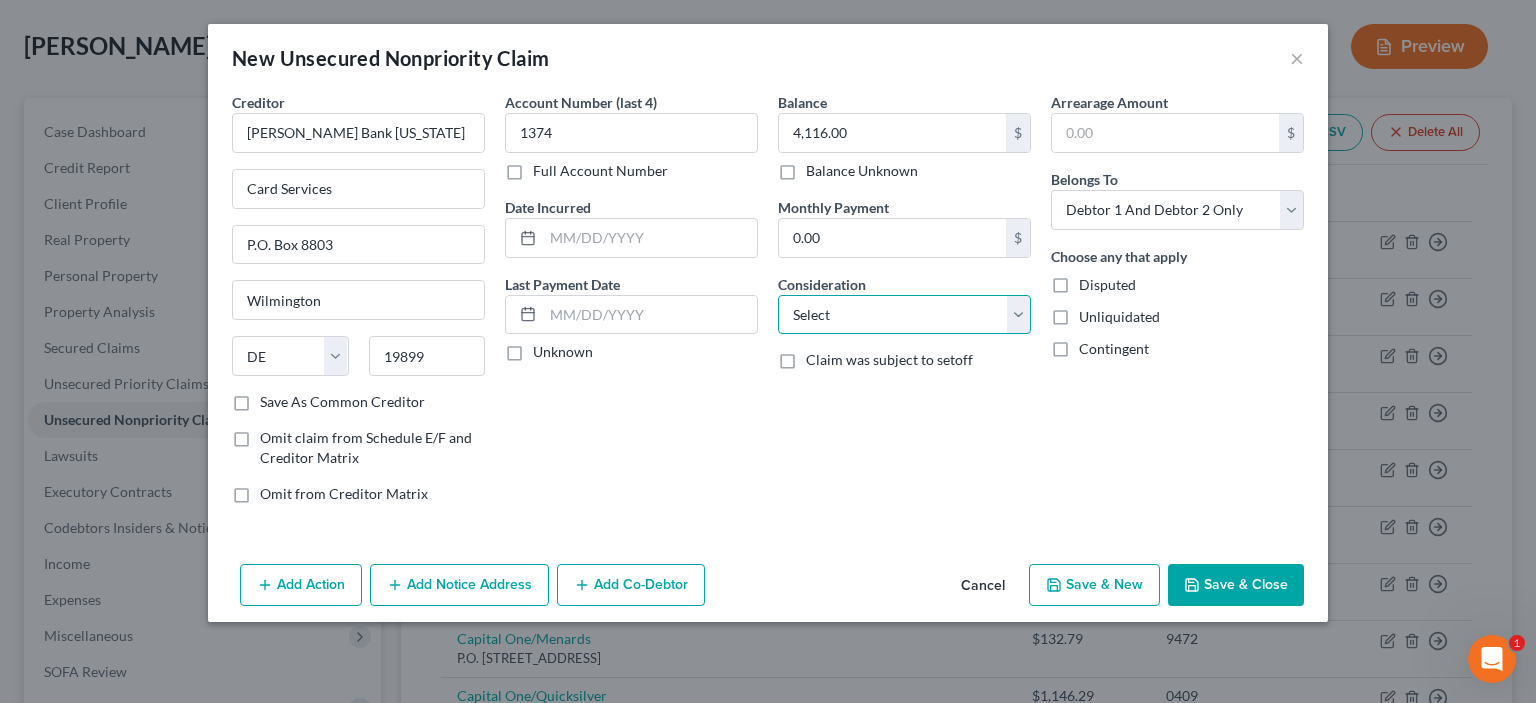 select on "14" 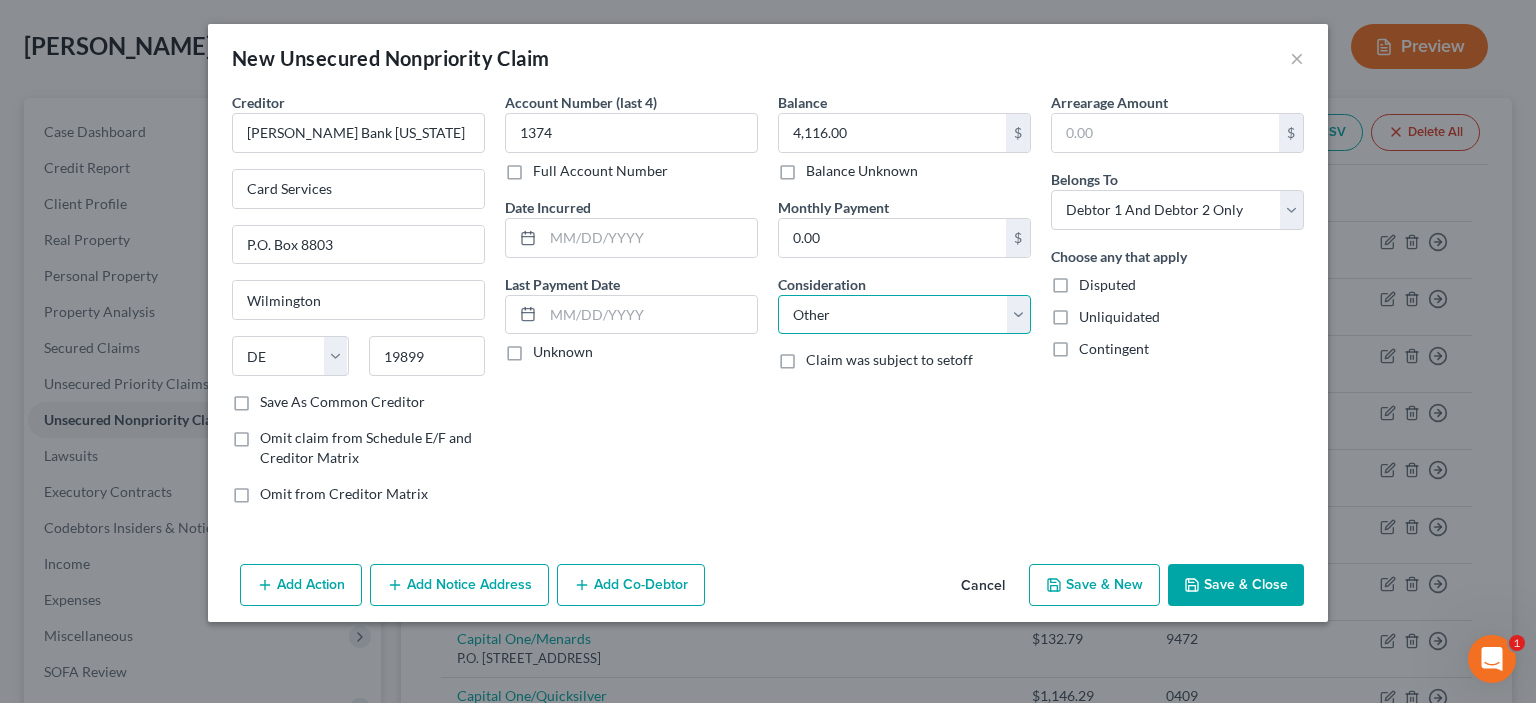 click on "Select Cable / Satellite Services Collection Agency Credit Card Debt Debt Counseling / Attorneys Deficiency Balance Domestic Support Obligations Home / Car Repairs Income Taxes Judgment Liens Medical Services Monies Loaned / Advanced Mortgage Obligation From Divorce Or Separation Obligation To Pensions Other Overdrawn Bank Account Promised To Help Pay Creditors Student Loans Suppliers And Vendors Telephone / Internet Services Utility Services" at bounding box center [904, 315] 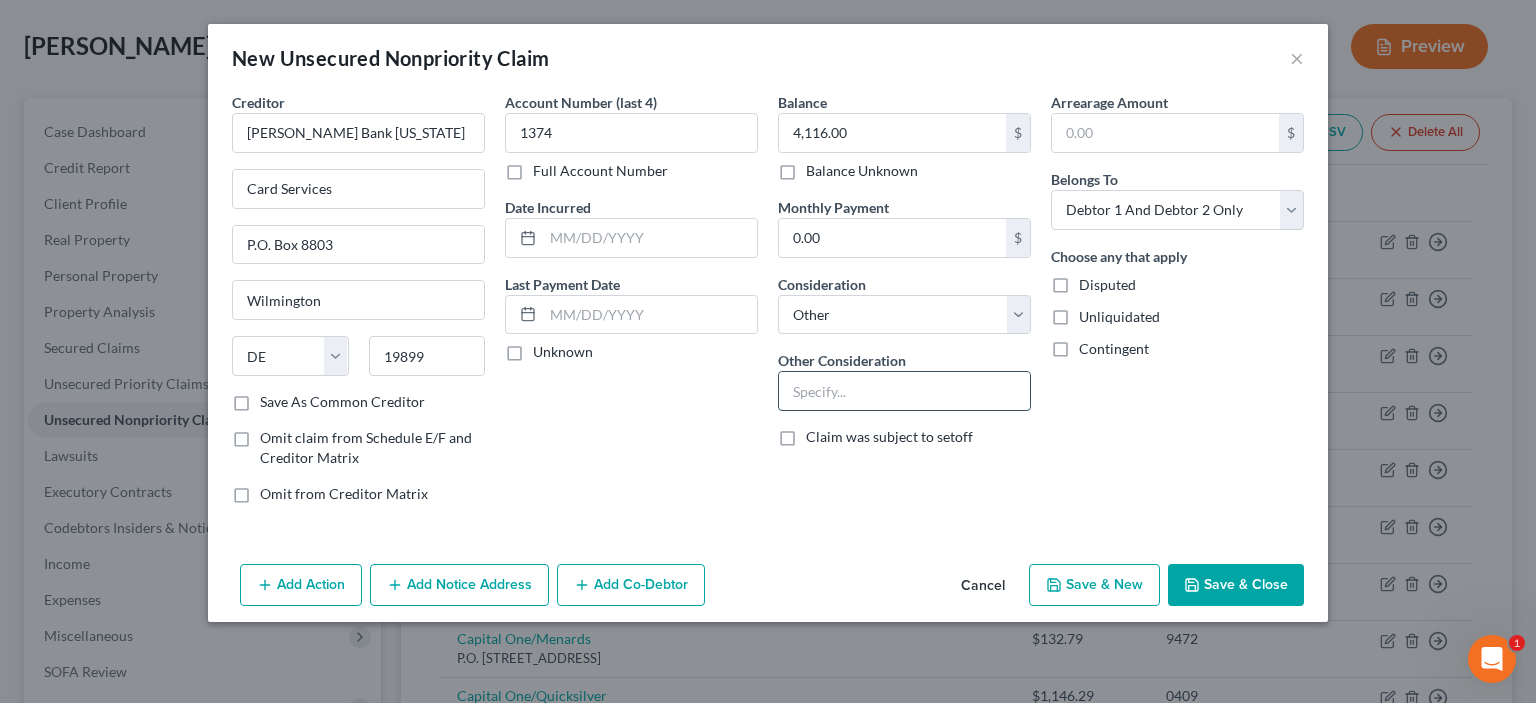 click at bounding box center (904, 391) 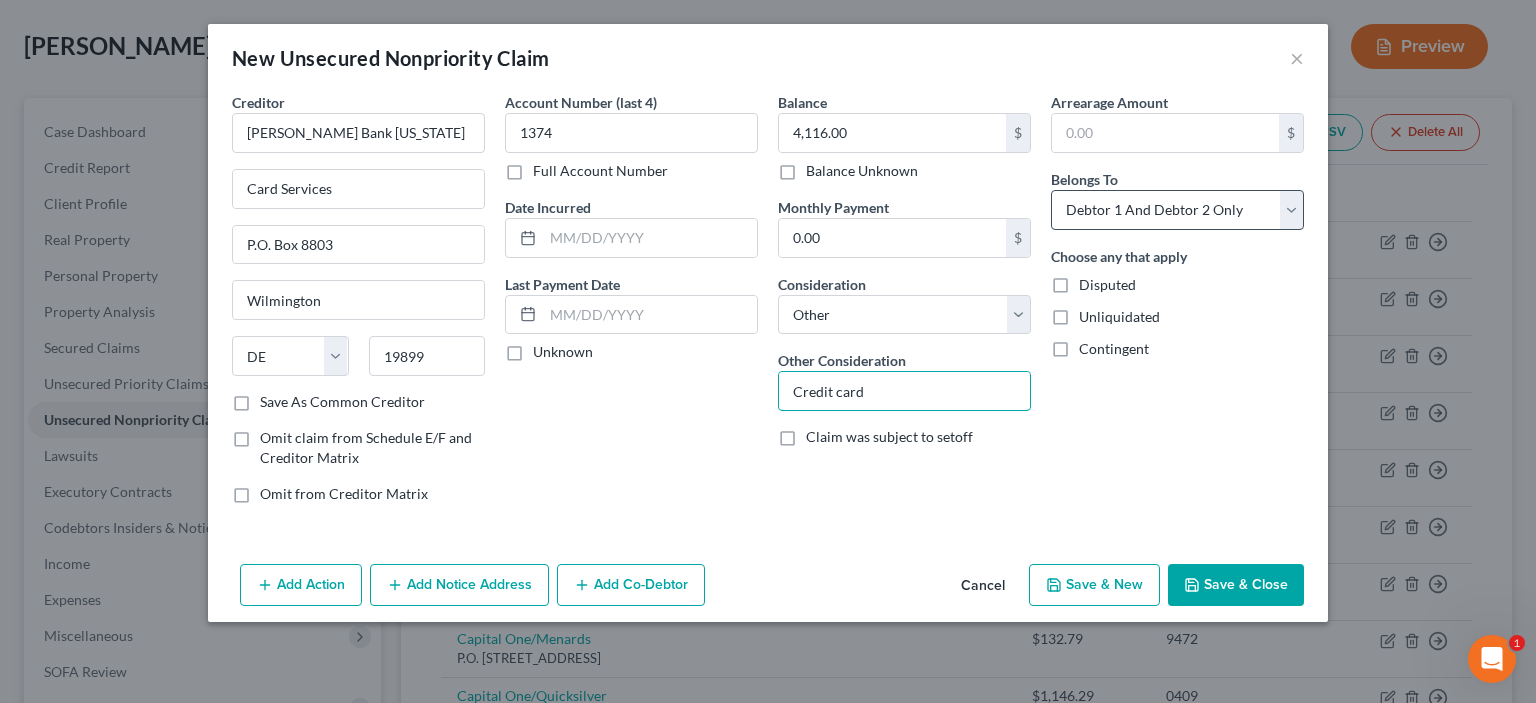 type on "Credit card" 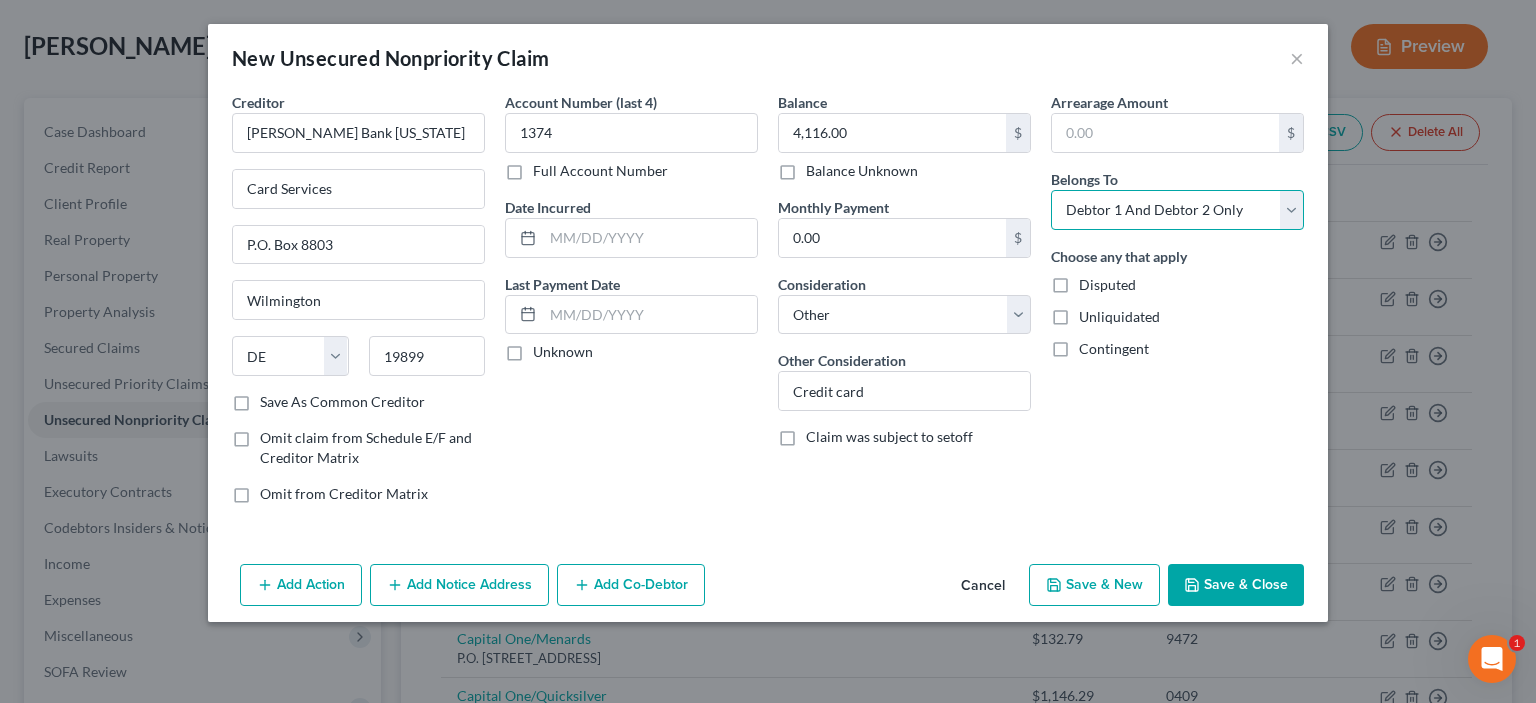 click on "Select Debtor 1 Only Debtor 2 Only Debtor 1 And Debtor 2 Only At Least One Of The Debtors And Another Community Property" at bounding box center (1177, 210) 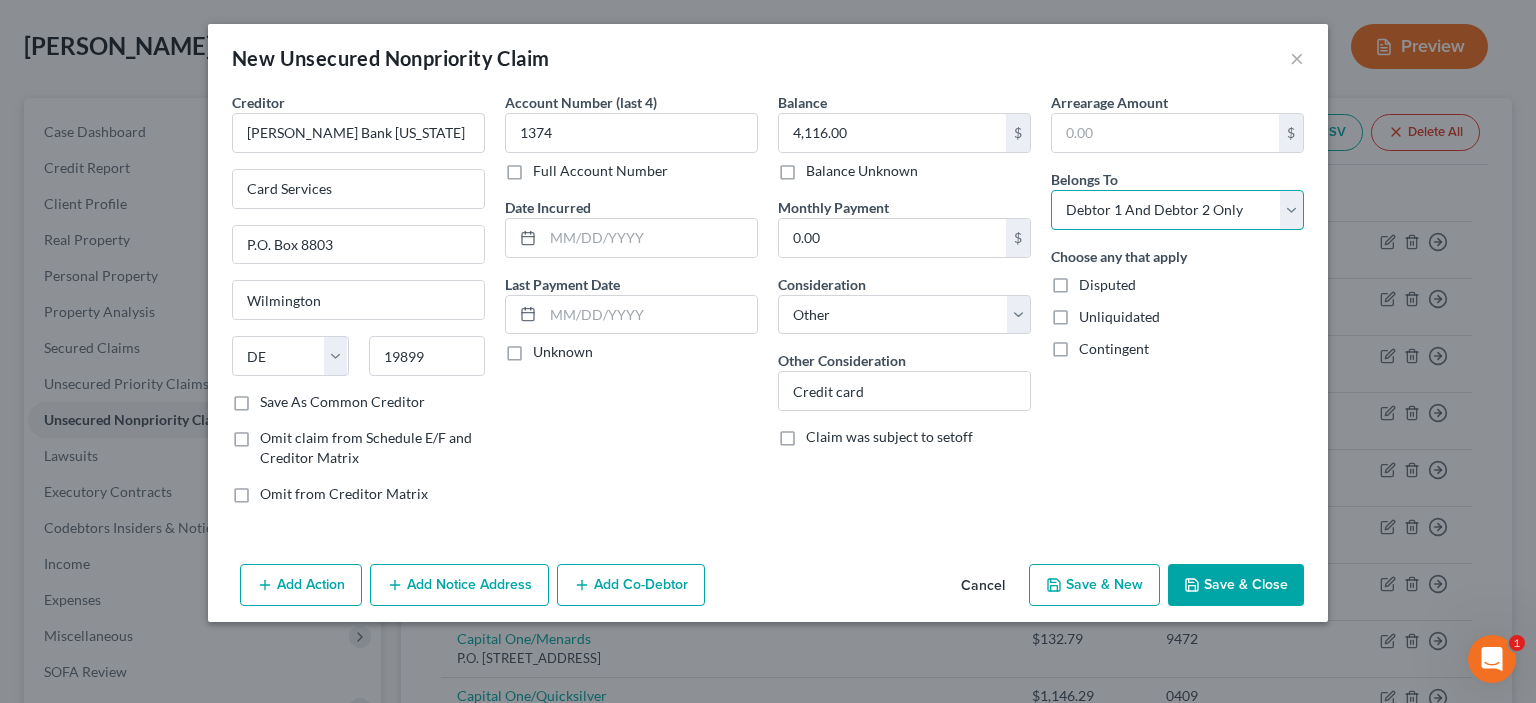 select on "1" 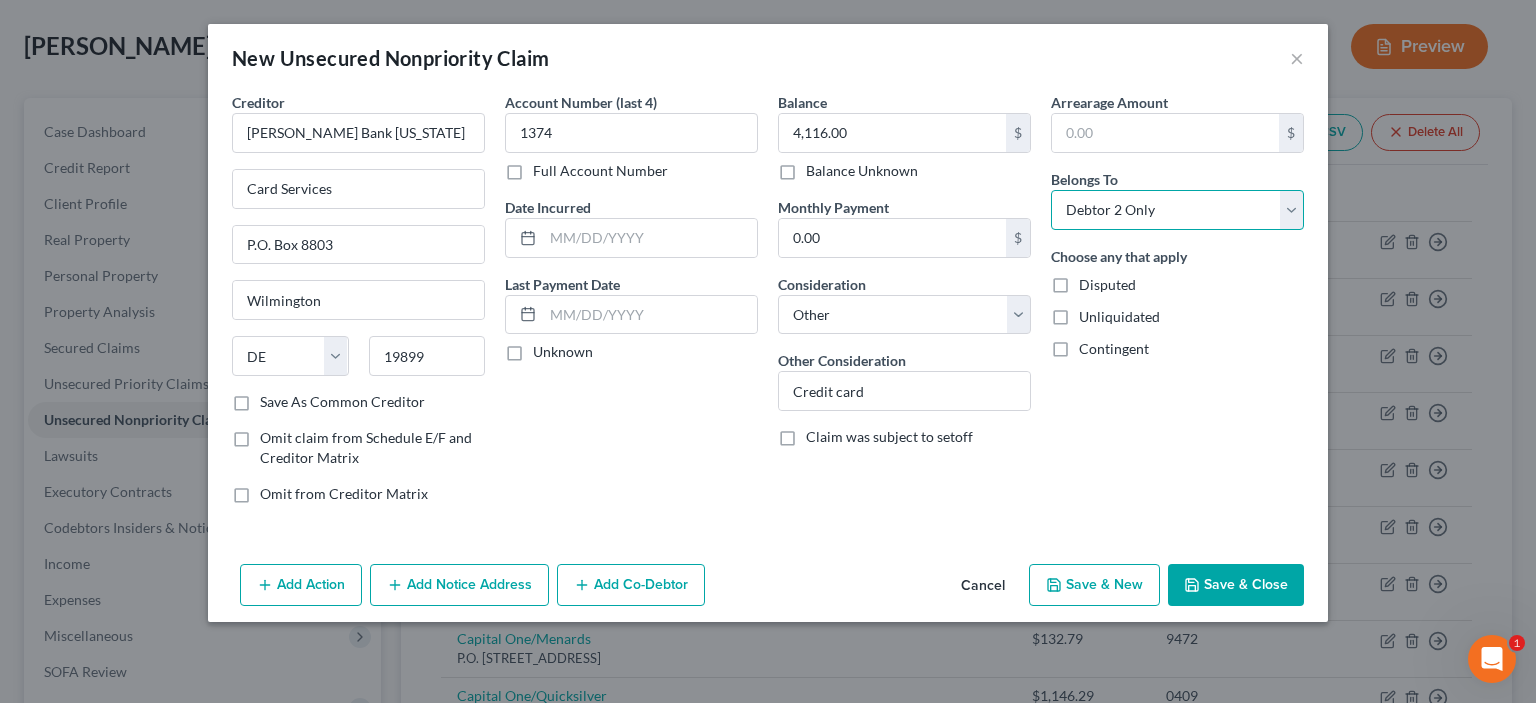 click on "Select Debtor 1 Only Debtor 2 Only Debtor 1 And Debtor 2 Only At Least One Of The Debtors And Another Community Property" at bounding box center [1177, 210] 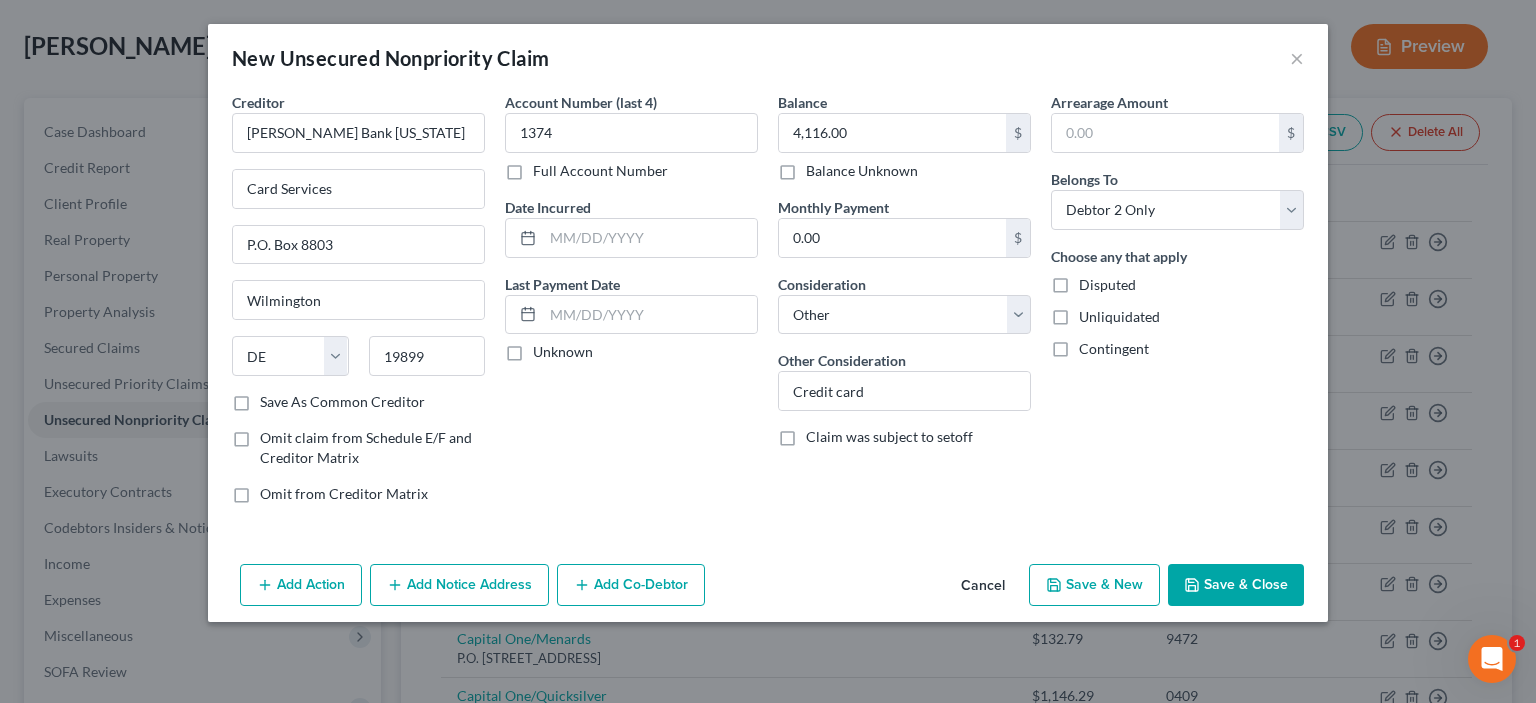 click on "Save & Close" at bounding box center [1236, 585] 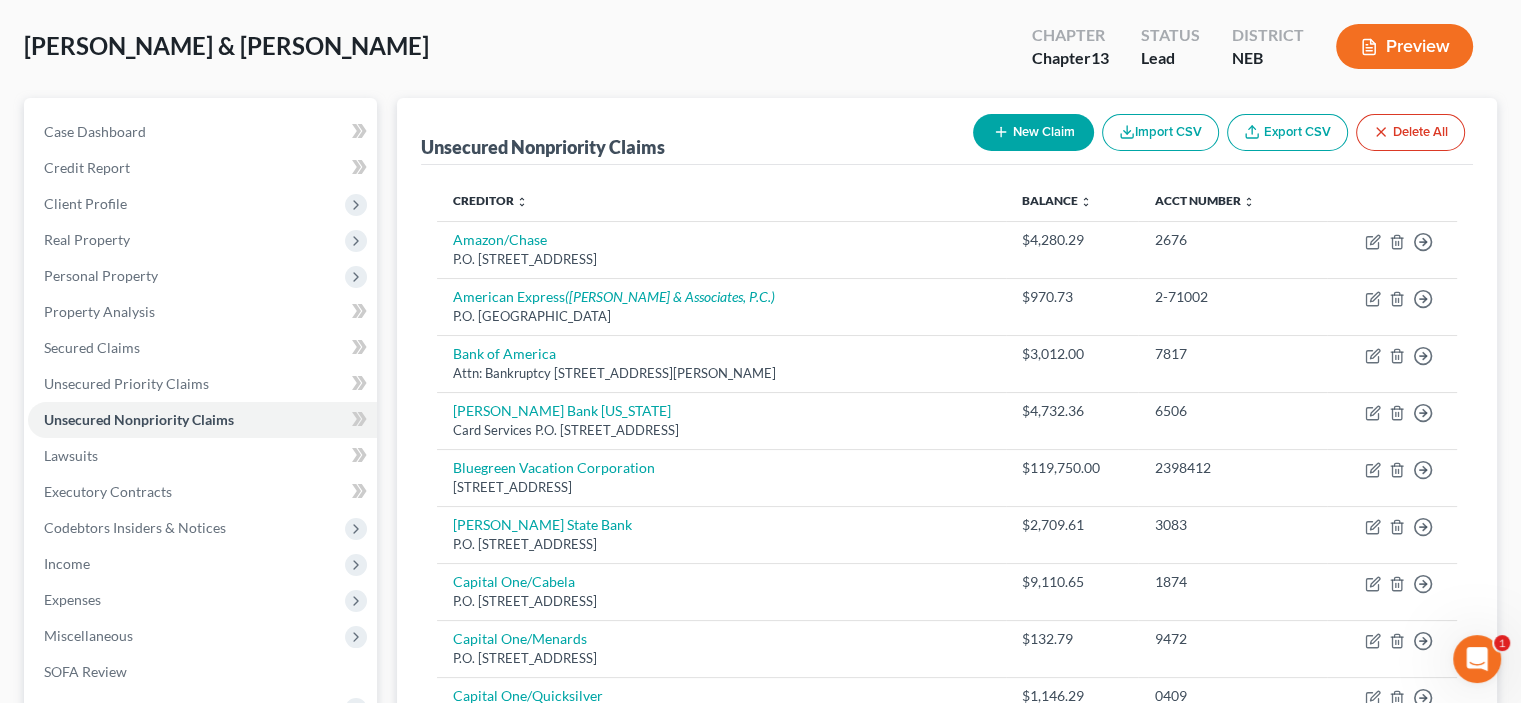 click on "New Claim" at bounding box center [1033, 132] 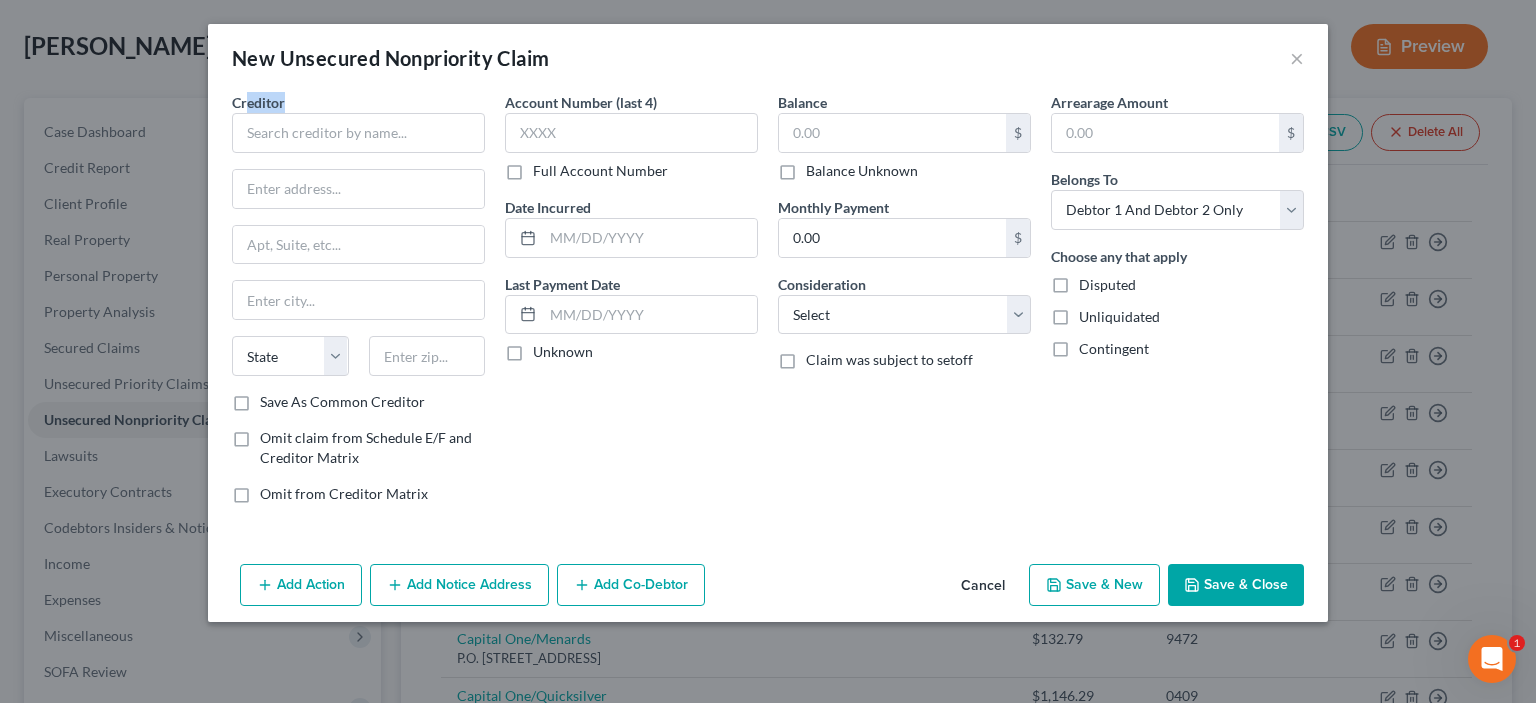 drag, startPoint x: 246, startPoint y: 112, endPoint x: 304, endPoint y: 163, distance: 77.23341 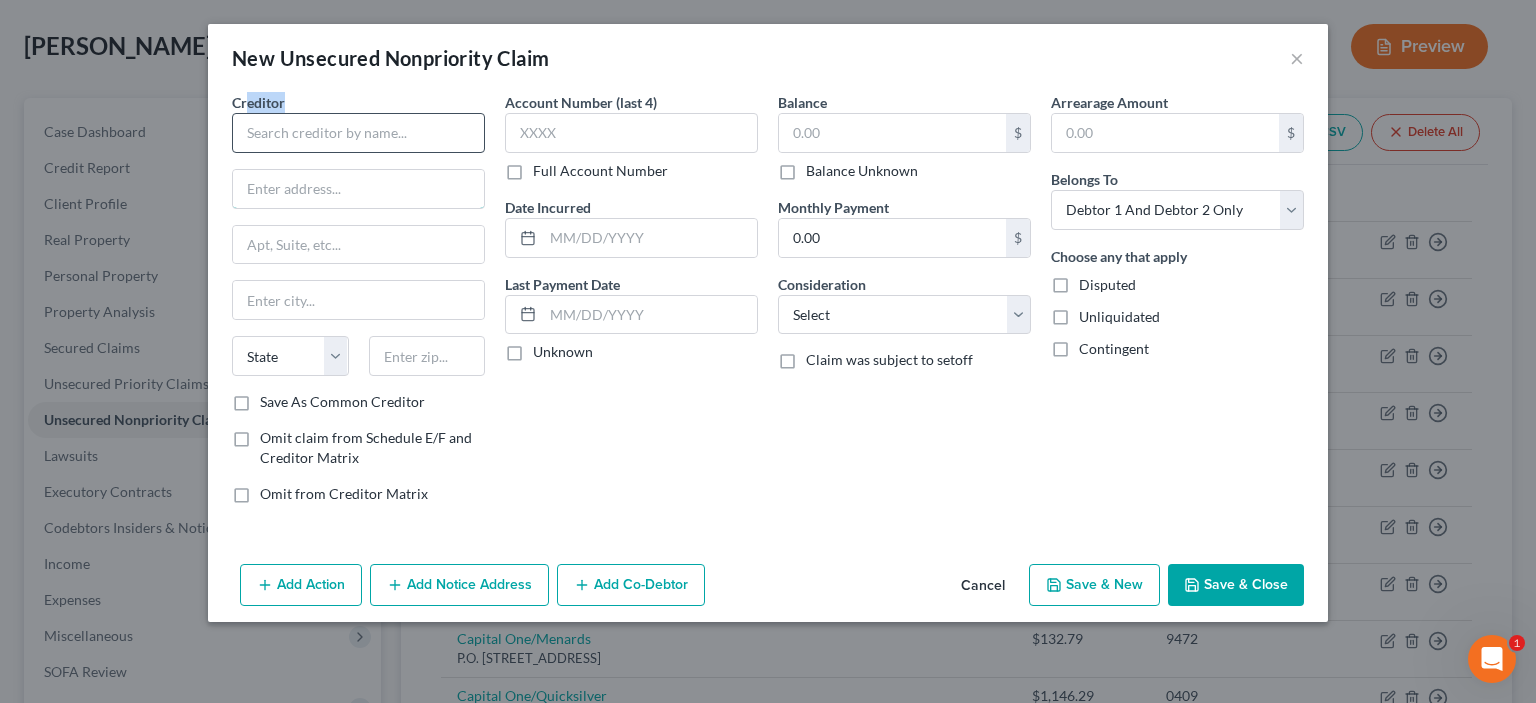 drag, startPoint x: 408, startPoint y: 203, endPoint x: 278, endPoint y: 130, distance: 149.09393 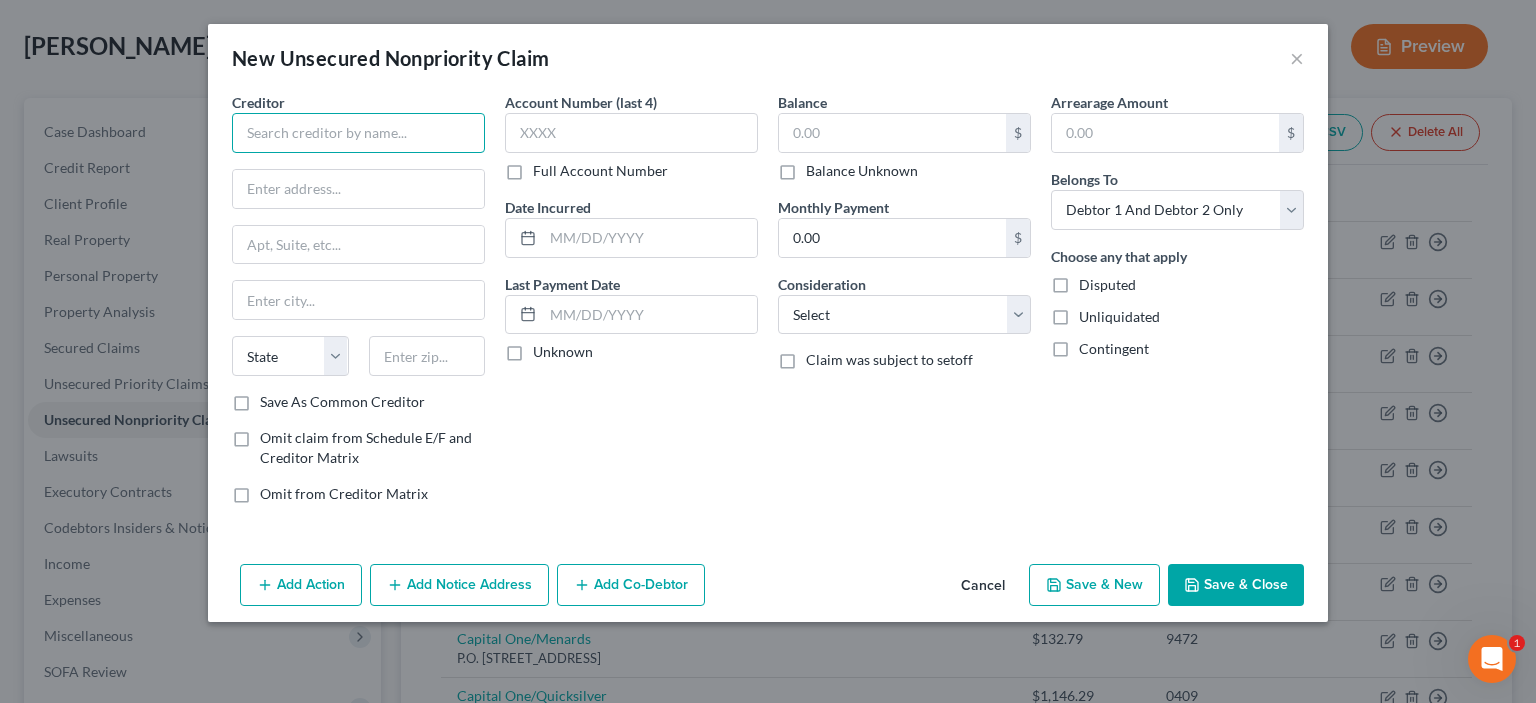 click at bounding box center (358, 133) 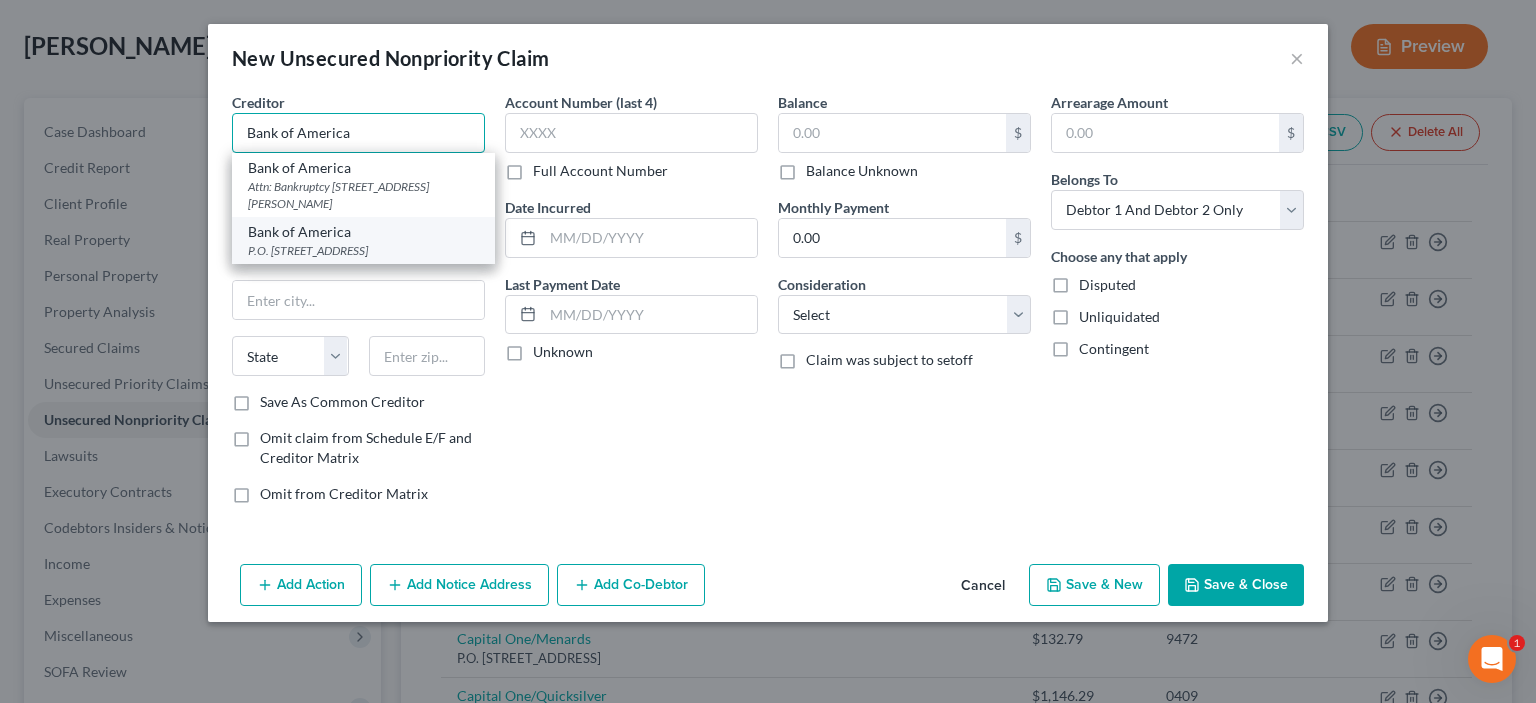 type on "Bank of America" 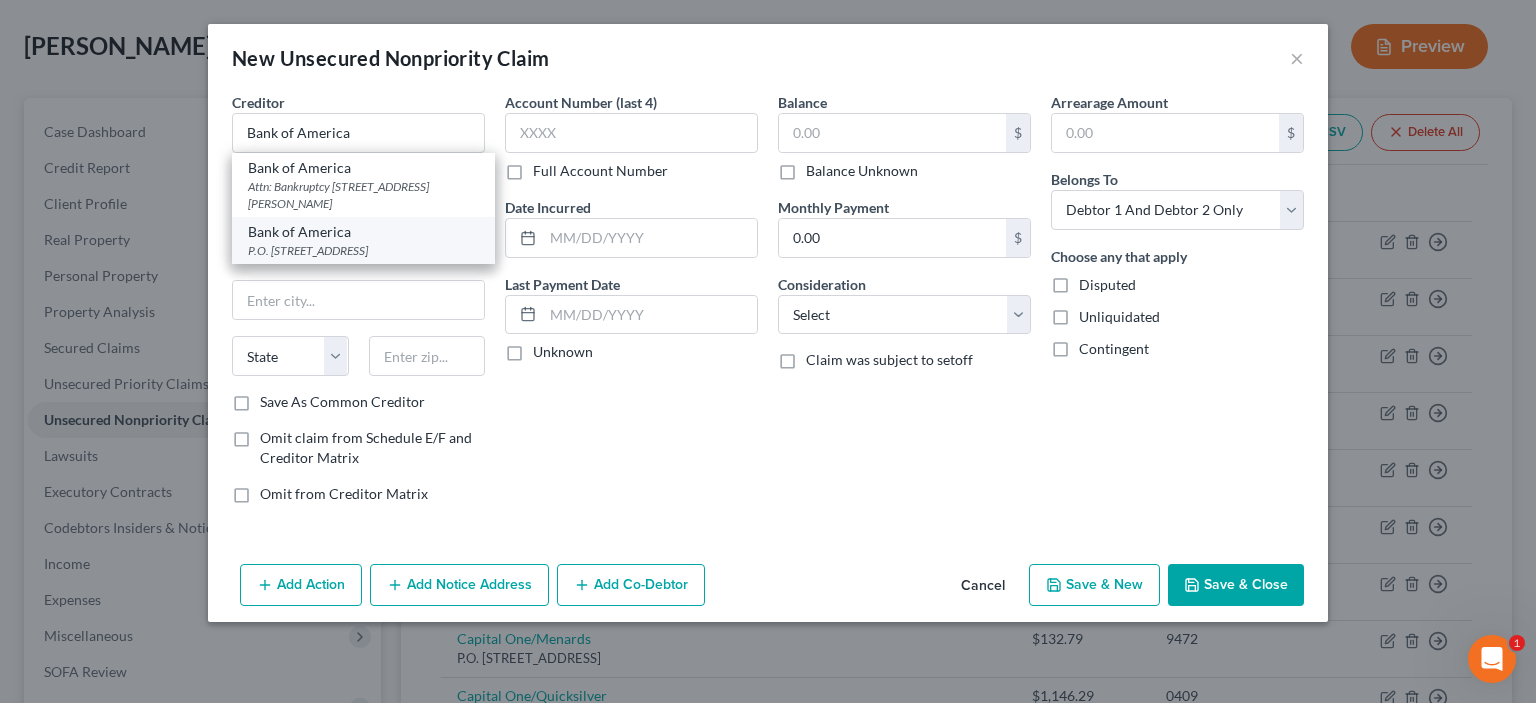 click on "P.O. [STREET_ADDRESS]" at bounding box center (363, 250) 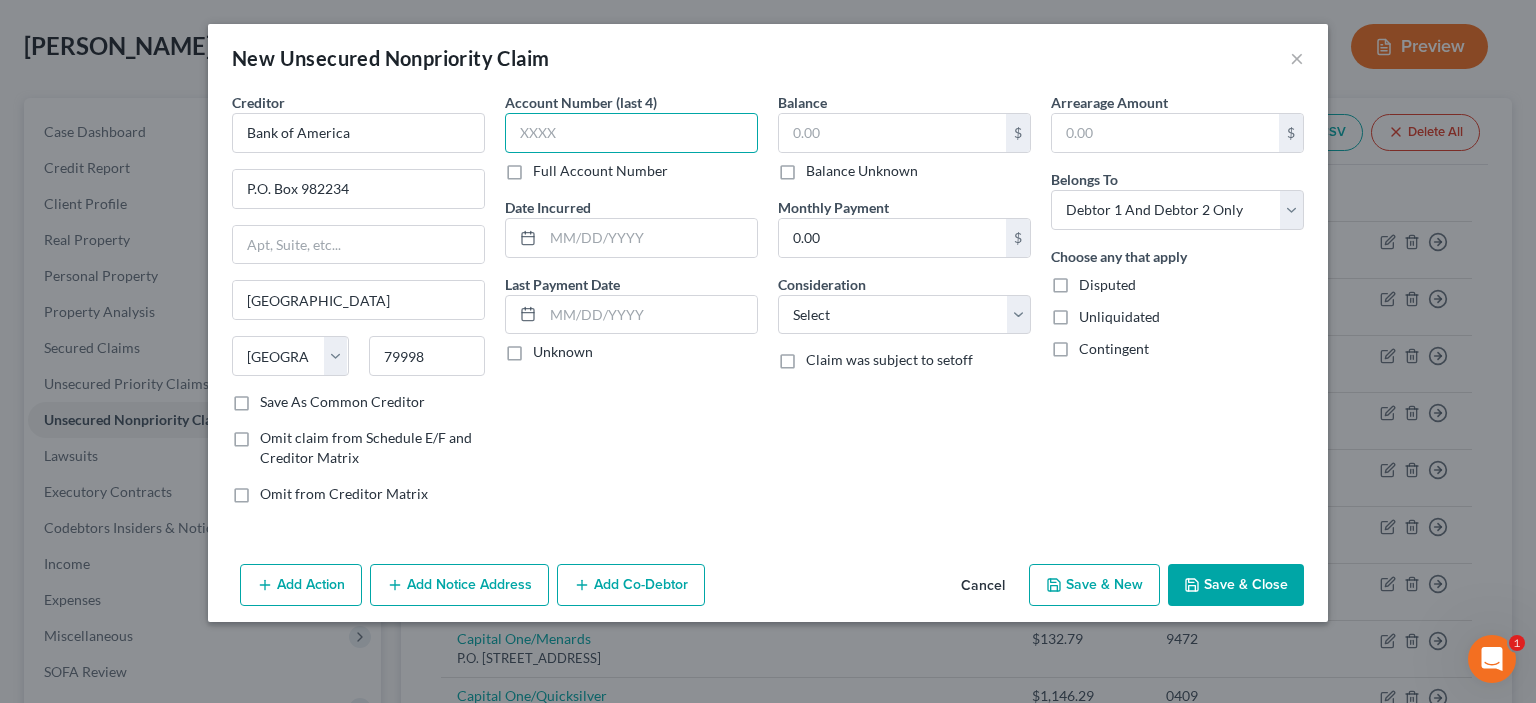 click at bounding box center (631, 133) 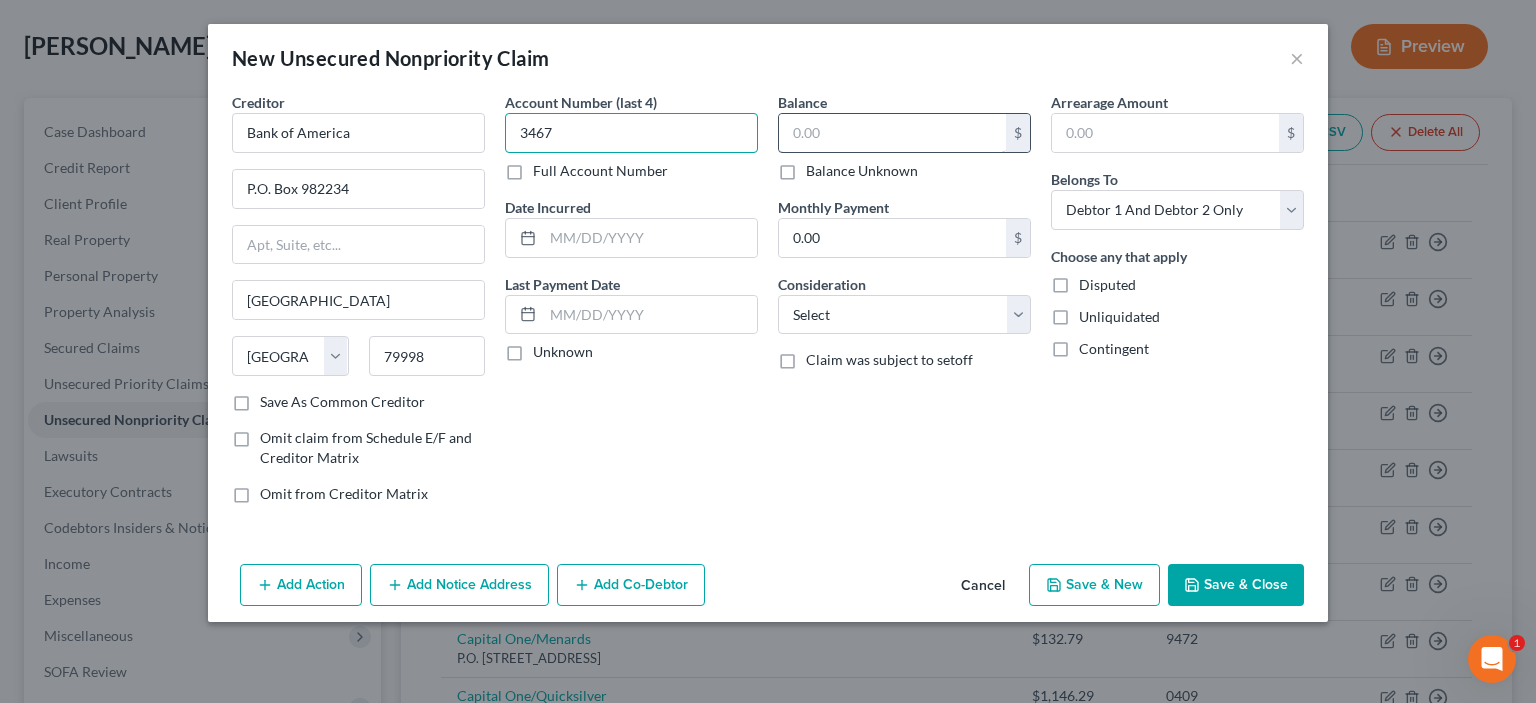 type on "3467" 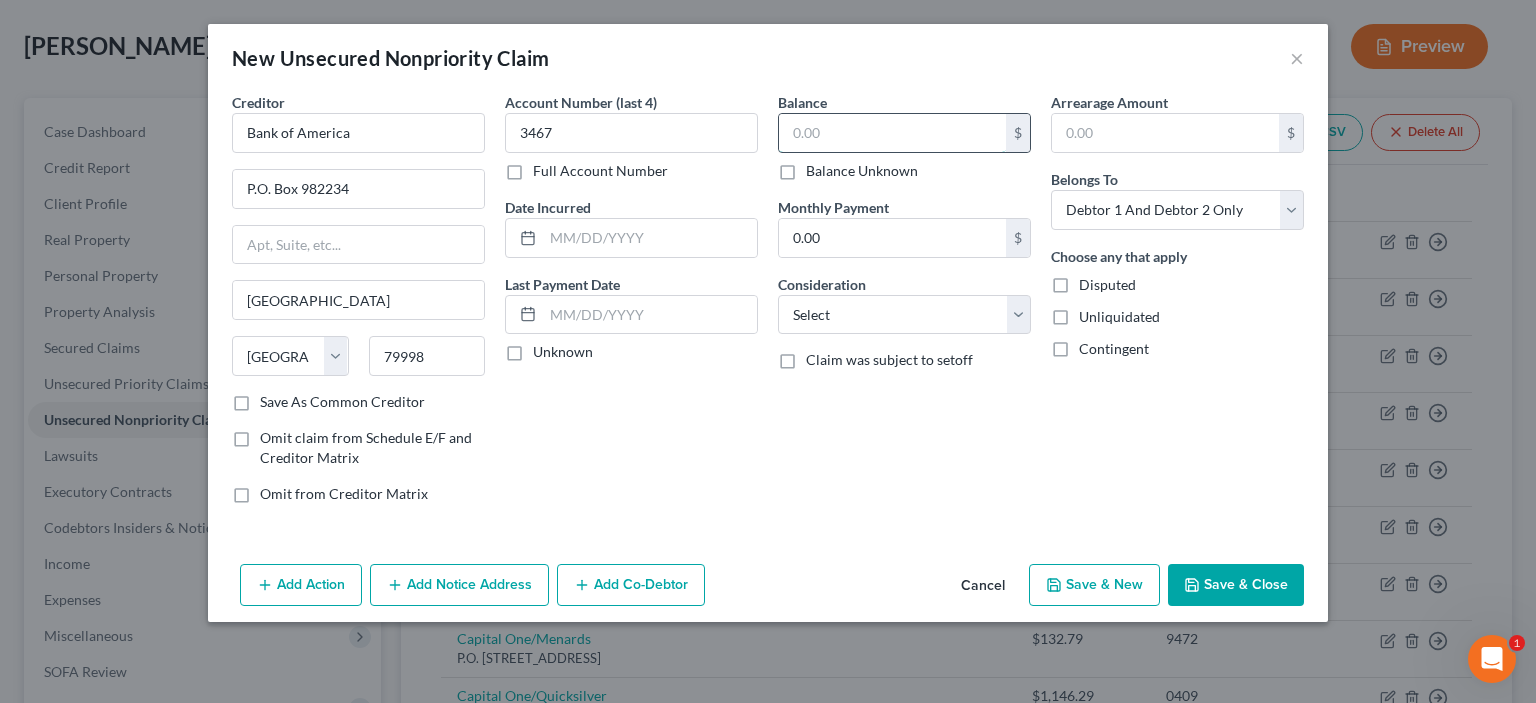 click at bounding box center [892, 133] 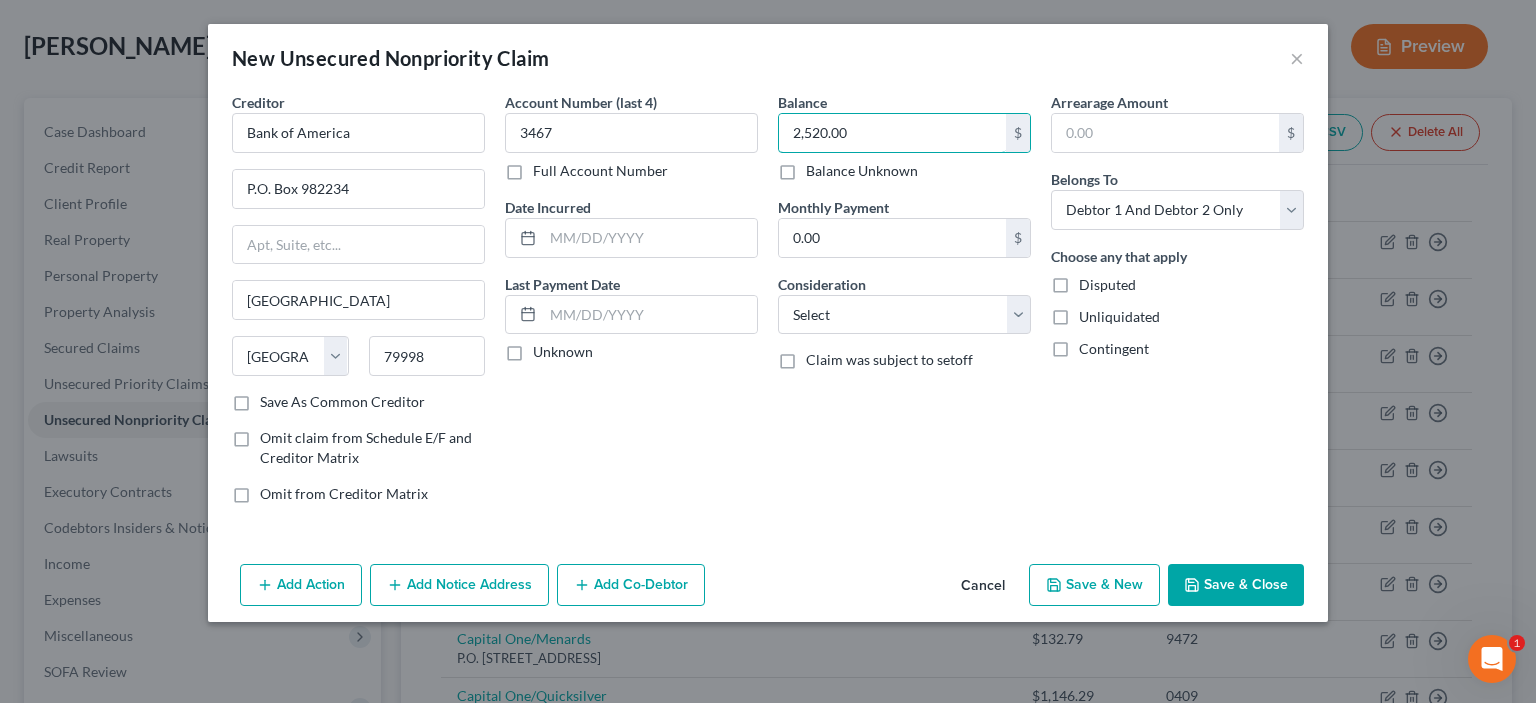 type on "2,520.00" 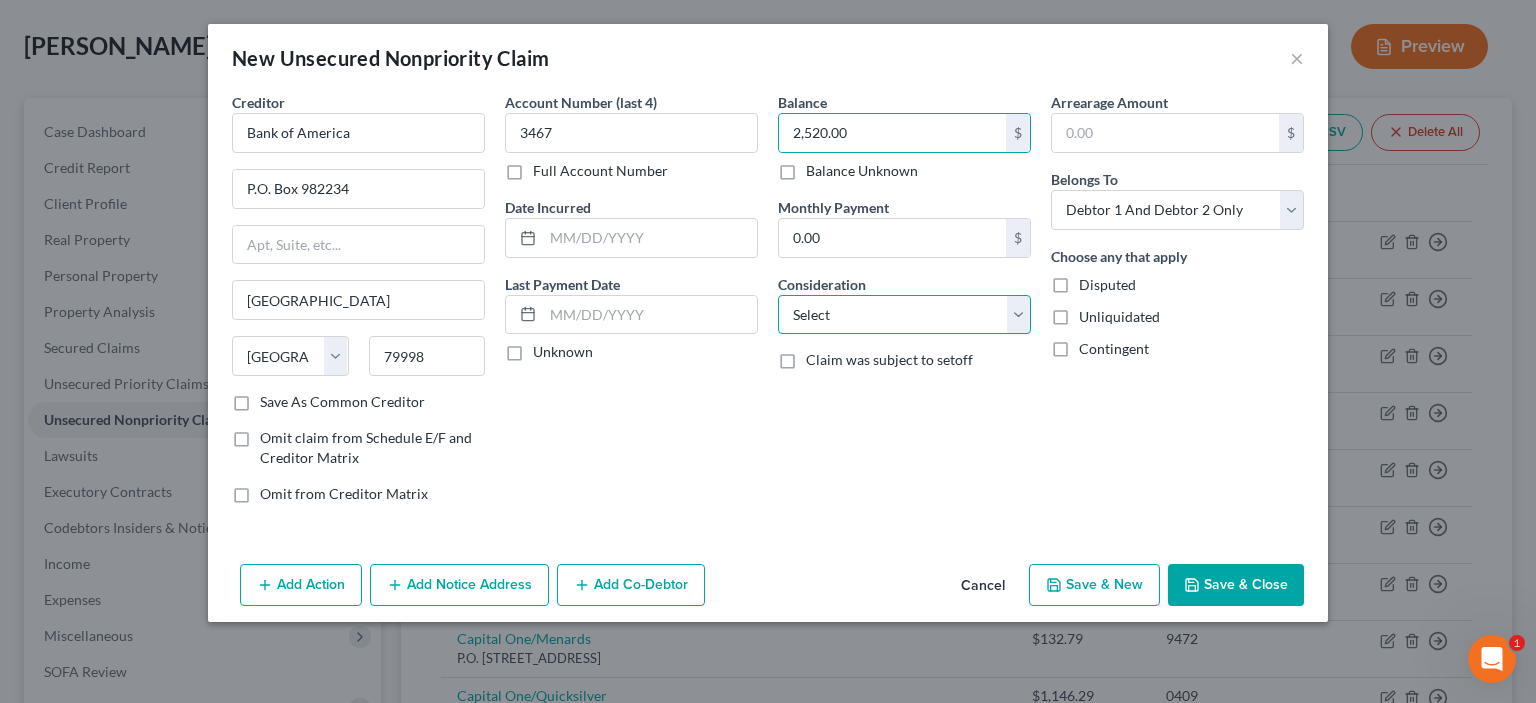 click on "Select Cable / Satellite Services Collection Agency Credit Card Debt Debt Counseling / Attorneys Deficiency Balance Domestic Support Obligations Home / Car Repairs Income Taxes Judgment Liens Medical Services Monies Loaned / Advanced Mortgage Obligation From Divorce Or Separation Obligation To Pensions Other Overdrawn Bank Account Promised To Help Pay Creditors Student Loans Suppliers And Vendors Telephone / Internet Services Utility Services" at bounding box center (904, 315) 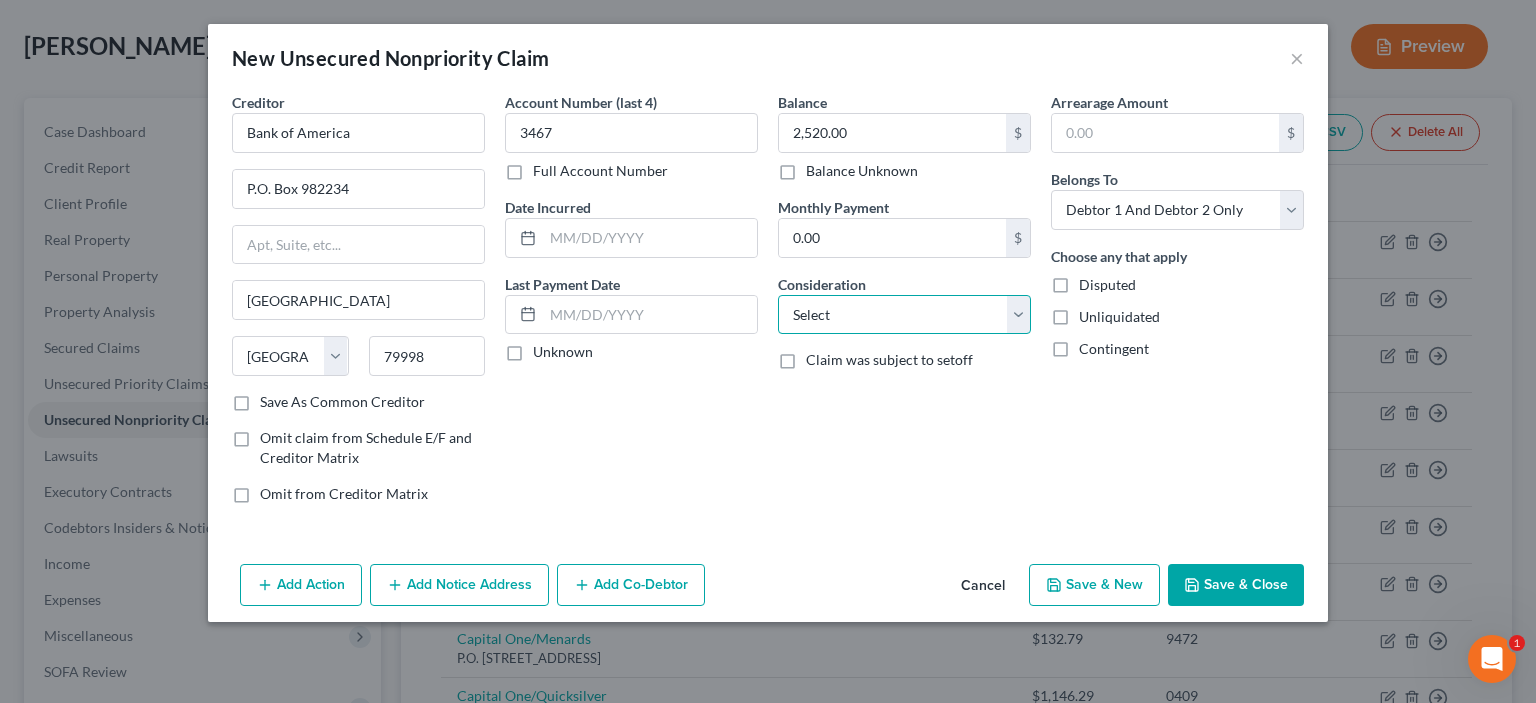 select on "14" 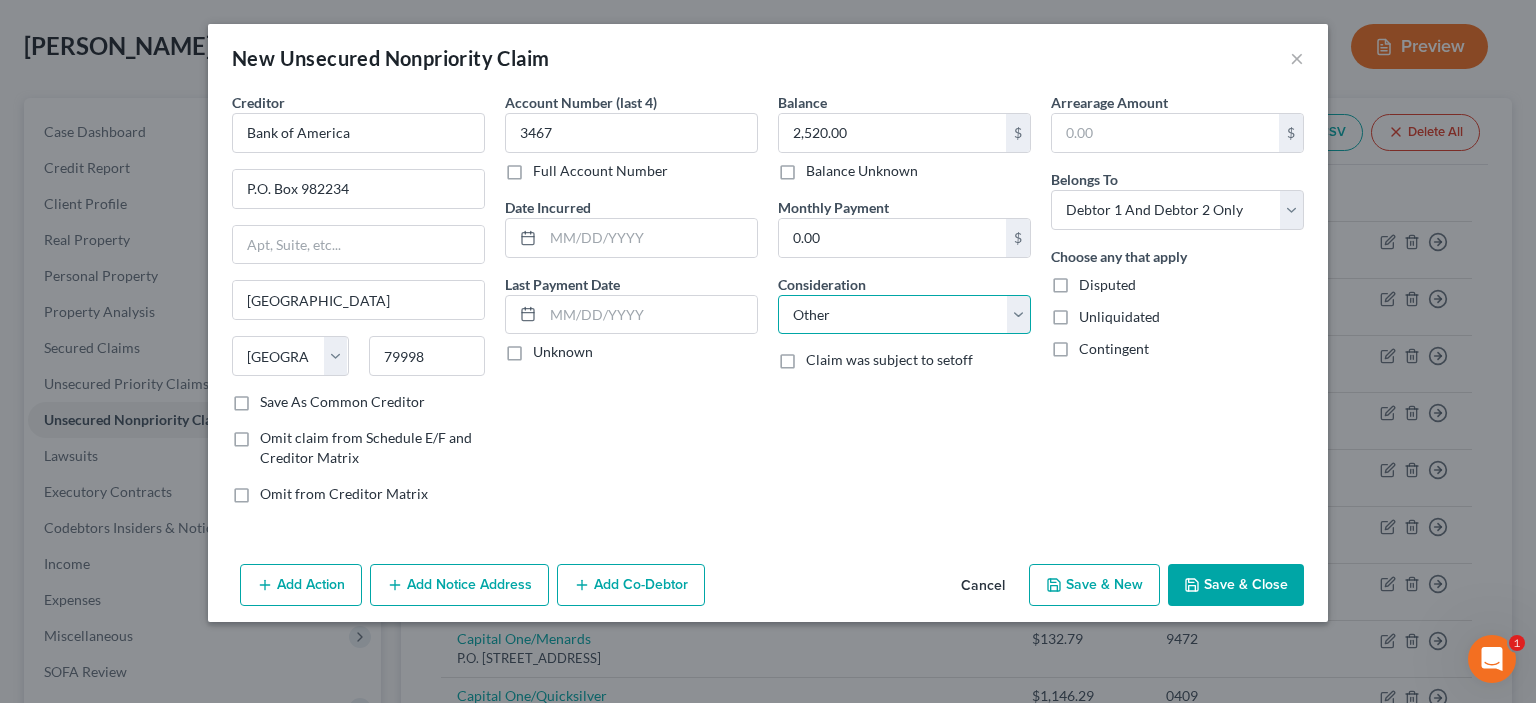click on "Select Cable / Satellite Services Collection Agency Credit Card Debt Debt Counseling / Attorneys Deficiency Balance Domestic Support Obligations Home / Car Repairs Income Taxes Judgment Liens Medical Services Monies Loaned / Advanced Mortgage Obligation From Divorce Or Separation Obligation To Pensions Other Overdrawn Bank Account Promised To Help Pay Creditors Student Loans Suppliers And Vendors Telephone / Internet Services Utility Services" at bounding box center (904, 315) 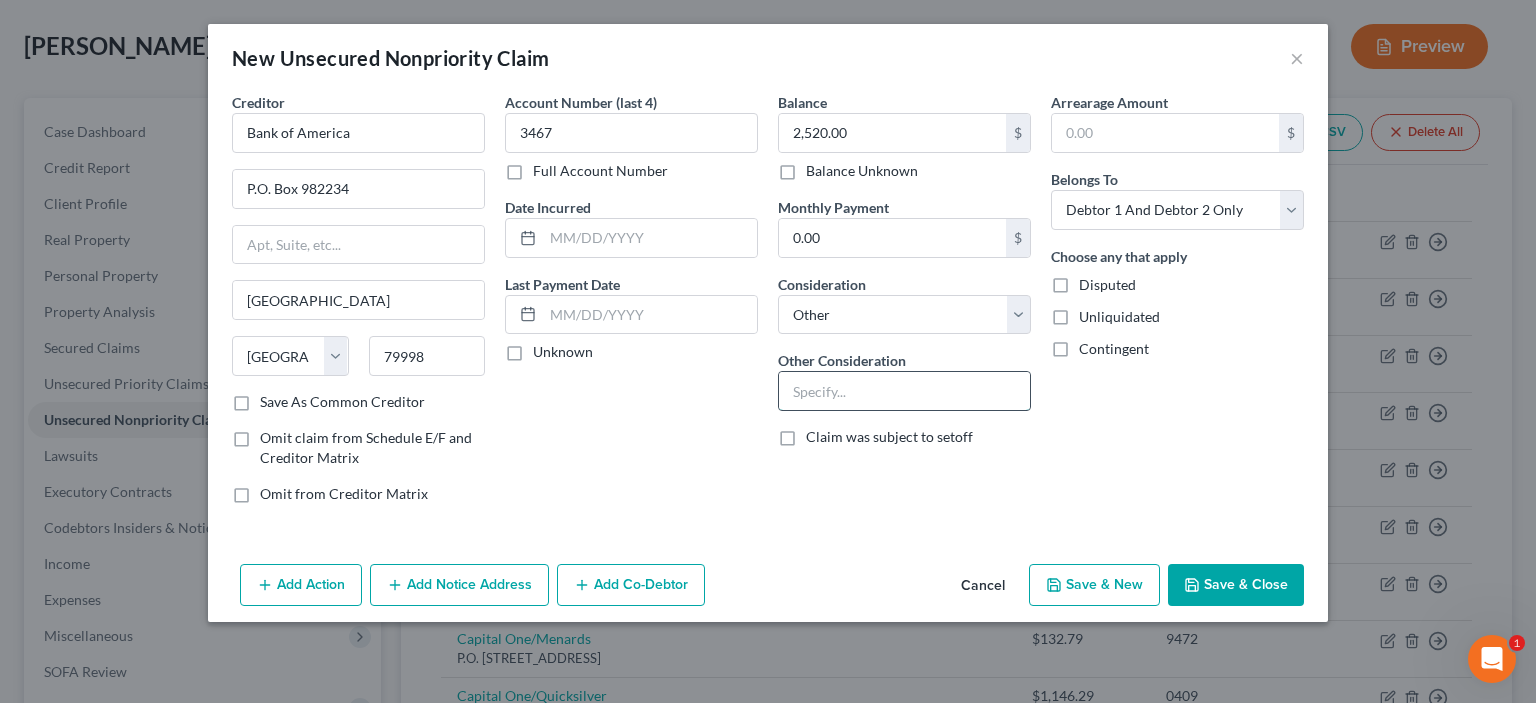 click at bounding box center (904, 391) 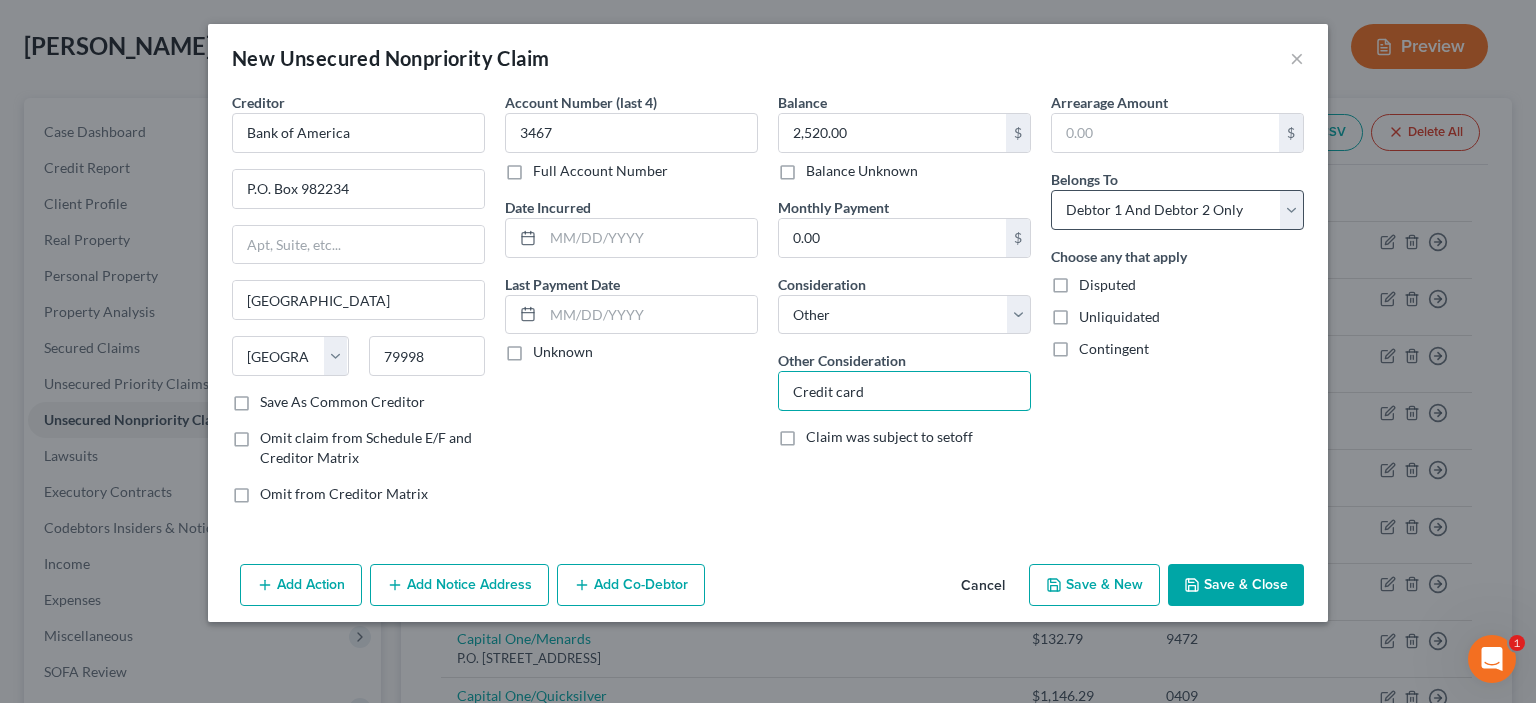 type on "Credit card" 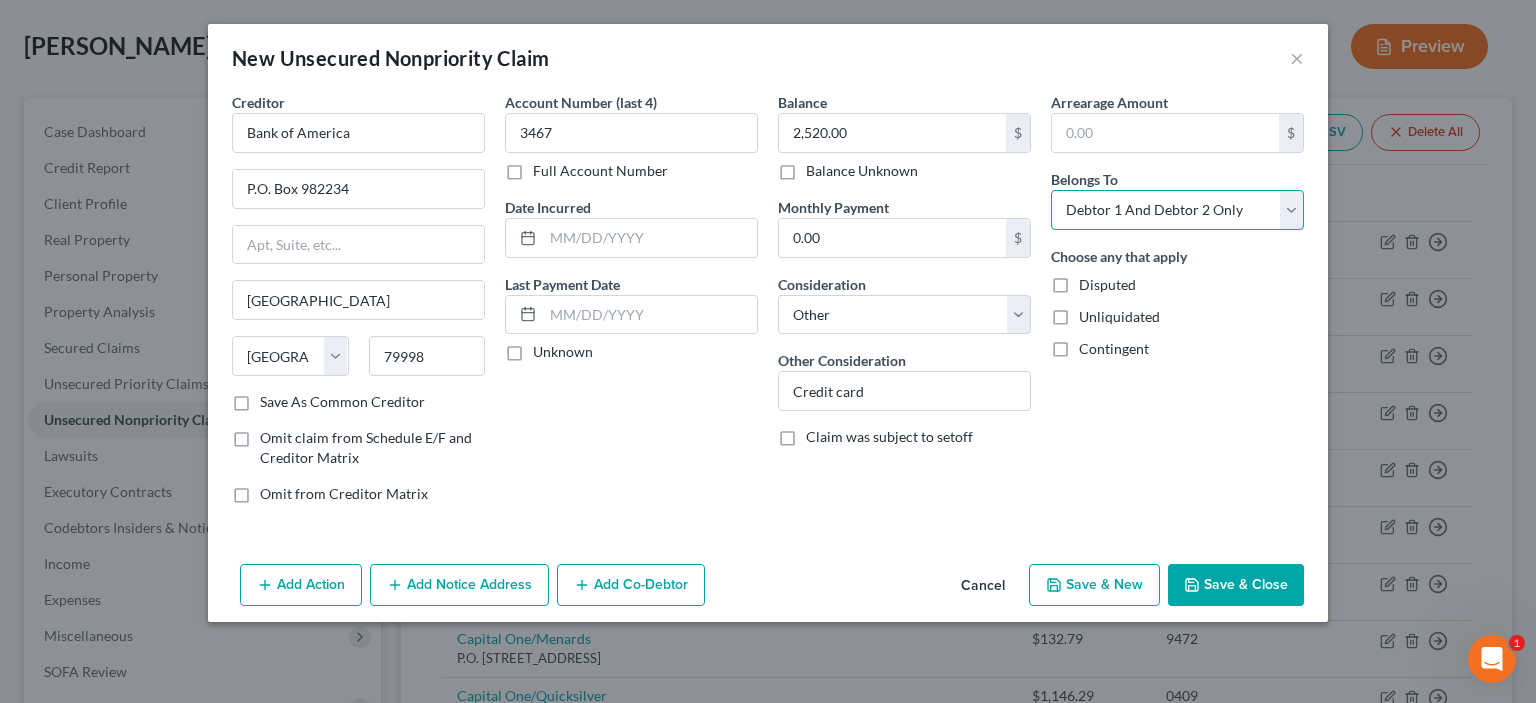 click on "Select Debtor 1 Only Debtor 2 Only Debtor 1 And Debtor 2 Only At Least One Of The Debtors And Another Community Property" at bounding box center [1177, 210] 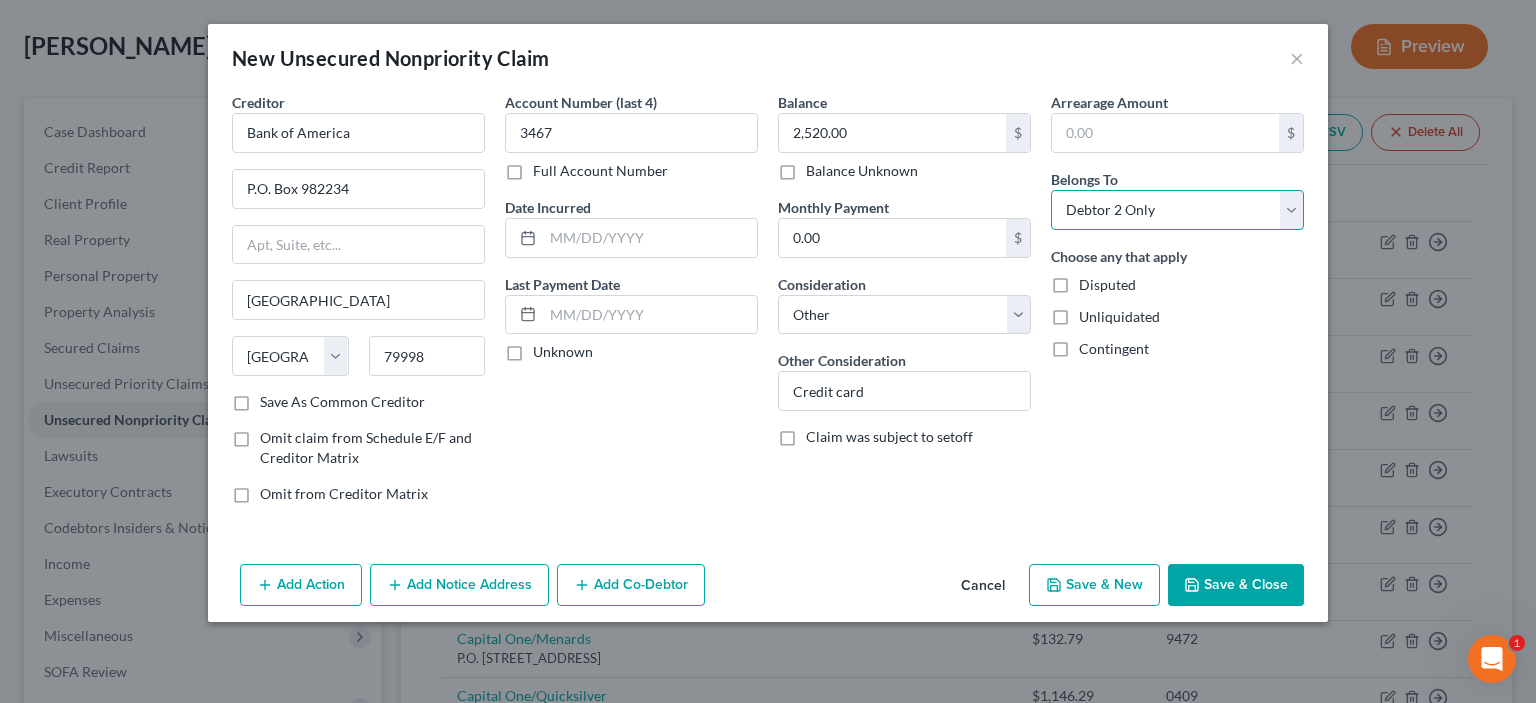 click on "Select Debtor 1 Only Debtor 2 Only Debtor 1 And Debtor 2 Only At Least One Of The Debtors And Another Community Property" at bounding box center [1177, 210] 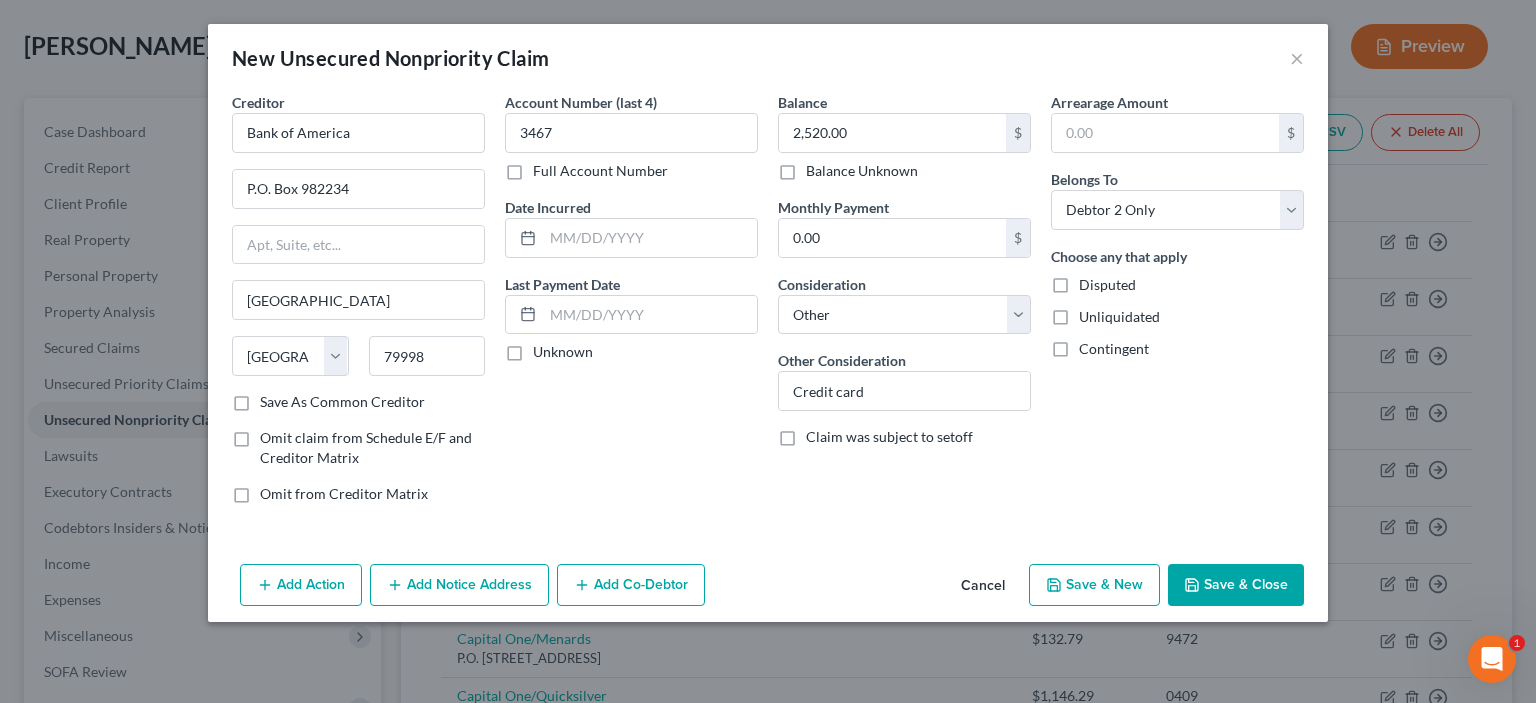 click on "Save & Close" at bounding box center (1236, 585) 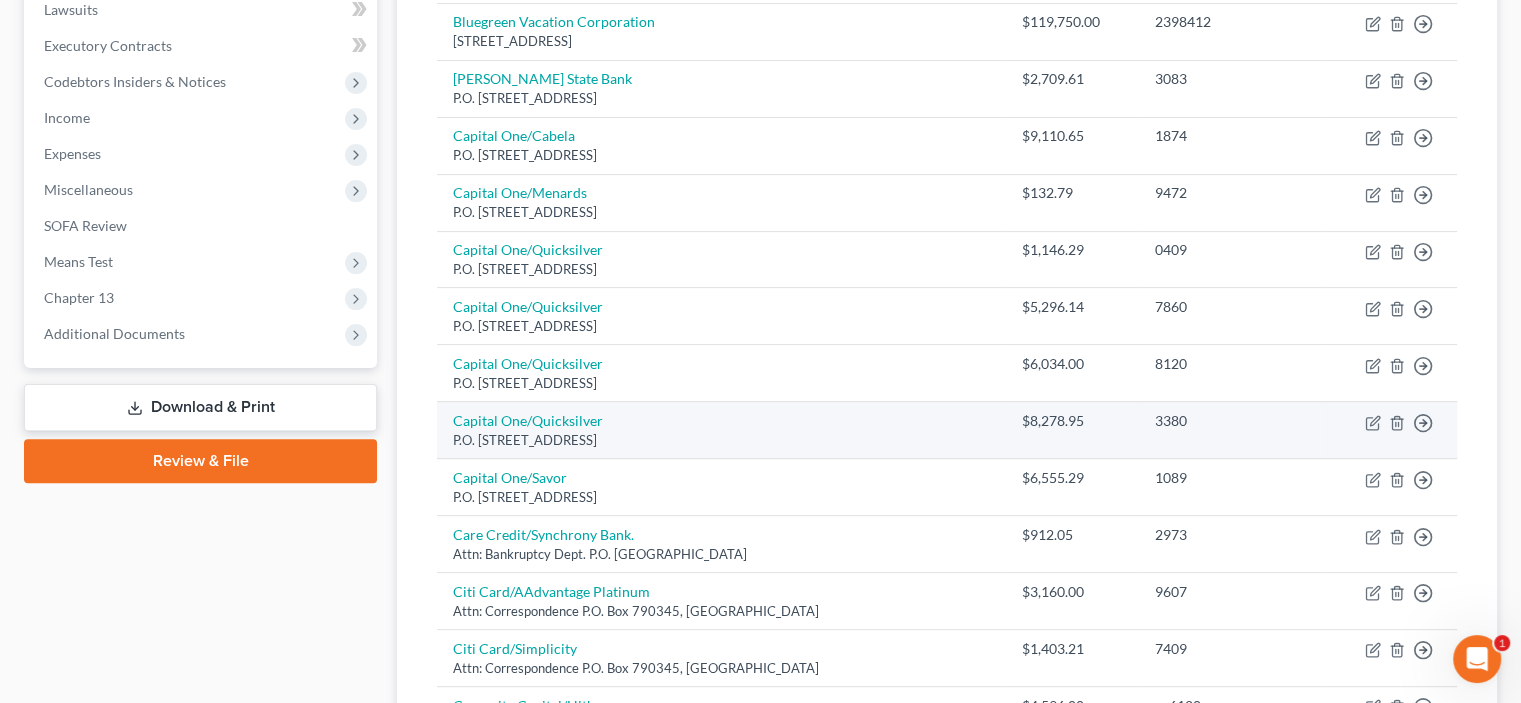 scroll, scrollTop: 494, scrollLeft: 0, axis: vertical 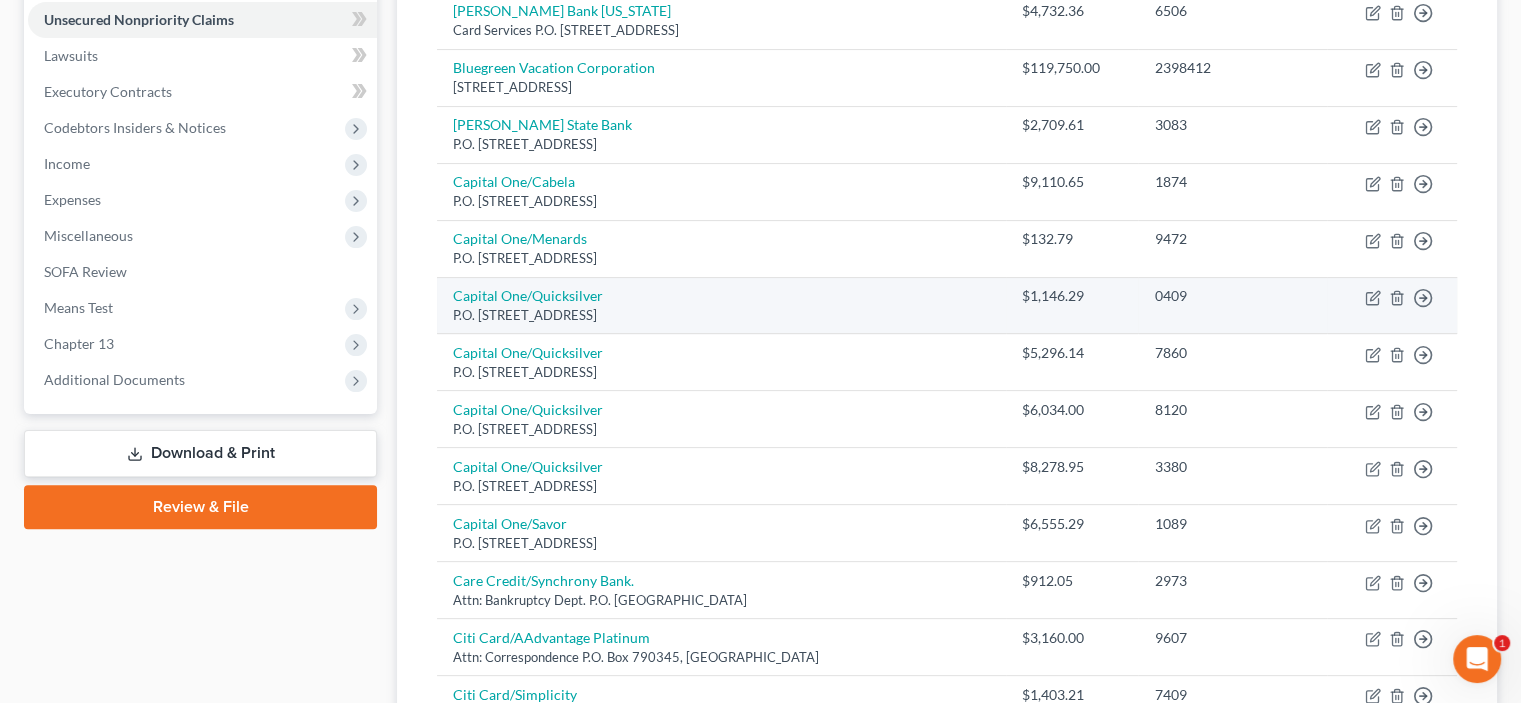 click on "$1,146.29" at bounding box center [1072, 305] 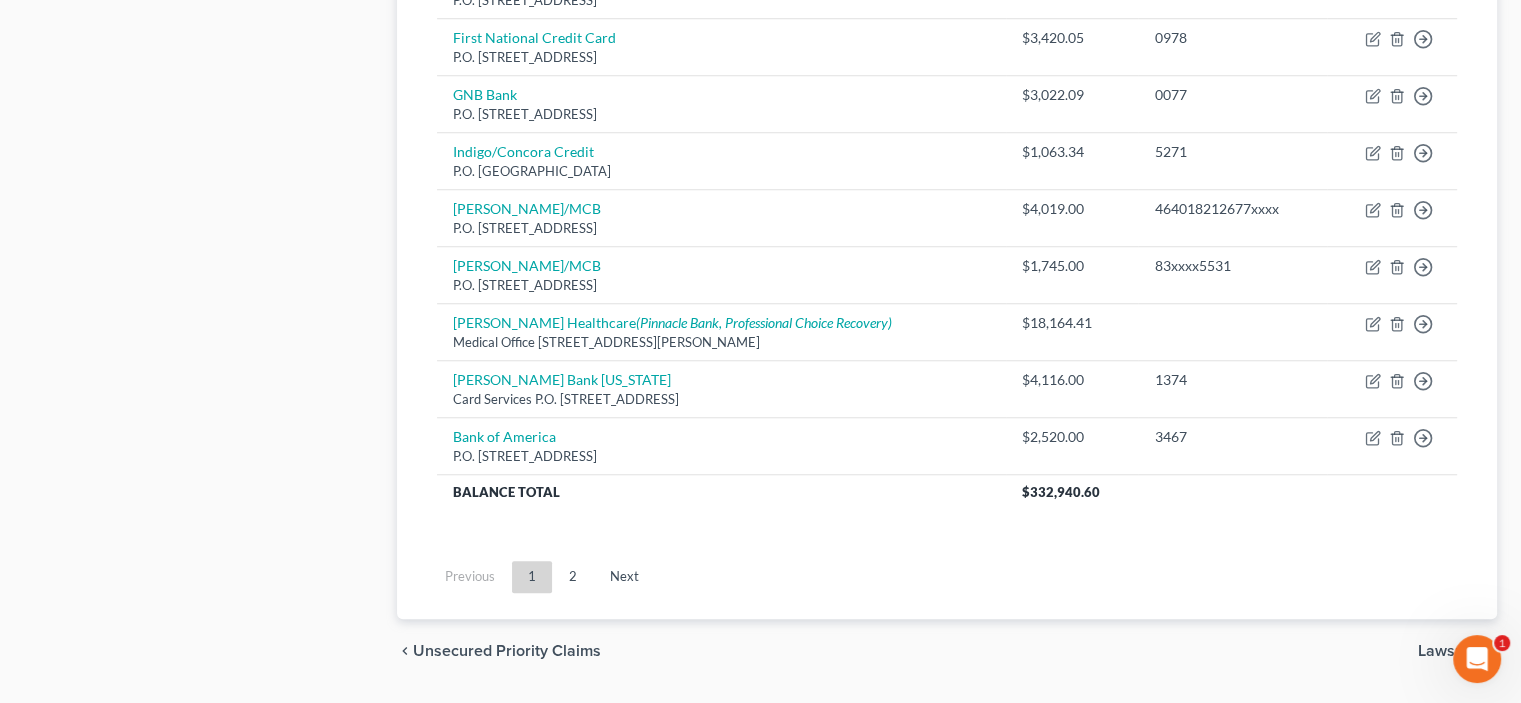 scroll, scrollTop: 1694, scrollLeft: 0, axis: vertical 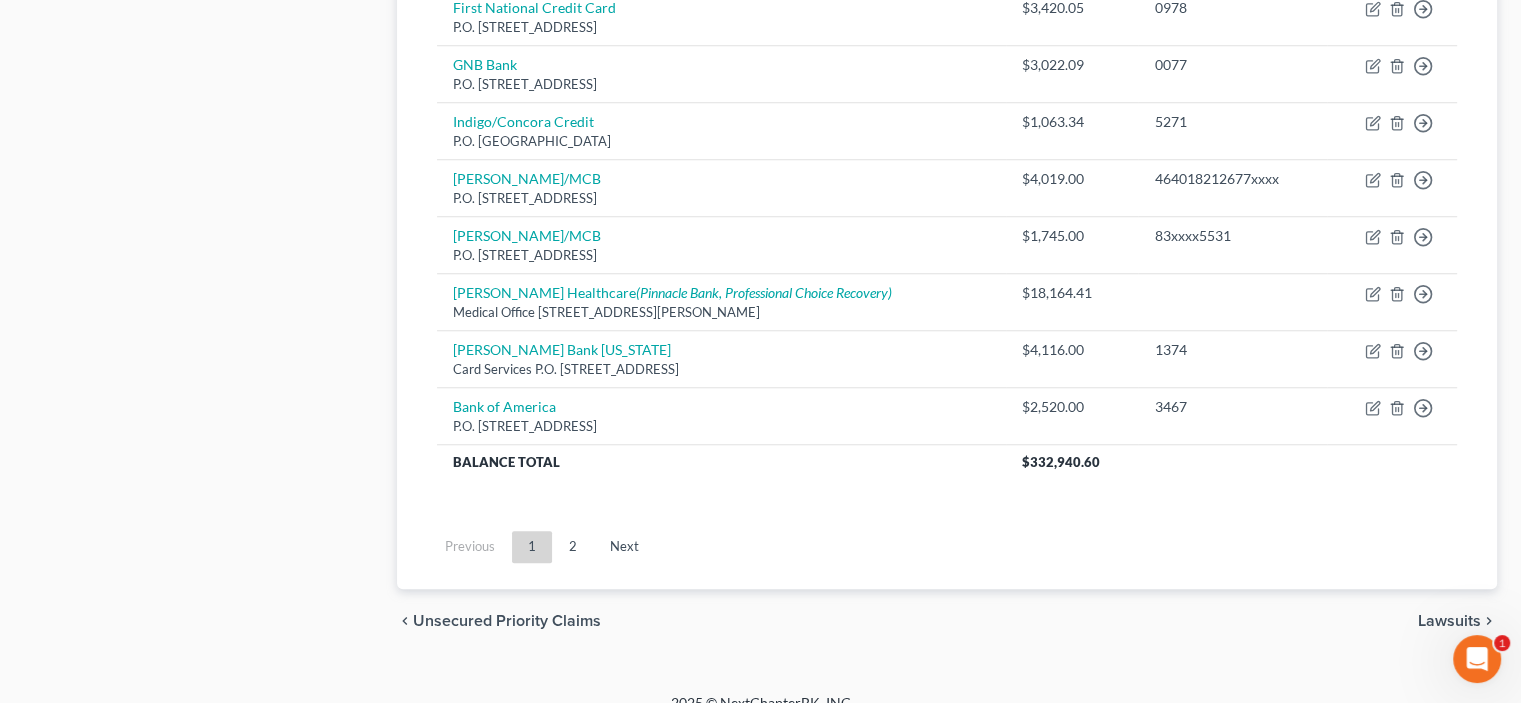 click on "Next" at bounding box center [624, 547] 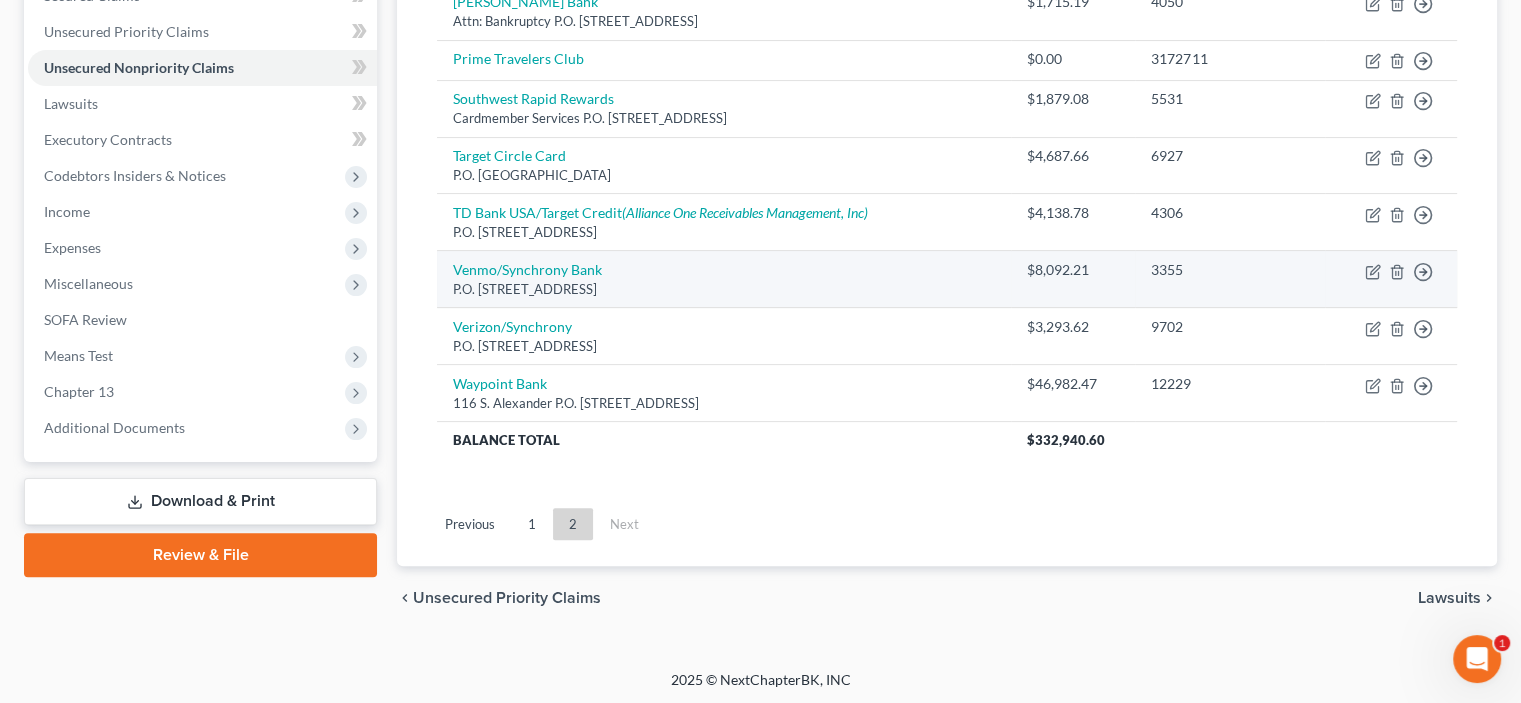 scroll, scrollTop: 146, scrollLeft: 0, axis: vertical 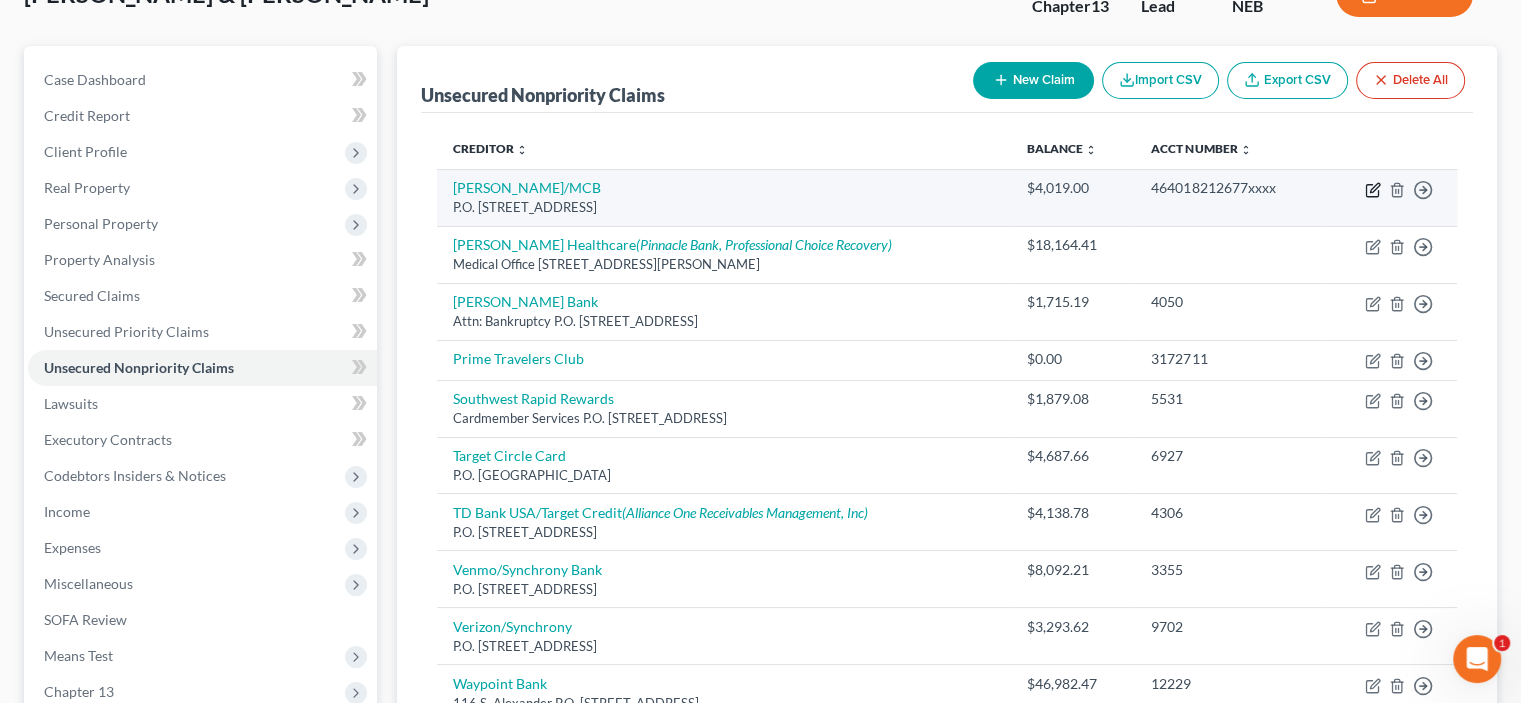 click 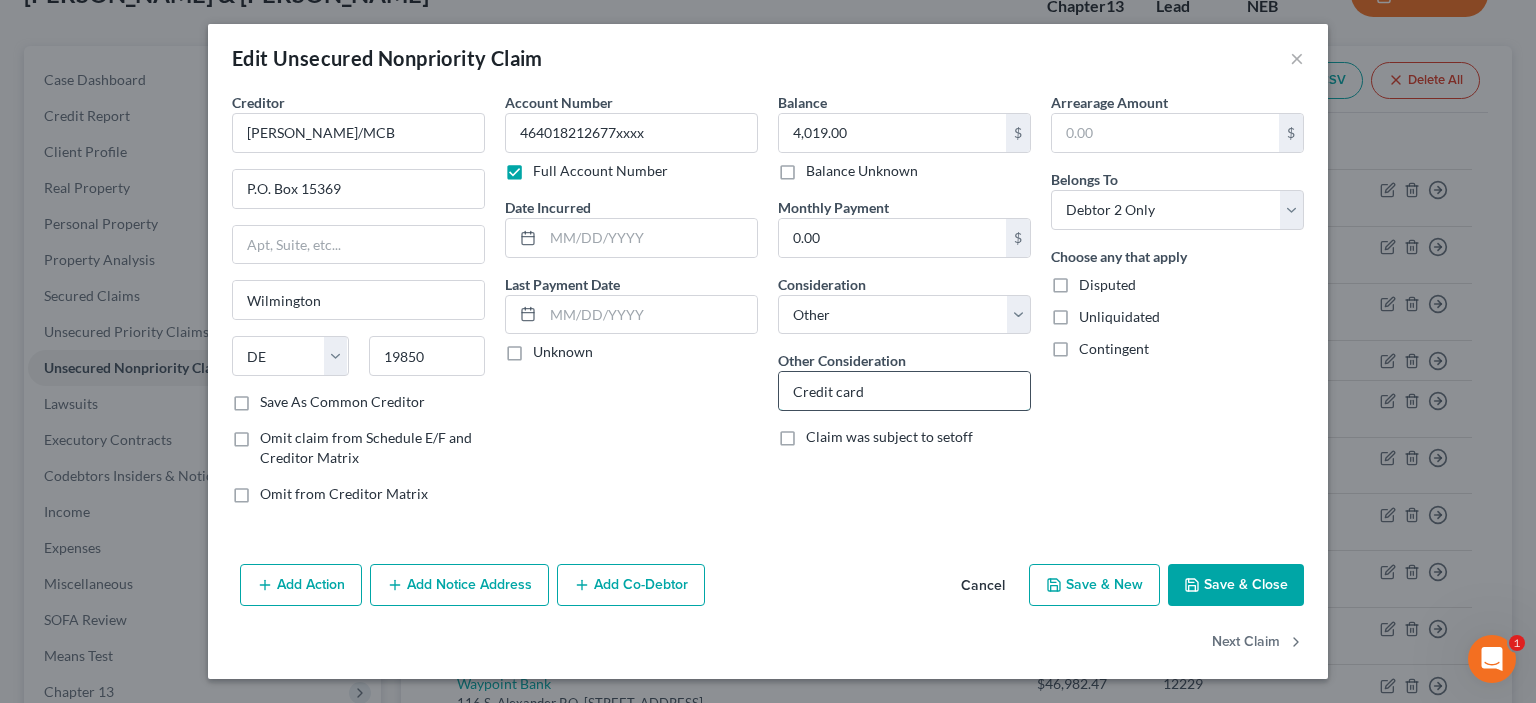 click on "Credit card" at bounding box center [904, 391] 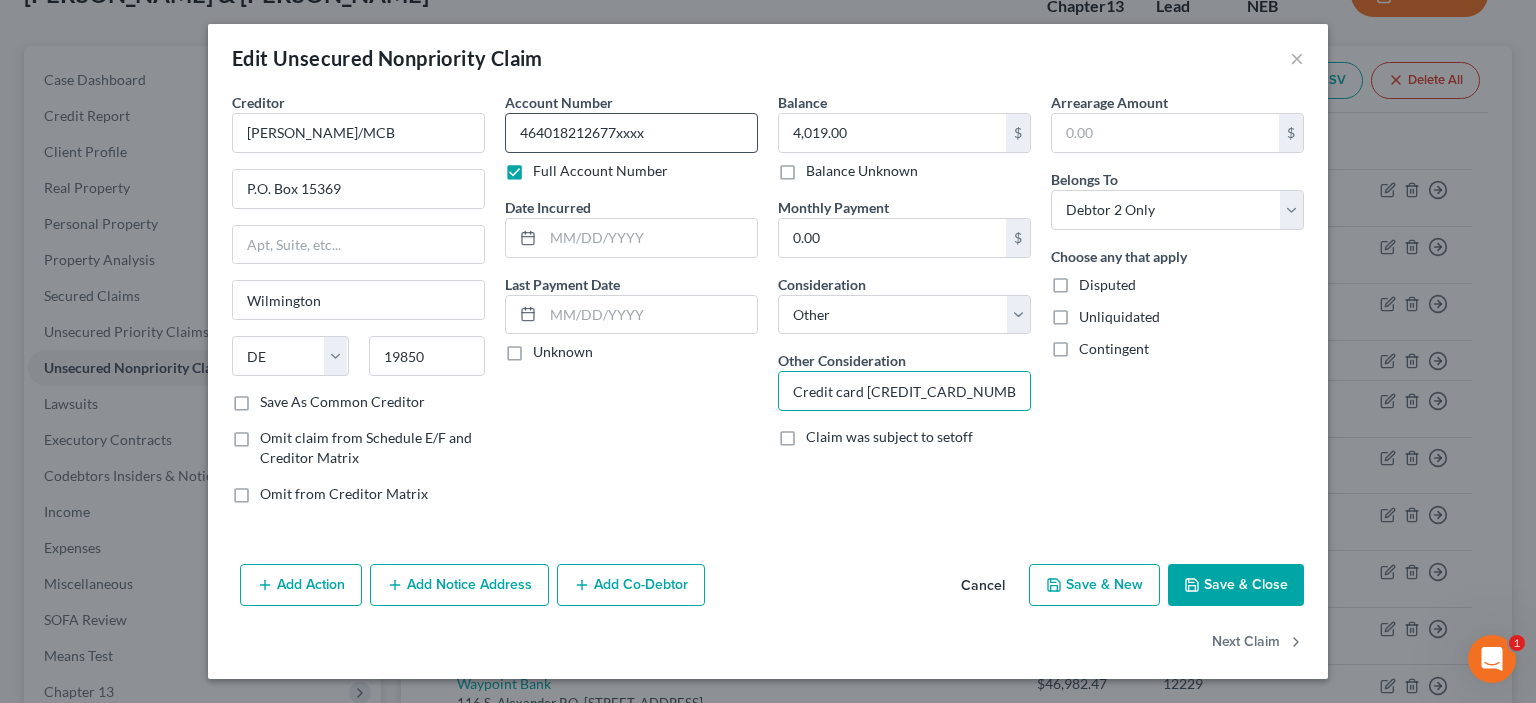 type on "Credit card [CREDIT_CARD_NUMBER]" 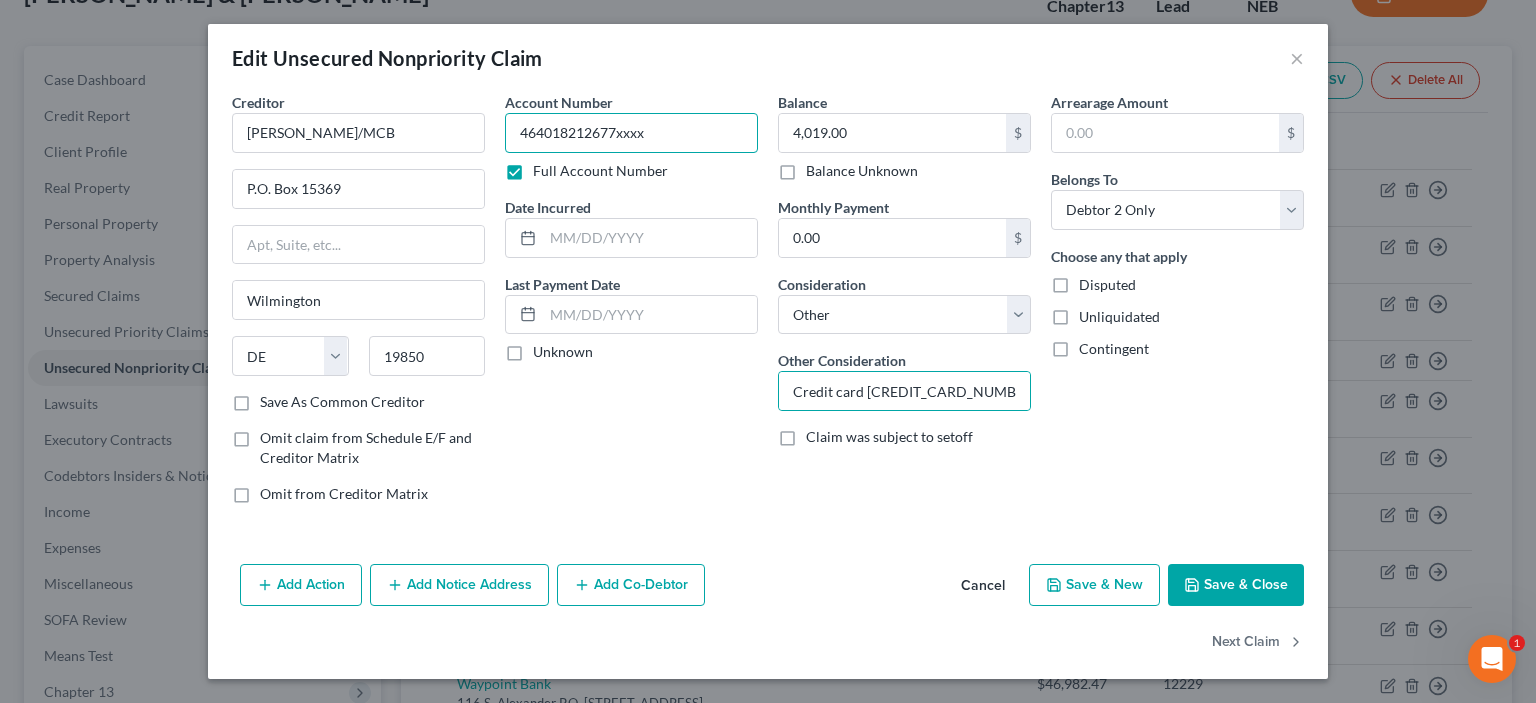 drag, startPoint x: 641, startPoint y: 134, endPoint x: 658, endPoint y: 140, distance: 18.027756 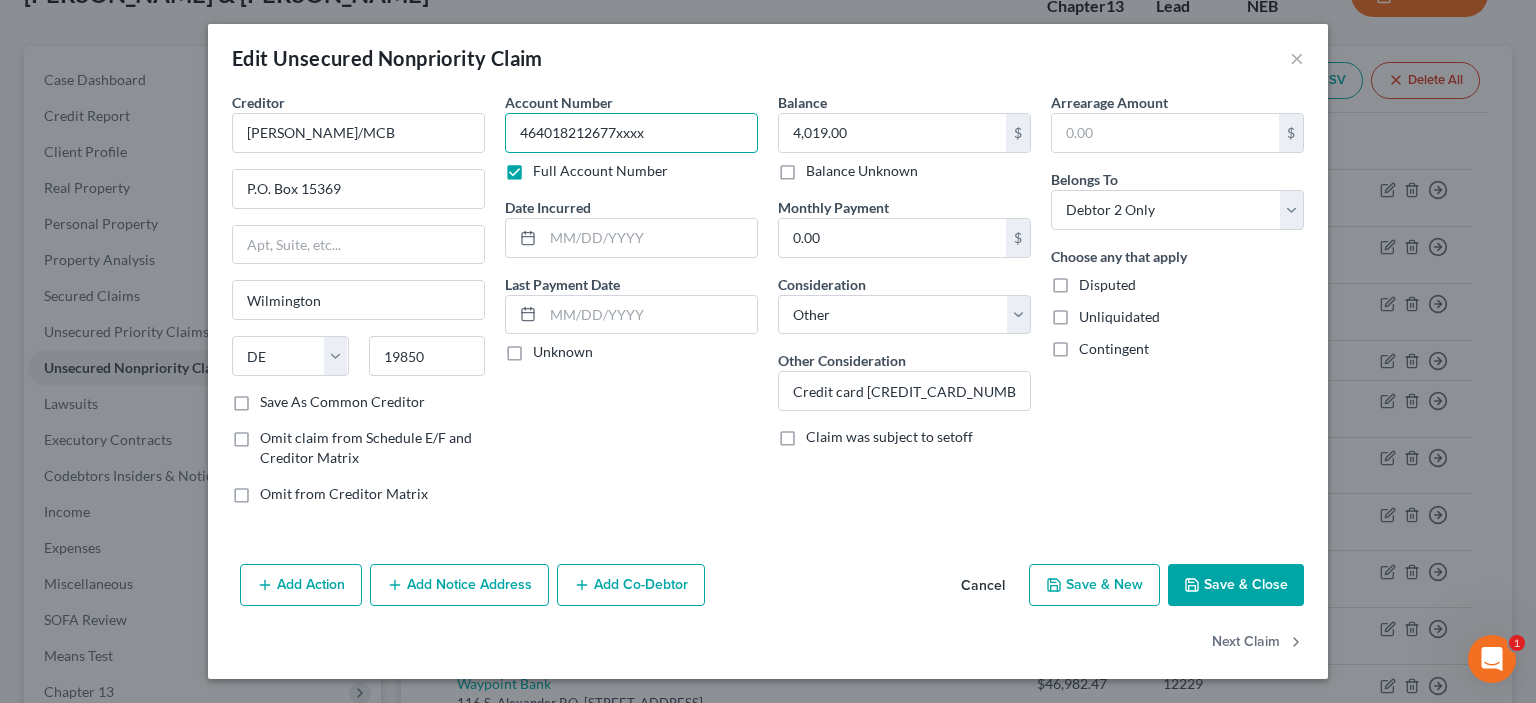 click on "464018212677xxxx" at bounding box center (631, 133) 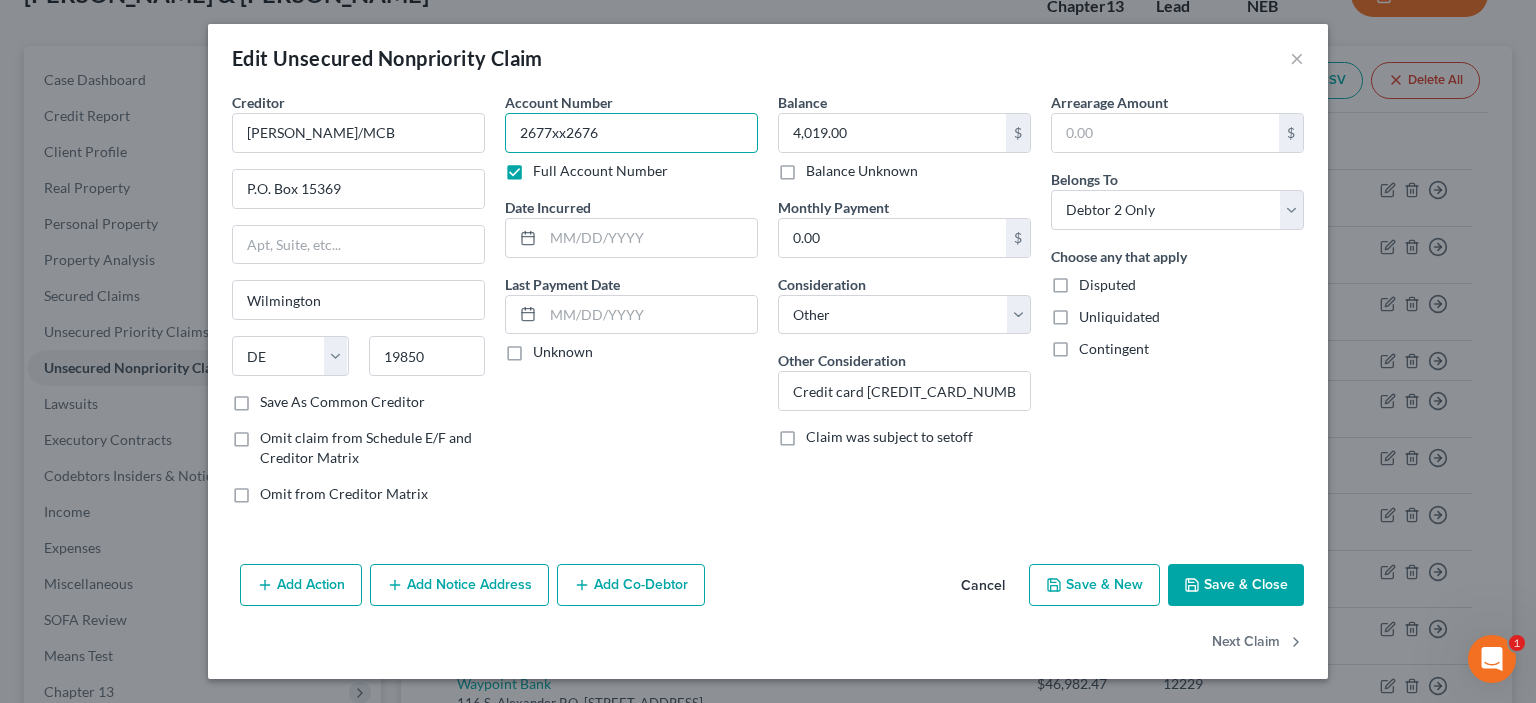 type on "2677xx2676" 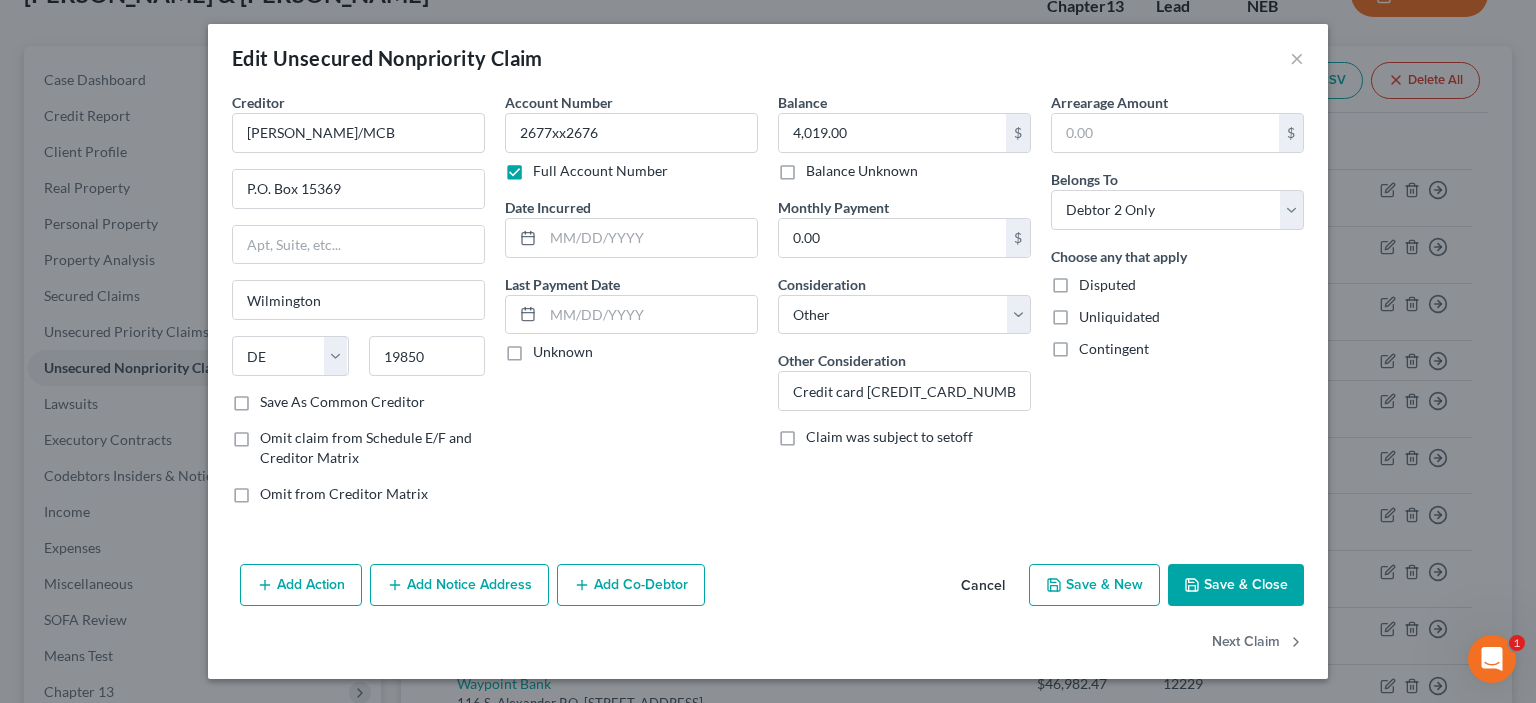 click 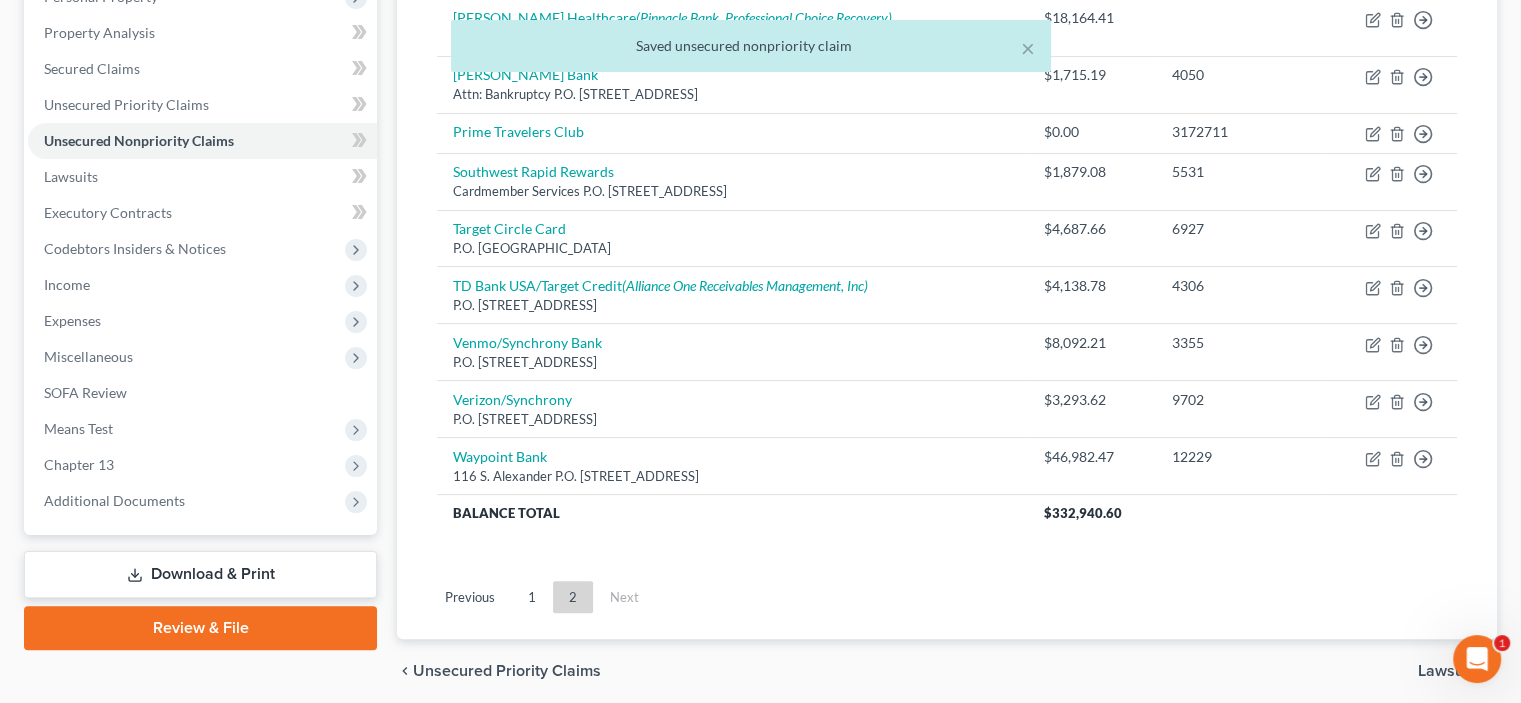scroll, scrollTop: 446, scrollLeft: 0, axis: vertical 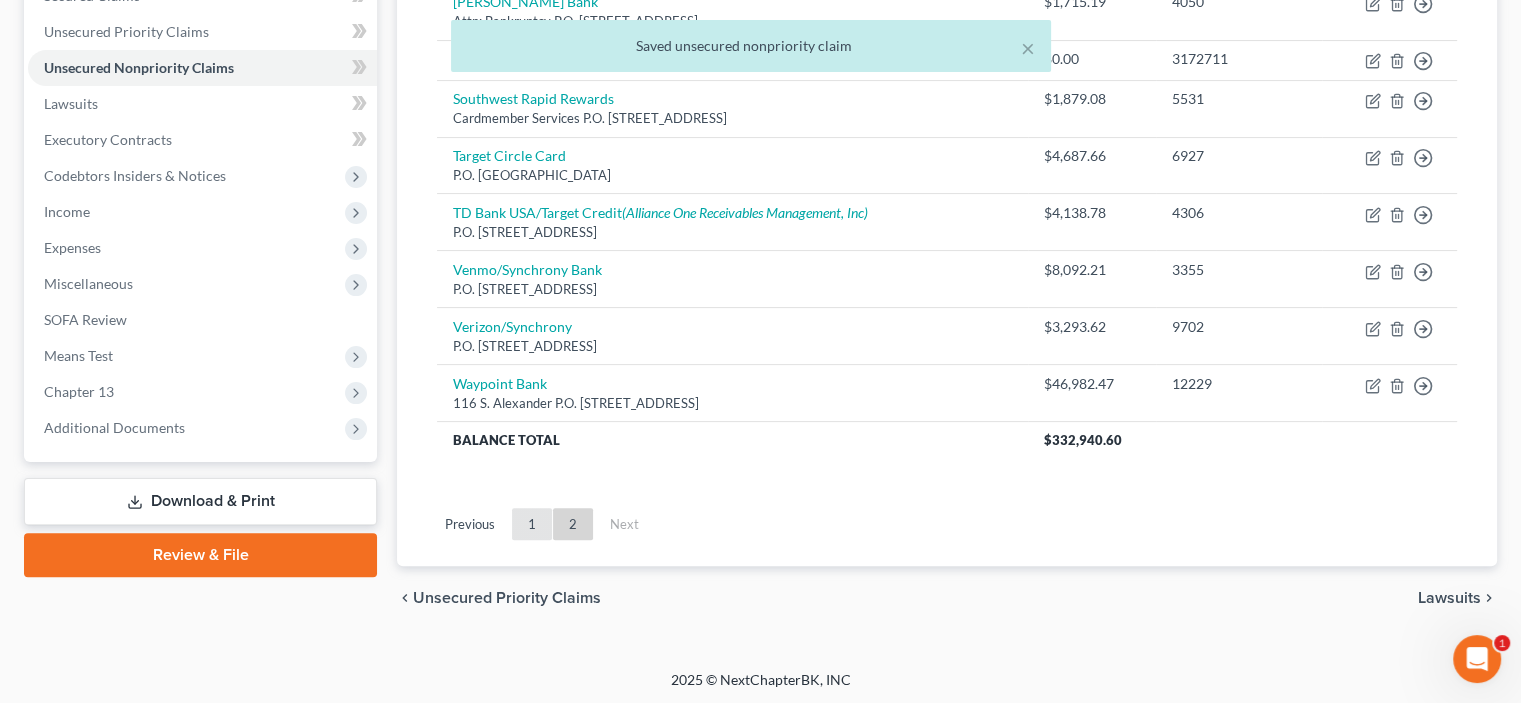 click on "1" at bounding box center [532, 524] 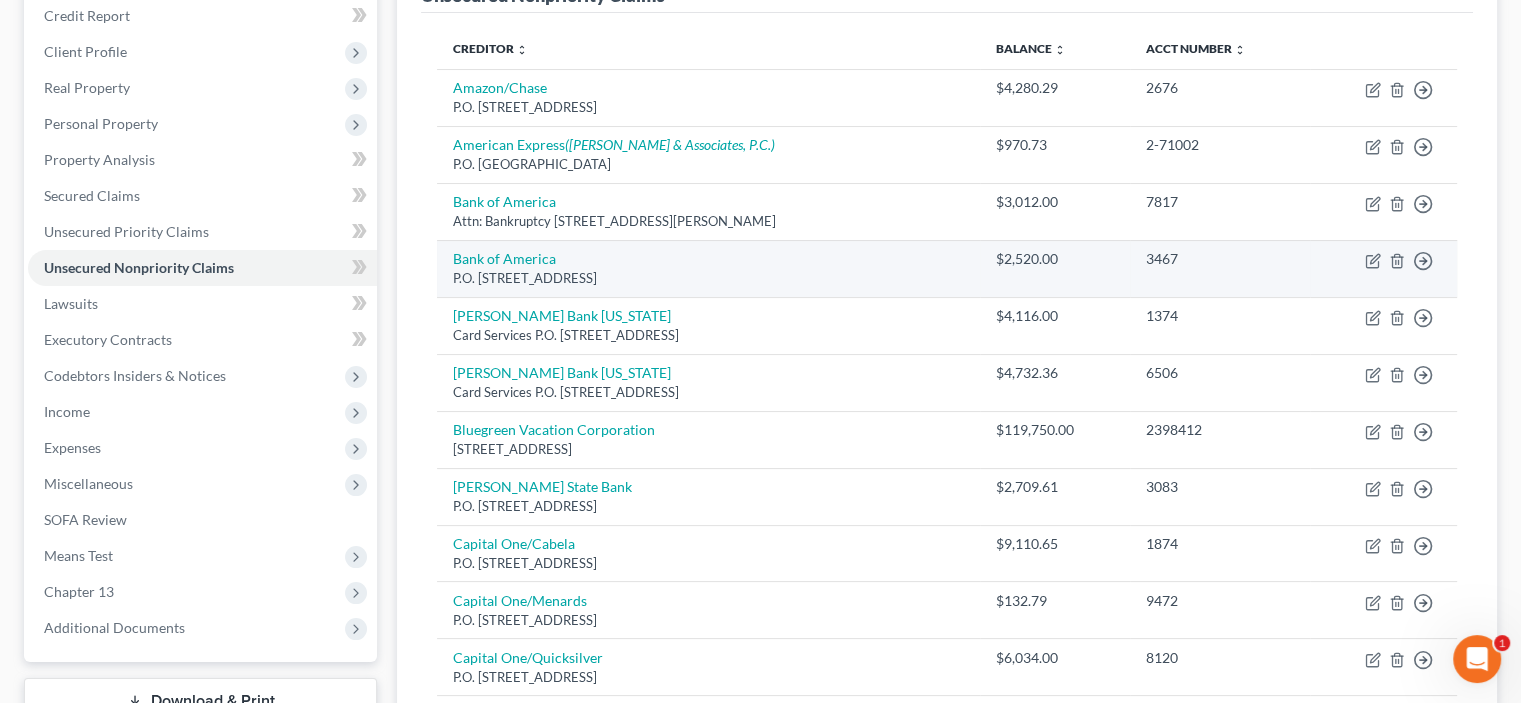 scroll, scrollTop: 0, scrollLeft: 0, axis: both 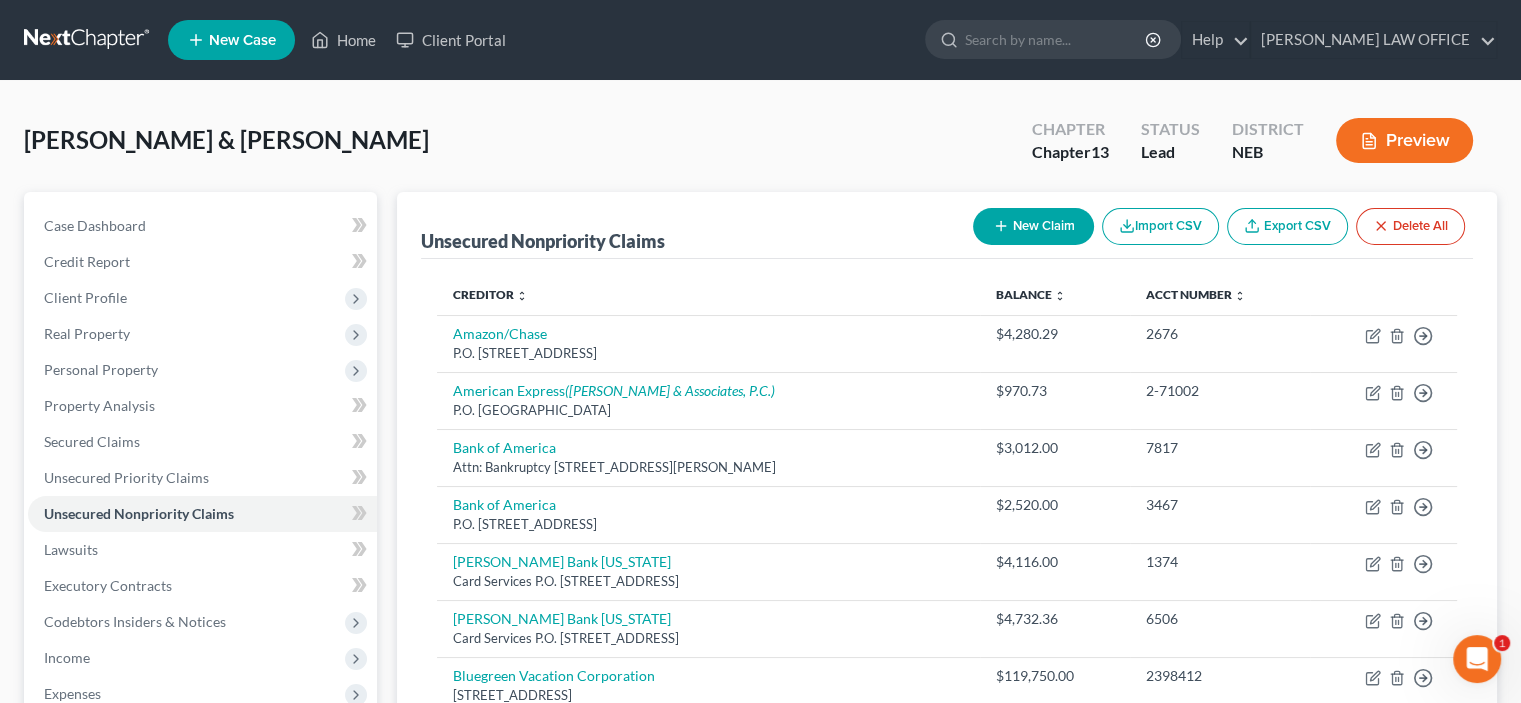 click on "New Claim" at bounding box center [1033, 226] 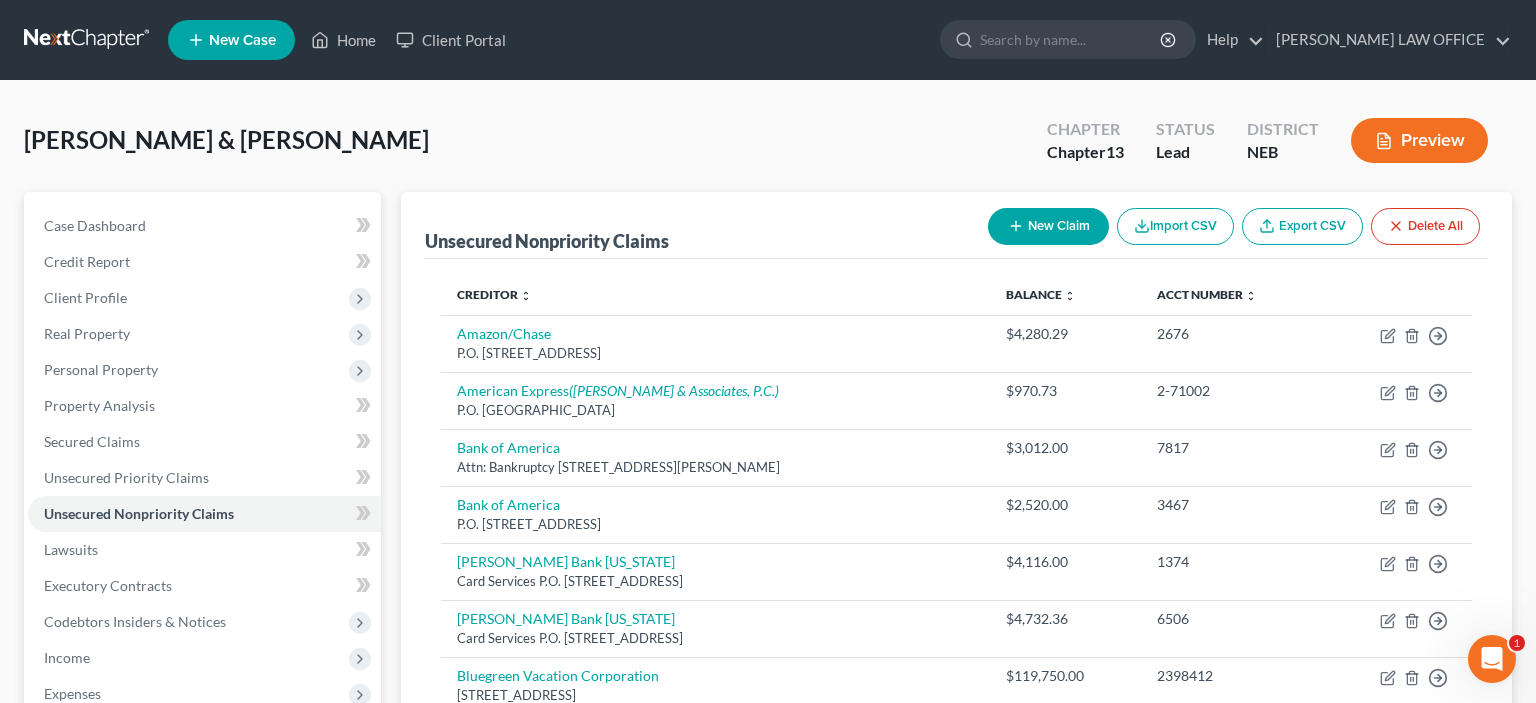 select on "2" 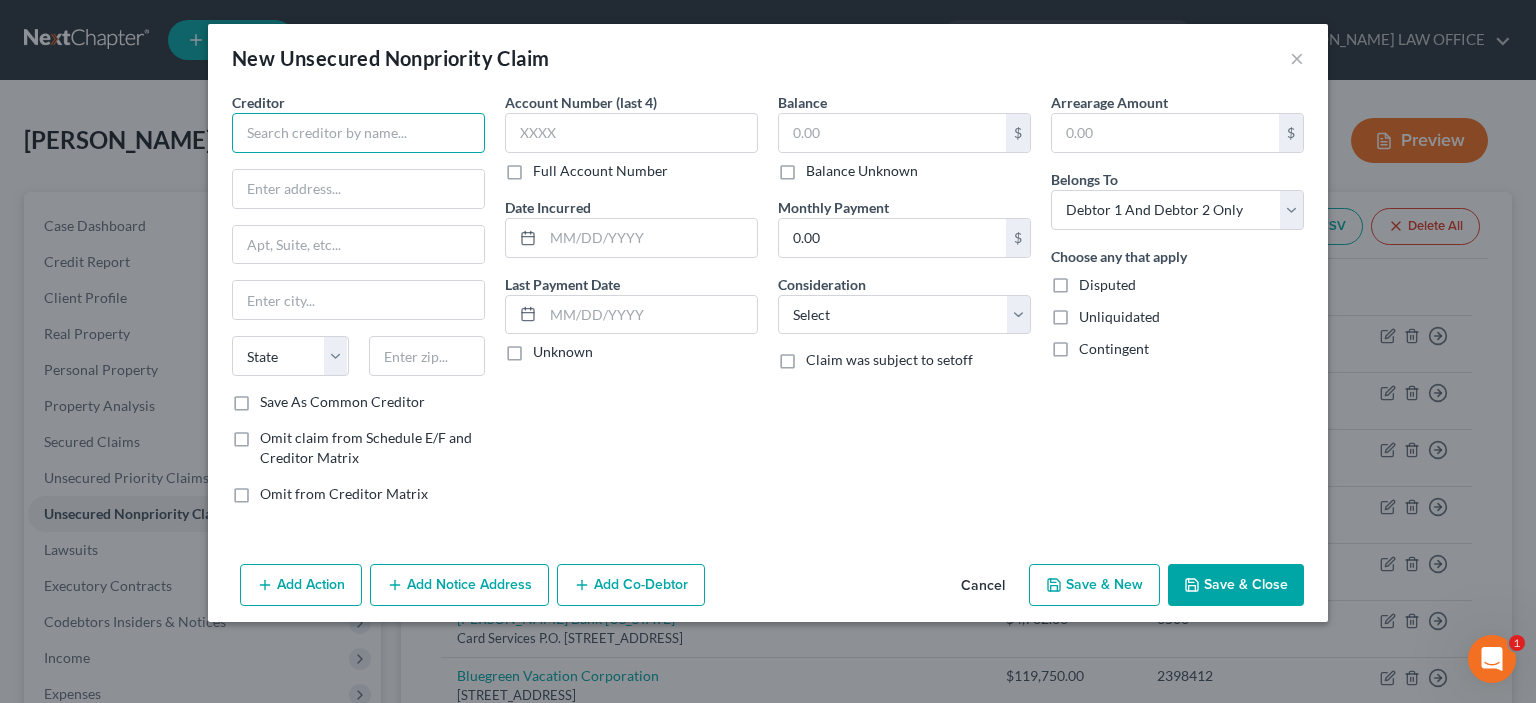 click at bounding box center [358, 133] 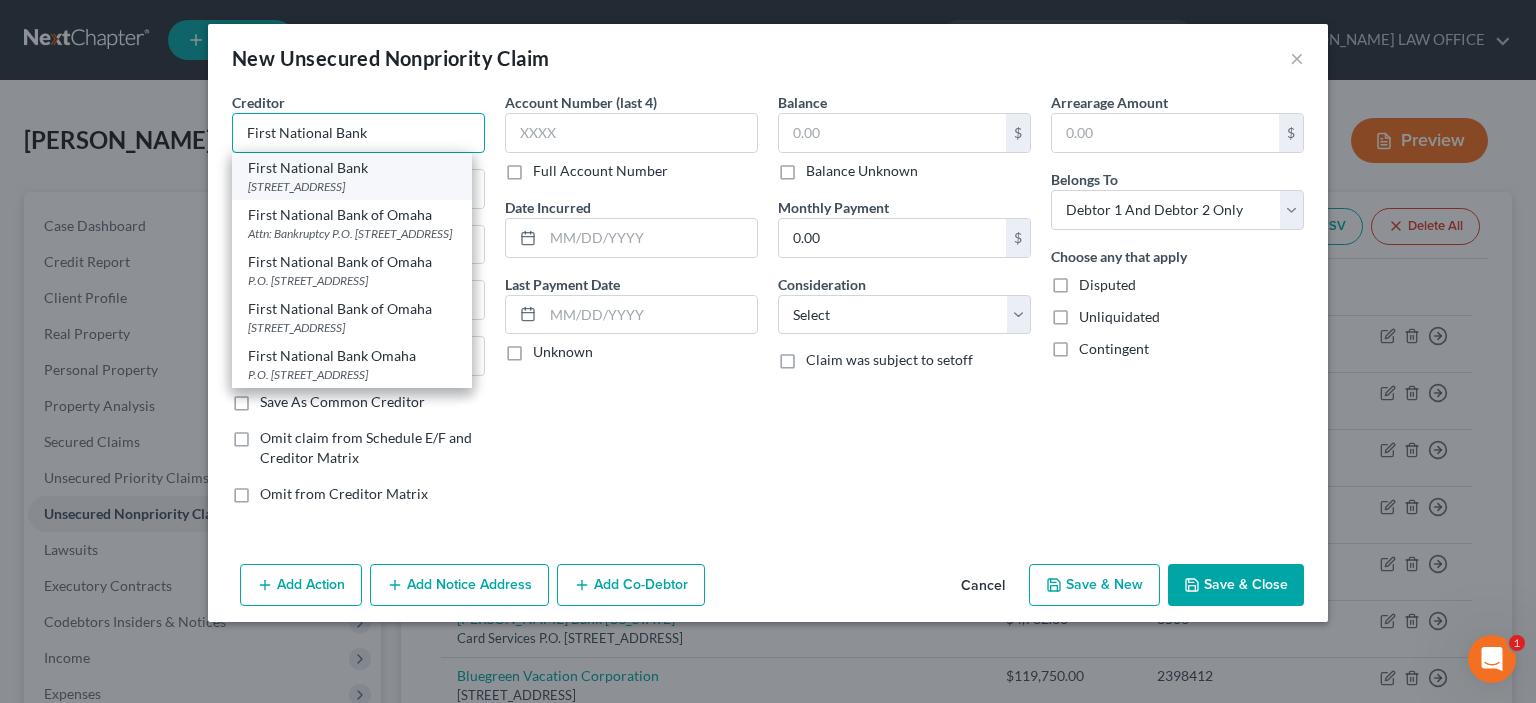 type on "First National Bank" 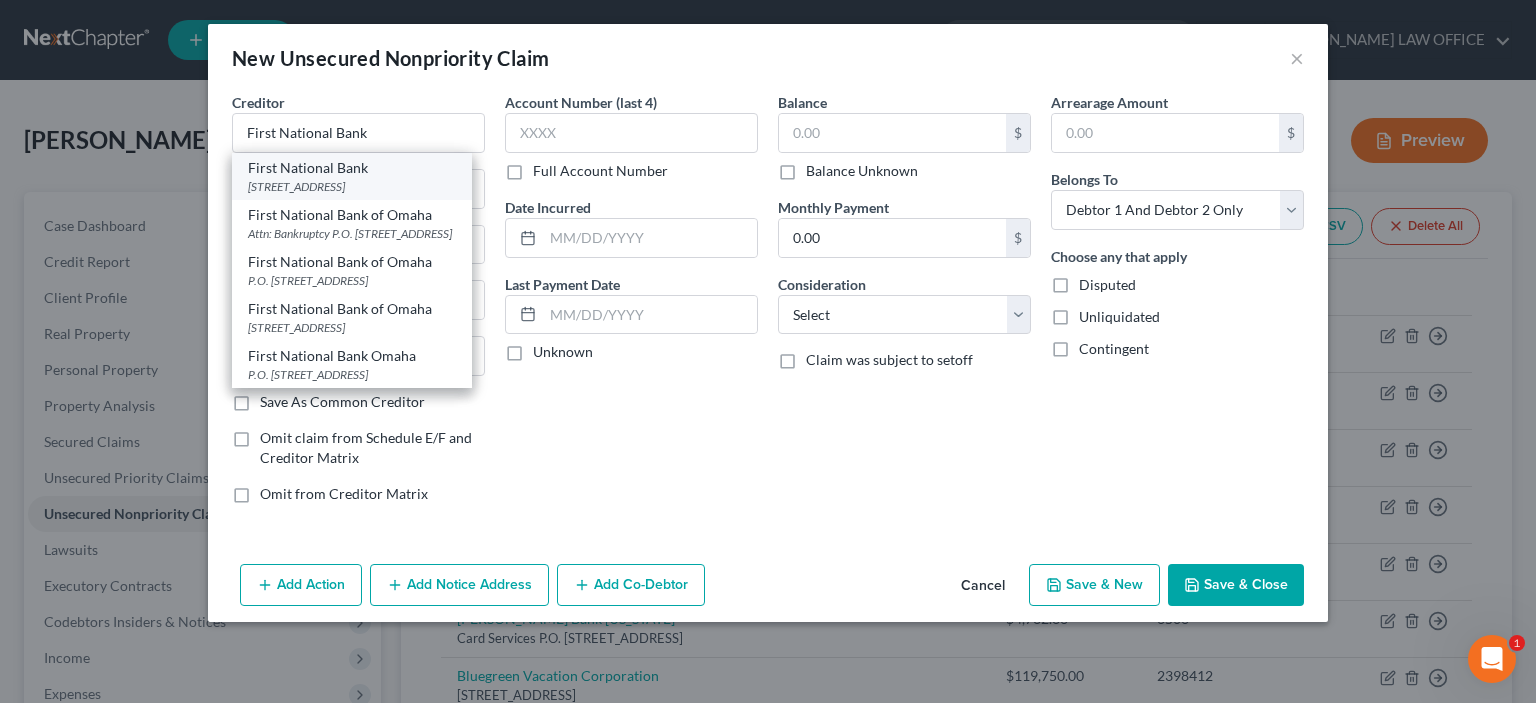 click on "[STREET_ADDRESS]" at bounding box center [352, 186] 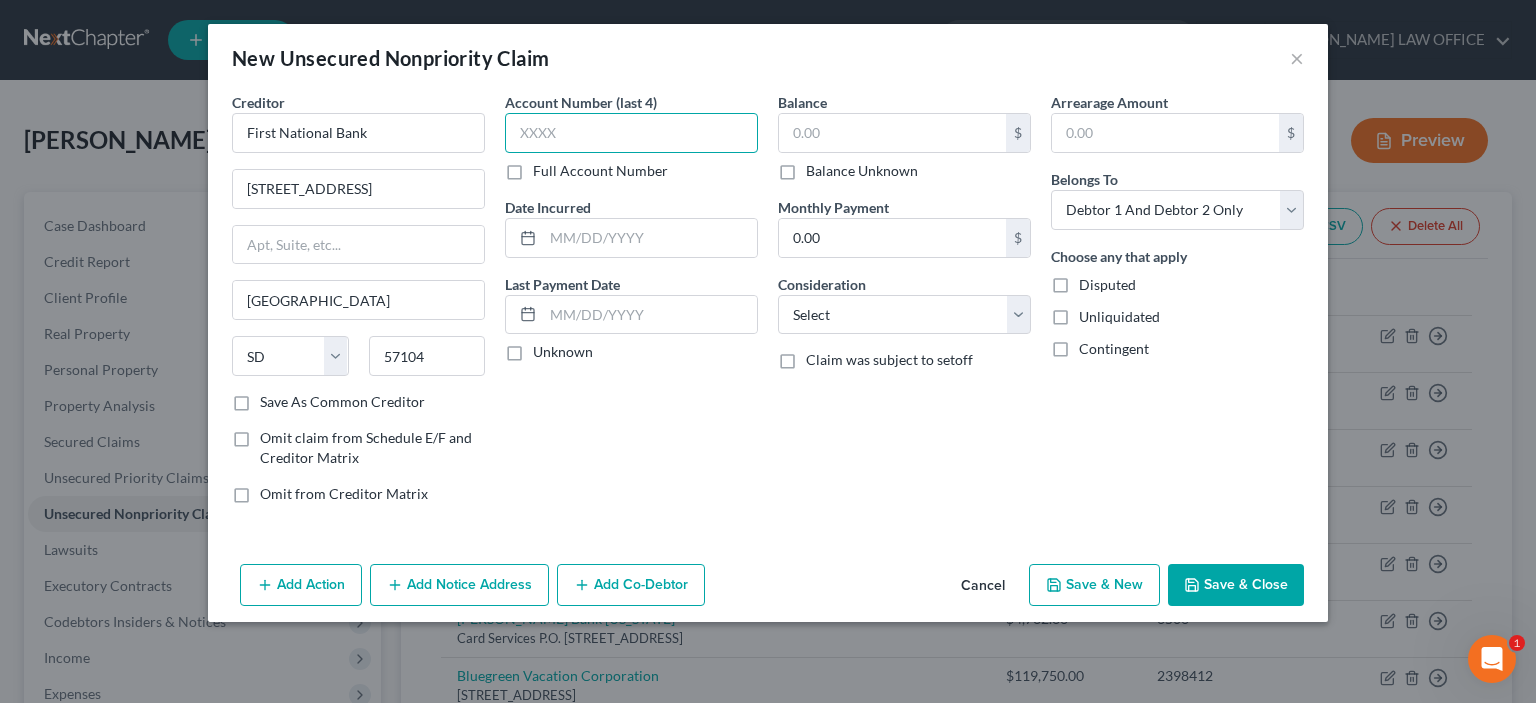 click at bounding box center (631, 133) 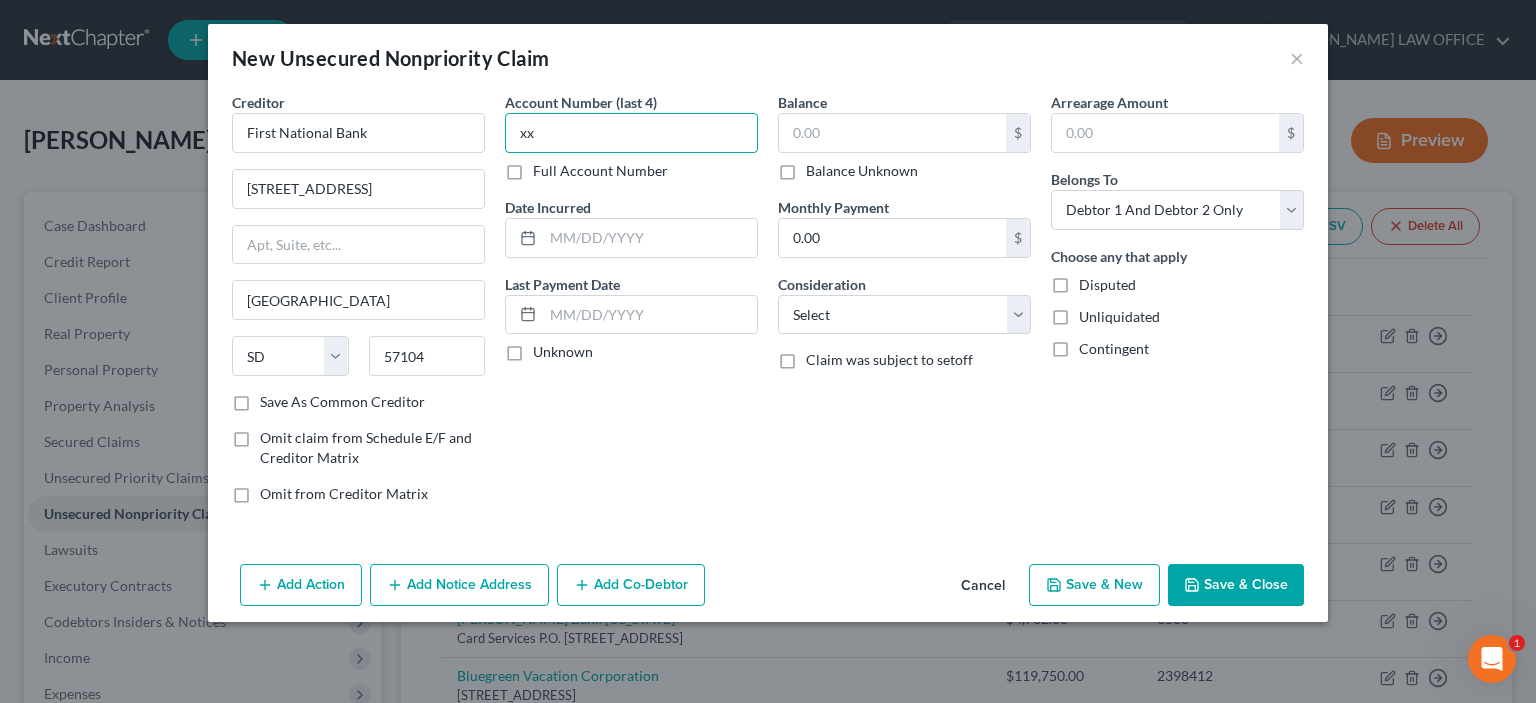 type on "xx" 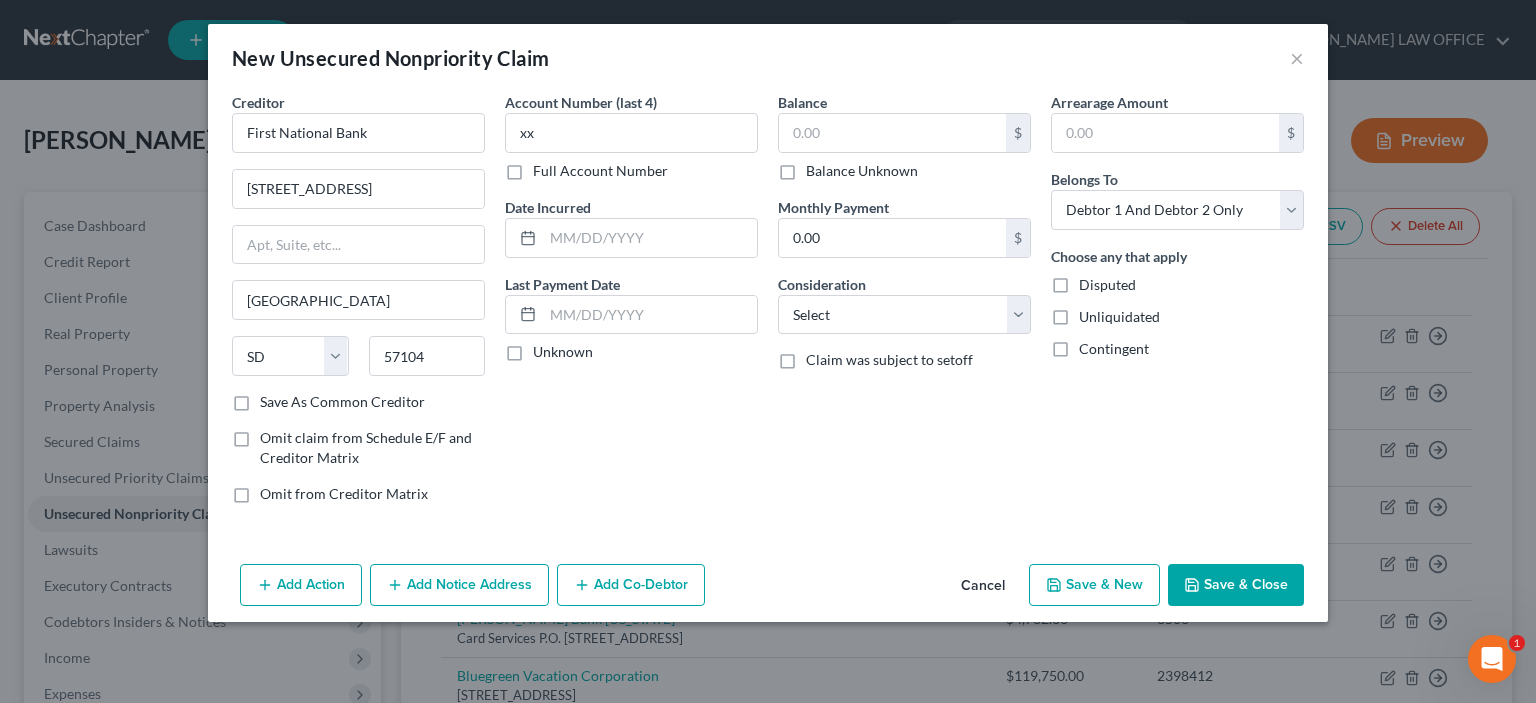 click on "Full Account Number" at bounding box center (600, 171) 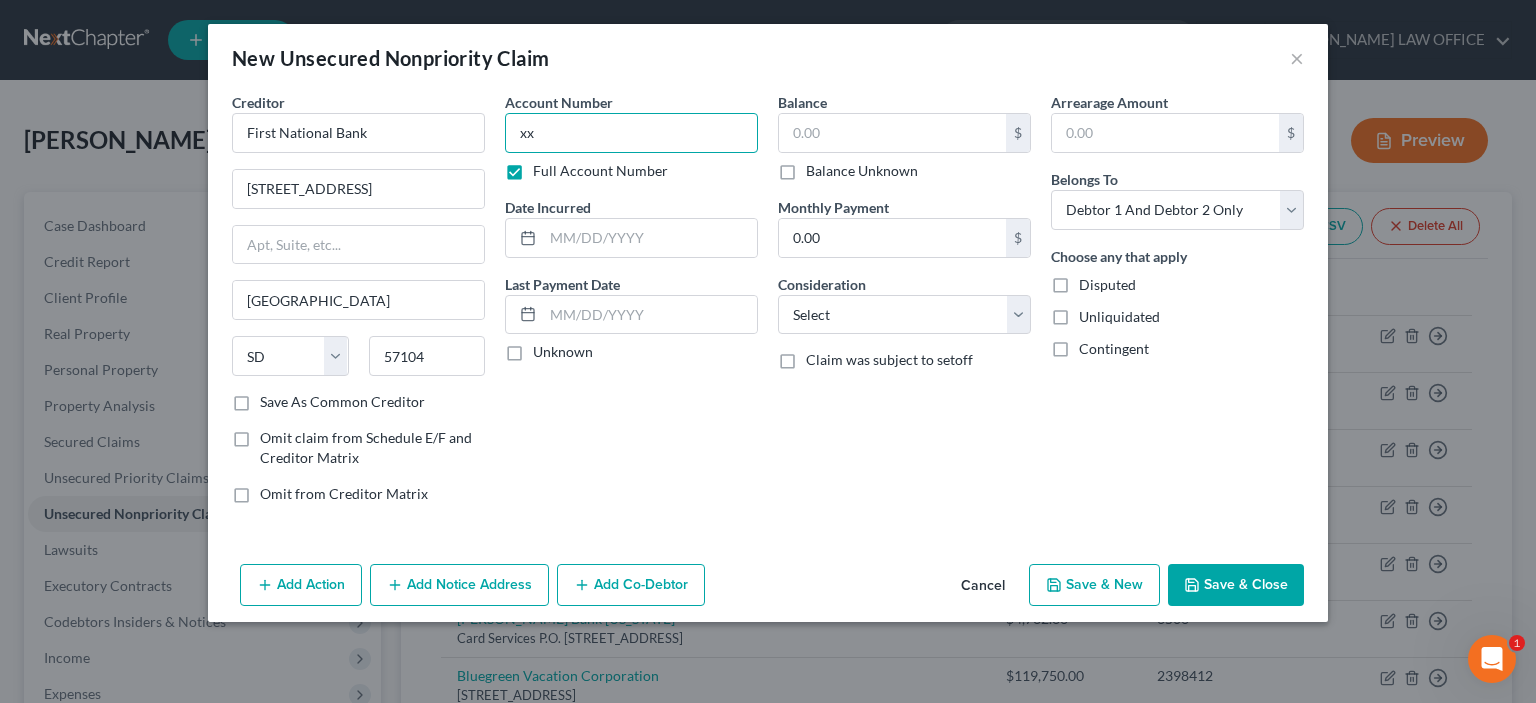 click on "xx" at bounding box center [631, 133] 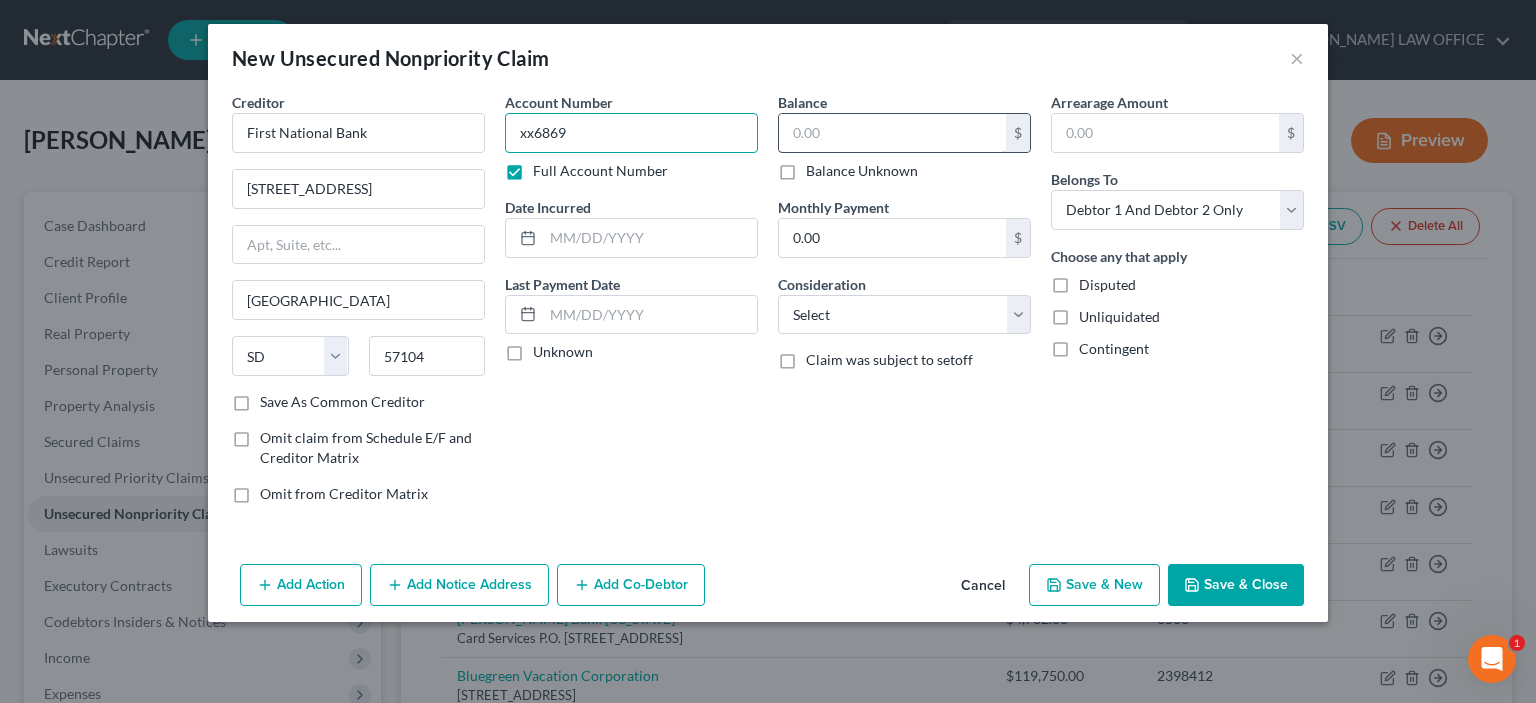type on "xx6869" 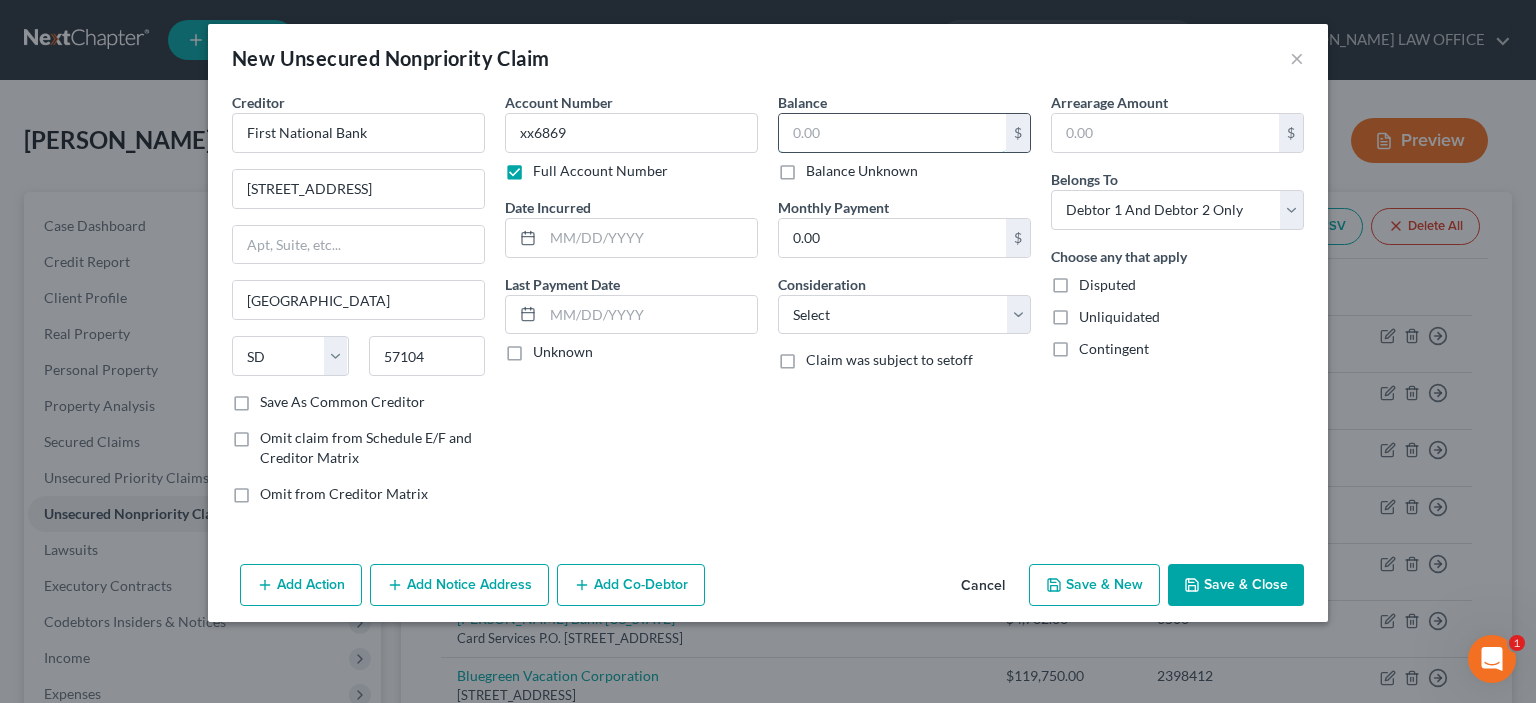 click at bounding box center (892, 133) 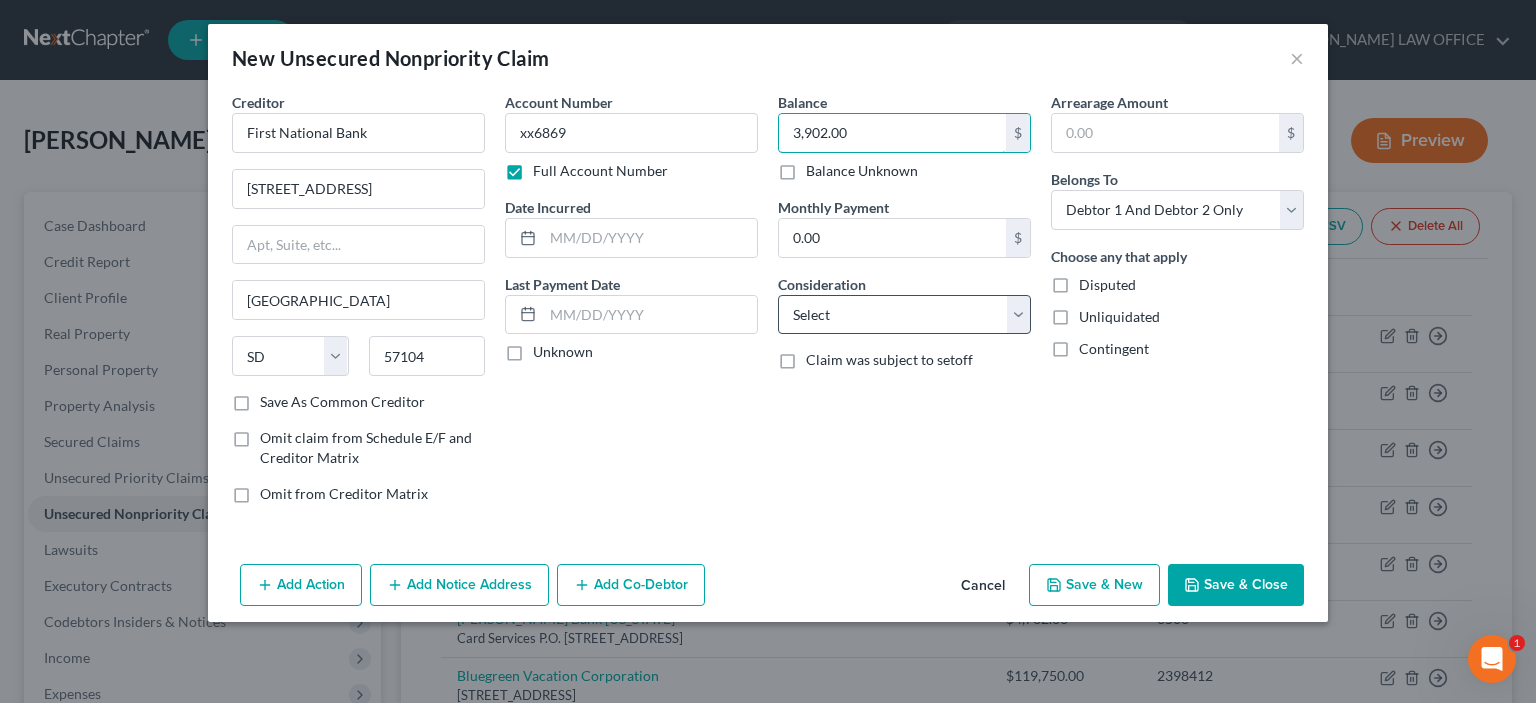 type on "3,902.00" 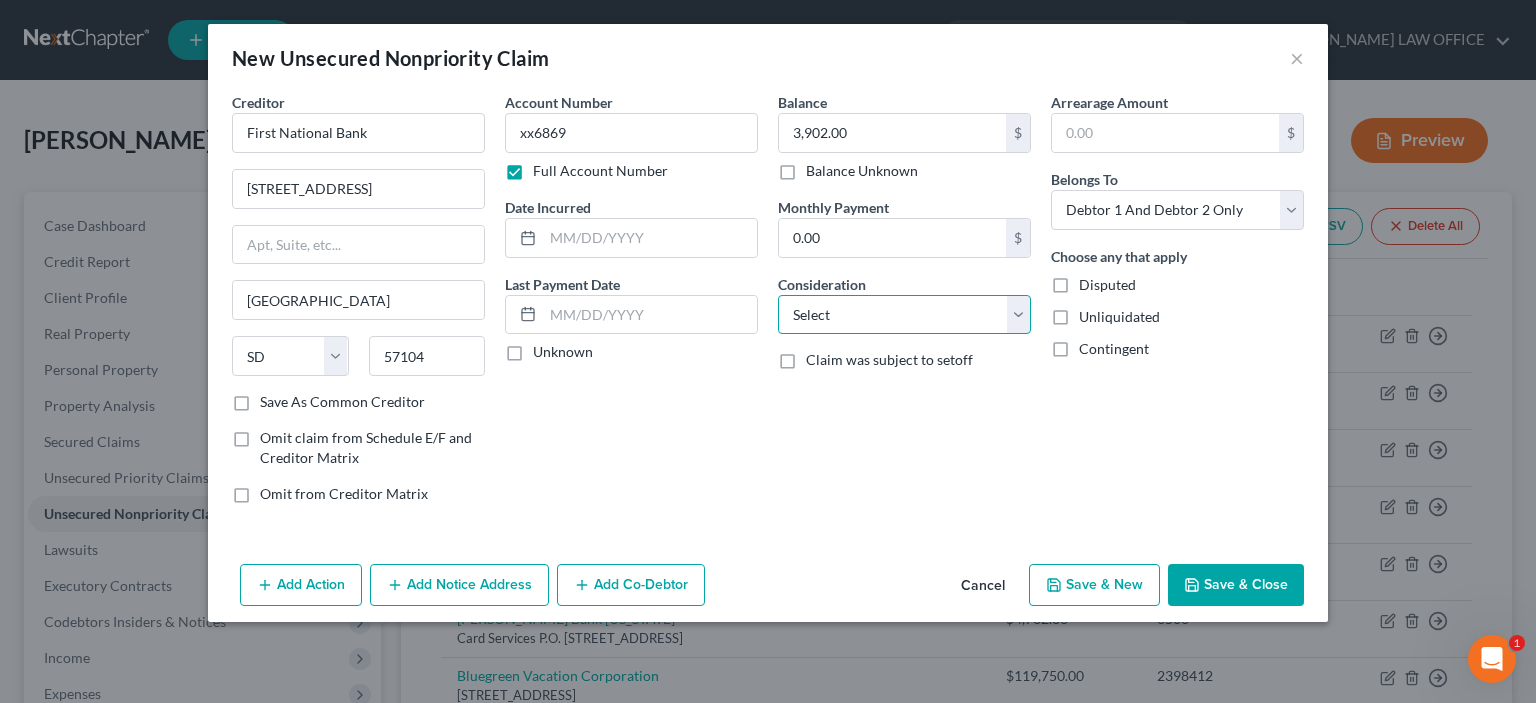 click on "Select Cable / Satellite Services Collection Agency Credit Card Debt Debt Counseling / Attorneys Deficiency Balance Domestic Support Obligations Home / Car Repairs Income Taxes Judgment Liens Medical Services Monies Loaned / Advanced Mortgage Obligation From Divorce Or Separation Obligation To Pensions Other Overdrawn Bank Account Promised To Help Pay Creditors Student Loans Suppliers And Vendors Telephone / Internet Services Utility Services" at bounding box center [904, 315] 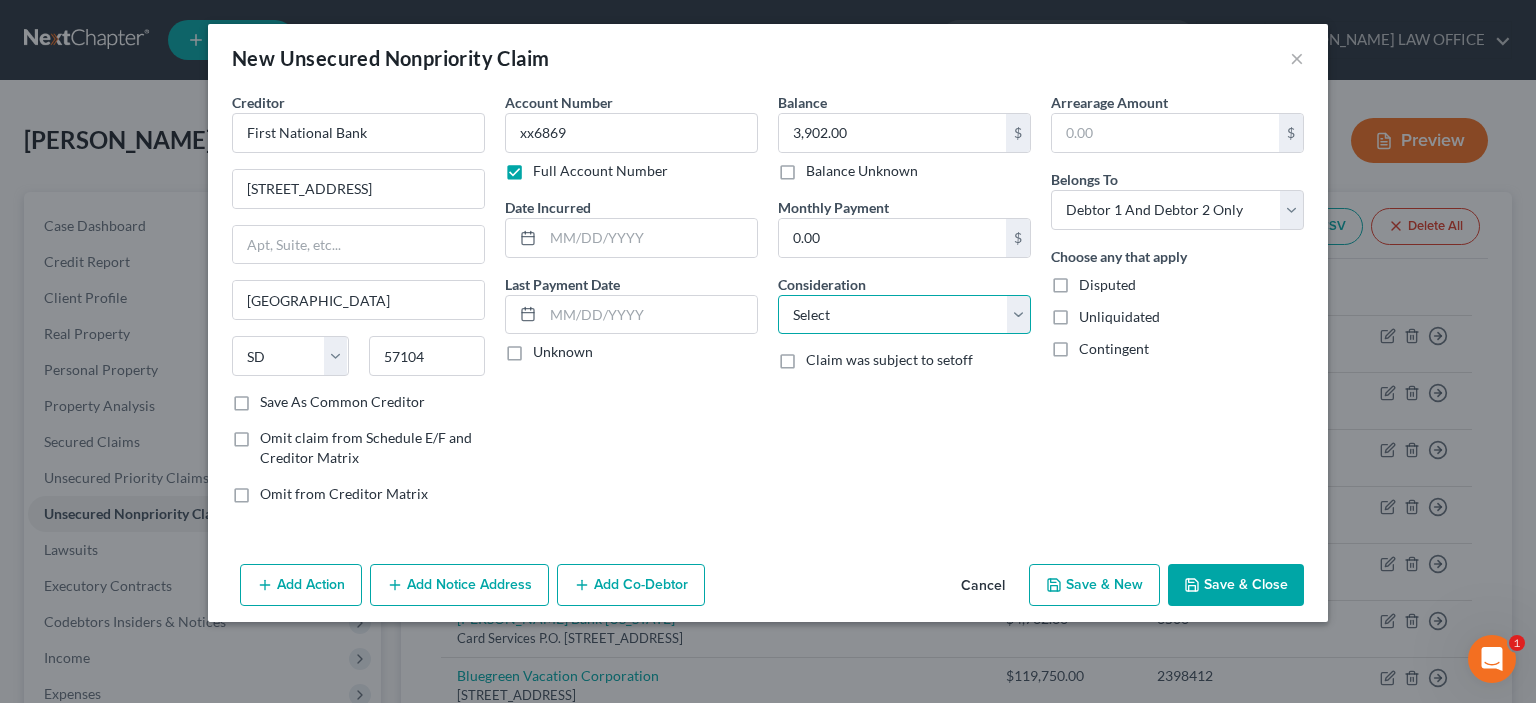 select on "14" 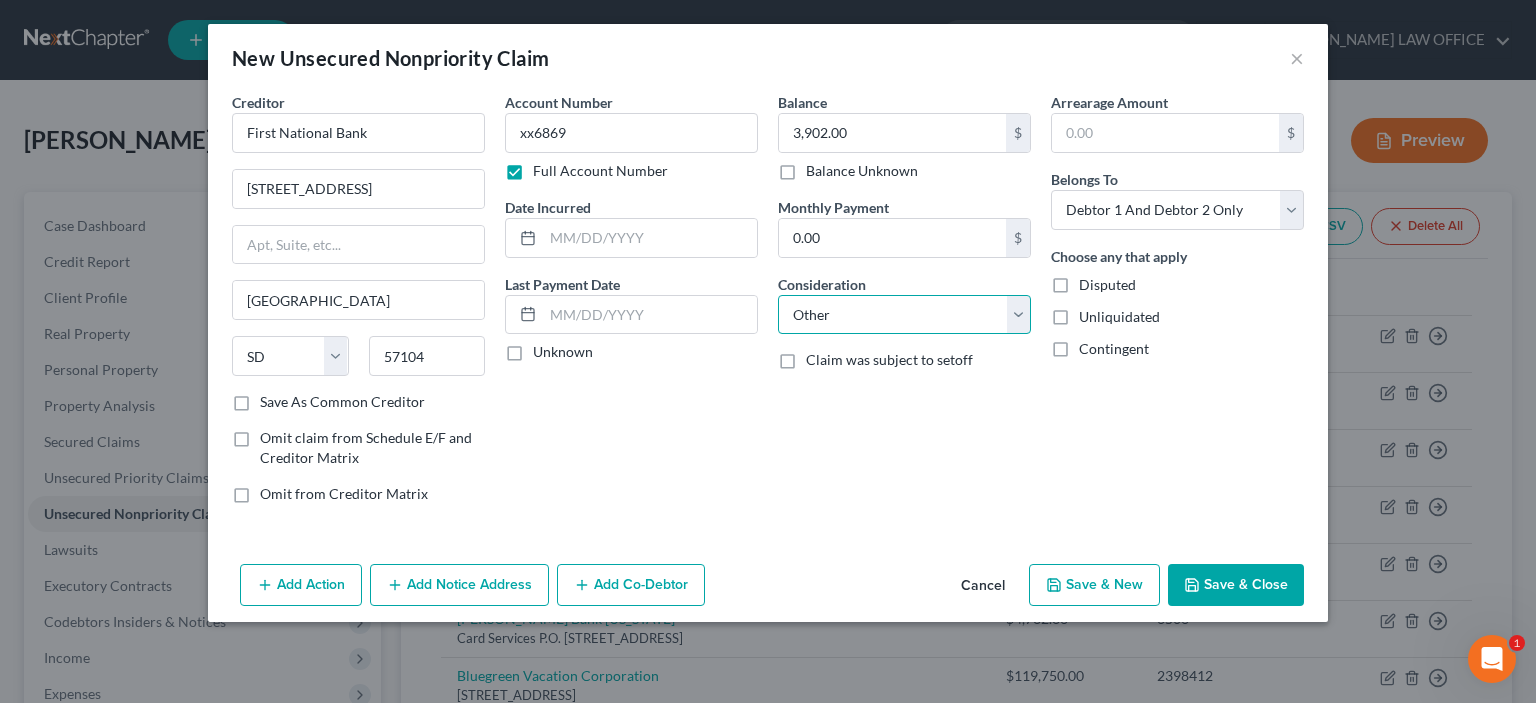 click on "Select Cable / Satellite Services Collection Agency Credit Card Debt Debt Counseling / Attorneys Deficiency Balance Domestic Support Obligations Home / Car Repairs Income Taxes Judgment Liens Medical Services Monies Loaned / Advanced Mortgage Obligation From Divorce Or Separation Obligation To Pensions Other Overdrawn Bank Account Promised To Help Pay Creditors Student Loans Suppliers And Vendors Telephone / Internet Services Utility Services" at bounding box center (904, 315) 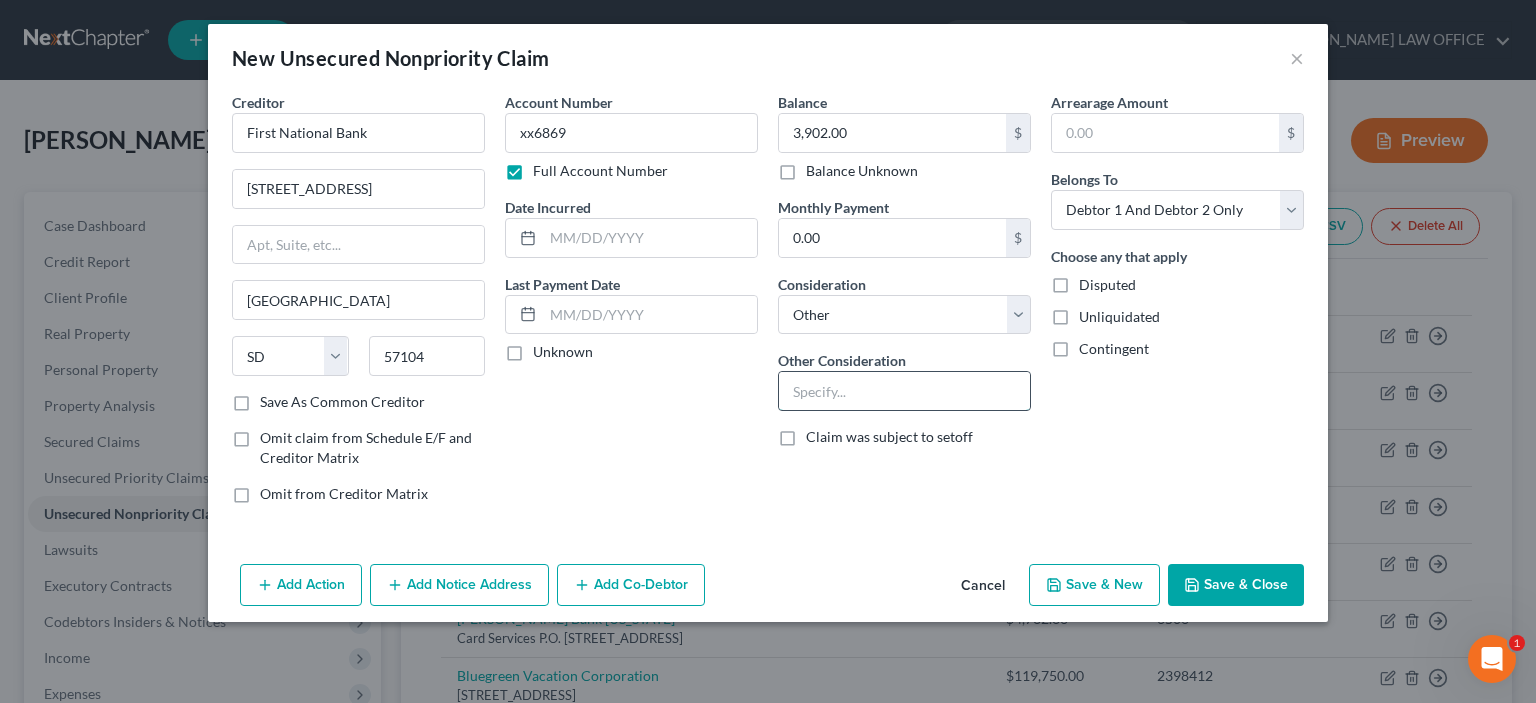 click at bounding box center [904, 391] 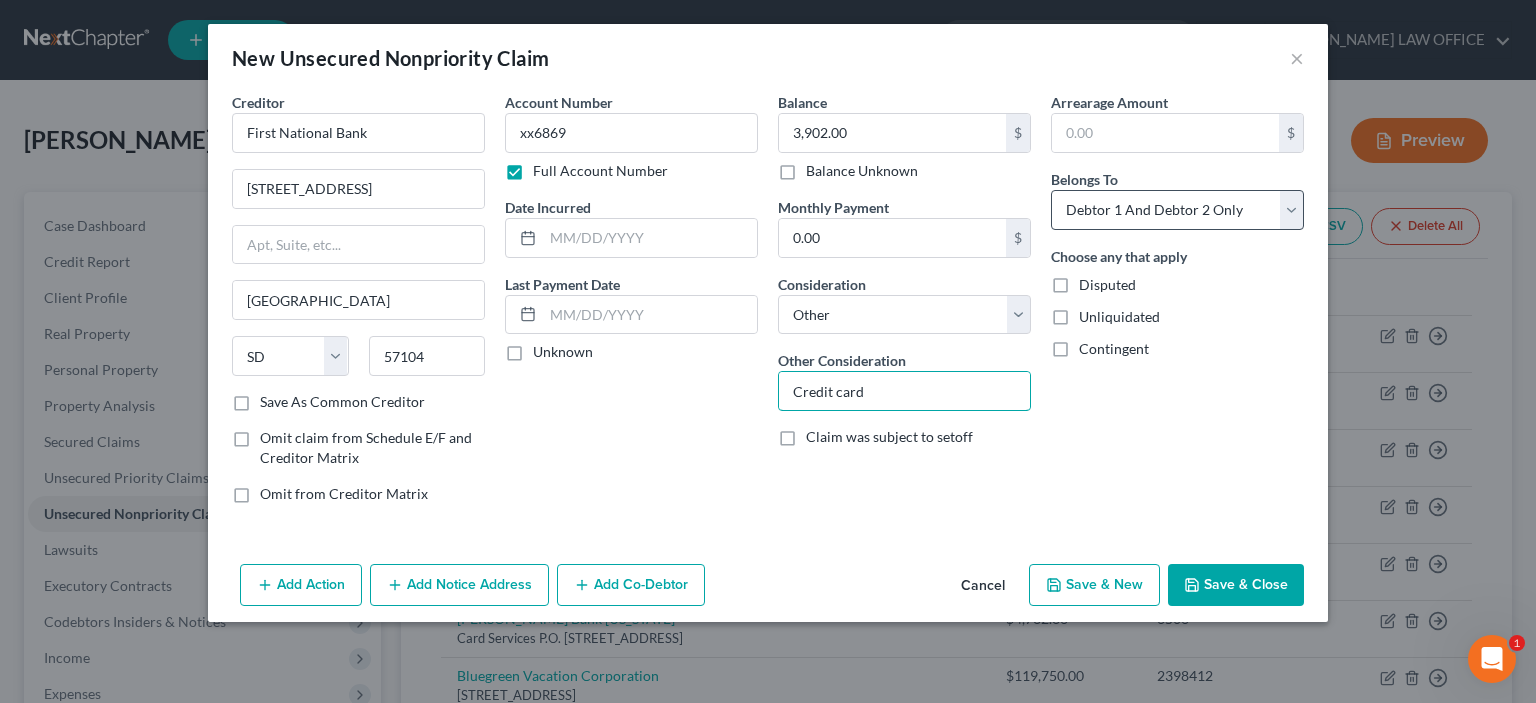 type on "Credit card" 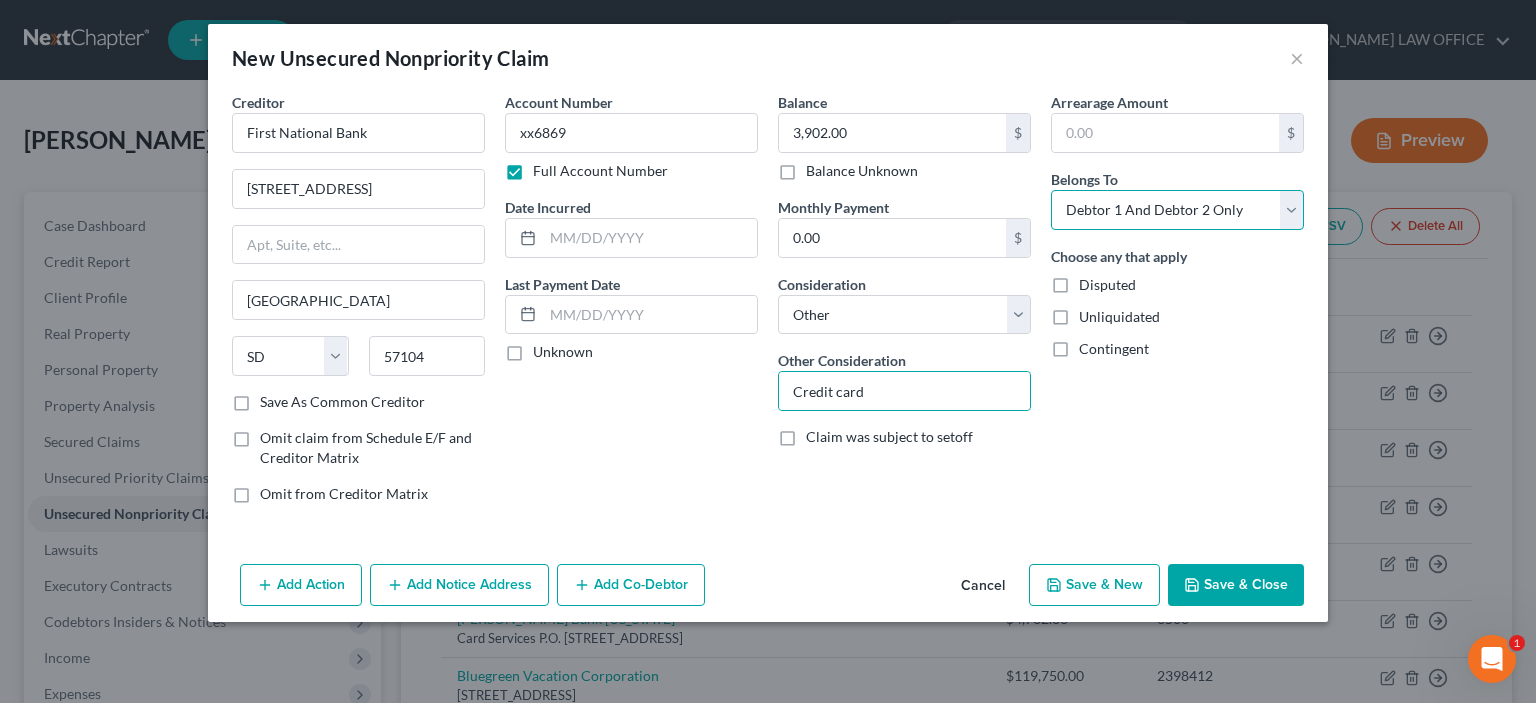 drag, startPoint x: 1293, startPoint y: 204, endPoint x: 1183, endPoint y: 223, distance: 111.62885 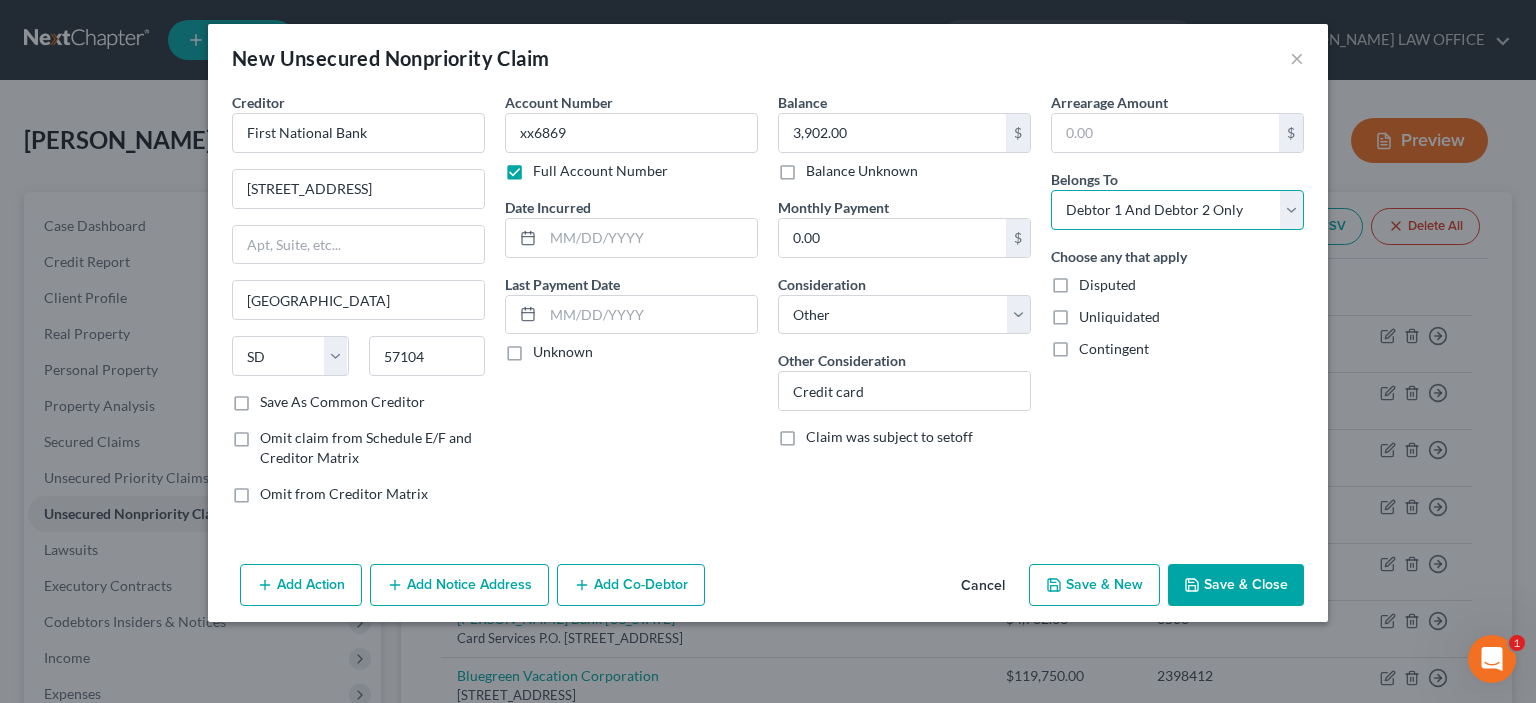 select on "1" 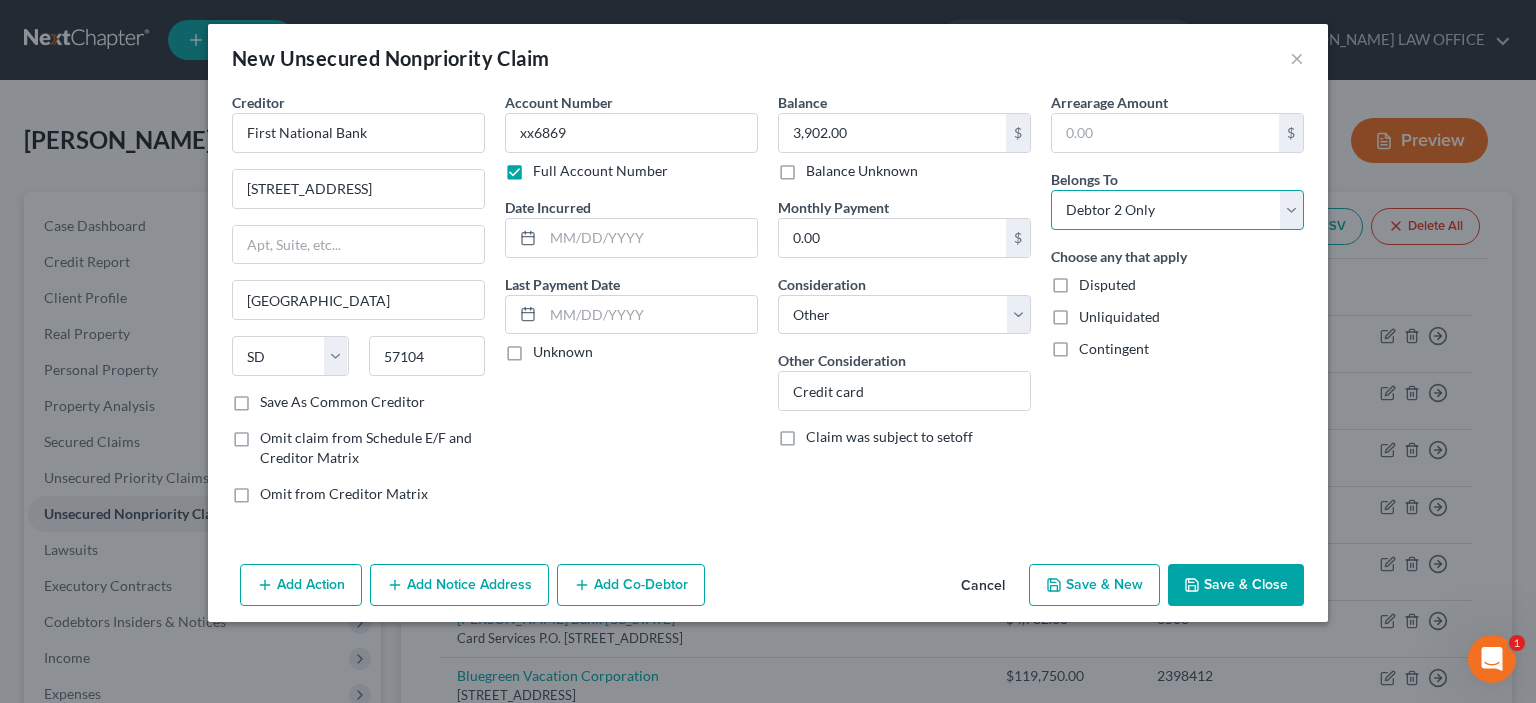 click on "Select Debtor 1 Only Debtor 2 Only Debtor 1 And Debtor 2 Only At Least One Of The Debtors And Another Community Property" at bounding box center (1177, 210) 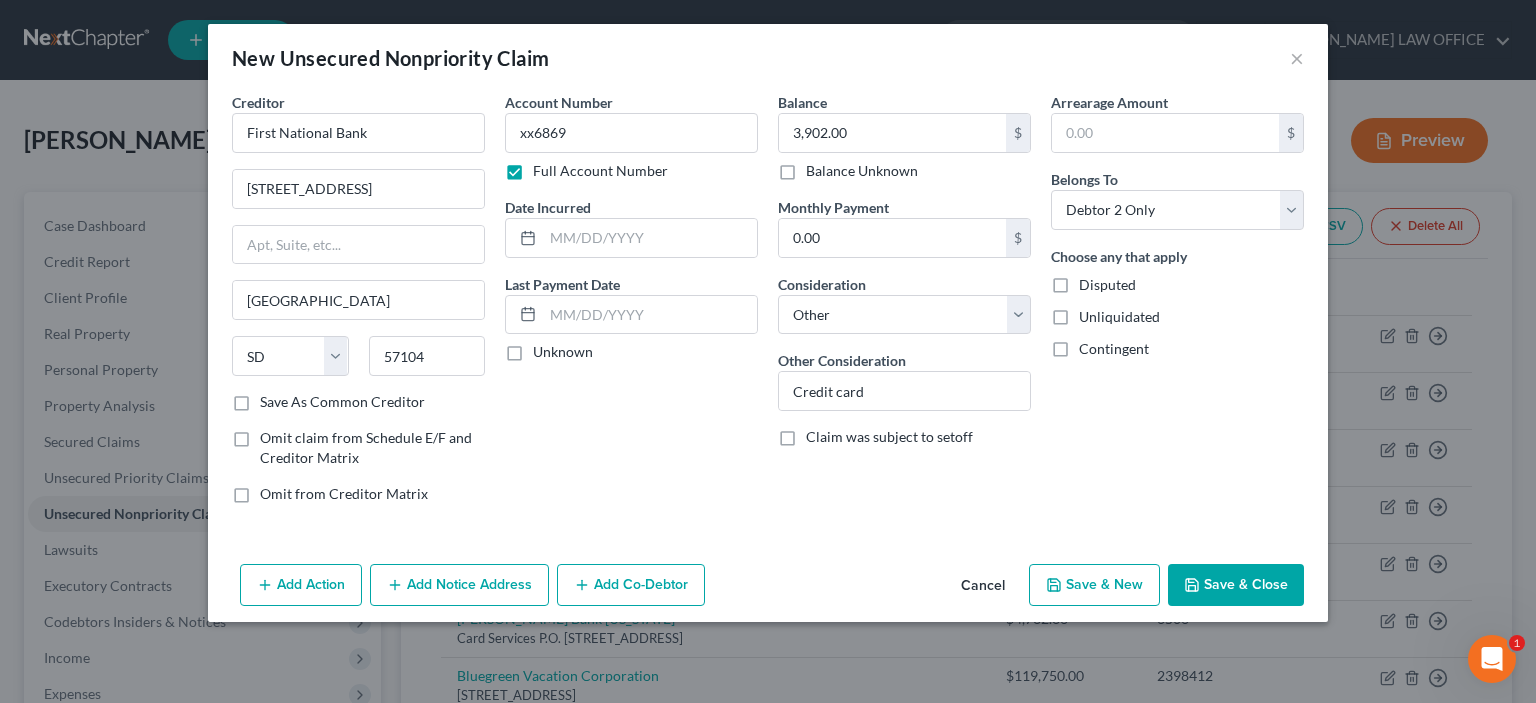 click on "Save & Close" at bounding box center (1236, 585) 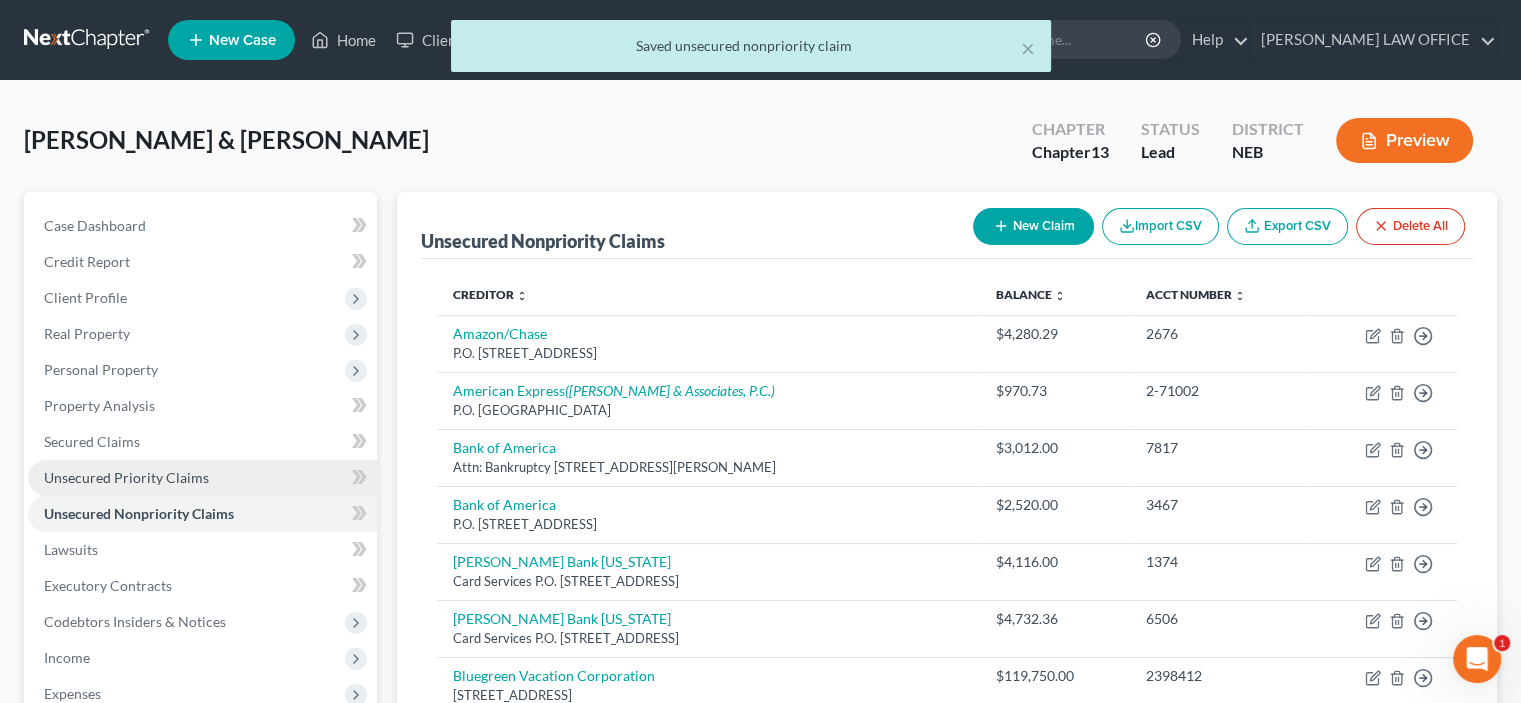 click on "Unsecured Priority Claims" at bounding box center (126, 477) 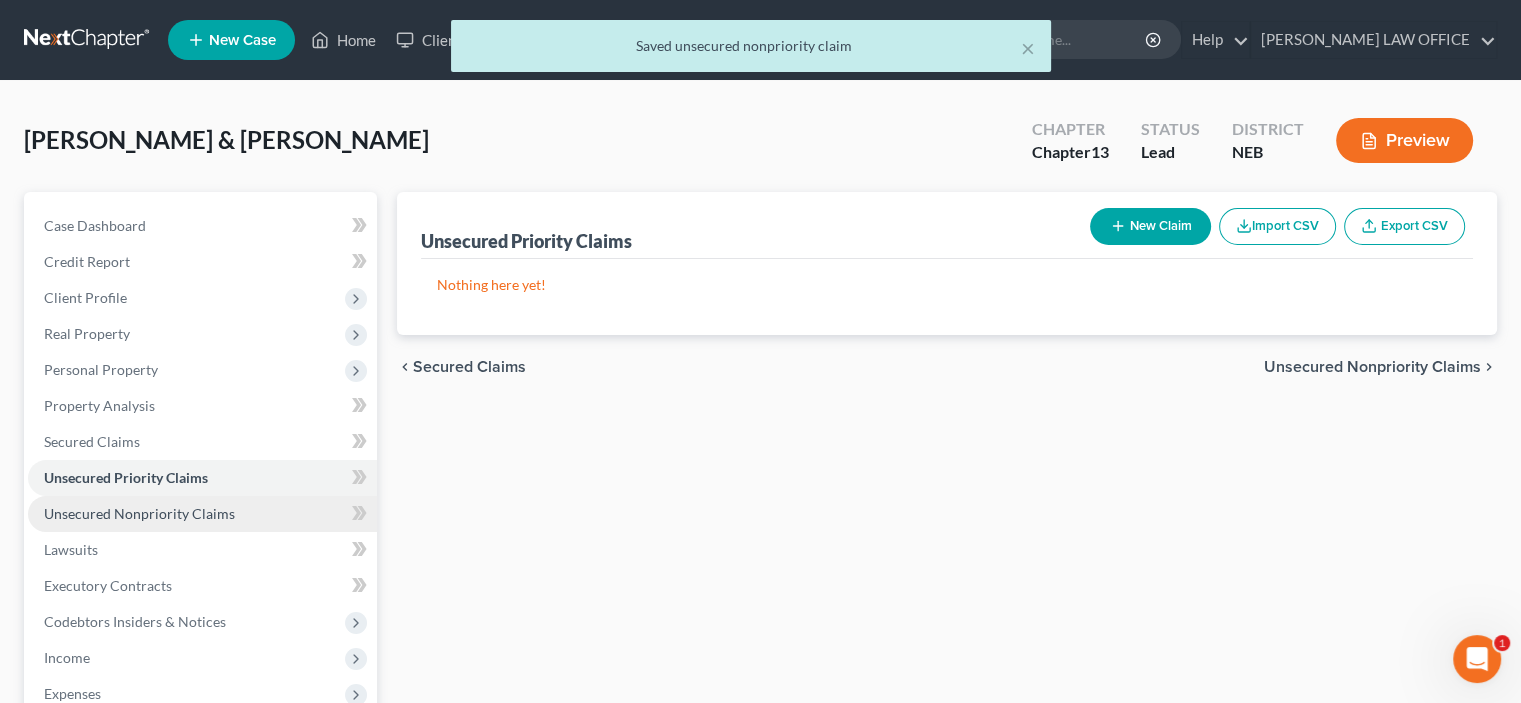 click on "Unsecured Nonpriority Claims" at bounding box center (139, 513) 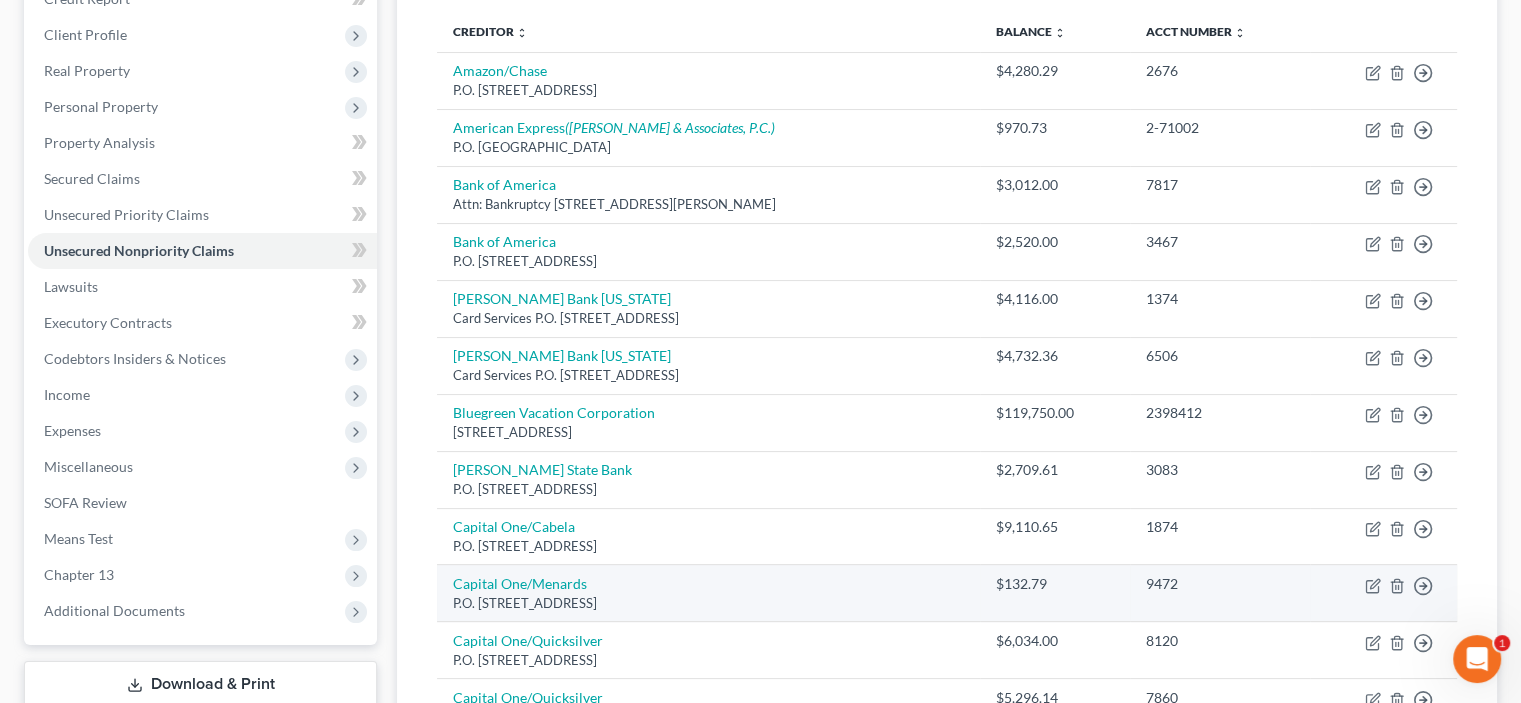 scroll, scrollTop: 0, scrollLeft: 0, axis: both 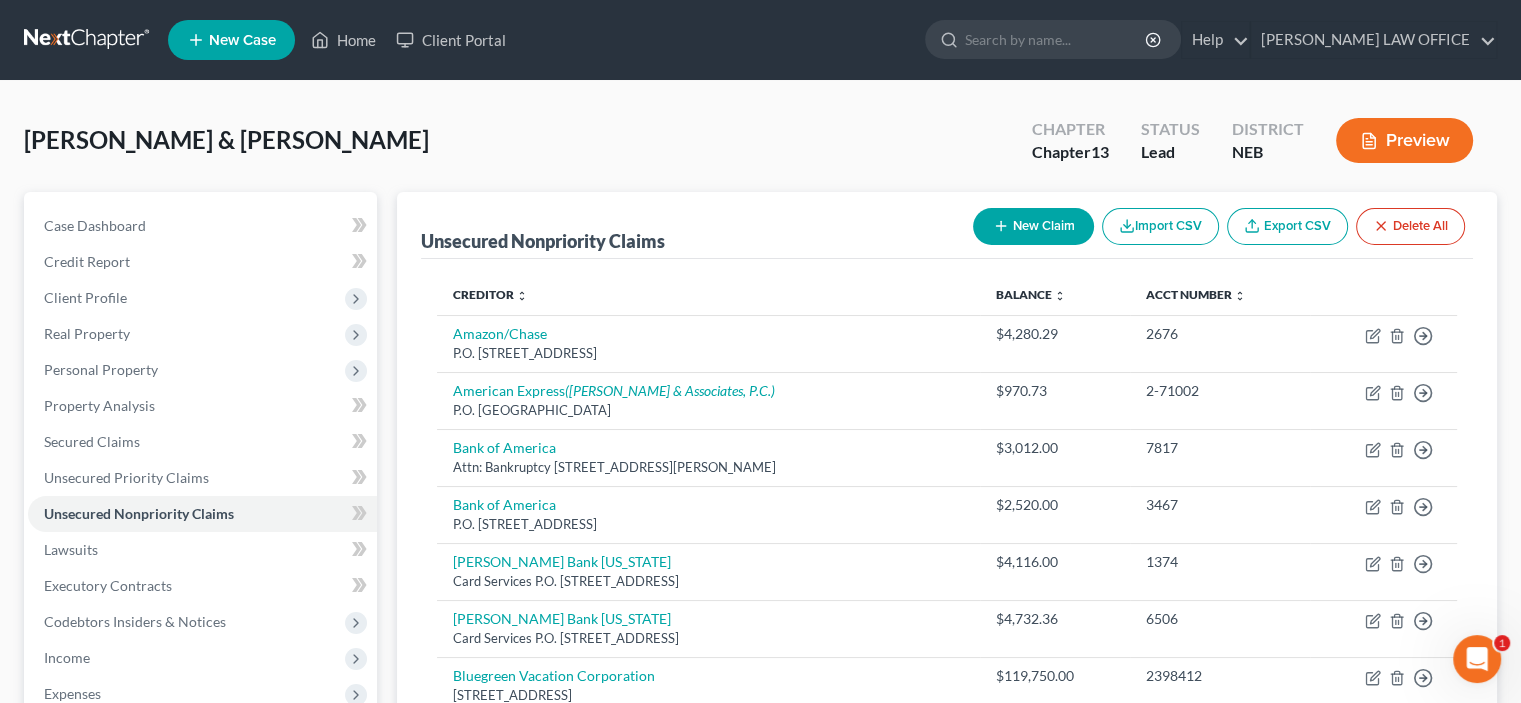 click on "New Claim" at bounding box center (1033, 226) 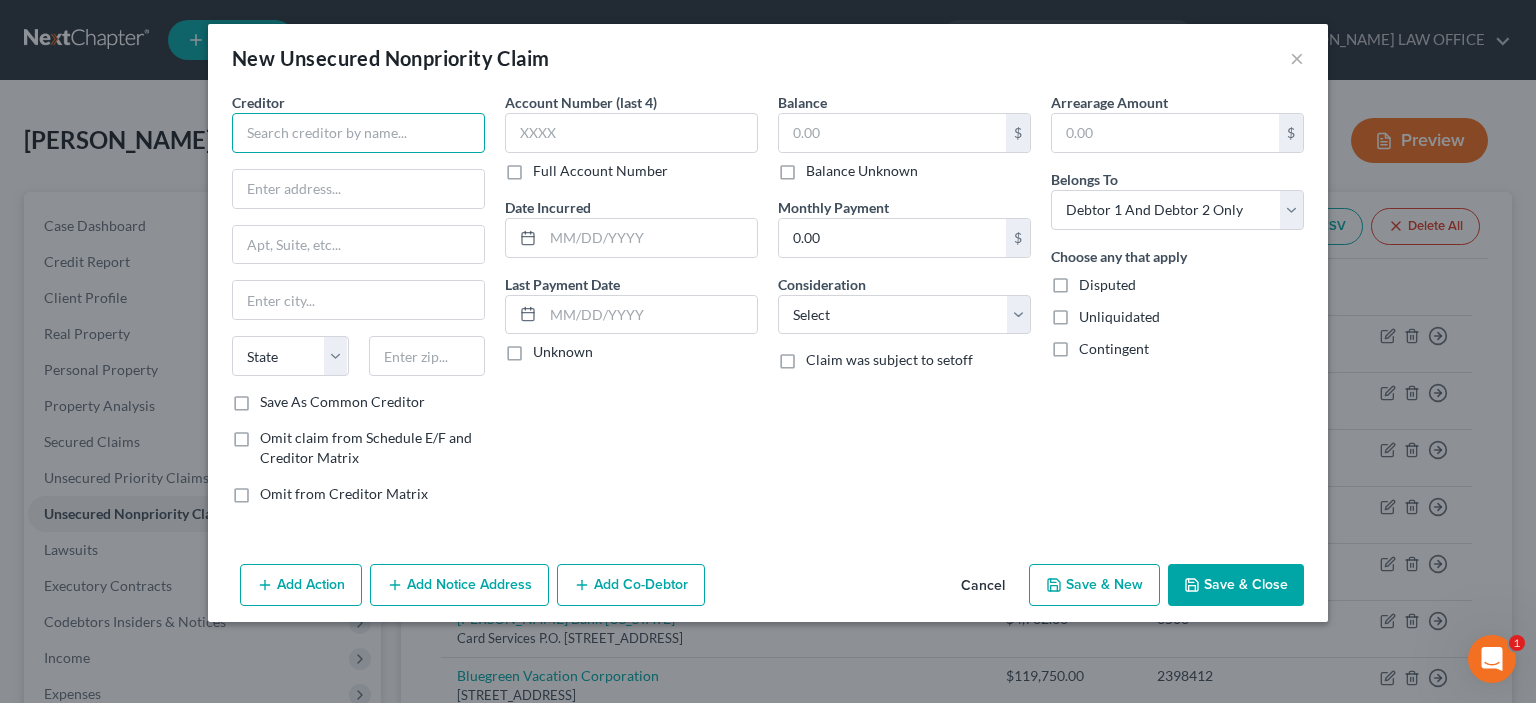 click at bounding box center (358, 133) 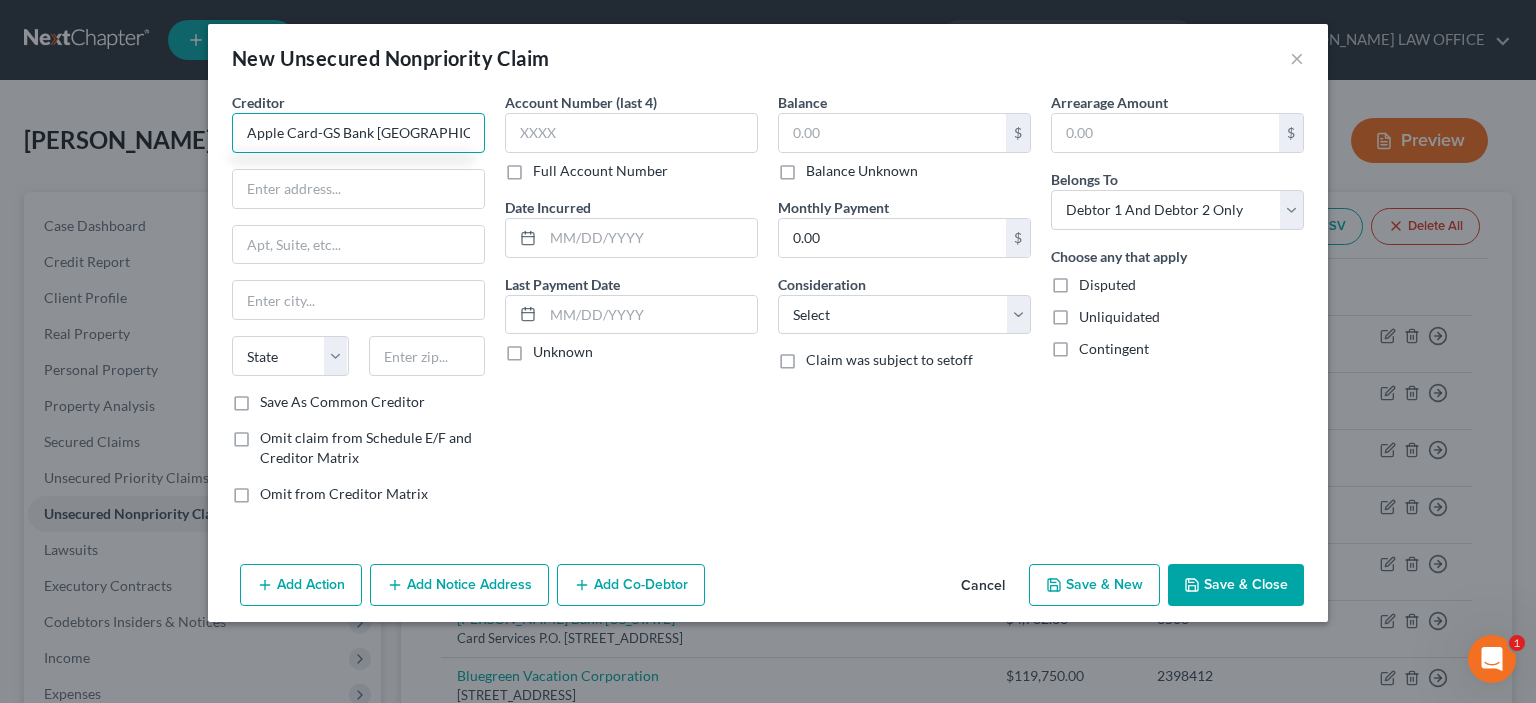 type on "Apple Card-GS Bank [GEOGRAPHIC_DATA]" 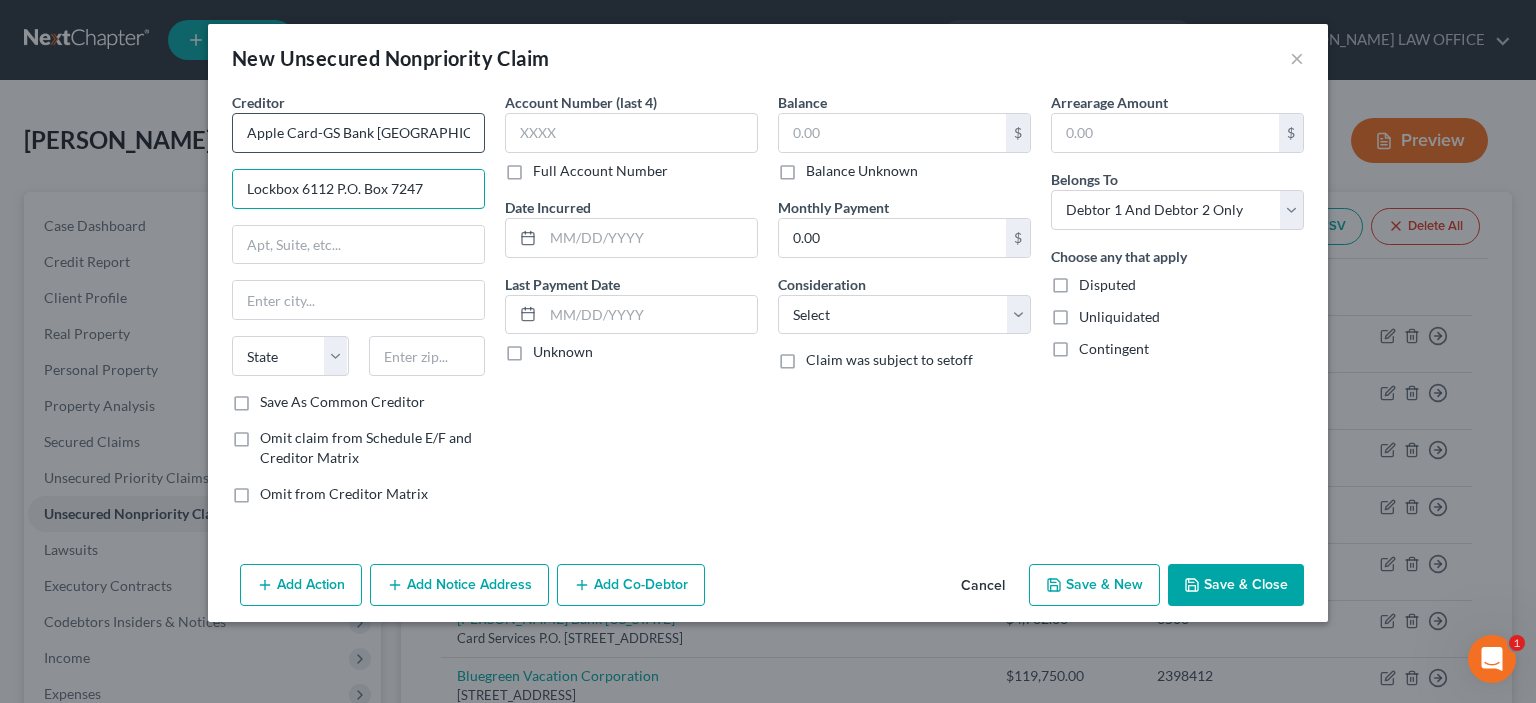 type on "Lockbox 6112 P.O. Box 7247" 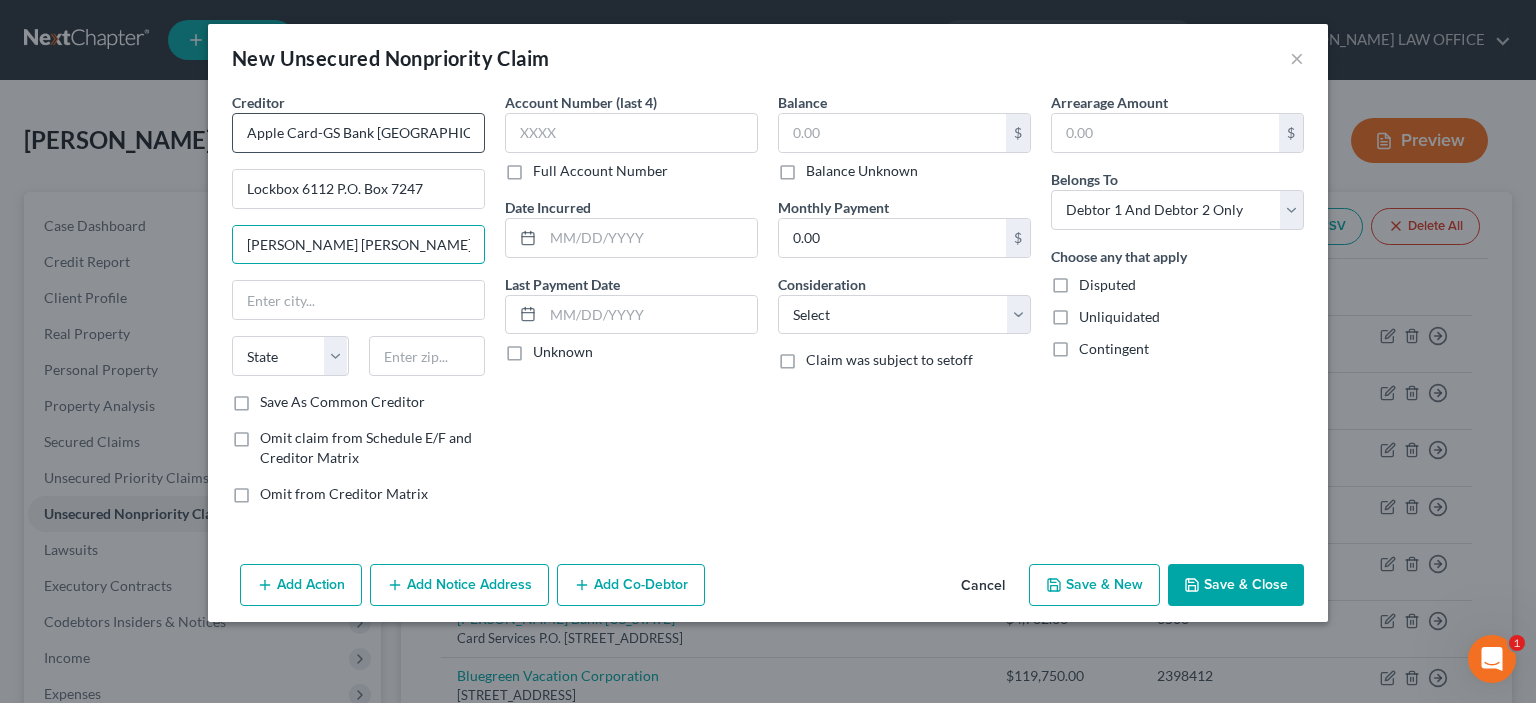 type on "[PERSON_NAME] [PERSON_NAME] Bank" 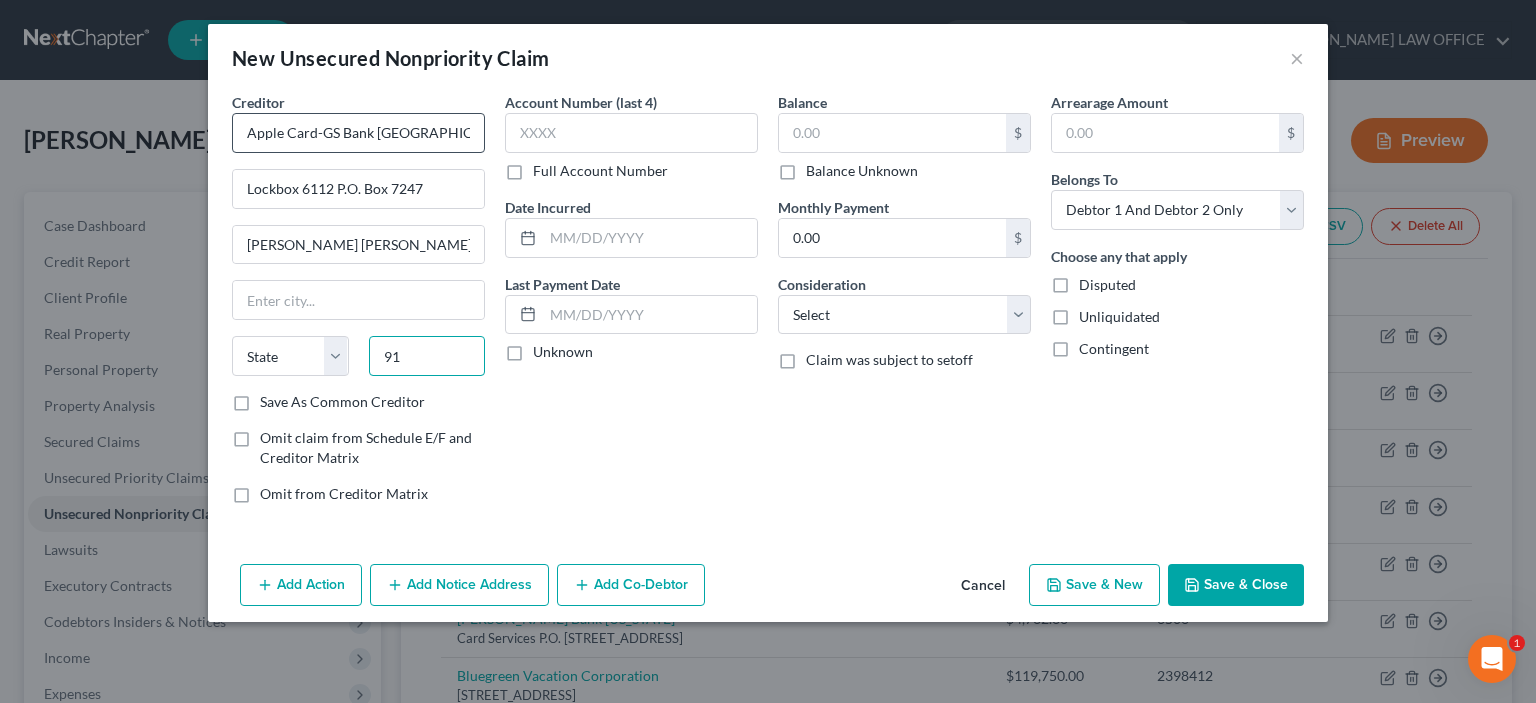 type on "9" 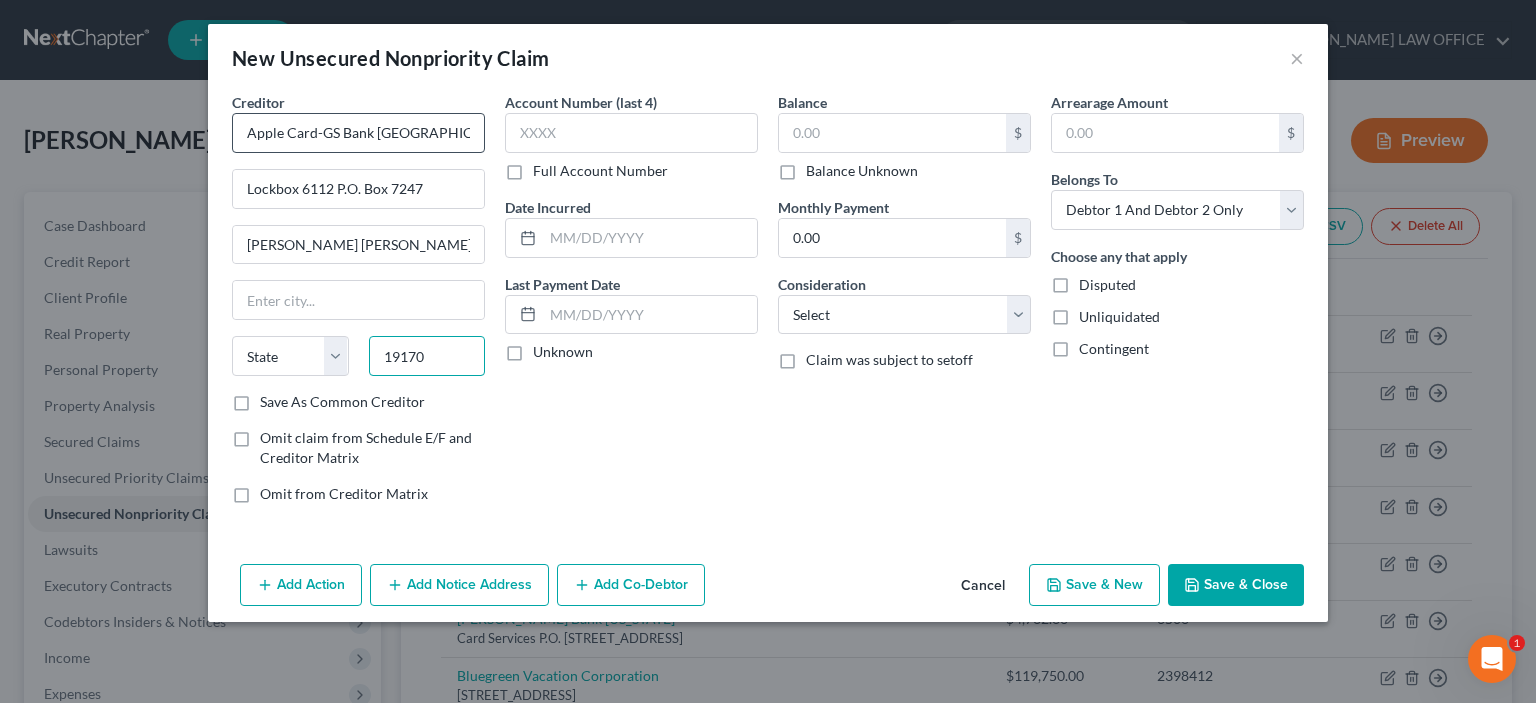 type on "19170" 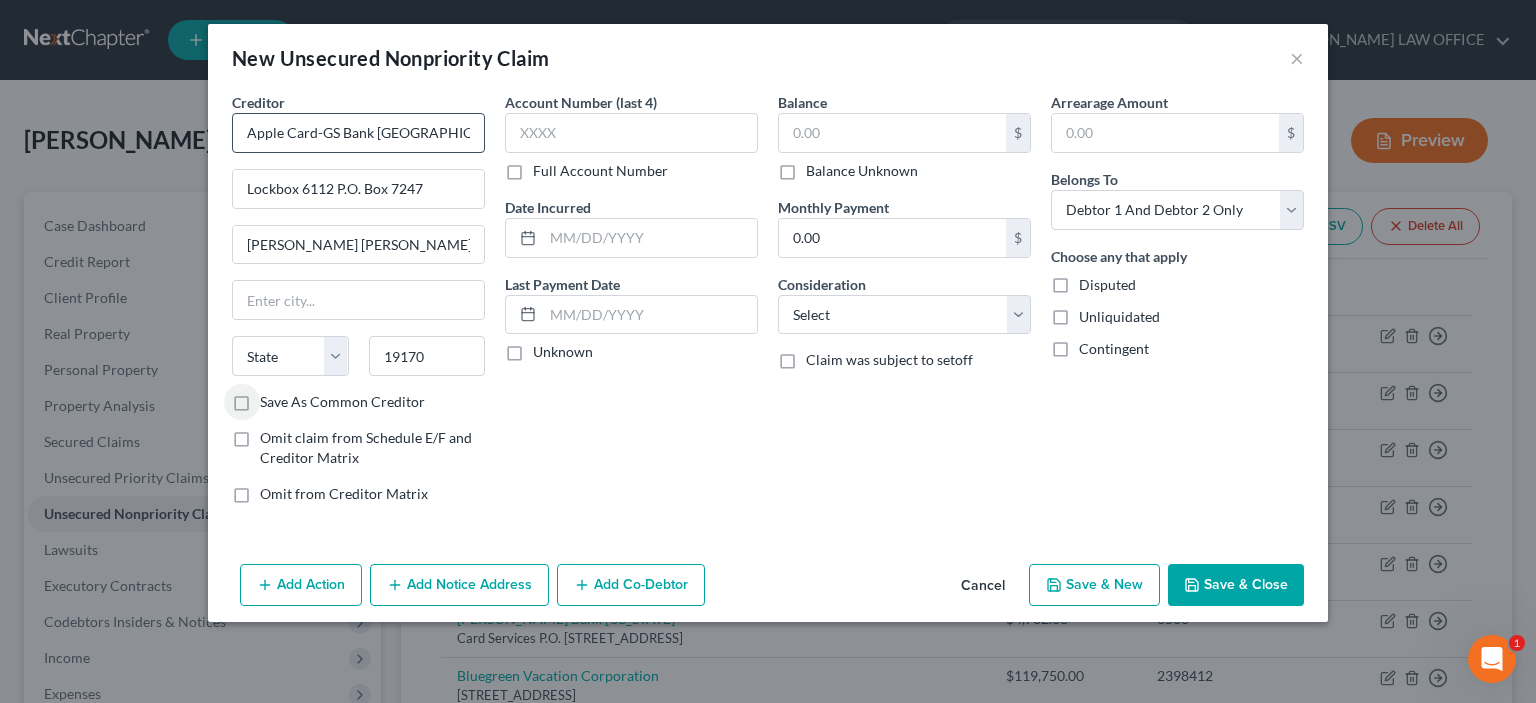 type on "[GEOGRAPHIC_DATA]" 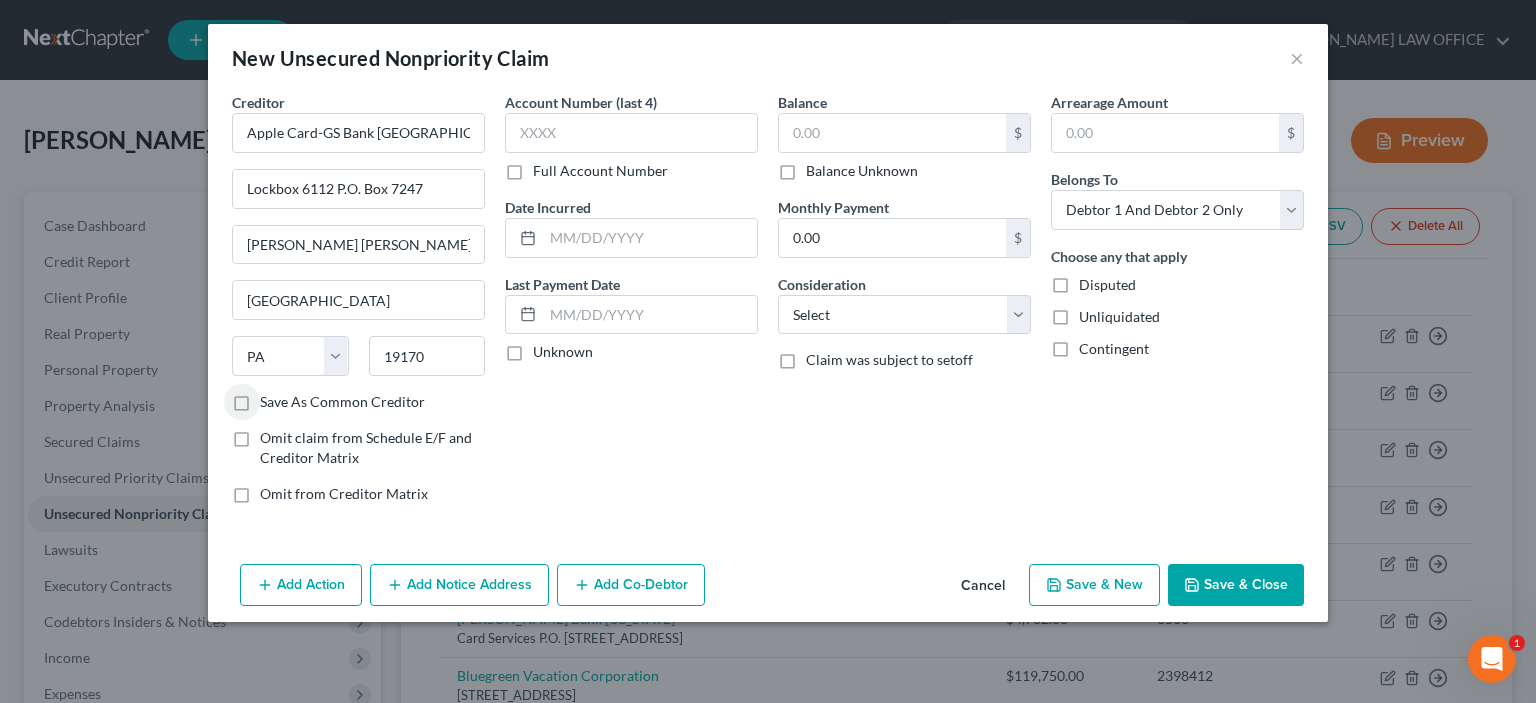 click on "Save As Common Creditor" at bounding box center (342, 402) 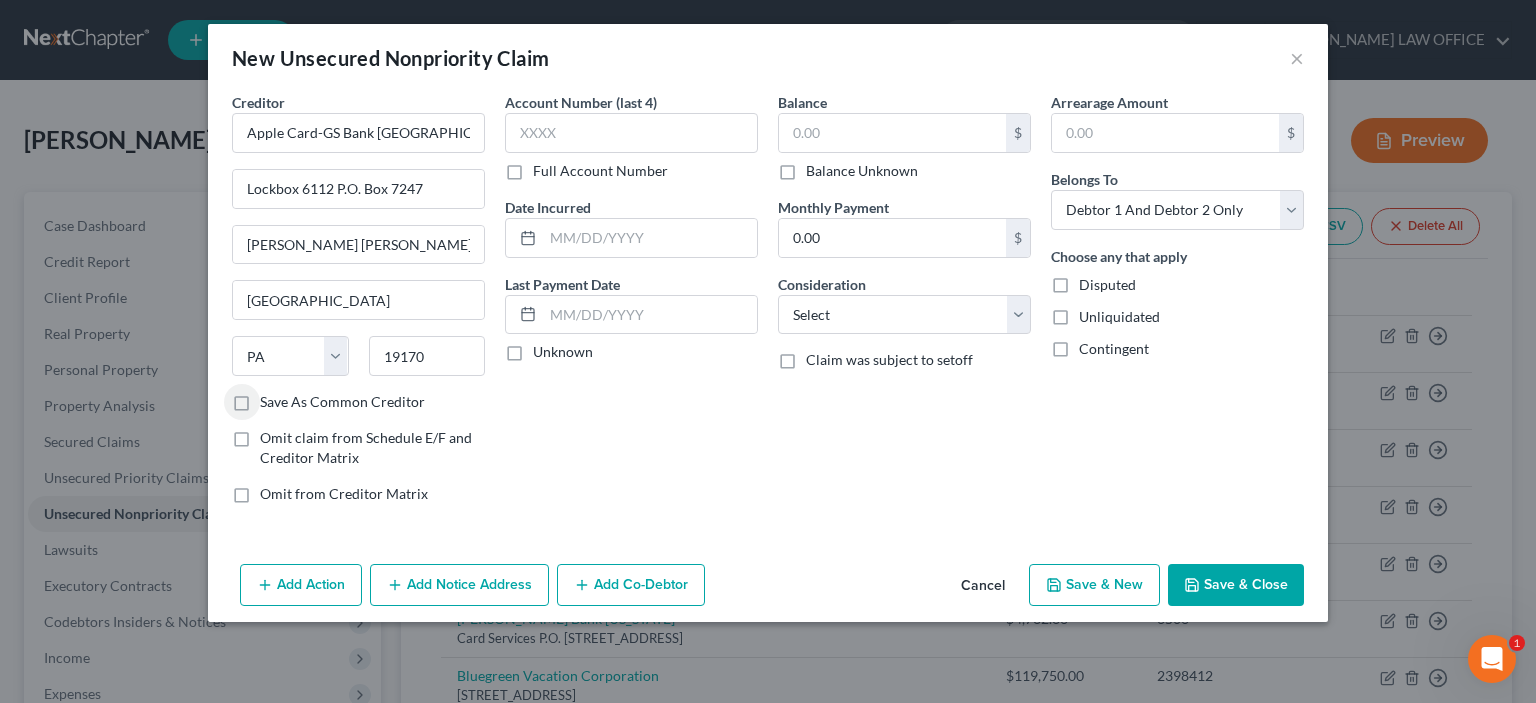 click on "Save As Common Creditor" at bounding box center (274, 398) 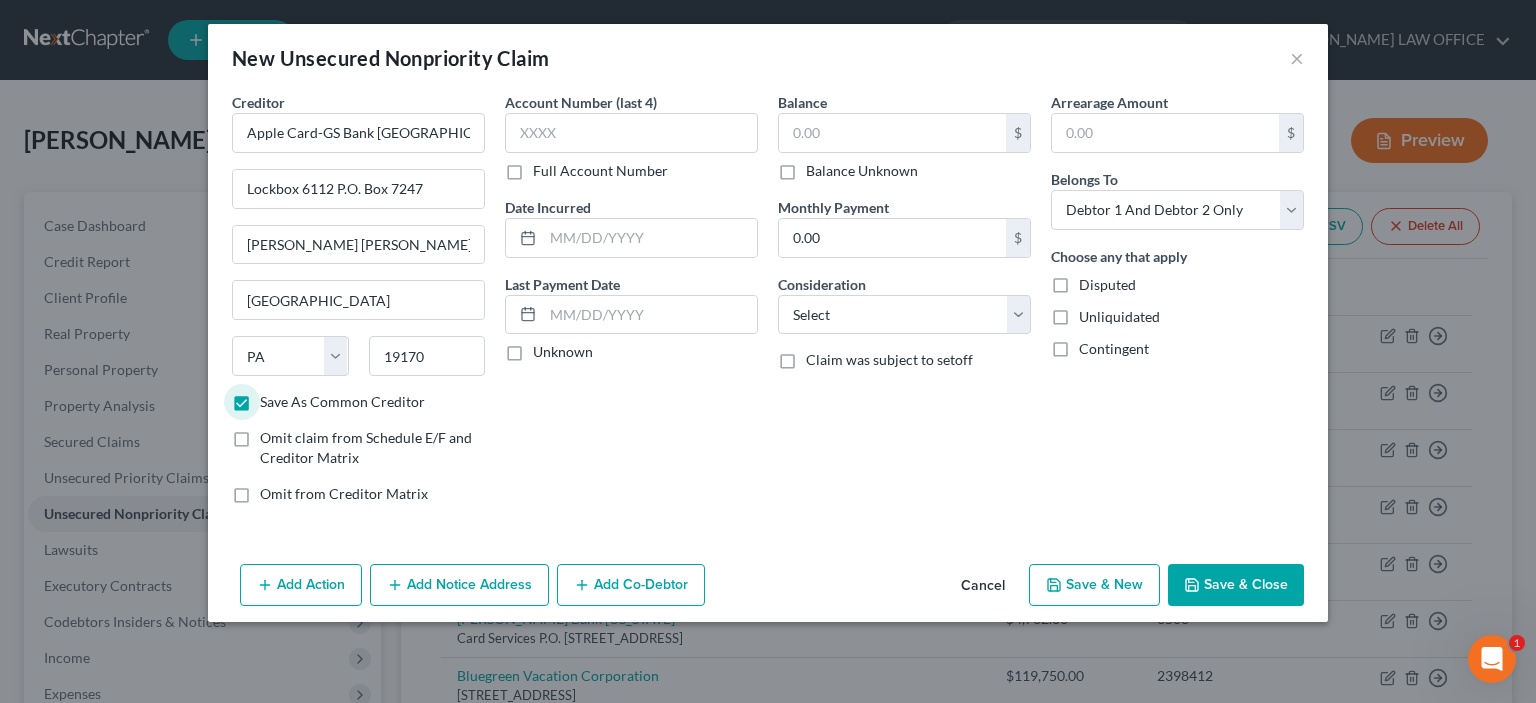 click on "Save As Common Creditor" at bounding box center (342, 402) 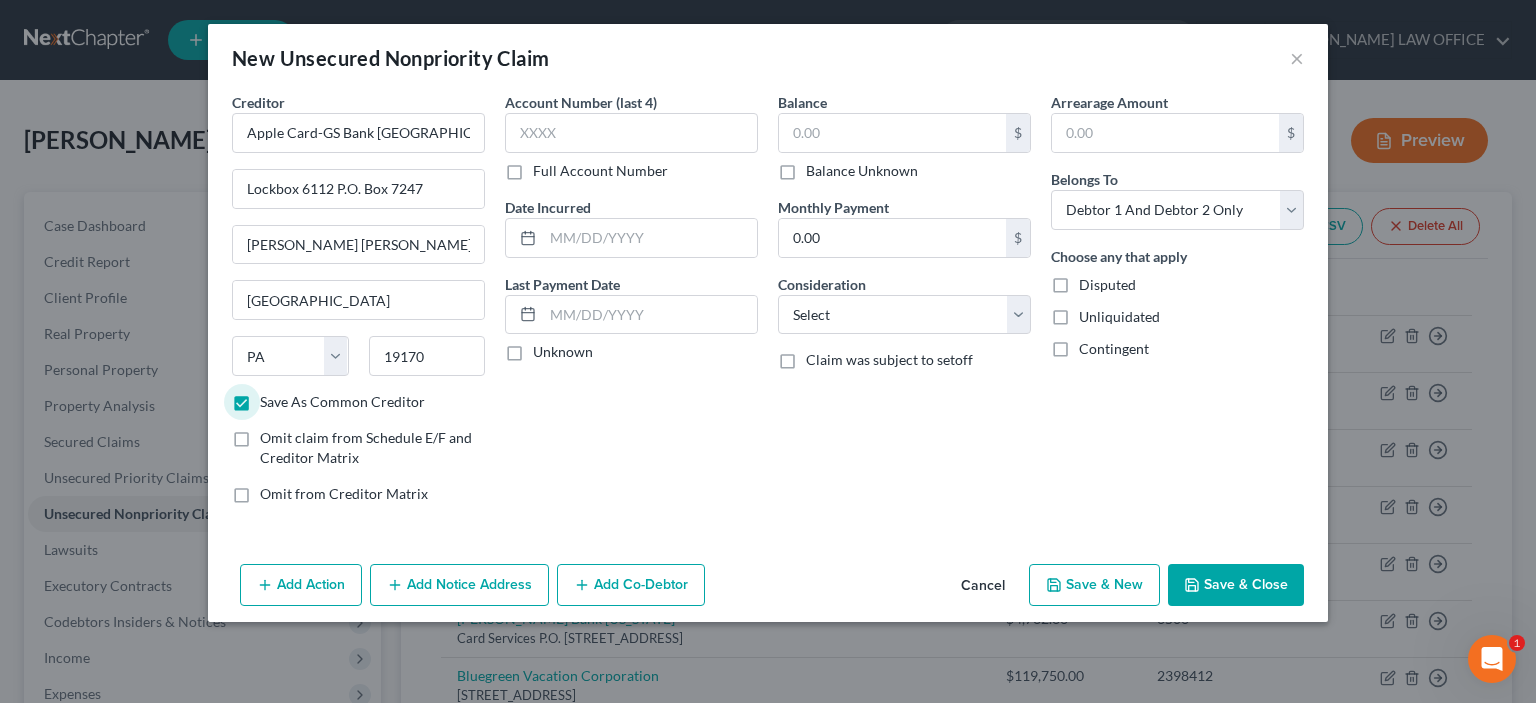 click on "Save As Common Creditor" at bounding box center (274, 398) 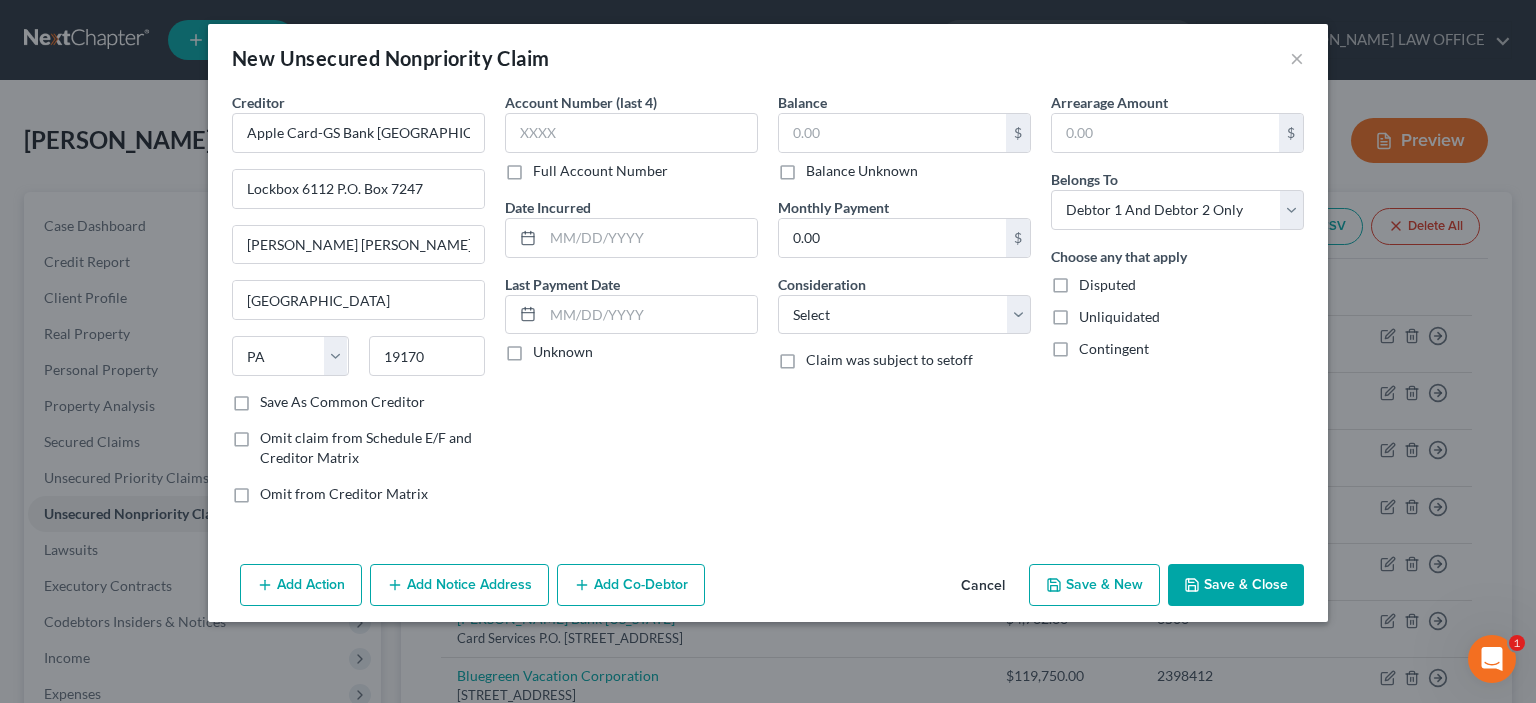 click on "Full Account Number" at bounding box center (600, 171) 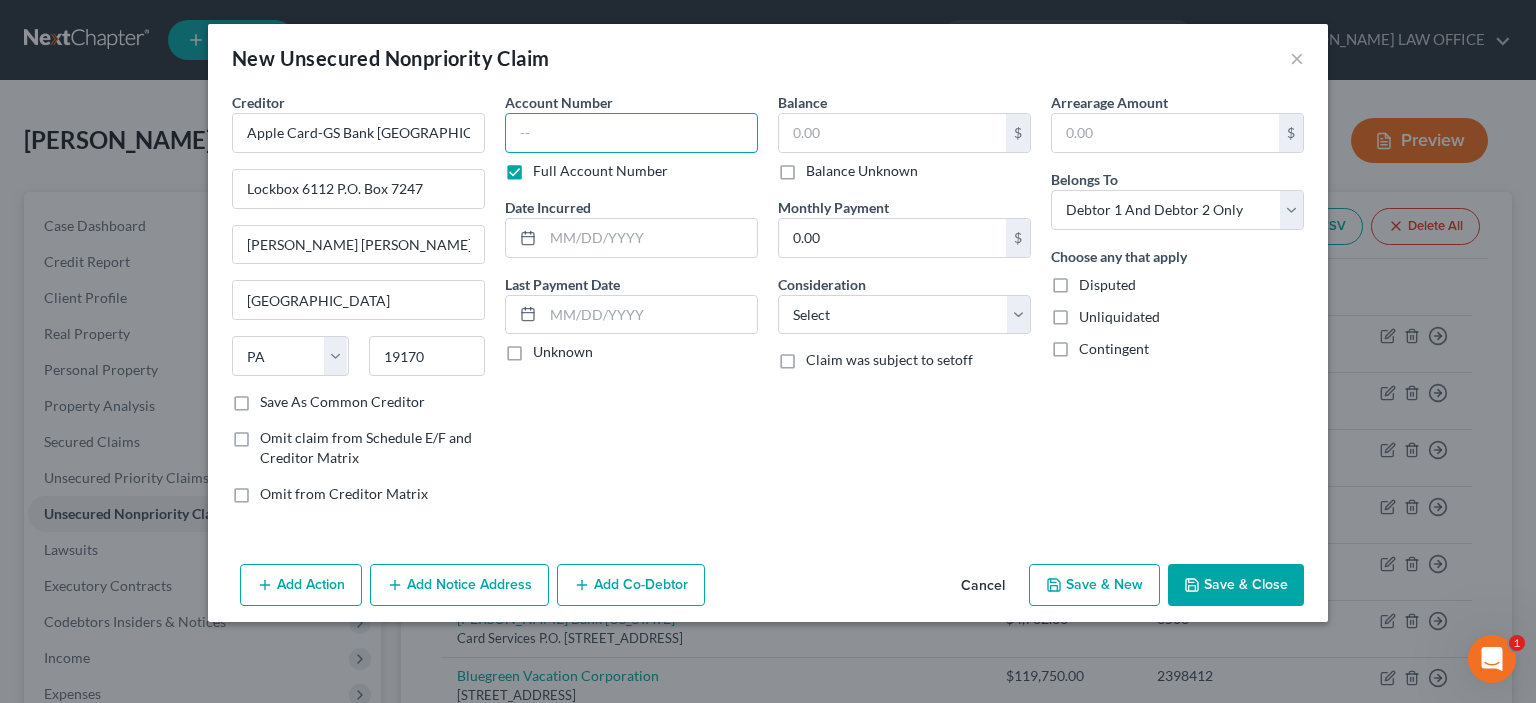 click at bounding box center [631, 133] 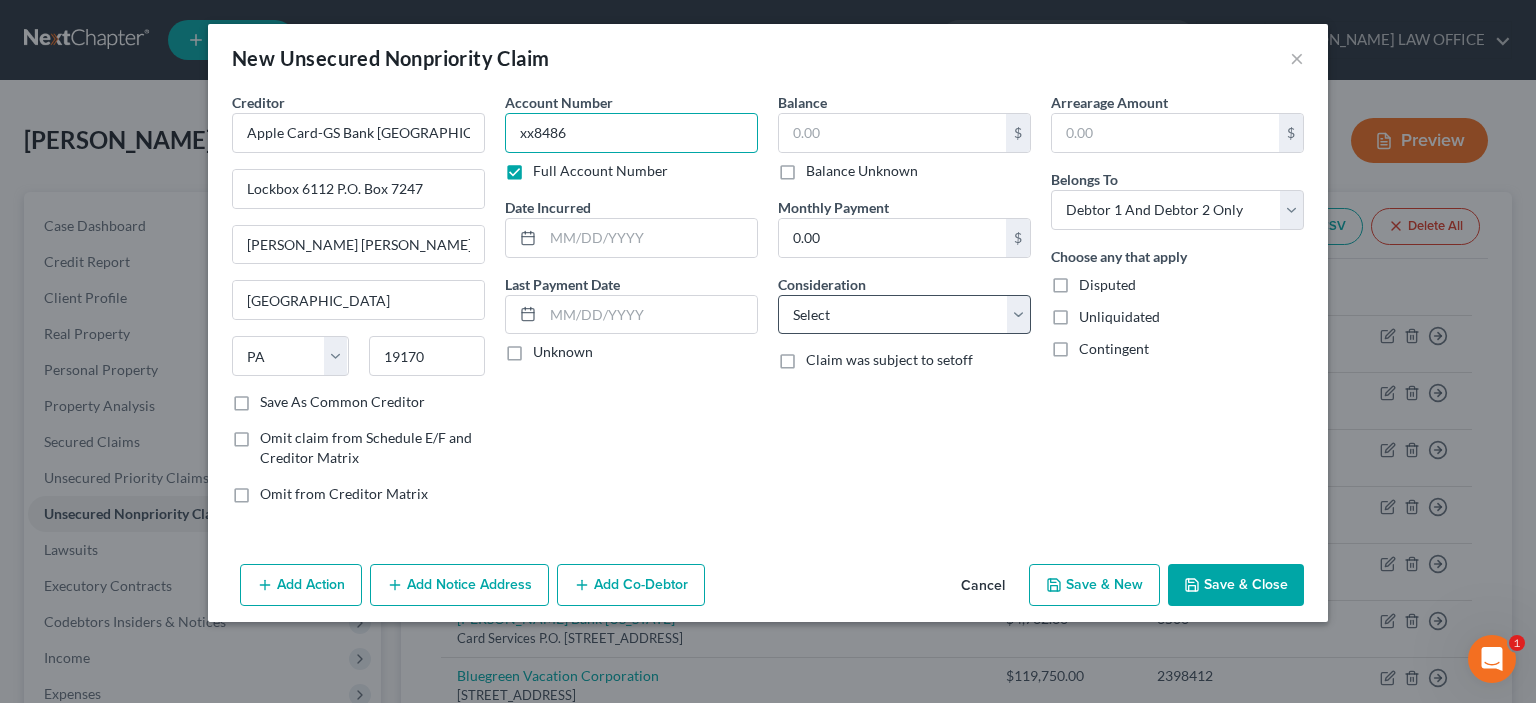 type on "xx8486" 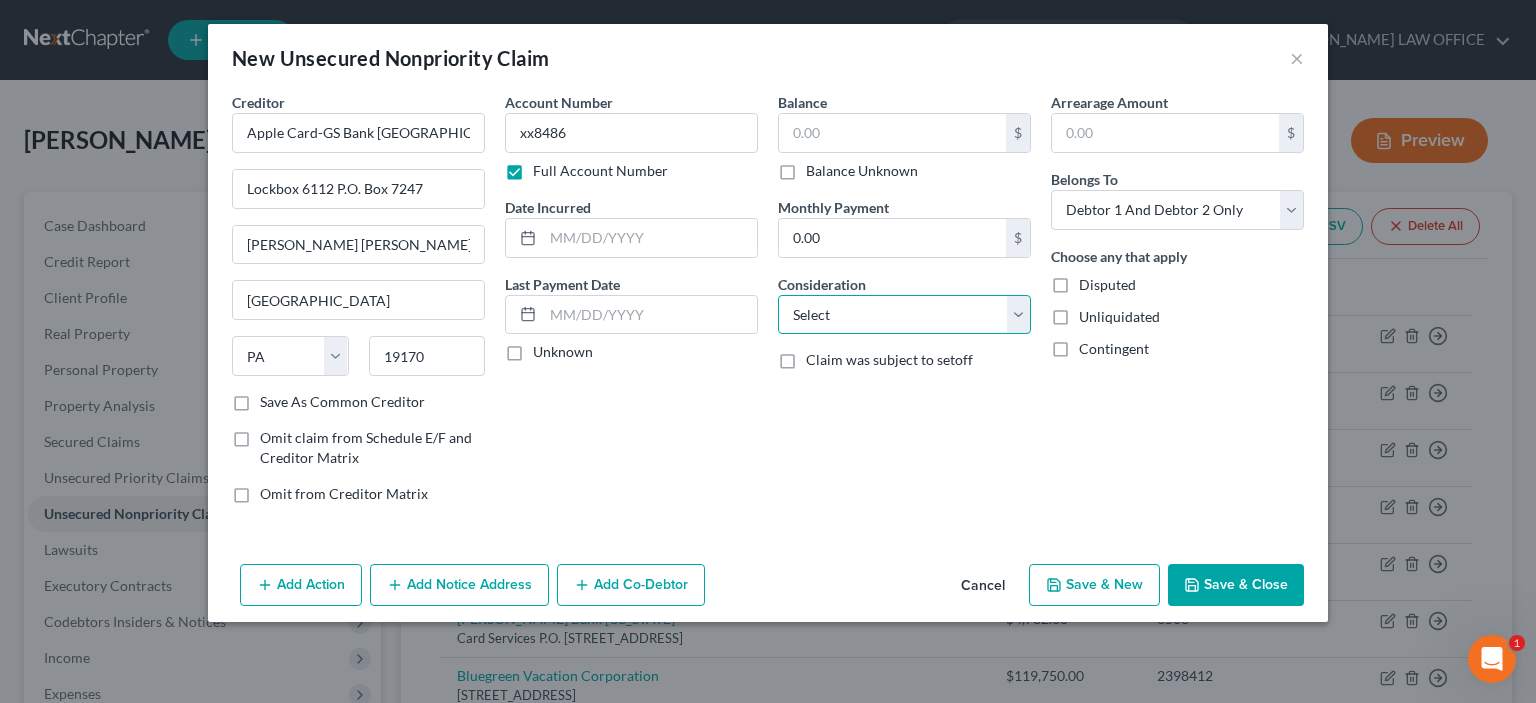 drag, startPoint x: 1019, startPoint y: 318, endPoint x: 924, endPoint y: 367, distance: 106.89247 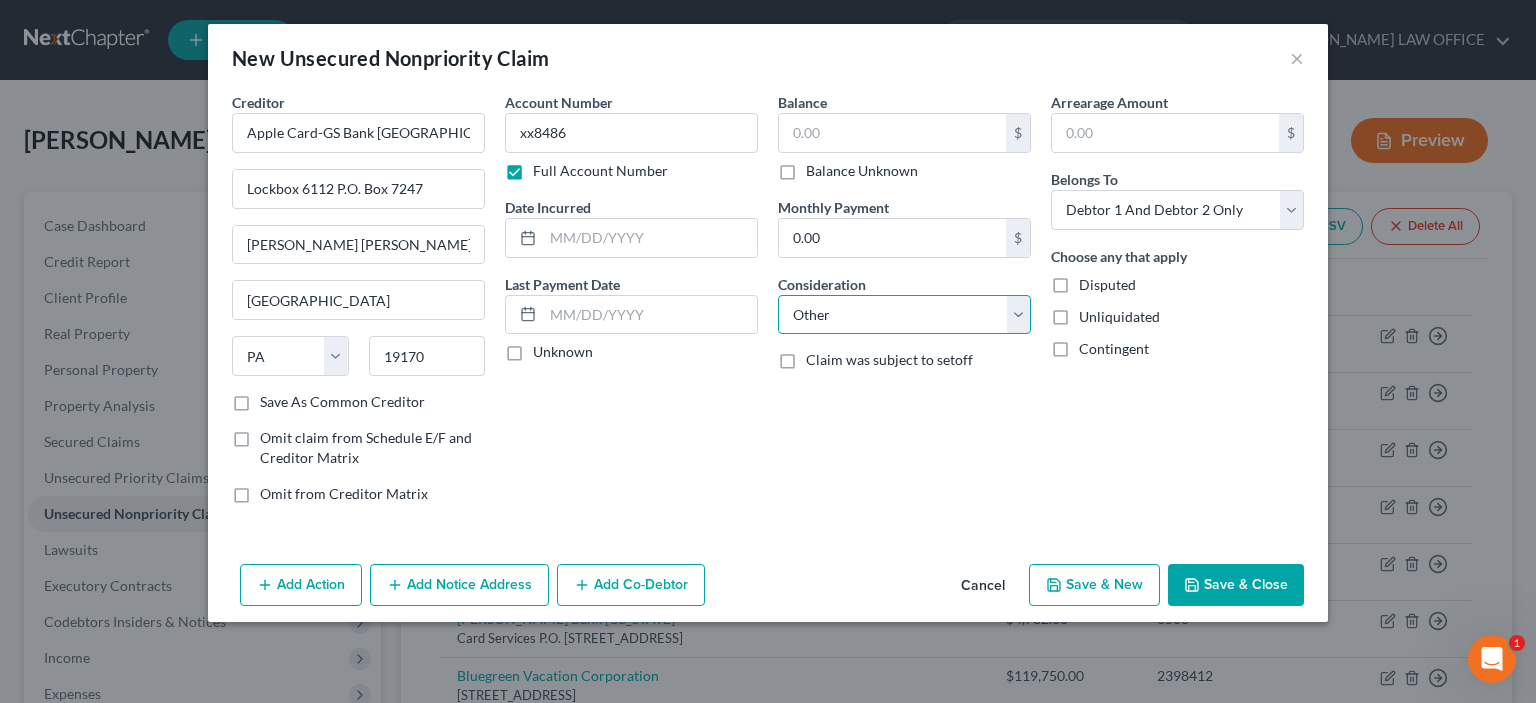 click on "Select Cable / Satellite Services Collection Agency Credit Card Debt Debt Counseling / Attorneys Deficiency Balance Domestic Support Obligations Home / Car Repairs Income Taxes Judgment Liens Medical Services Monies Loaned / Advanced Mortgage Obligation From Divorce Or Separation Obligation To Pensions Other Overdrawn Bank Account Promised To Help Pay Creditors Student Loans Suppliers And Vendors Telephone / Internet Services Utility Services" at bounding box center (904, 315) 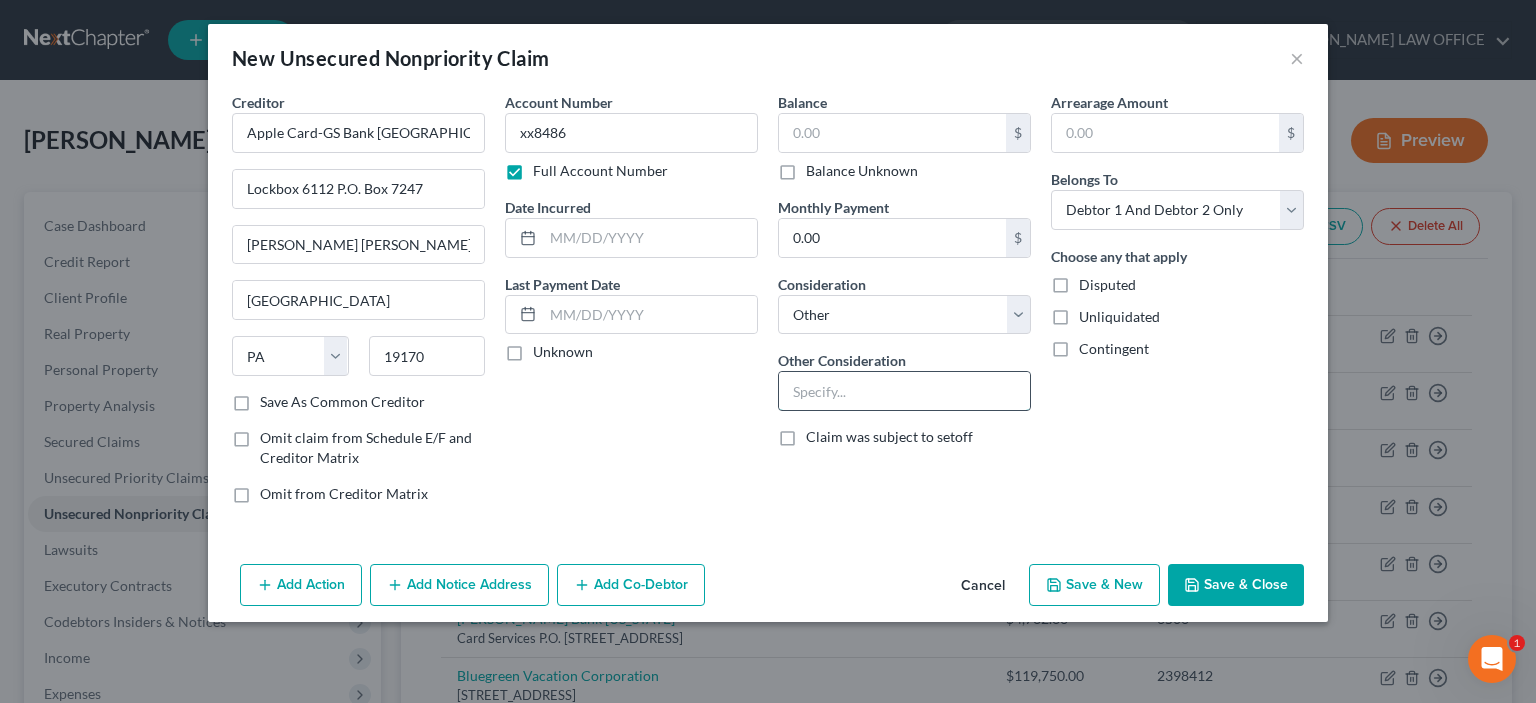 click at bounding box center (904, 391) 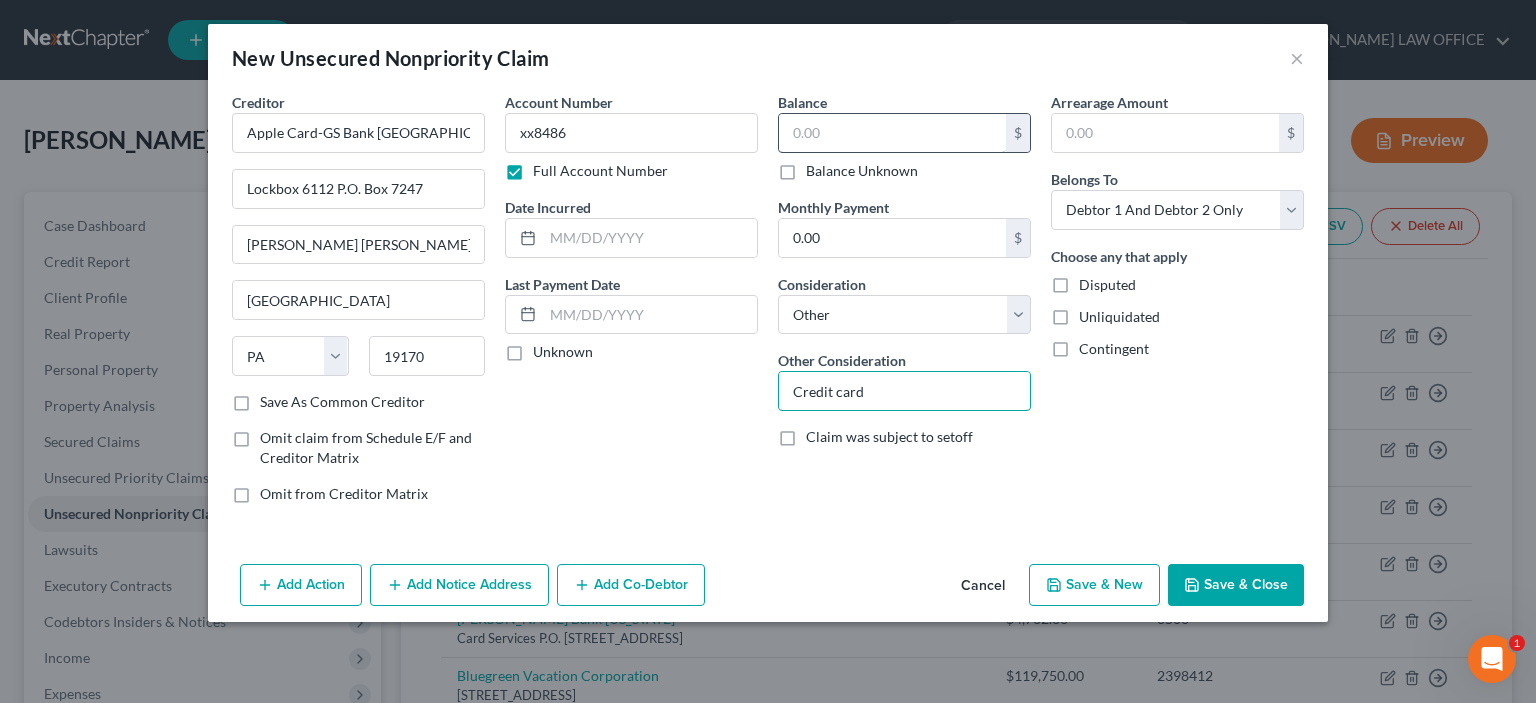 type on "Credit card" 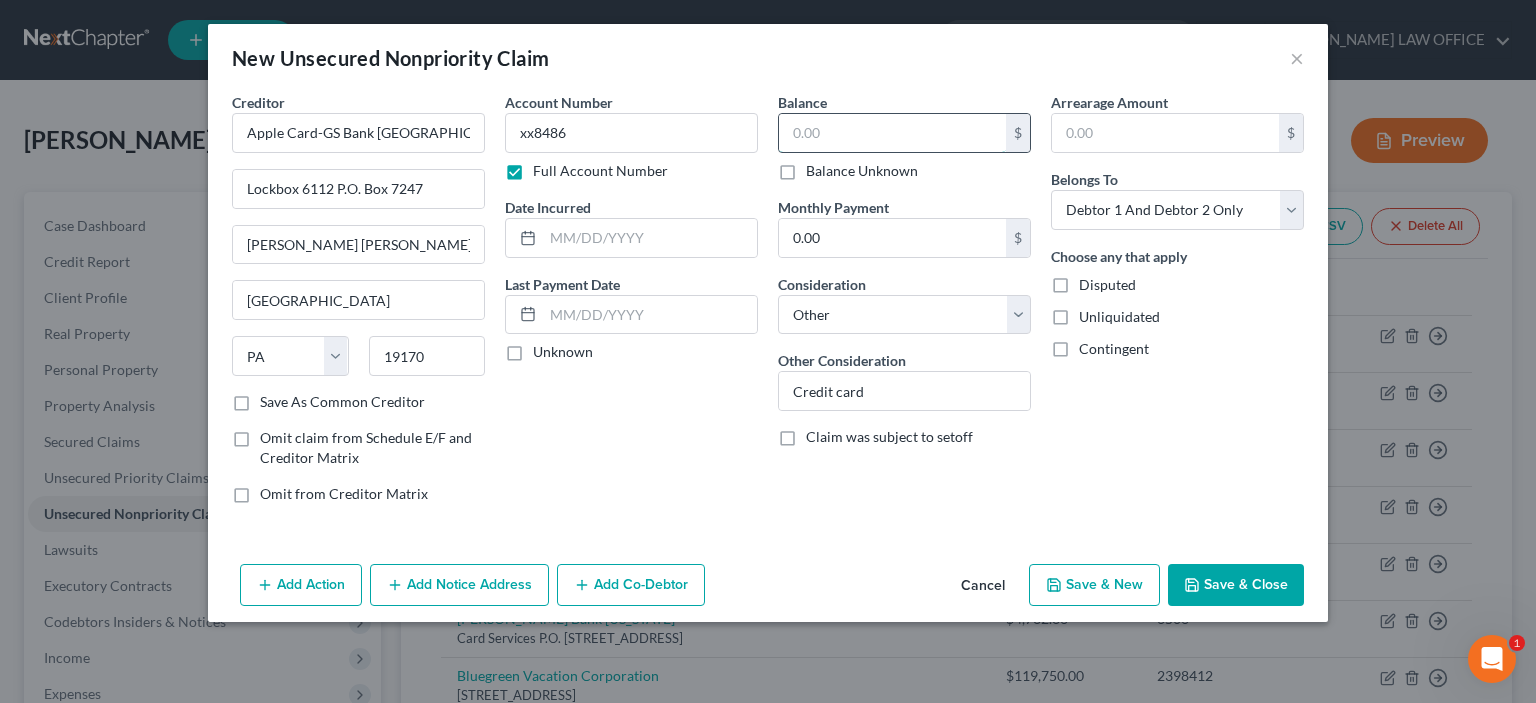 click at bounding box center (892, 133) 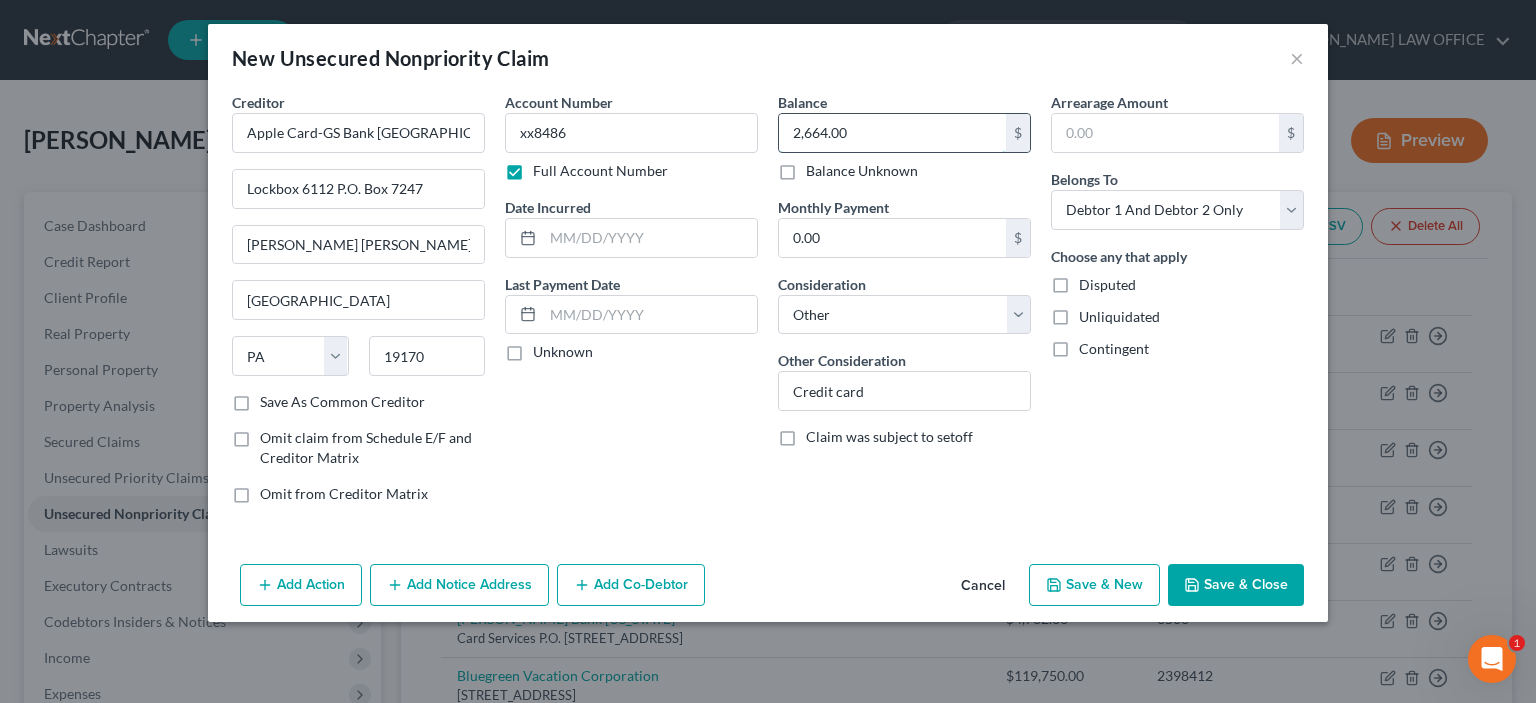 type on "2,664.00" 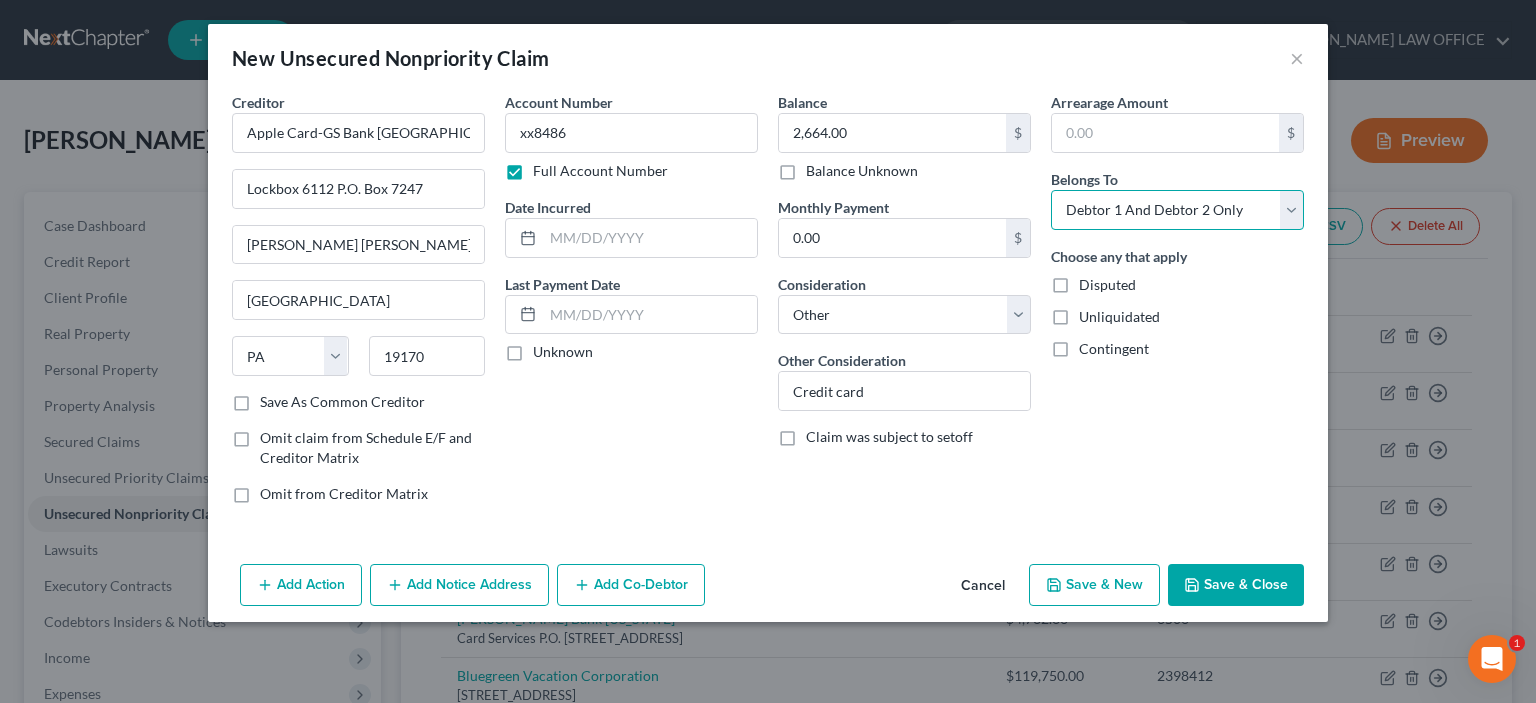 click on "Select Debtor 1 Only Debtor 2 Only Debtor 1 And Debtor 2 Only At Least One Of The Debtors And Another Community Property" at bounding box center [1177, 210] 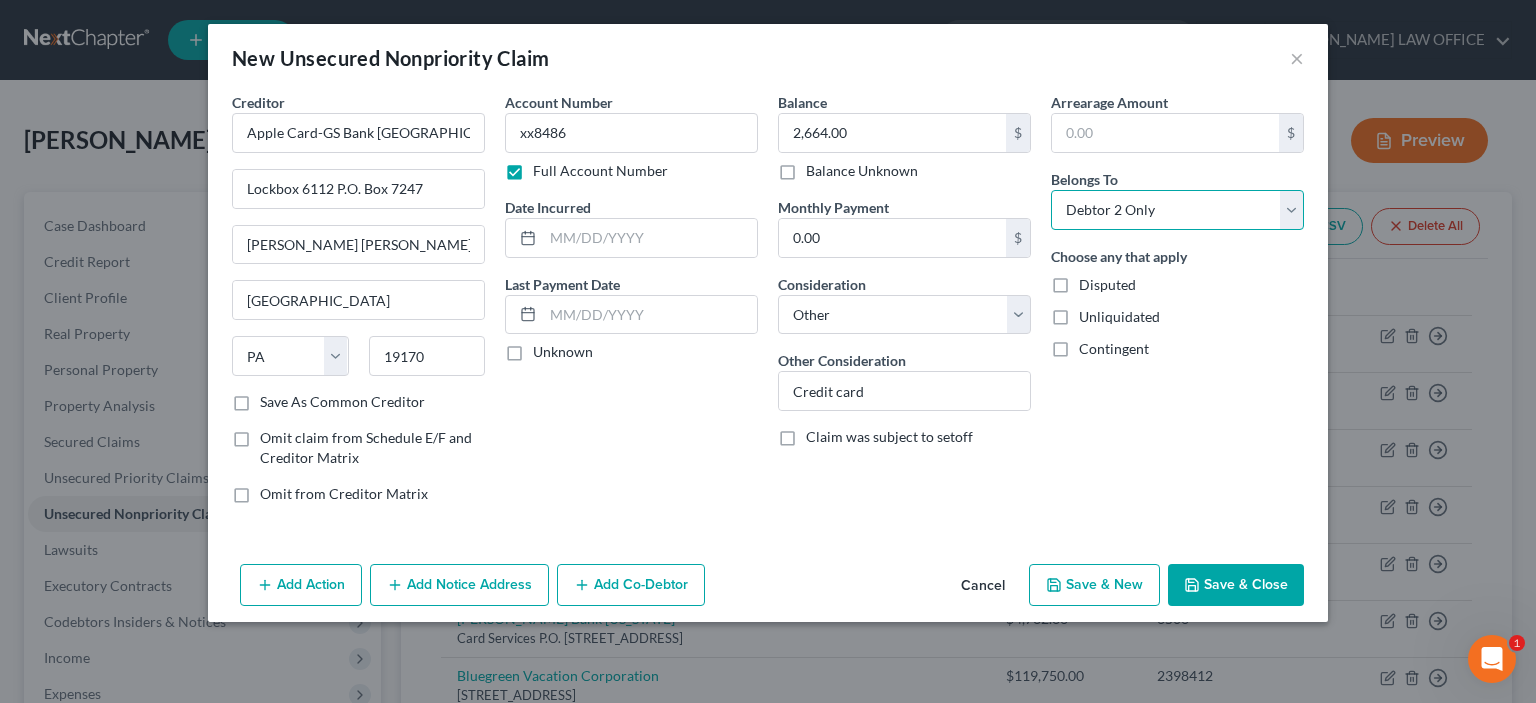 click on "Select Debtor 1 Only Debtor 2 Only Debtor 1 And Debtor 2 Only At Least One Of The Debtors And Another Community Property" at bounding box center (1177, 210) 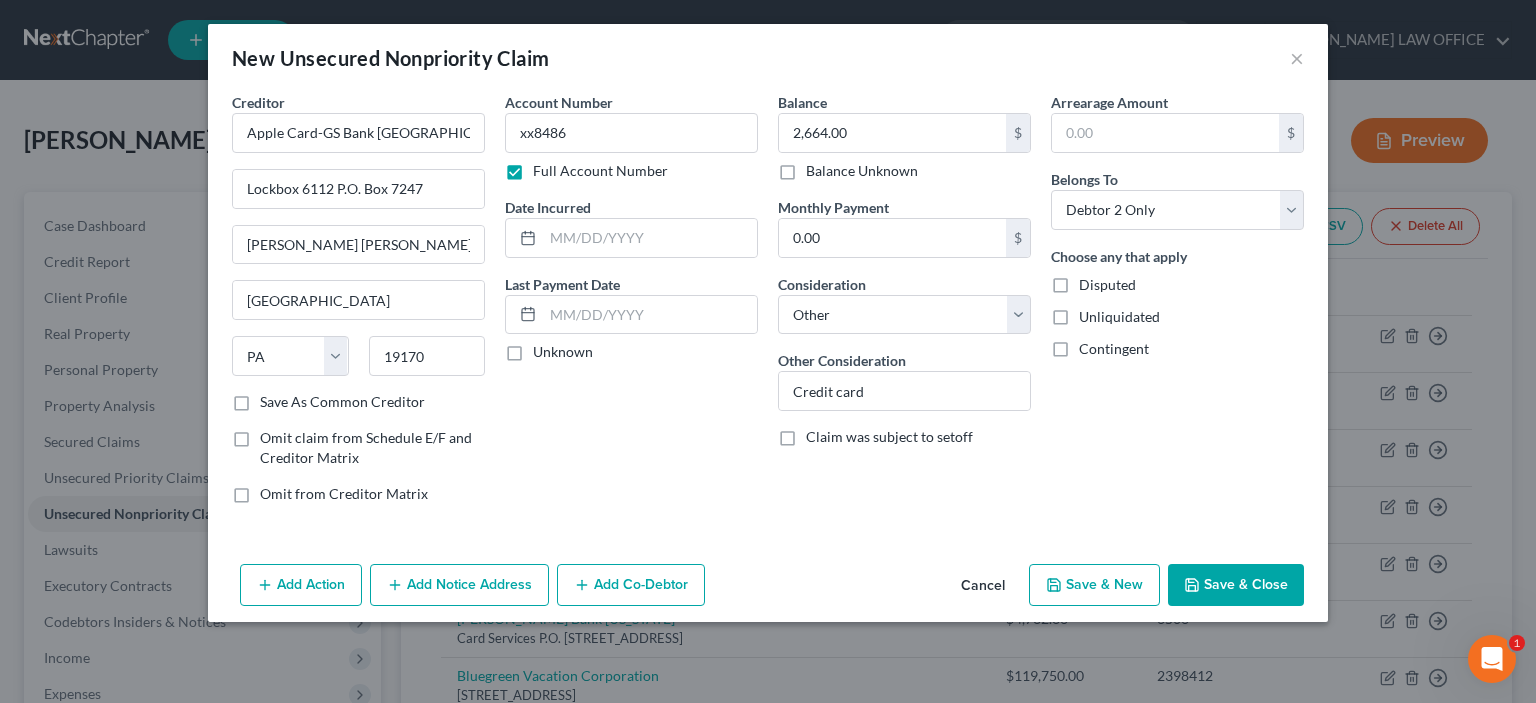click on "Save & Close" at bounding box center (1236, 585) 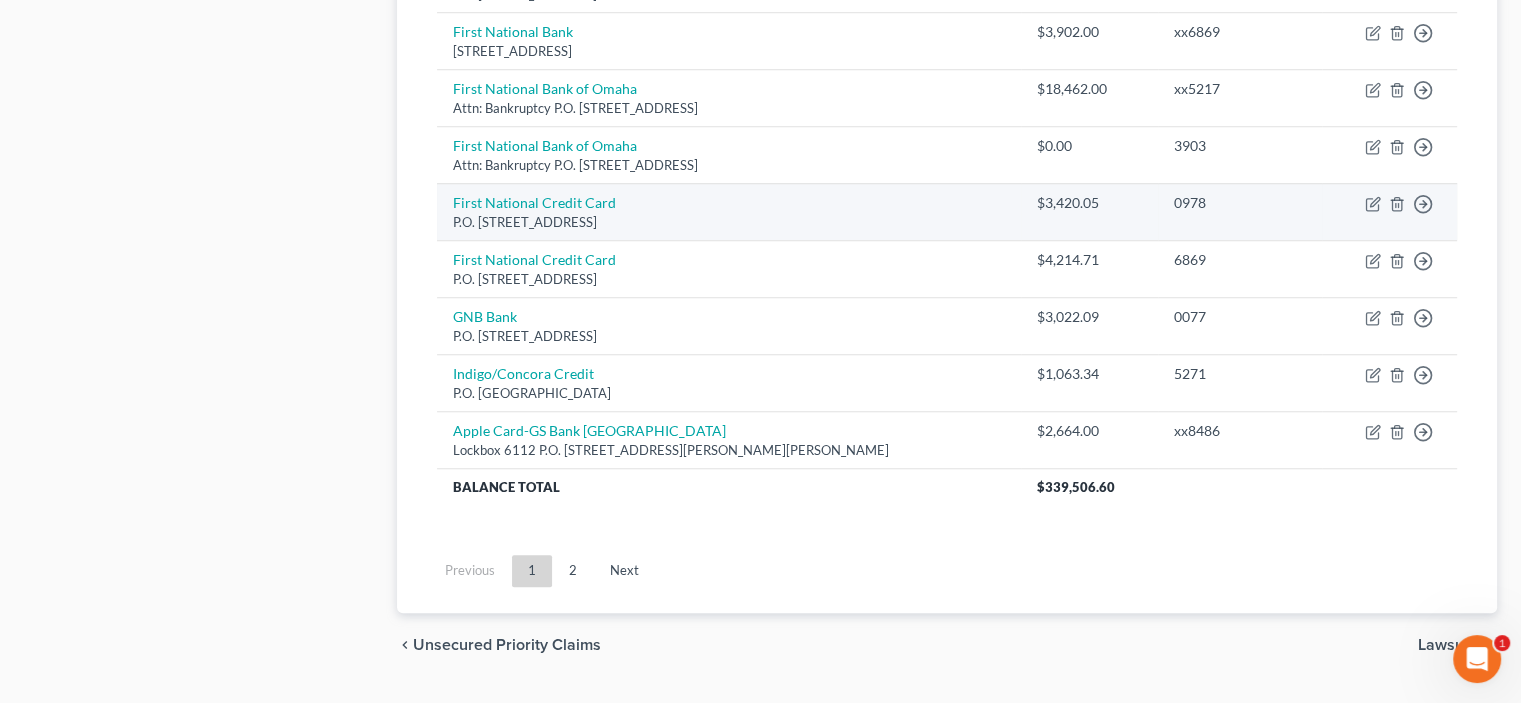 scroll, scrollTop: 1656, scrollLeft: 0, axis: vertical 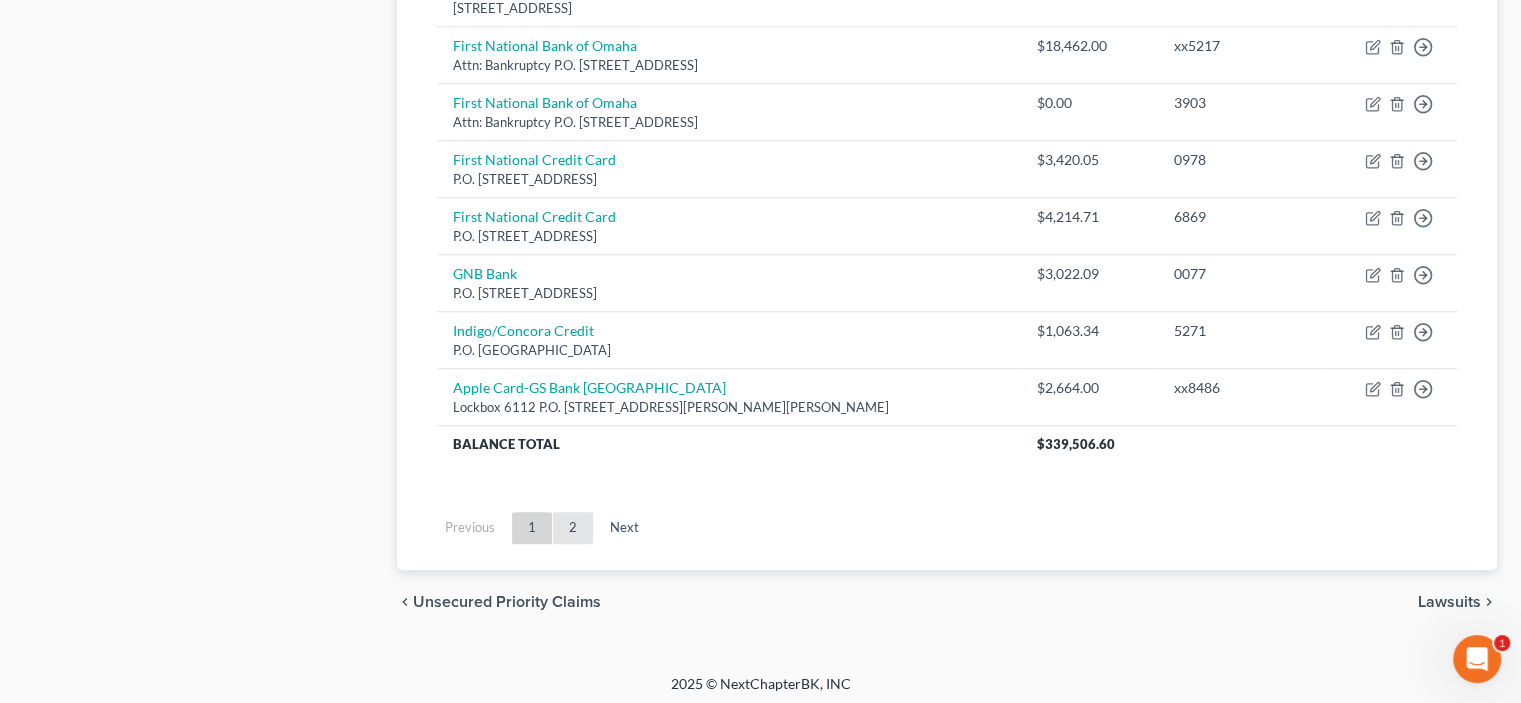click on "2" at bounding box center [573, 528] 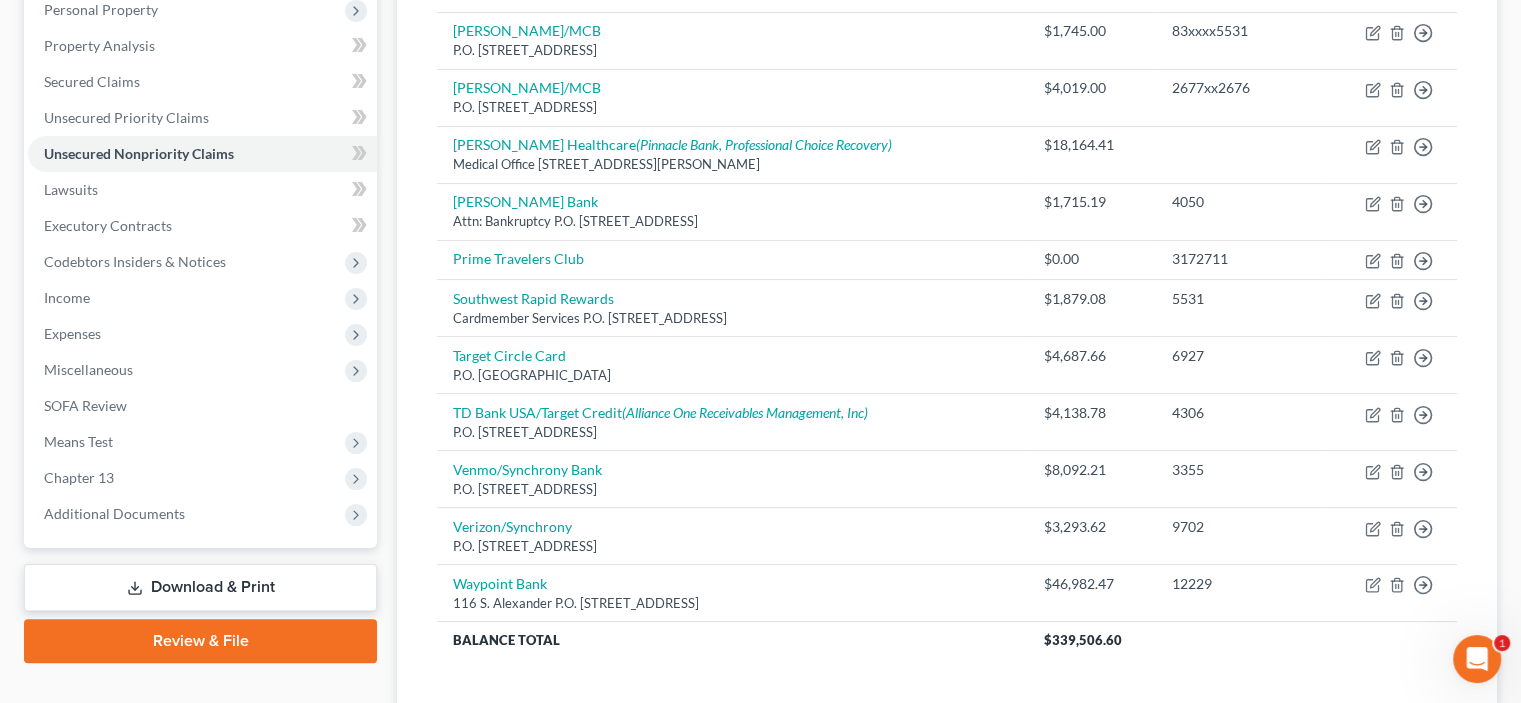 scroll, scrollTop: 560, scrollLeft: 0, axis: vertical 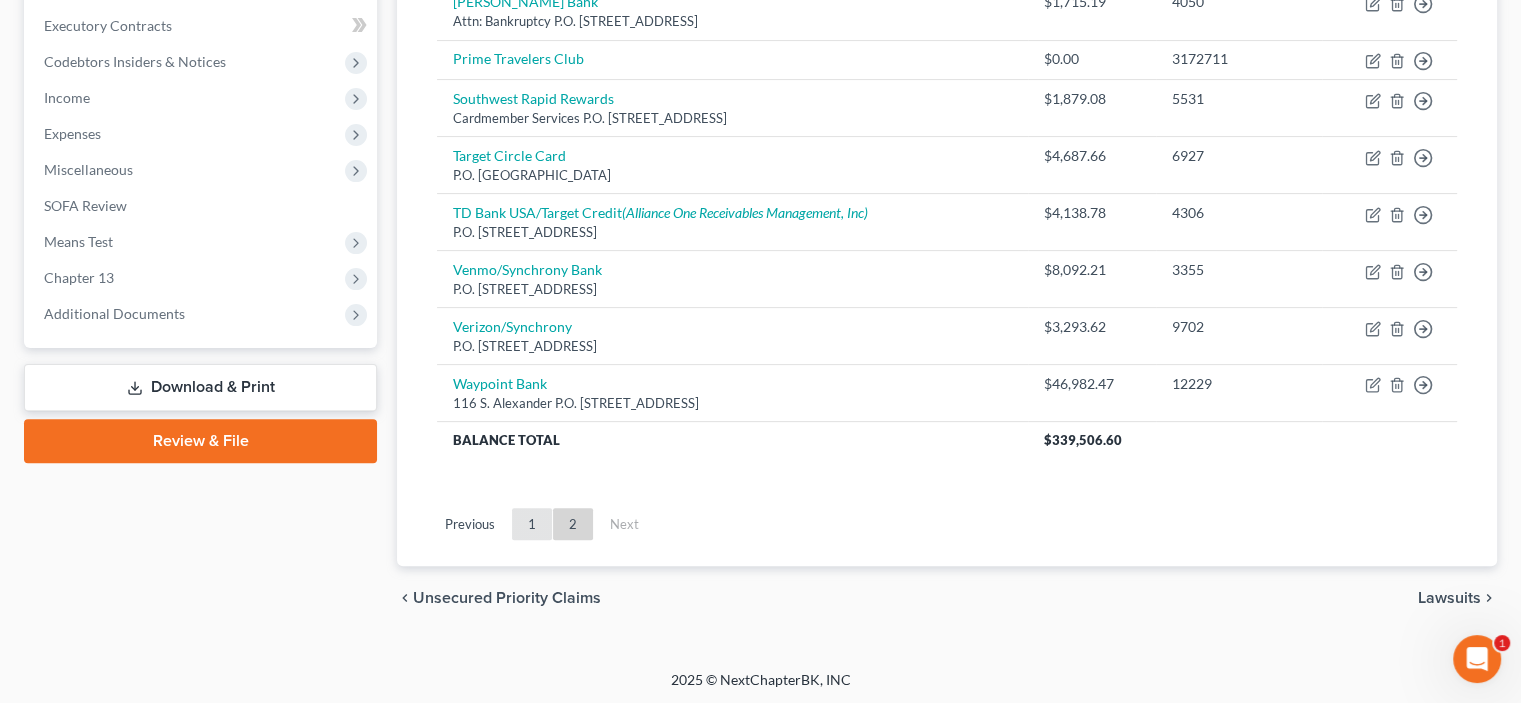 click on "1" at bounding box center [532, 524] 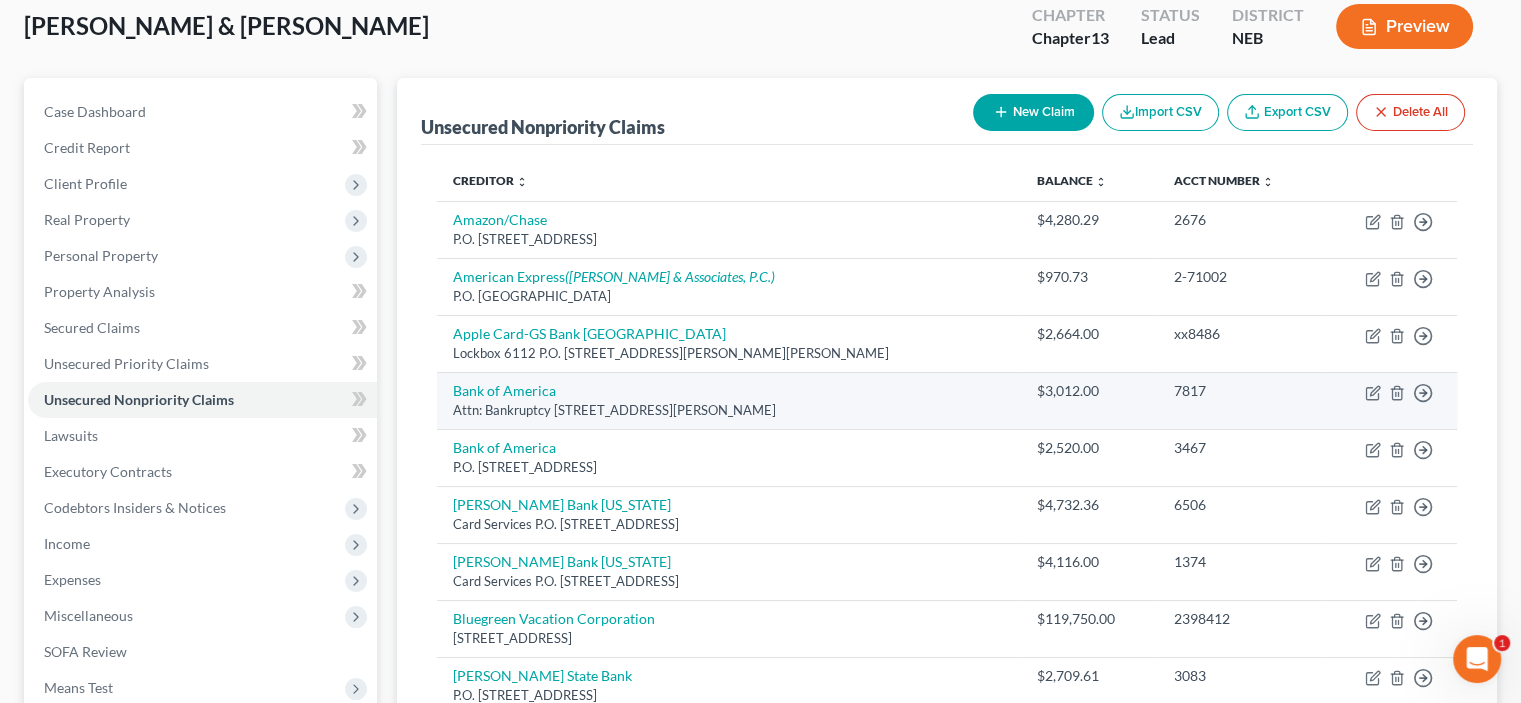 scroll, scrollTop: 0, scrollLeft: 0, axis: both 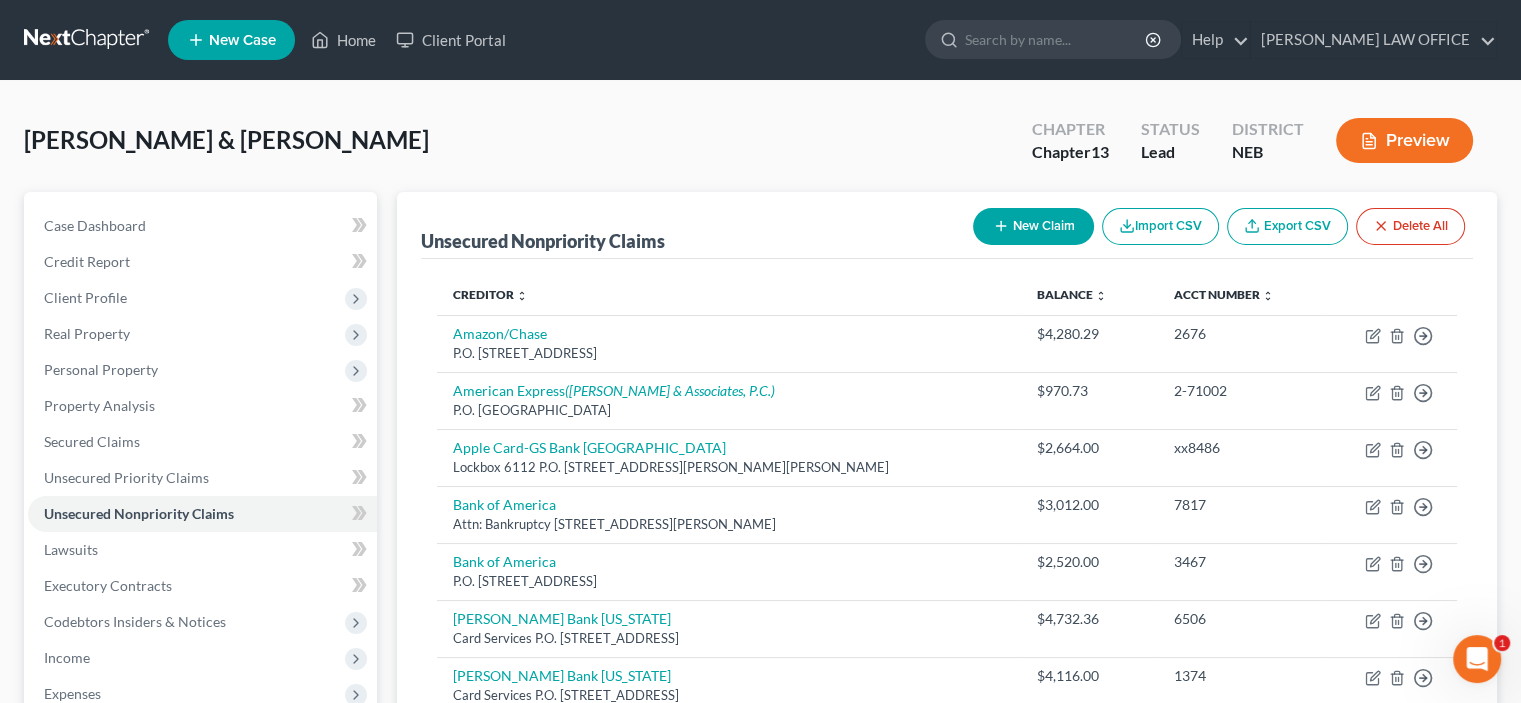 click on "New Claim" at bounding box center [1033, 226] 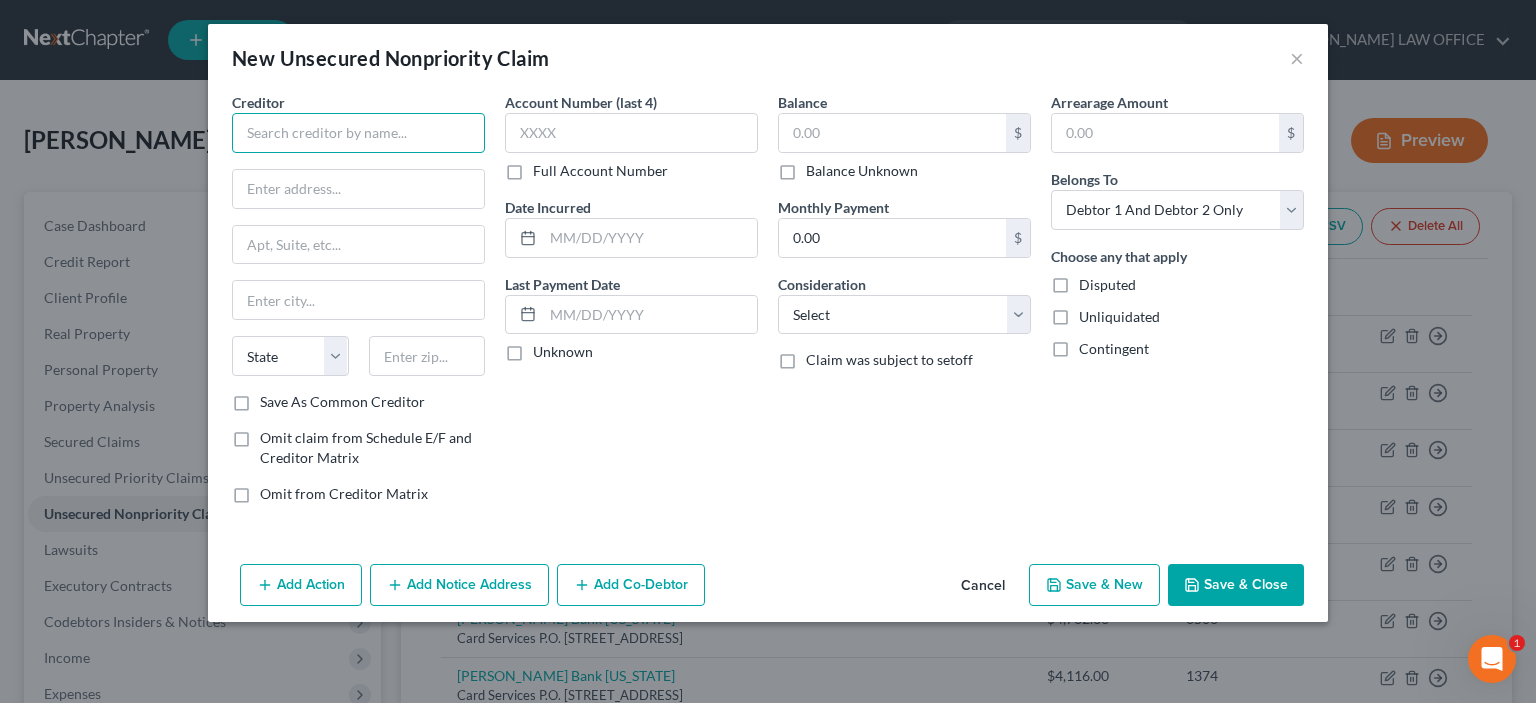 drag, startPoint x: 259, startPoint y: 117, endPoint x: 275, endPoint y: 136, distance: 24.839485 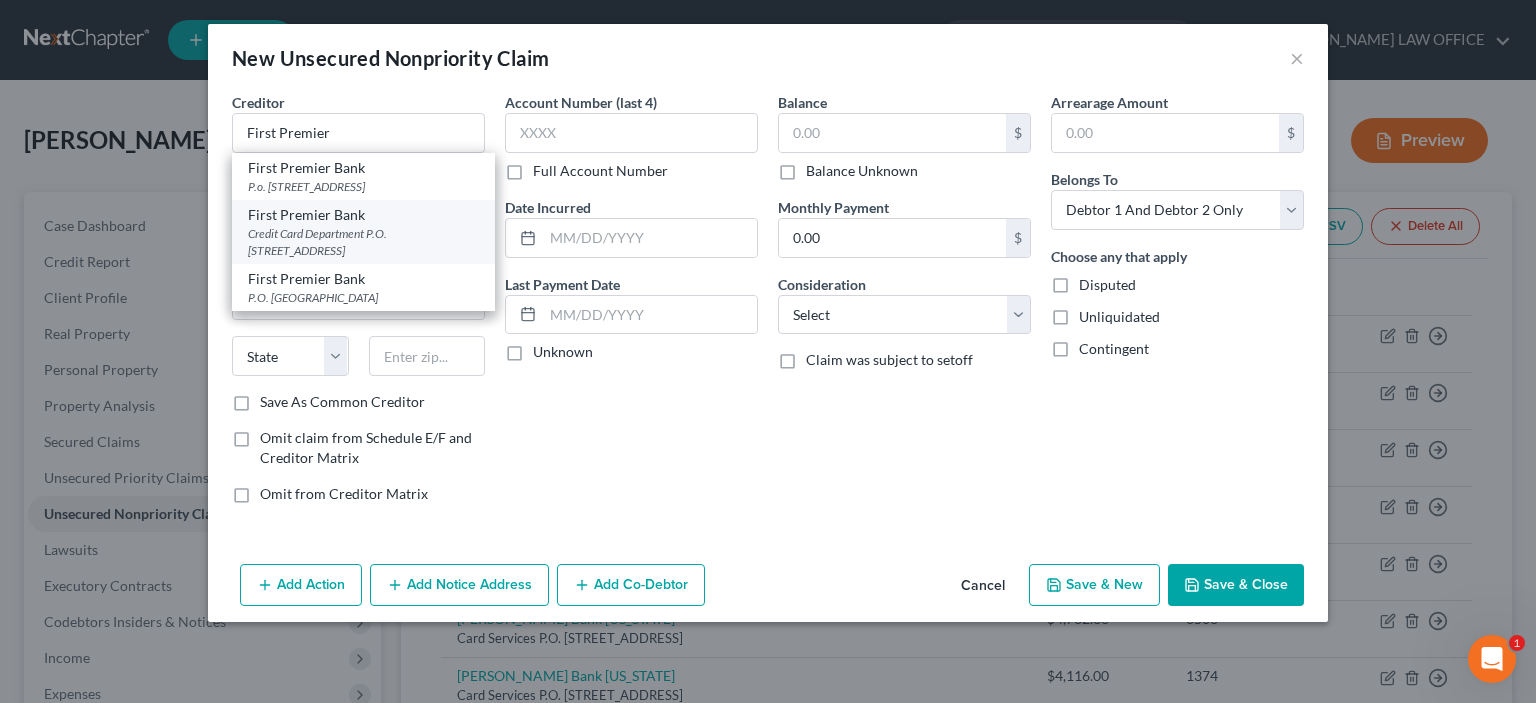 click on "Credit Card Department P.O. [STREET_ADDRESS]" at bounding box center (363, 242) 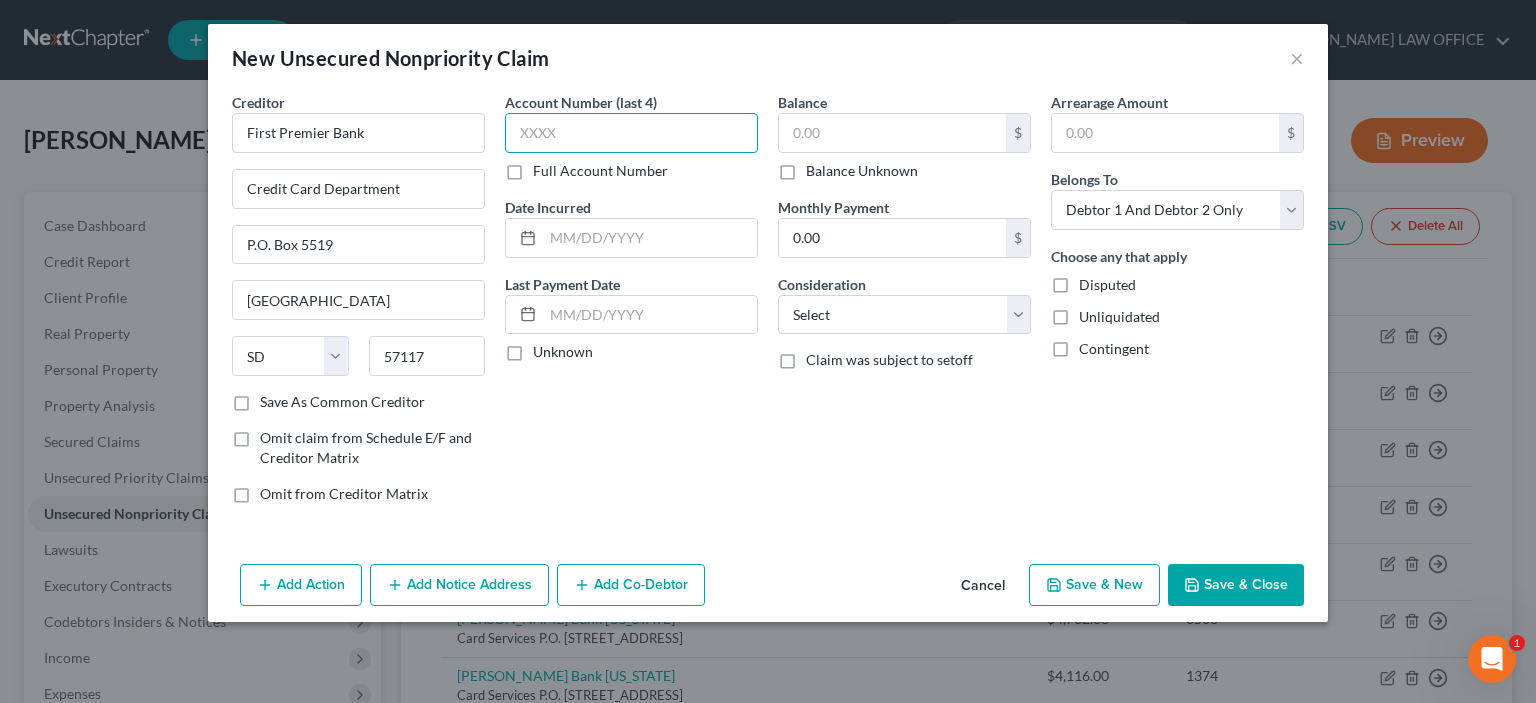 click at bounding box center (631, 133) 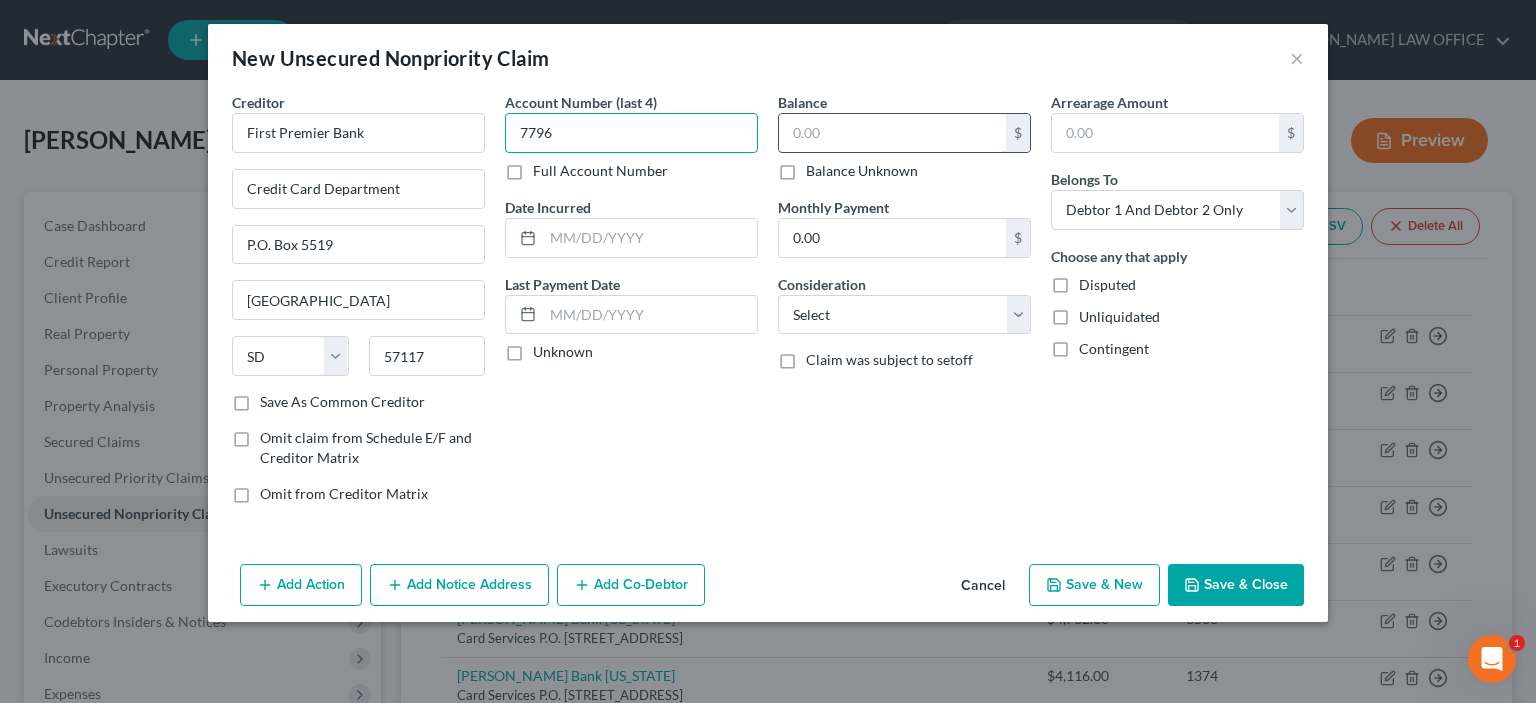 type on "7796" 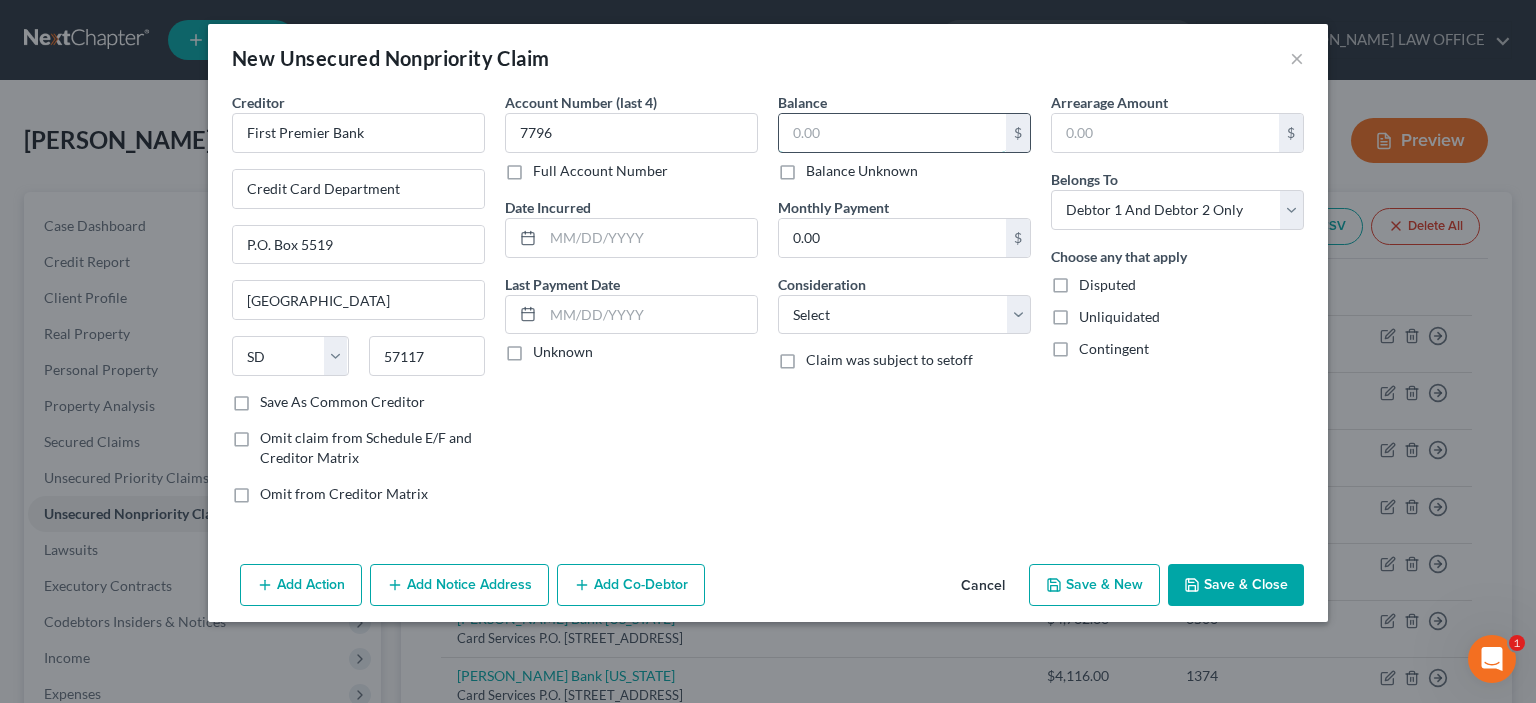 click at bounding box center (892, 133) 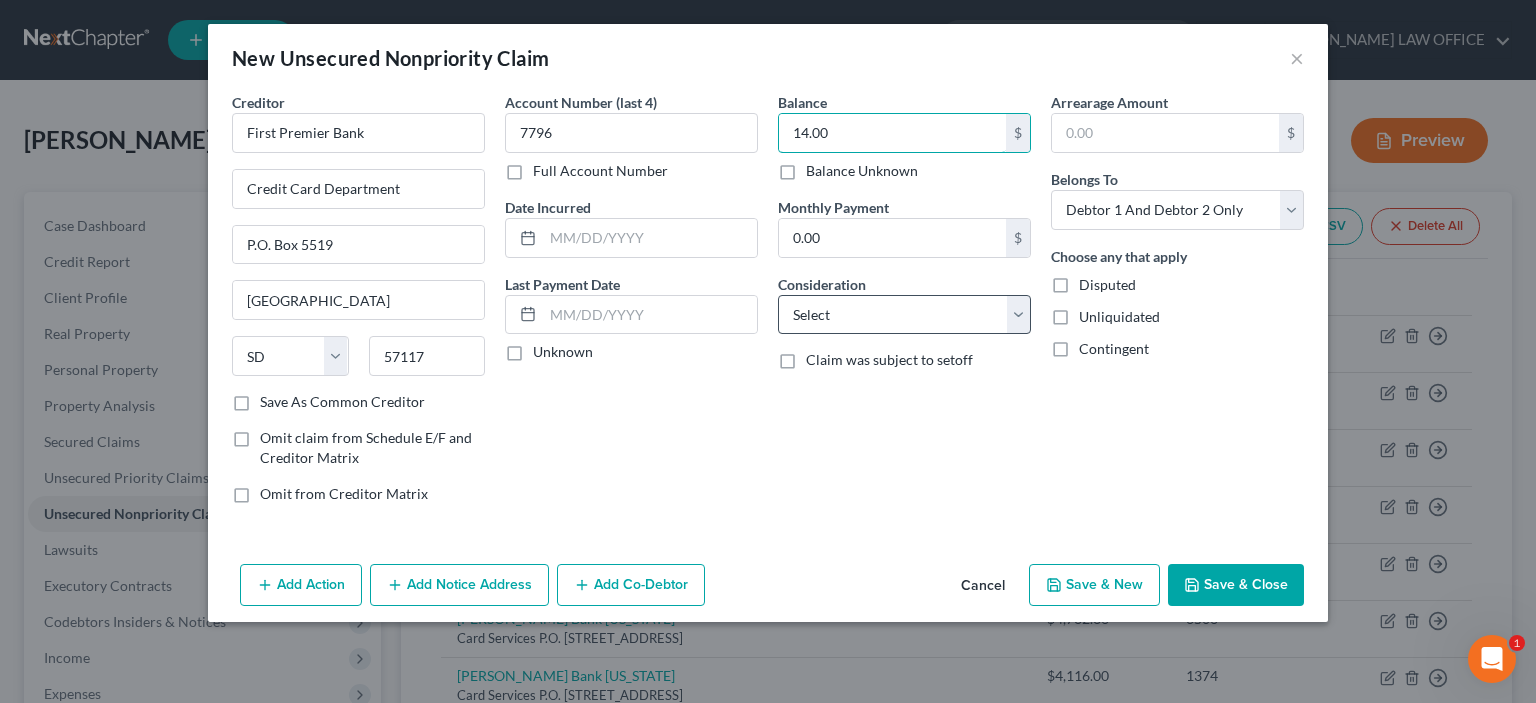 type on "14.00" 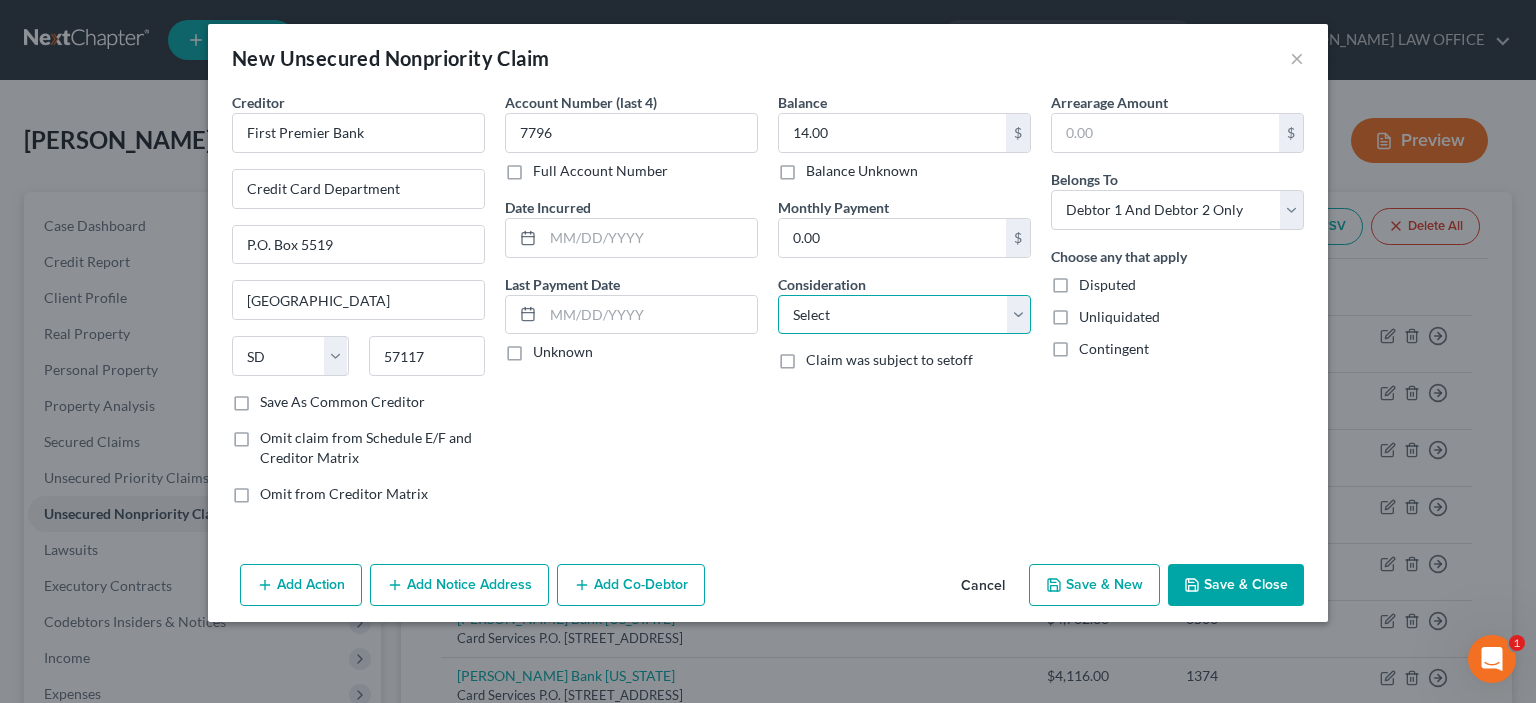 click on "Select Cable / Satellite Services Collection Agency Credit Card Debt Debt Counseling / Attorneys Deficiency Balance Domestic Support Obligations Home / Car Repairs Income Taxes Judgment Liens Medical Services Monies Loaned / Advanced Mortgage Obligation From Divorce Or Separation Obligation To Pensions Other Overdrawn Bank Account Promised To Help Pay Creditors Student Loans Suppliers And Vendors Telephone / Internet Services Utility Services" at bounding box center [904, 315] 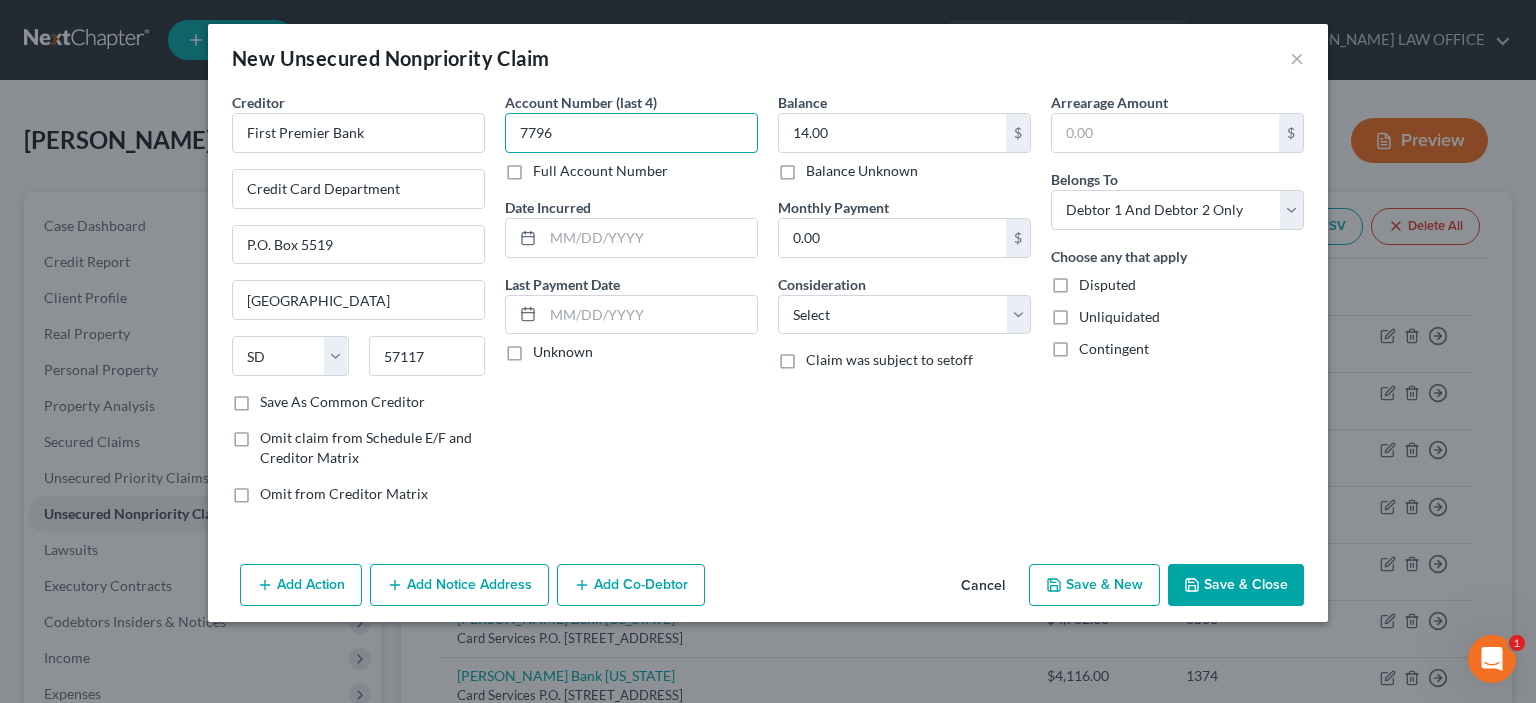 click on "7796" at bounding box center [631, 133] 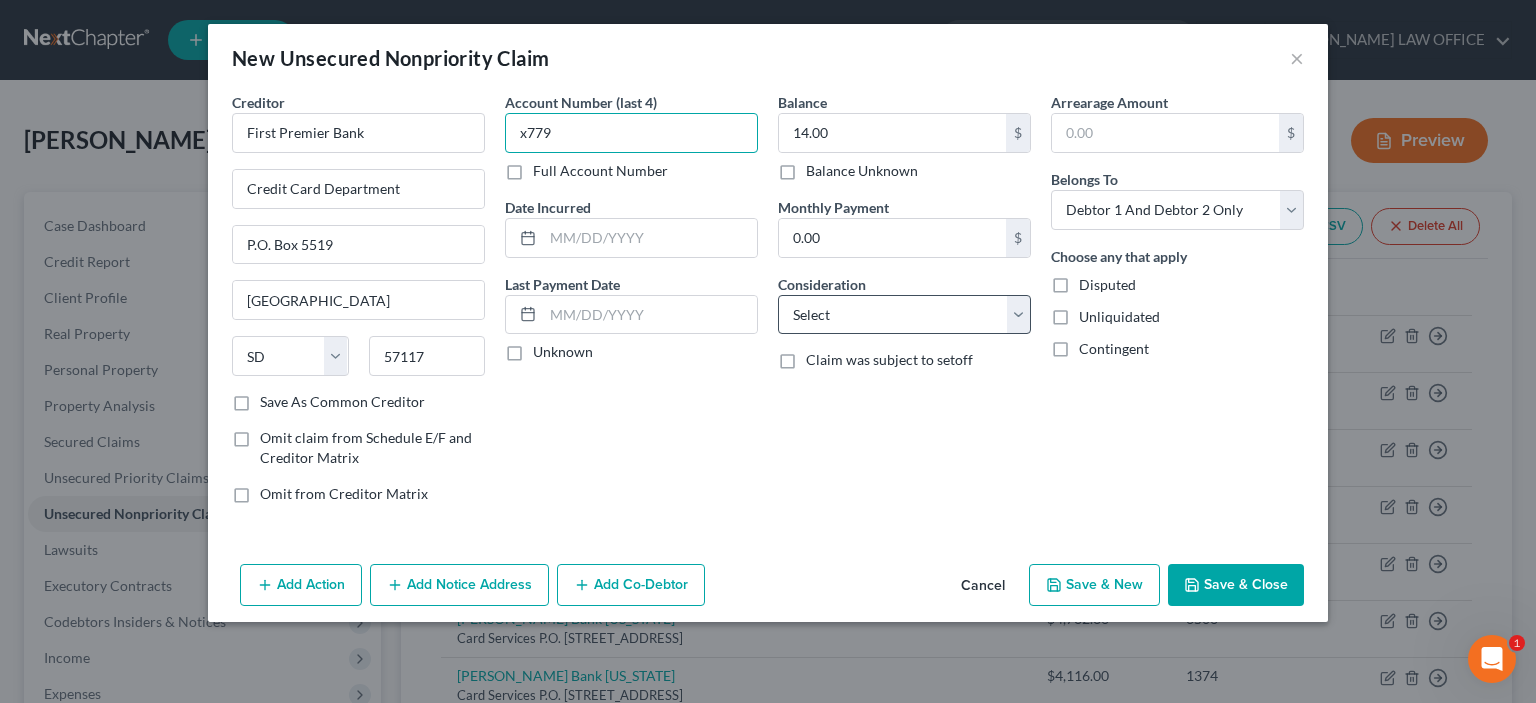 type on "x779" 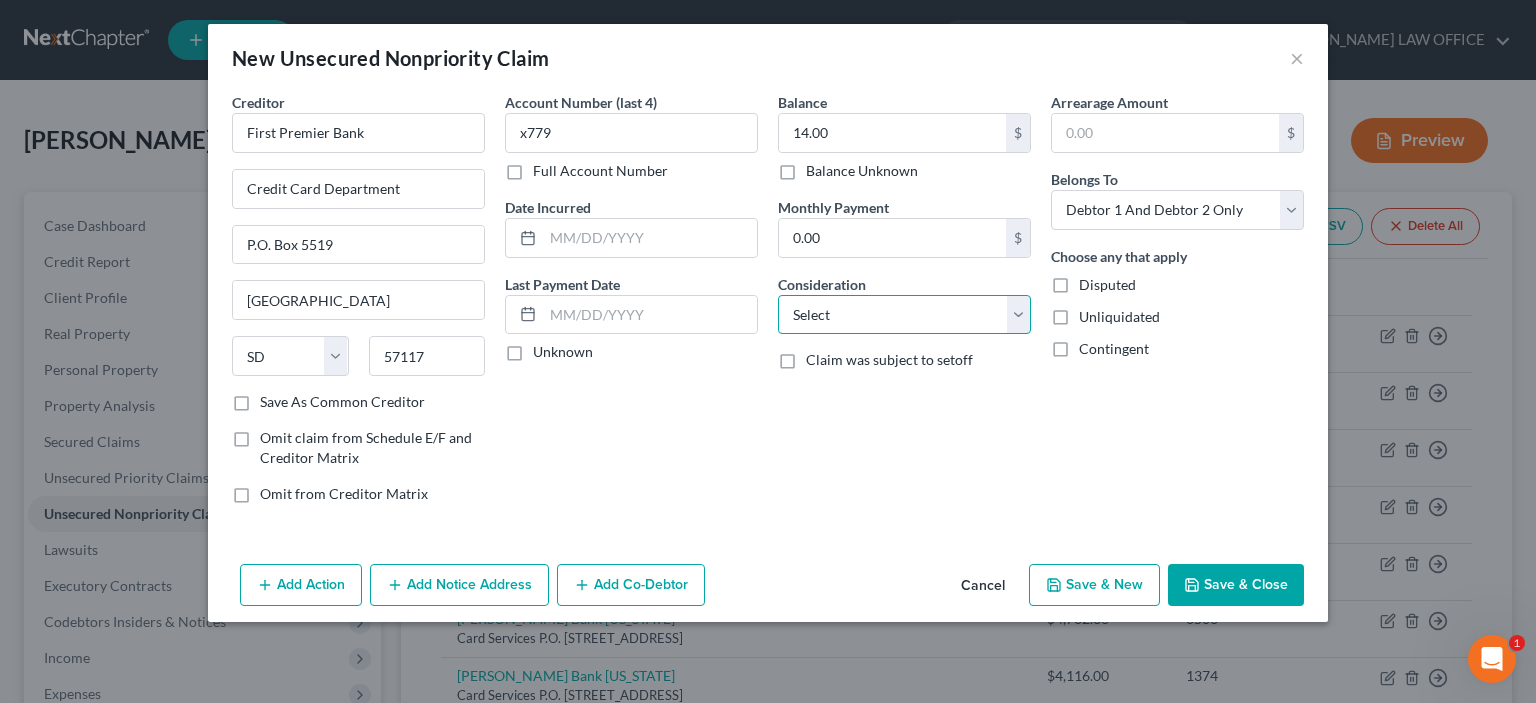 click on "Select Cable / Satellite Services Collection Agency Credit Card Debt Debt Counseling / Attorneys Deficiency Balance Domestic Support Obligations Home / Car Repairs Income Taxes Judgment Liens Medical Services Monies Loaned / Advanced Mortgage Obligation From Divorce Or Separation Obligation To Pensions Other Overdrawn Bank Account Promised To Help Pay Creditors Student Loans Suppliers And Vendors Telephone / Internet Services Utility Services" at bounding box center (904, 315) 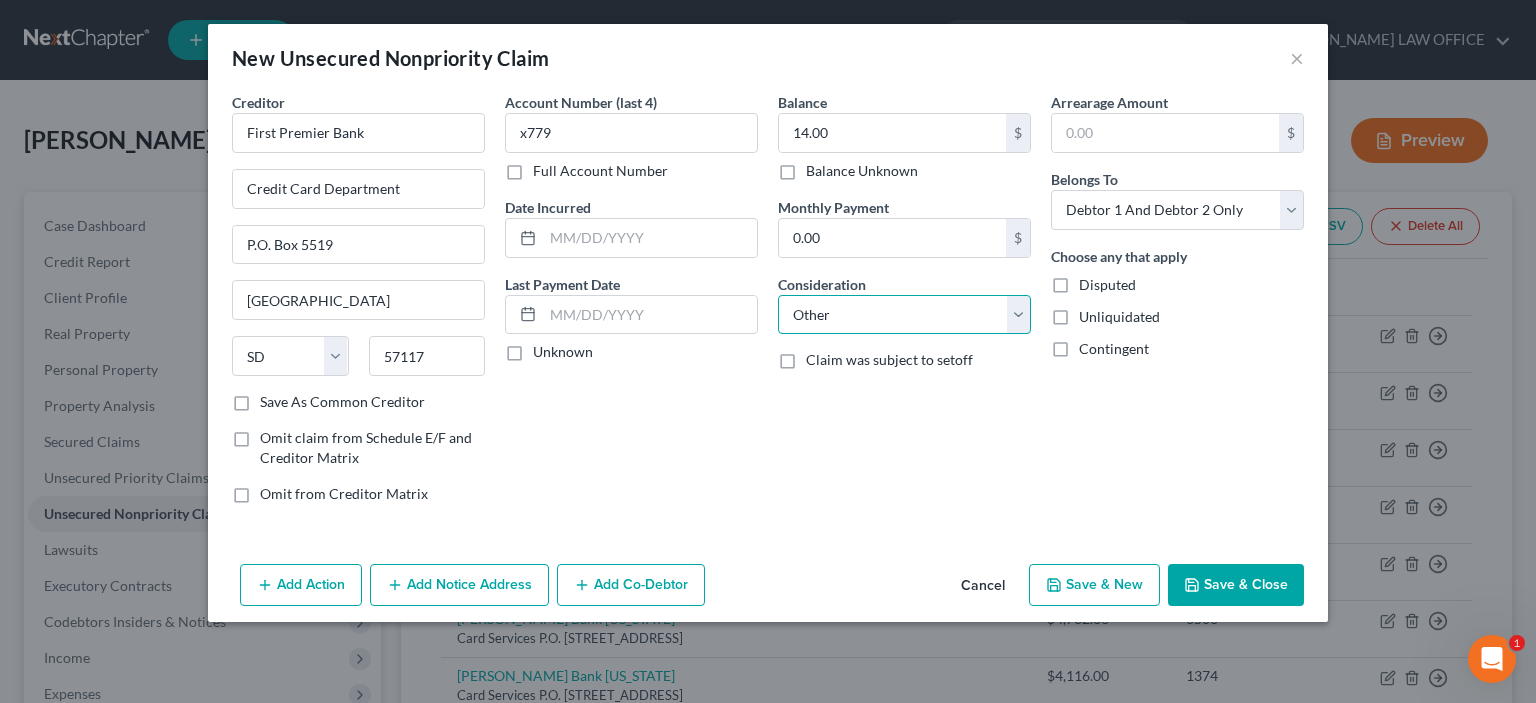 click on "Select Cable / Satellite Services Collection Agency Credit Card Debt Debt Counseling / Attorneys Deficiency Balance Domestic Support Obligations Home / Car Repairs Income Taxes Judgment Liens Medical Services Monies Loaned / Advanced Mortgage Obligation From Divorce Or Separation Obligation To Pensions Other Overdrawn Bank Account Promised To Help Pay Creditors Student Loans Suppliers And Vendors Telephone / Internet Services Utility Services" at bounding box center (904, 315) 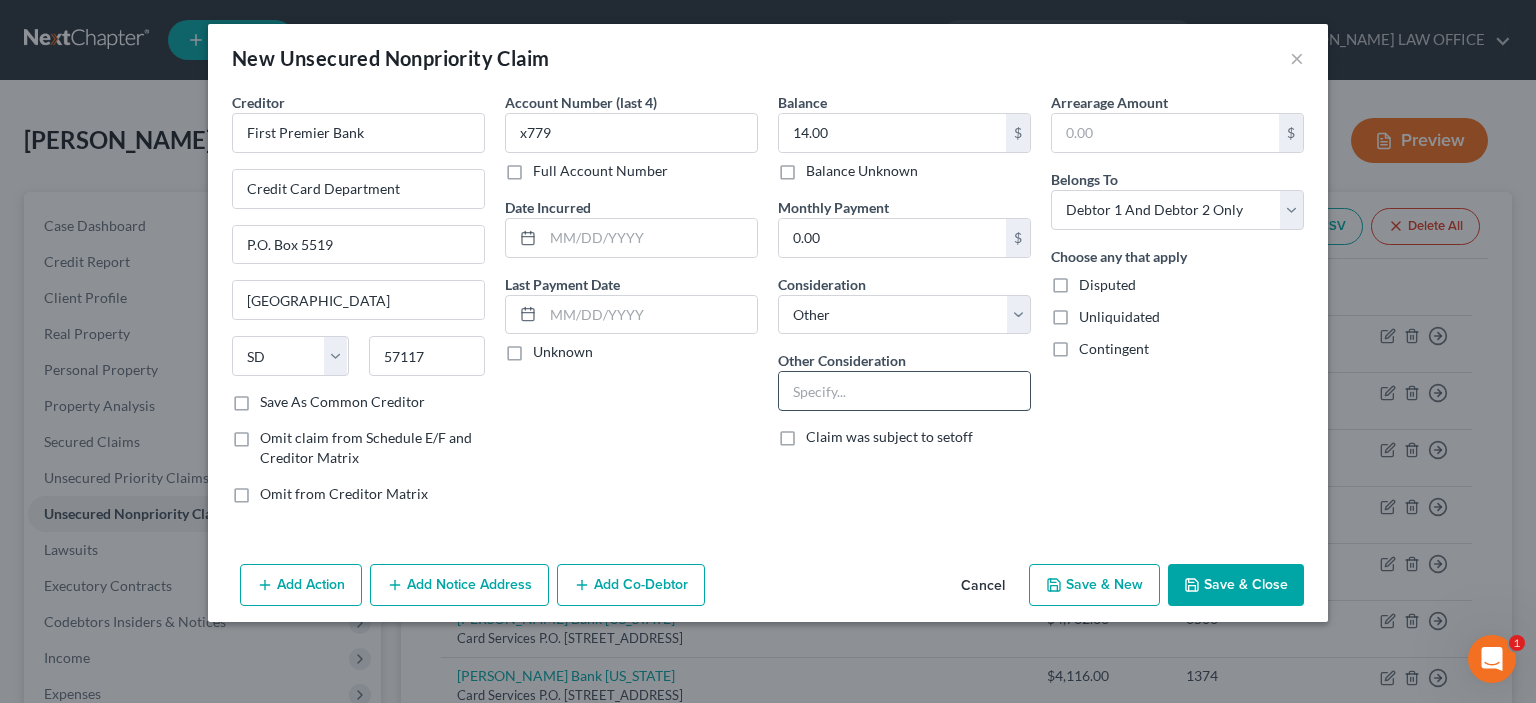 click at bounding box center [904, 391] 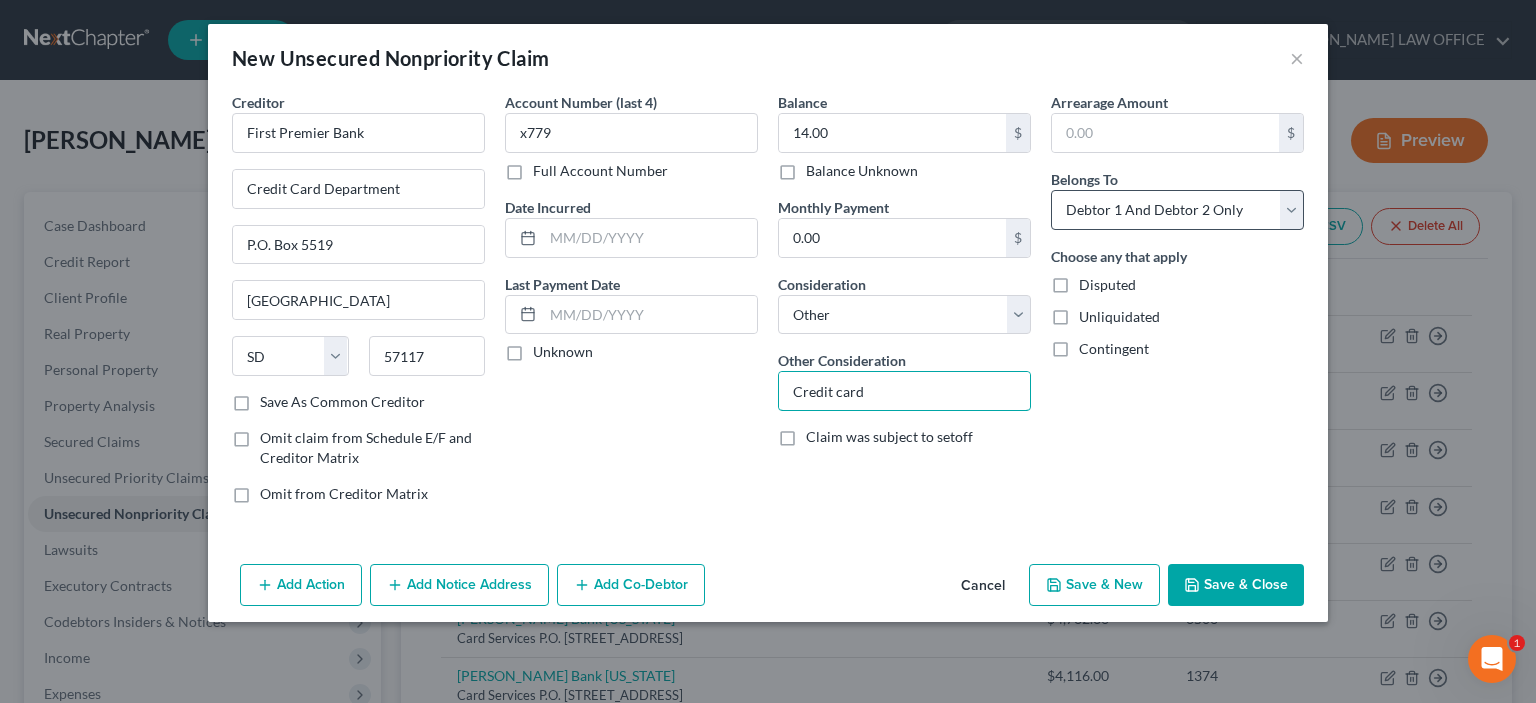type on "Credit card" 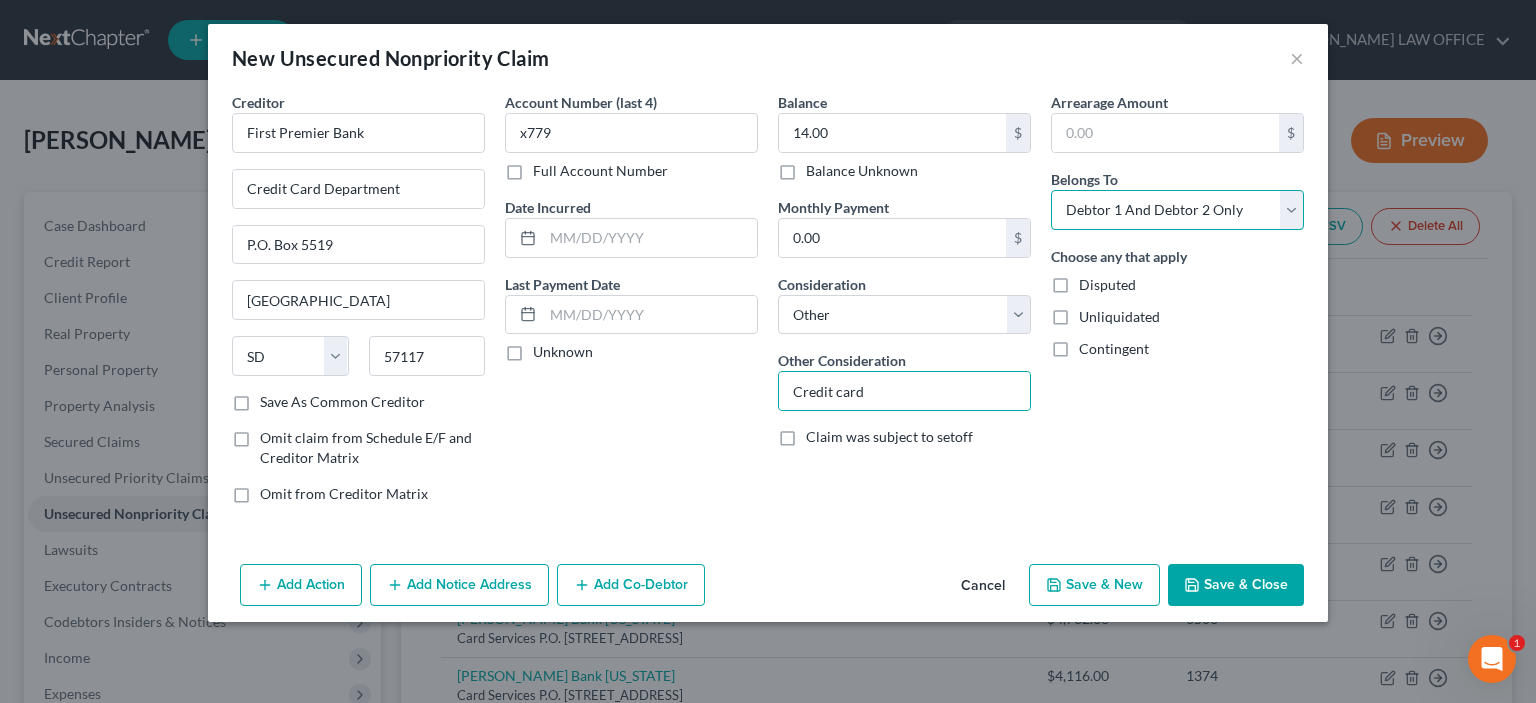 drag, startPoint x: 1292, startPoint y: 215, endPoint x: 1223, endPoint y: 227, distance: 70.035706 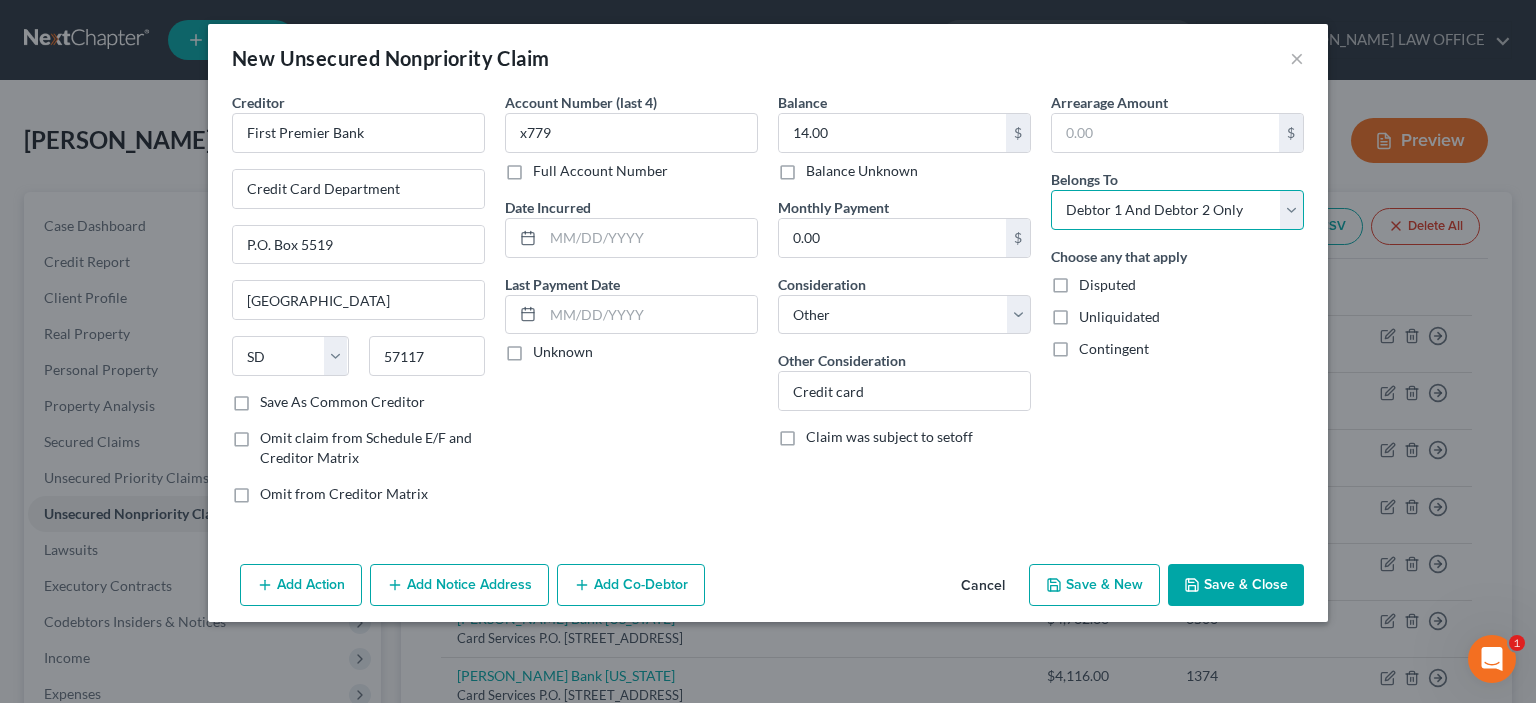 select on "1" 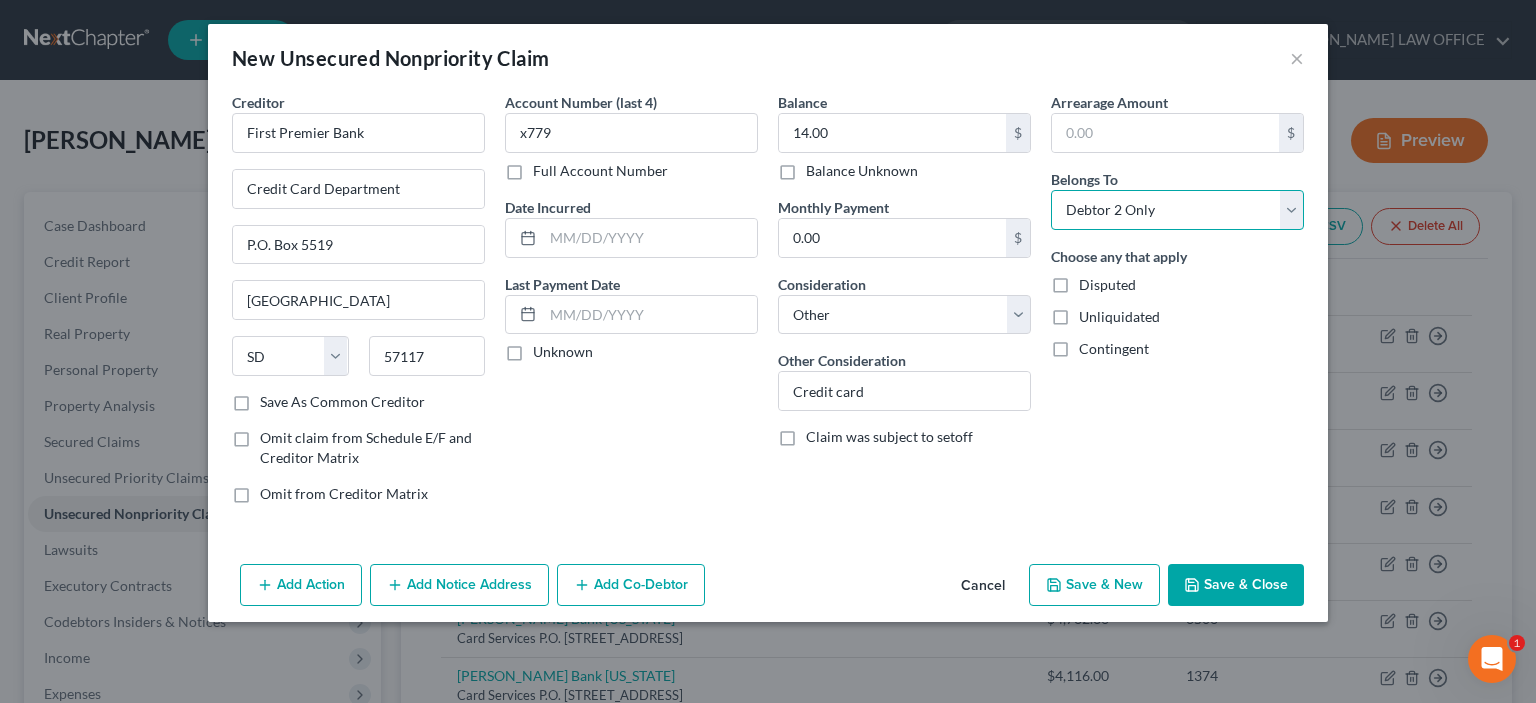 click on "Select Debtor 1 Only Debtor 2 Only Debtor 1 And Debtor 2 Only At Least One Of The Debtors And Another Community Property" at bounding box center (1177, 210) 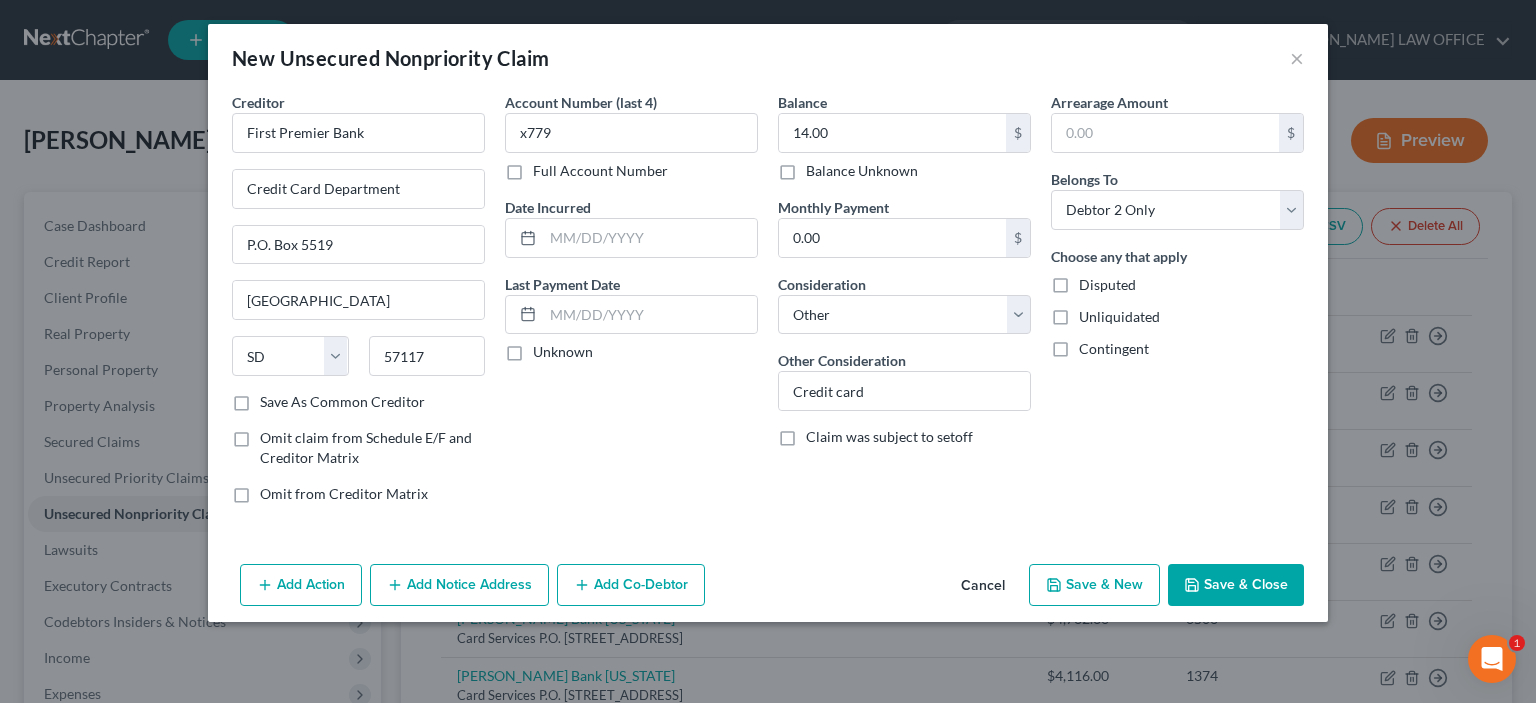 click on "Full Account Number" at bounding box center (600, 171) 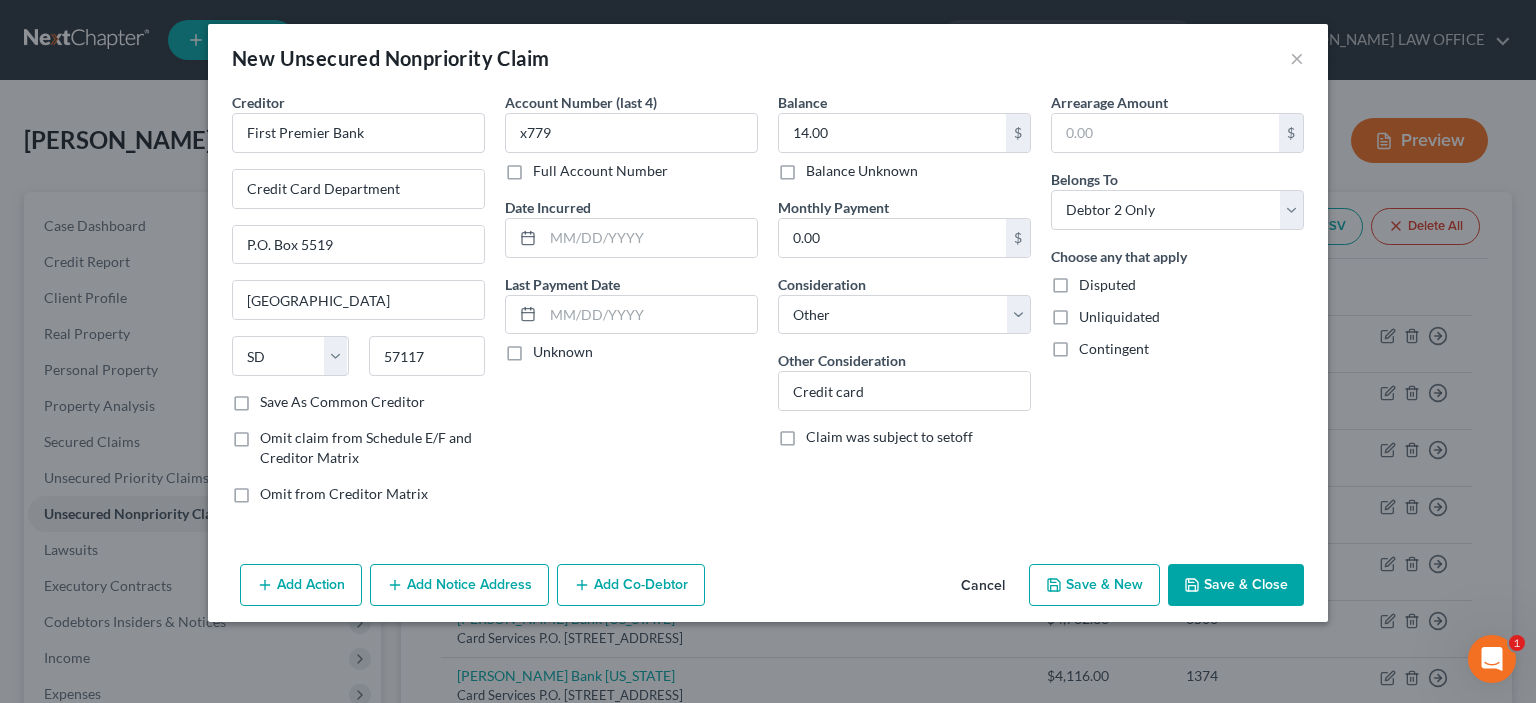 click on "Full Account Number" at bounding box center (547, 167) 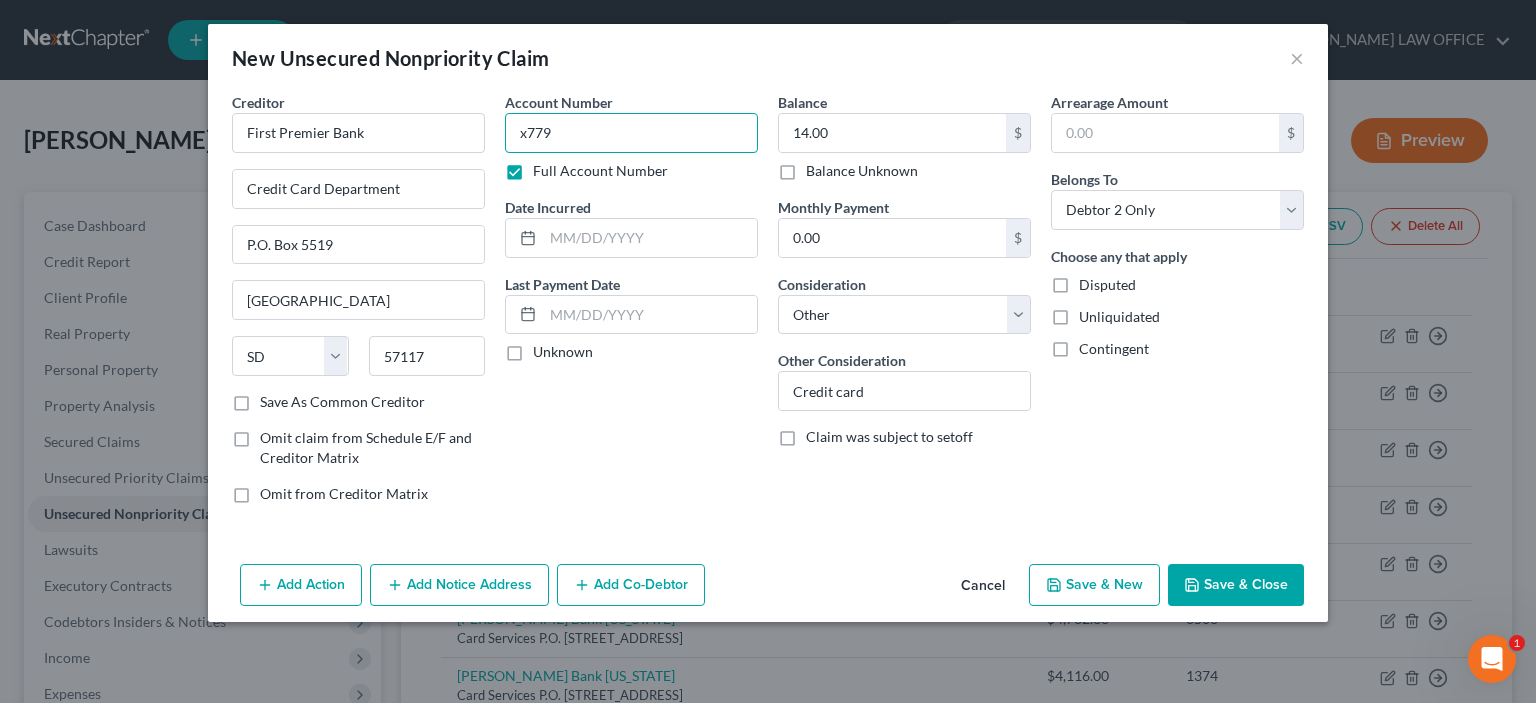 click on "x779" at bounding box center (631, 133) 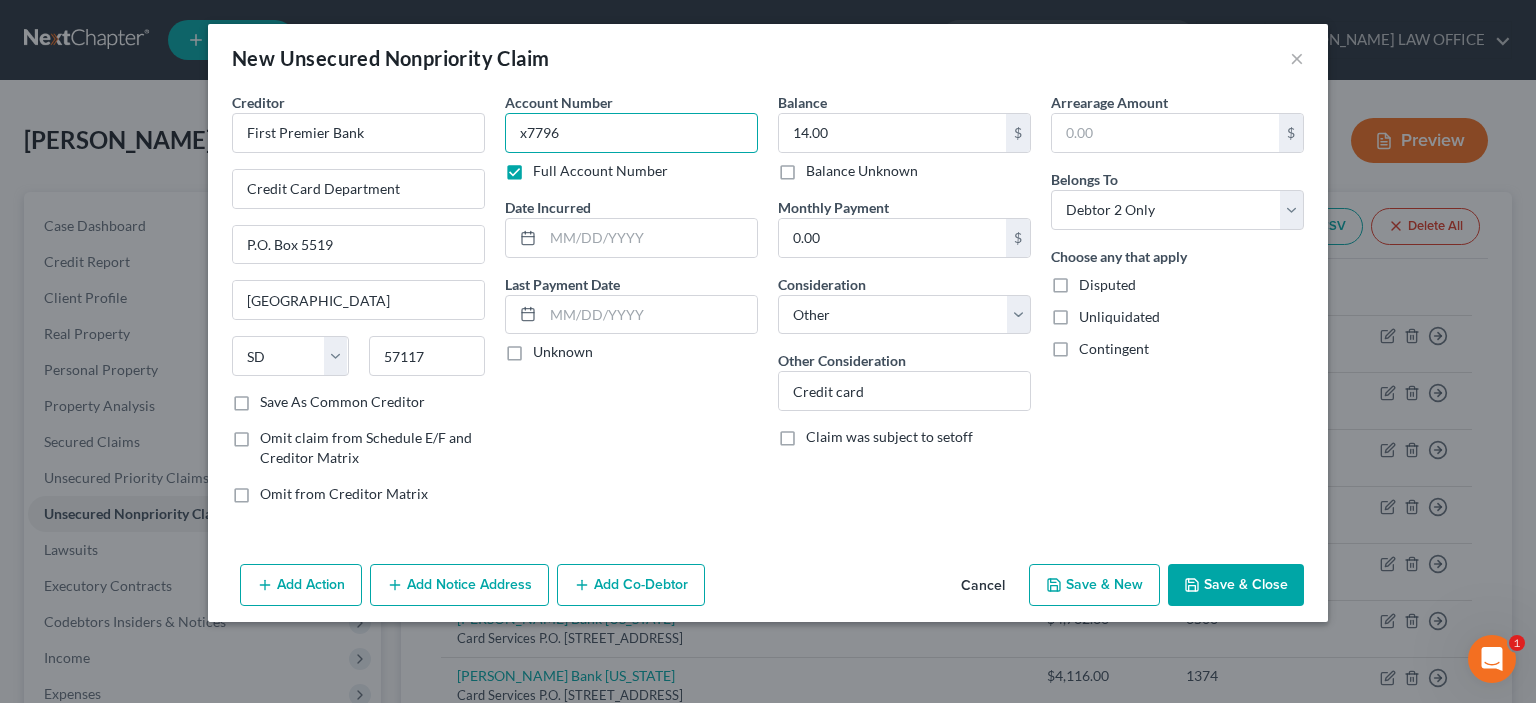 type on "x7796" 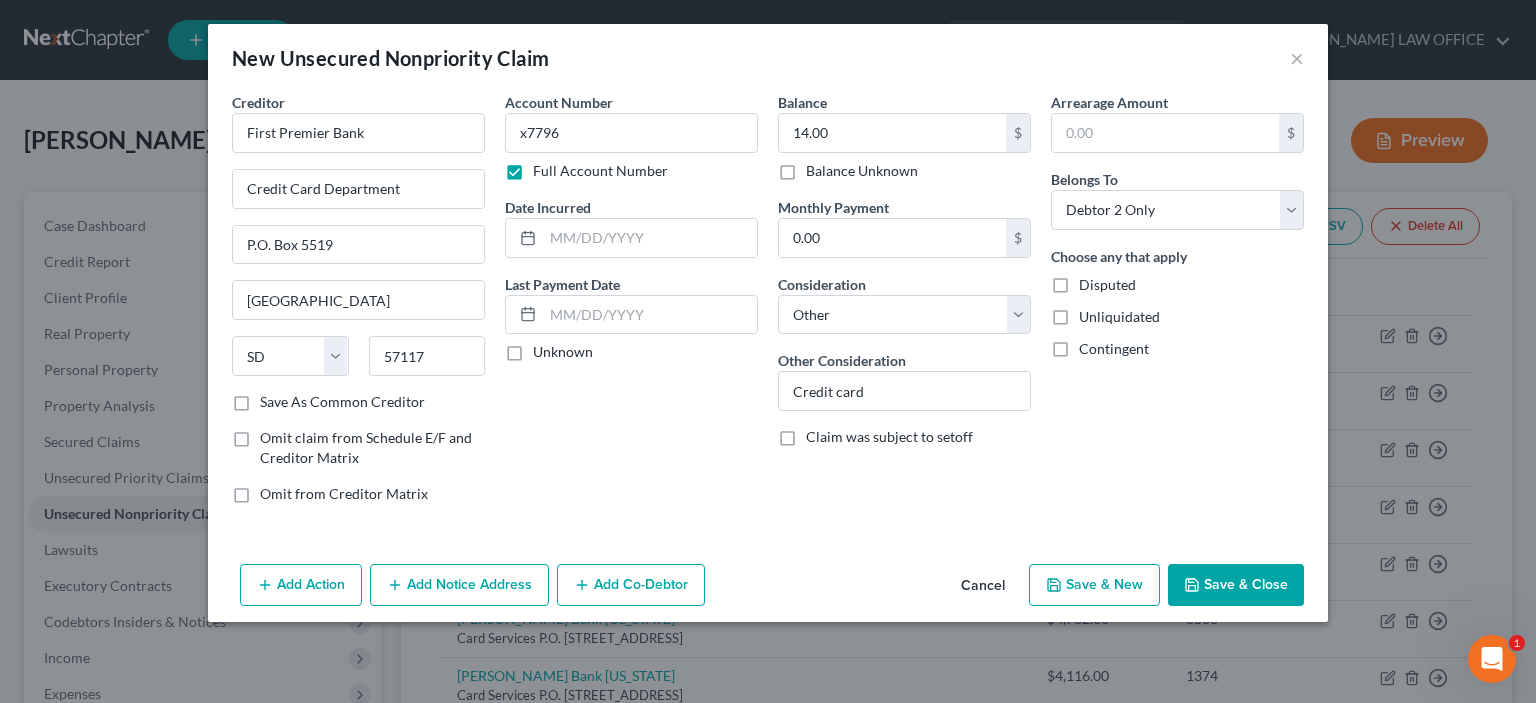 click on "Save & Close" at bounding box center (1236, 585) 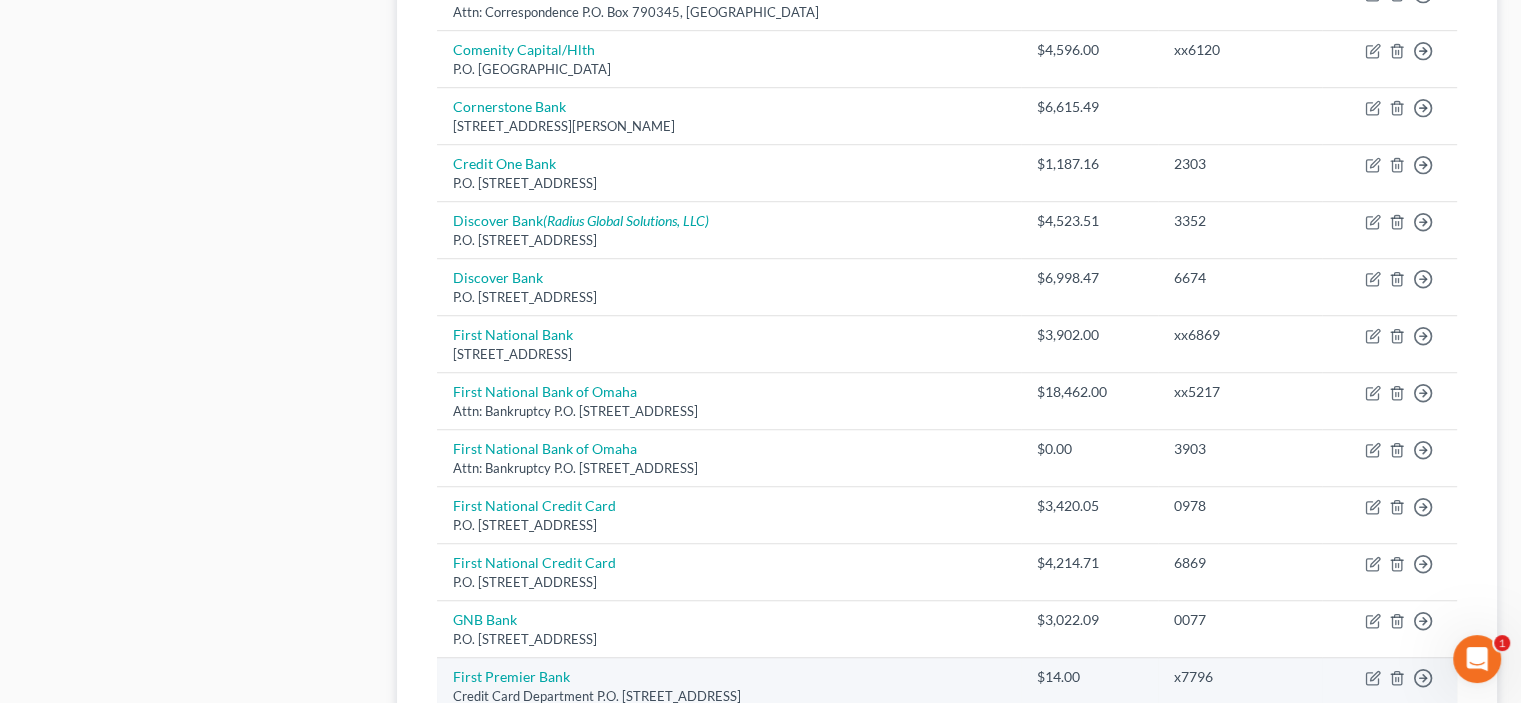 scroll, scrollTop: 1656, scrollLeft: 0, axis: vertical 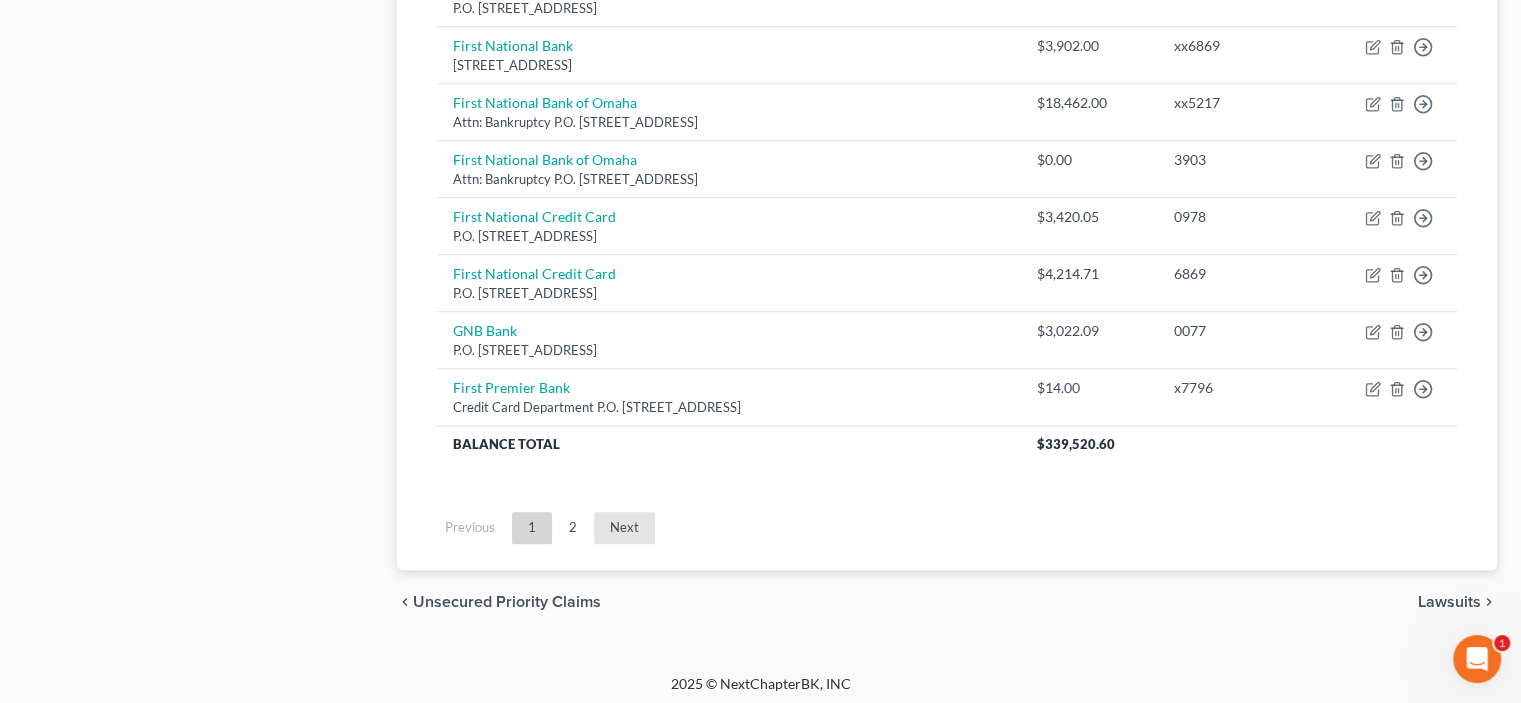 click on "Next" at bounding box center (624, 528) 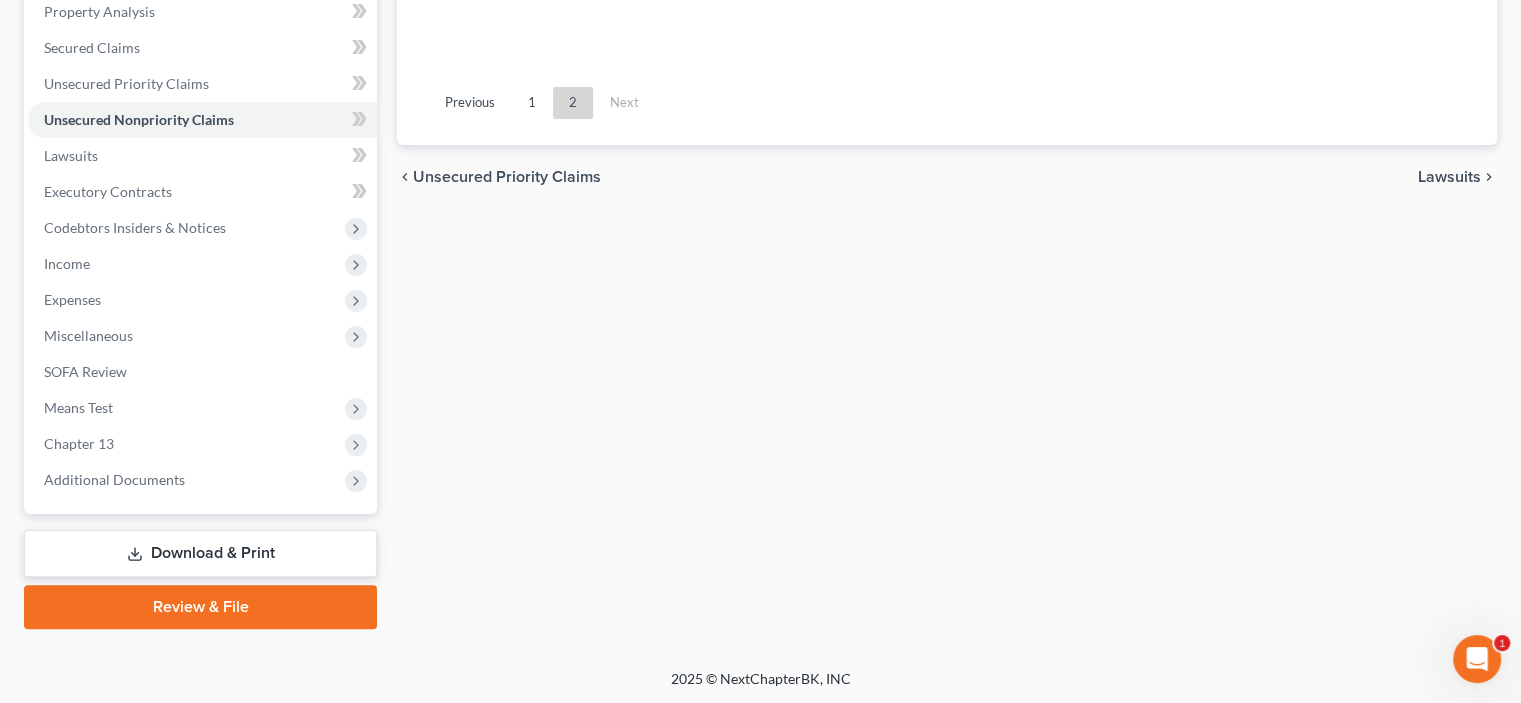 scroll, scrollTop: 616, scrollLeft: 0, axis: vertical 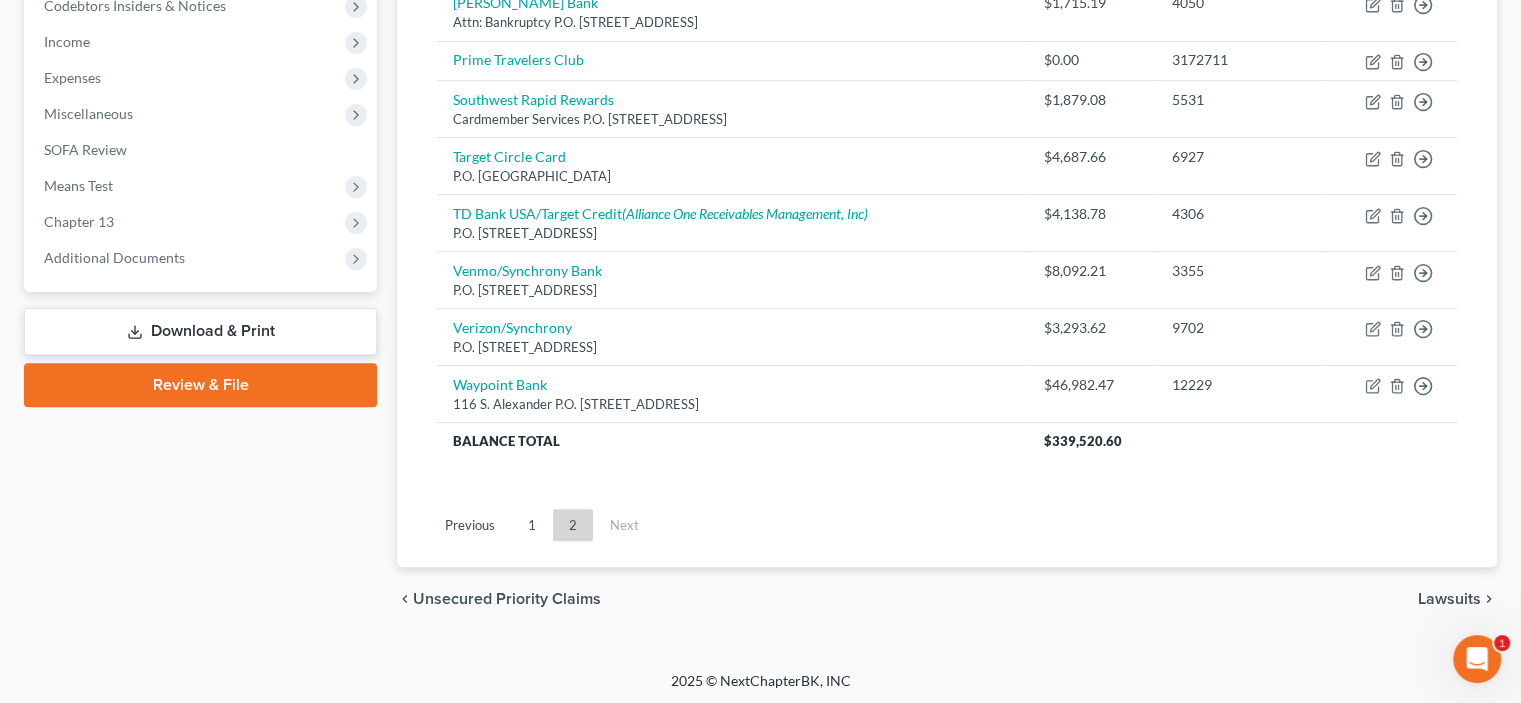 click on "1" at bounding box center (532, 525) 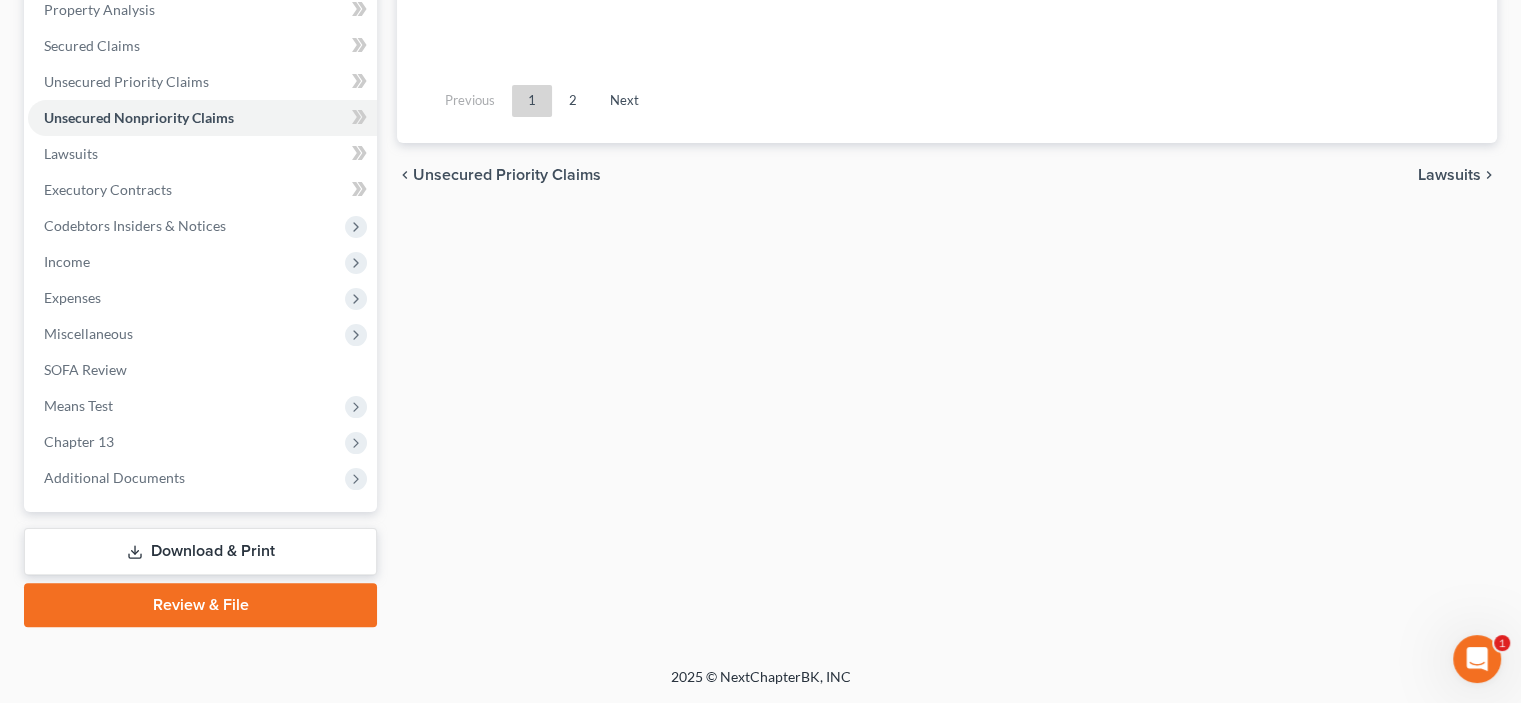 scroll, scrollTop: 394, scrollLeft: 0, axis: vertical 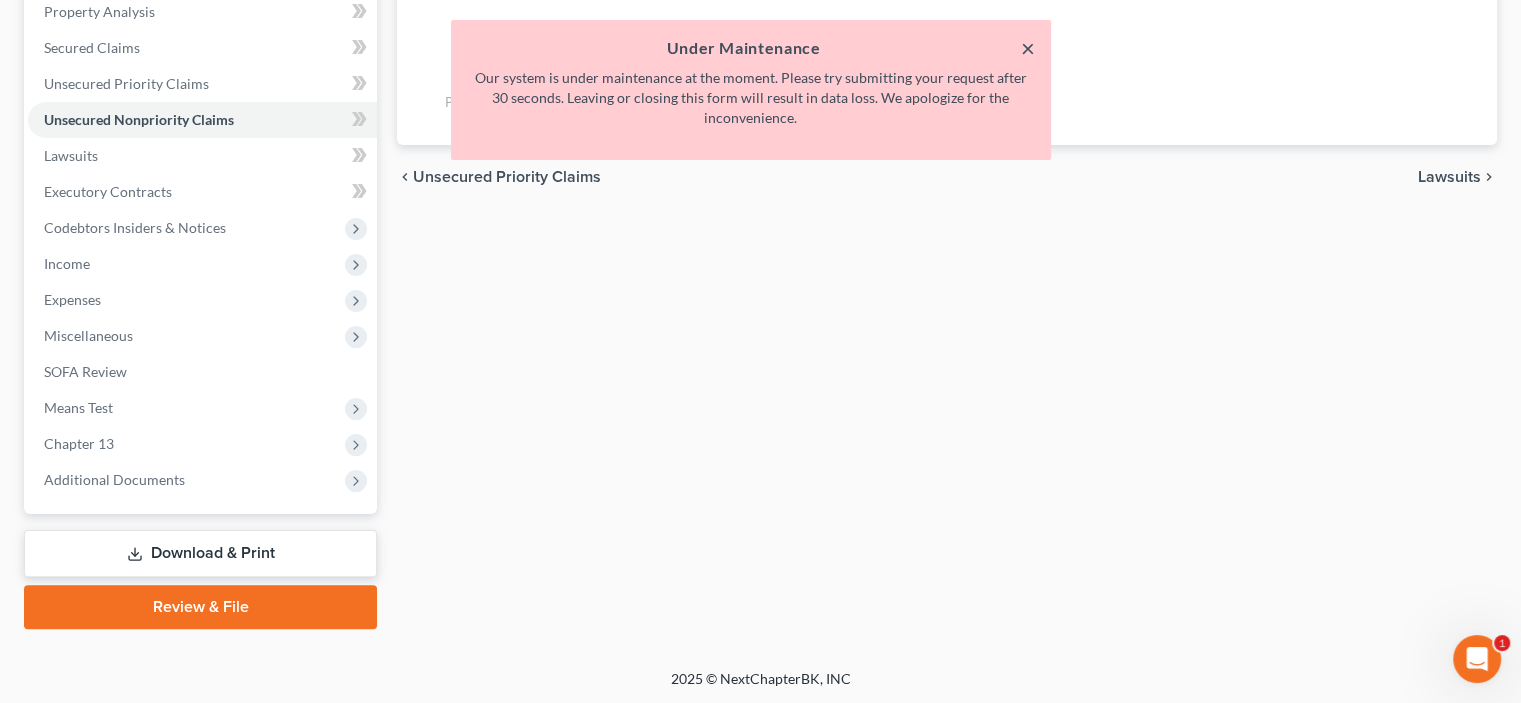 click on "×" at bounding box center (1028, 48) 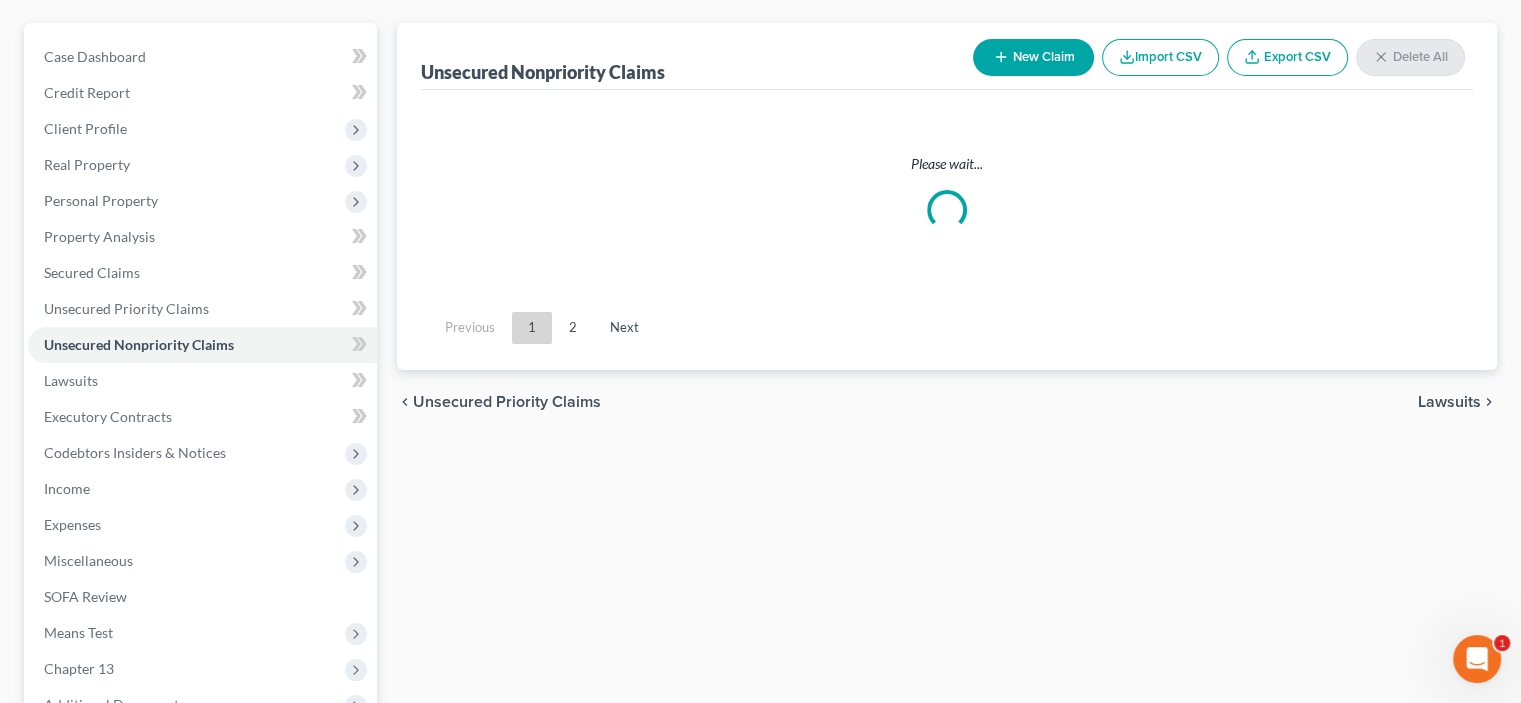 scroll, scrollTop: 0, scrollLeft: 0, axis: both 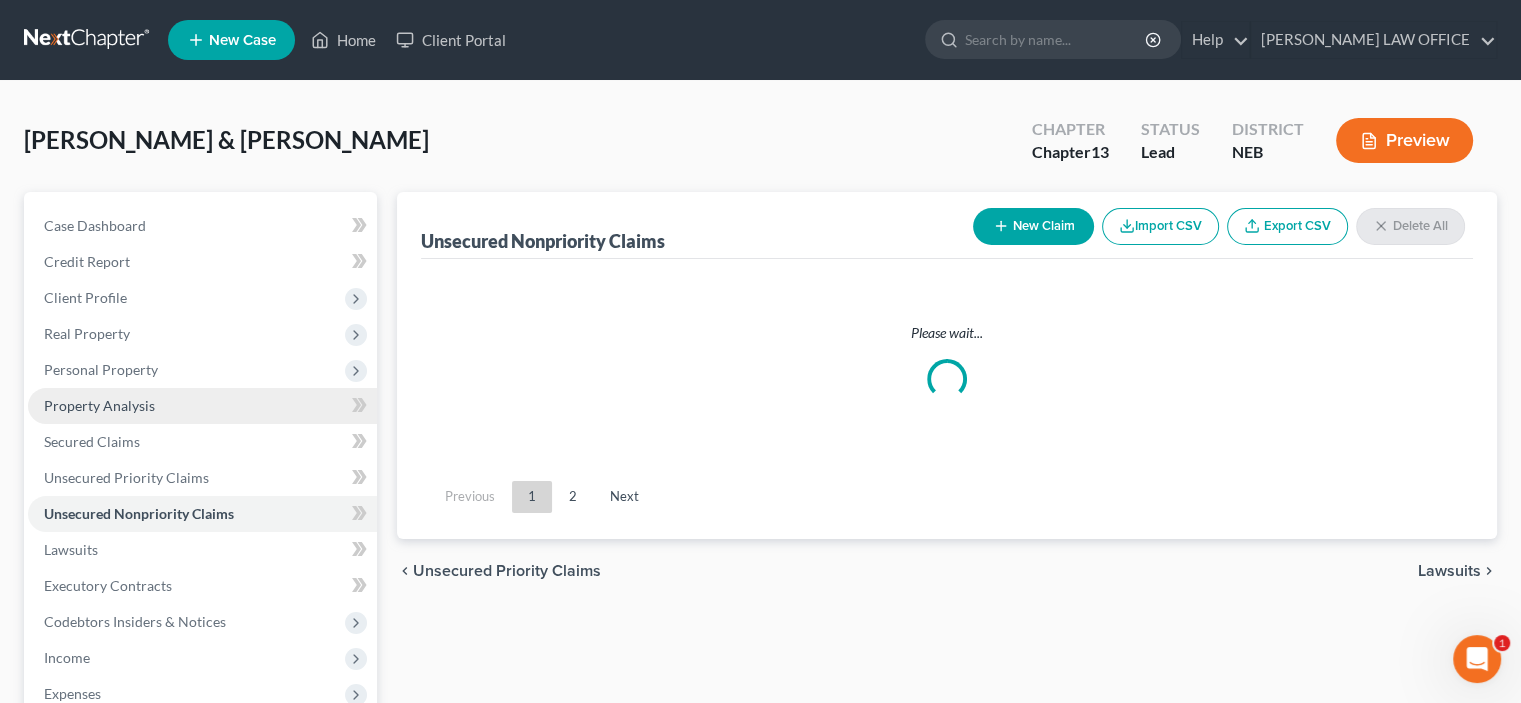 drag, startPoint x: 32, startPoint y: 399, endPoint x: 43, endPoint y: 399, distance: 11 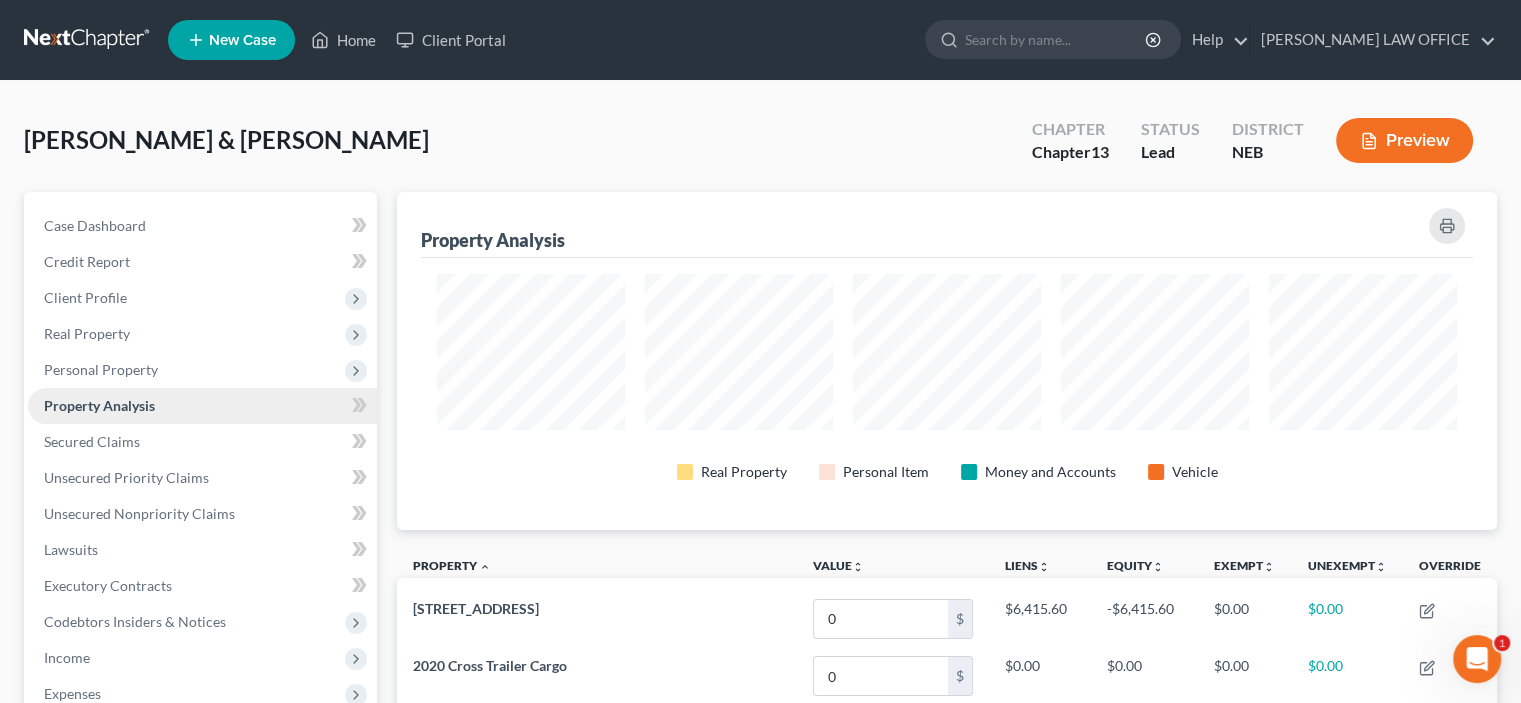 scroll, scrollTop: 999662, scrollLeft: 998900, axis: both 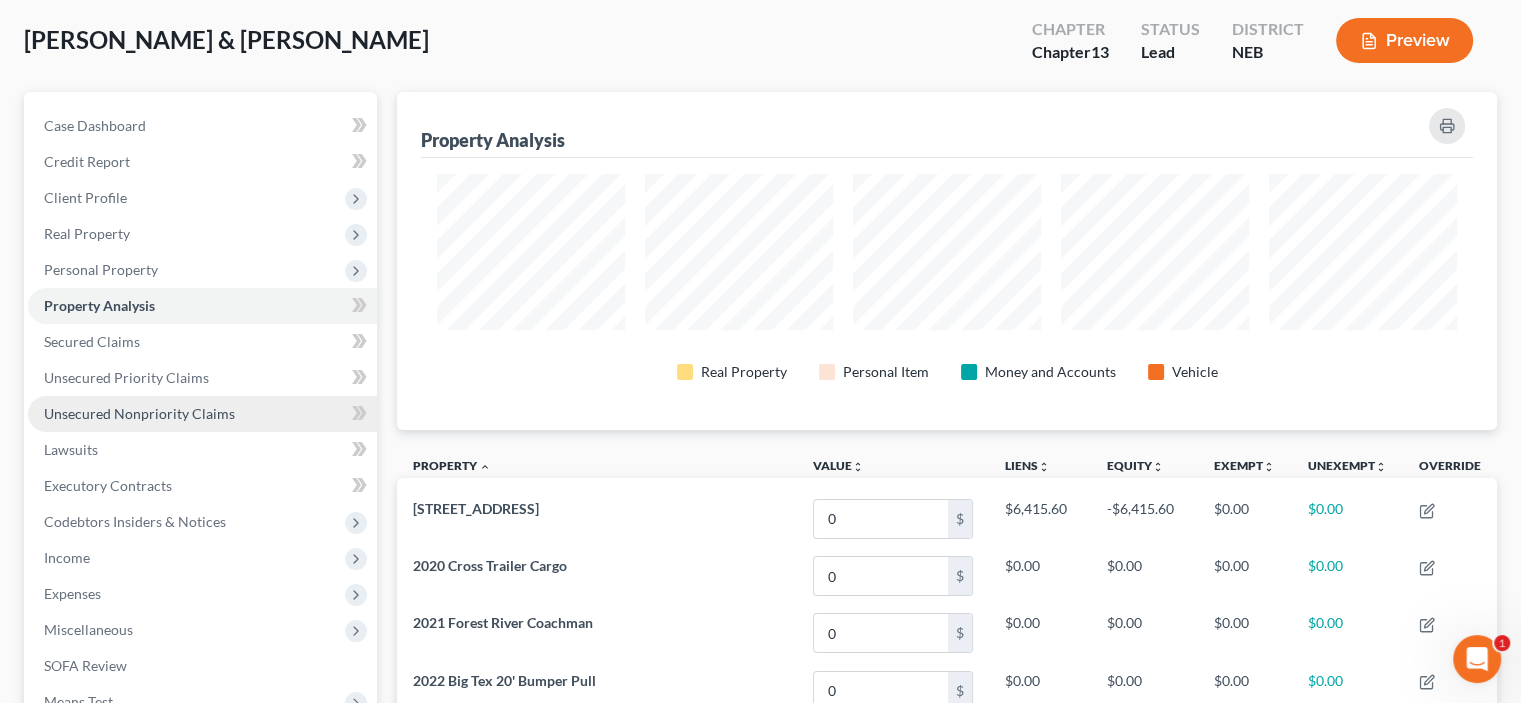 click on "Unsecured Nonpriority Claims" at bounding box center (139, 413) 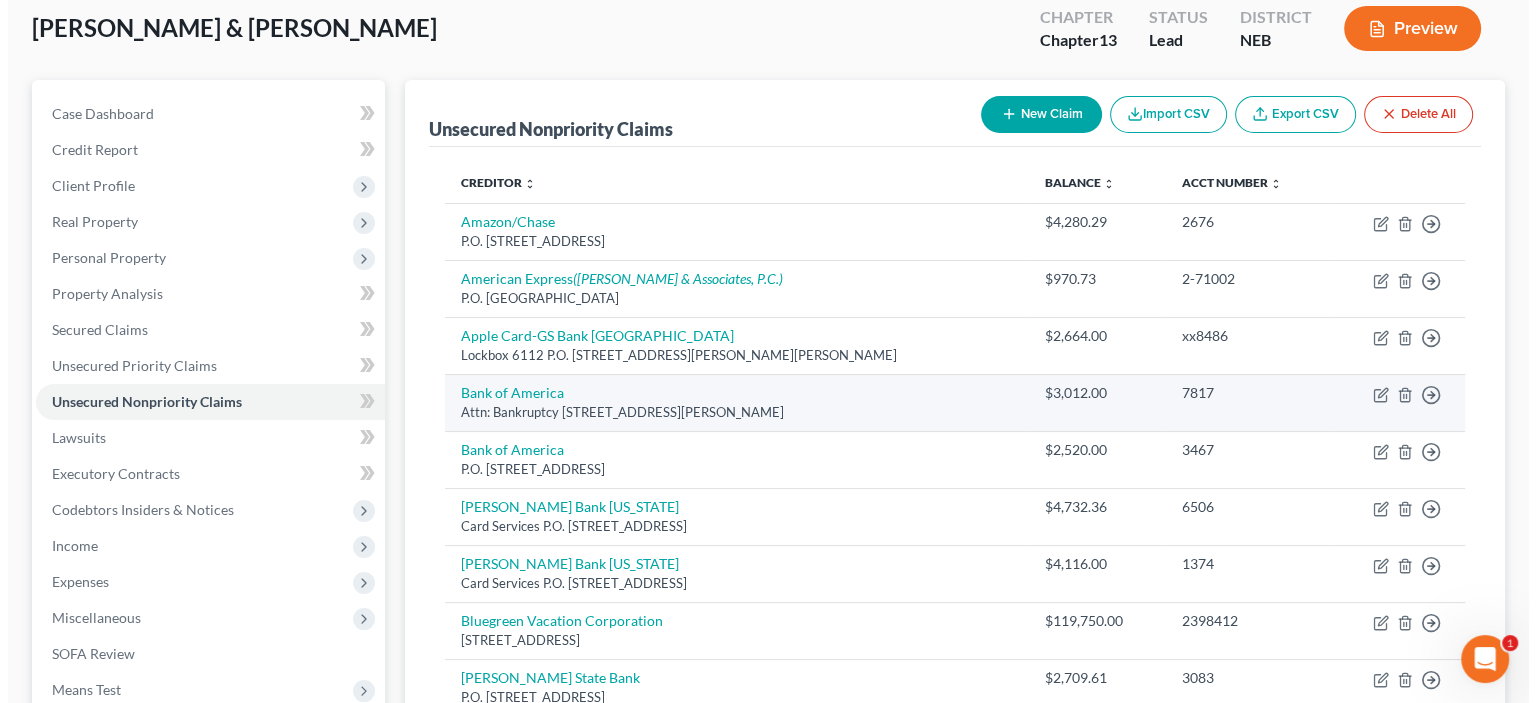 scroll, scrollTop: 100, scrollLeft: 0, axis: vertical 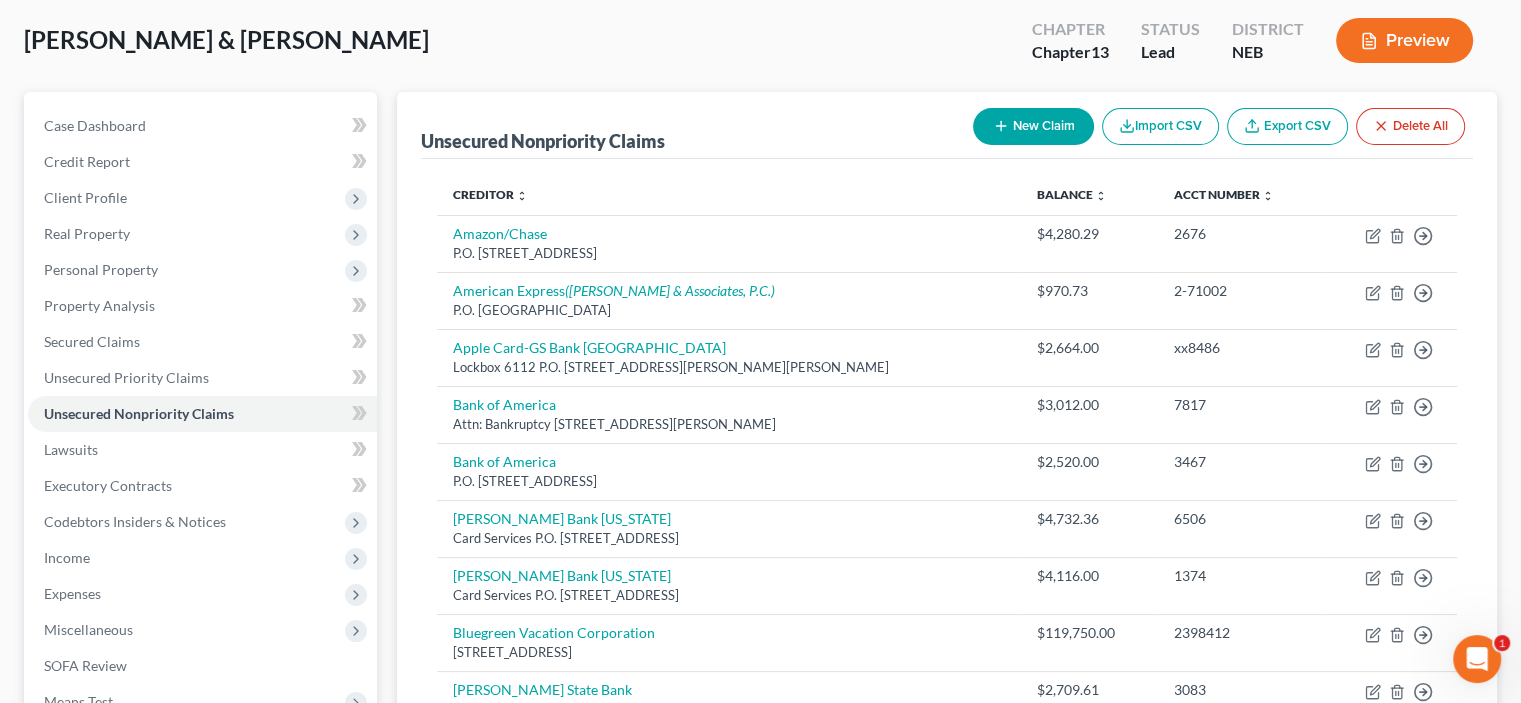 click on "New Claim" at bounding box center [1033, 126] 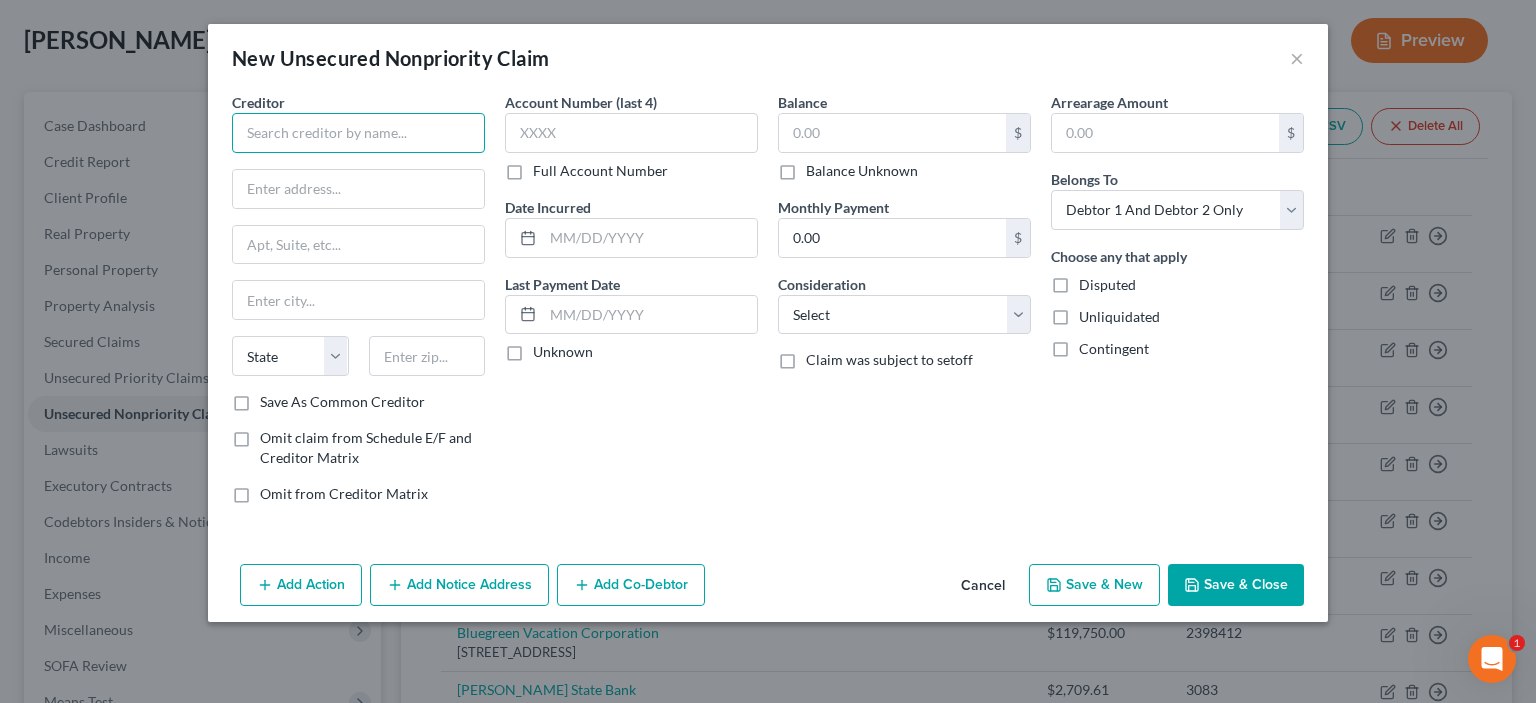 drag, startPoint x: 248, startPoint y: 135, endPoint x: 264, endPoint y: 141, distance: 17.088007 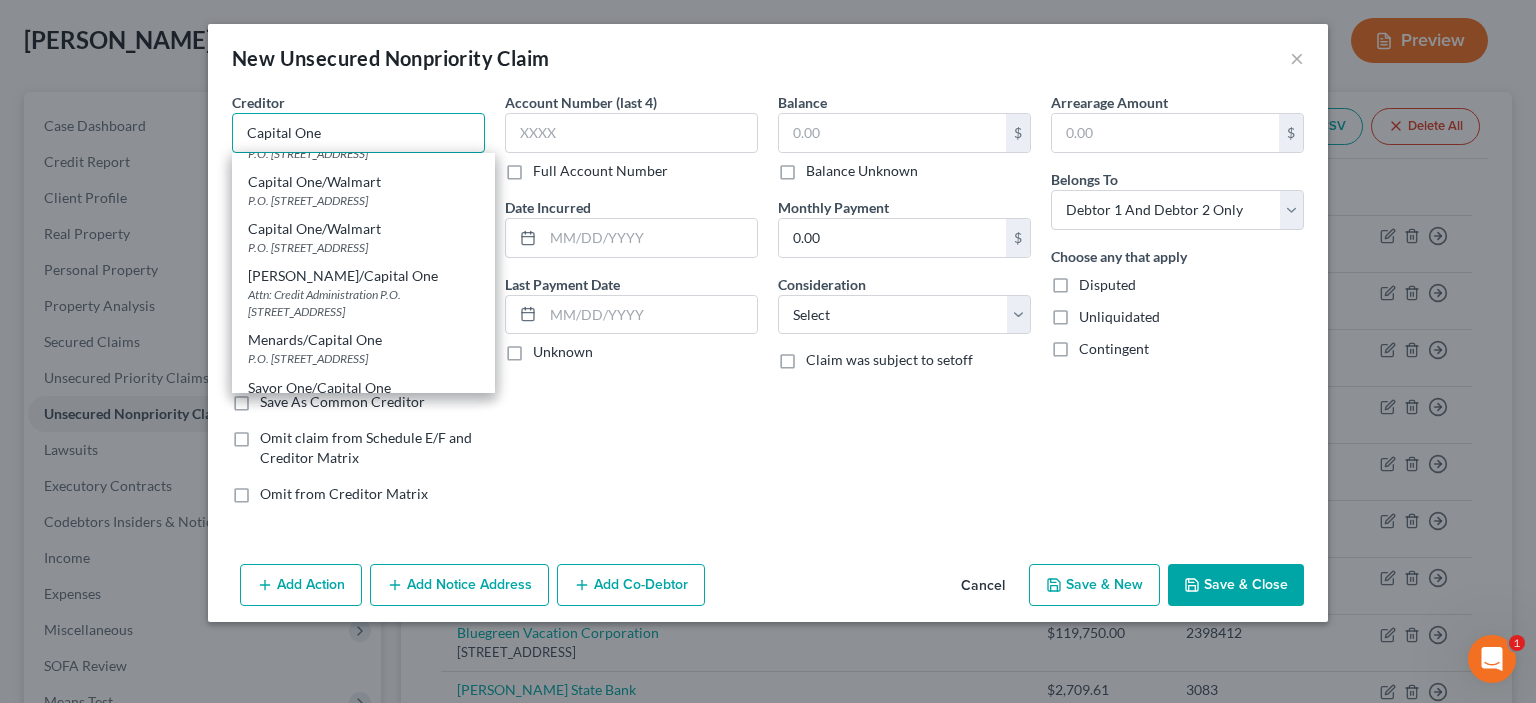 scroll, scrollTop: 509, scrollLeft: 0, axis: vertical 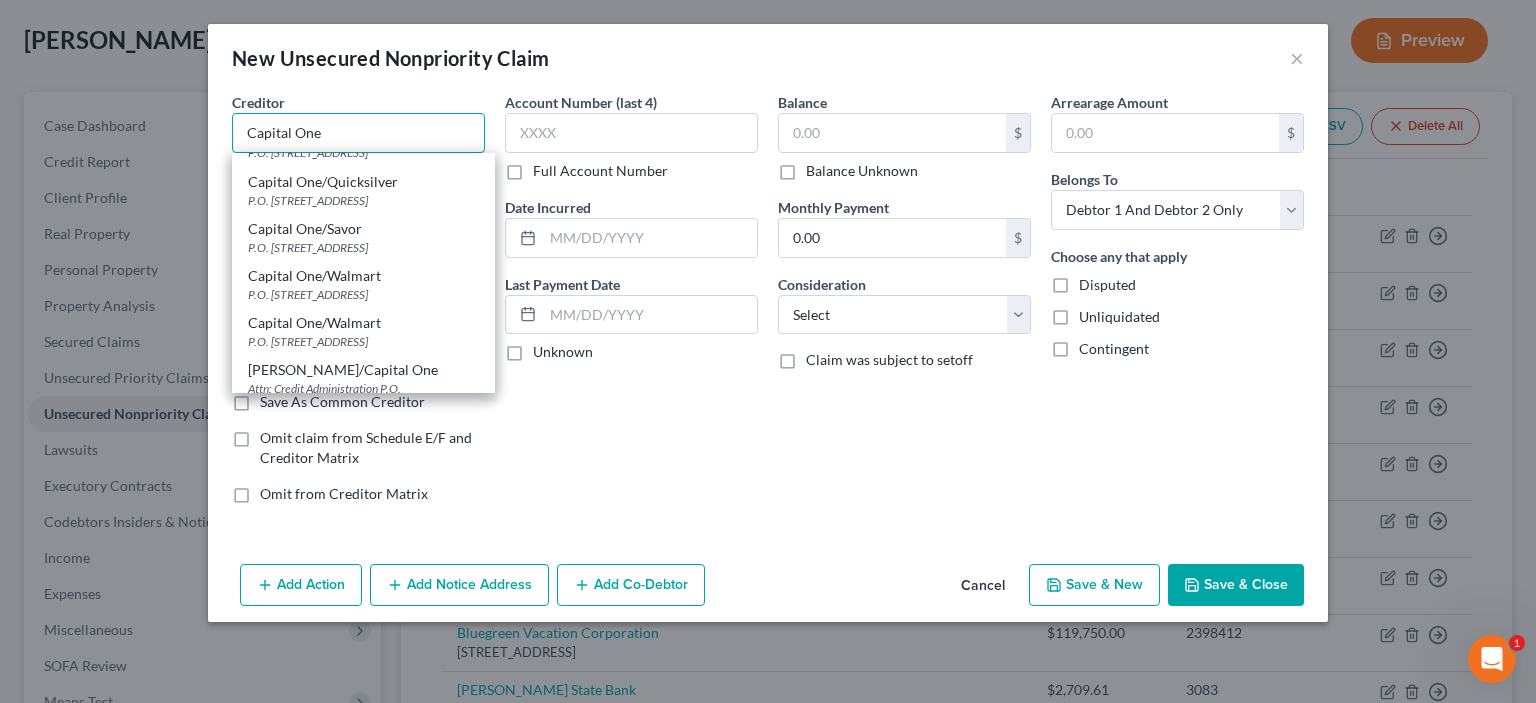 click on "Capital One" at bounding box center (358, 133) 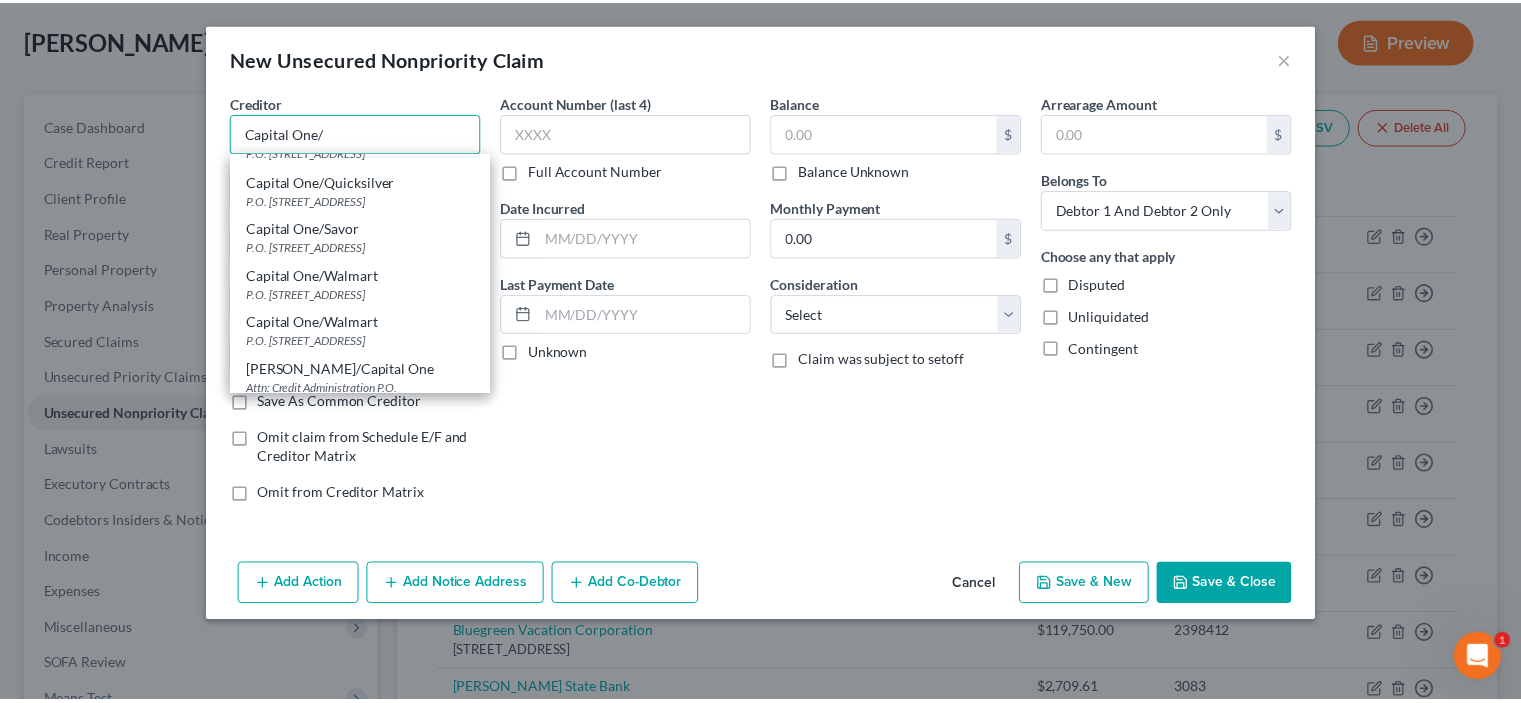 scroll, scrollTop: 0, scrollLeft: 0, axis: both 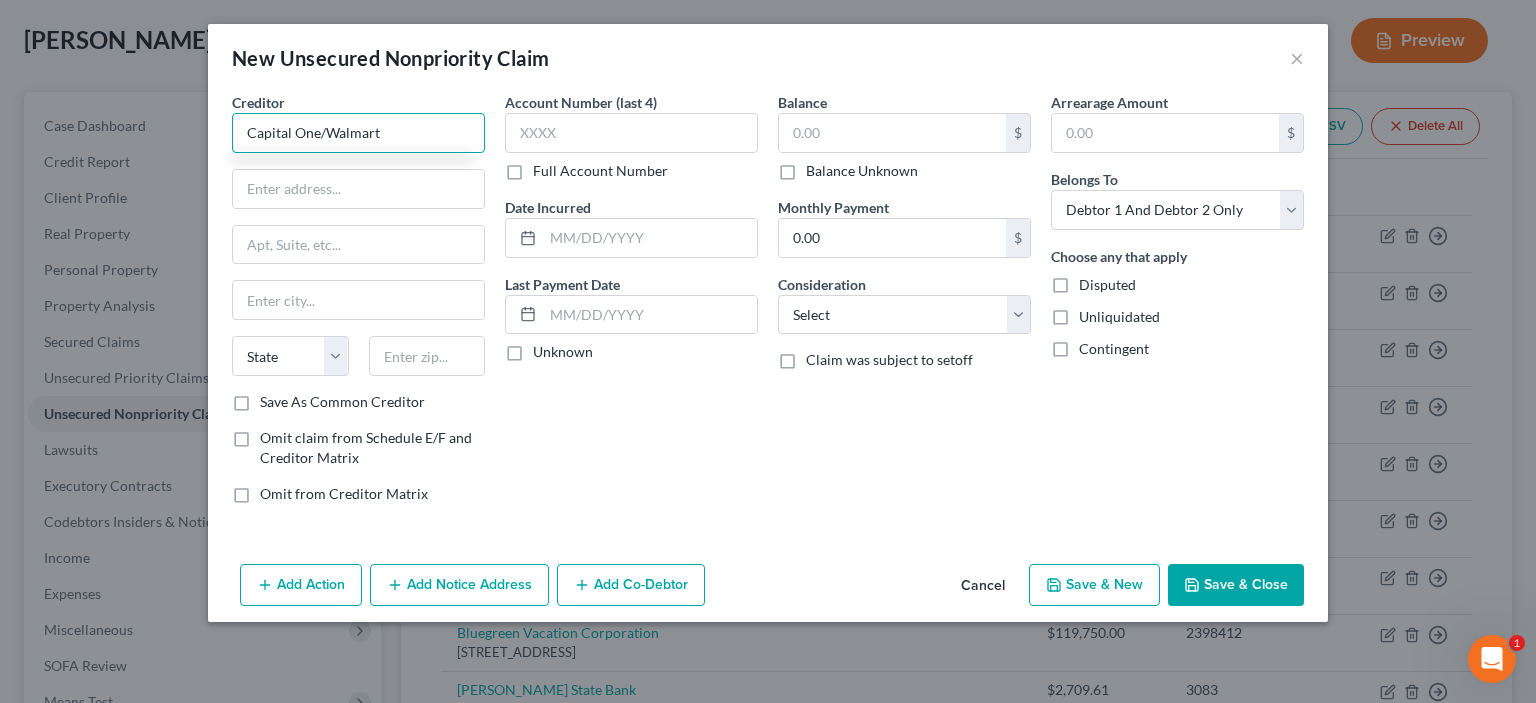 type on "Capital One/Walmart" 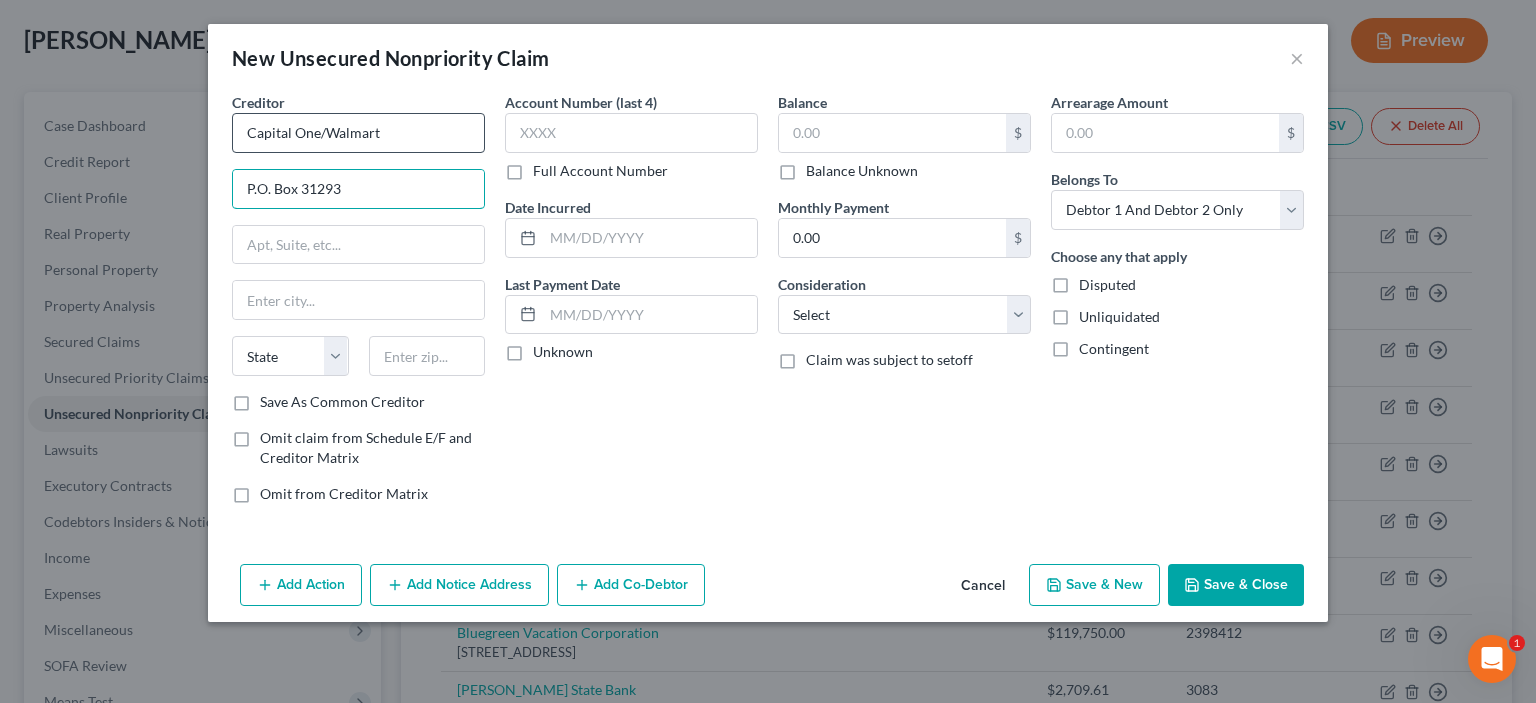 type on "P.O. Box 31293" 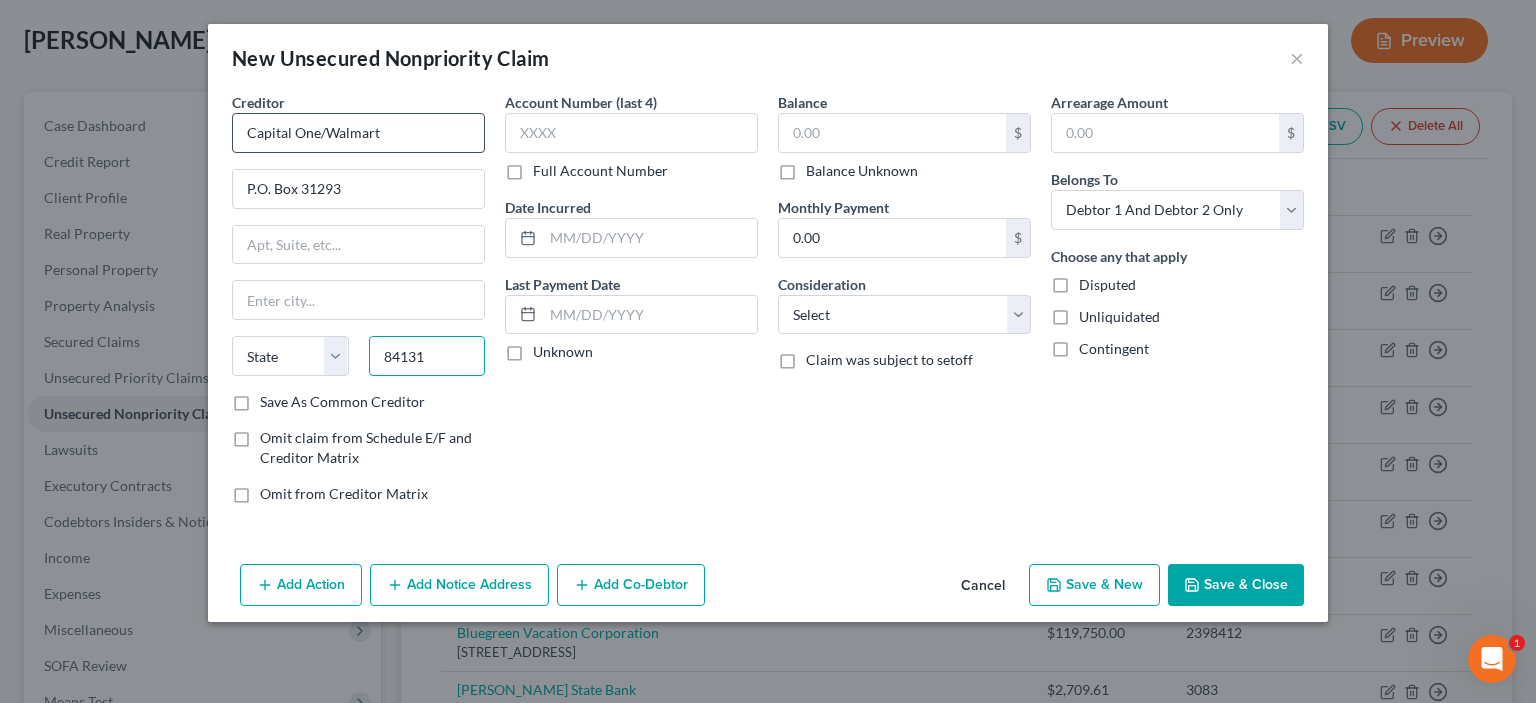 type on "84131" 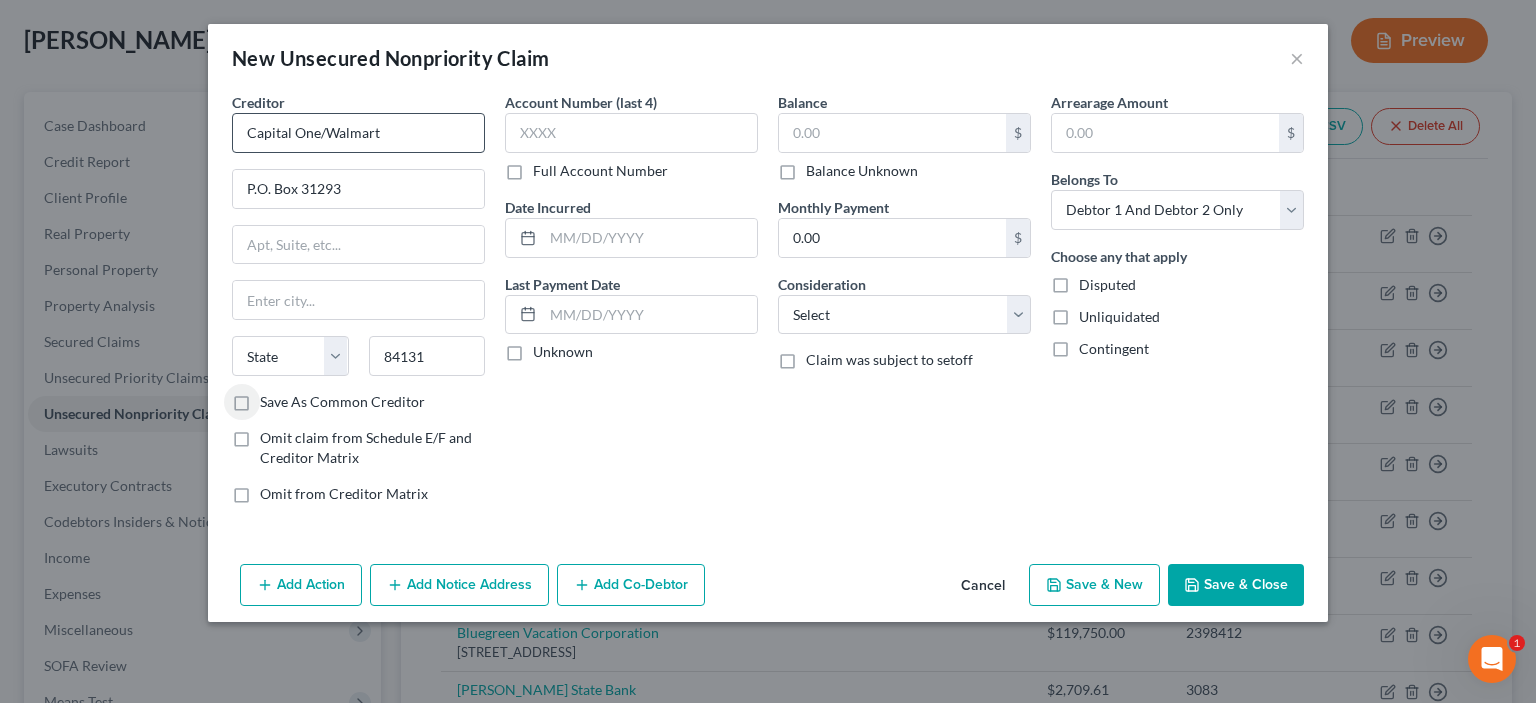 type on "[GEOGRAPHIC_DATA]" 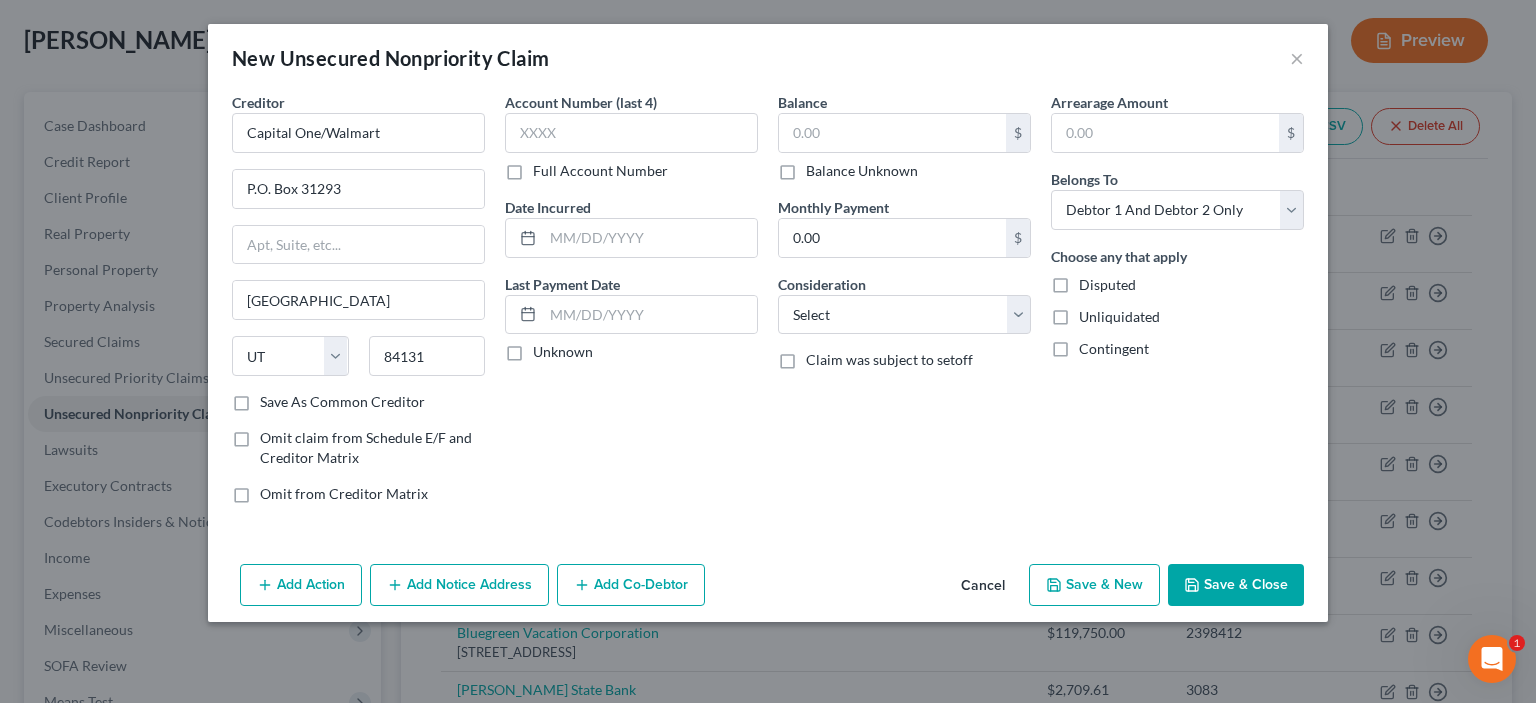 click on "Save As Common Creditor" at bounding box center [342, 402] 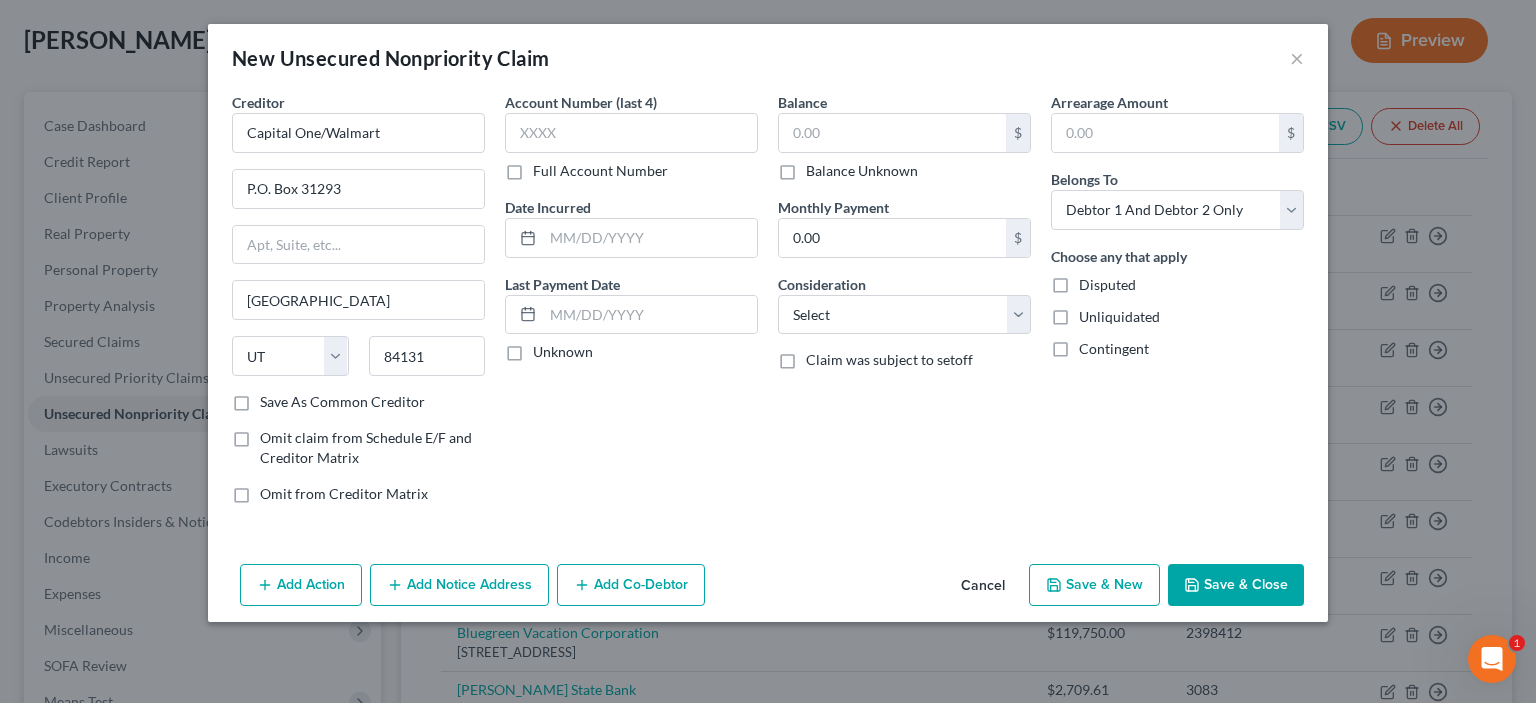 click on "Save As Common Creditor" at bounding box center (274, 398) 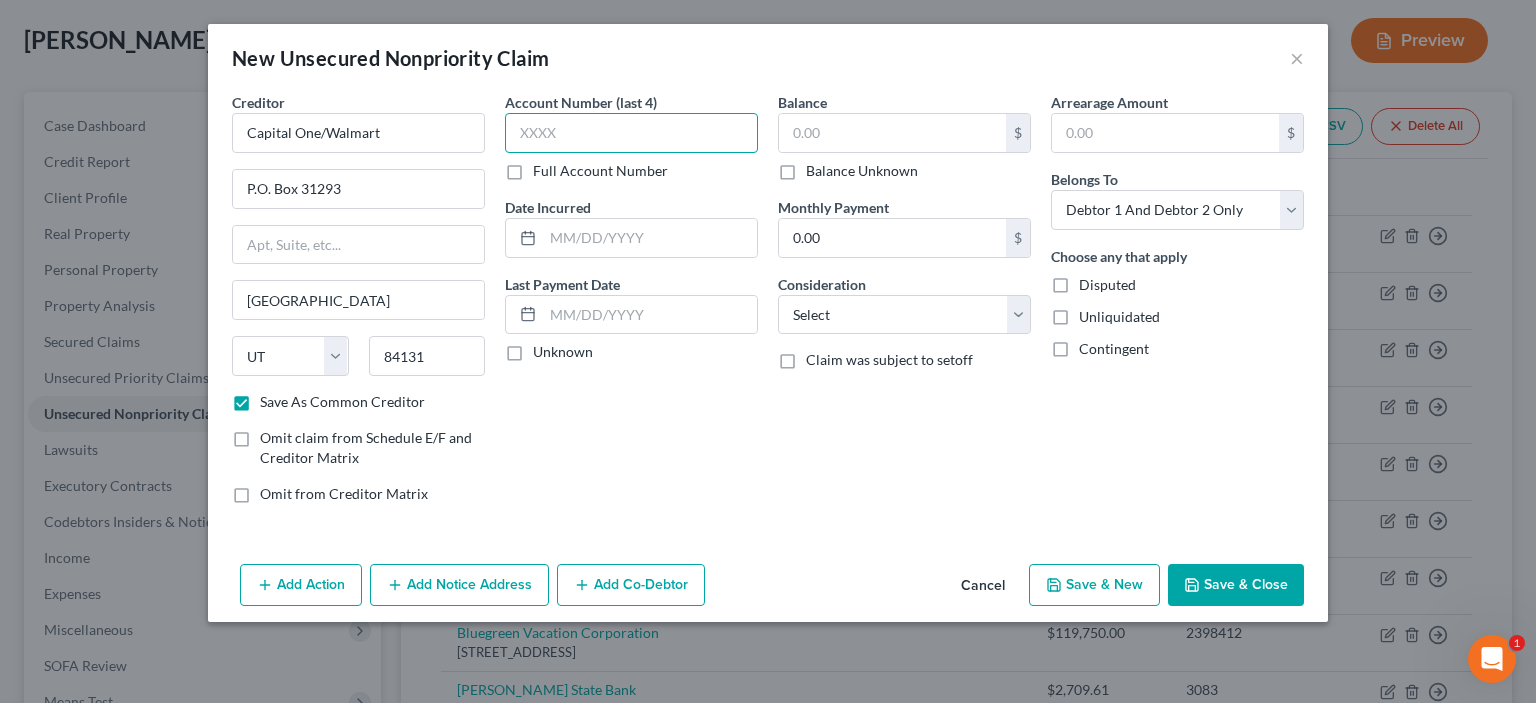 click at bounding box center [631, 133] 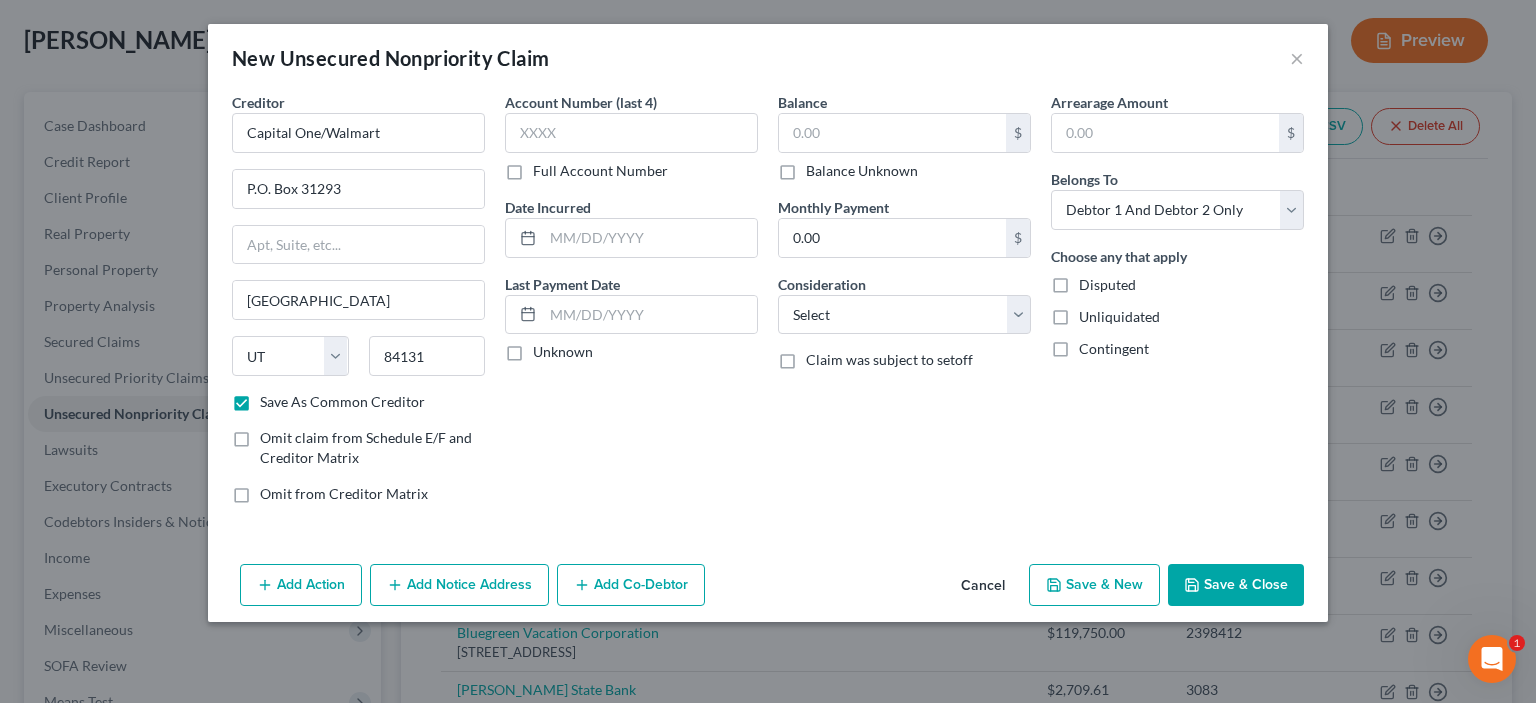 click on "Full Account Number" at bounding box center (600, 171) 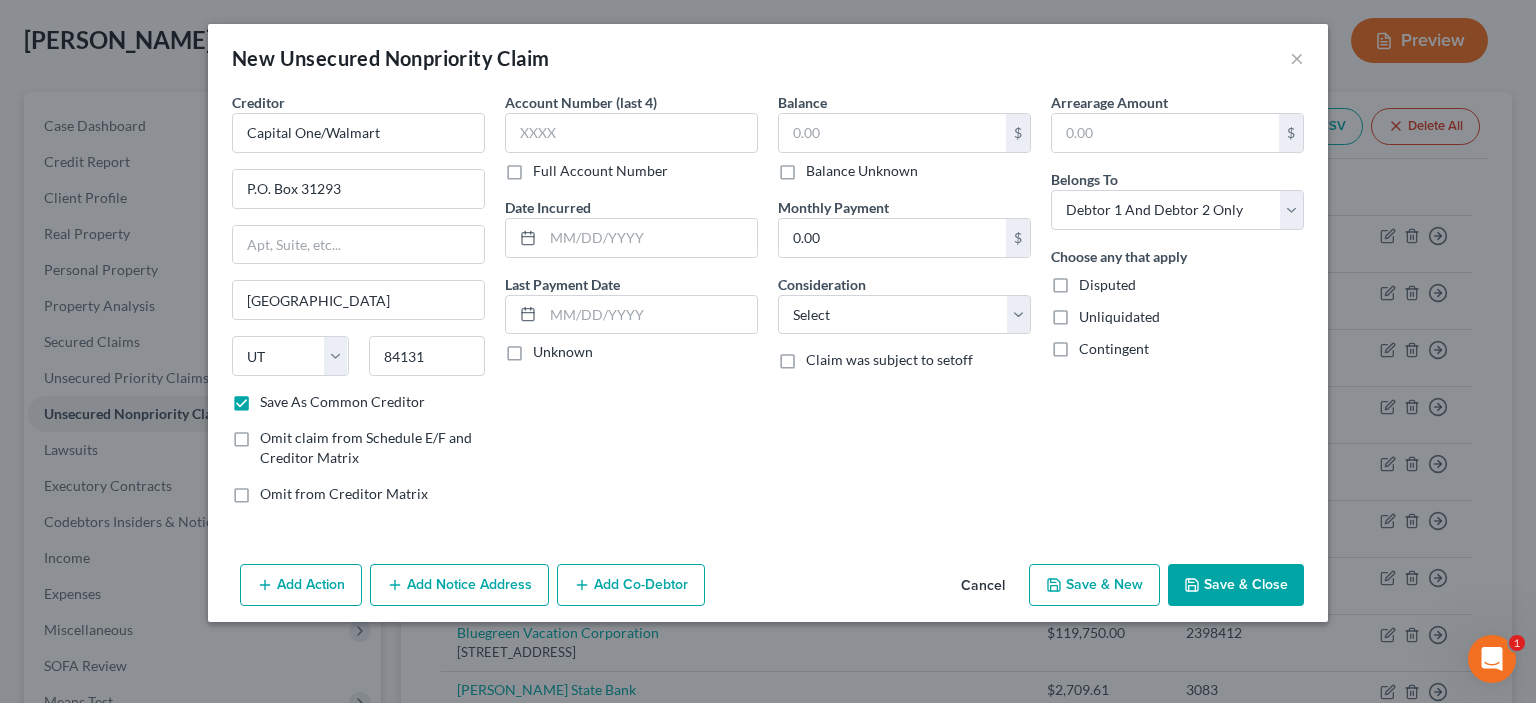 click on "Full Account Number" at bounding box center [547, 167] 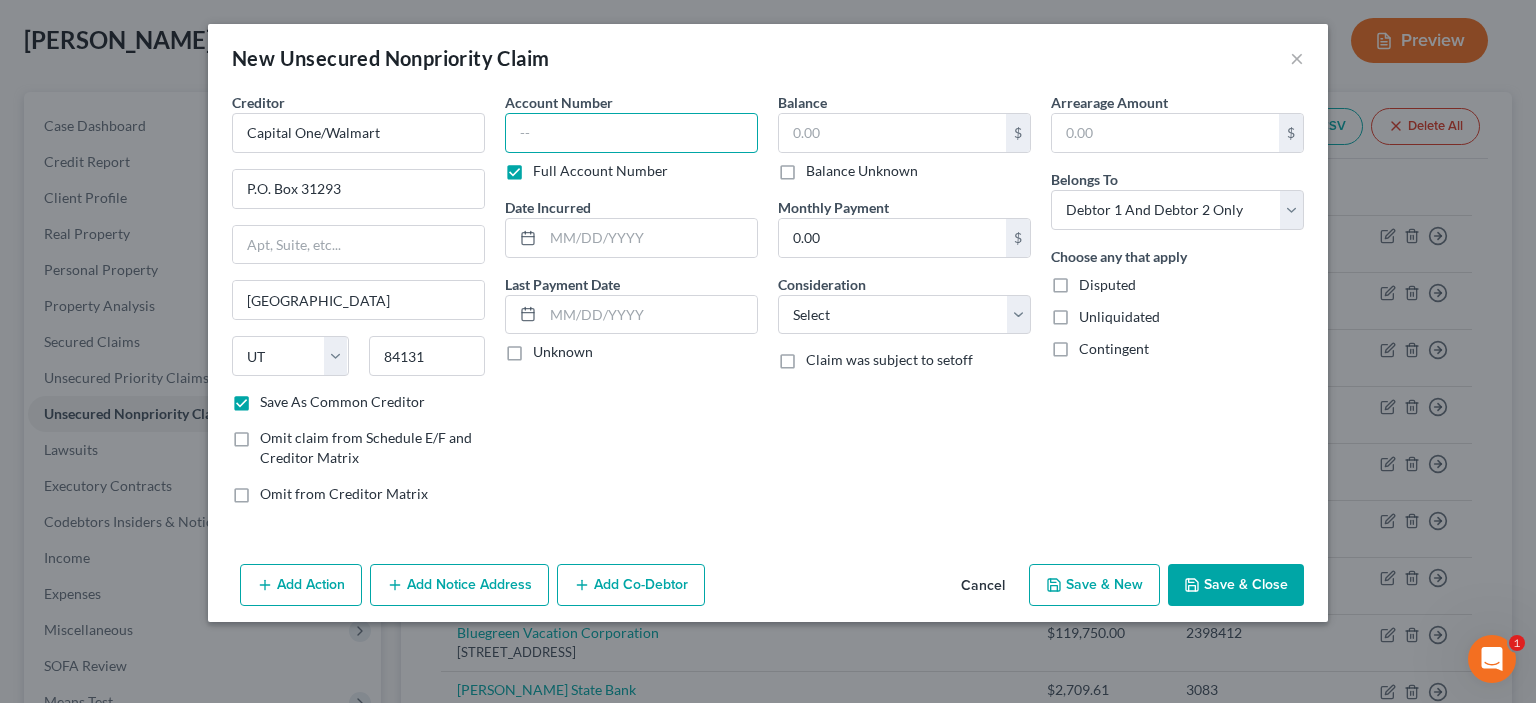 click at bounding box center (631, 133) 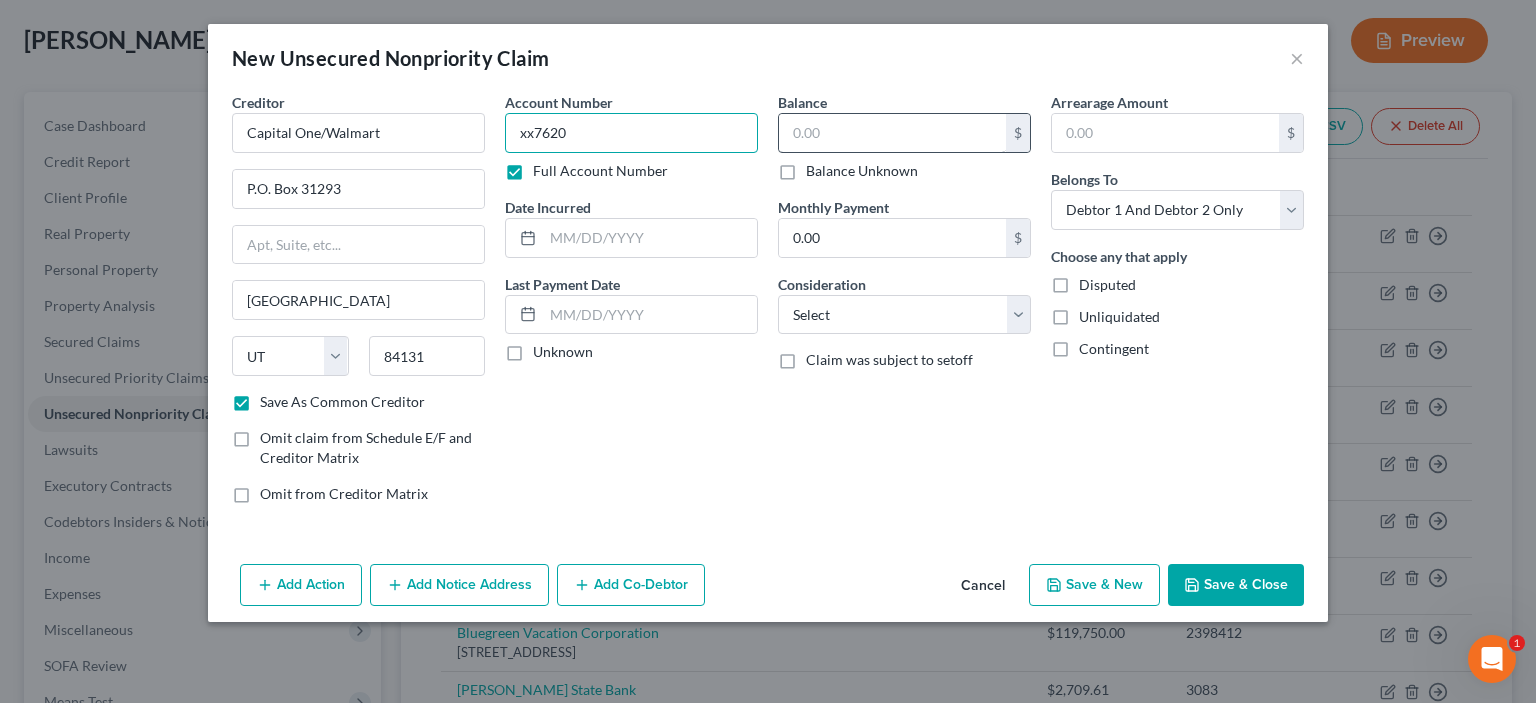 type on "xx7620" 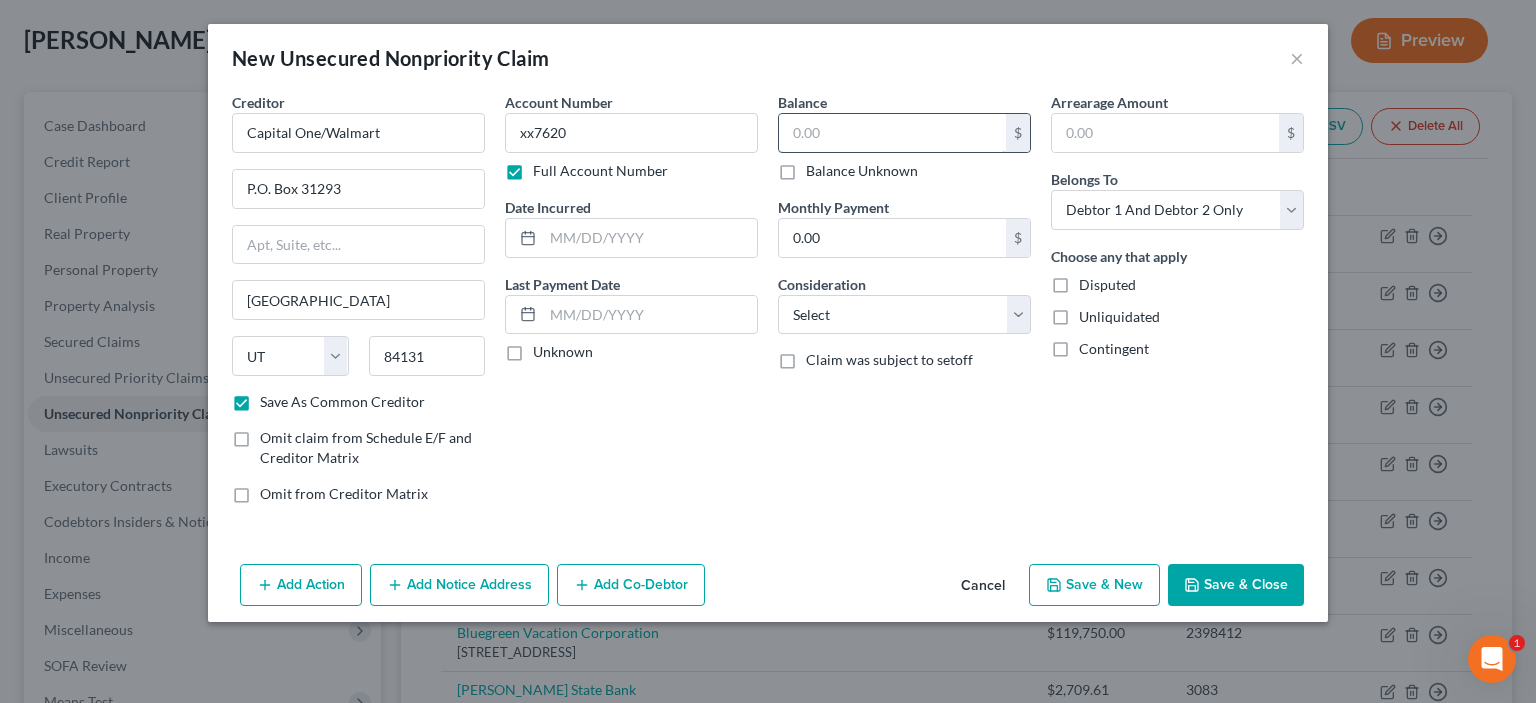 click at bounding box center [892, 133] 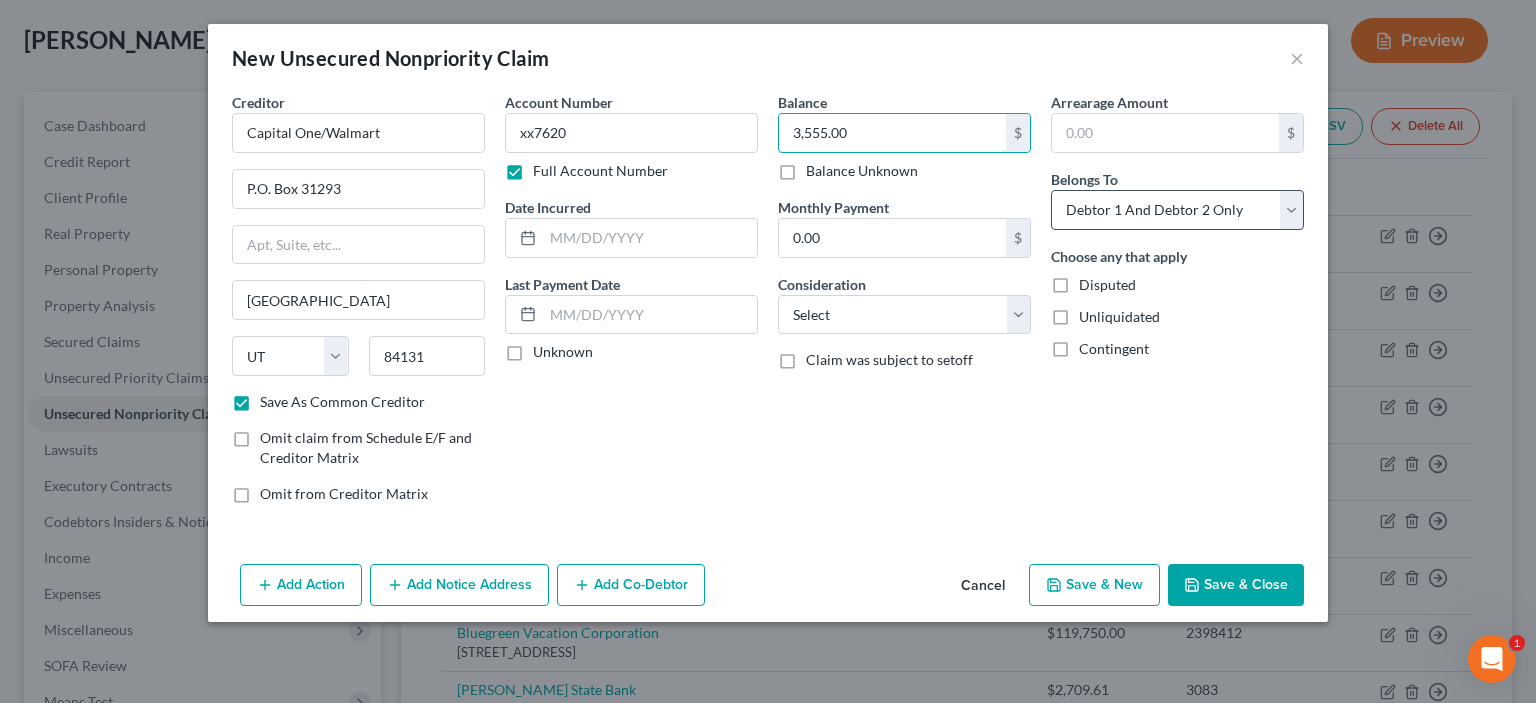 type on "3,555.00" 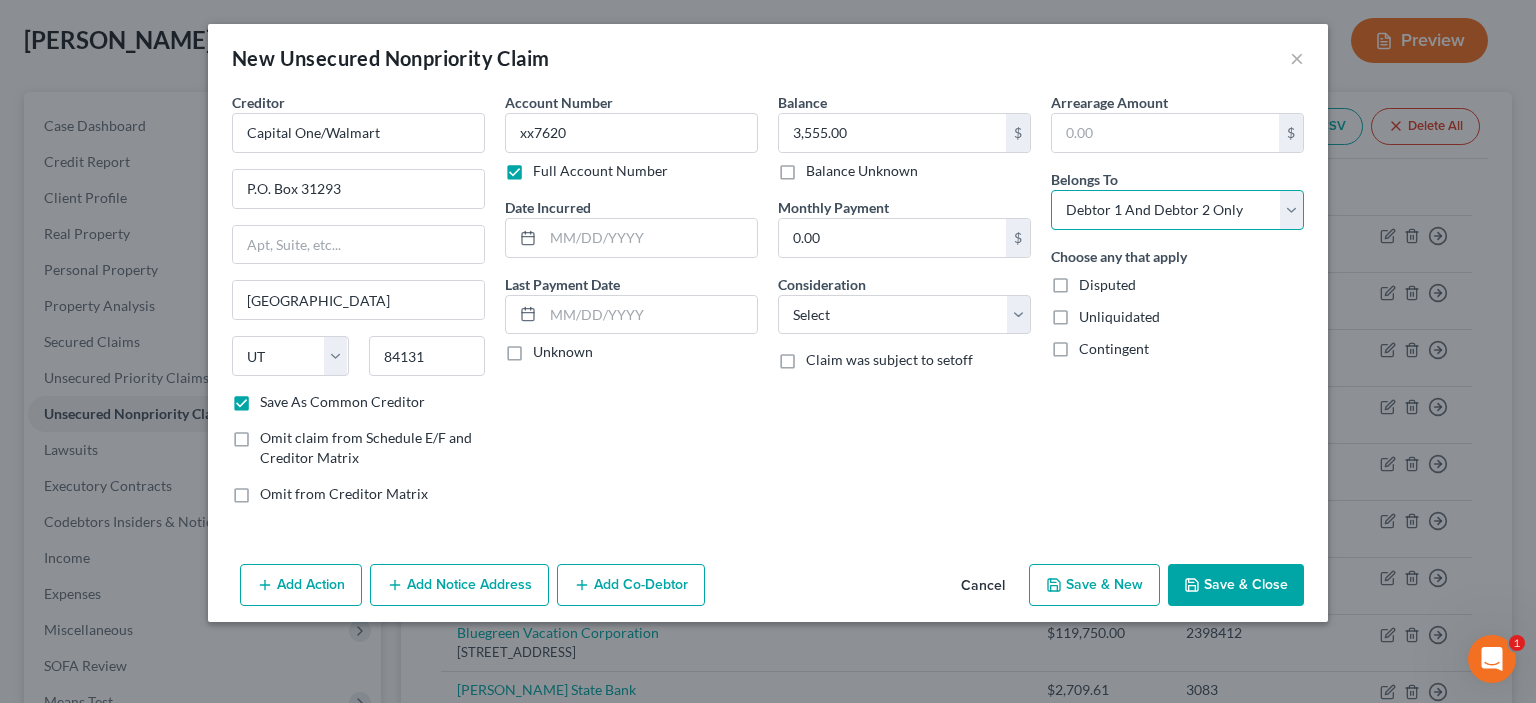 click on "Select Debtor 1 Only Debtor 2 Only Debtor 1 And Debtor 2 Only At Least One Of The Debtors And Another Community Property" at bounding box center [1177, 210] 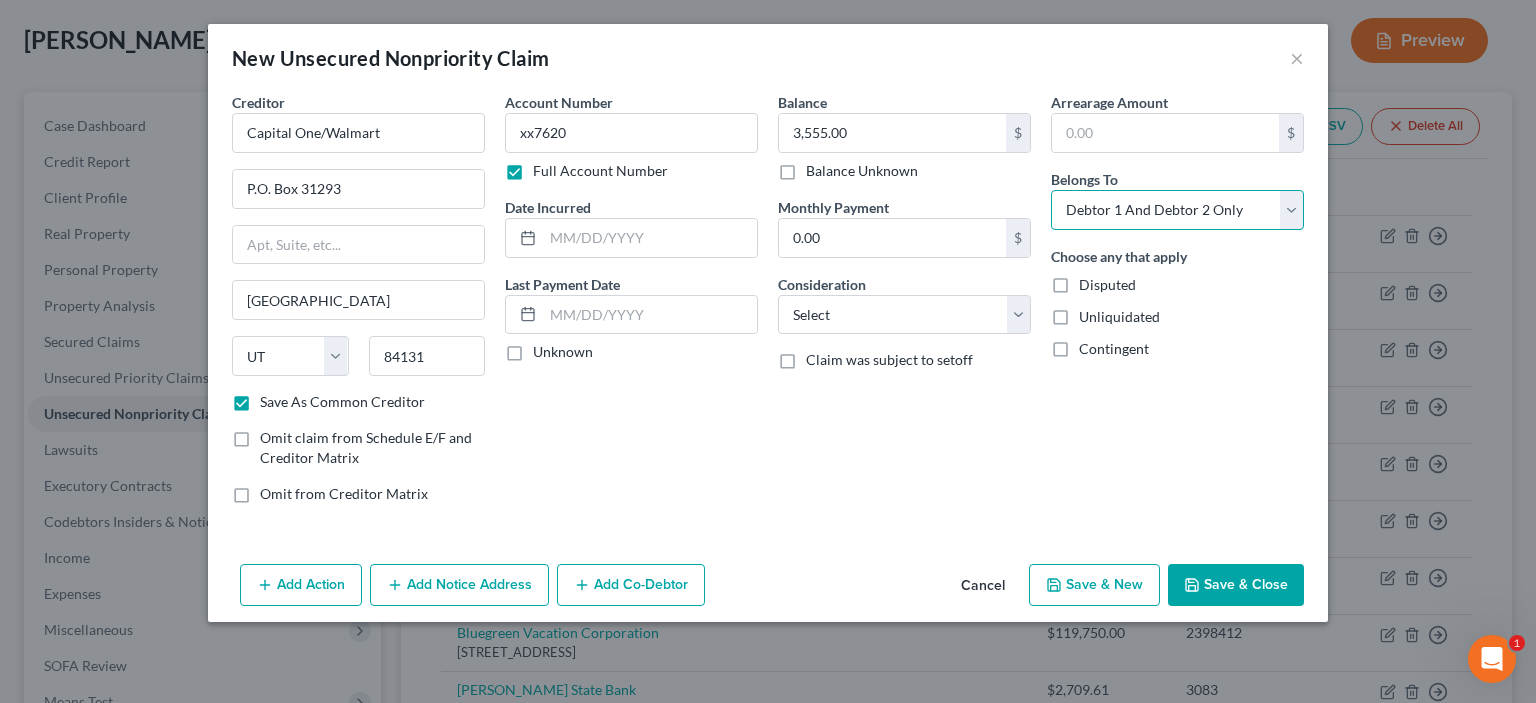 select on "1" 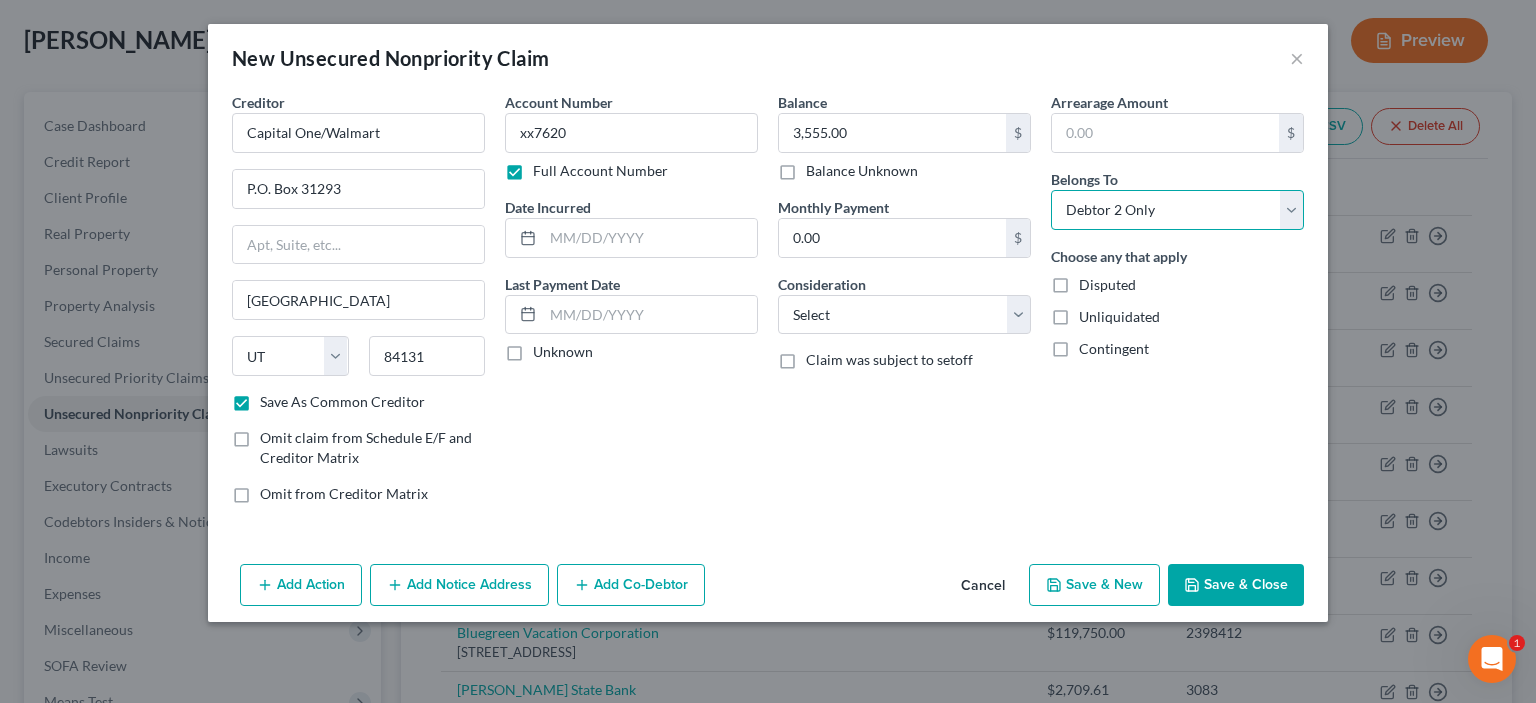 click on "Select Debtor 1 Only Debtor 2 Only Debtor 1 And Debtor 2 Only At Least One Of The Debtors And Another Community Property" at bounding box center (1177, 210) 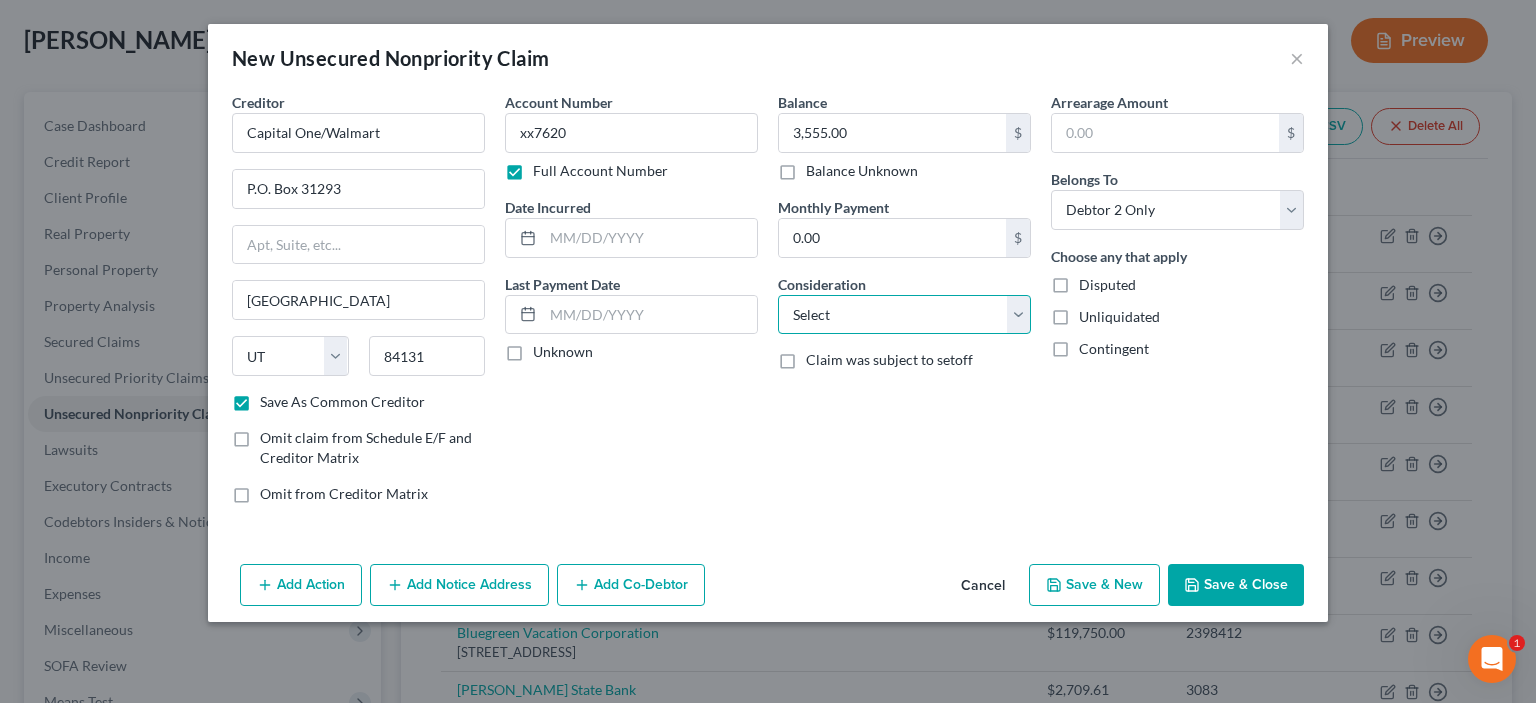click on "Select Cable / Satellite Services Collection Agency Credit Card Debt Debt Counseling / Attorneys Deficiency Balance Domestic Support Obligations Home / Car Repairs Income Taxes Judgment Liens Medical Services Monies Loaned / Advanced Mortgage Obligation From Divorce Or Separation Obligation To Pensions Other Overdrawn Bank Account Promised To Help Pay Creditors Student Loans Suppliers And Vendors Telephone / Internet Services Utility Services" at bounding box center (904, 315) 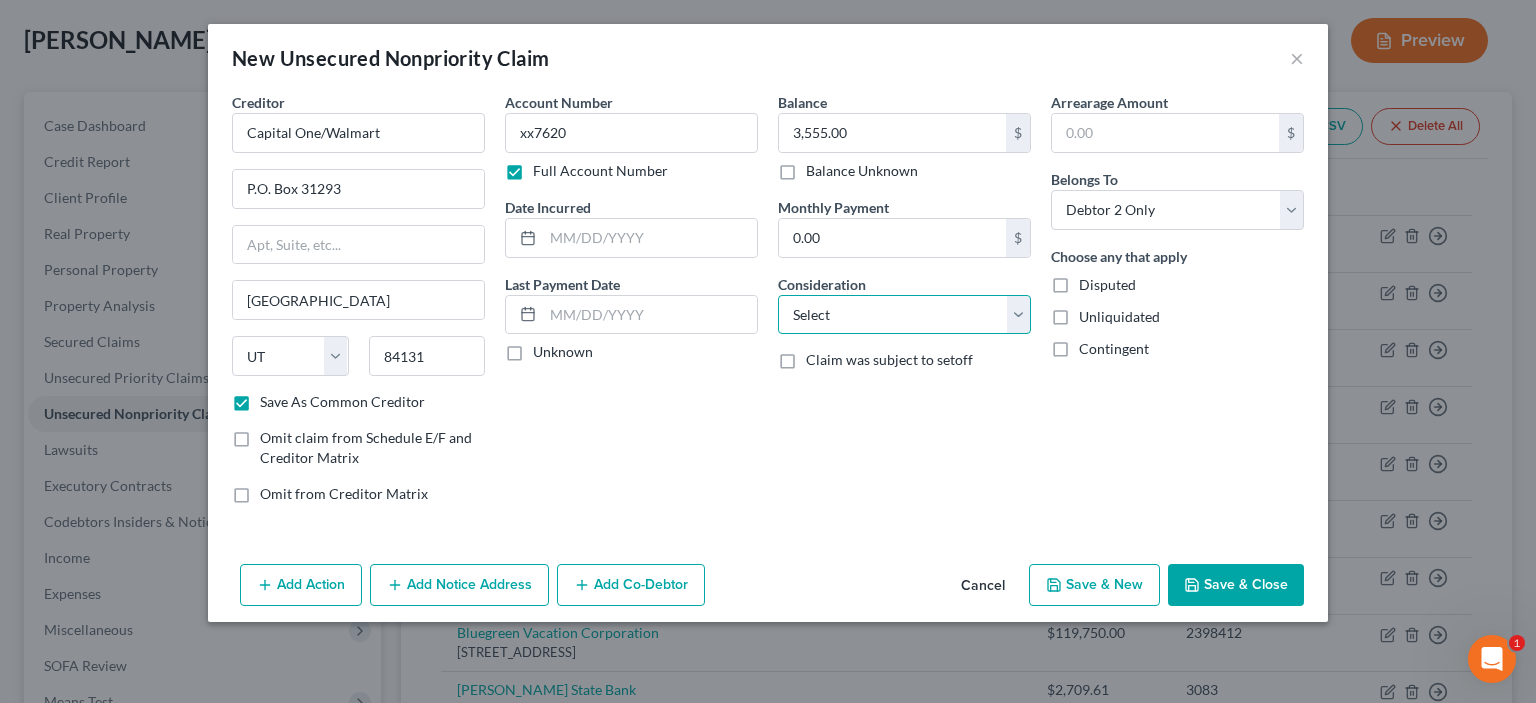 select on "14" 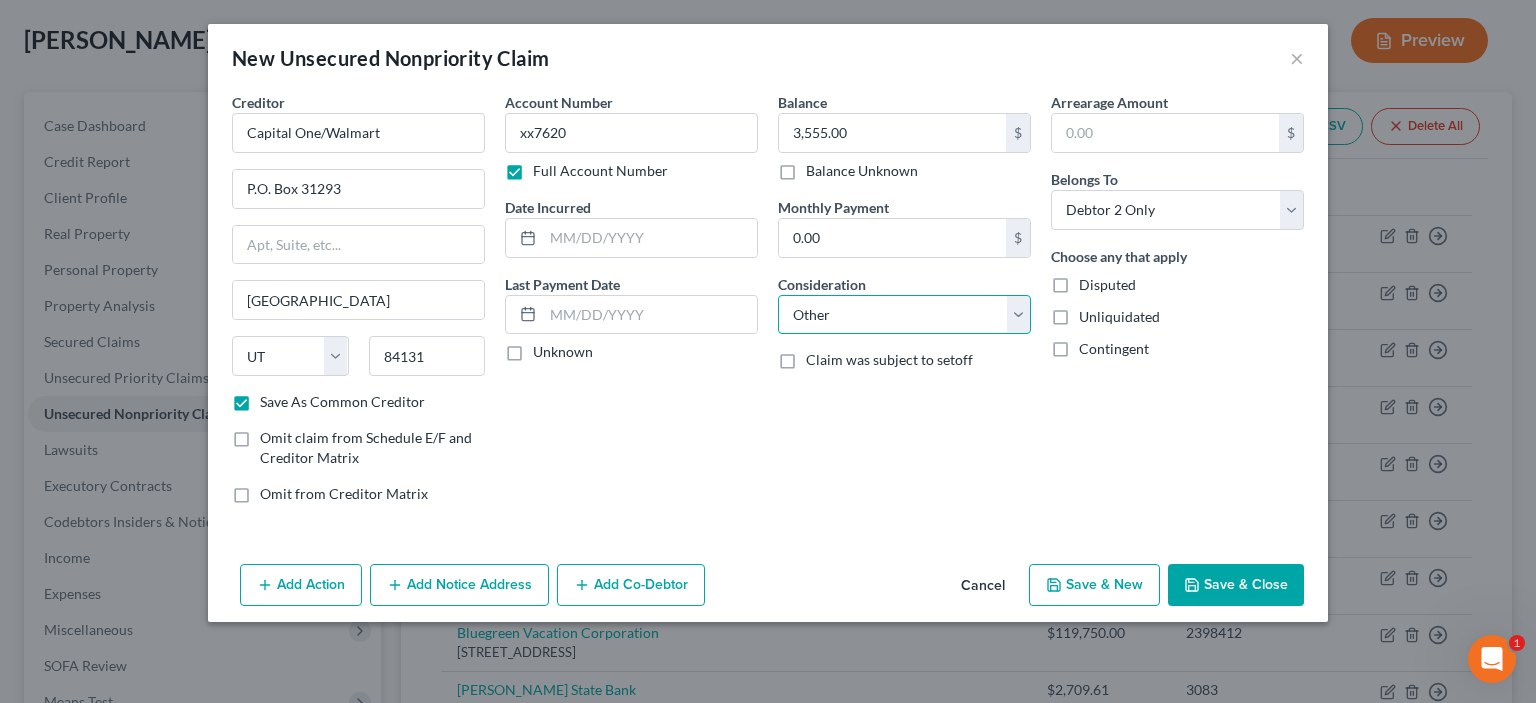 click on "Select Cable / Satellite Services Collection Agency Credit Card Debt Debt Counseling / Attorneys Deficiency Balance Domestic Support Obligations Home / Car Repairs Income Taxes Judgment Liens Medical Services Monies Loaned / Advanced Mortgage Obligation From Divorce Or Separation Obligation To Pensions Other Overdrawn Bank Account Promised To Help Pay Creditors Student Loans Suppliers And Vendors Telephone / Internet Services Utility Services" at bounding box center [904, 315] 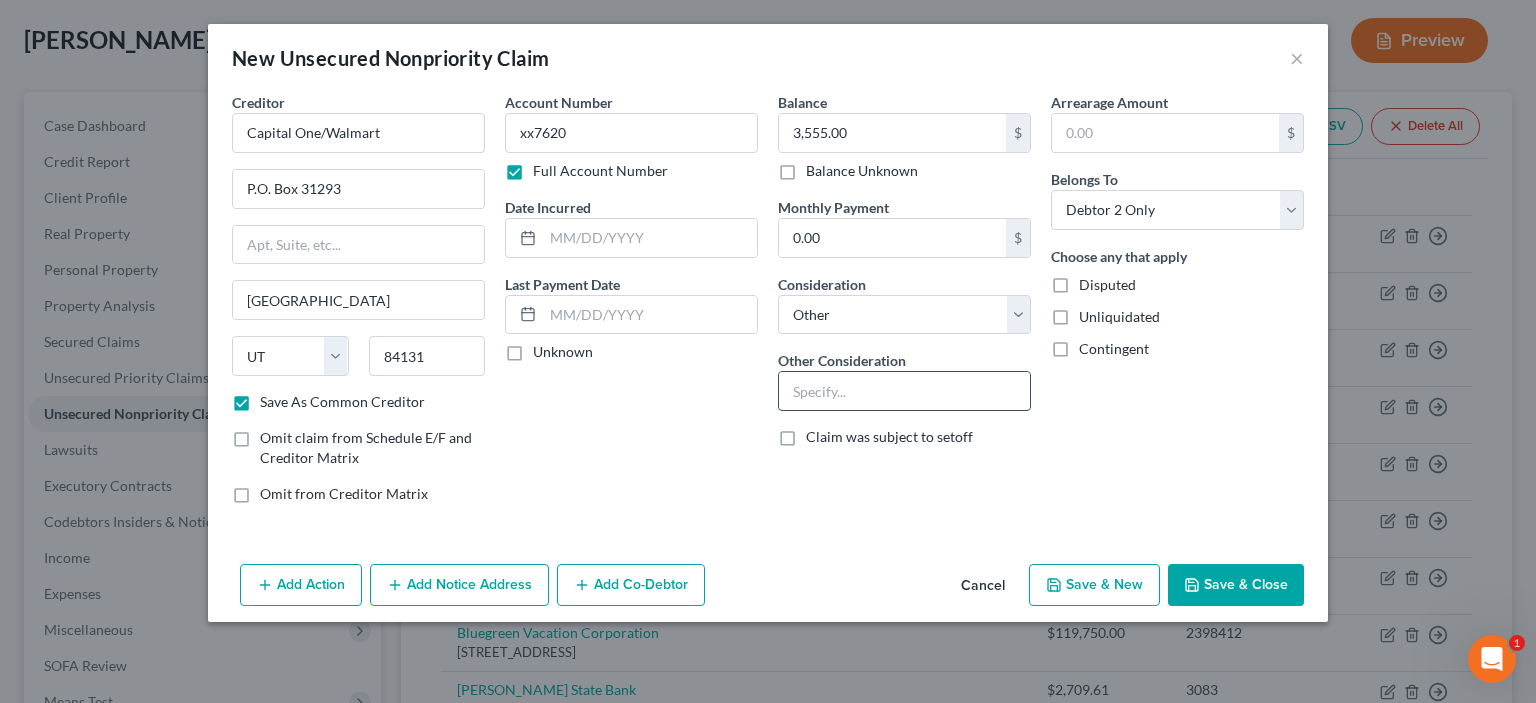 click at bounding box center (904, 391) 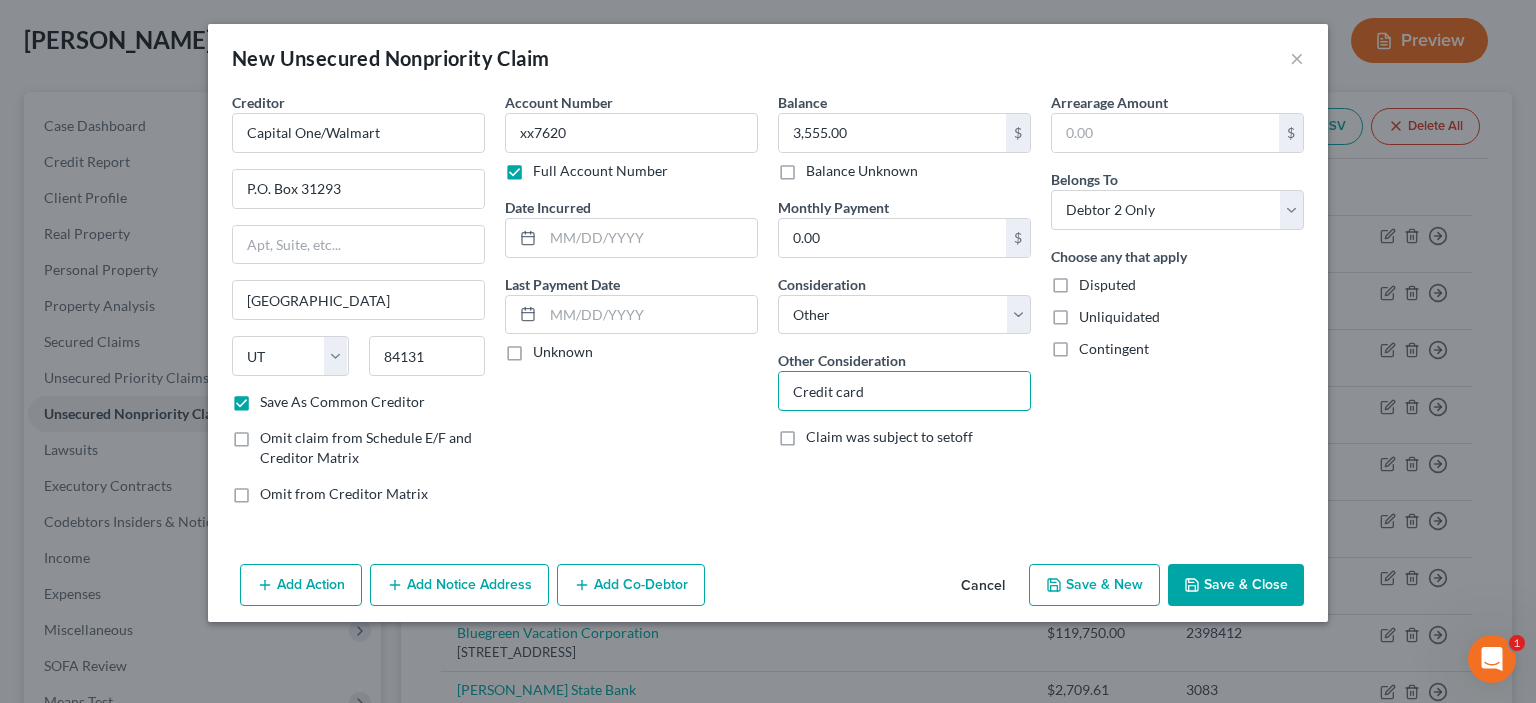 type on "Credit card" 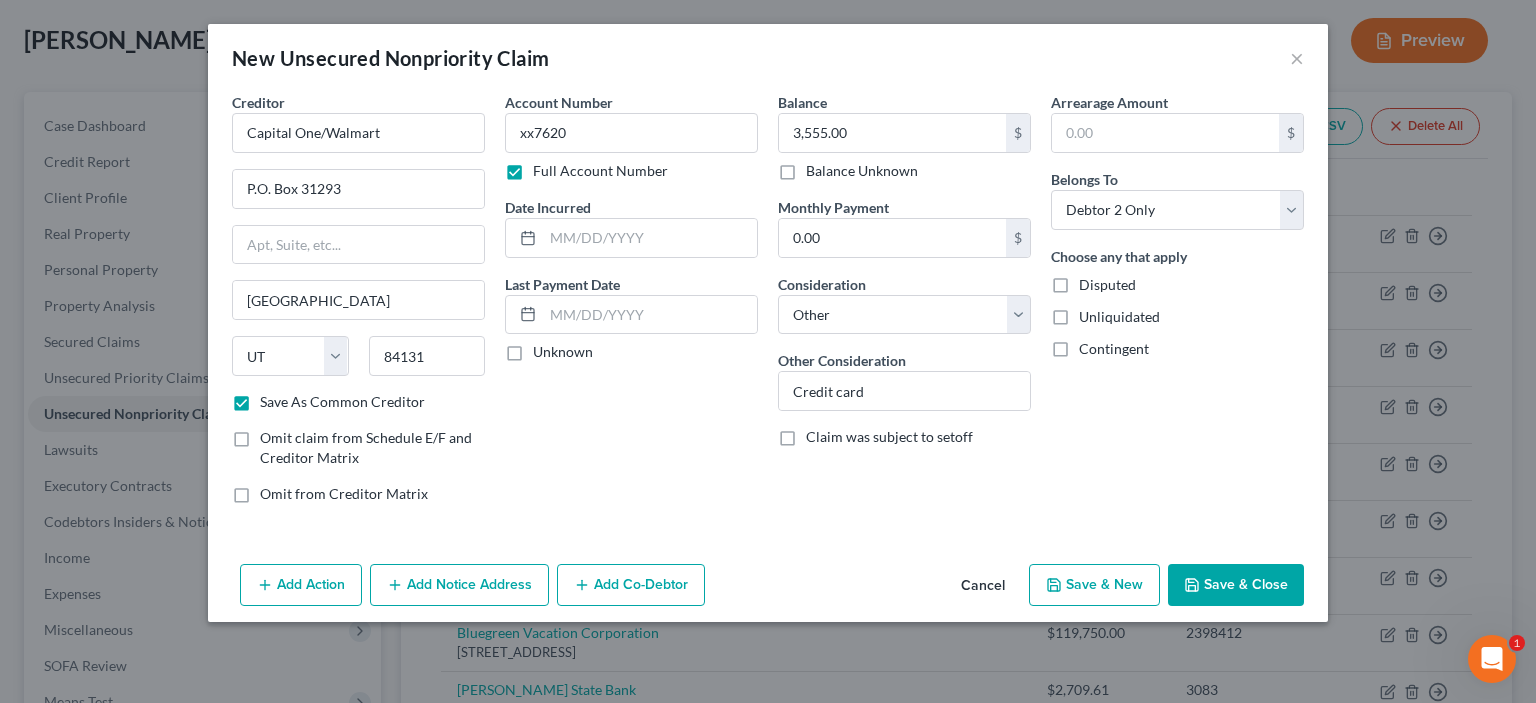 click on "Save & Close" at bounding box center [1236, 585] 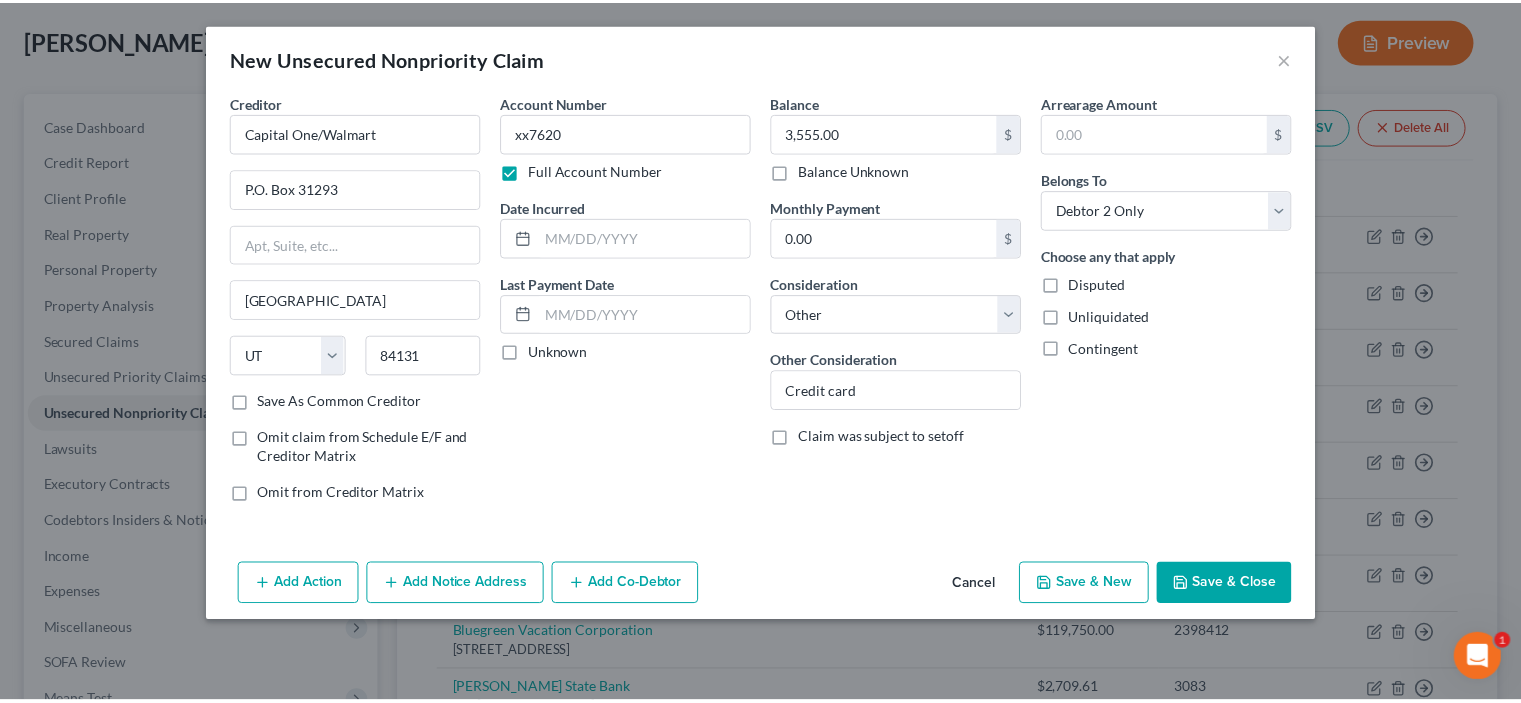 type 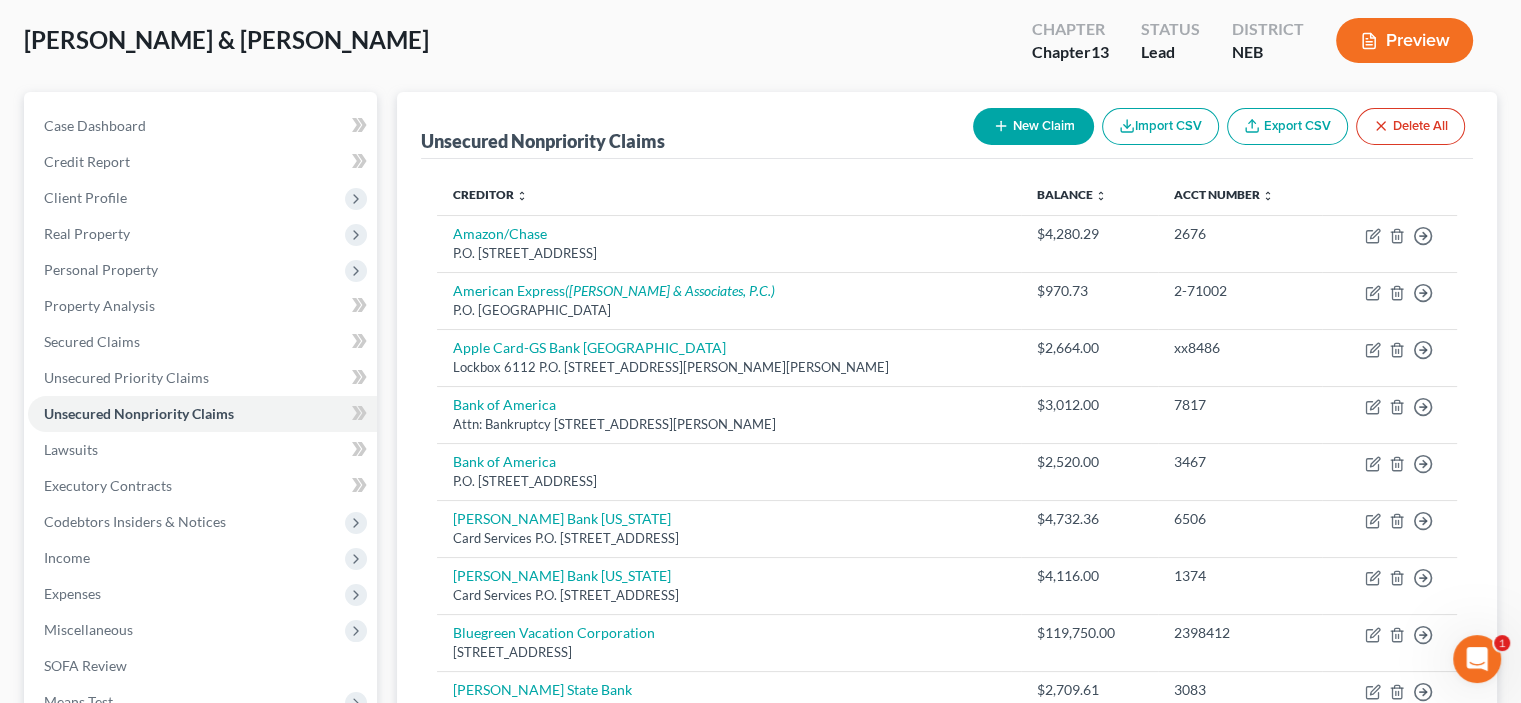 click on "New Claim" at bounding box center (1033, 126) 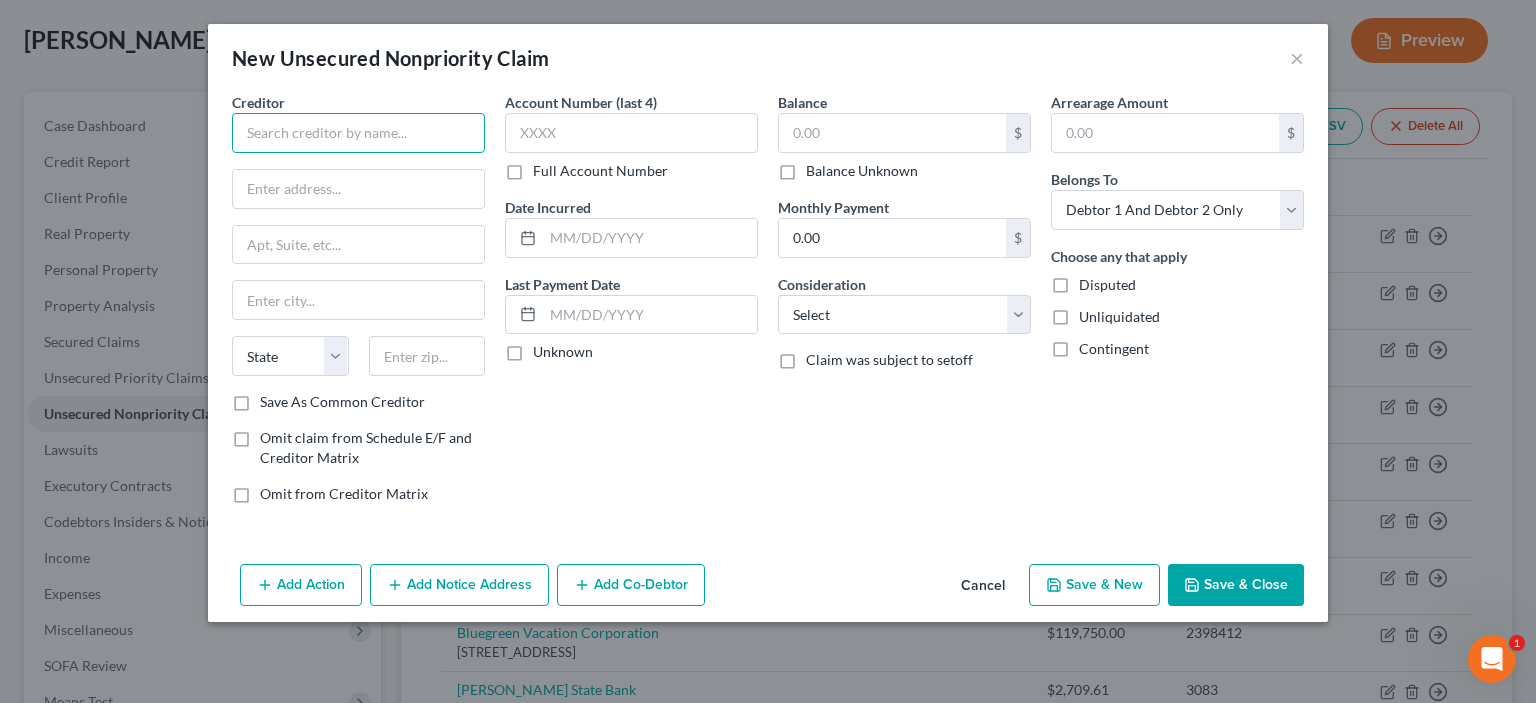 drag, startPoint x: 264, startPoint y: 135, endPoint x: 283, endPoint y: 147, distance: 22.472204 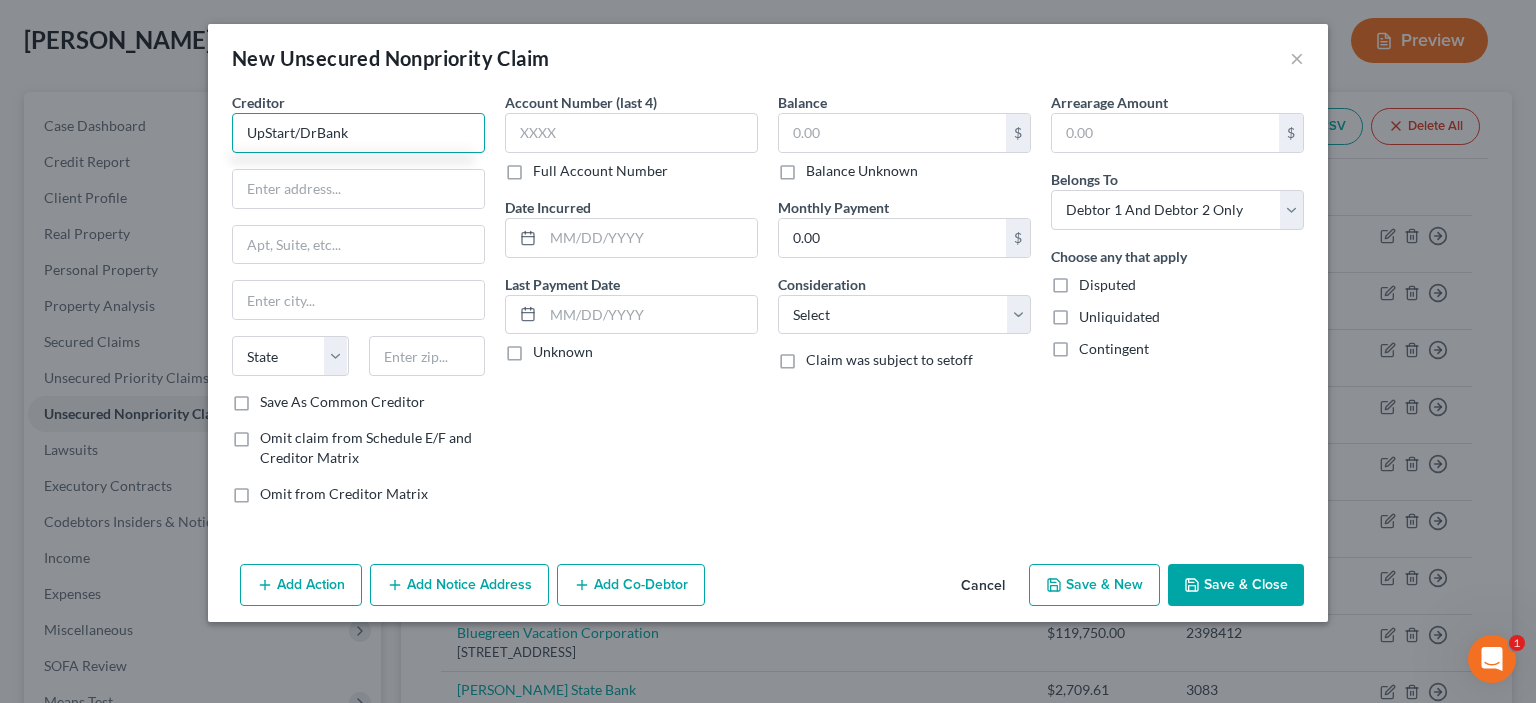 click on "UpStart/DrBank" at bounding box center [358, 133] 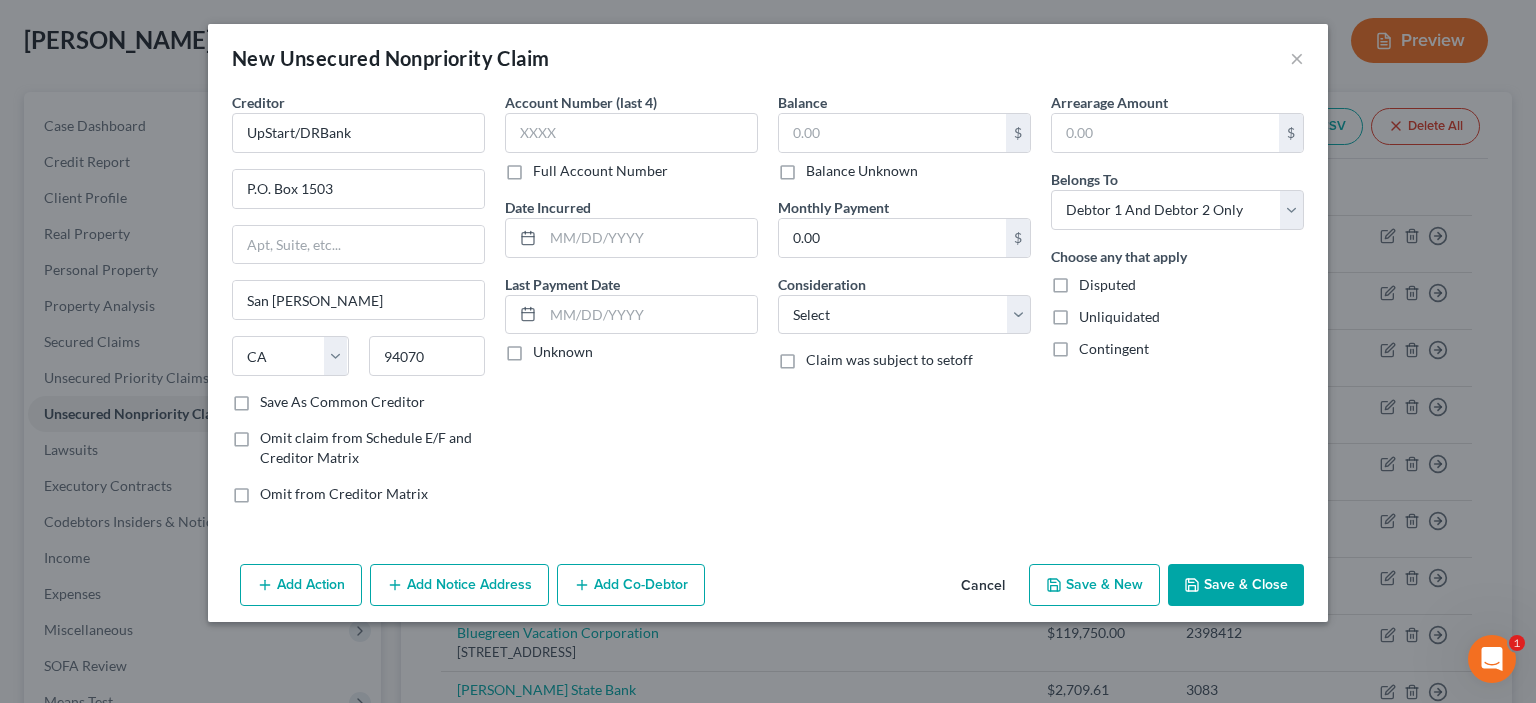 click on "Save As Common Creditor" at bounding box center (342, 402) 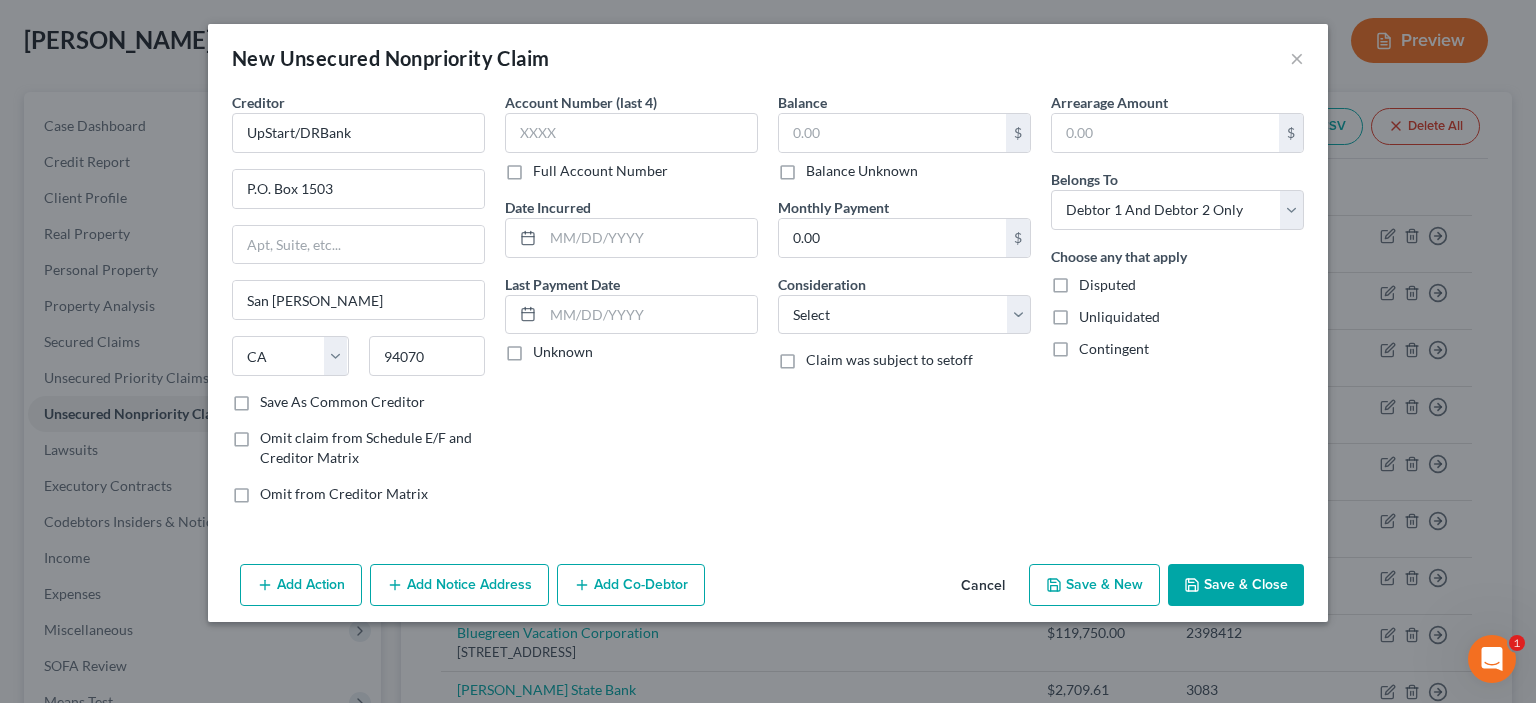 click on "Save As Common Creditor" at bounding box center [274, 398] 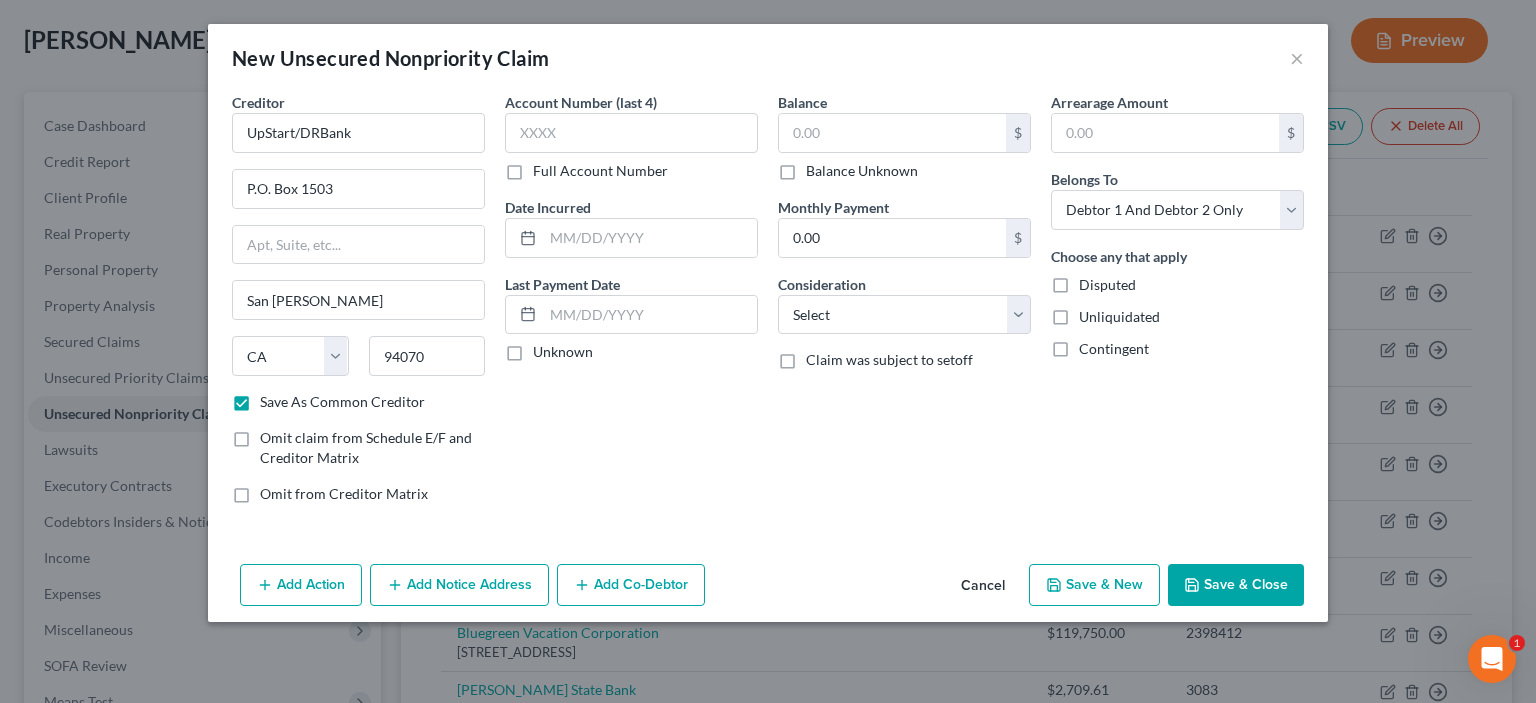 click on "Full Account Number" at bounding box center [600, 171] 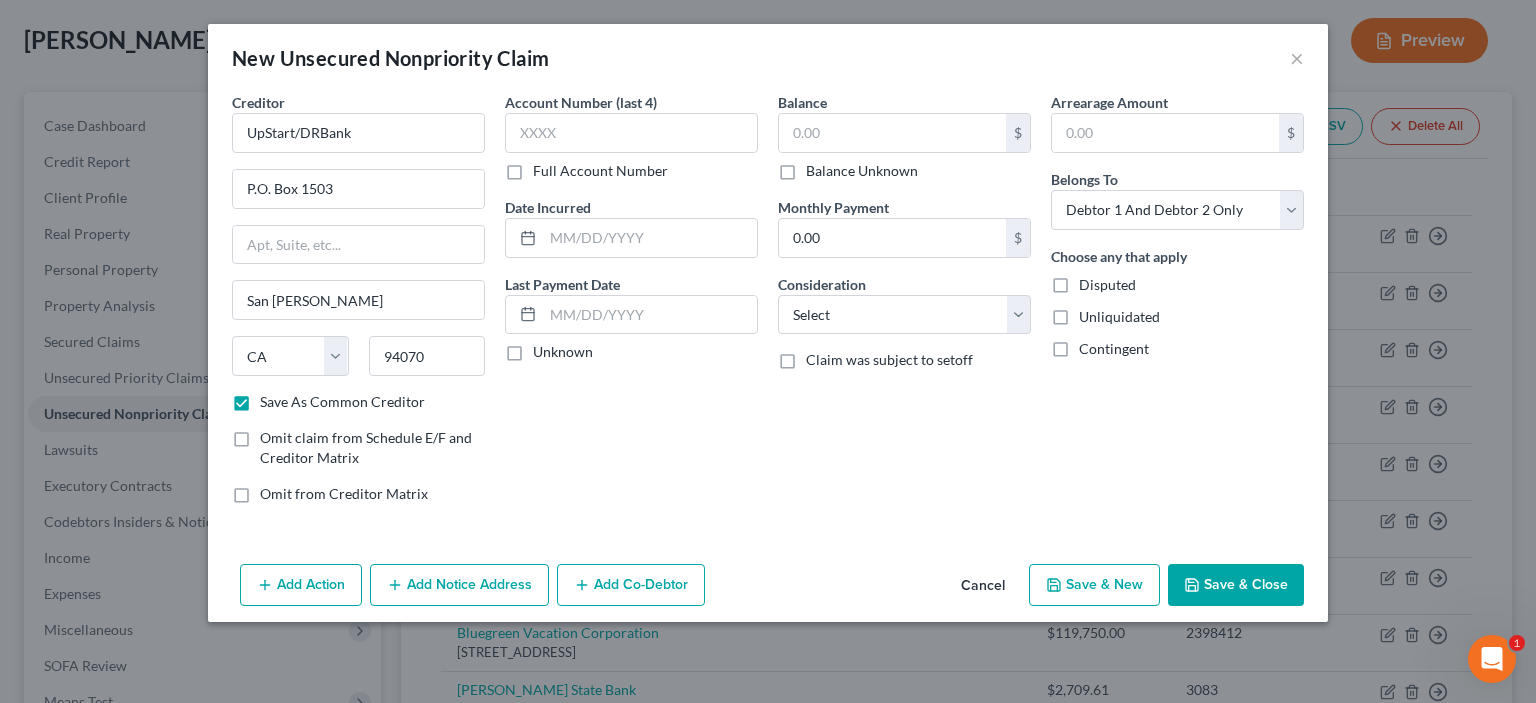 click on "Full Account Number" at bounding box center (547, 167) 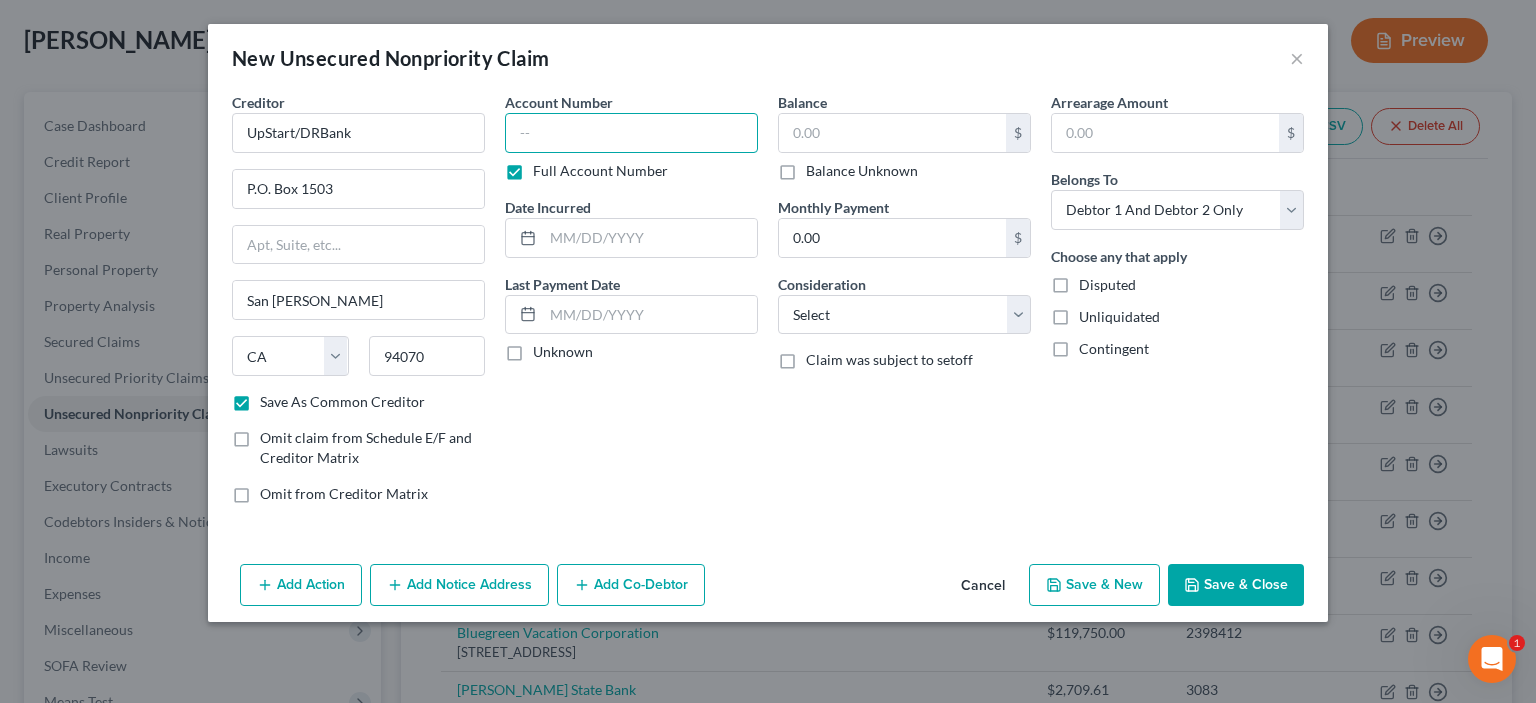 click at bounding box center [631, 133] 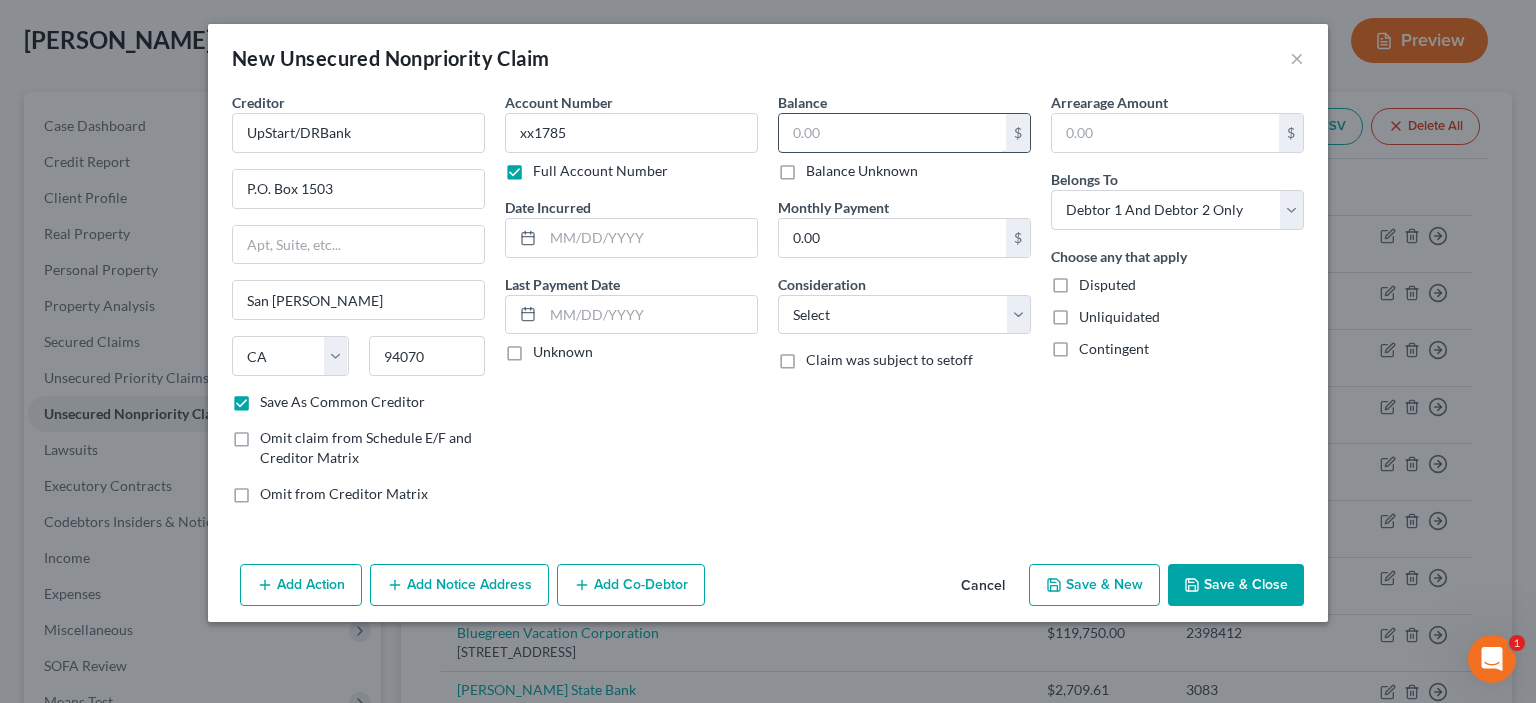 click at bounding box center [892, 133] 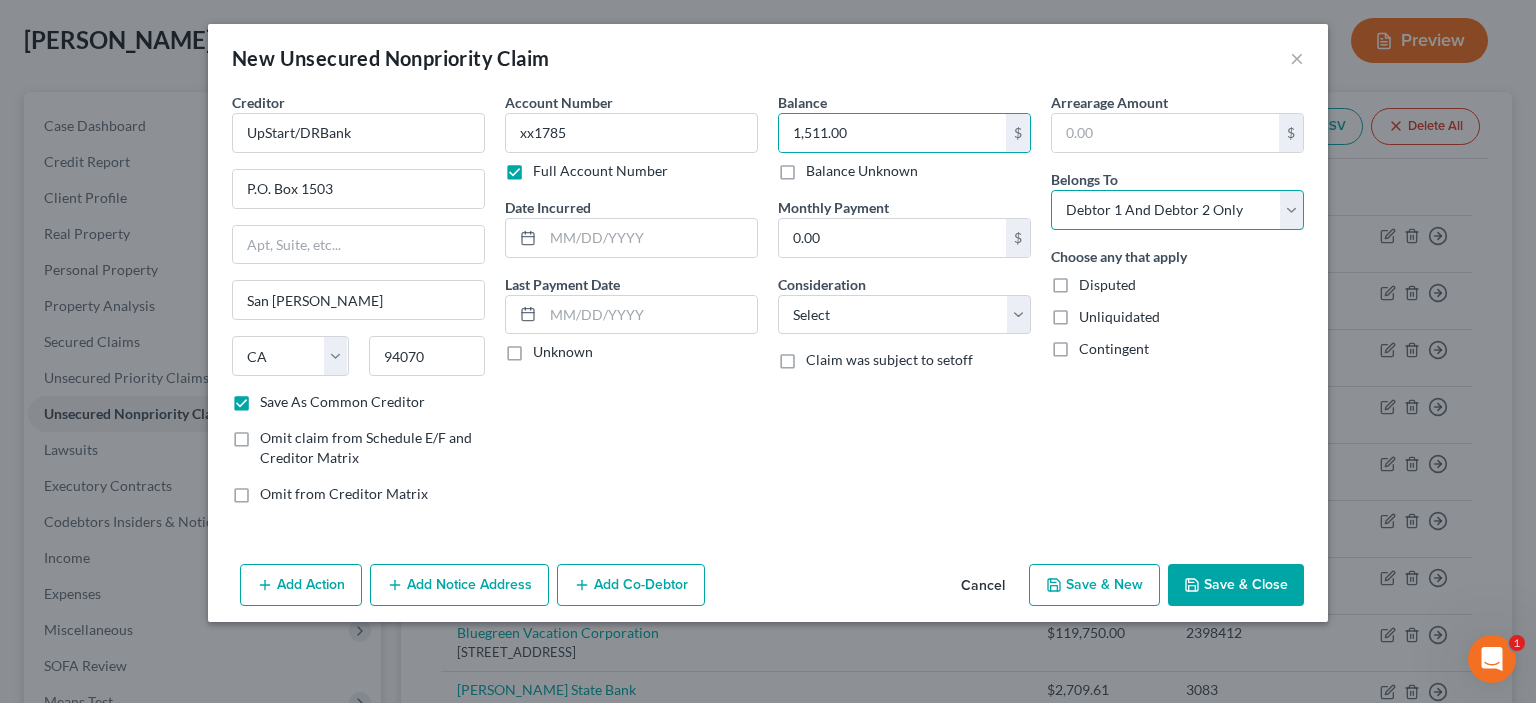 click on "Select Debtor 1 Only Debtor 2 Only Debtor 1 And Debtor 2 Only At Least One Of The Debtors And Another Community Property" at bounding box center [1177, 210] 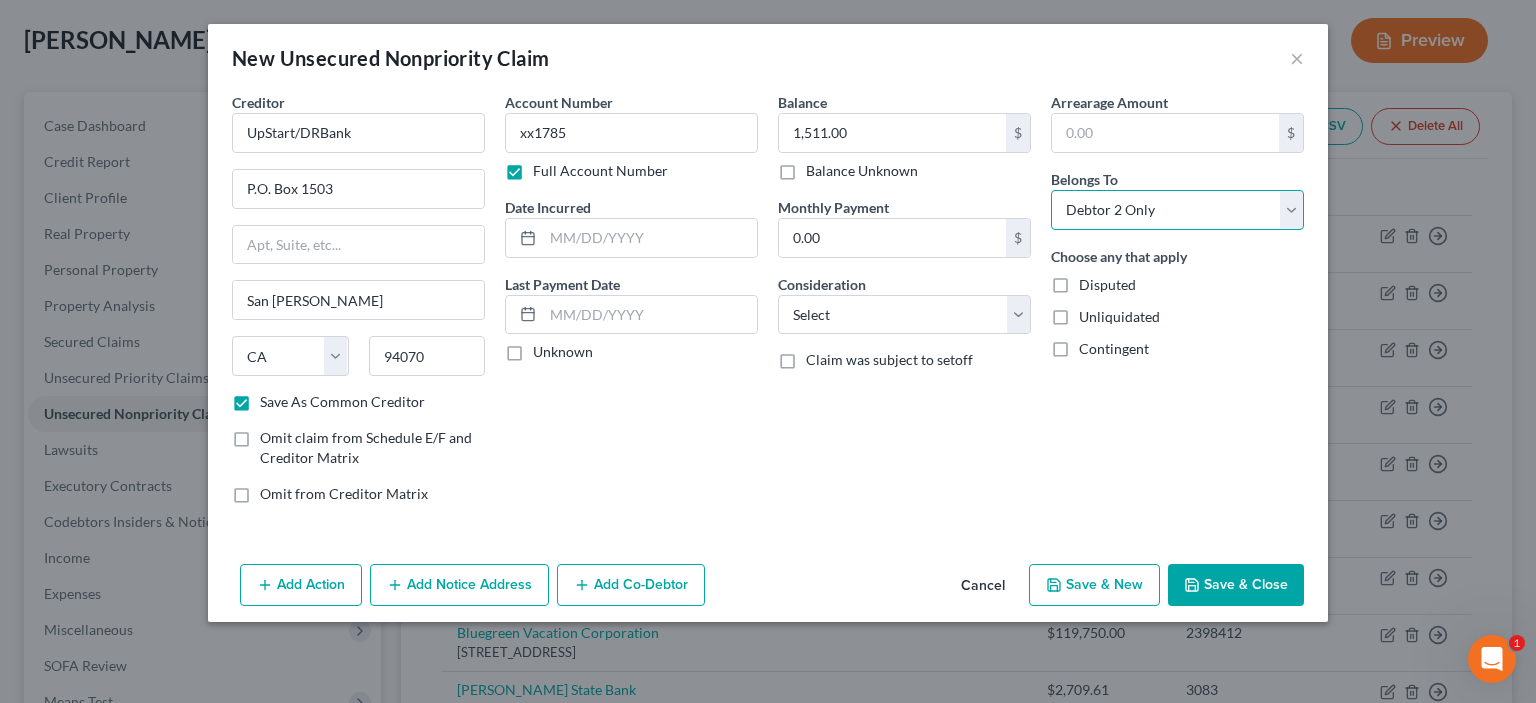 click on "Select Debtor 1 Only Debtor 2 Only Debtor 1 And Debtor 2 Only At Least One Of The Debtors And Another Community Property" at bounding box center [1177, 210] 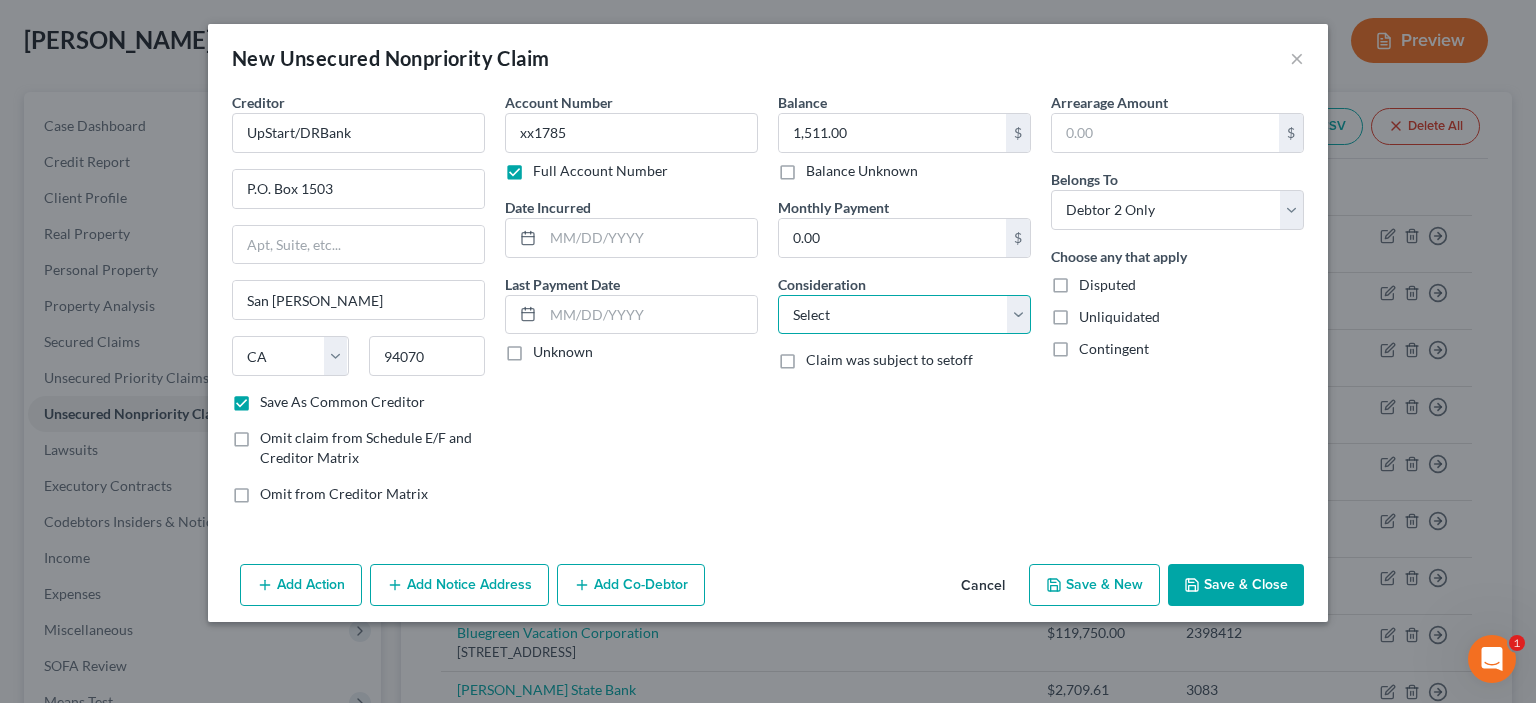 click on "Select Cable / Satellite Services Collection Agency Credit Card Debt Debt Counseling / Attorneys Deficiency Balance Domestic Support Obligations Home / Car Repairs Income Taxes Judgment Liens Medical Services Monies Loaned / Advanced Mortgage Obligation From Divorce Or Separation Obligation To Pensions Other Overdrawn Bank Account Promised To Help Pay Creditors Student Loans Suppliers And Vendors Telephone / Internet Services Utility Services" at bounding box center (904, 315) 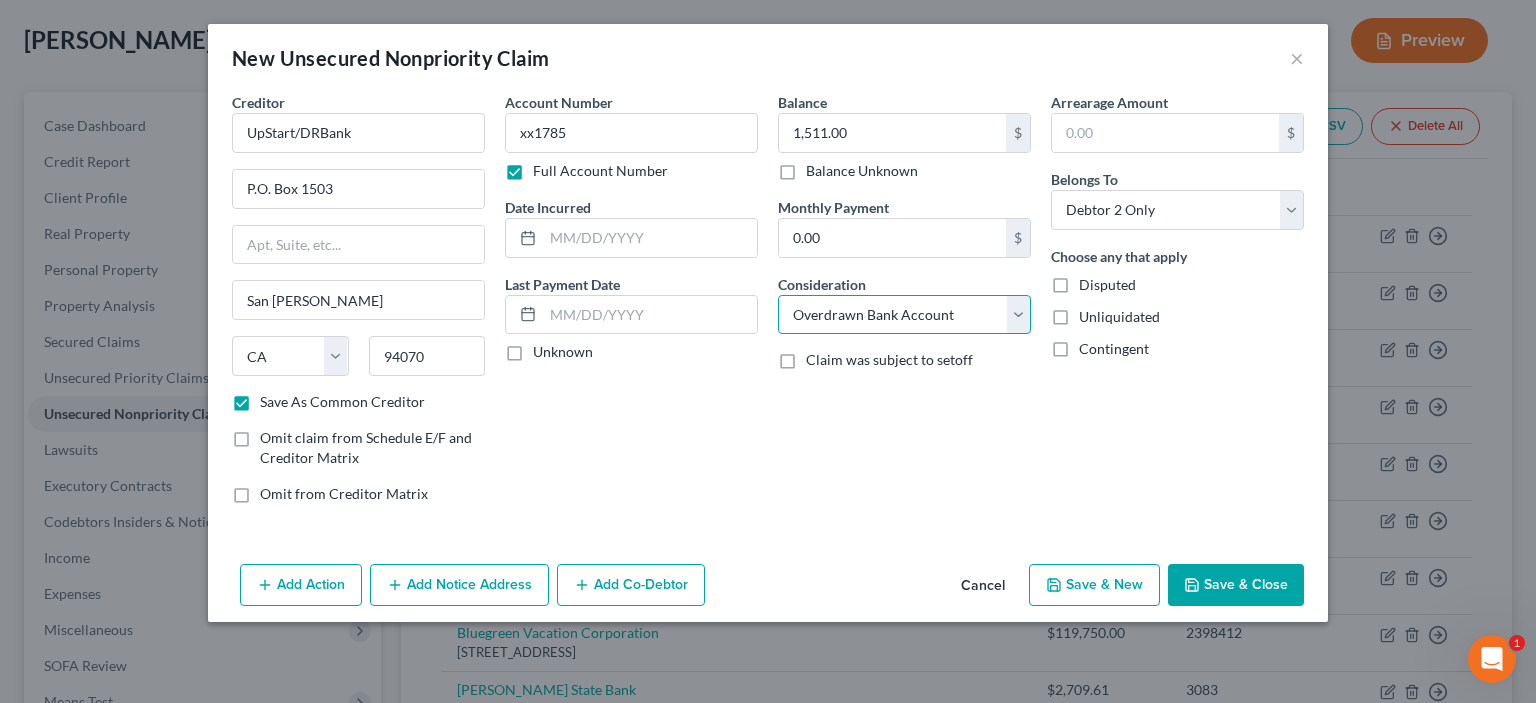 click on "Select Cable / Satellite Services Collection Agency Credit Card Debt Debt Counseling / Attorneys Deficiency Balance Domestic Support Obligations Home / Car Repairs Income Taxes Judgment Liens Medical Services Monies Loaned / Advanced Mortgage Obligation From Divorce Or Separation Obligation To Pensions Other Overdrawn Bank Account Promised To Help Pay Creditors Student Loans Suppliers And Vendors Telephone / Internet Services Utility Services" at bounding box center [904, 315] 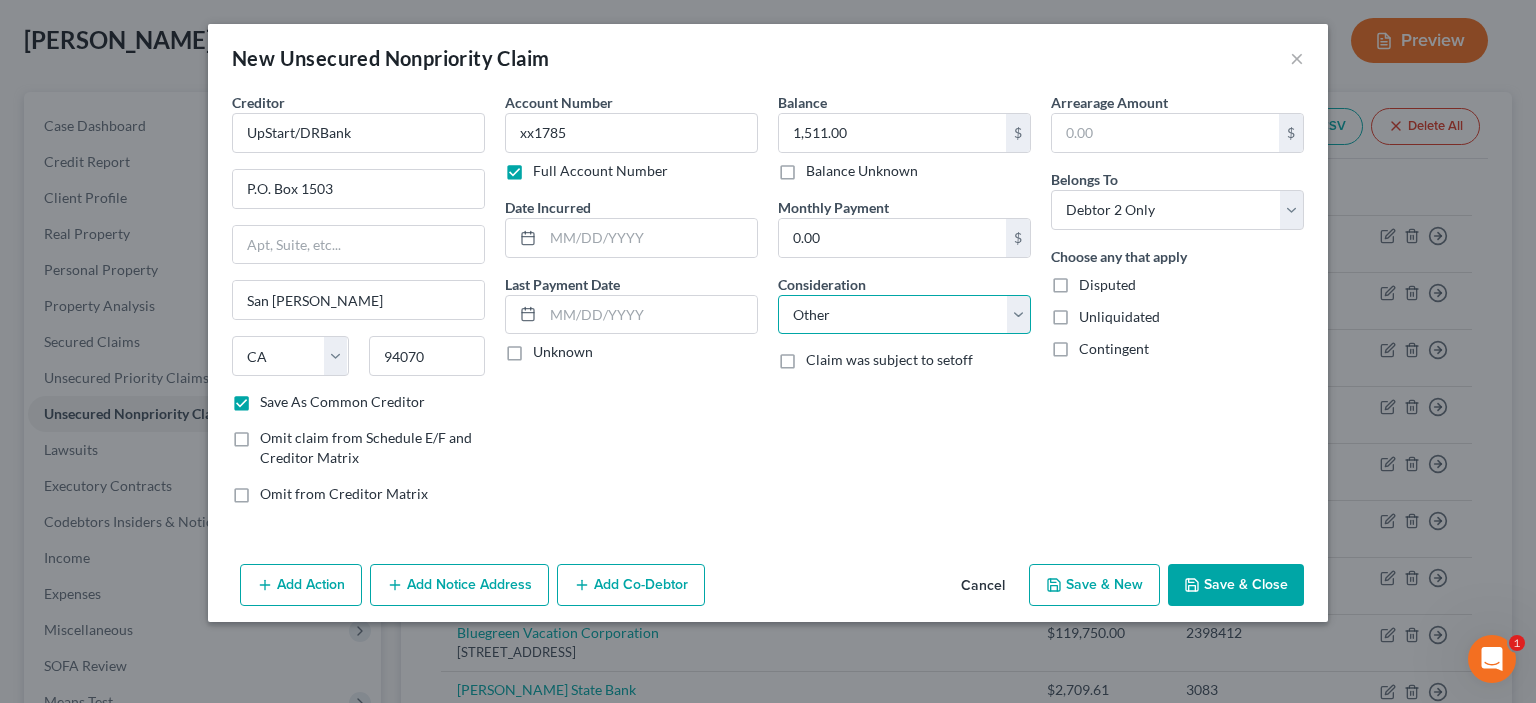 click on "Select Cable / Satellite Services Collection Agency Credit Card Debt Debt Counseling / Attorneys Deficiency Balance Domestic Support Obligations Home / Car Repairs Income Taxes Judgment Liens Medical Services Monies Loaned / Advanced Mortgage Obligation From Divorce Or Separation Obligation To Pensions Other Overdrawn Bank Account Promised To Help Pay Creditors Student Loans Suppliers And Vendors Telephone / Internet Services Utility Services" at bounding box center (904, 315) 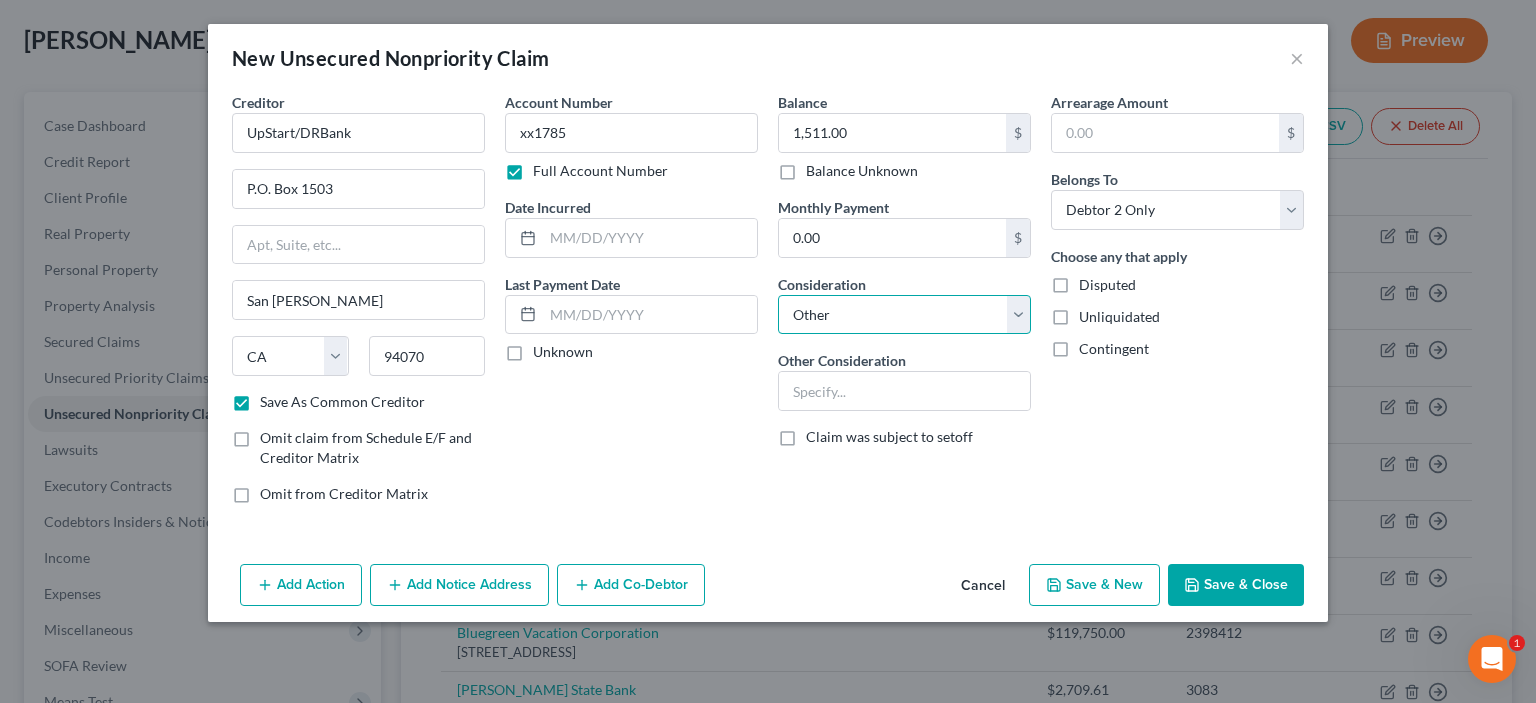 click on "Select Cable / Satellite Services Collection Agency Credit Card Debt Debt Counseling / Attorneys Deficiency Balance Domestic Support Obligations Home / Car Repairs Income Taxes Judgment Liens Medical Services Monies Loaned / Advanced Mortgage Obligation From Divorce Or Separation Obligation To Pensions Other Overdrawn Bank Account Promised To Help Pay Creditors Student Loans Suppliers And Vendors Telephone / Internet Services Utility Services" at bounding box center (904, 315) 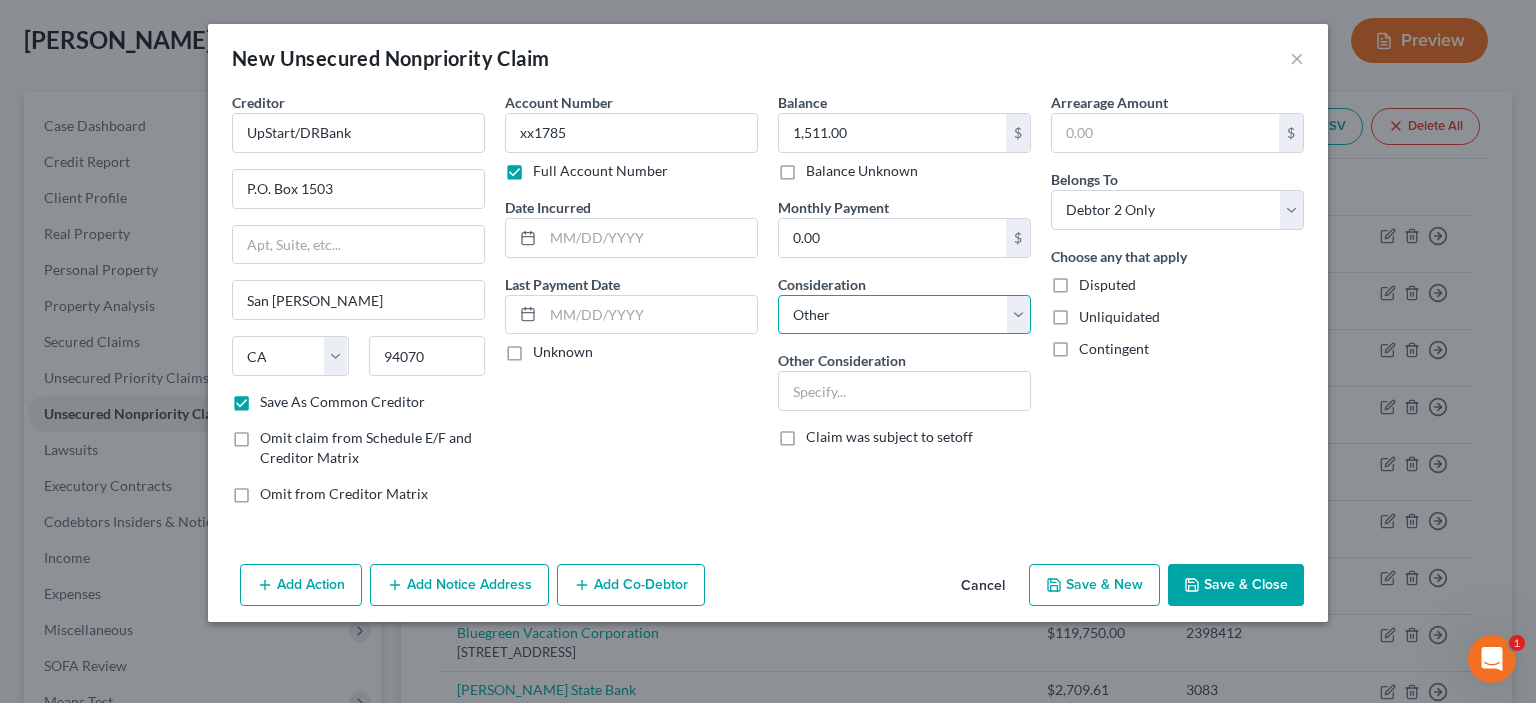 click on "Select Cable / Satellite Services Collection Agency Credit Card Debt Debt Counseling / Attorneys Deficiency Balance Domestic Support Obligations Home / Car Repairs Income Taxes Judgment Liens Medical Services Monies Loaned / Advanced Mortgage Obligation From Divorce Or Separation Obligation To Pensions Other Overdrawn Bank Account Promised To Help Pay Creditors Student Loans Suppliers And Vendors Telephone / Internet Services Utility Services" at bounding box center (904, 315) 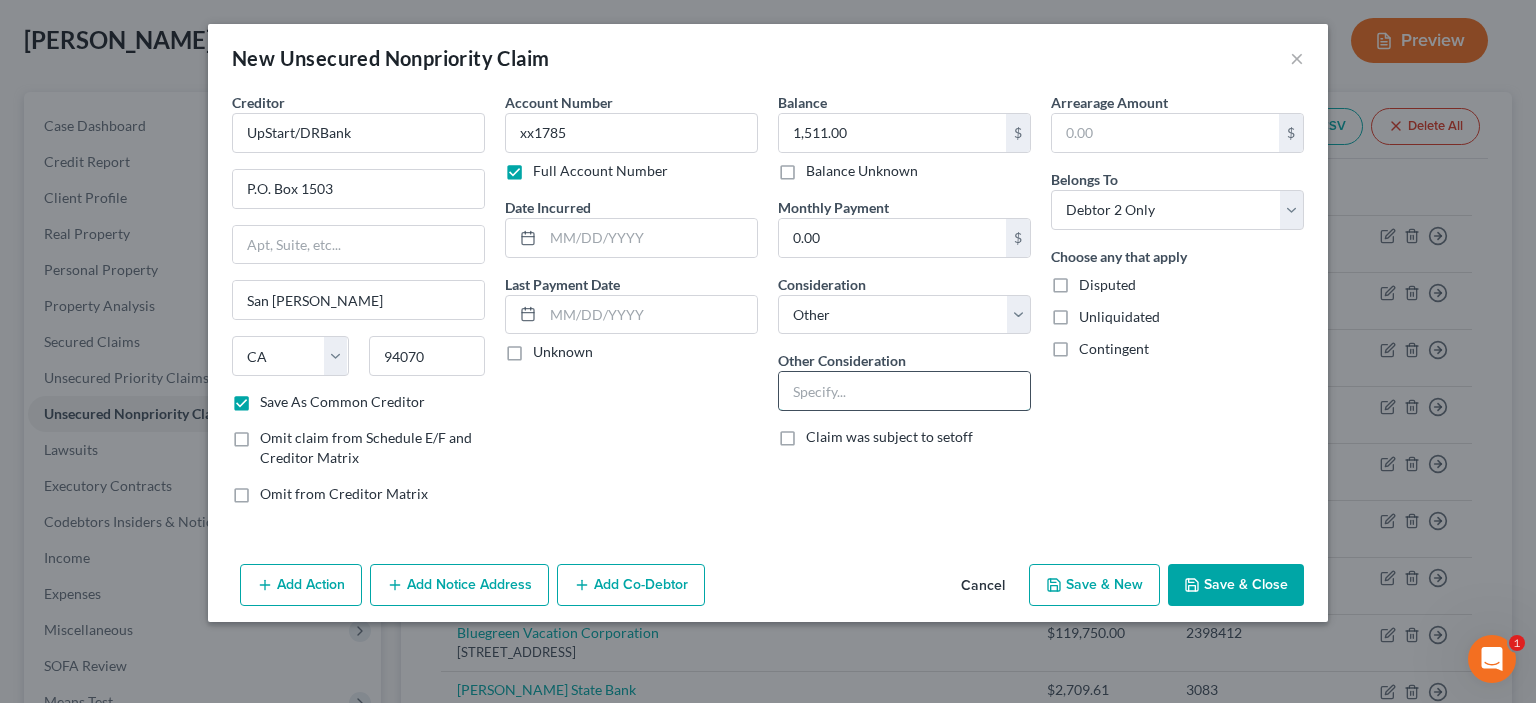 click at bounding box center (904, 391) 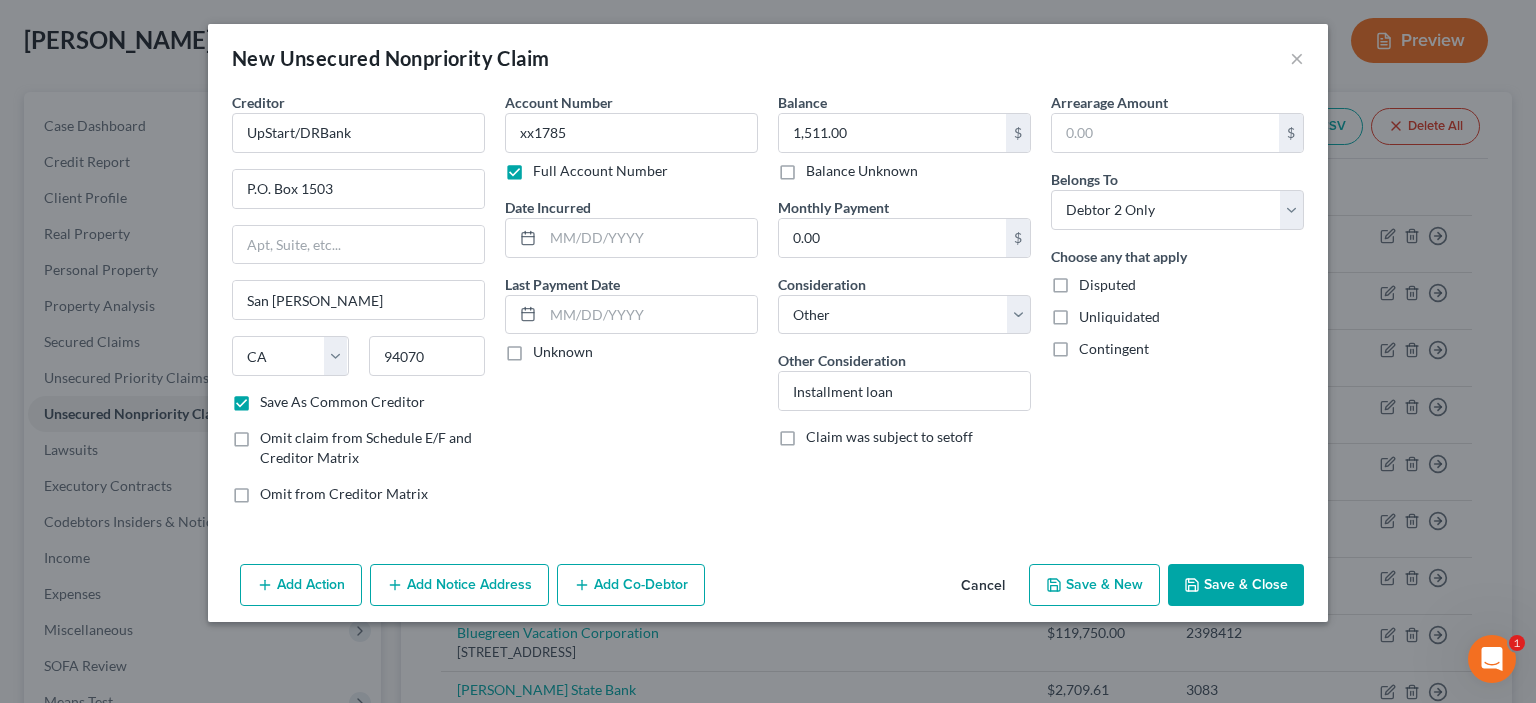 click on "Save & Close" at bounding box center [1236, 585] 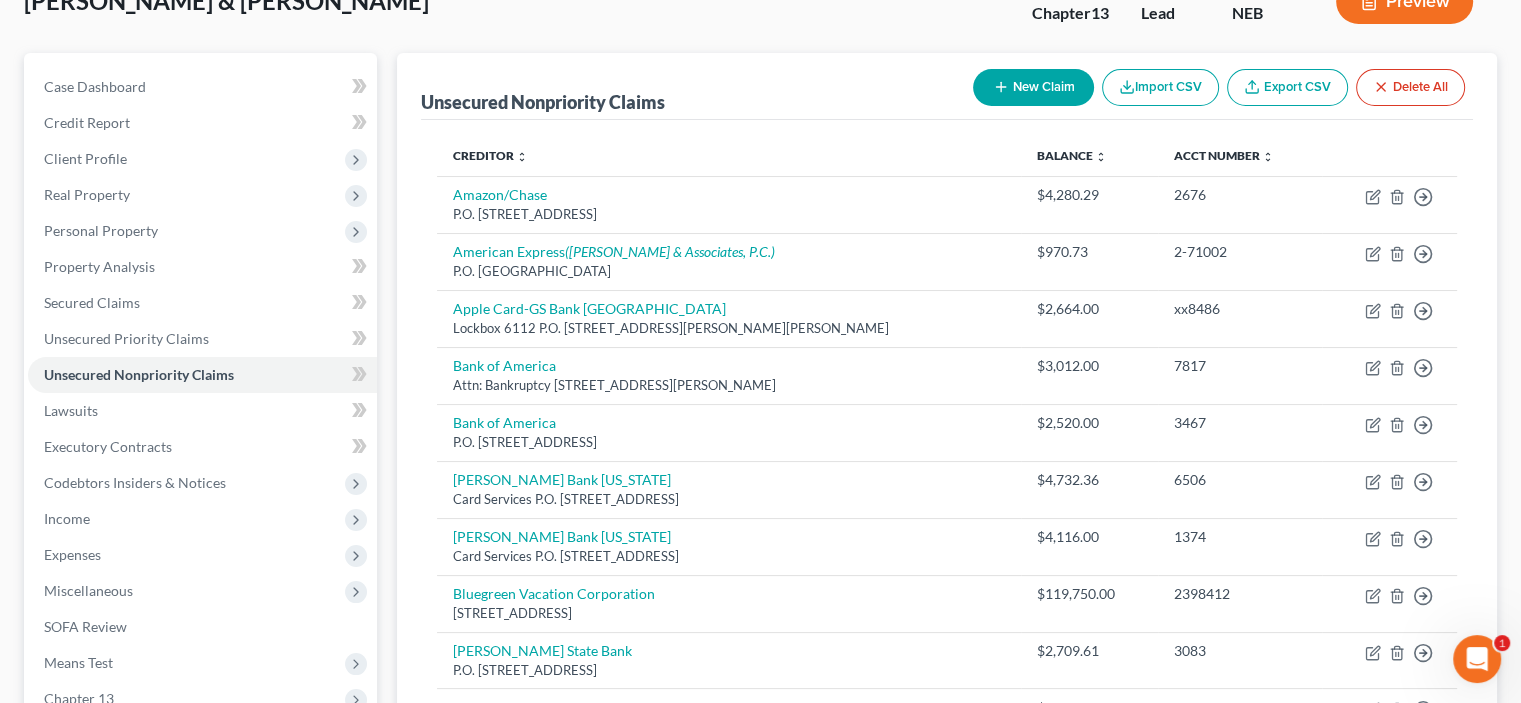 scroll, scrollTop: 0, scrollLeft: 0, axis: both 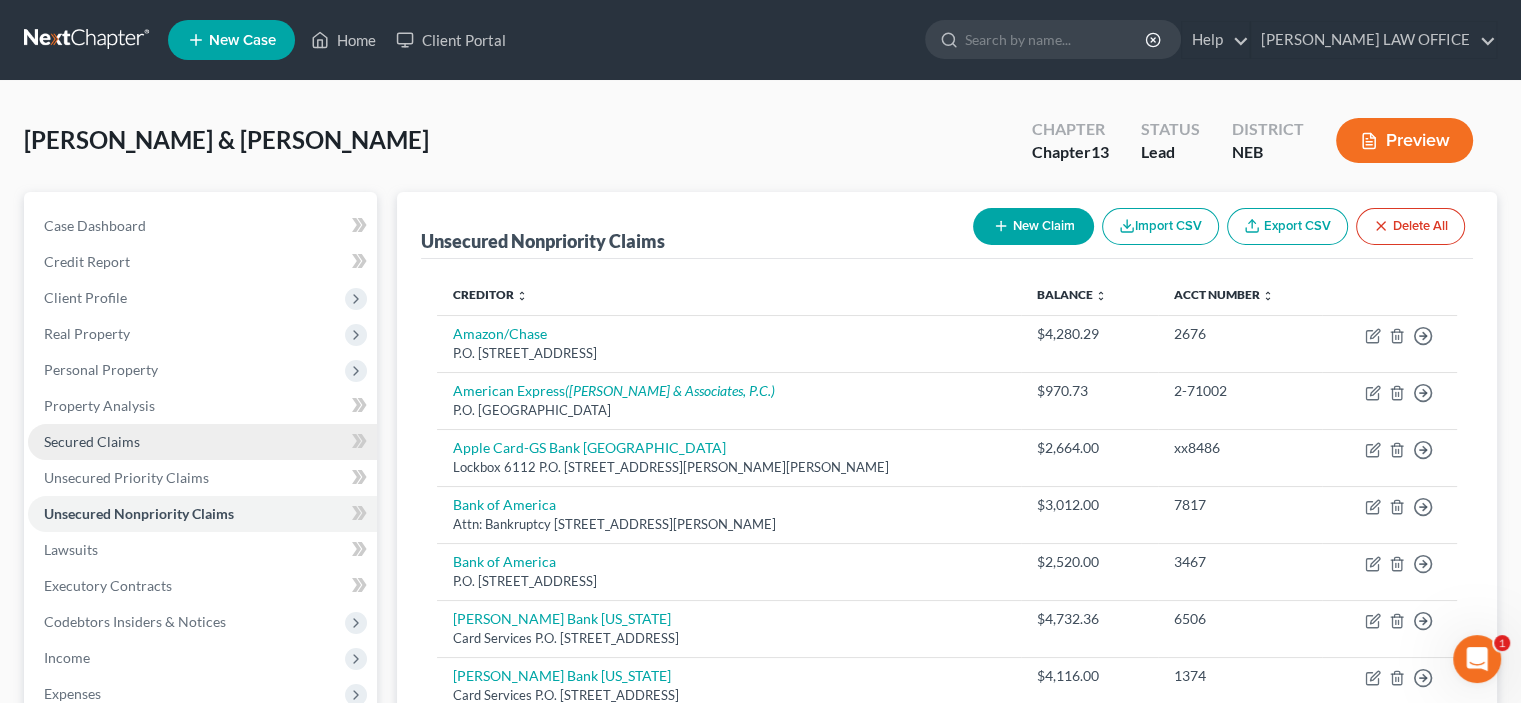 click on "Secured Claims" at bounding box center (92, 441) 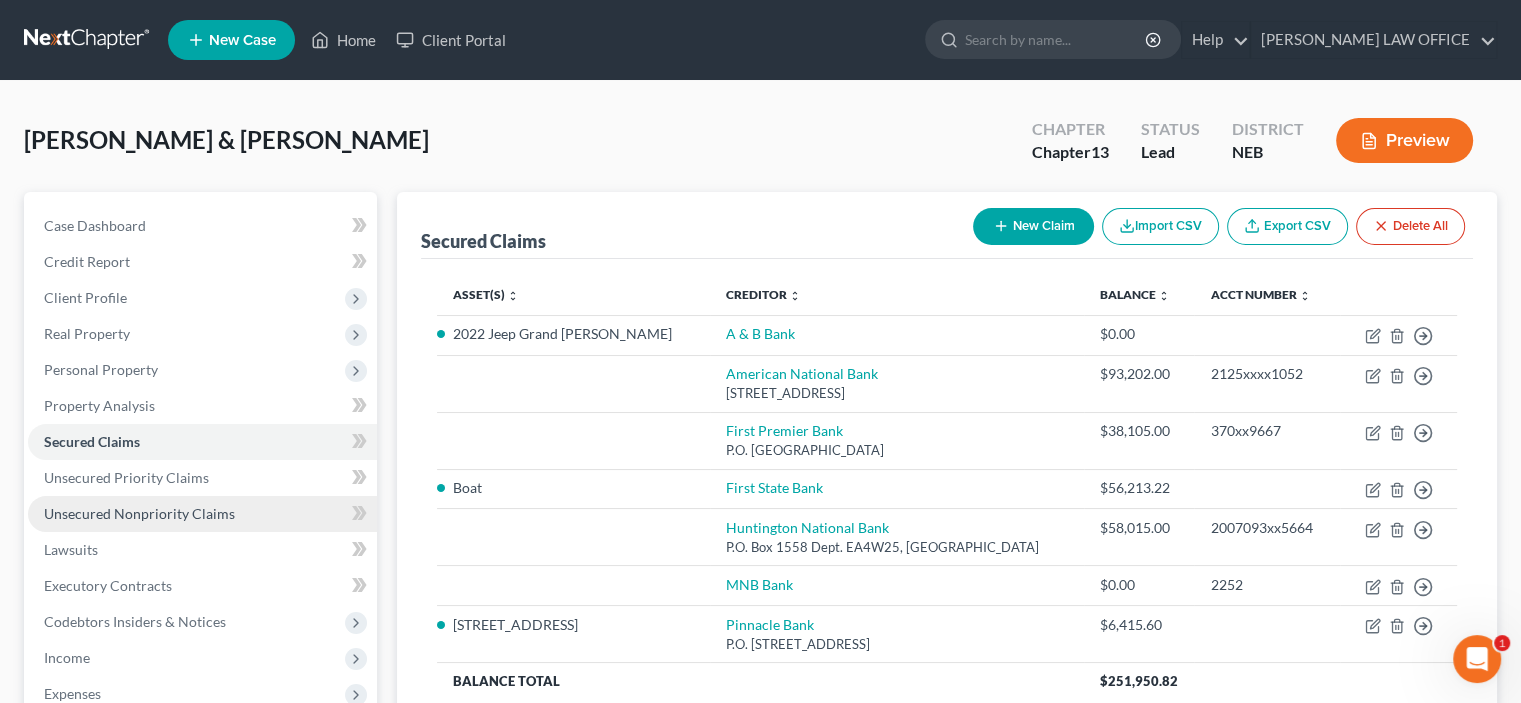 click on "Unsecured Nonpriority Claims" at bounding box center [139, 513] 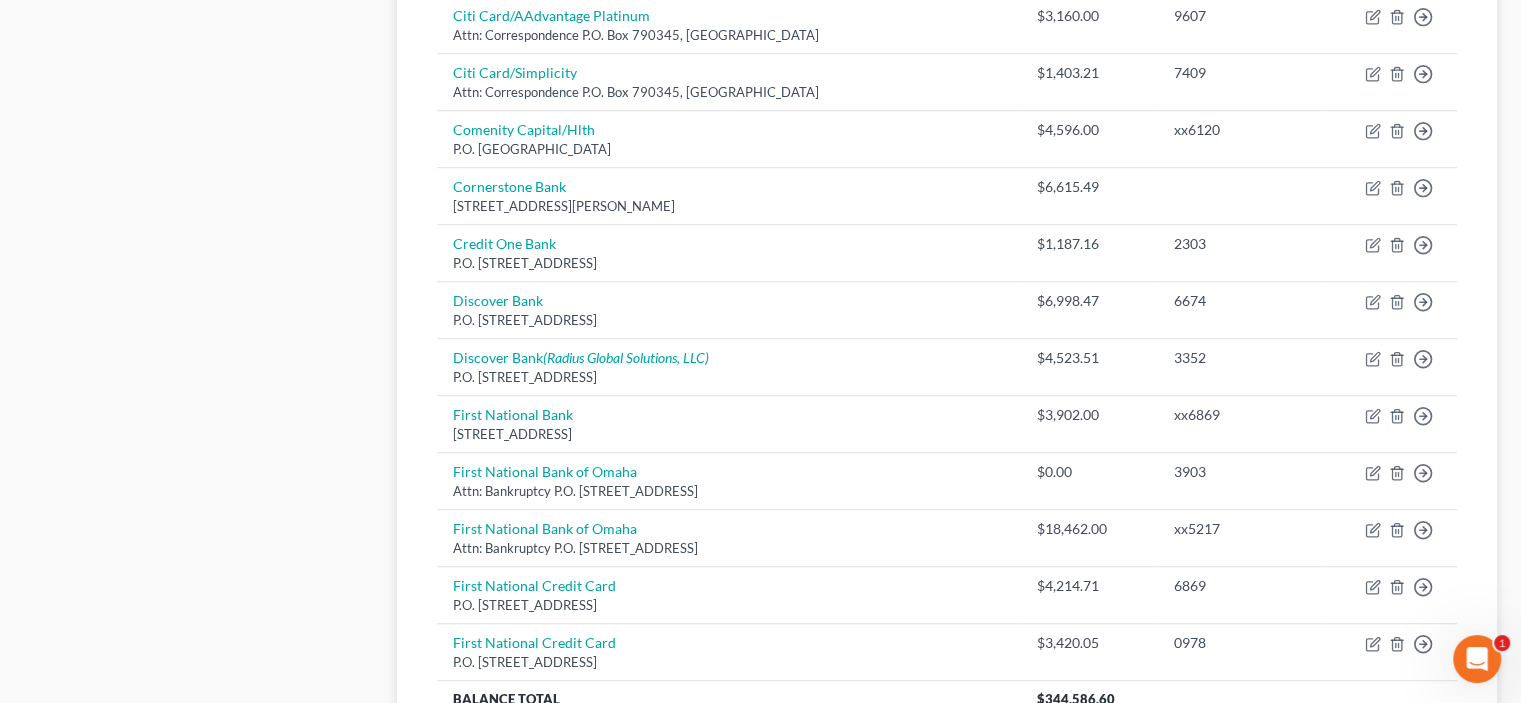 scroll, scrollTop: 1500, scrollLeft: 0, axis: vertical 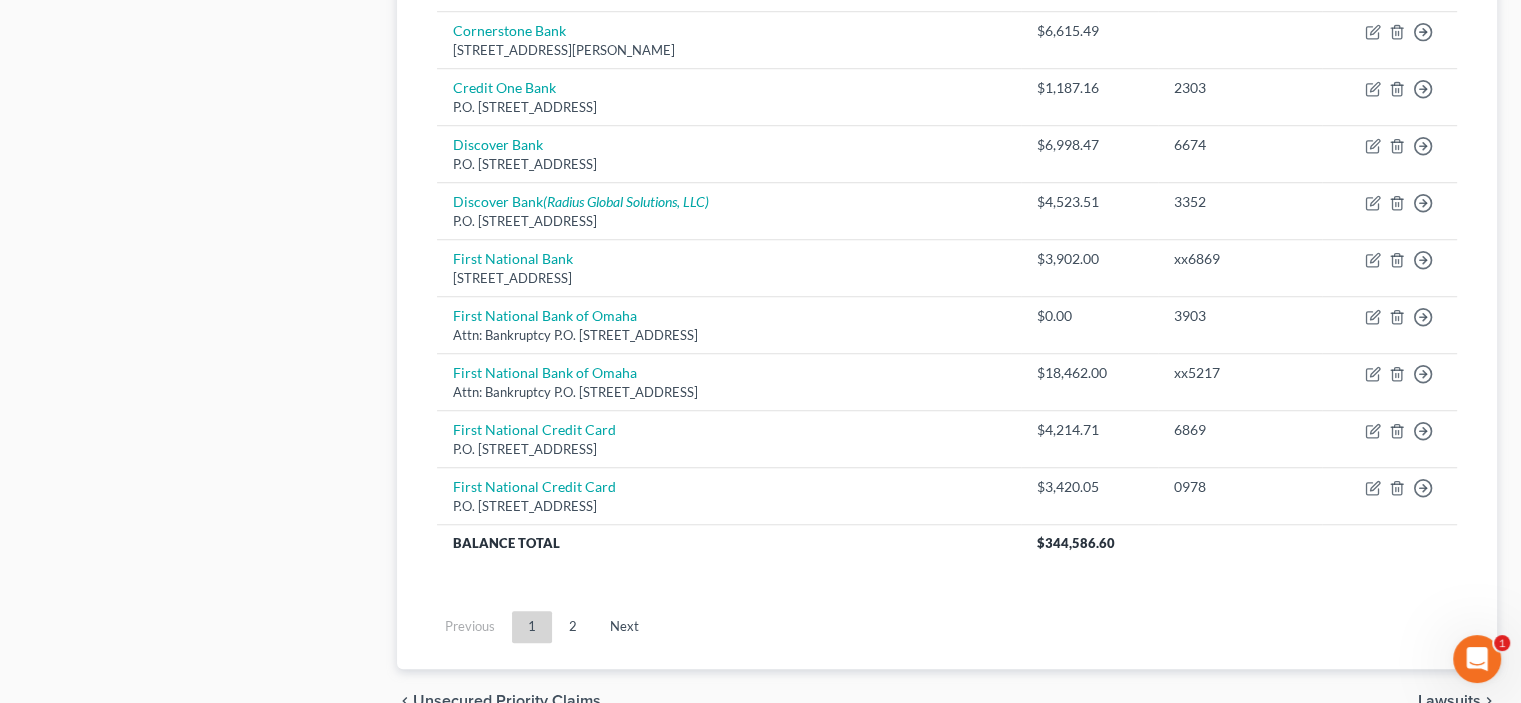 click on "Next" at bounding box center [624, 627] 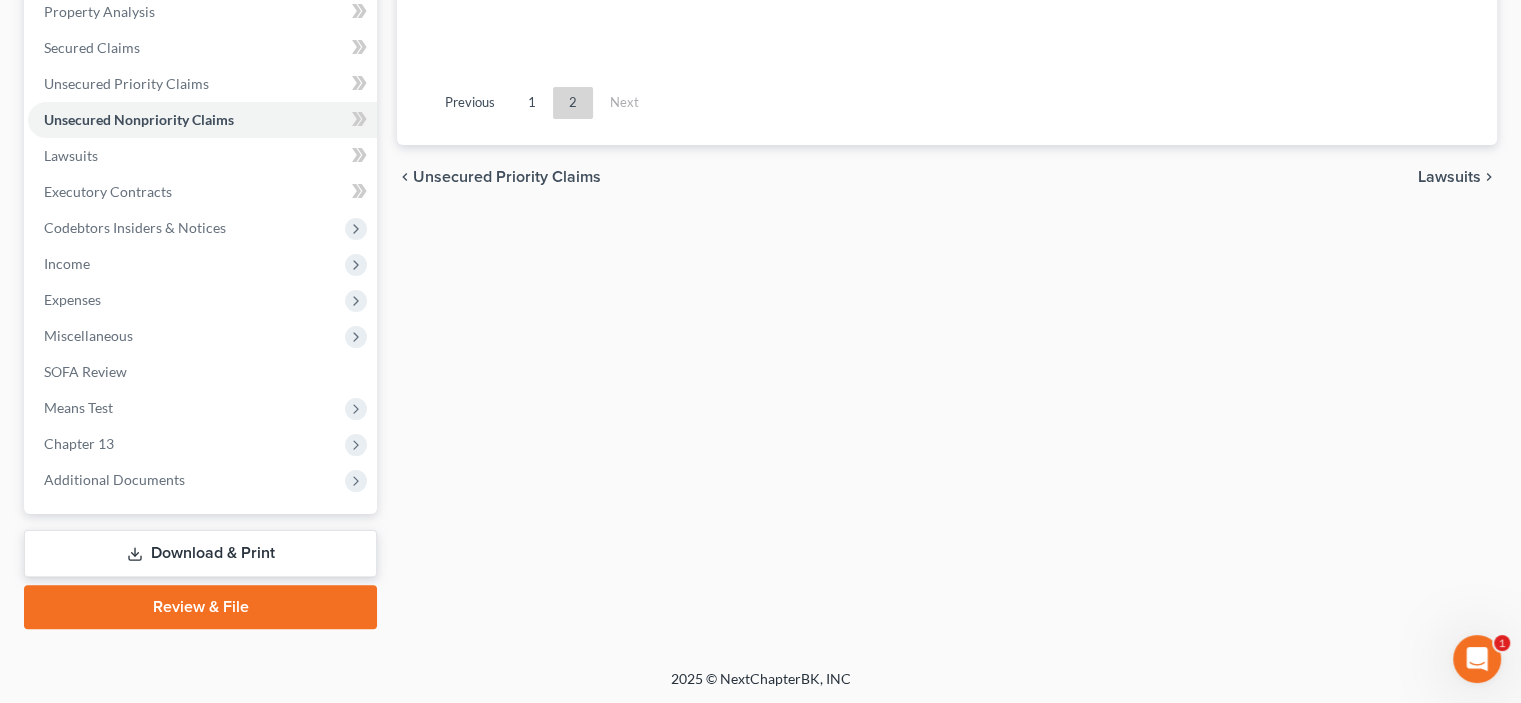 scroll, scrollTop: 730, scrollLeft: 0, axis: vertical 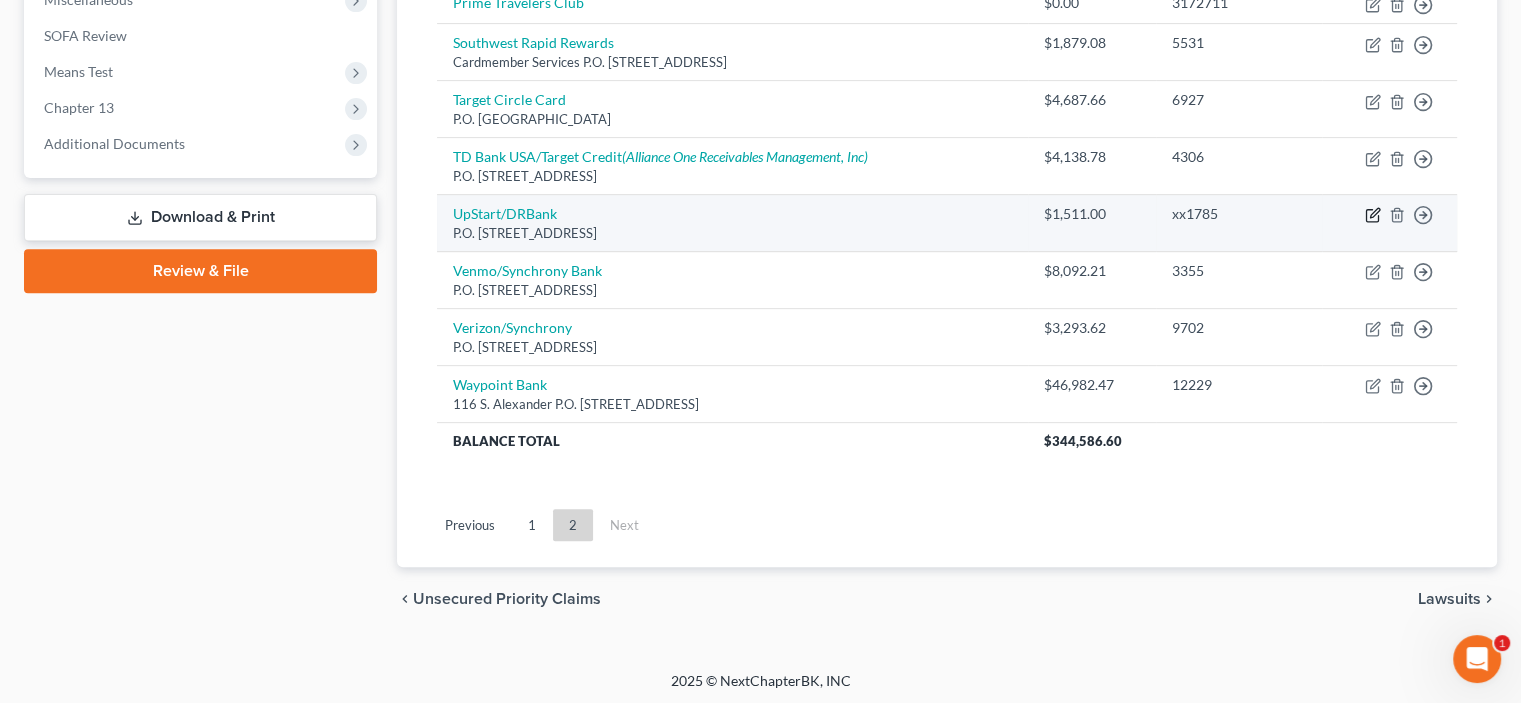 click 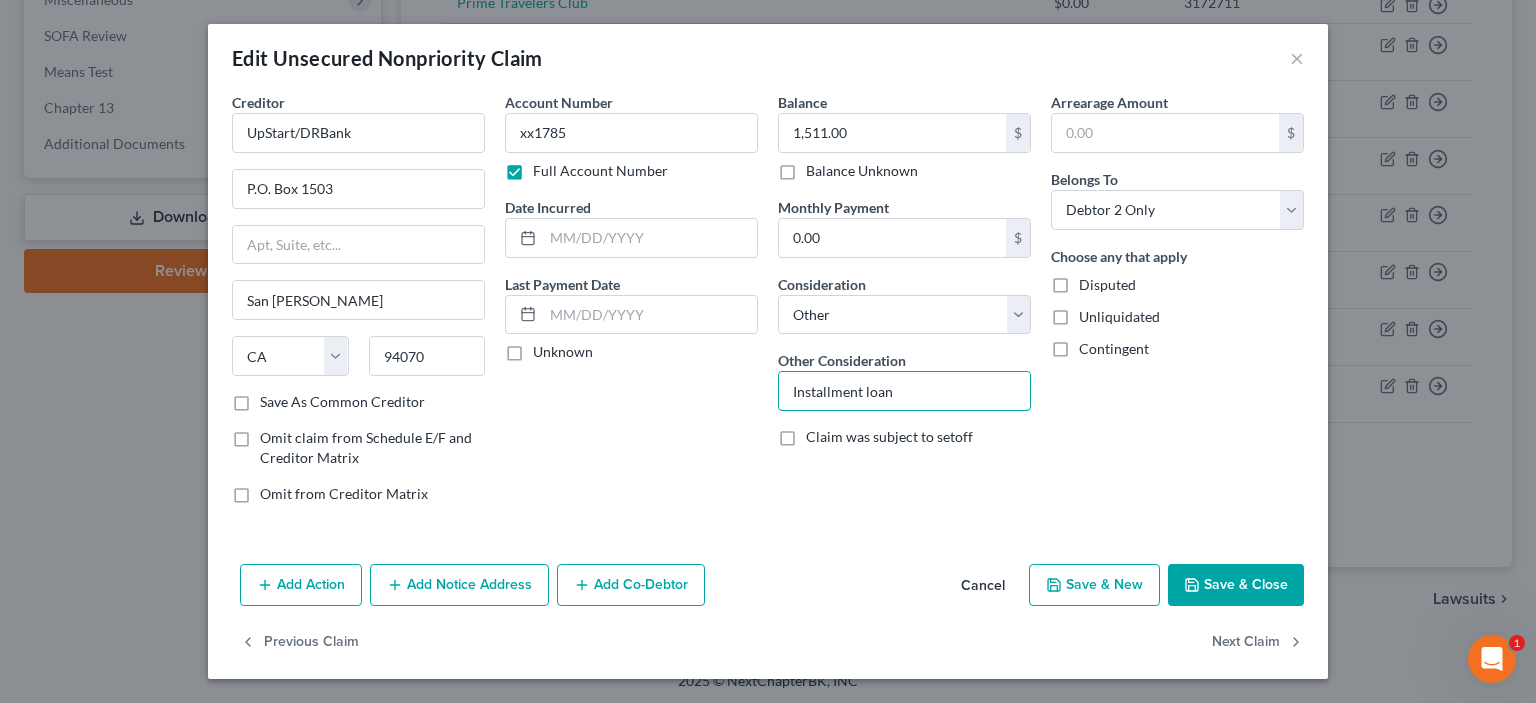 drag, startPoint x: 790, startPoint y: 391, endPoint x: 1252, endPoint y: 502, distance: 475.14734 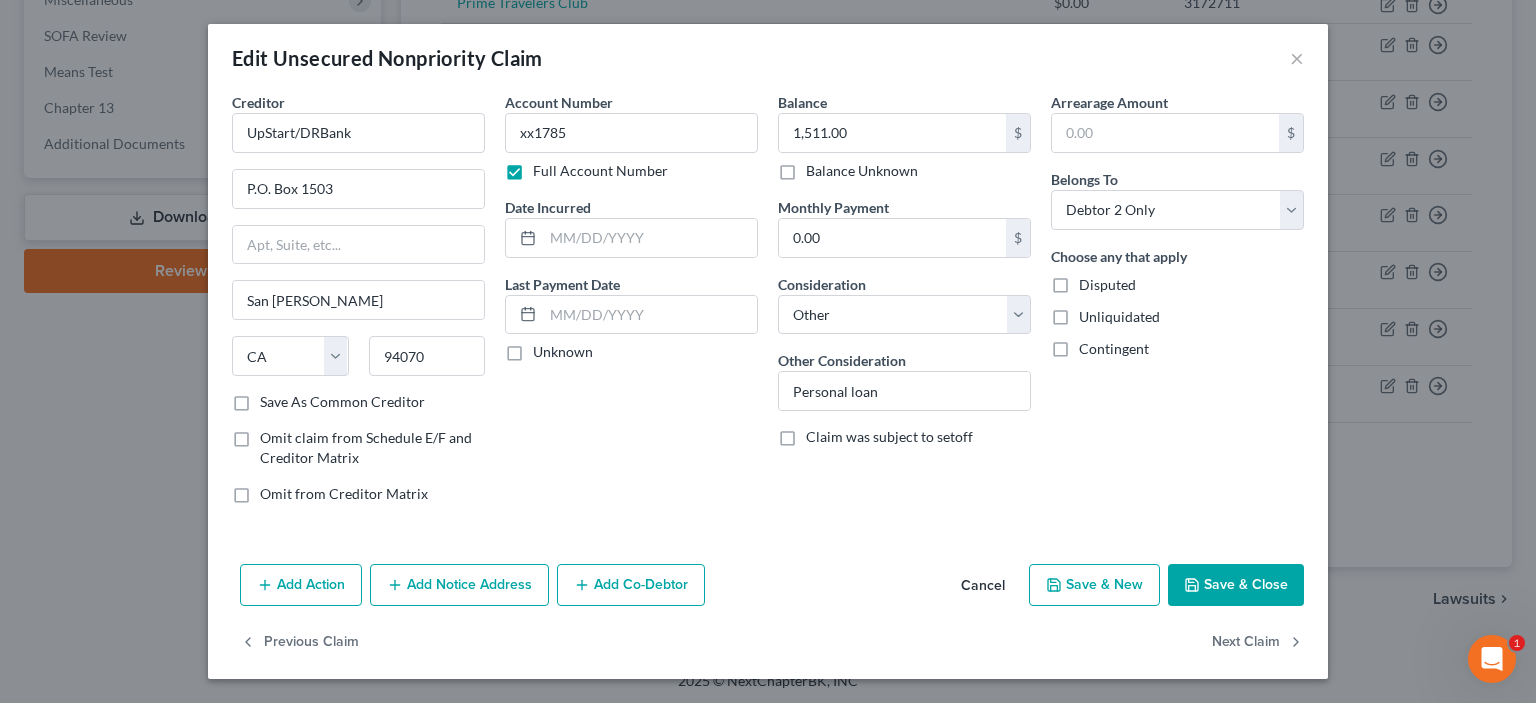 drag, startPoint x: 1207, startPoint y: 596, endPoint x: 1208, endPoint y: 585, distance: 11.045361 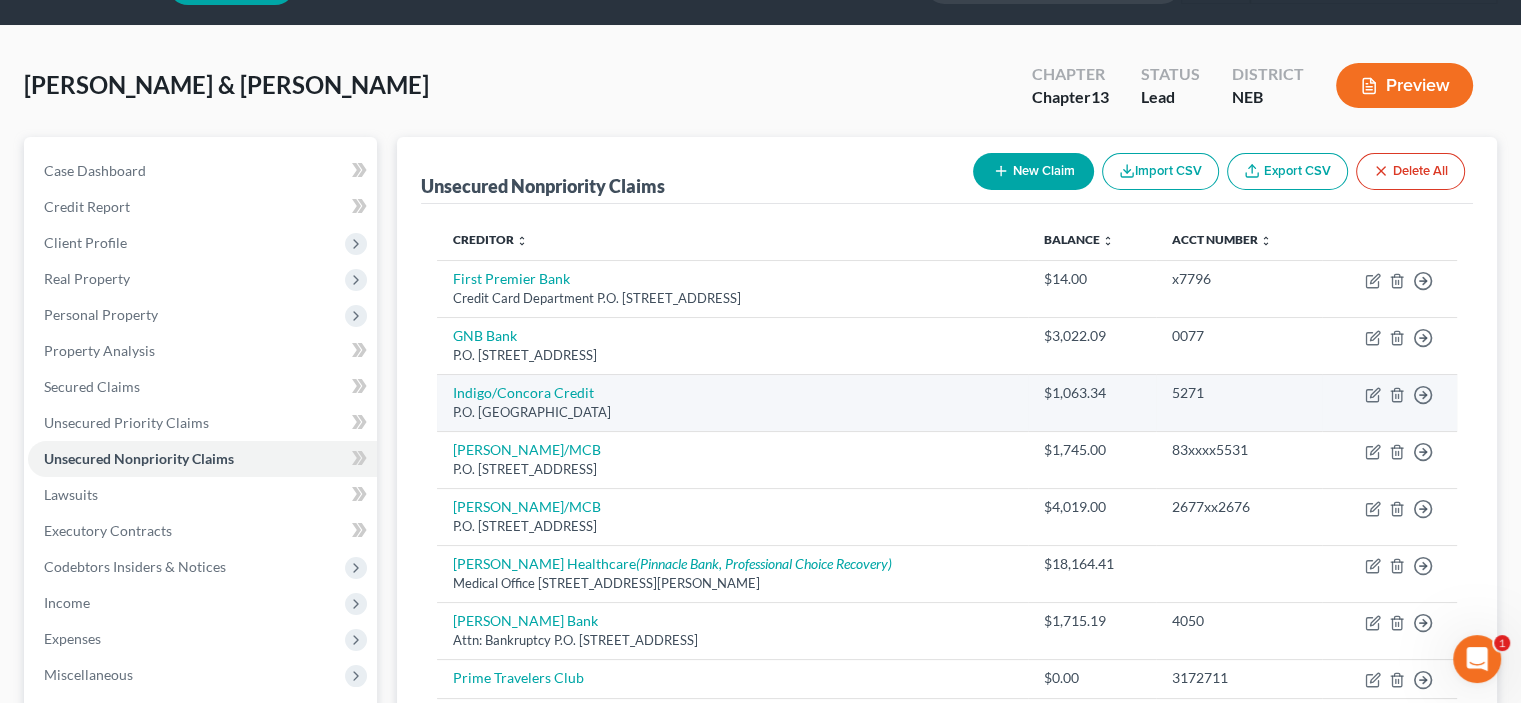 scroll, scrollTop: 0, scrollLeft: 0, axis: both 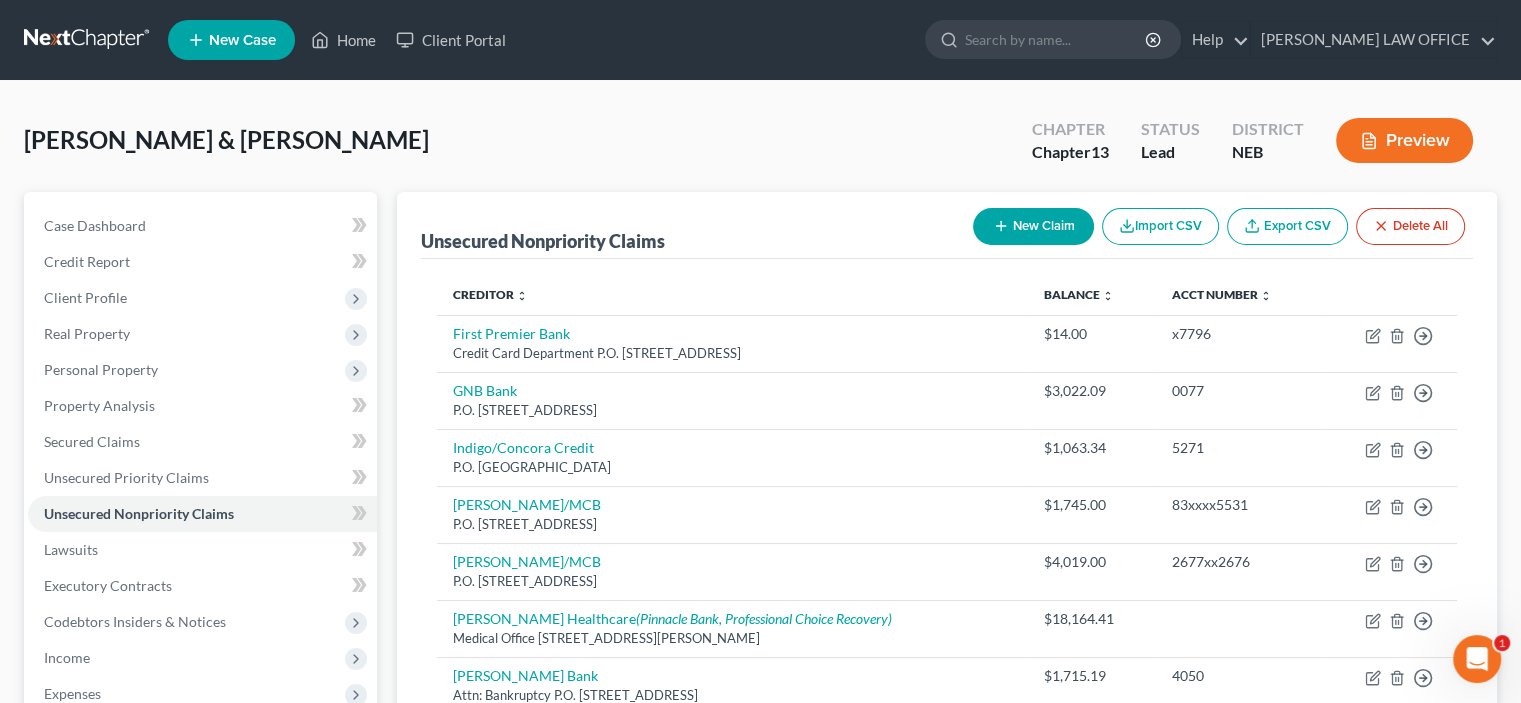 click on "New Claim" at bounding box center (1033, 226) 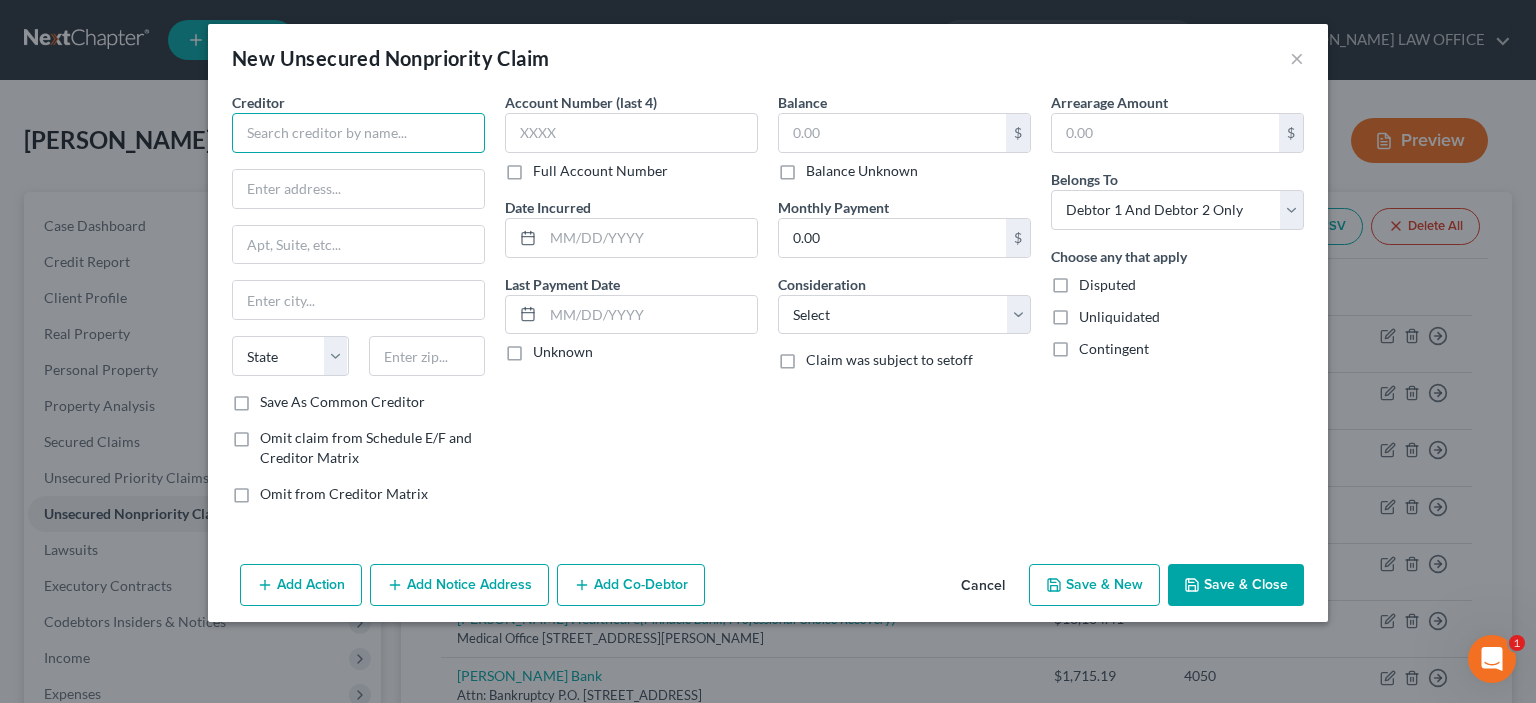 click at bounding box center [358, 133] 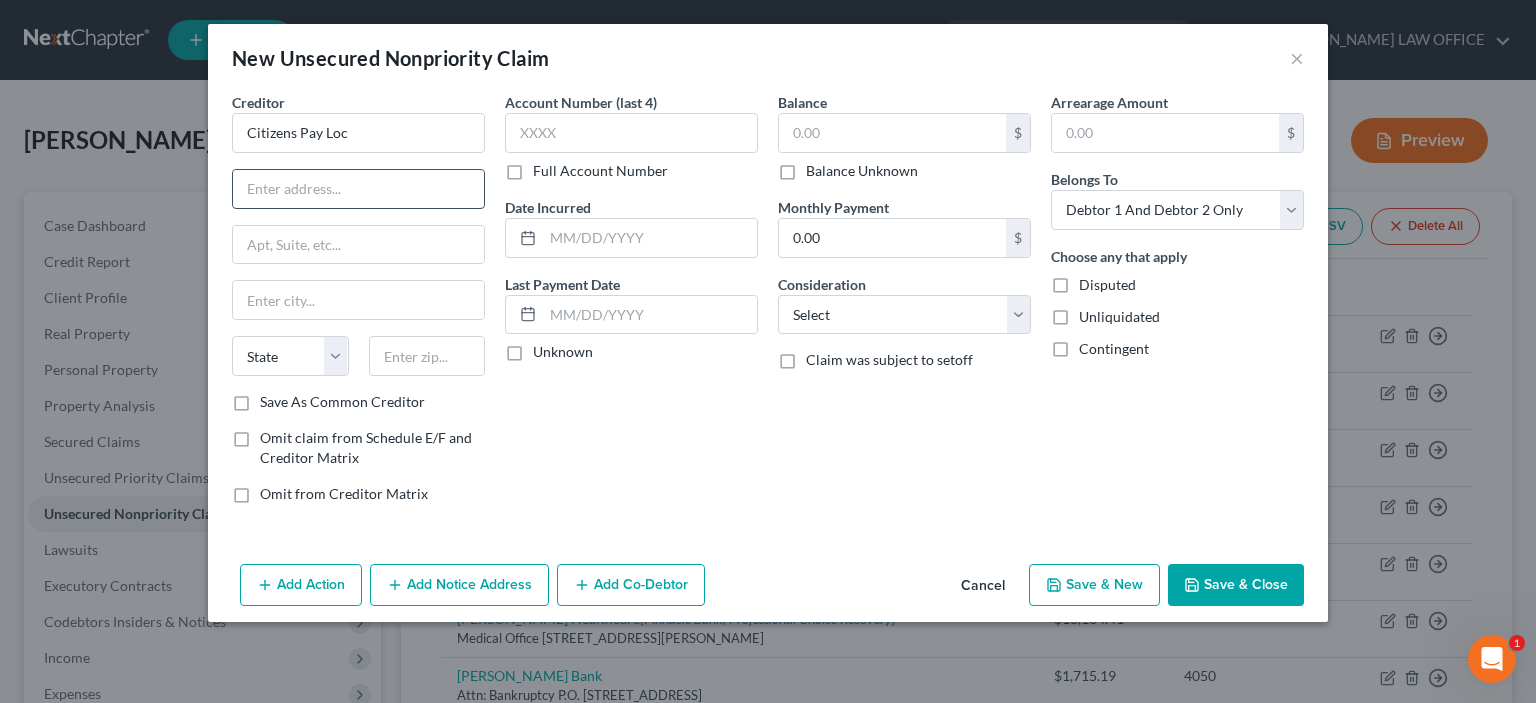 click at bounding box center (358, 189) 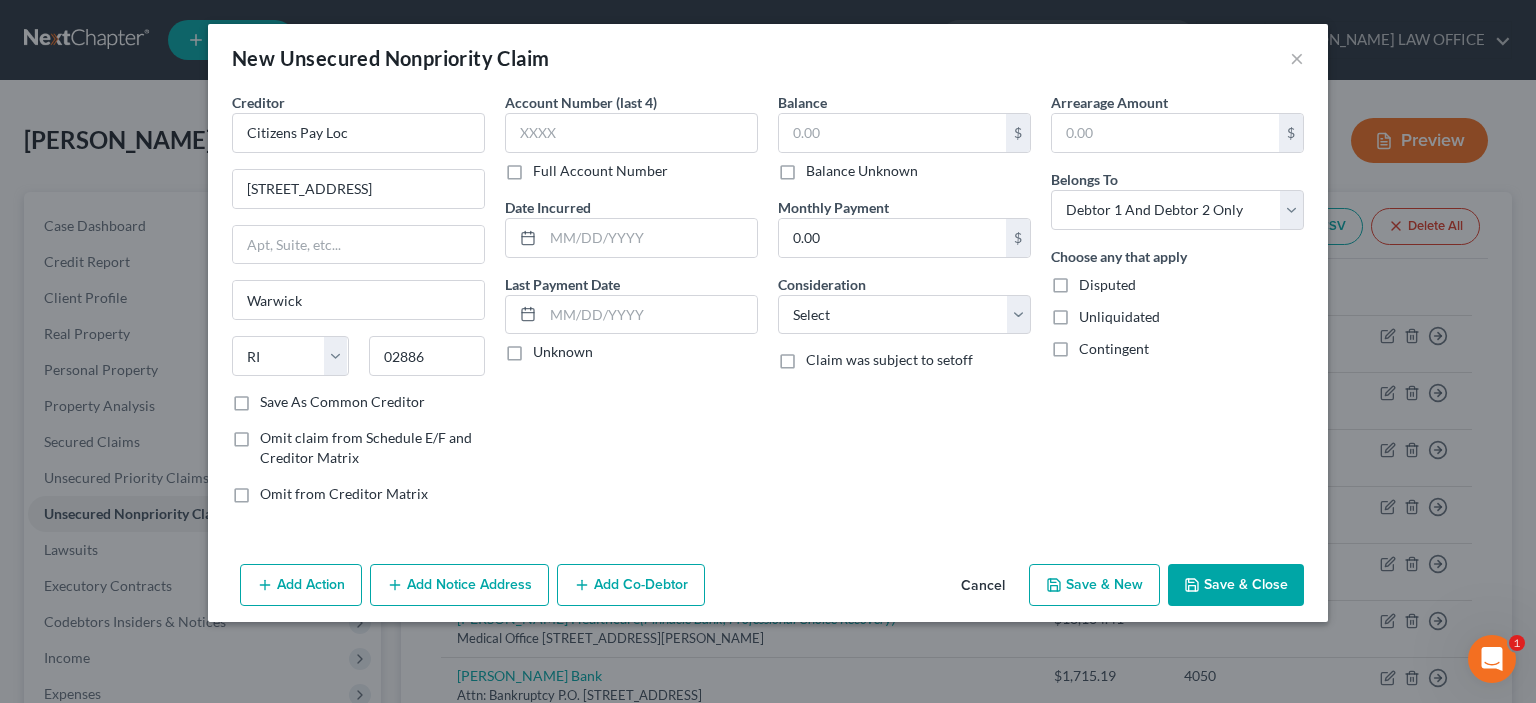 click on "Save As Common Creditor" at bounding box center (342, 402) 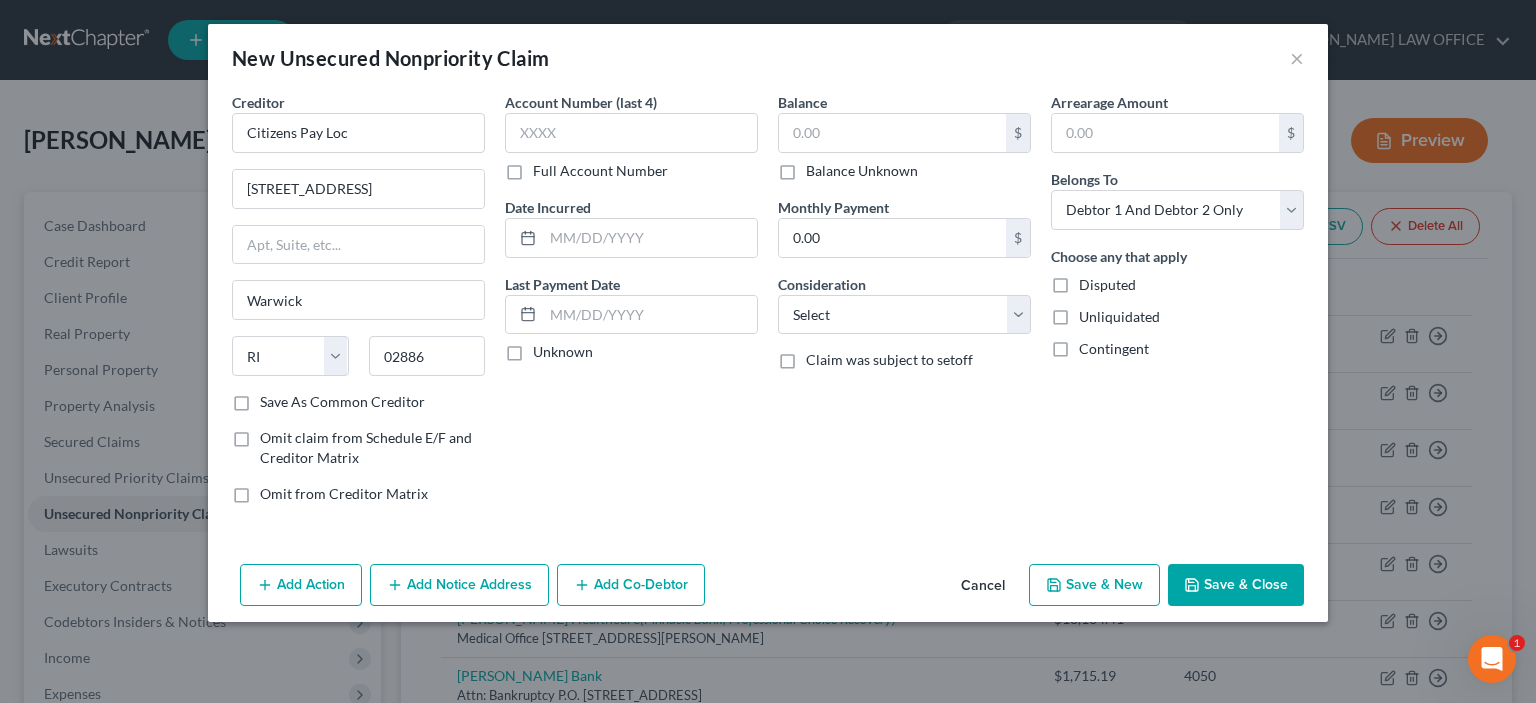 click on "Save As Common Creditor" at bounding box center (274, 398) 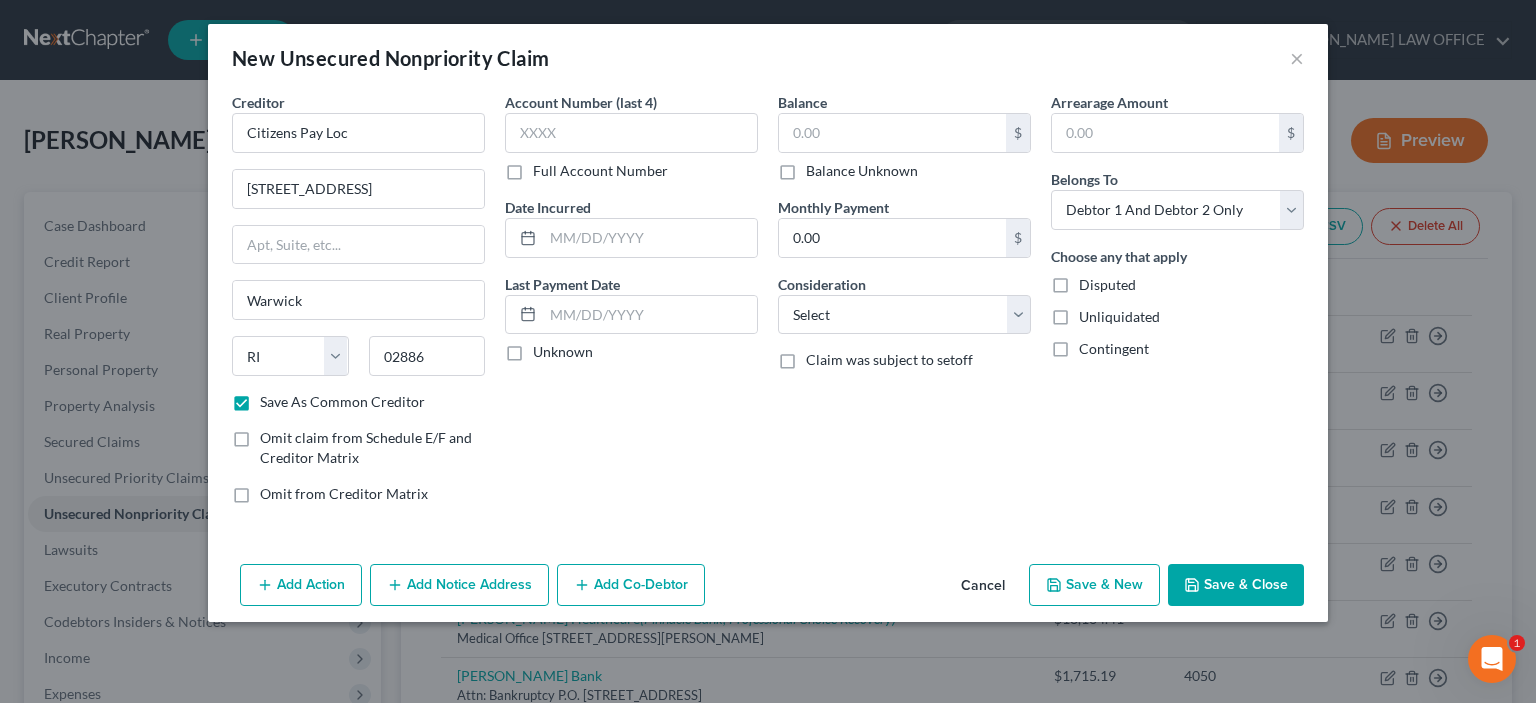click on "Full Account Number" at bounding box center (600, 171) 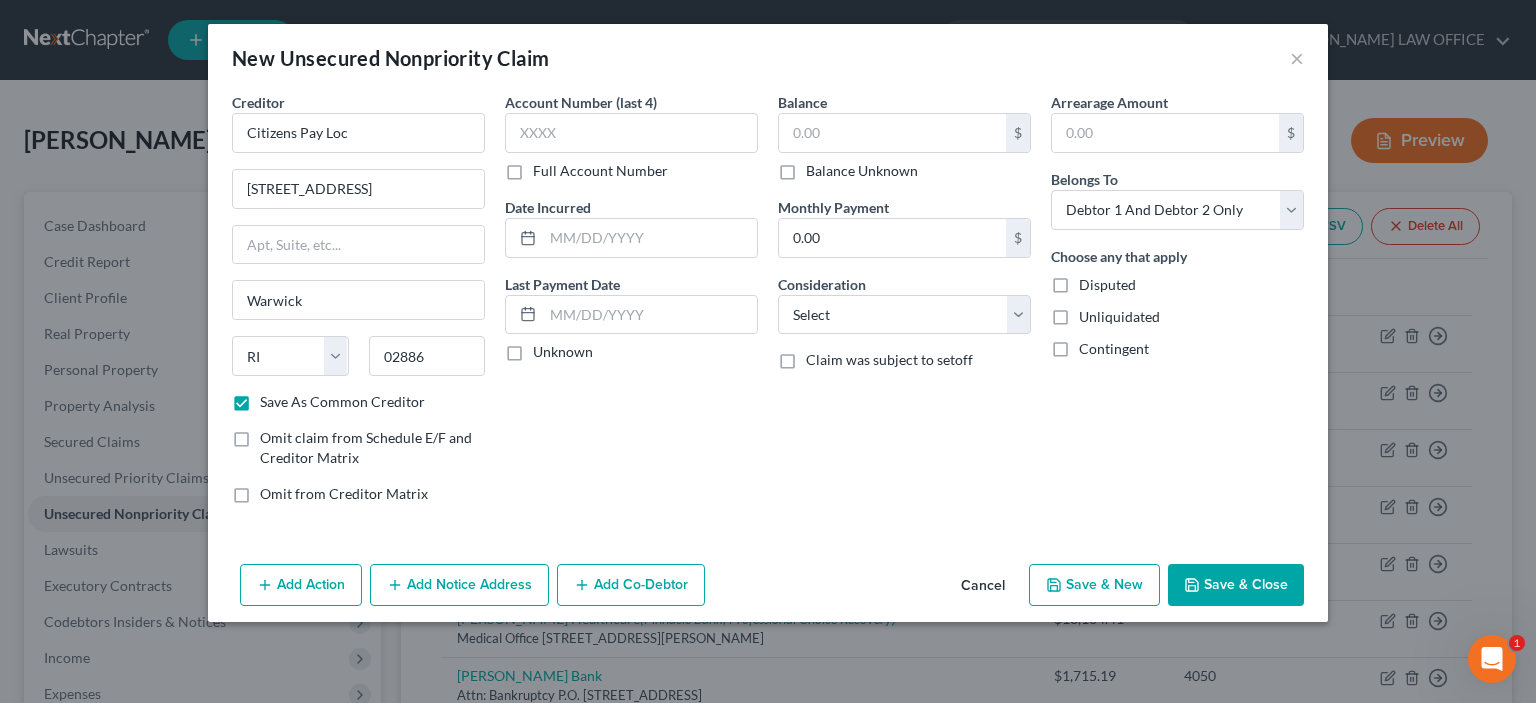 click on "Full Account Number" at bounding box center [547, 167] 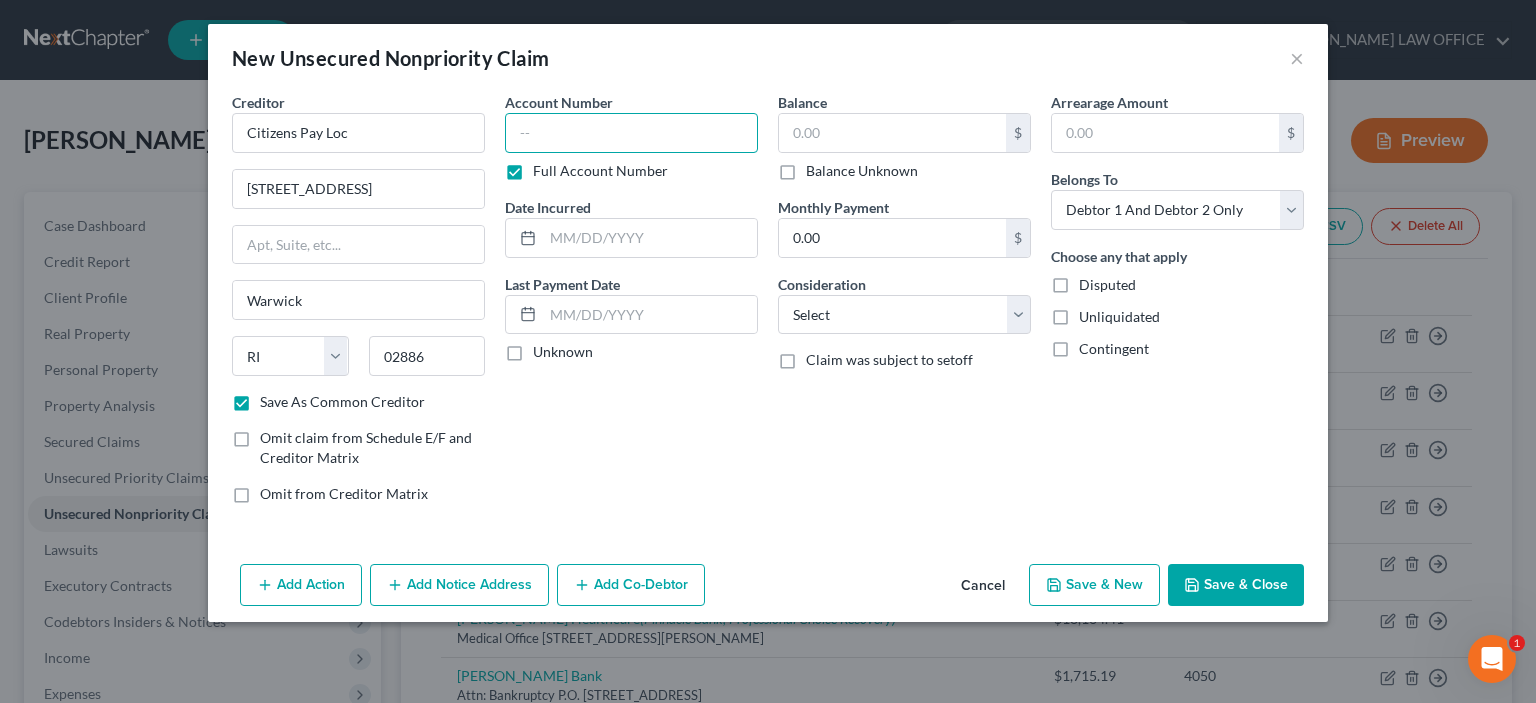click at bounding box center (631, 133) 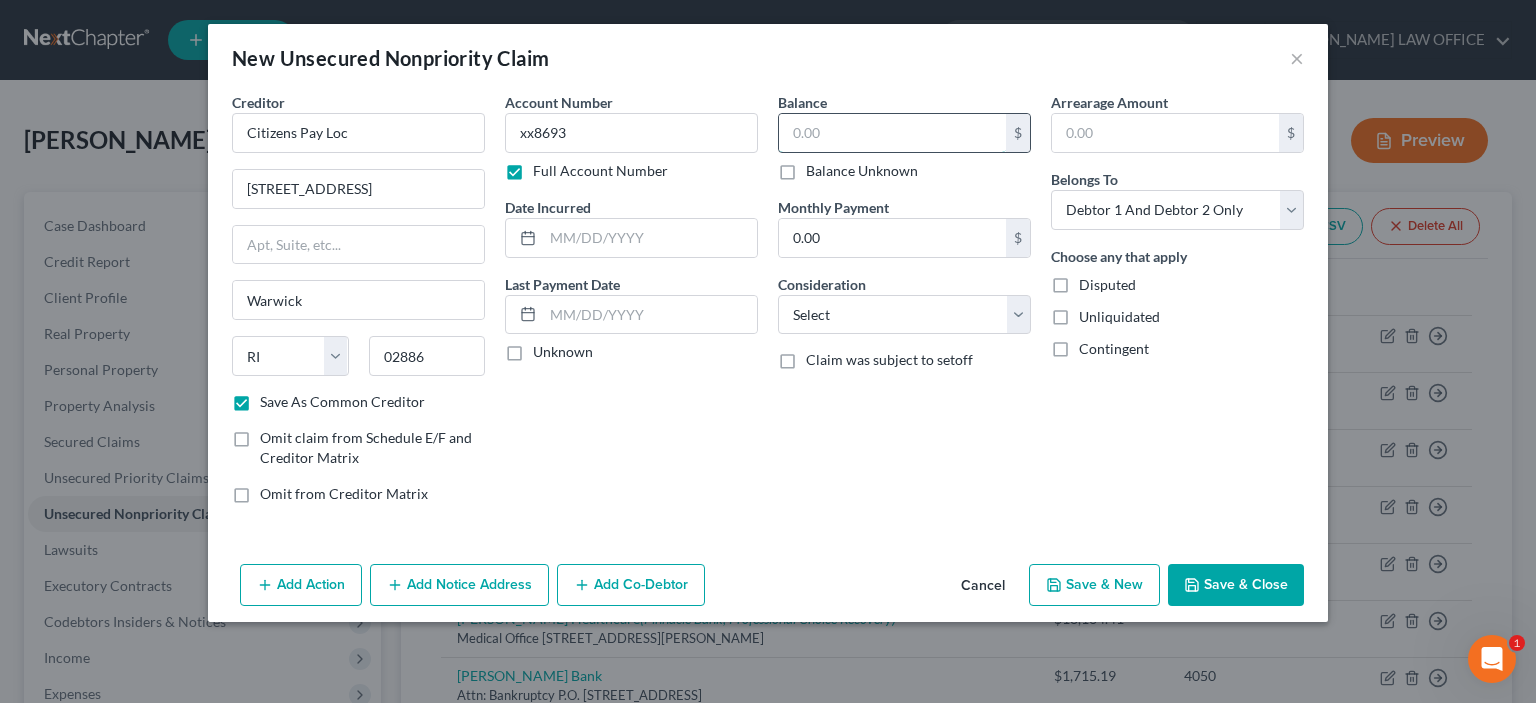 click at bounding box center [892, 133] 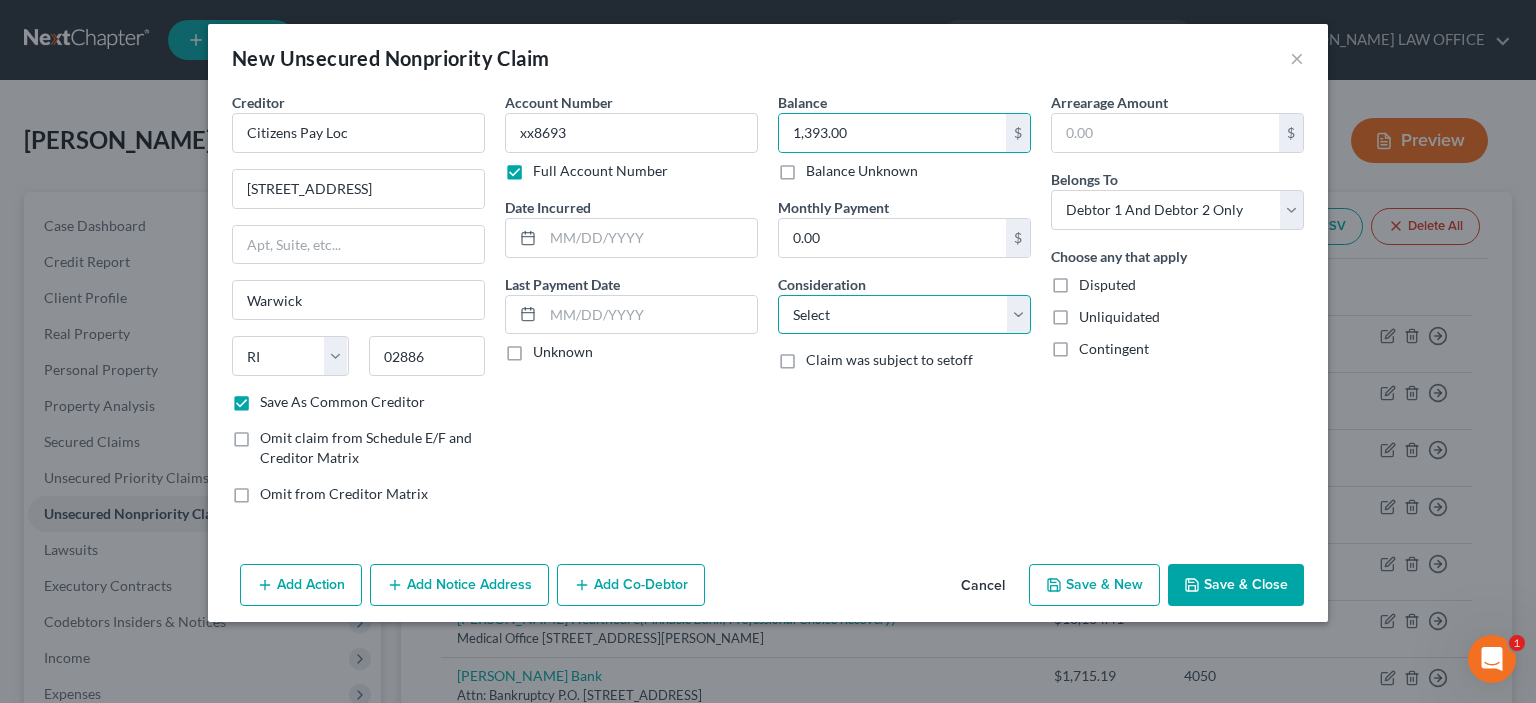 click on "Select Cable / Satellite Services Collection Agency Credit Card Debt Debt Counseling / Attorneys Deficiency Balance Domestic Support Obligations Home / Car Repairs Income Taxes Judgment Liens Medical Services Monies Loaned / Advanced Mortgage Obligation From Divorce Or Separation Obligation To Pensions Other Overdrawn Bank Account Promised To Help Pay Creditors Student Loans Suppliers And Vendors Telephone / Internet Services Utility Services" at bounding box center [904, 315] 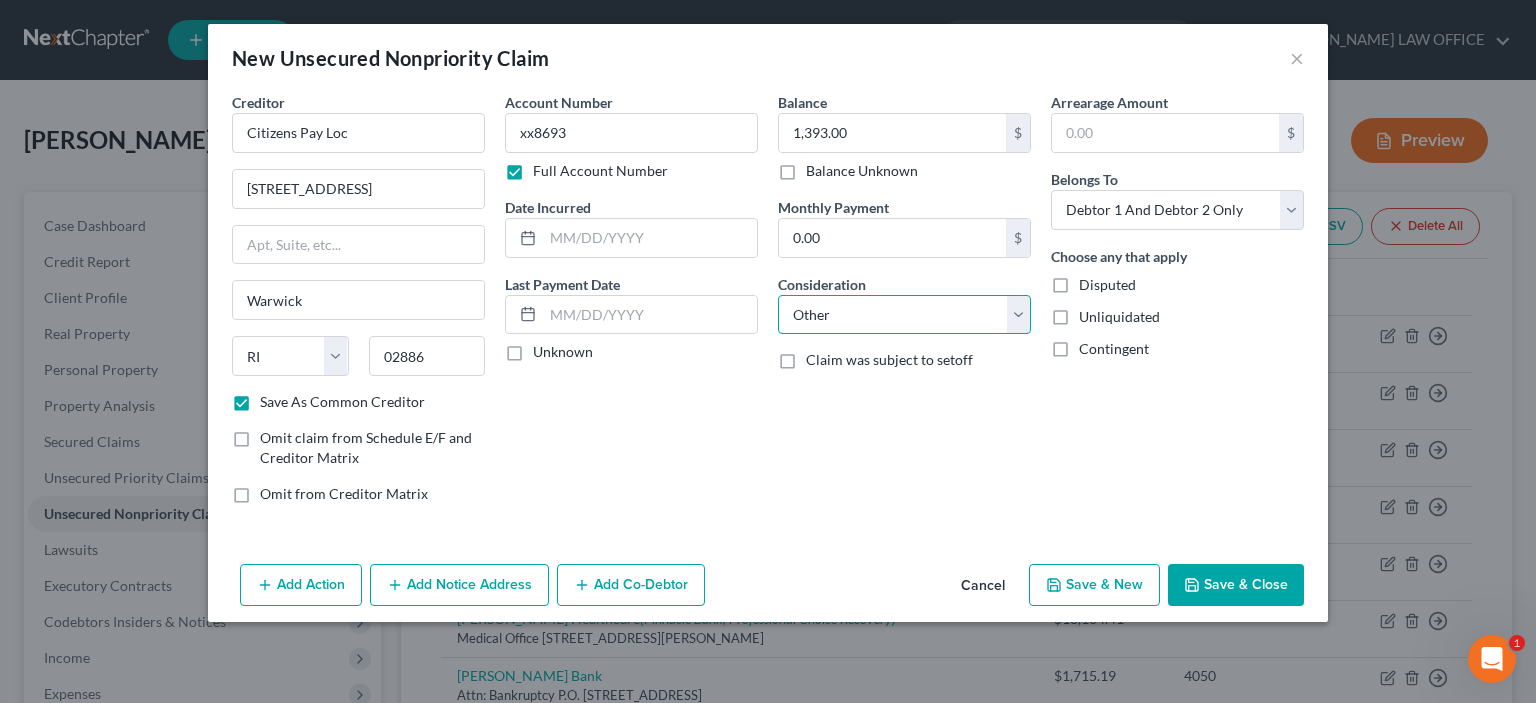 click on "Select Cable / Satellite Services Collection Agency Credit Card Debt Debt Counseling / Attorneys Deficiency Balance Domestic Support Obligations Home / Car Repairs Income Taxes Judgment Liens Medical Services Monies Loaned / Advanced Mortgage Obligation From Divorce Or Separation Obligation To Pensions Other Overdrawn Bank Account Promised To Help Pay Creditors Student Loans Suppliers And Vendors Telephone / Internet Services Utility Services" at bounding box center [904, 315] 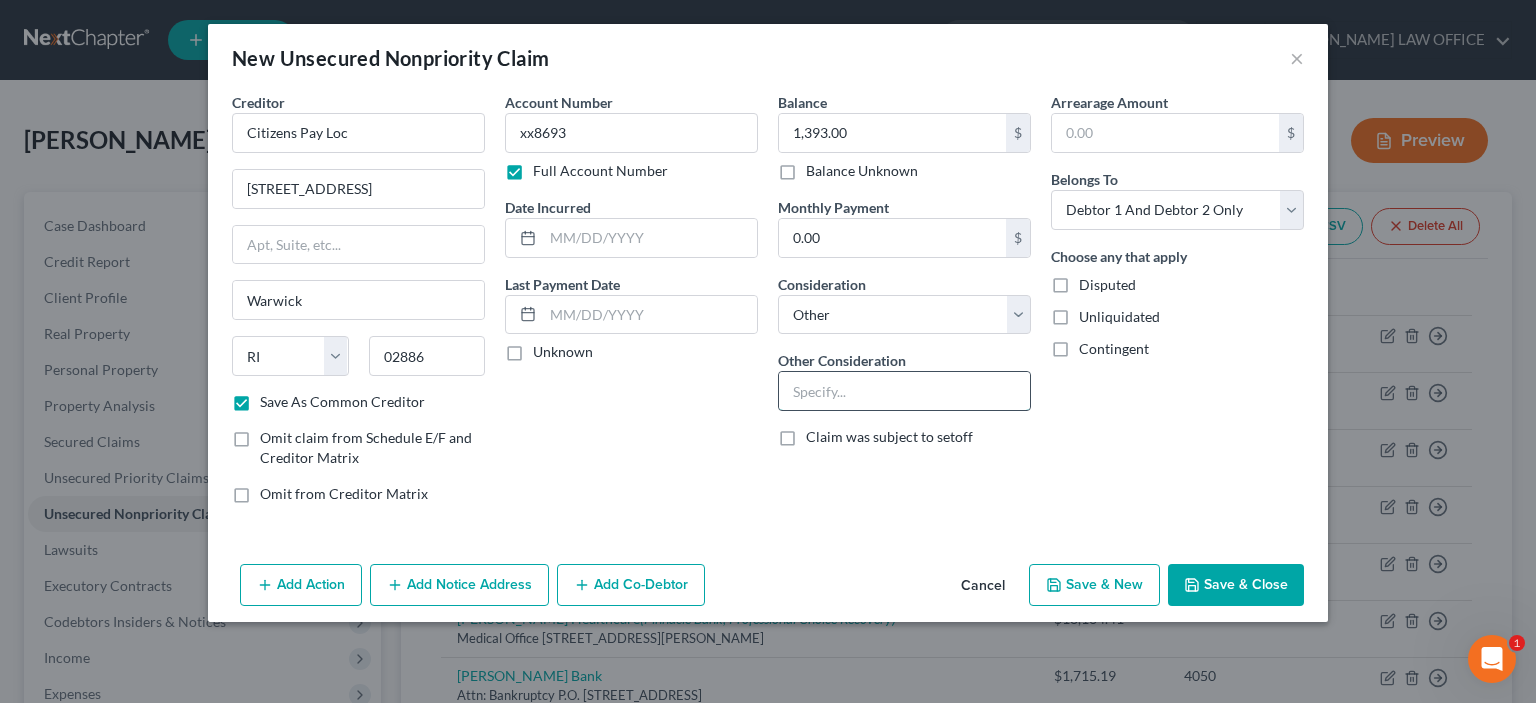click at bounding box center (904, 391) 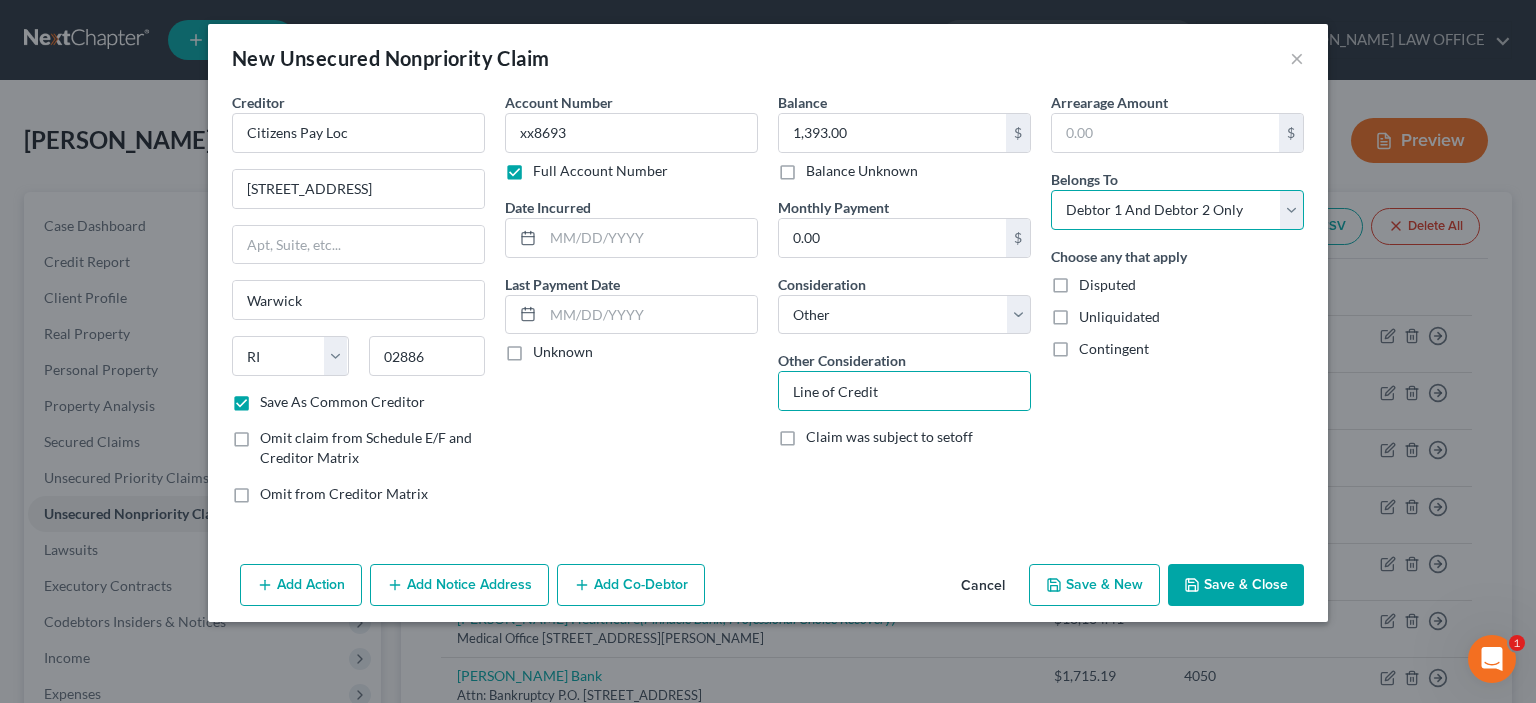 click on "Select Debtor 1 Only Debtor 2 Only Debtor 1 And Debtor 2 Only At Least One Of The Debtors And Another Community Property" at bounding box center [1177, 210] 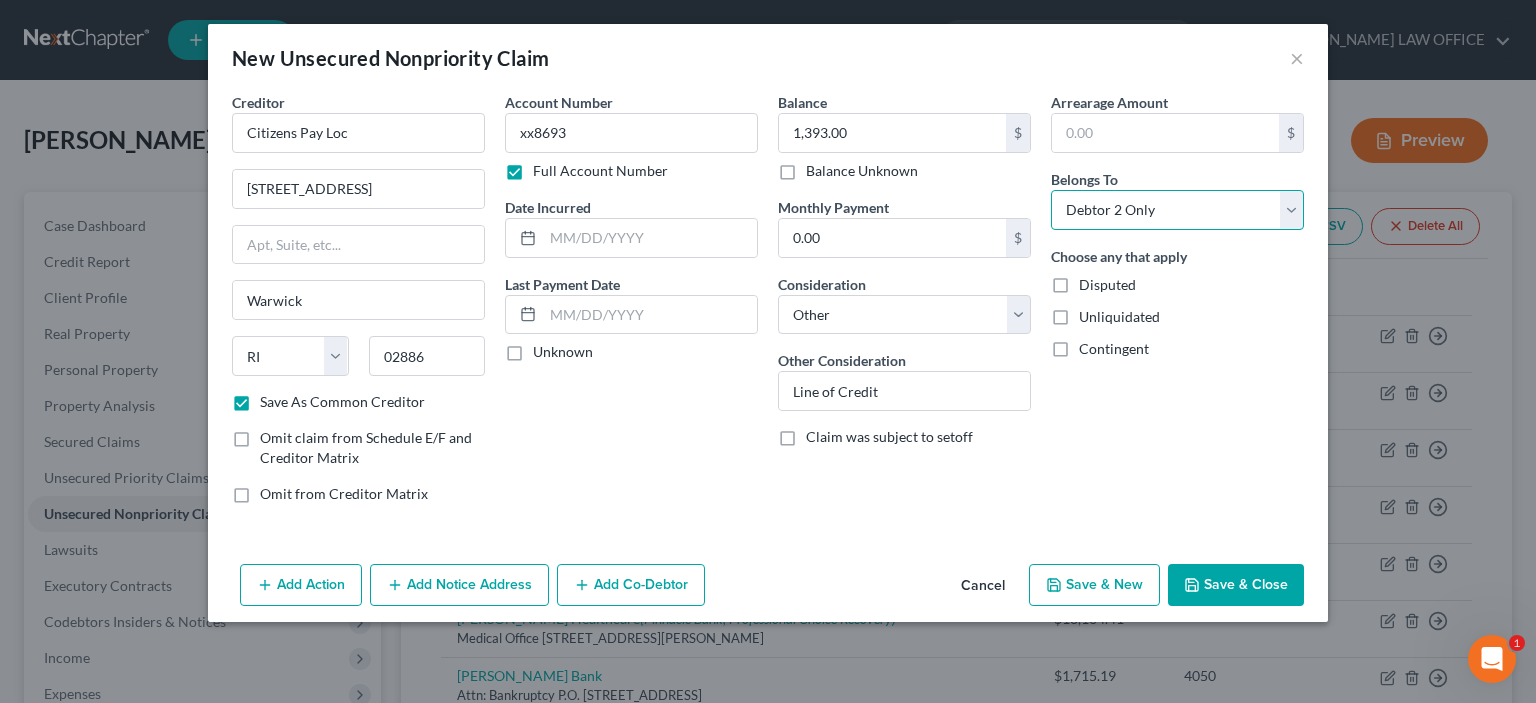 click on "Select Debtor 1 Only Debtor 2 Only Debtor 1 And Debtor 2 Only At Least One Of The Debtors And Another Community Property" at bounding box center [1177, 210] 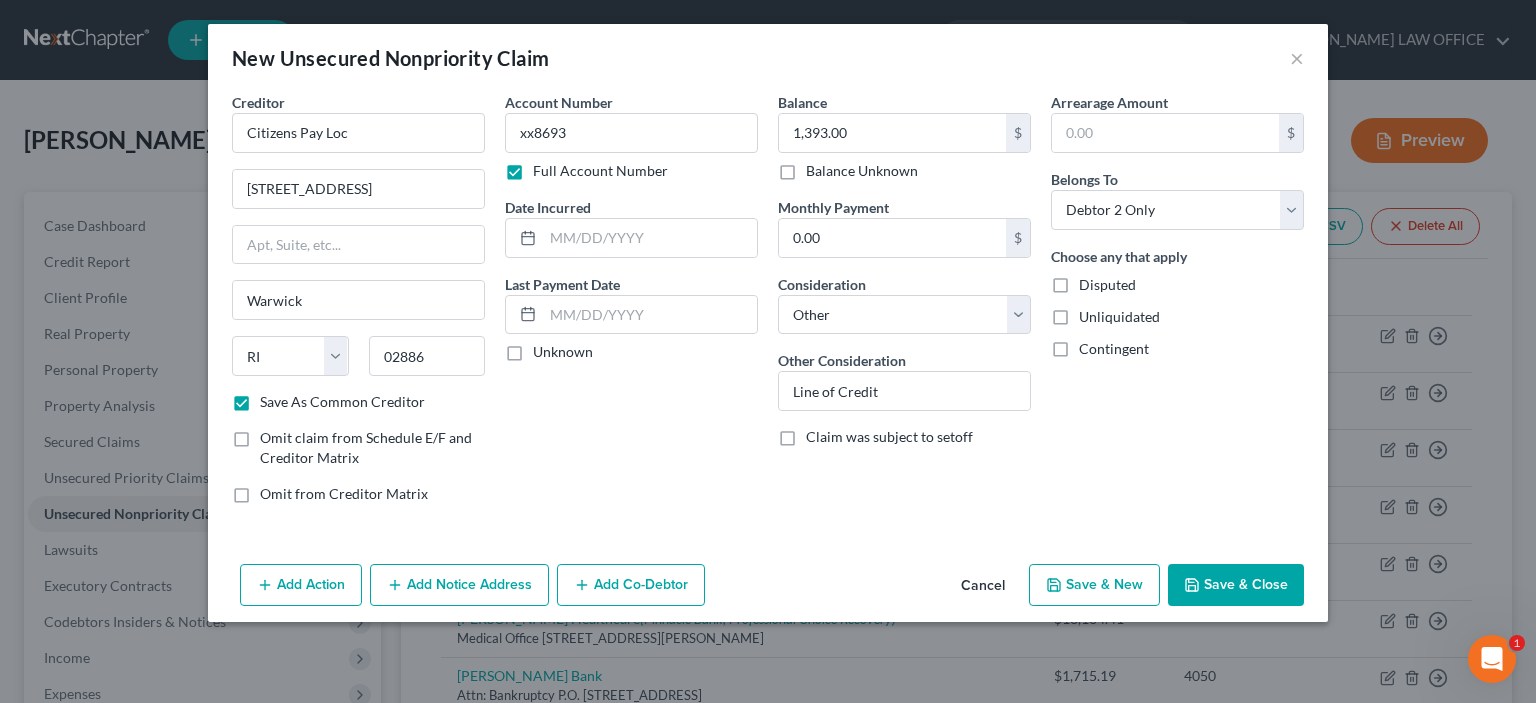click on "Save & Close" at bounding box center (1236, 585) 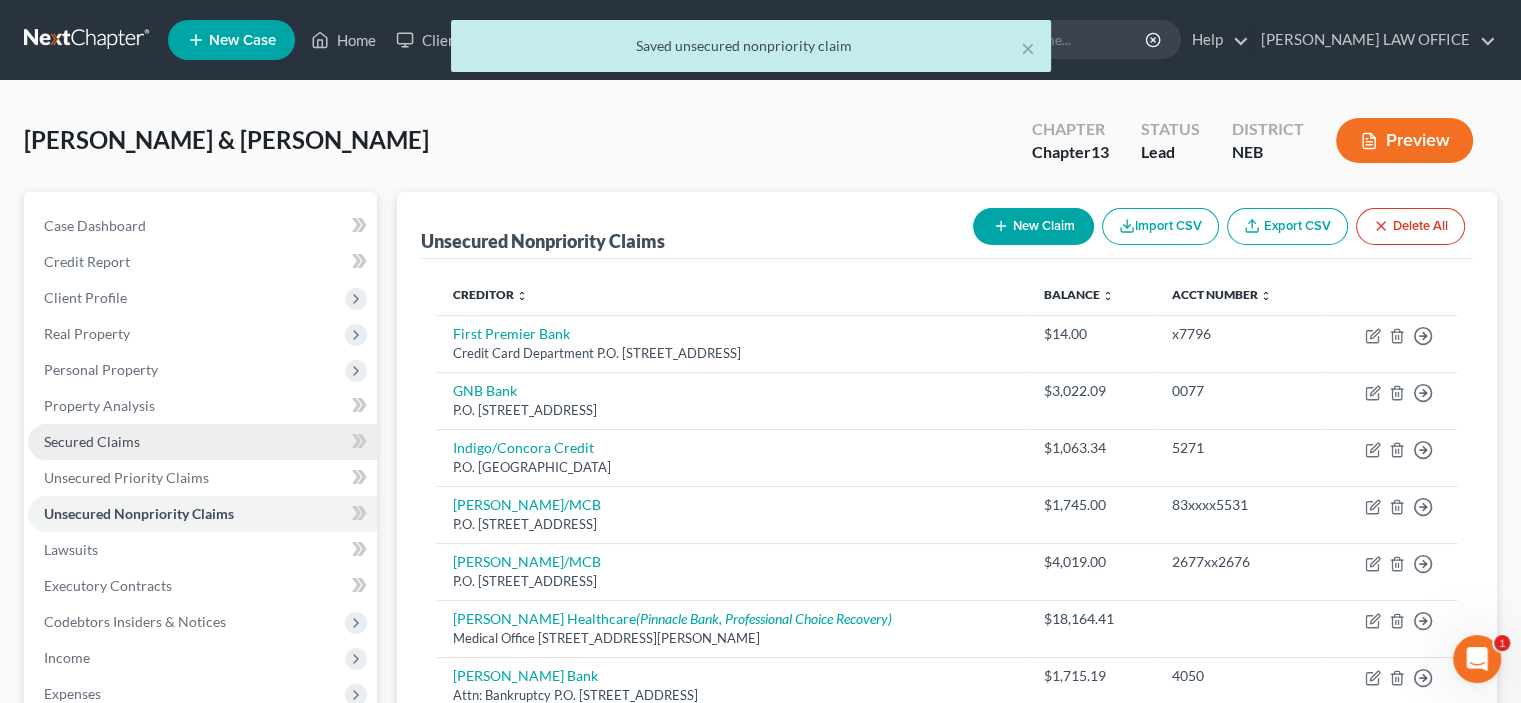 click on "Secured Claims" at bounding box center [92, 441] 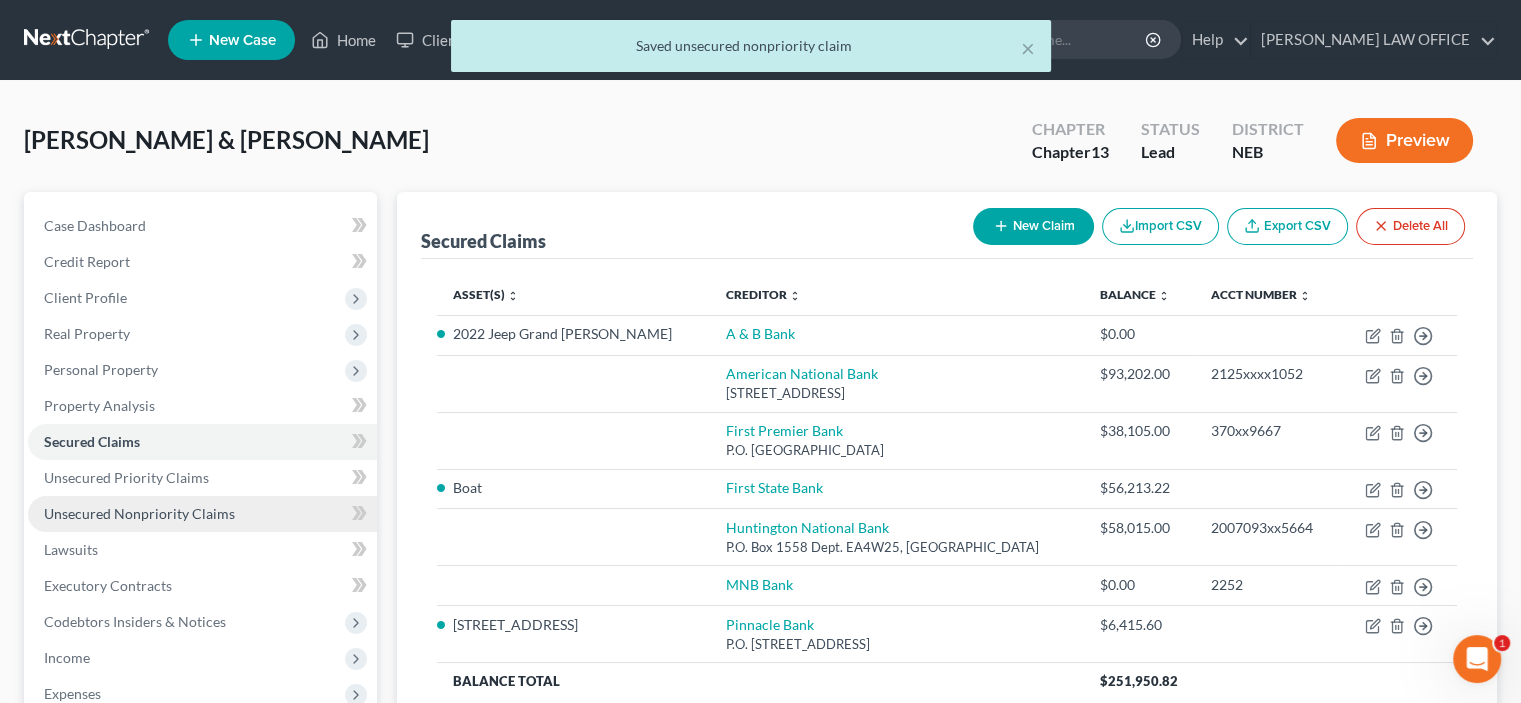 click on "Unsecured Nonpriority Claims" at bounding box center (139, 513) 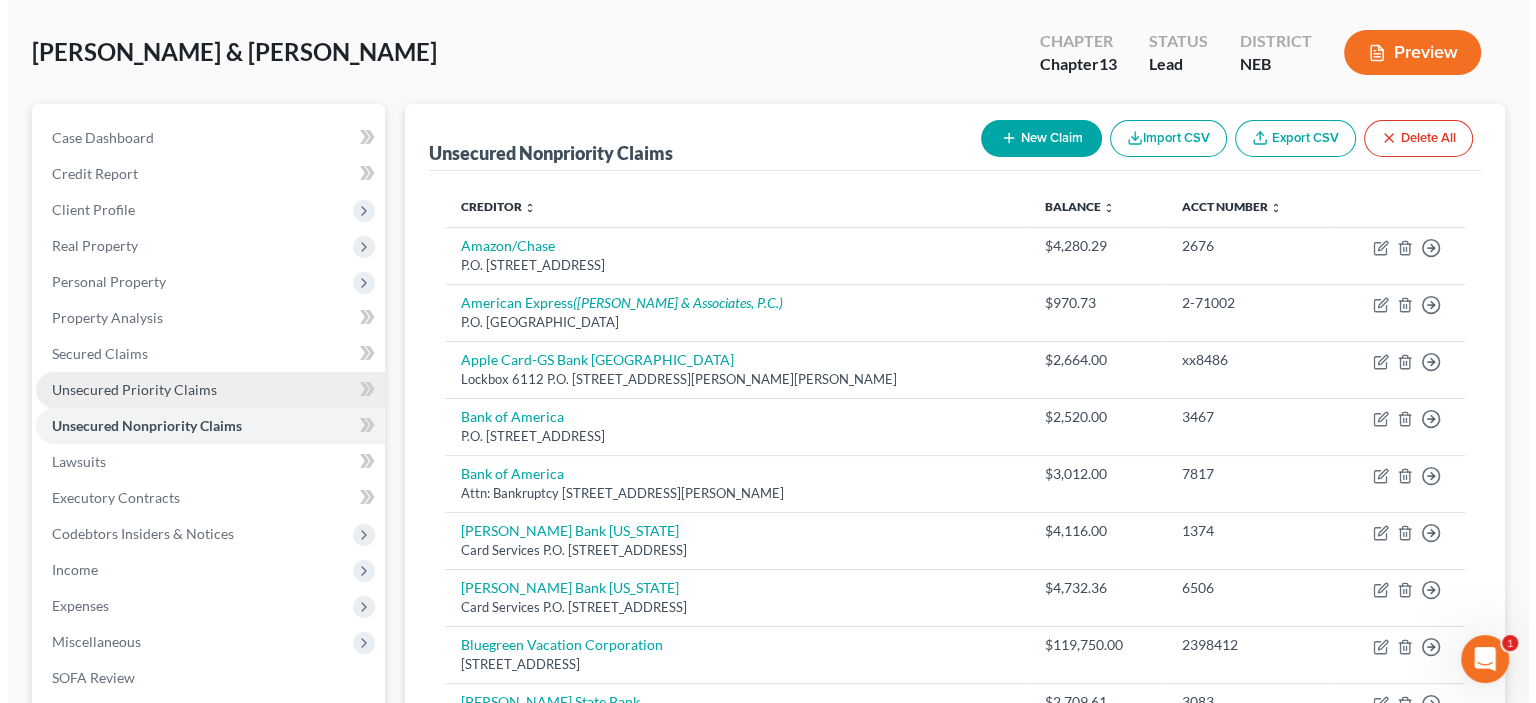 scroll, scrollTop: 0, scrollLeft: 0, axis: both 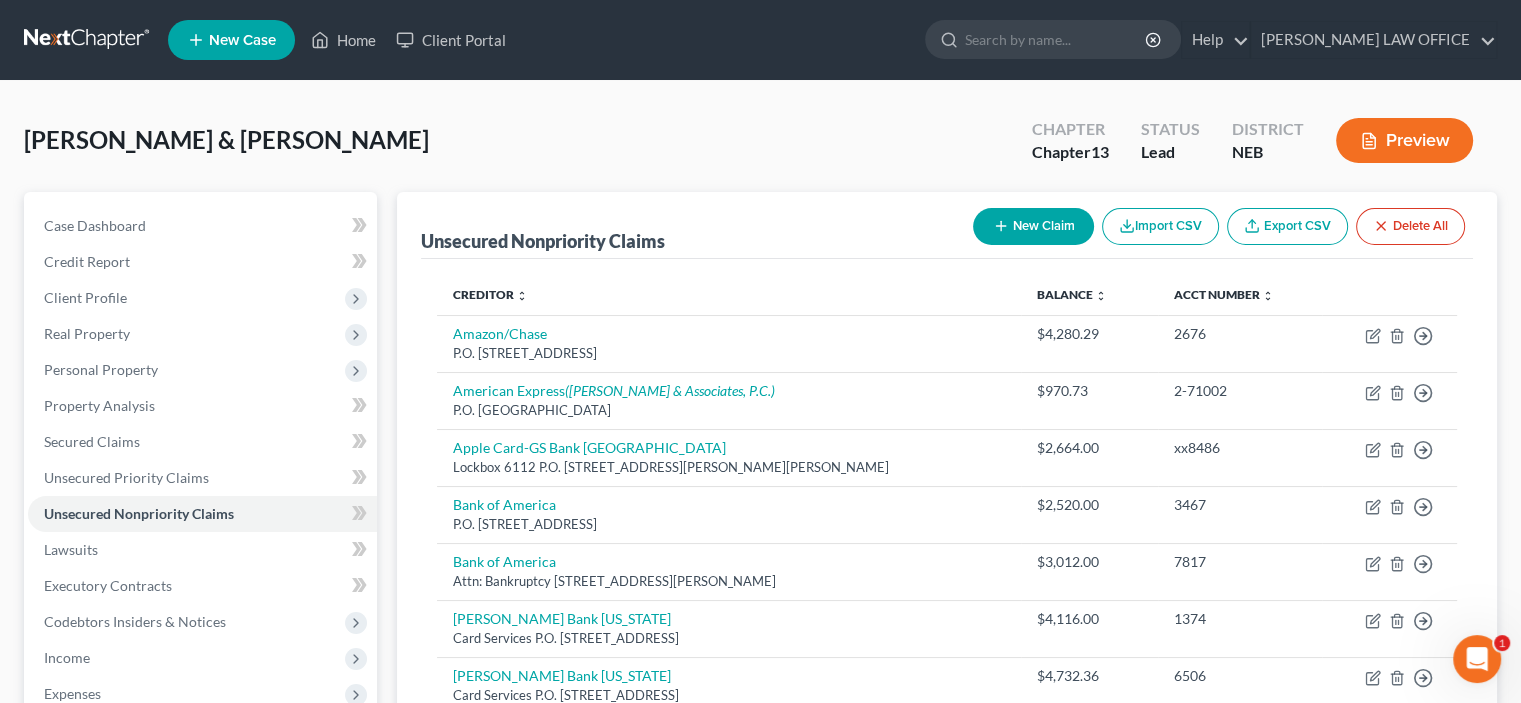 click on "Preview" at bounding box center [1404, 140] 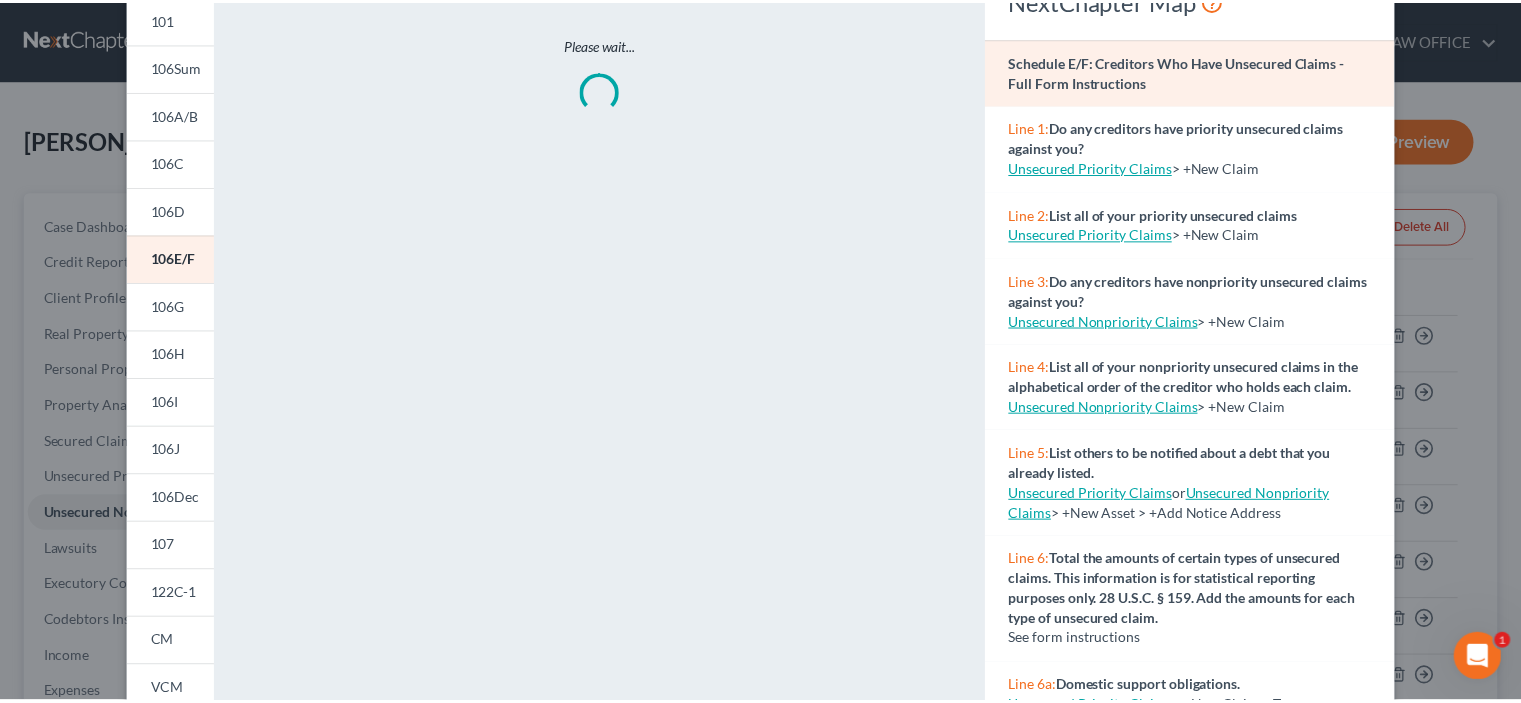 scroll, scrollTop: 0, scrollLeft: 0, axis: both 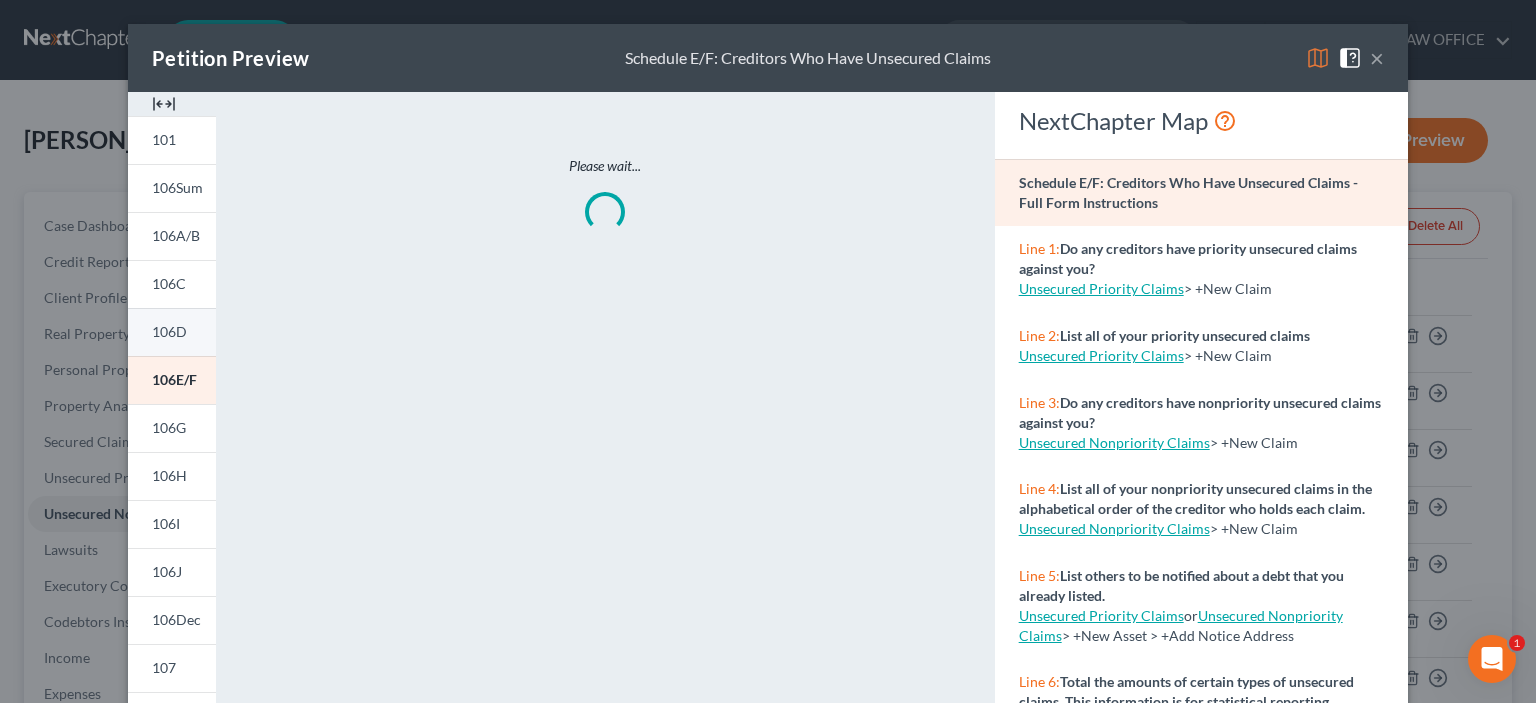 click on "106D" at bounding box center [169, 331] 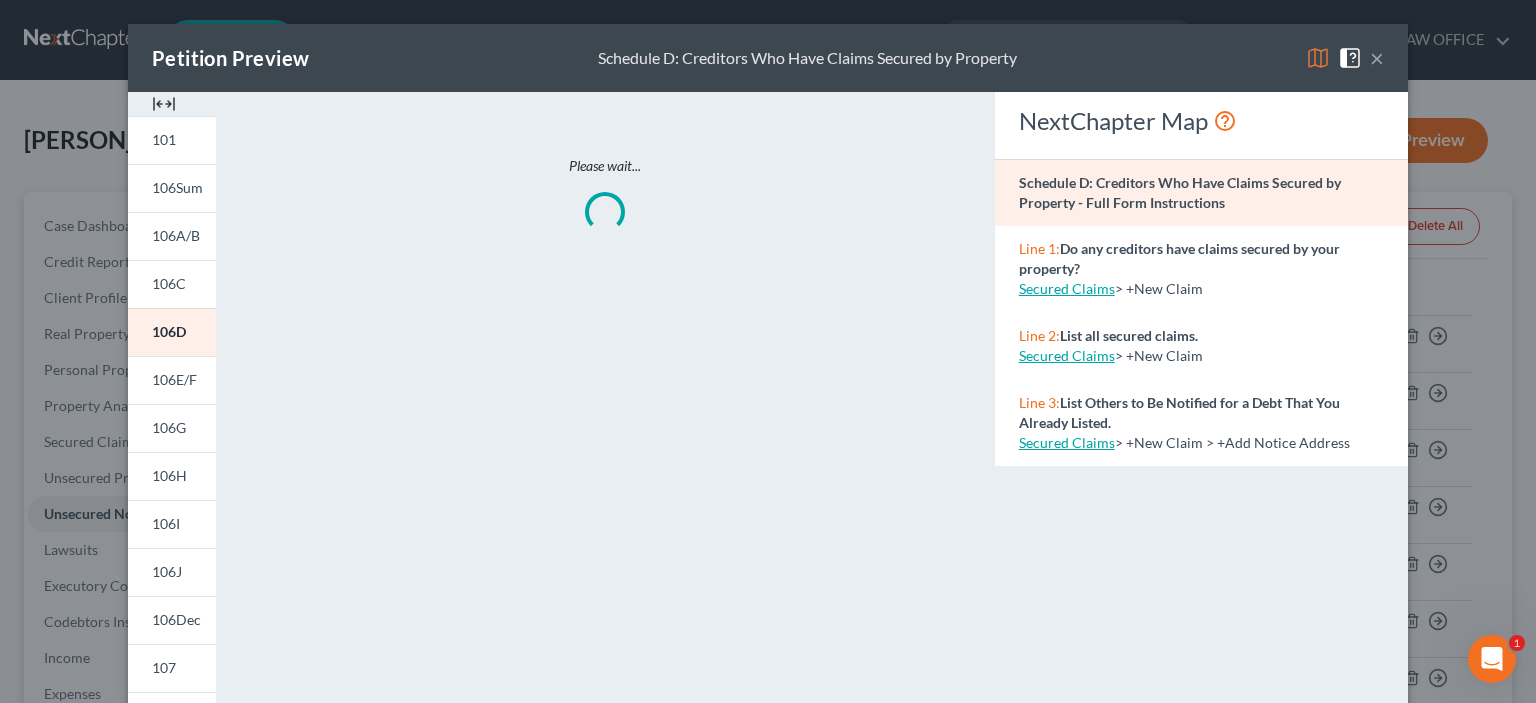 click on "×" at bounding box center (1377, 58) 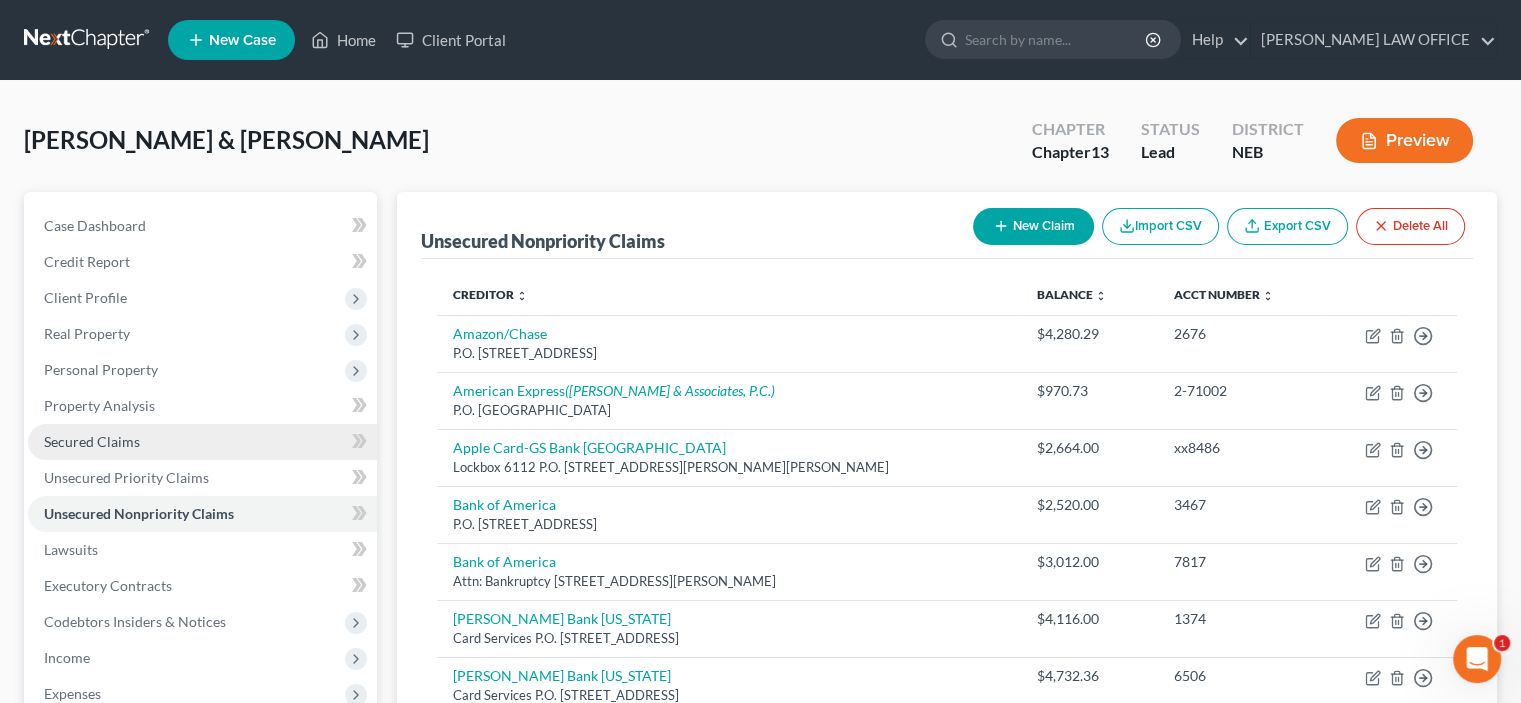 click on "Secured Claims" at bounding box center (202, 442) 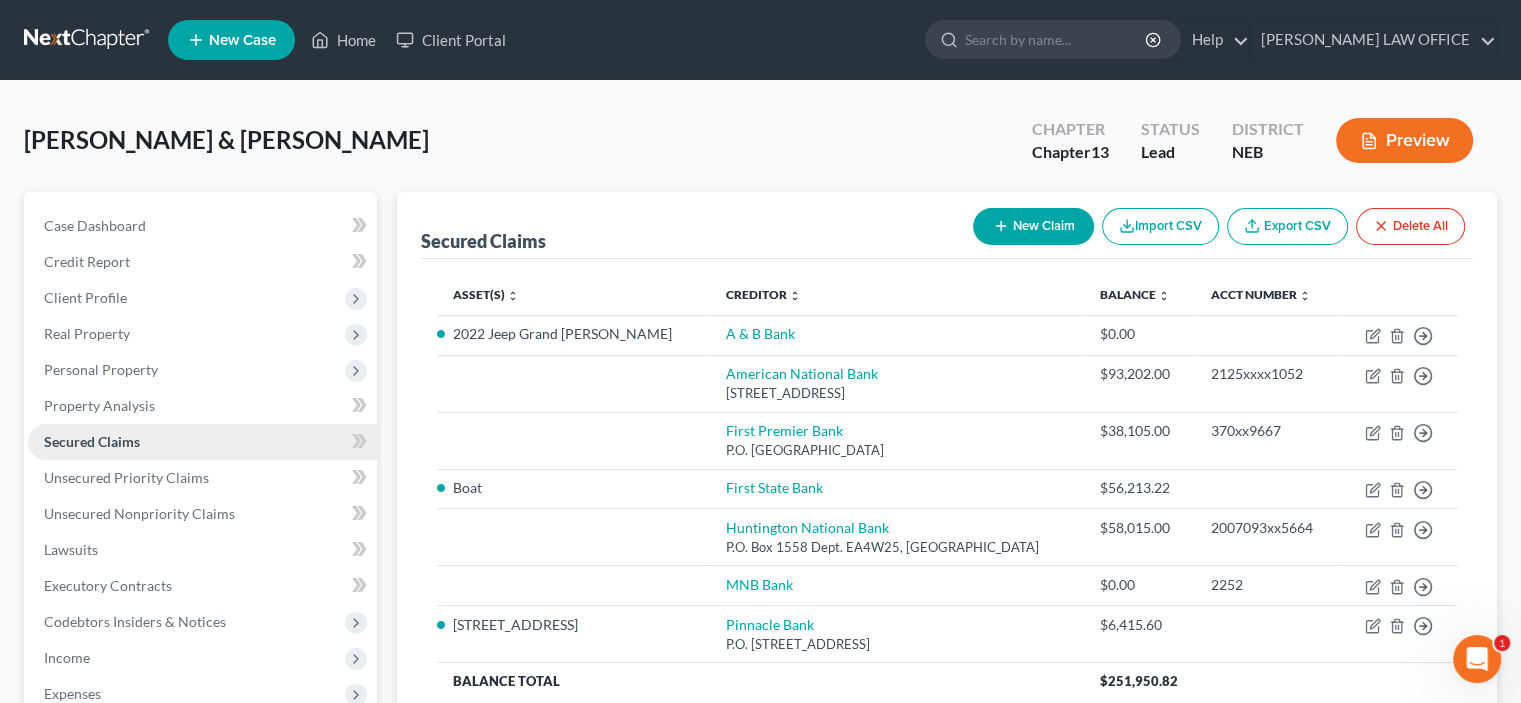 click on "Secured Claims" at bounding box center (92, 441) 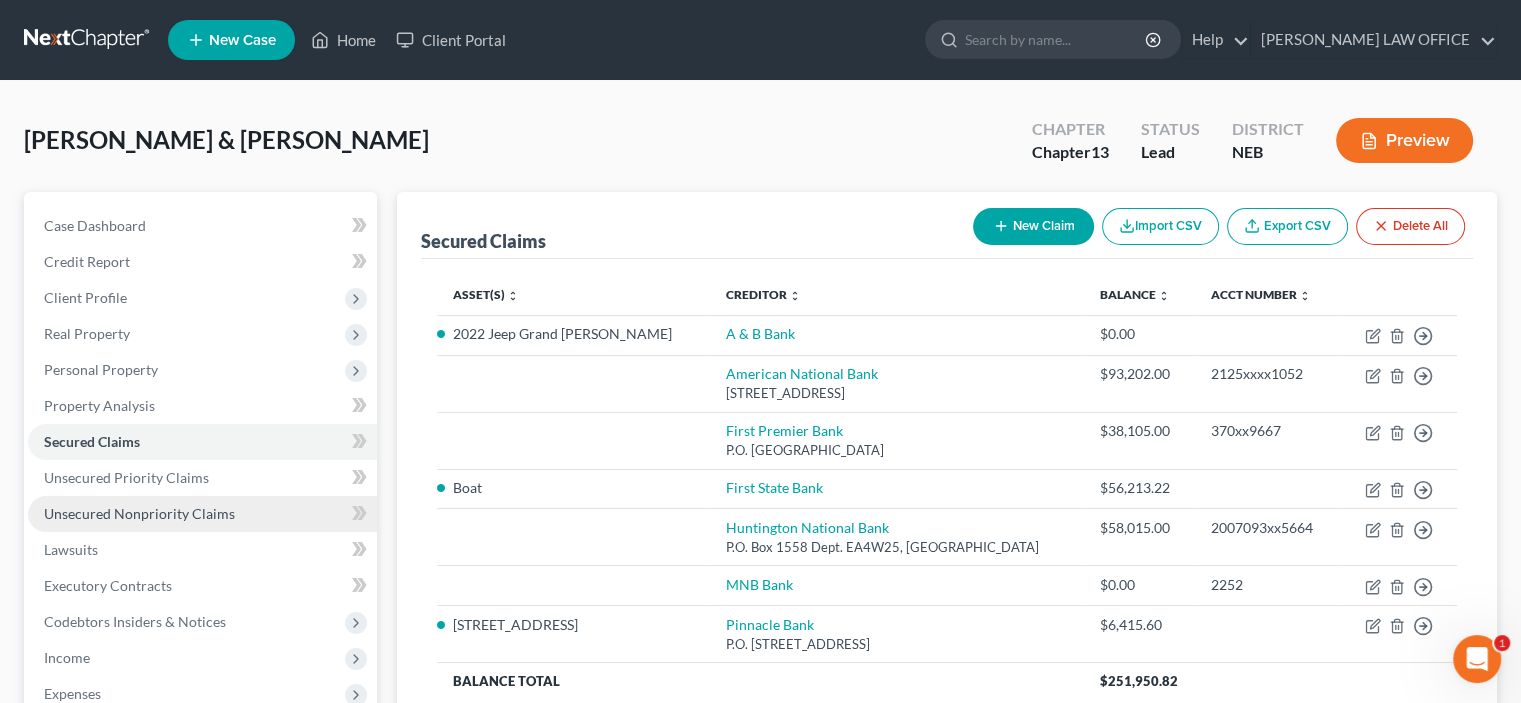 click on "Unsecured Nonpriority Claims" at bounding box center (139, 513) 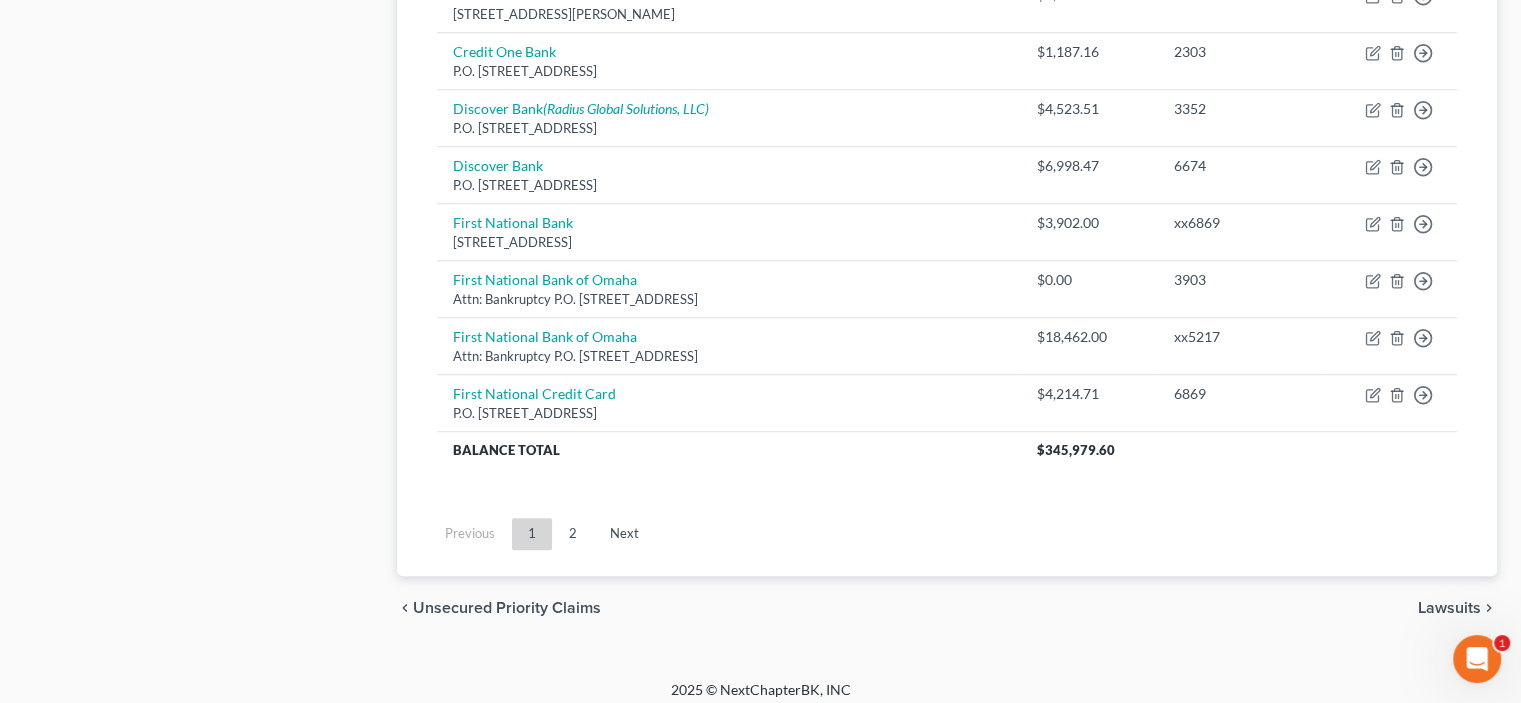 scroll, scrollTop: 1599, scrollLeft: 0, axis: vertical 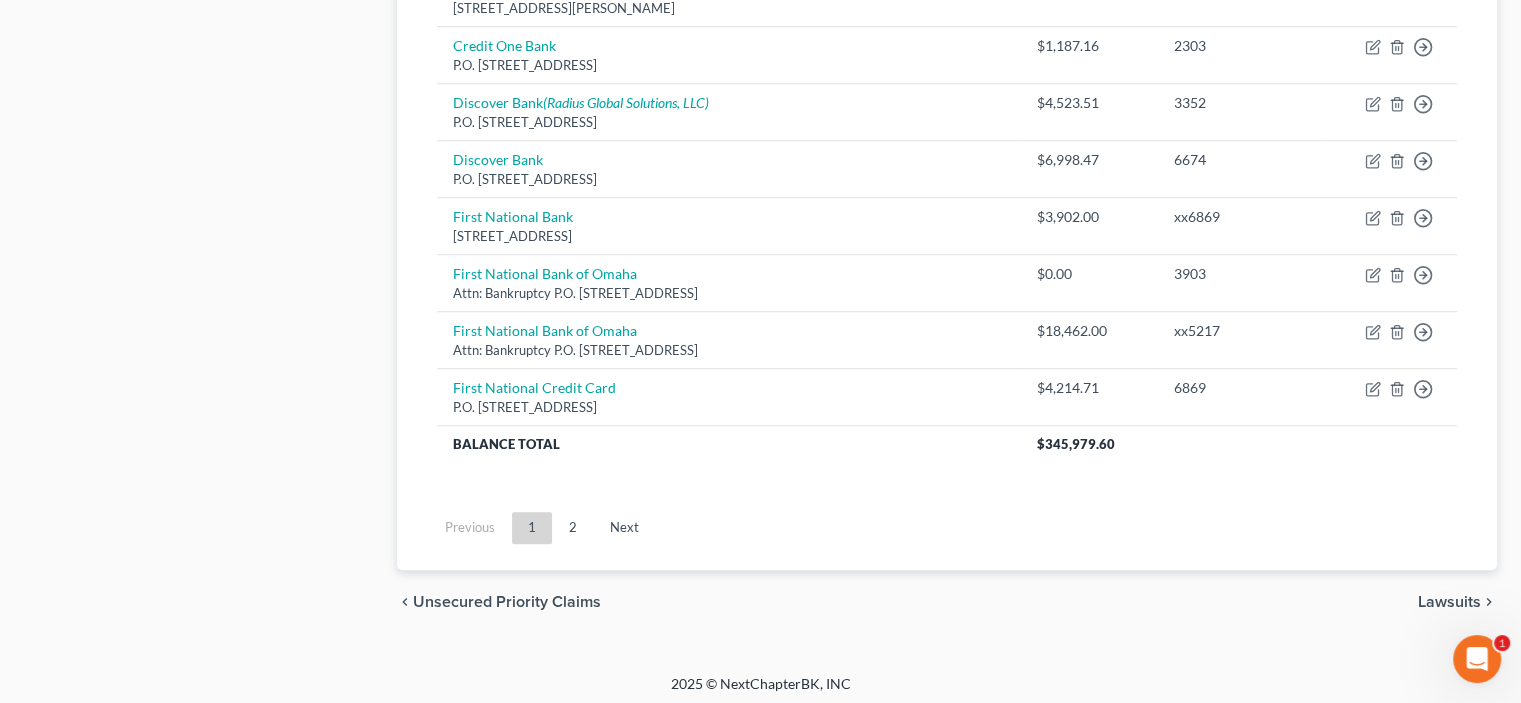 click on "Next" at bounding box center [624, 528] 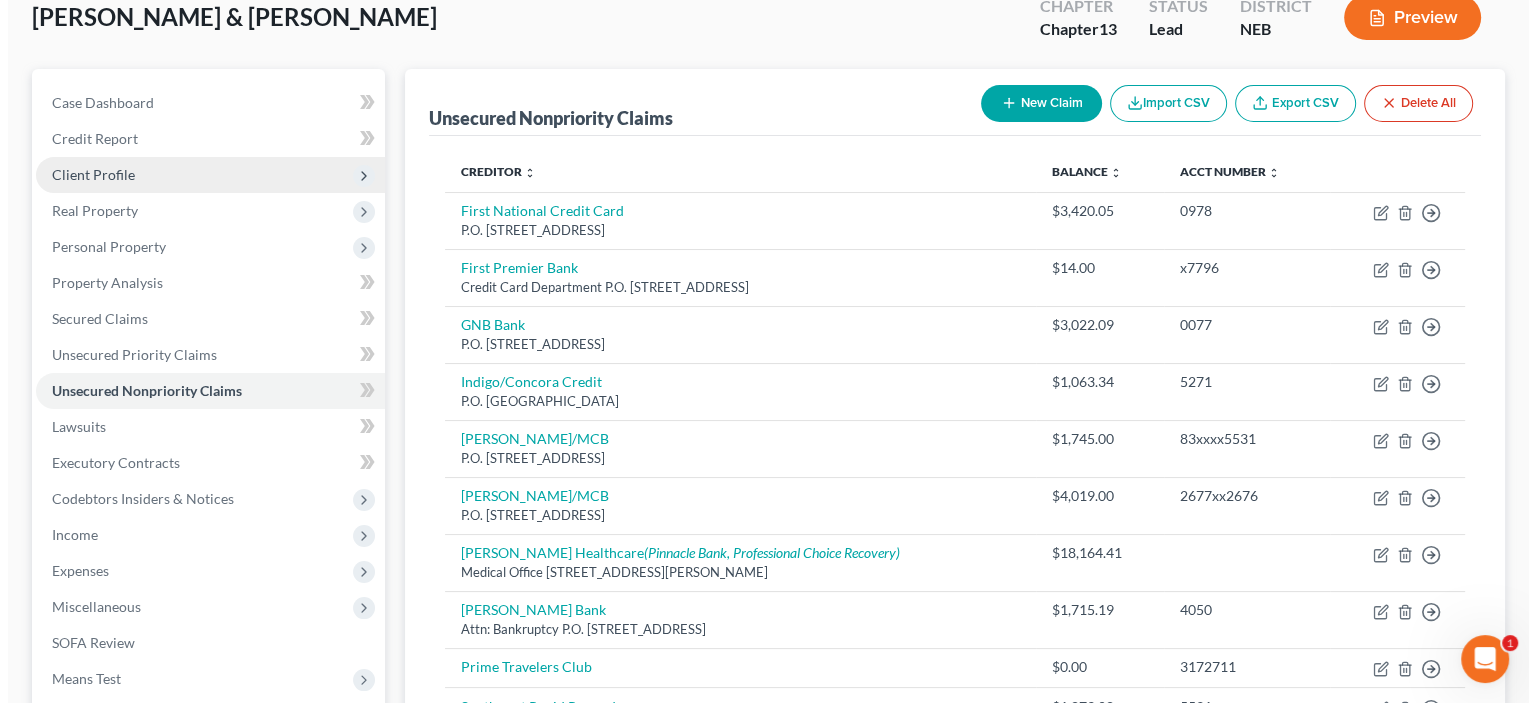 scroll, scrollTop: 0, scrollLeft: 0, axis: both 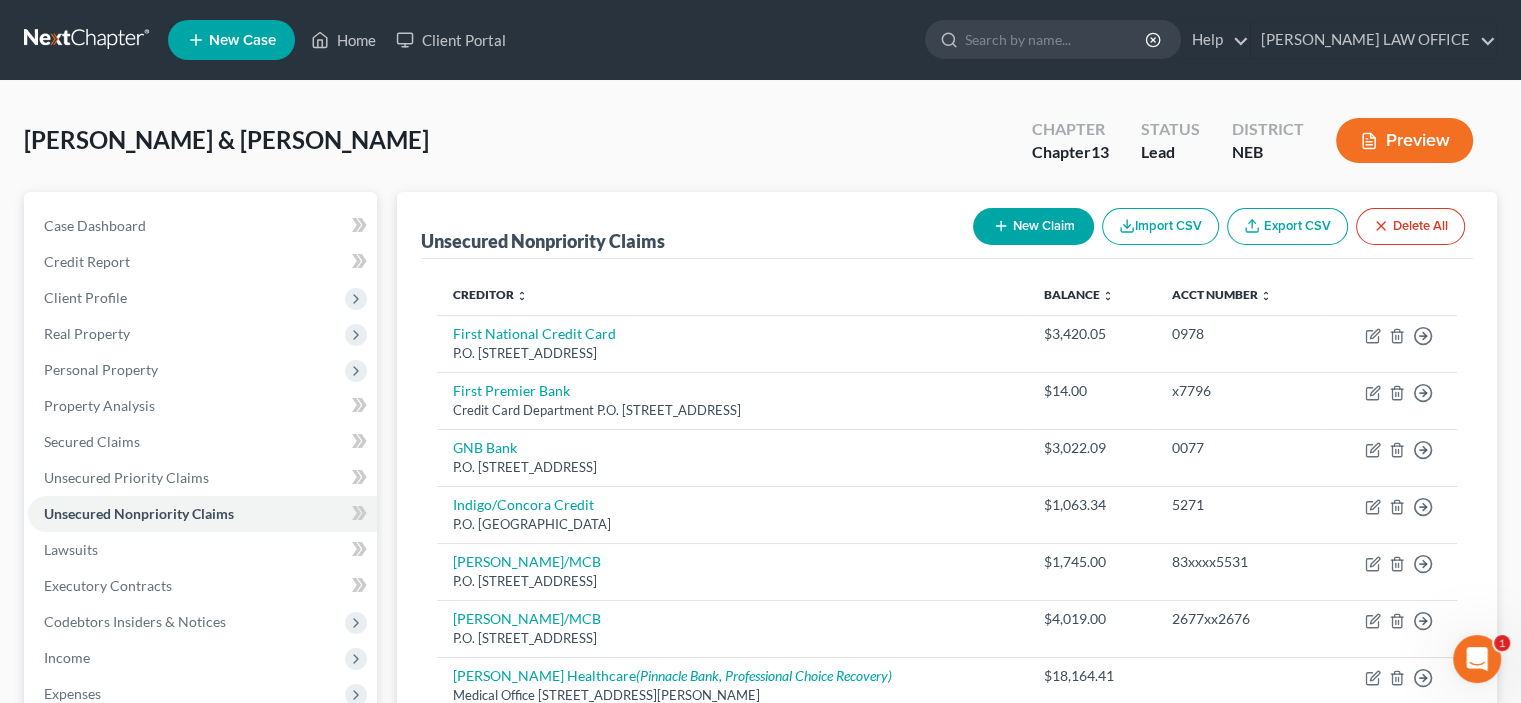 click on "Preview" at bounding box center (1404, 140) 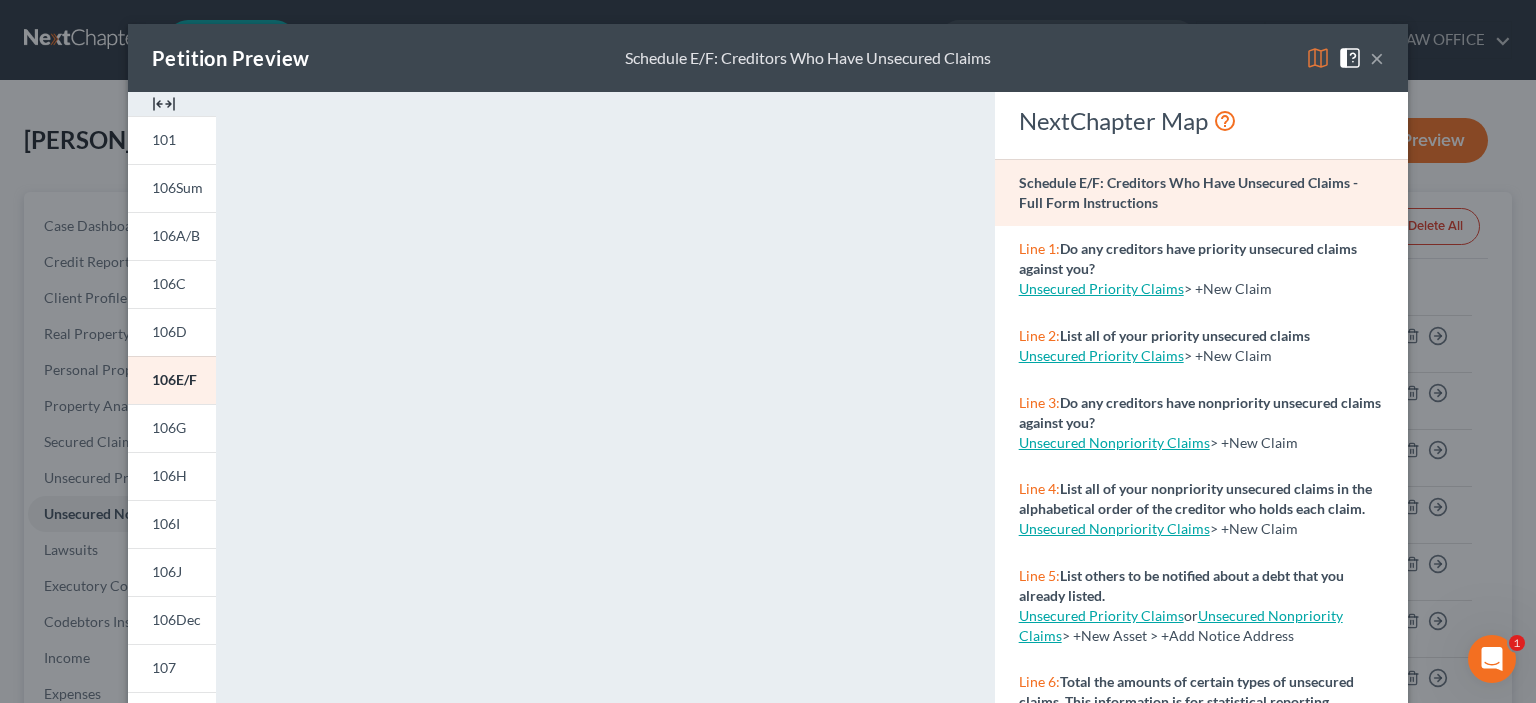 click on "×" at bounding box center [1377, 58] 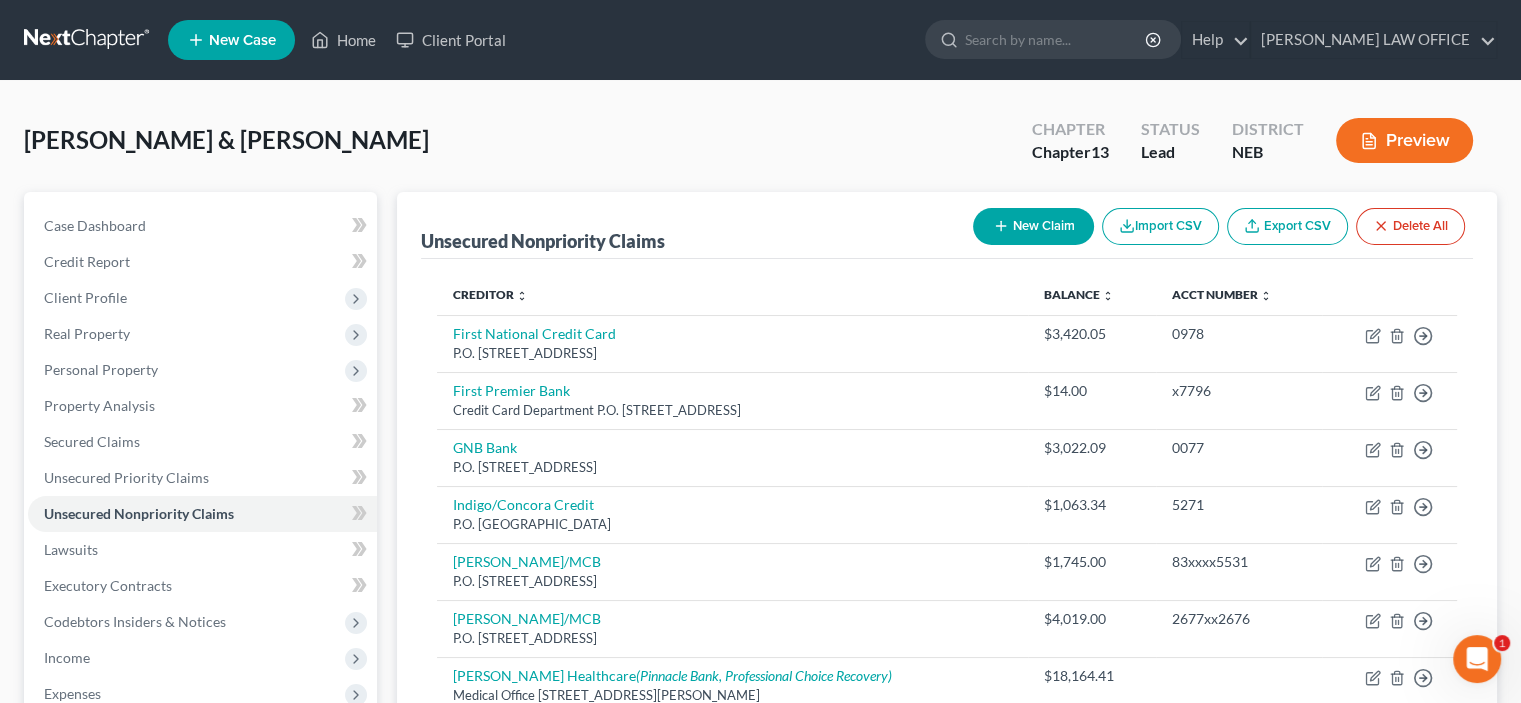 click on "Preview" at bounding box center [1404, 140] 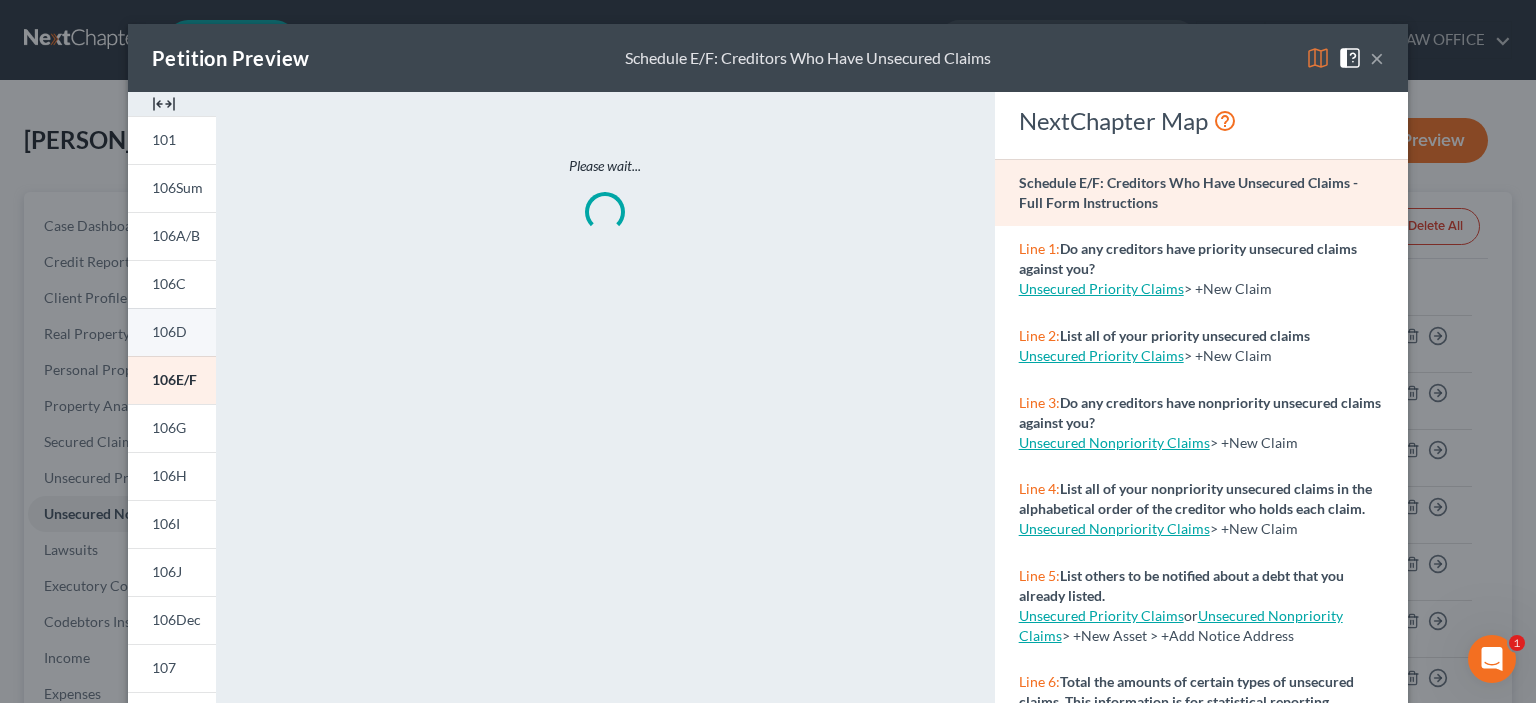 click on "106D" at bounding box center (169, 331) 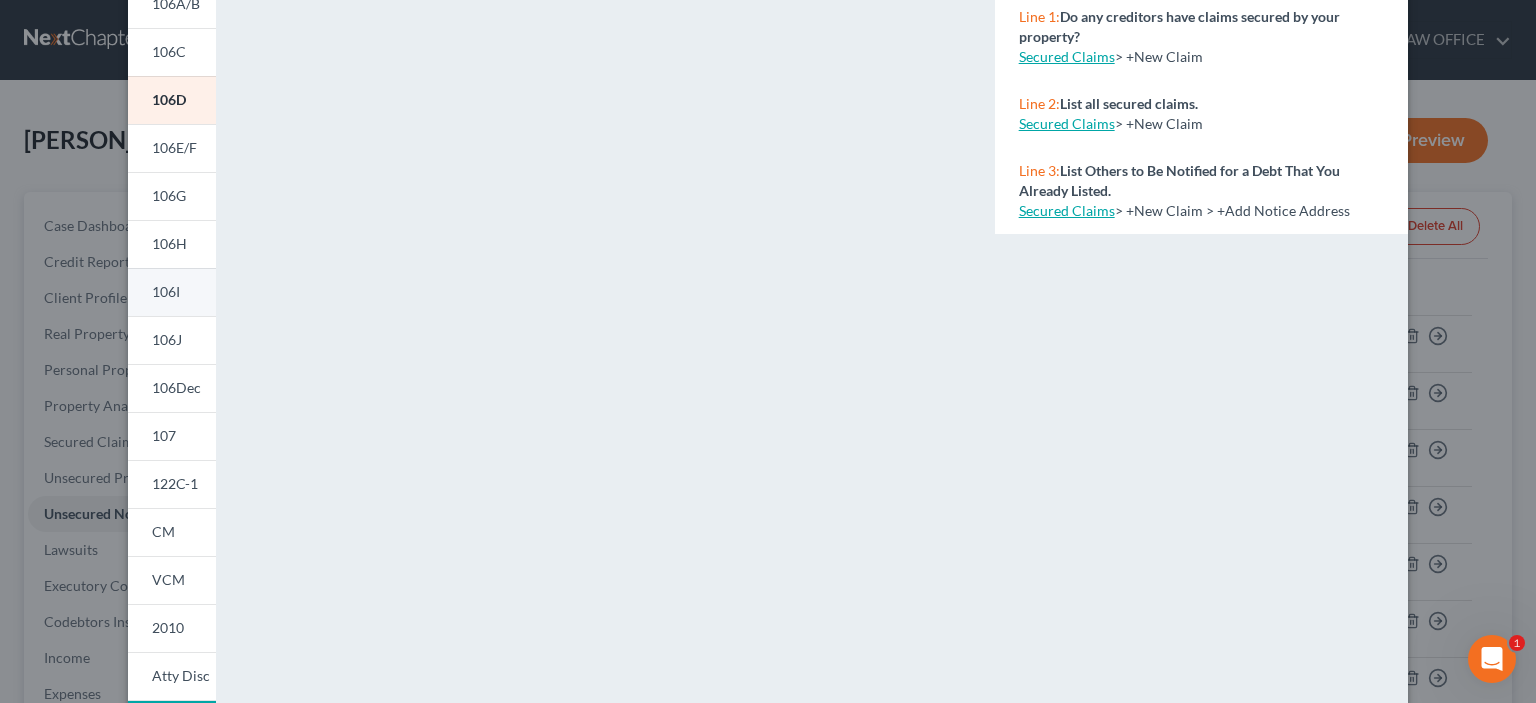 scroll, scrollTop: 224, scrollLeft: 0, axis: vertical 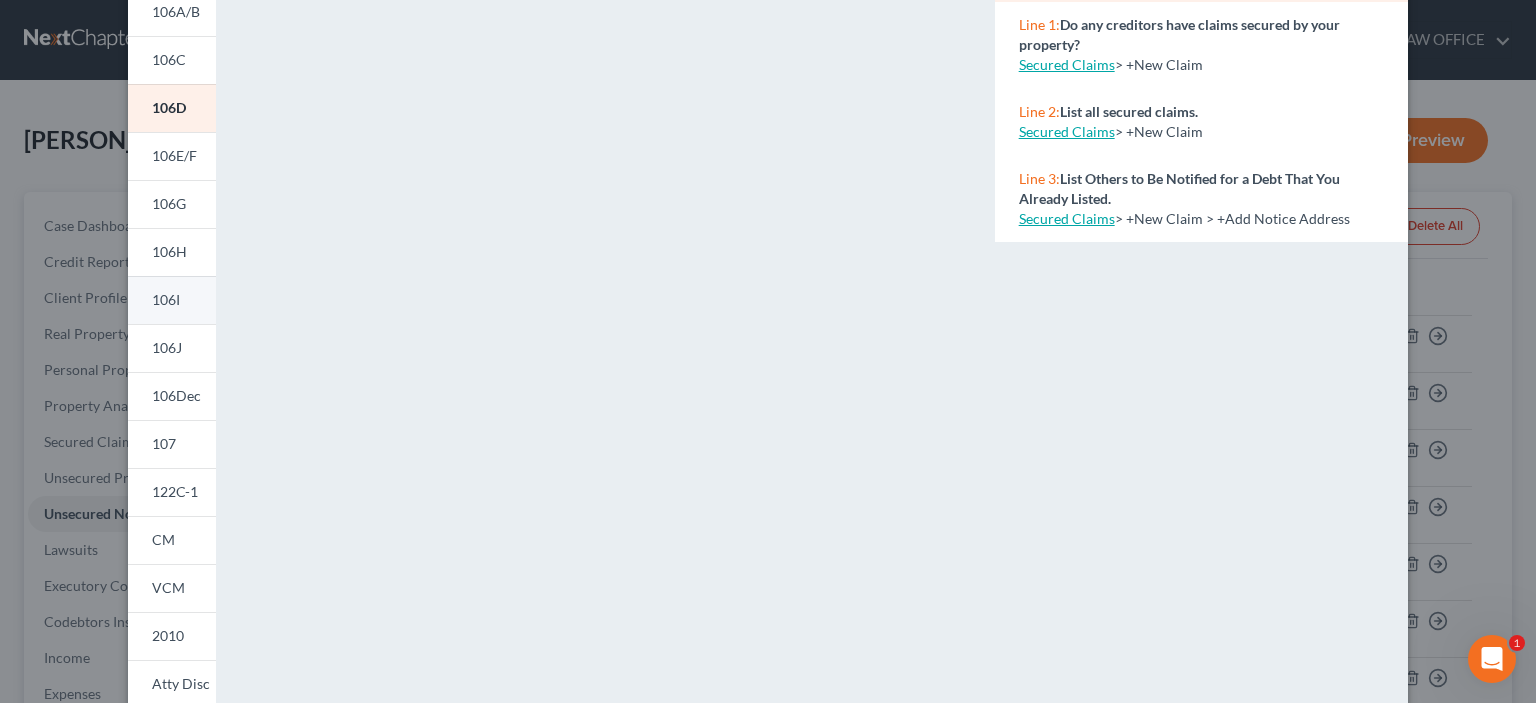 click on "106I" at bounding box center [172, 300] 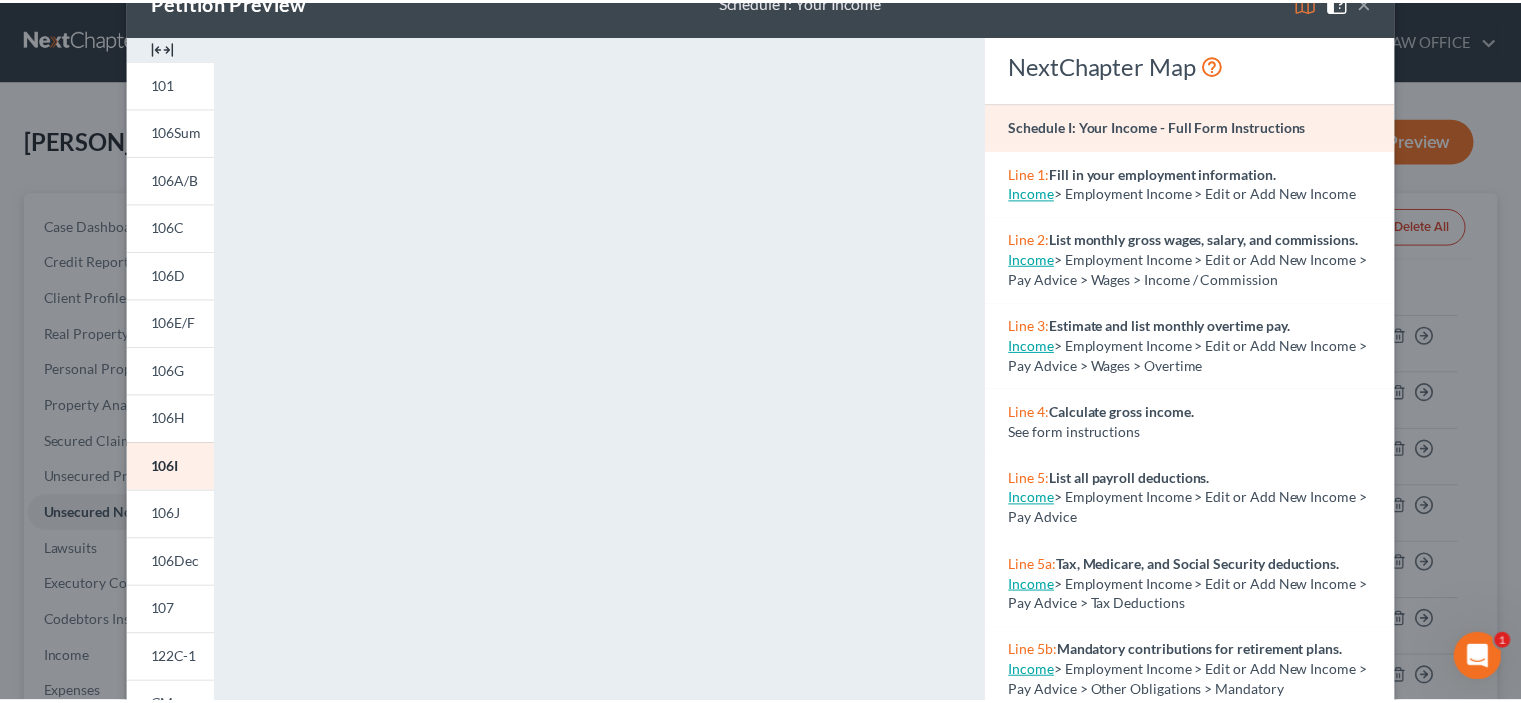 scroll, scrollTop: 0, scrollLeft: 0, axis: both 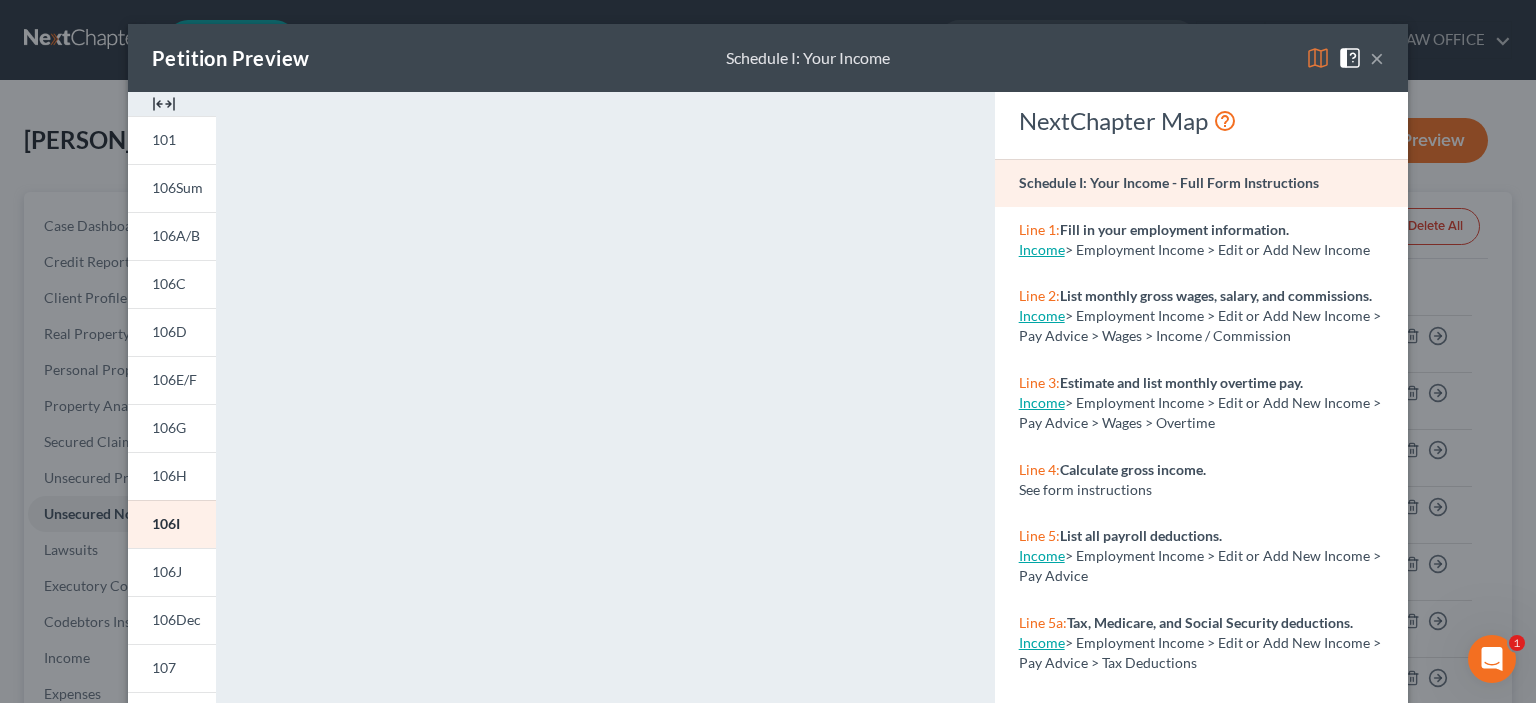 click on "×" at bounding box center [1377, 58] 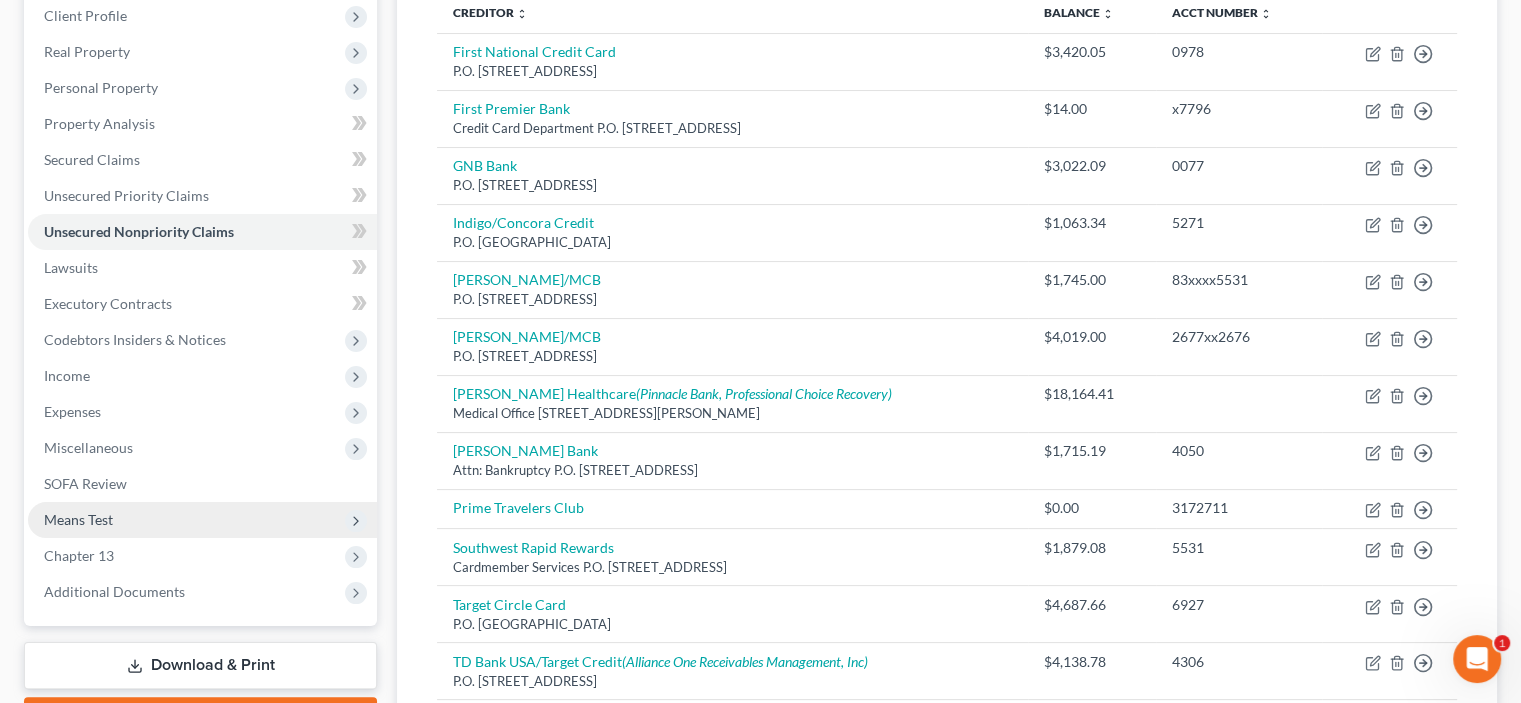 scroll, scrollTop: 300, scrollLeft: 0, axis: vertical 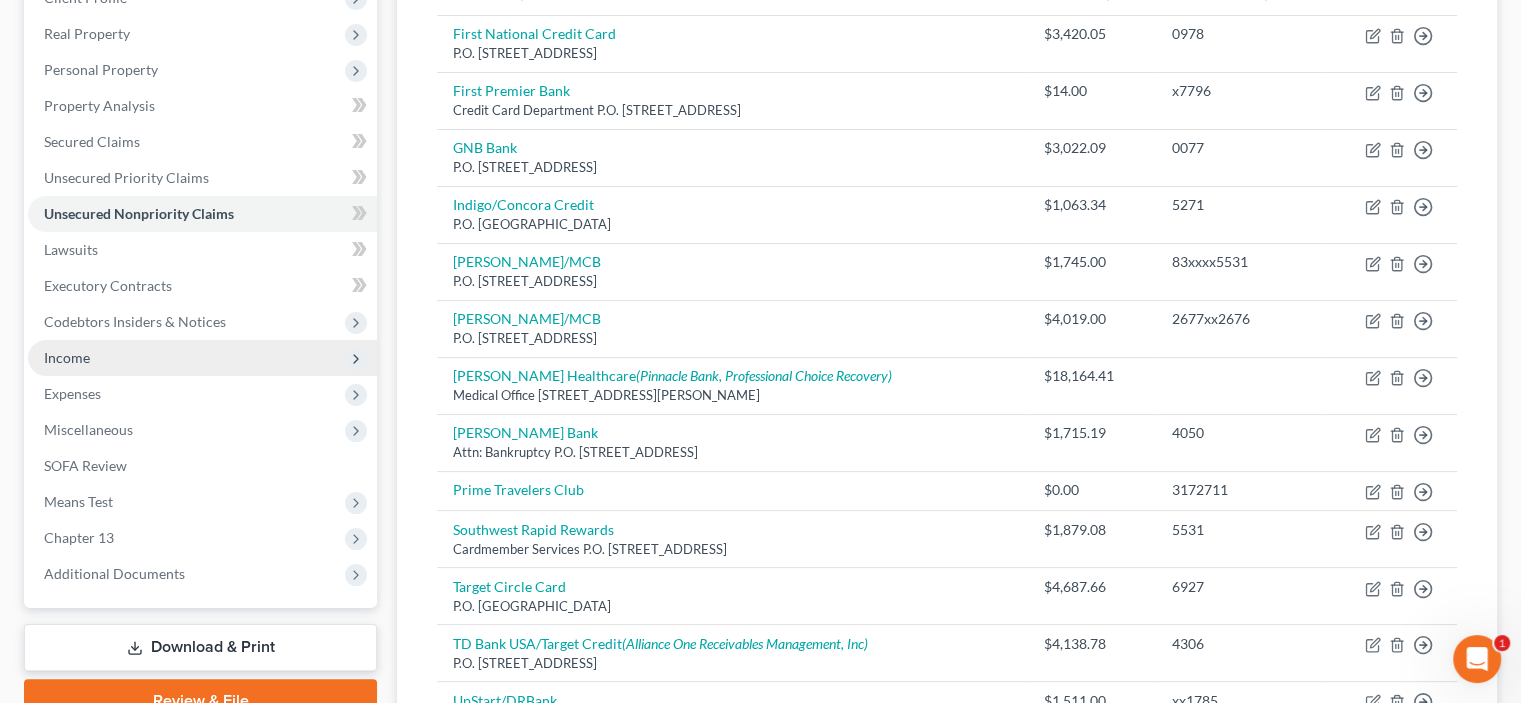 click on "Income" at bounding box center (67, 357) 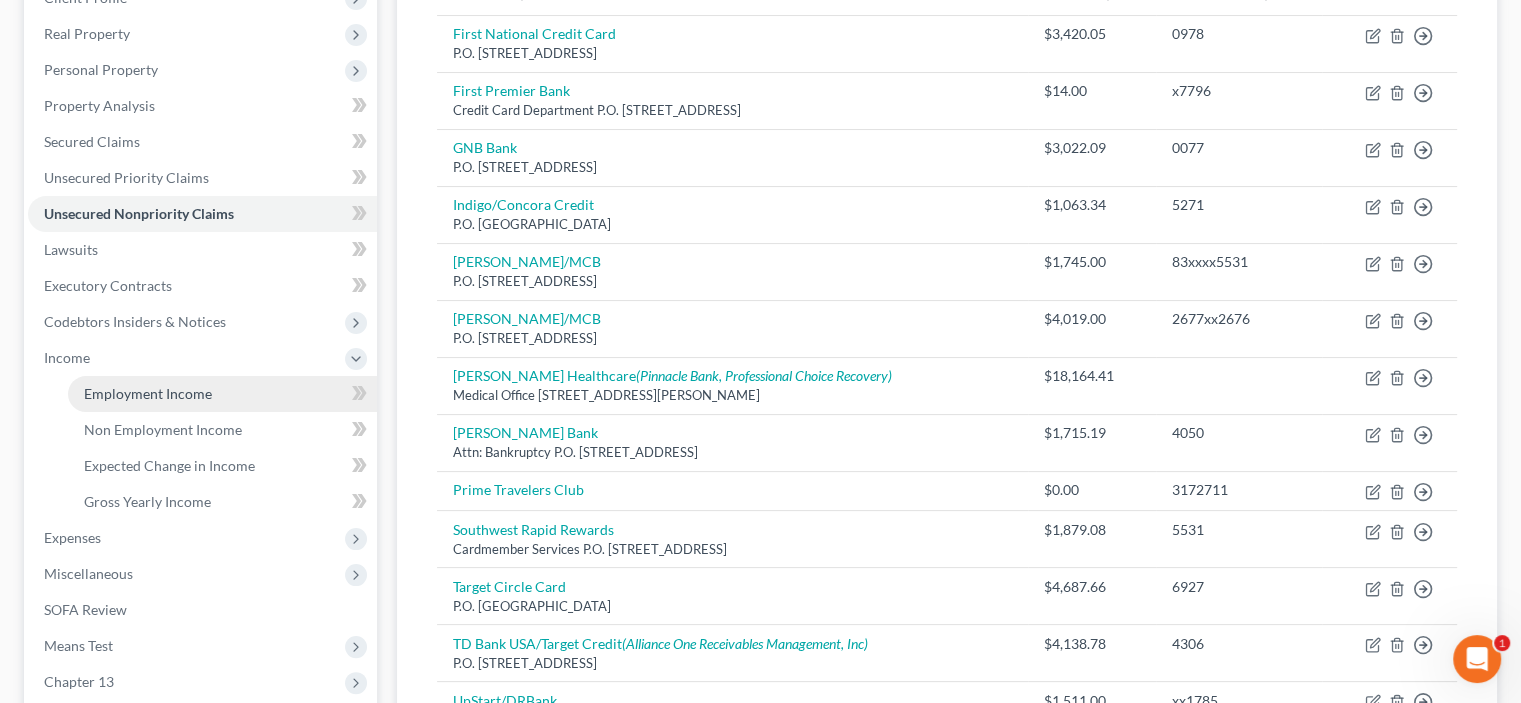 click on "Employment Income" at bounding box center (148, 393) 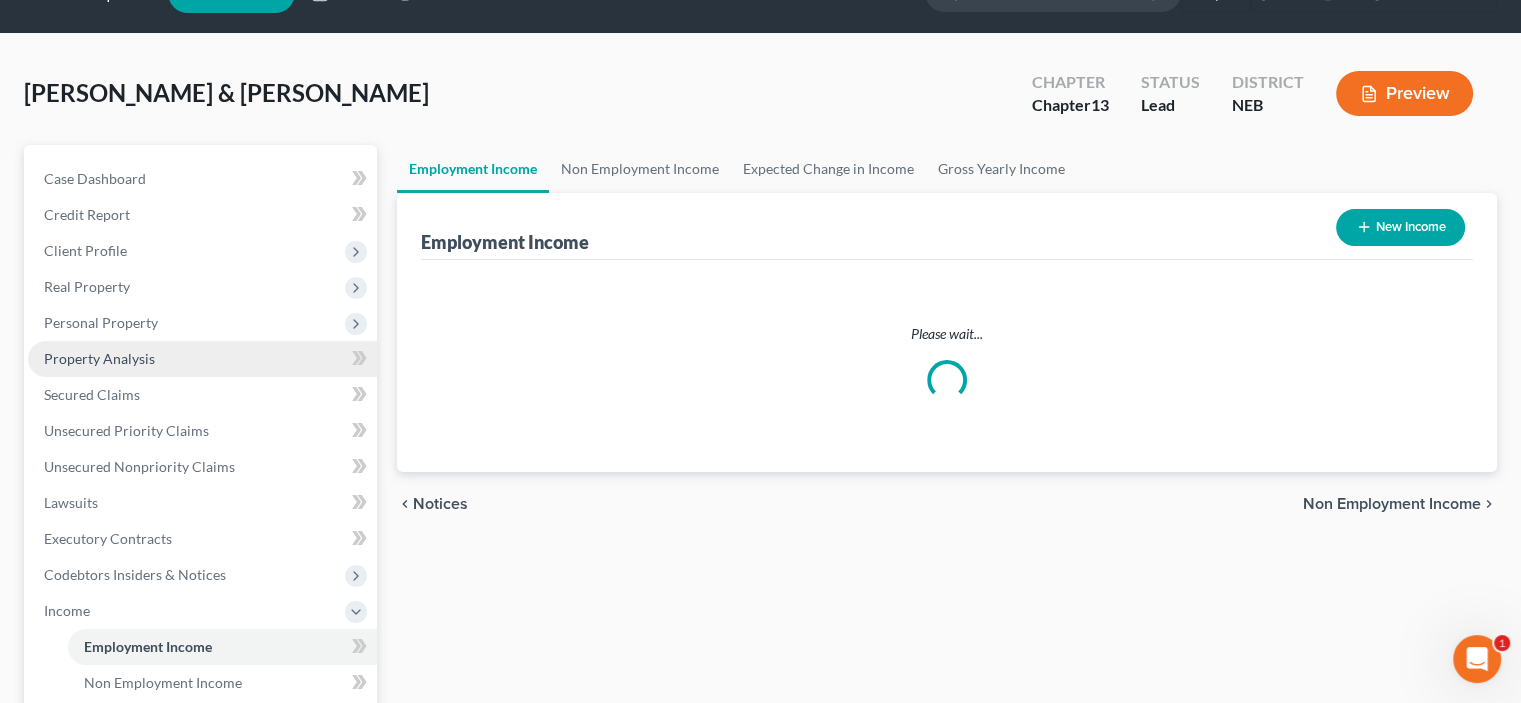 scroll, scrollTop: 0, scrollLeft: 0, axis: both 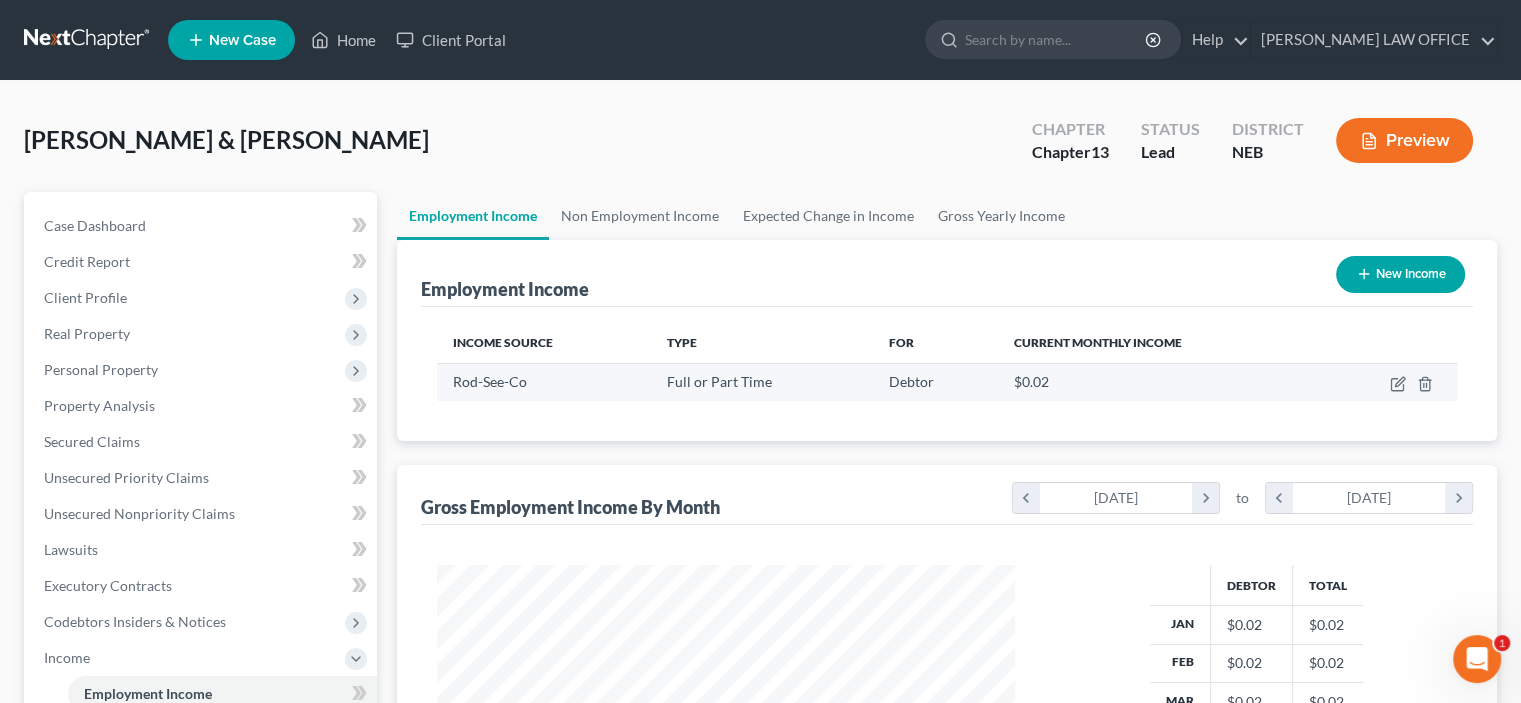click at bounding box center [1389, 382] 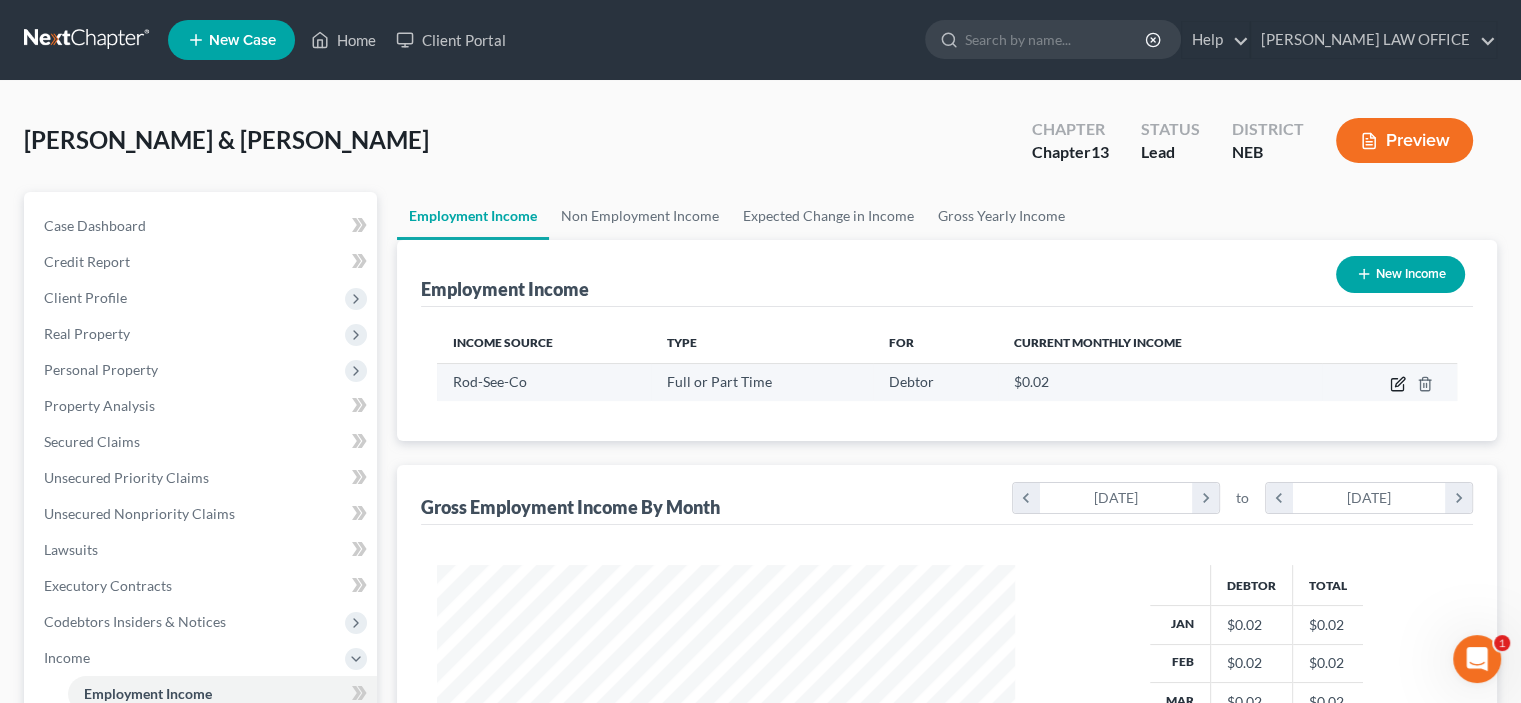click 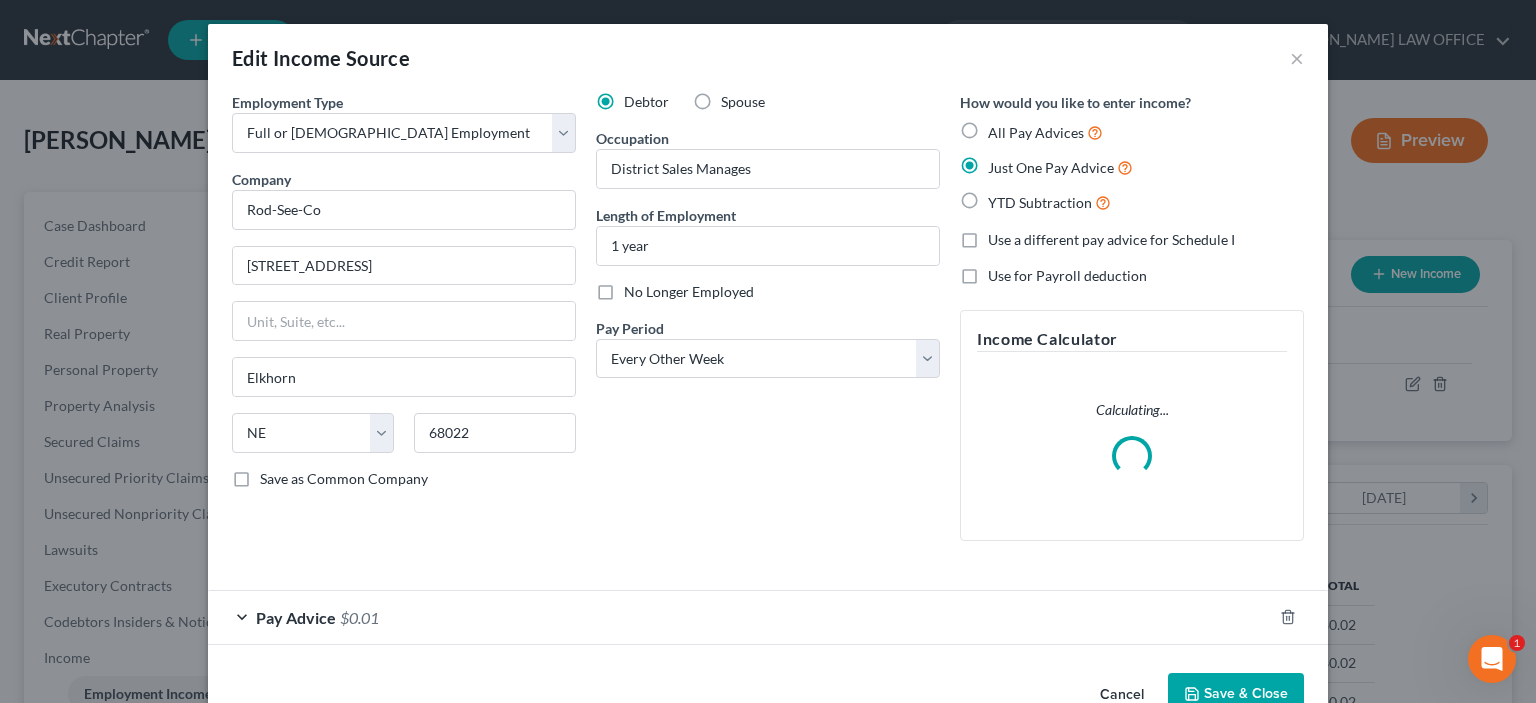 scroll, scrollTop: 999643, scrollLeft: 999375, axis: both 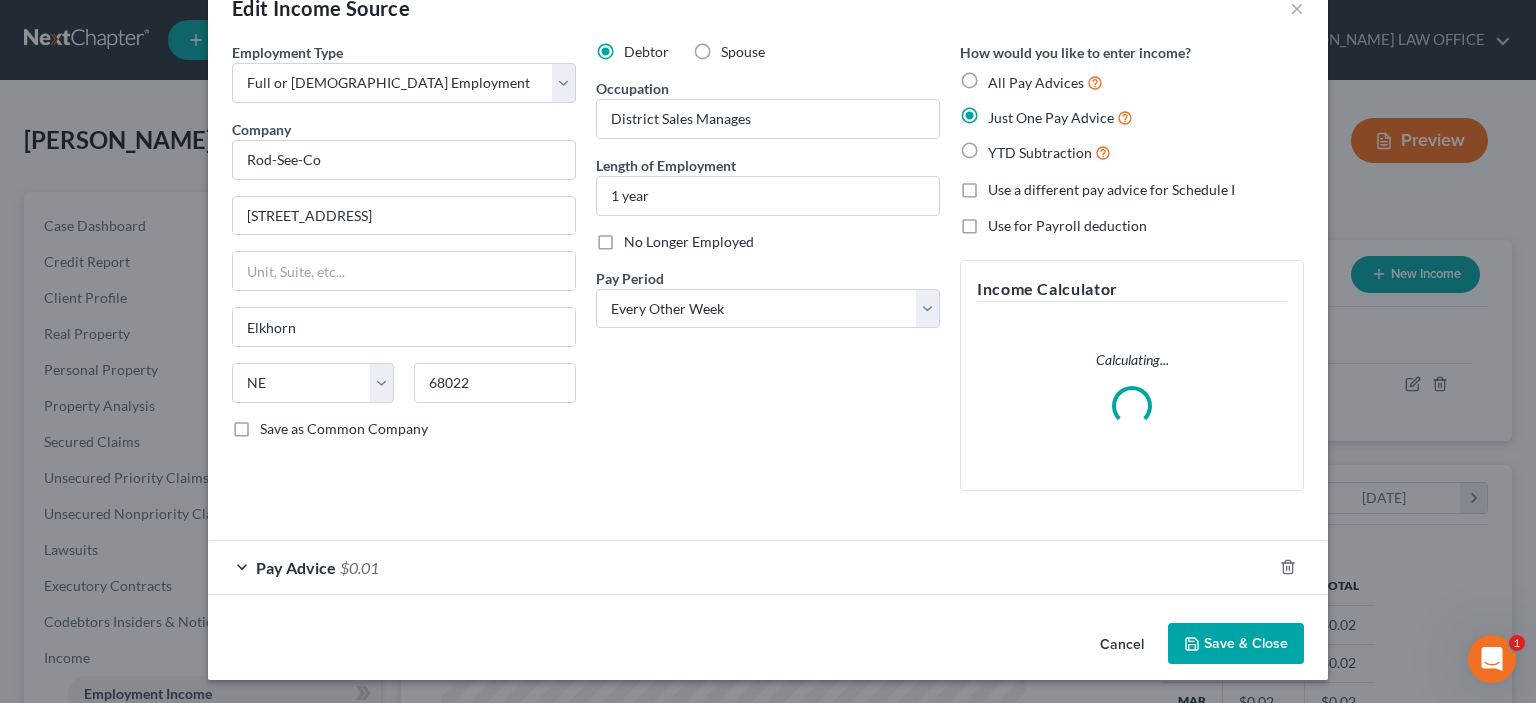 click on "$0.01" at bounding box center [359, 567] 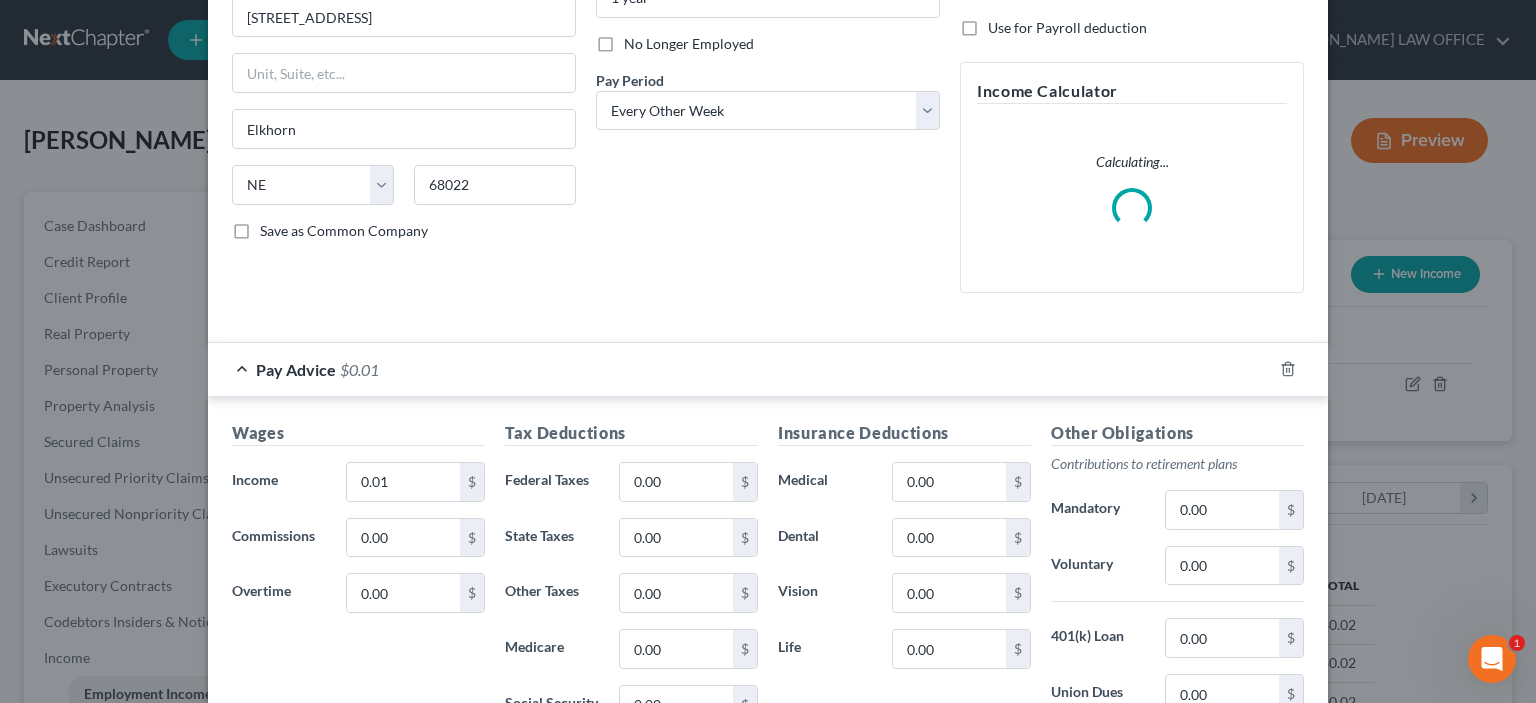 scroll, scrollTop: 250, scrollLeft: 0, axis: vertical 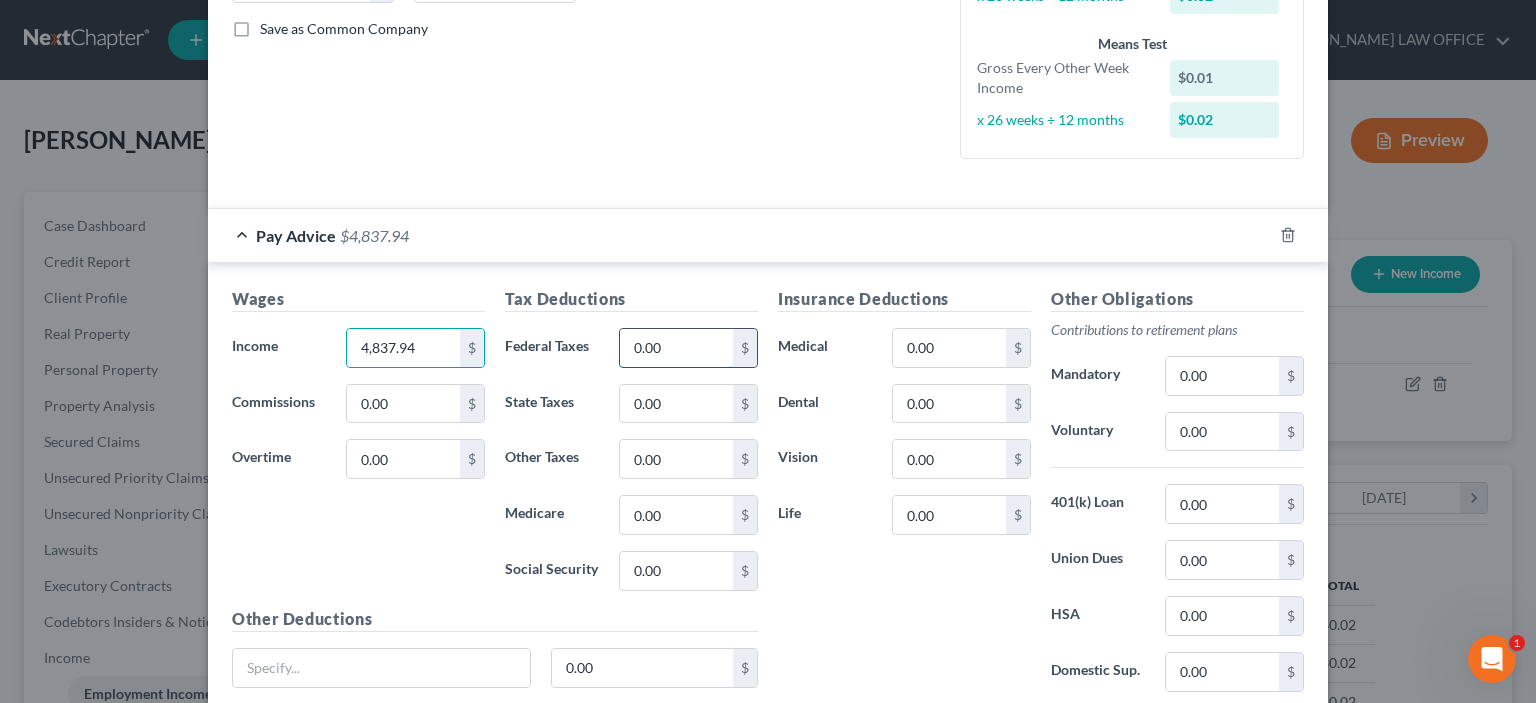click on "0.00" at bounding box center (676, 348) 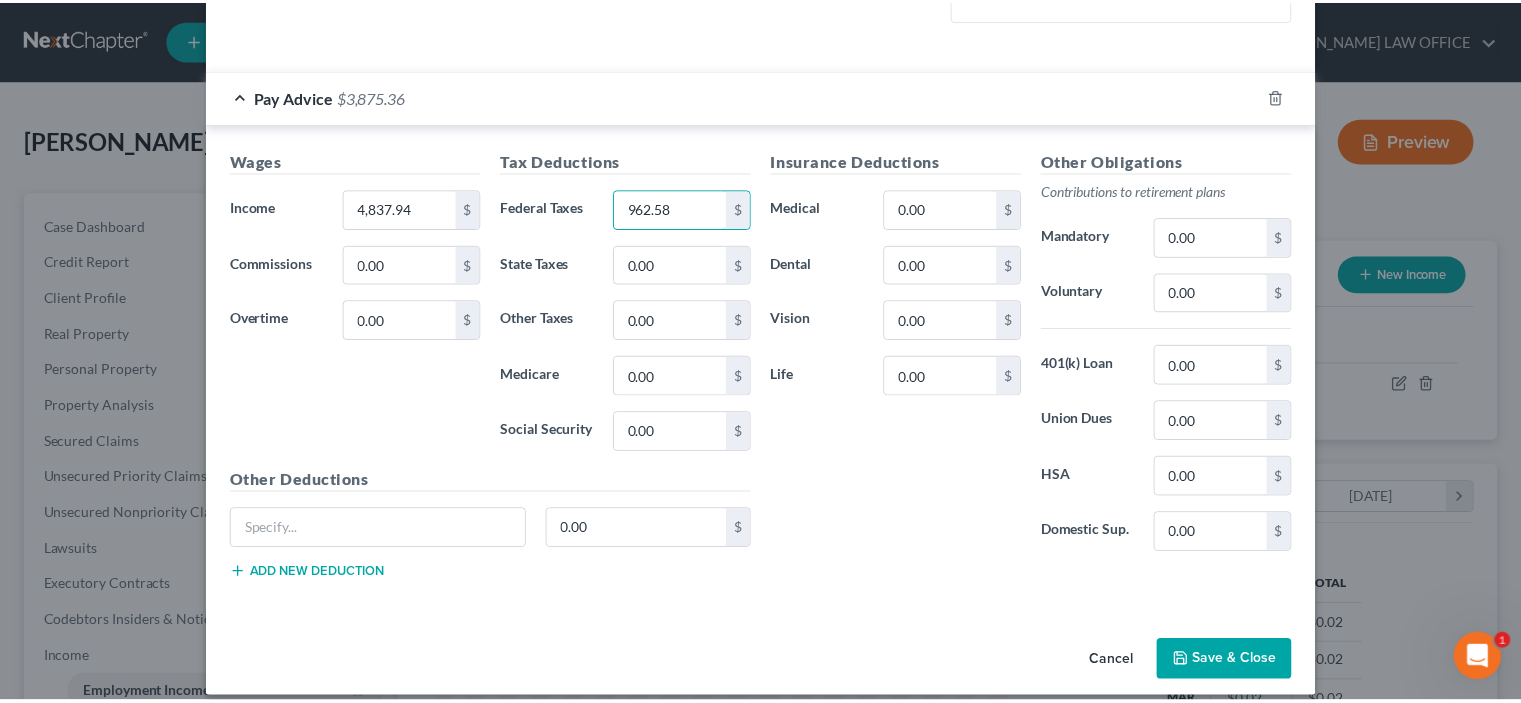 scroll, scrollTop: 604, scrollLeft: 0, axis: vertical 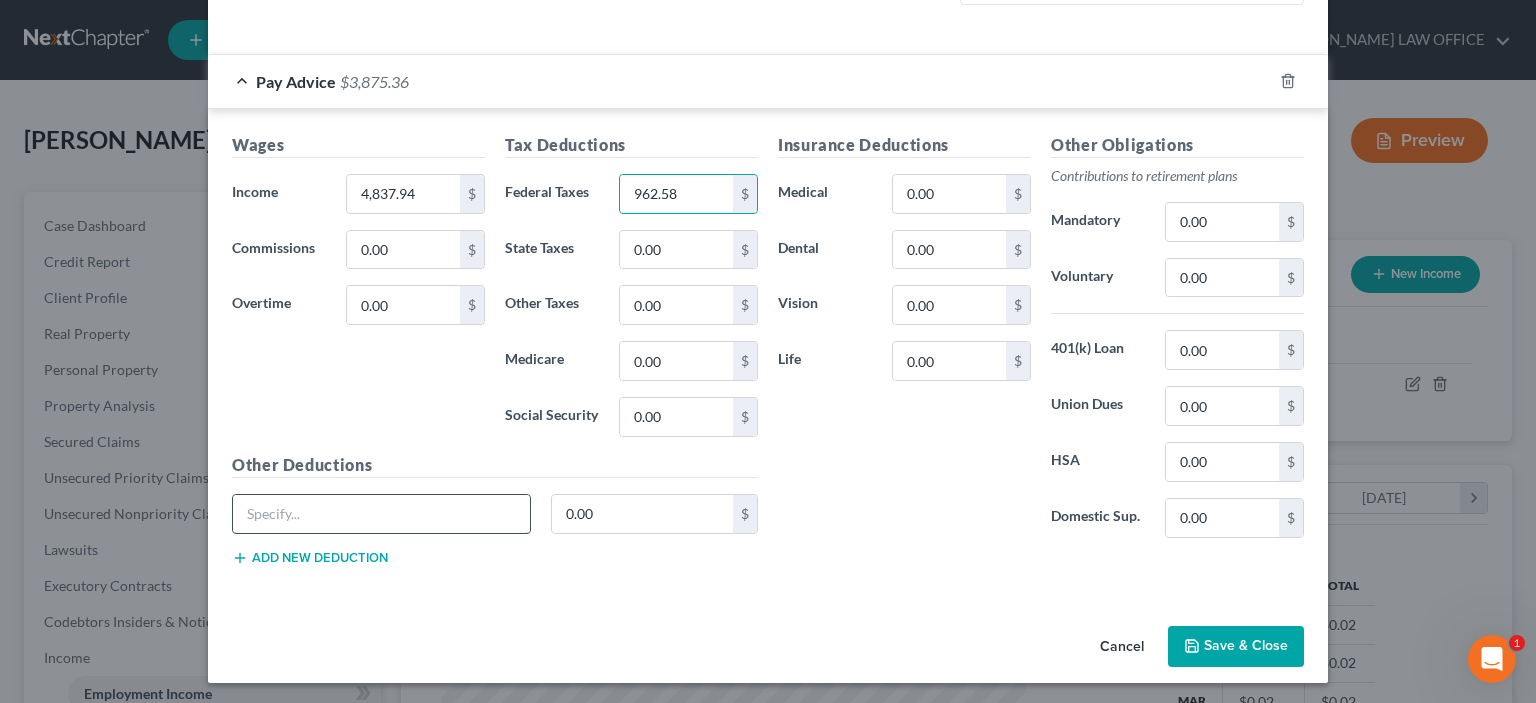 click at bounding box center (381, 514) 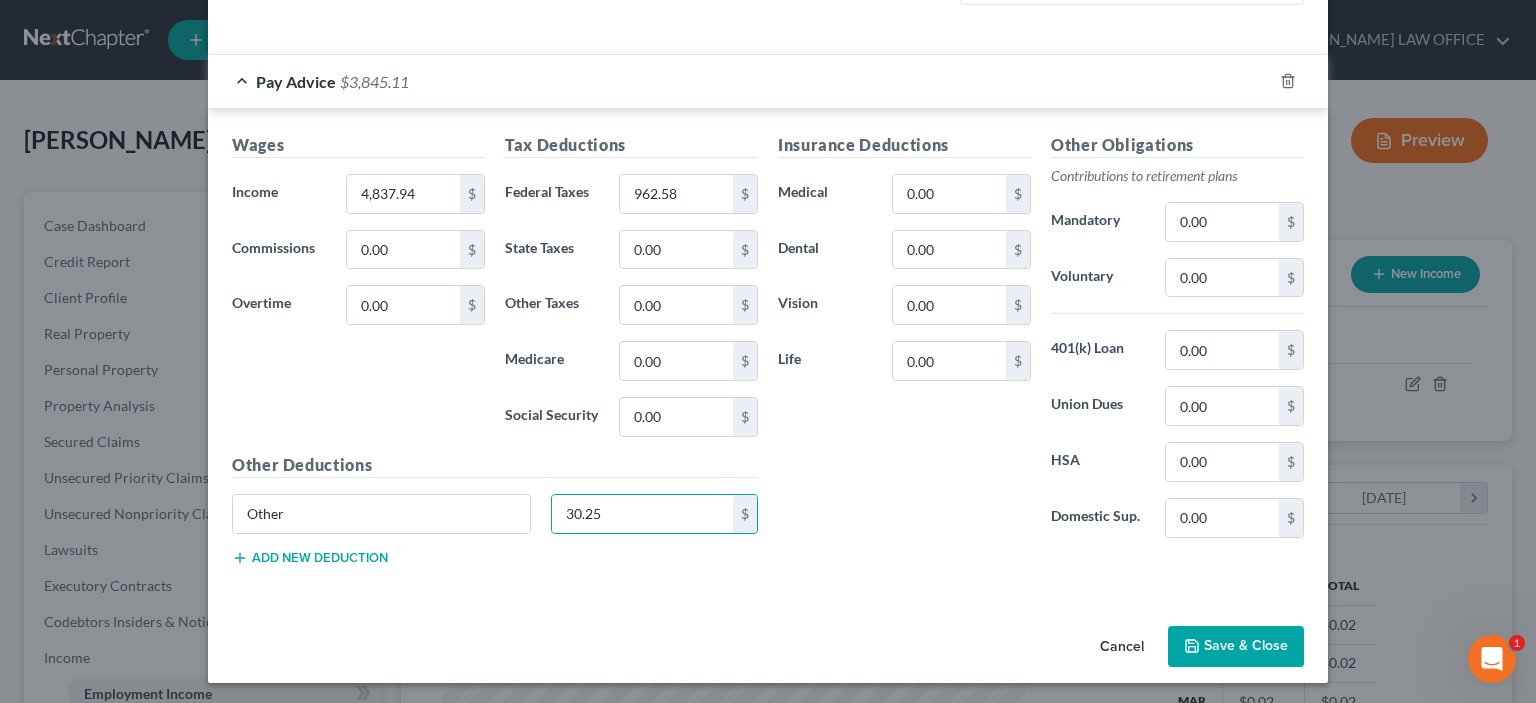 click 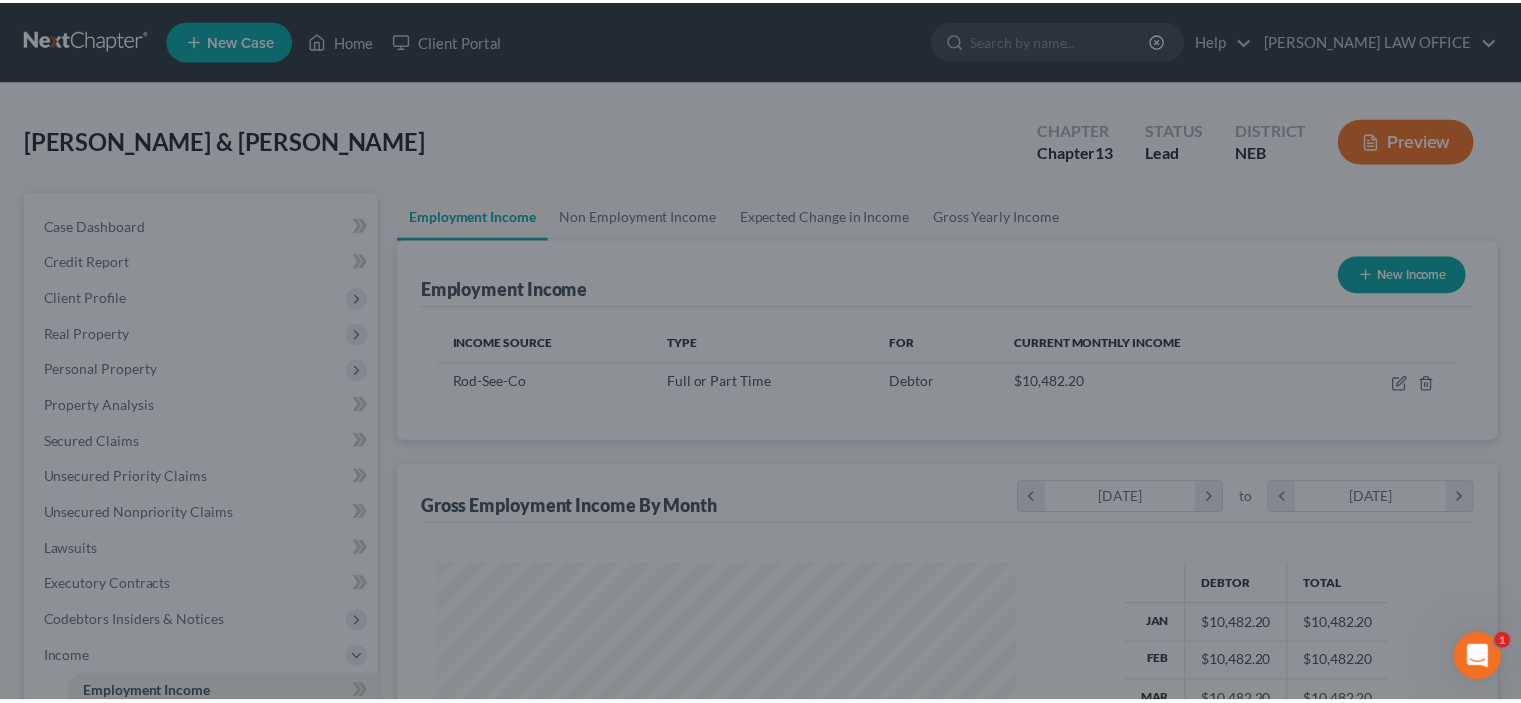 scroll, scrollTop: 356, scrollLeft: 617, axis: both 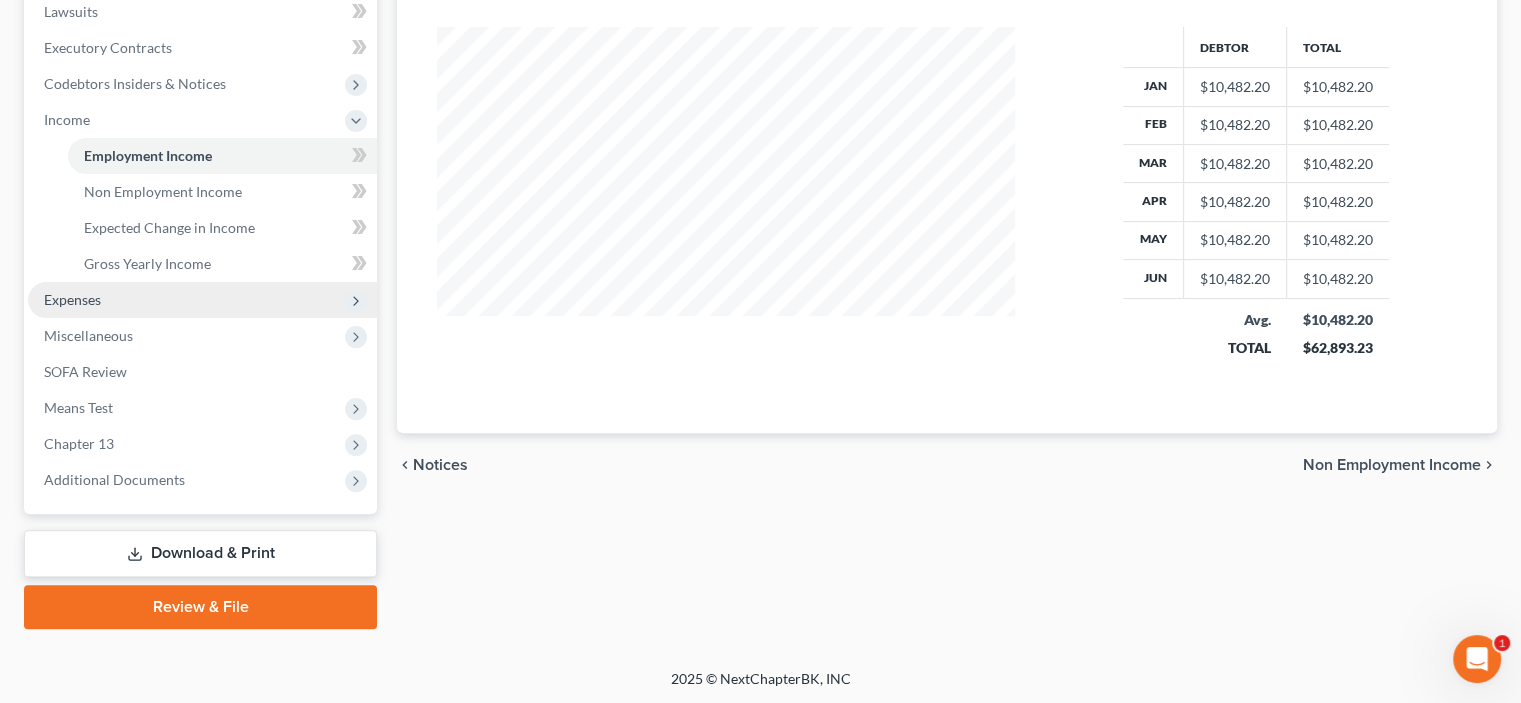 click on "Expenses" at bounding box center (72, 299) 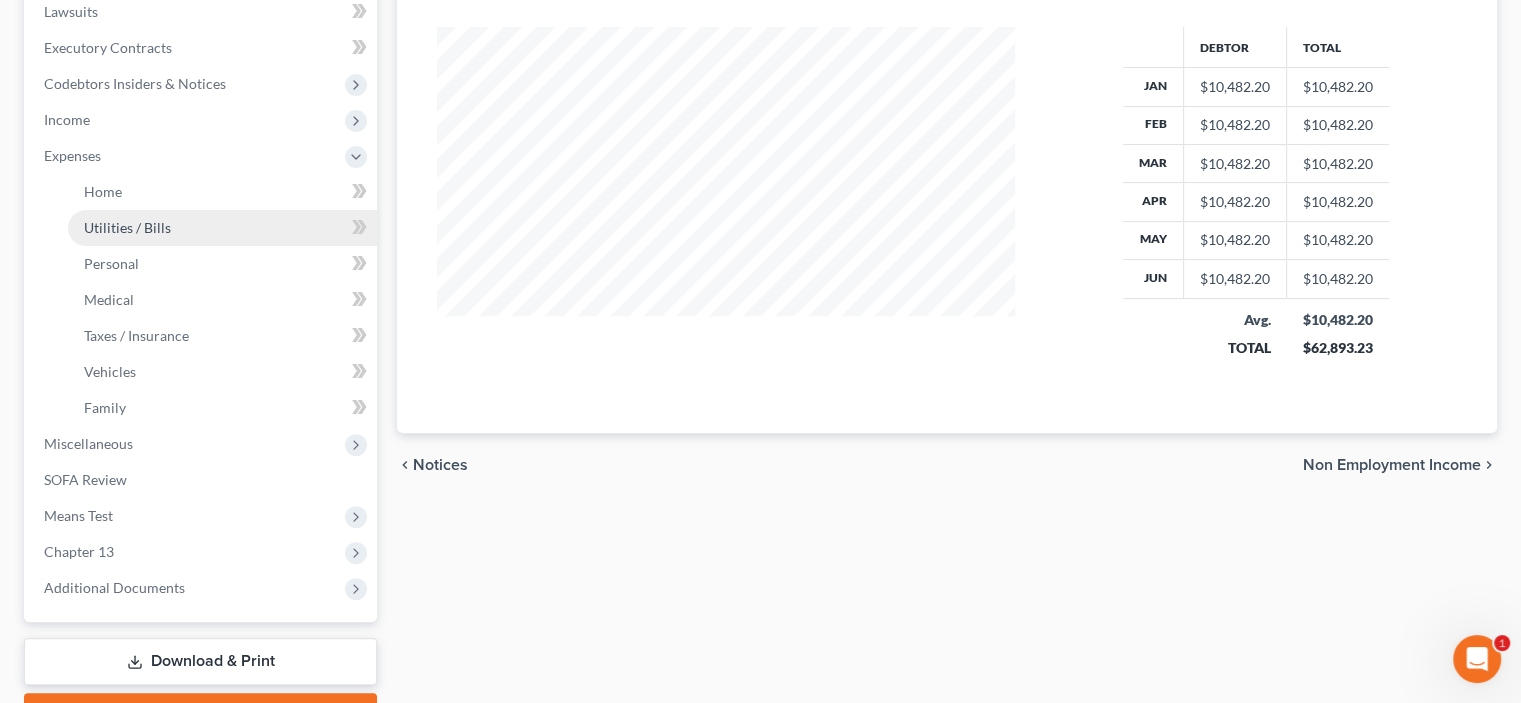 click on "Utilities / Bills" at bounding box center (222, 228) 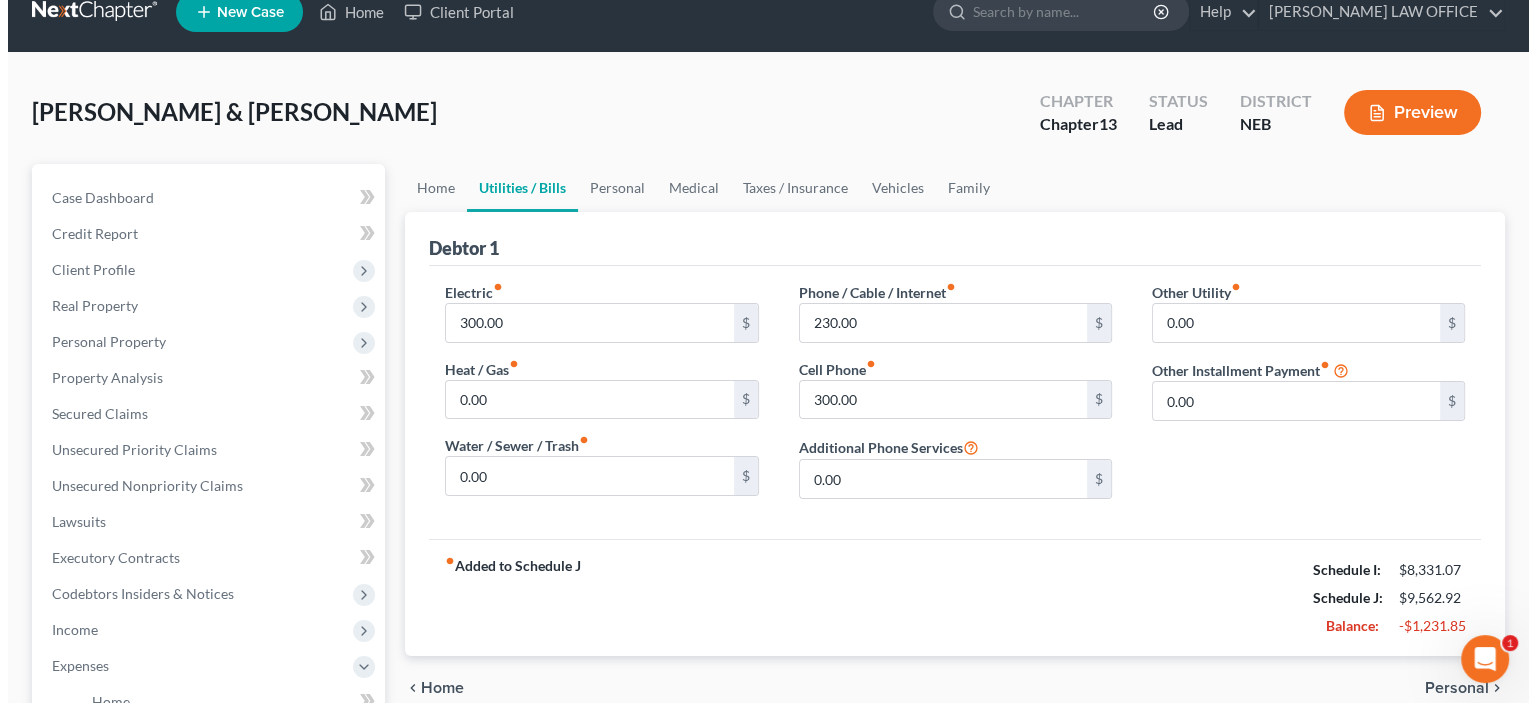 scroll, scrollTop: 0, scrollLeft: 0, axis: both 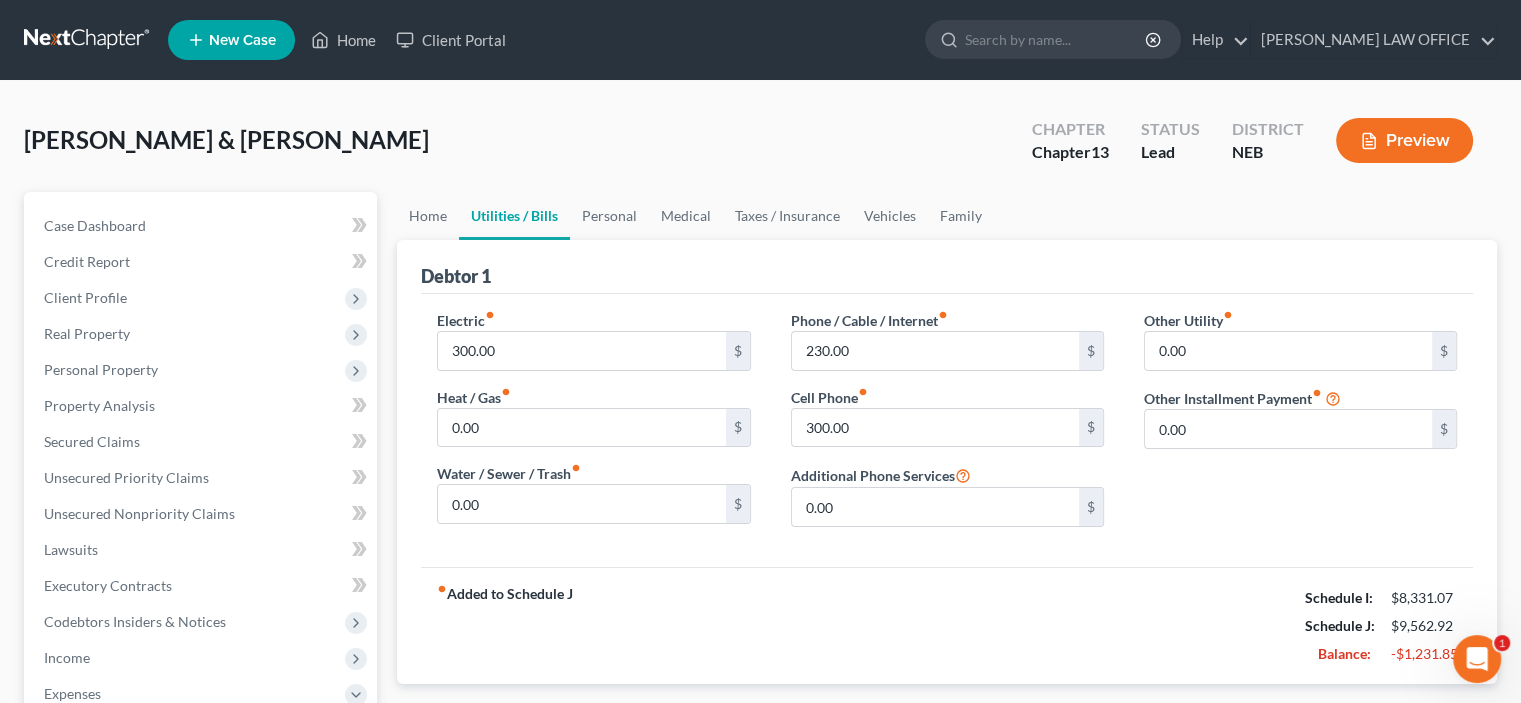 click on "Preview" at bounding box center (1404, 140) 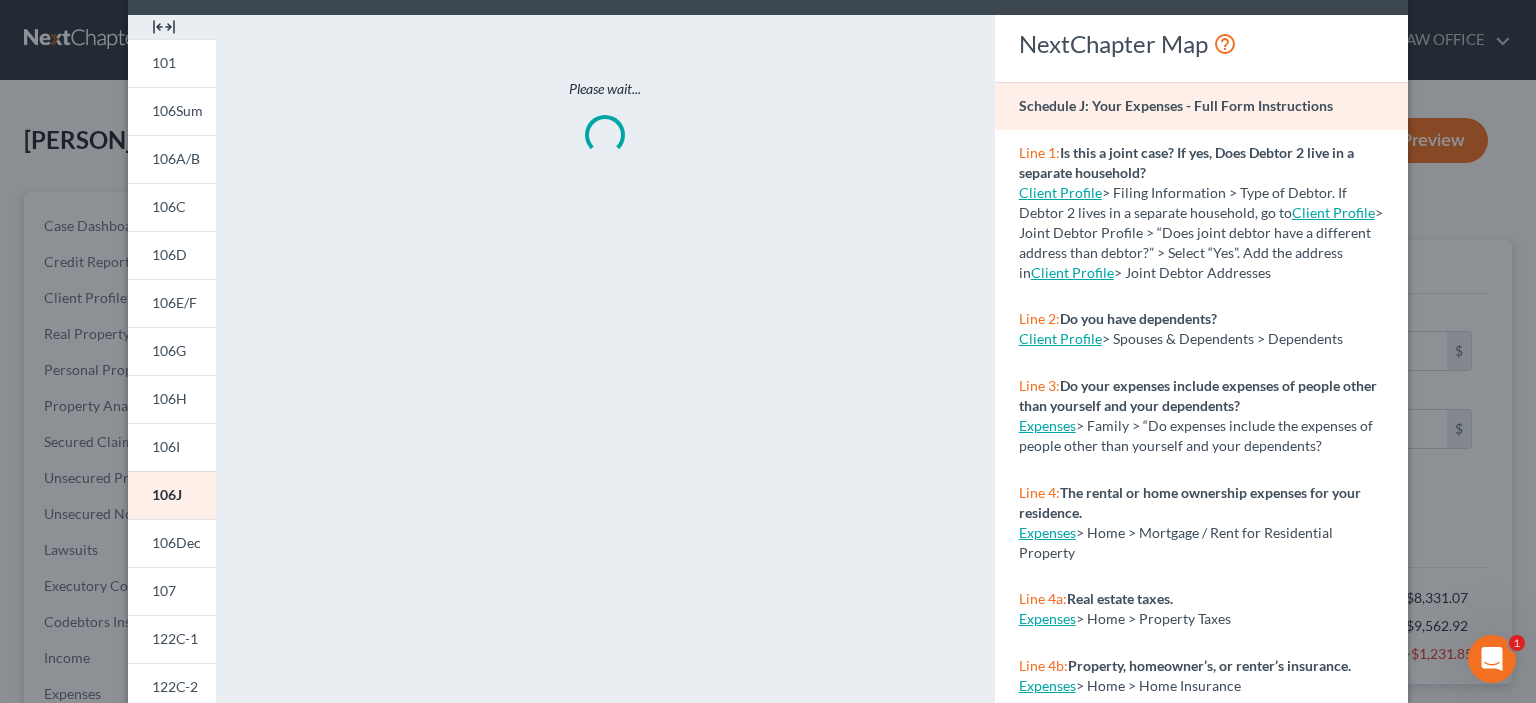 scroll, scrollTop: 100, scrollLeft: 0, axis: vertical 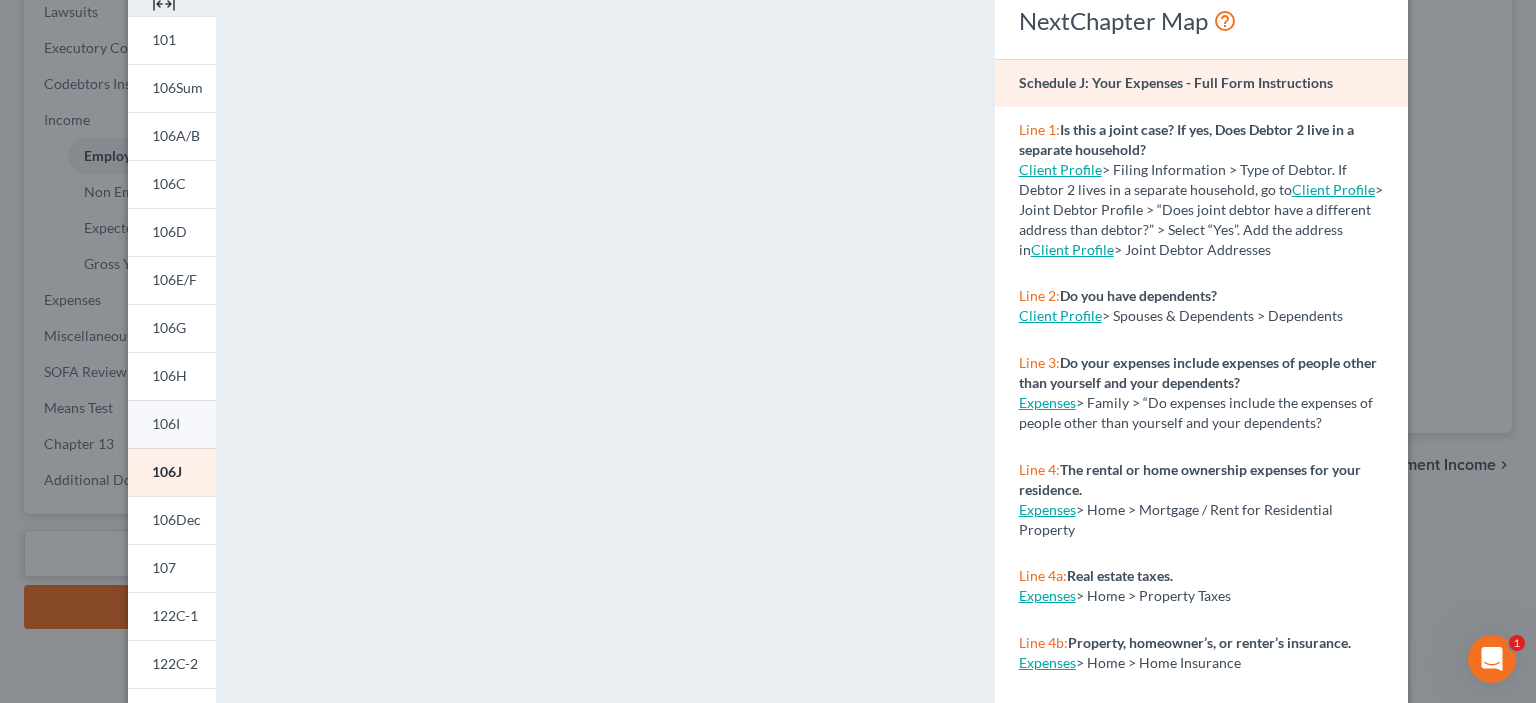 click on "106I" at bounding box center [166, 423] 